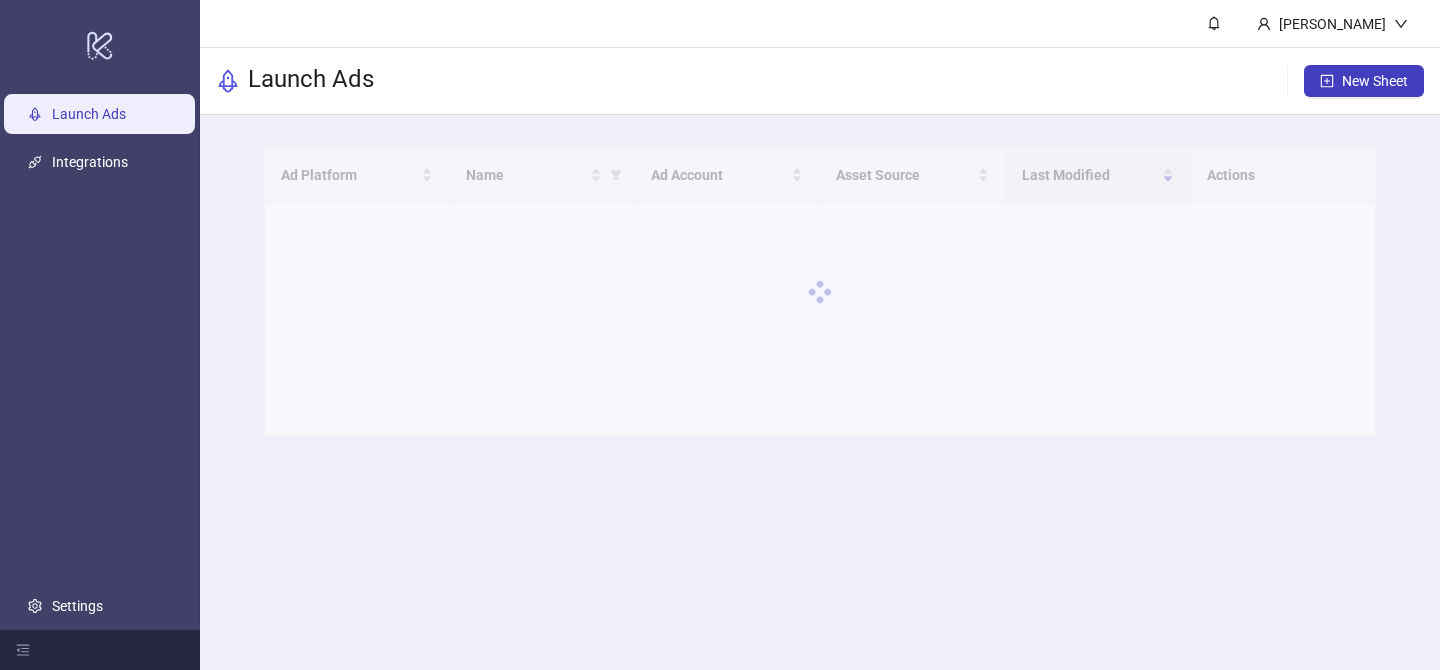 scroll, scrollTop: 0, scrollLeft: 0, axis: both 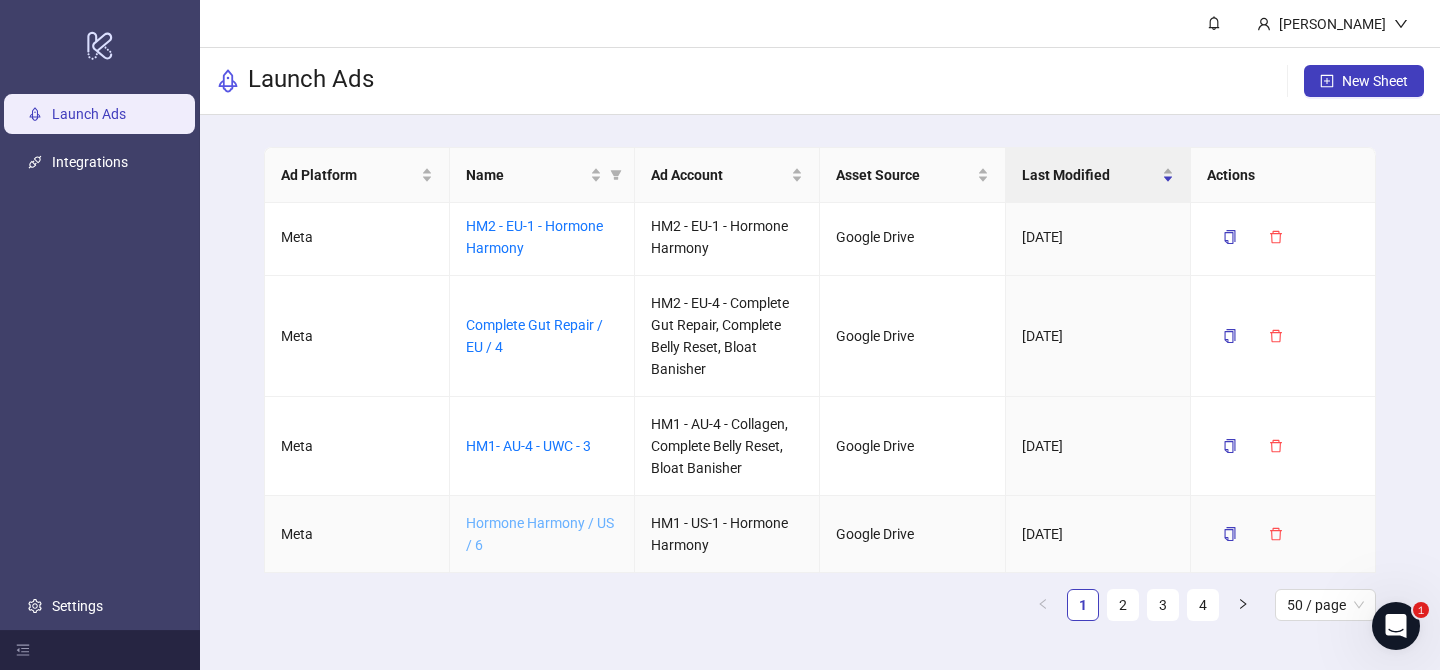 click on "Hormone Harmony / US / 6" at bounding box center [540, 534] 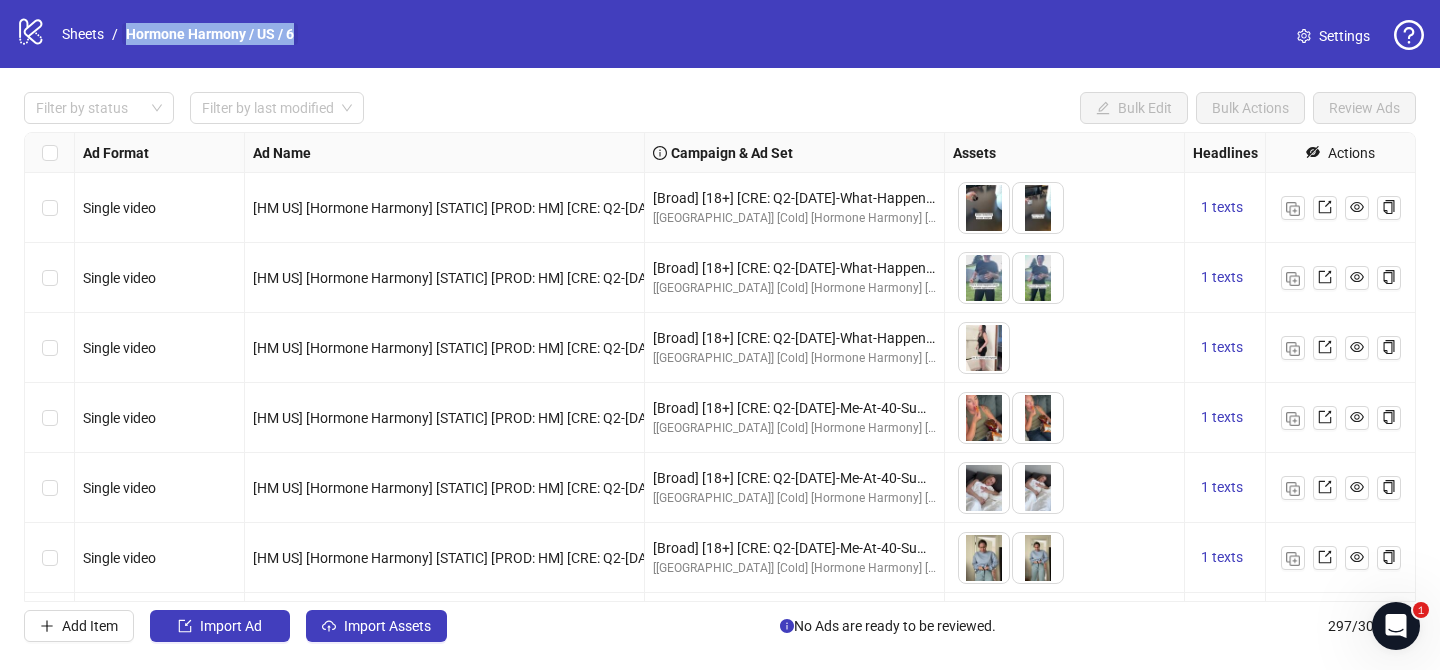 drag, startPoint x: 298, startPoint y: 36, endPoint x: 128, endPoint y: 43, distance: 170.14406 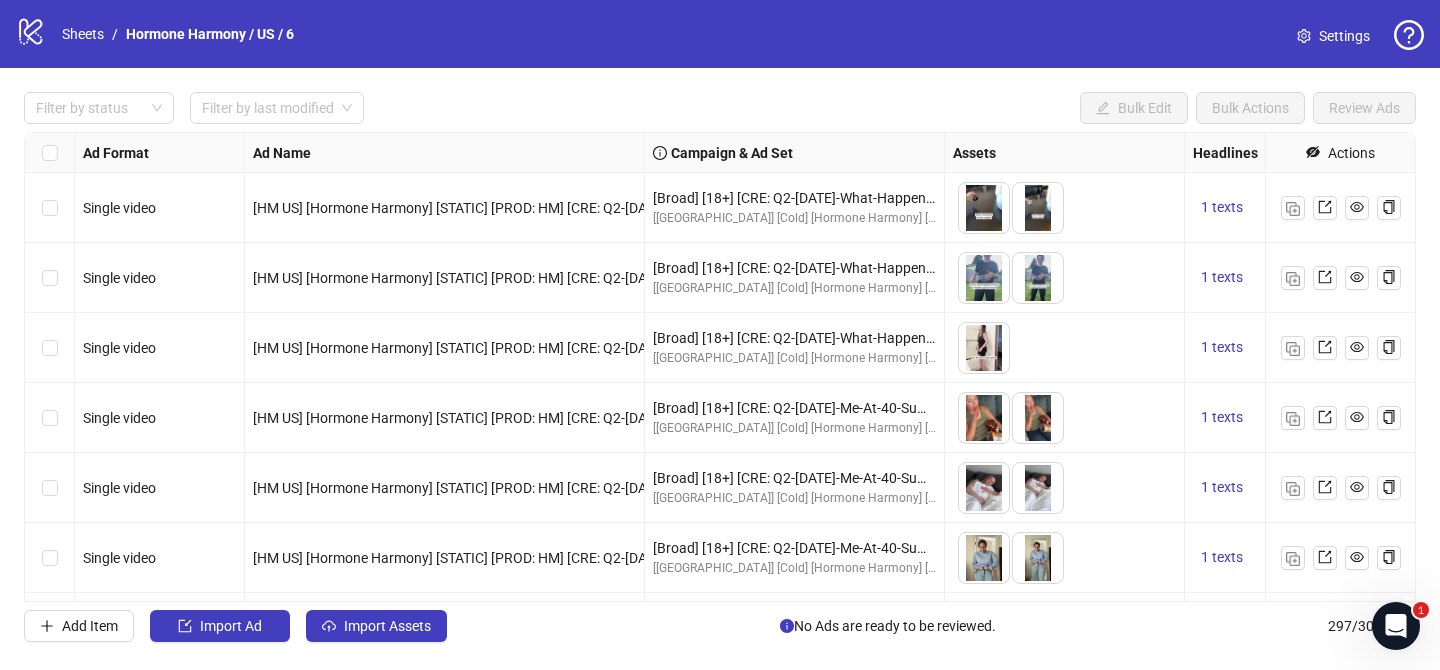 click on "Sheets / Hormone Harmony / US / 6" at bounding box center [178, 34] 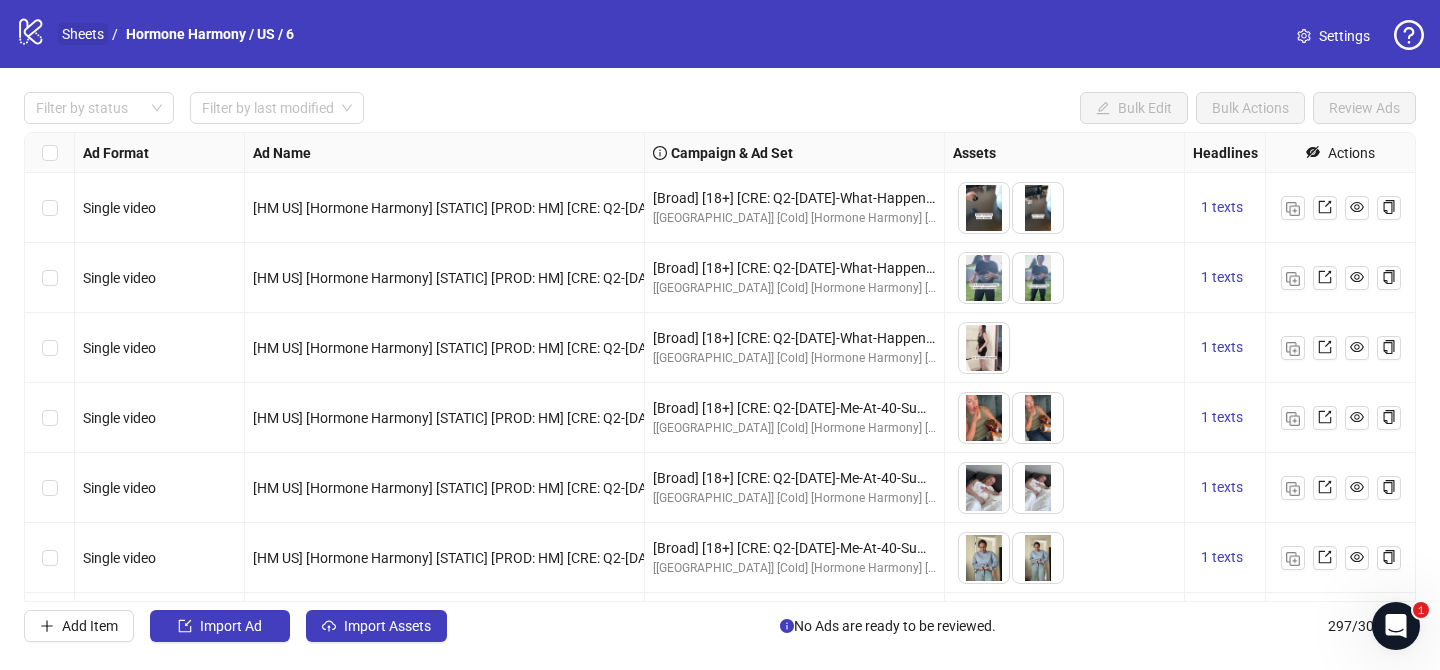 click on "Sheets" at bounding box center [83, 34] 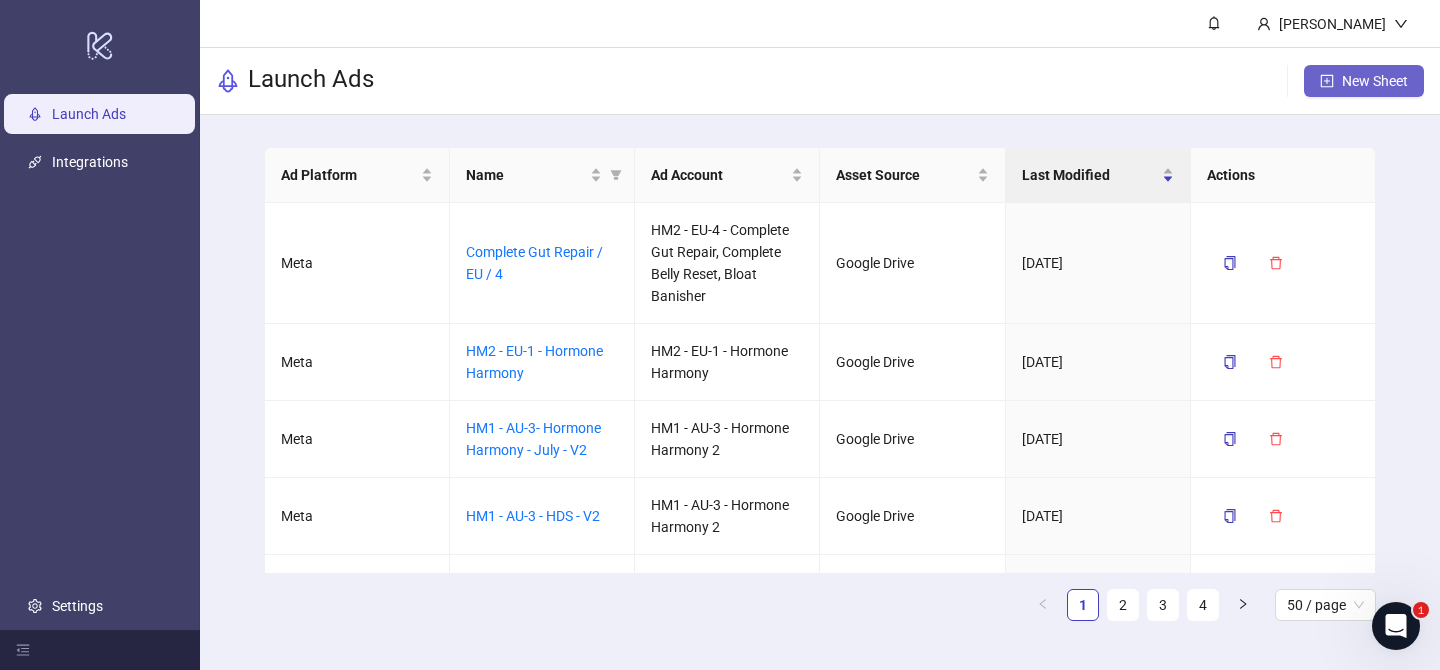 click on "New Sheet" at bounding box center (1375, 81) 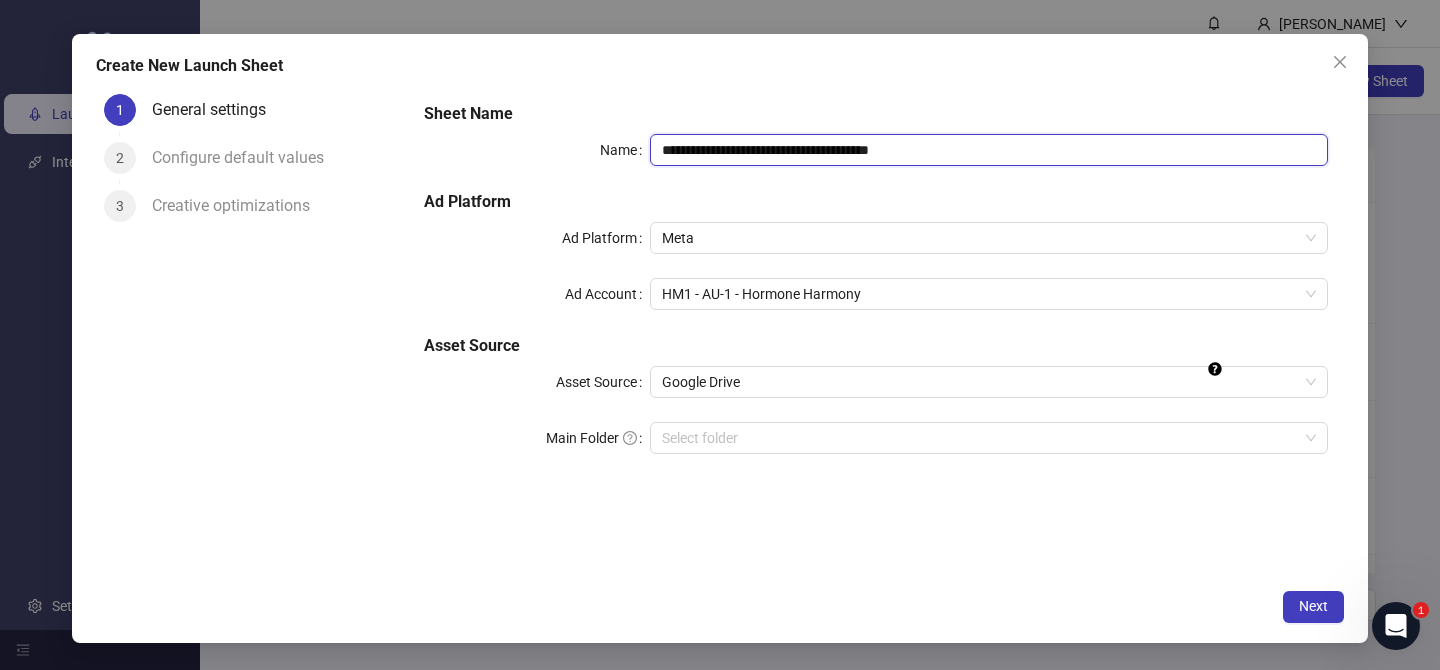 click on "**********" at bounding box center (989, 150) 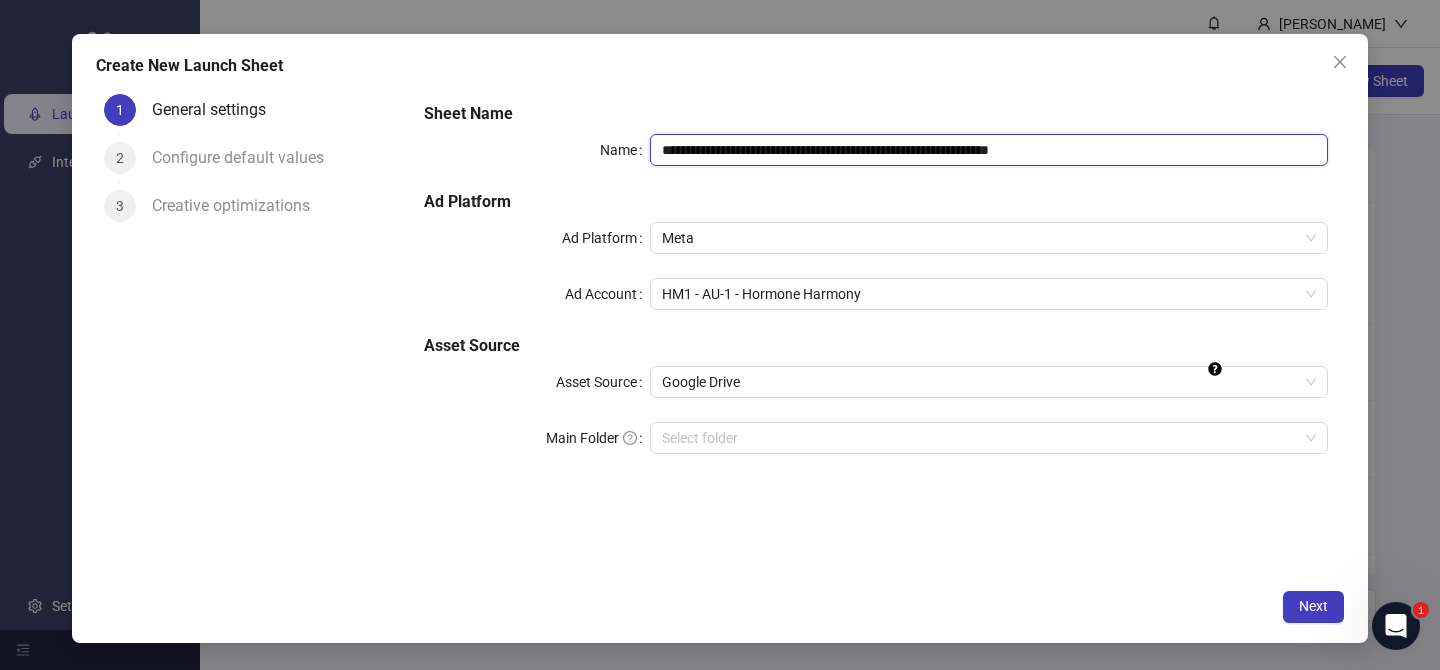 paste 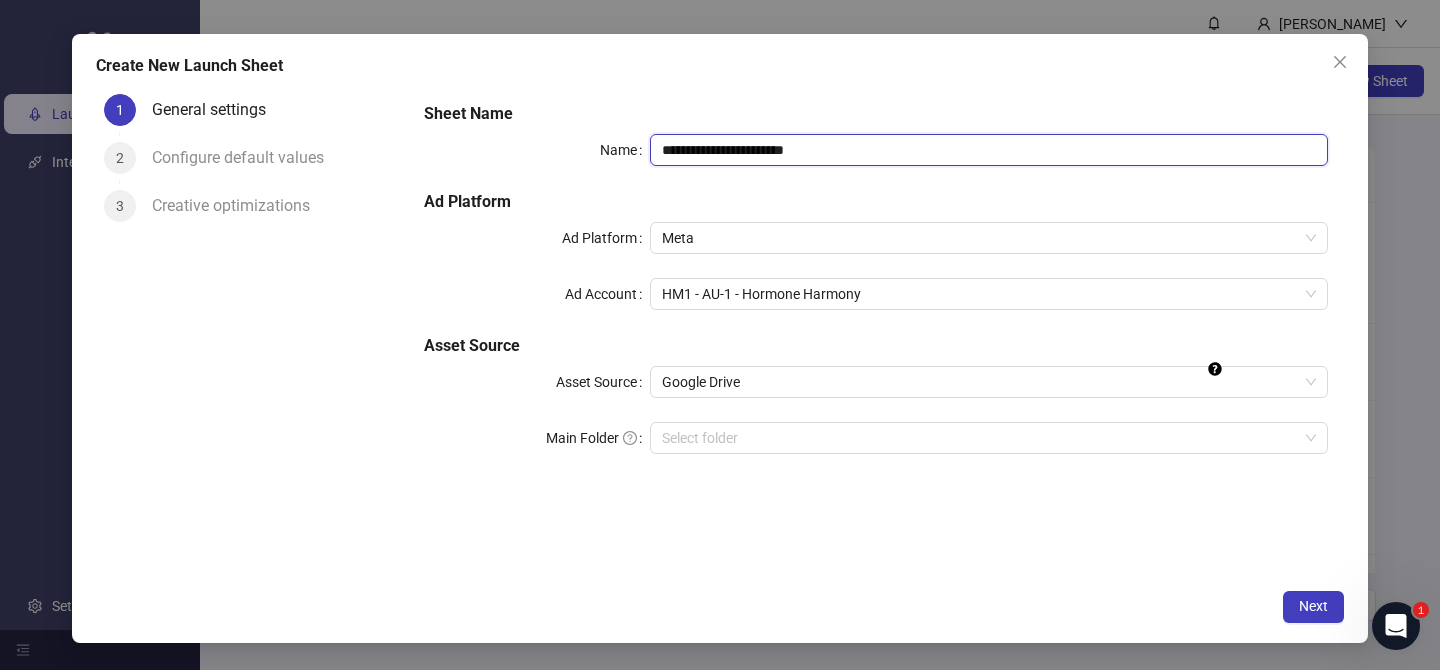 click on "**********" at bounding box center [989, 150] 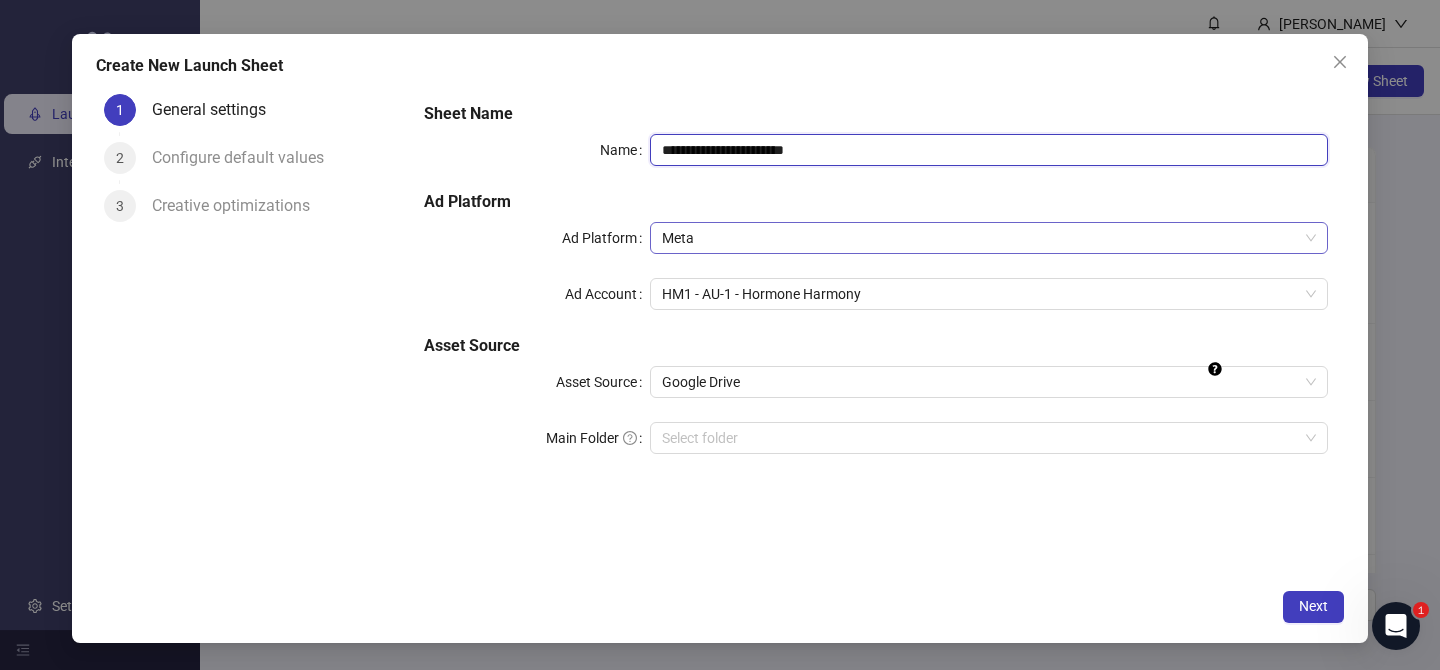 click on "Meta" at bounding box center (989, 238) 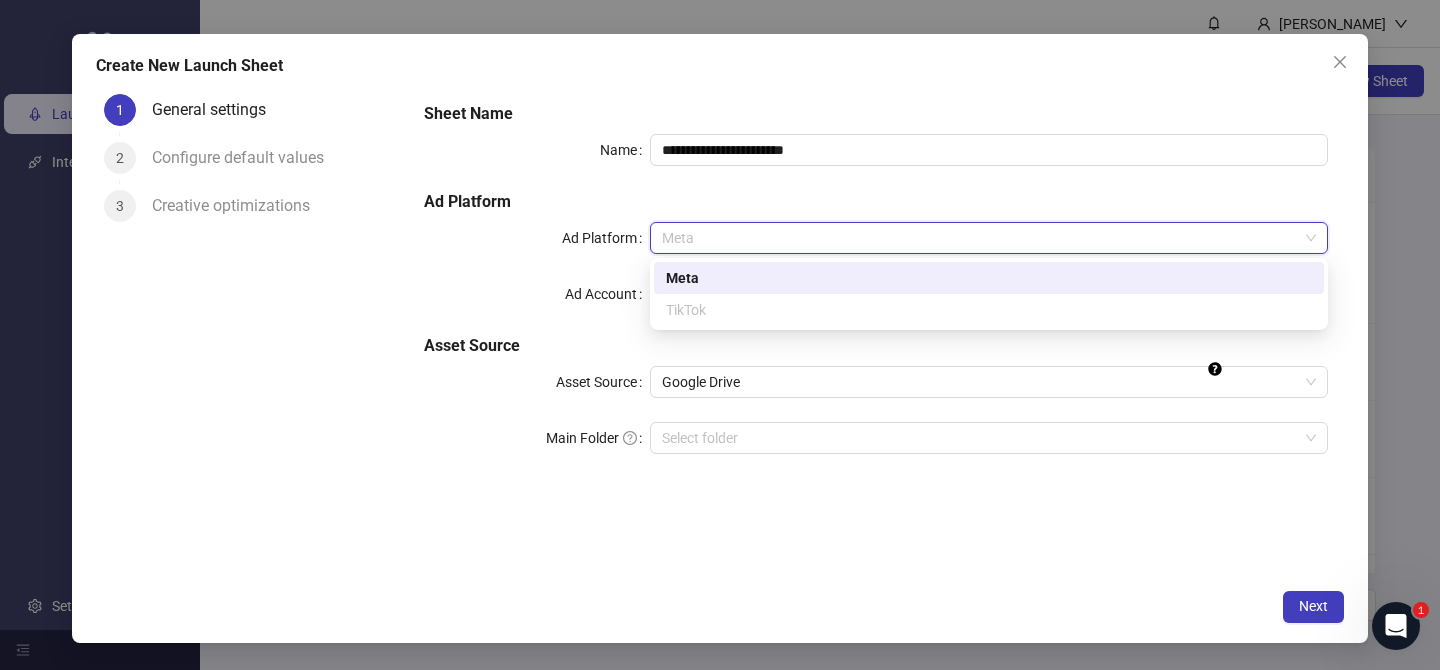 click on "Meta" at bounding box center [989, 238] 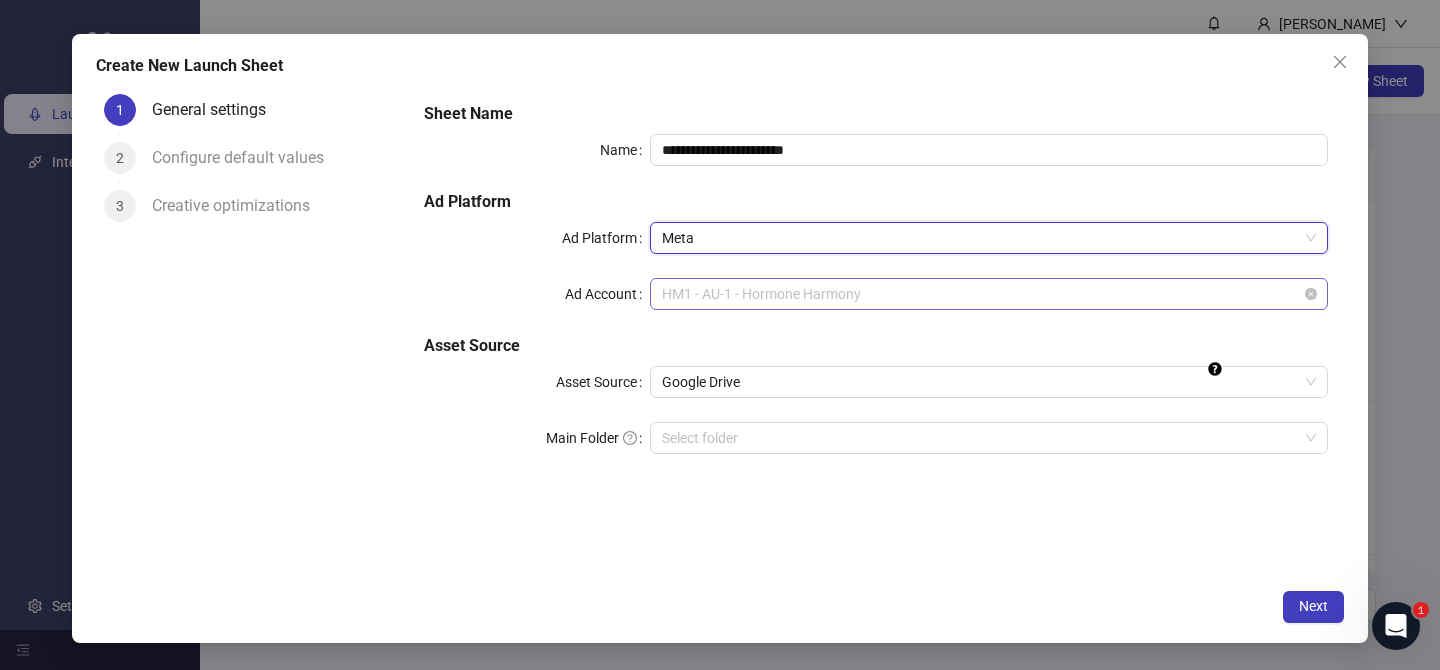 click on "HM1 - AU-1 - Hormone Harmony" at bounding box center [989, 294] 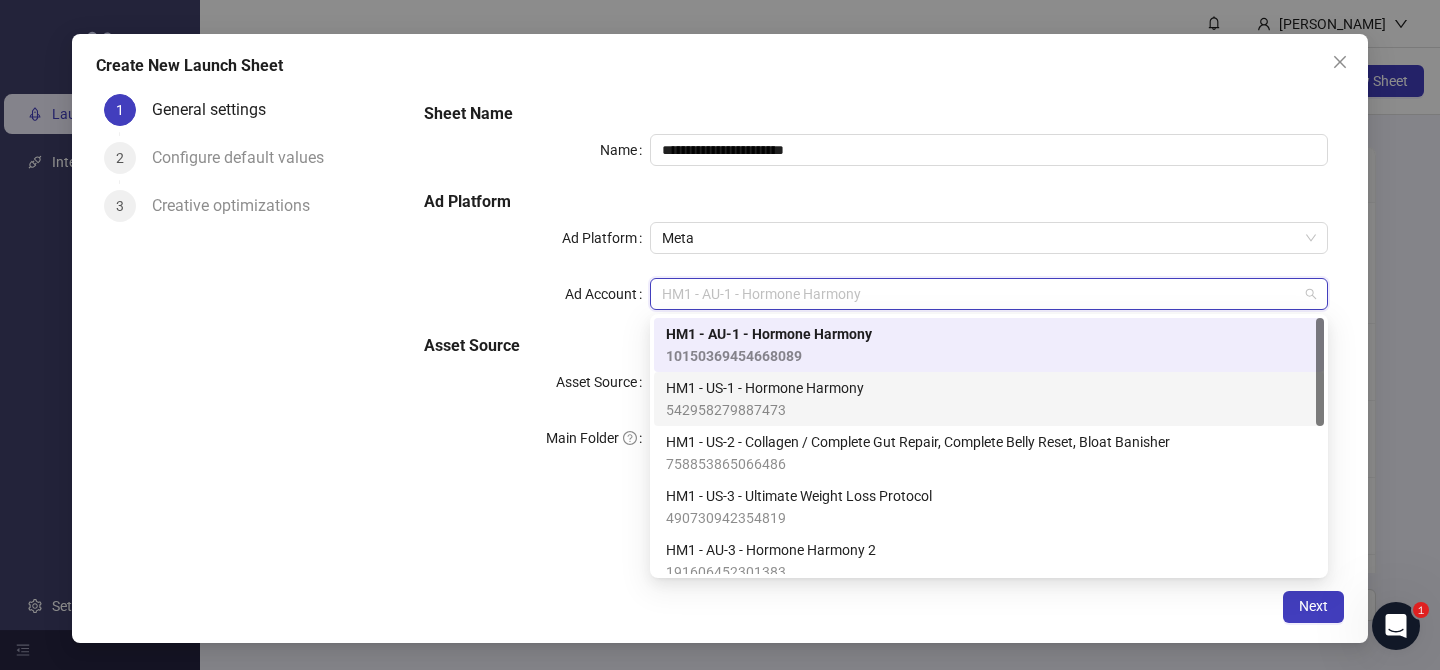 click on "HM1 - US-1 - Hormone Harmony" at bounding box center [765, 388] 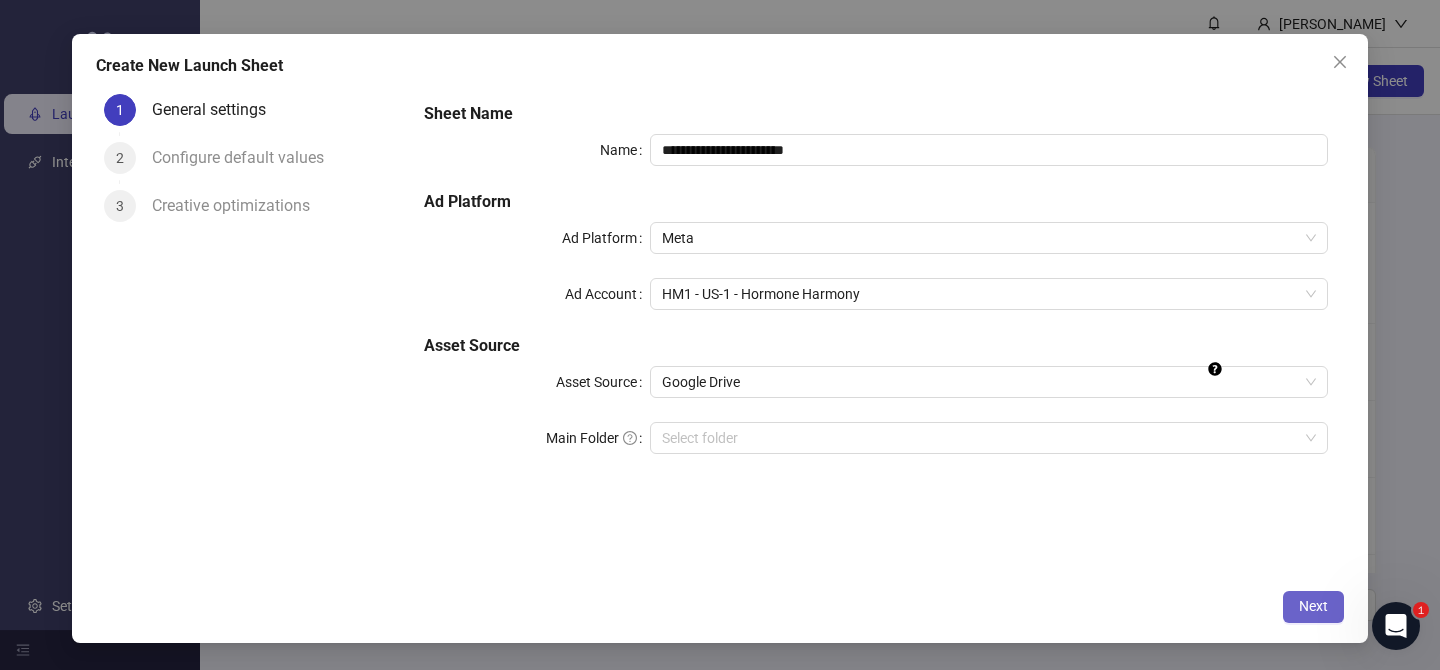 click on "Next" at bounding box center [1313, 606] 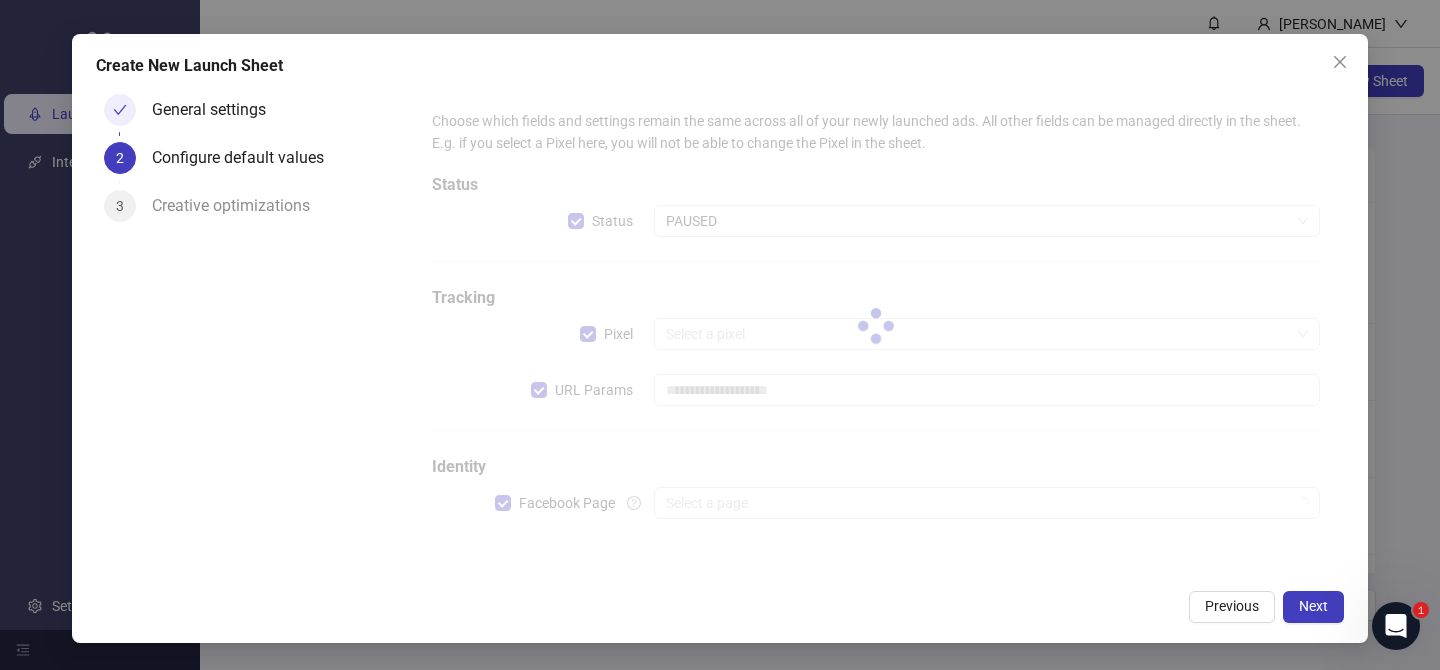 type on "**********" 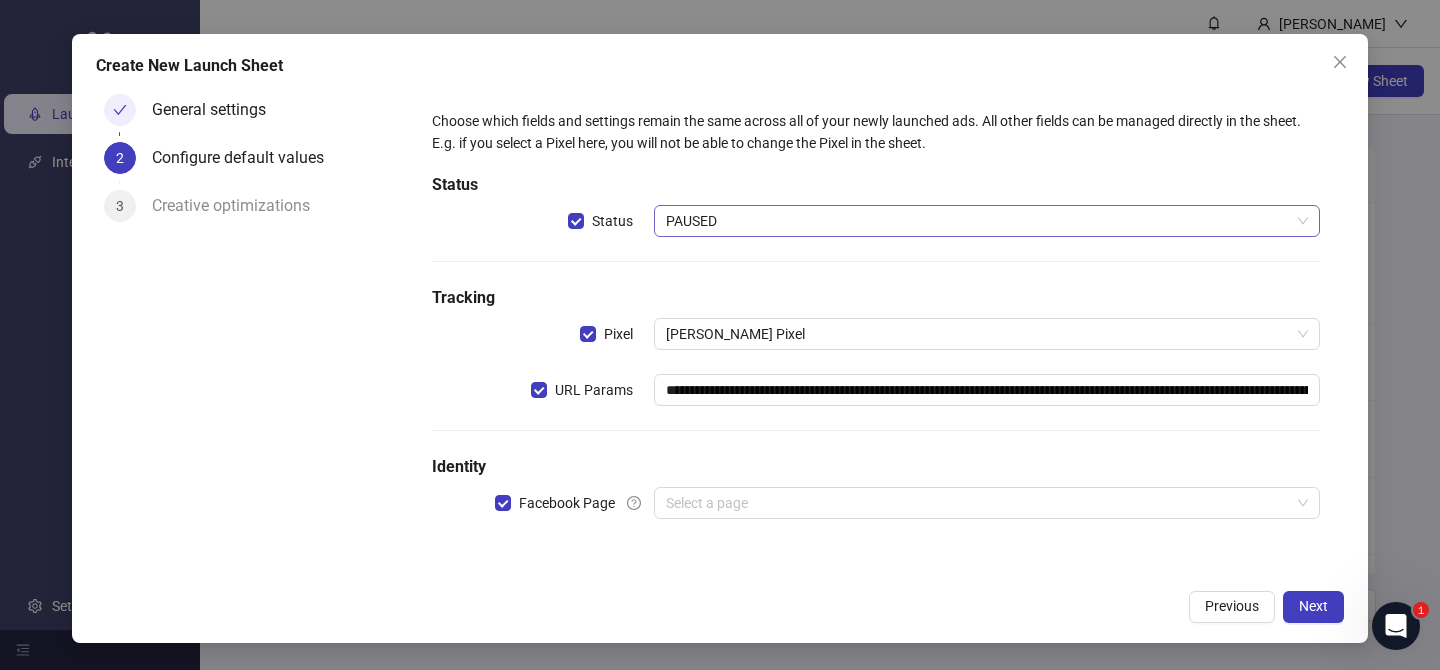 click on "PAUSED" at bounding box center (987, 221) 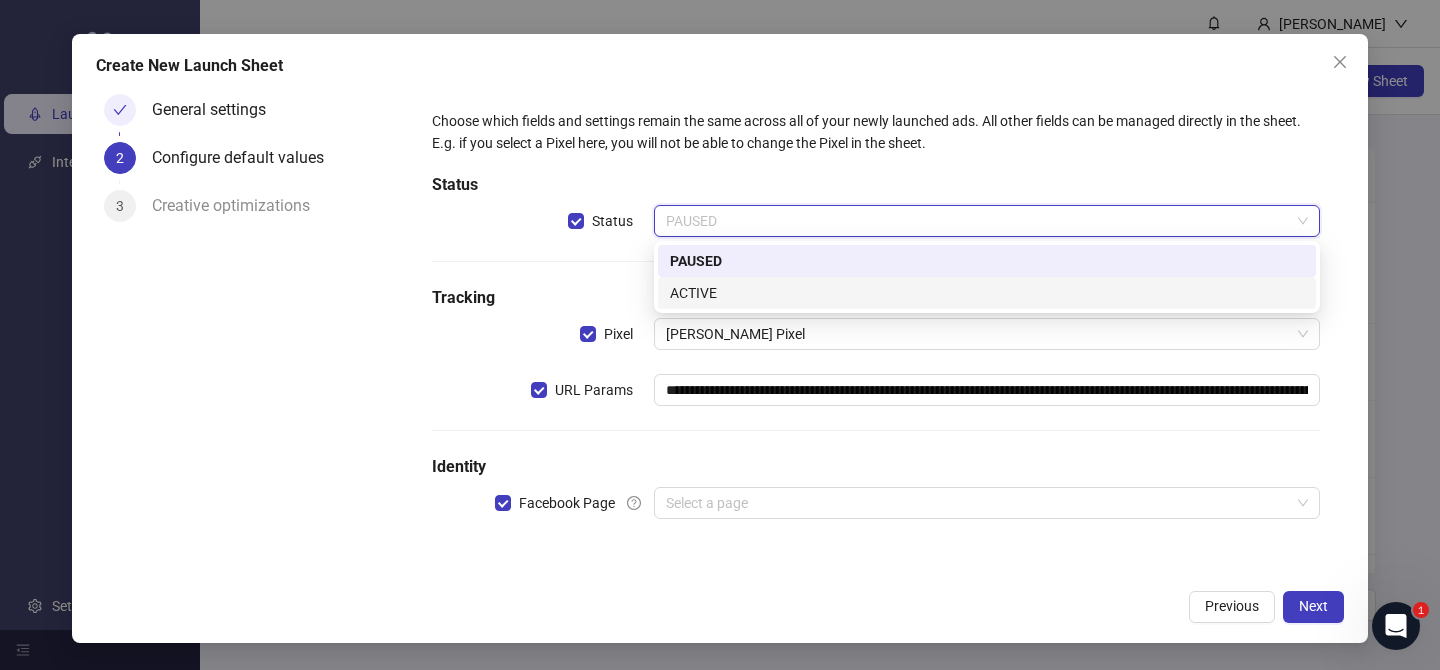 click on "ACTIVE" at bounding box center (987, 293) 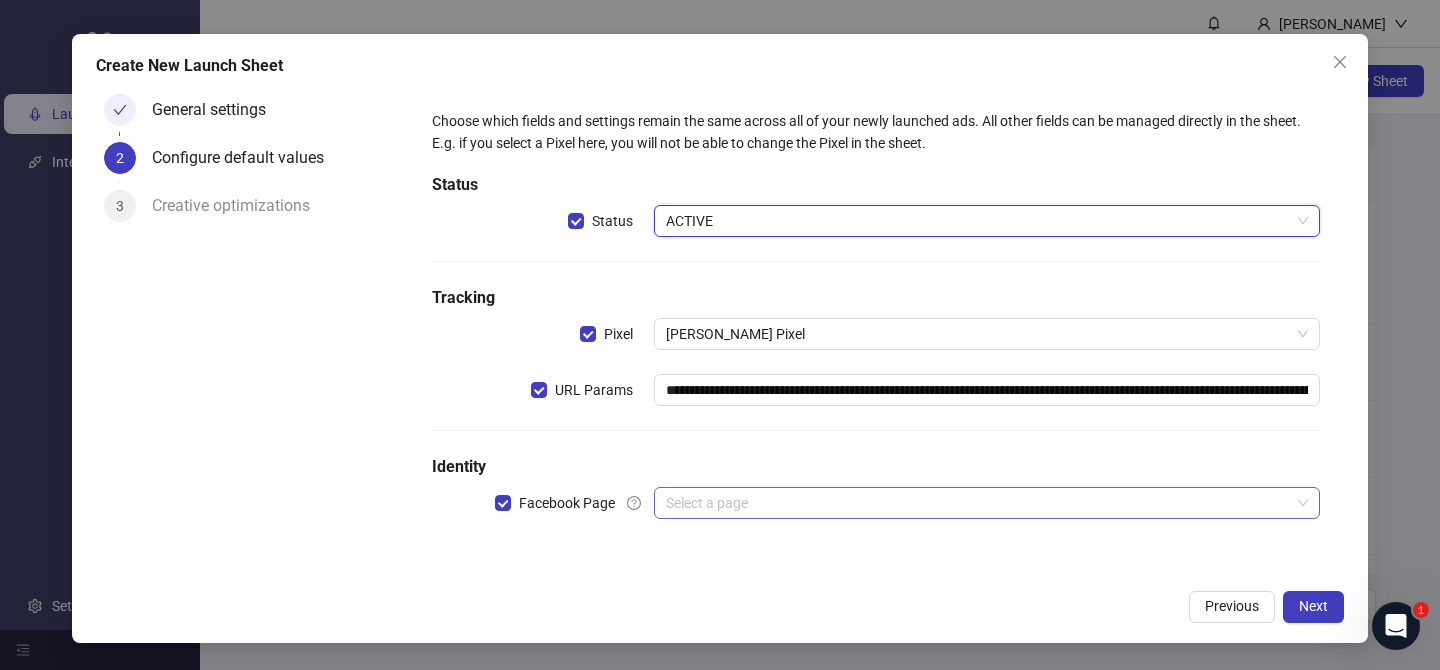 drag, startPoint x: 722, startPoint y: 519, endPoint x: 727, endPoint y: 503, distance: 16.763054 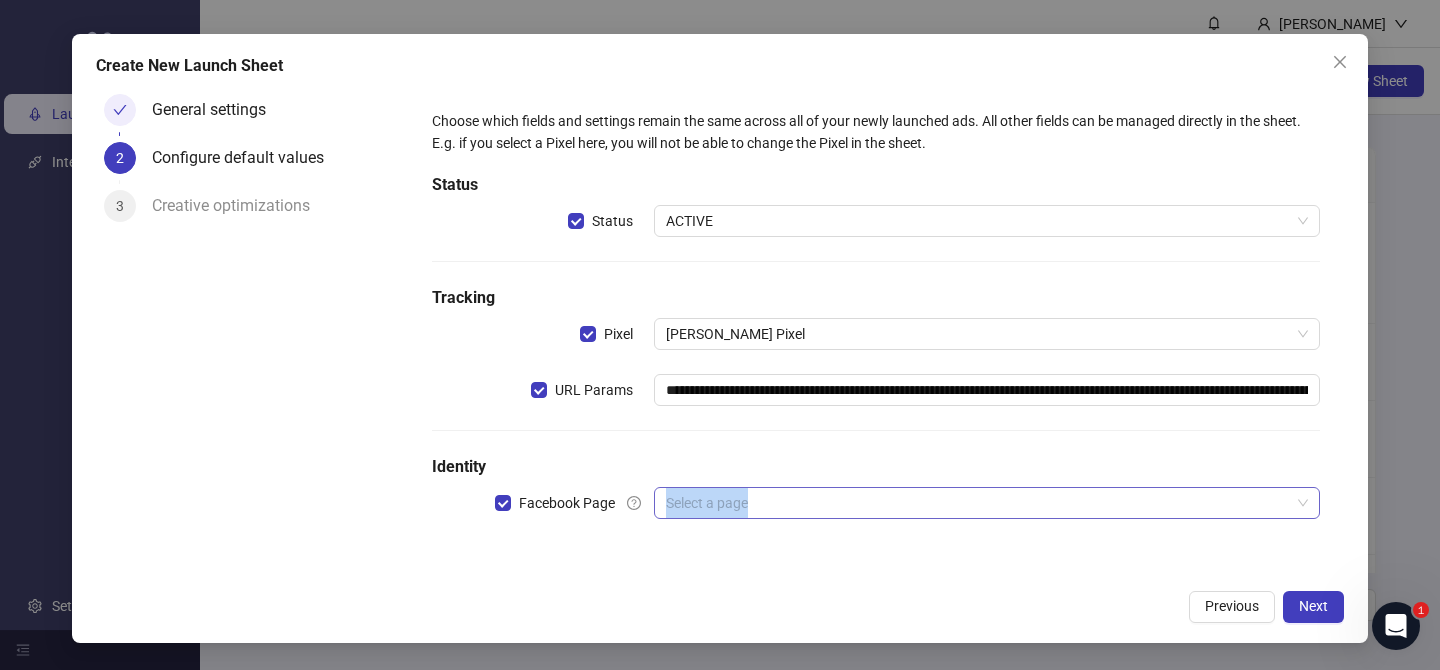 click at bounding box center (978, 503) 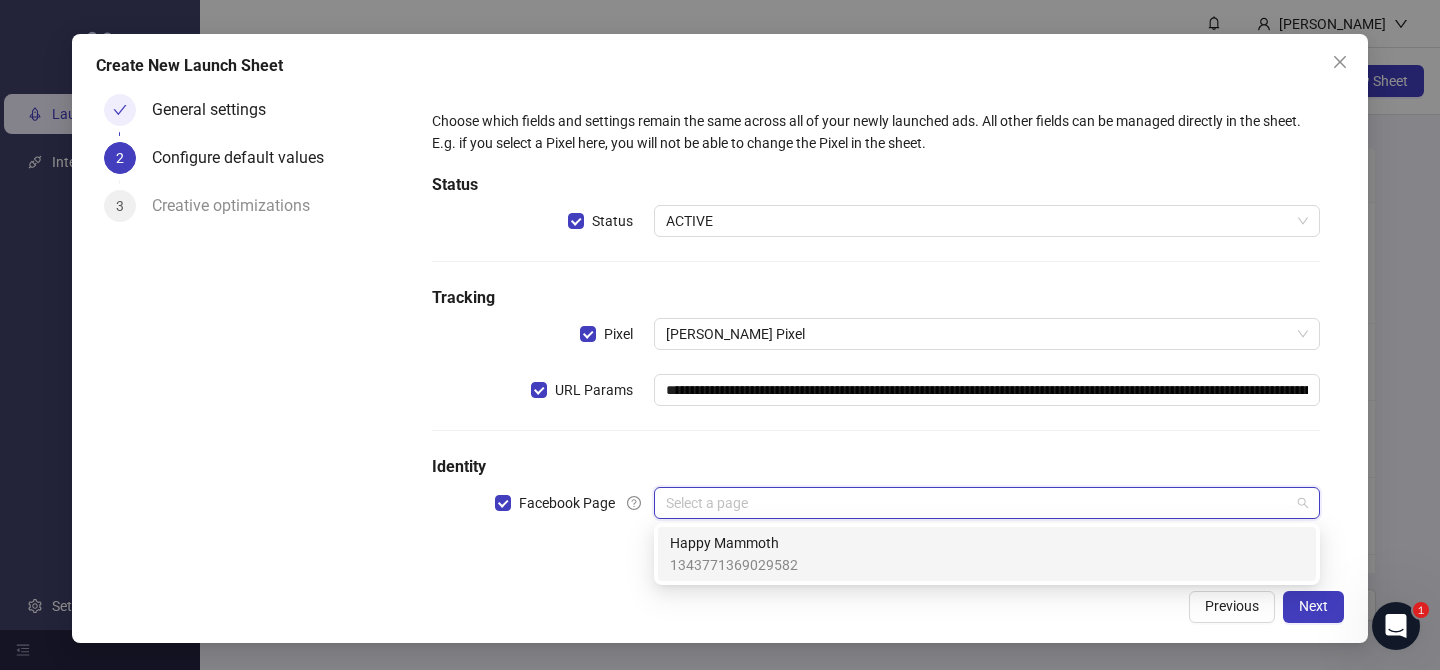 click on "Happy Mammoth" at bounding box center [734, 543] 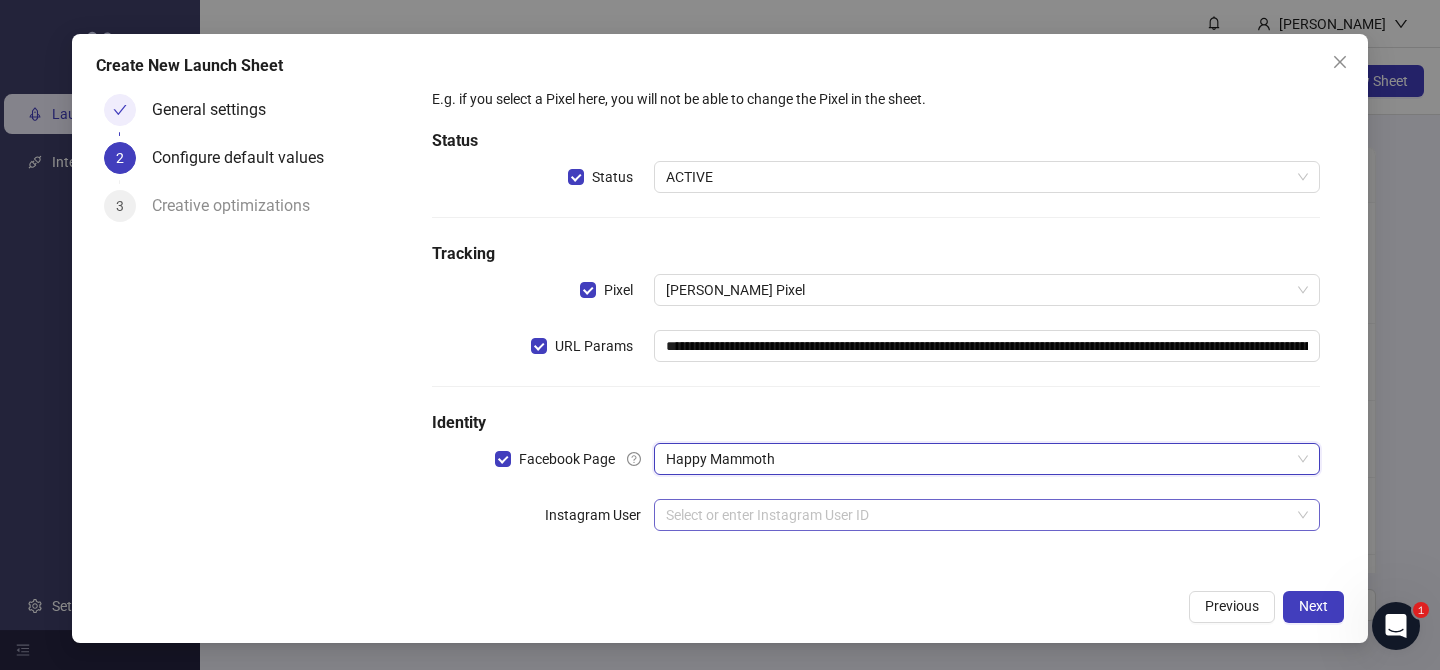 click at bounding box center [978, 515] 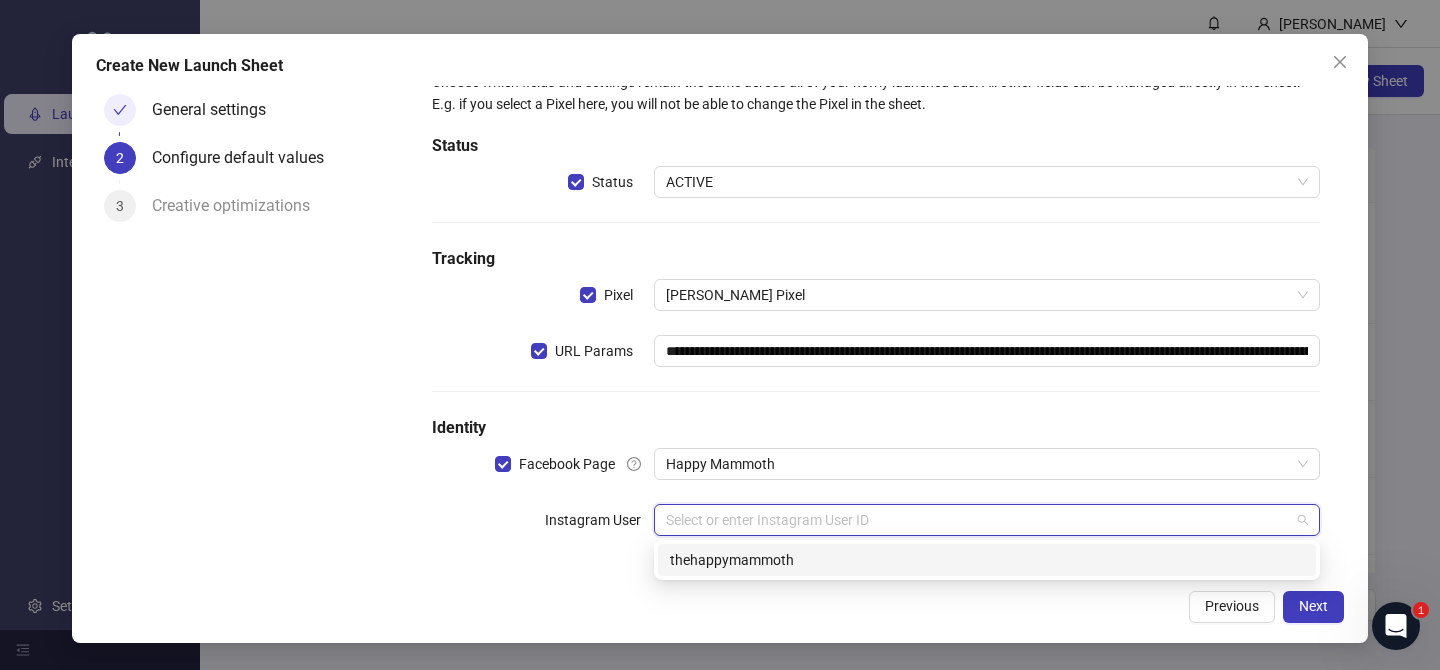click on "thehappymammoth" at bounding box center (987, 560) 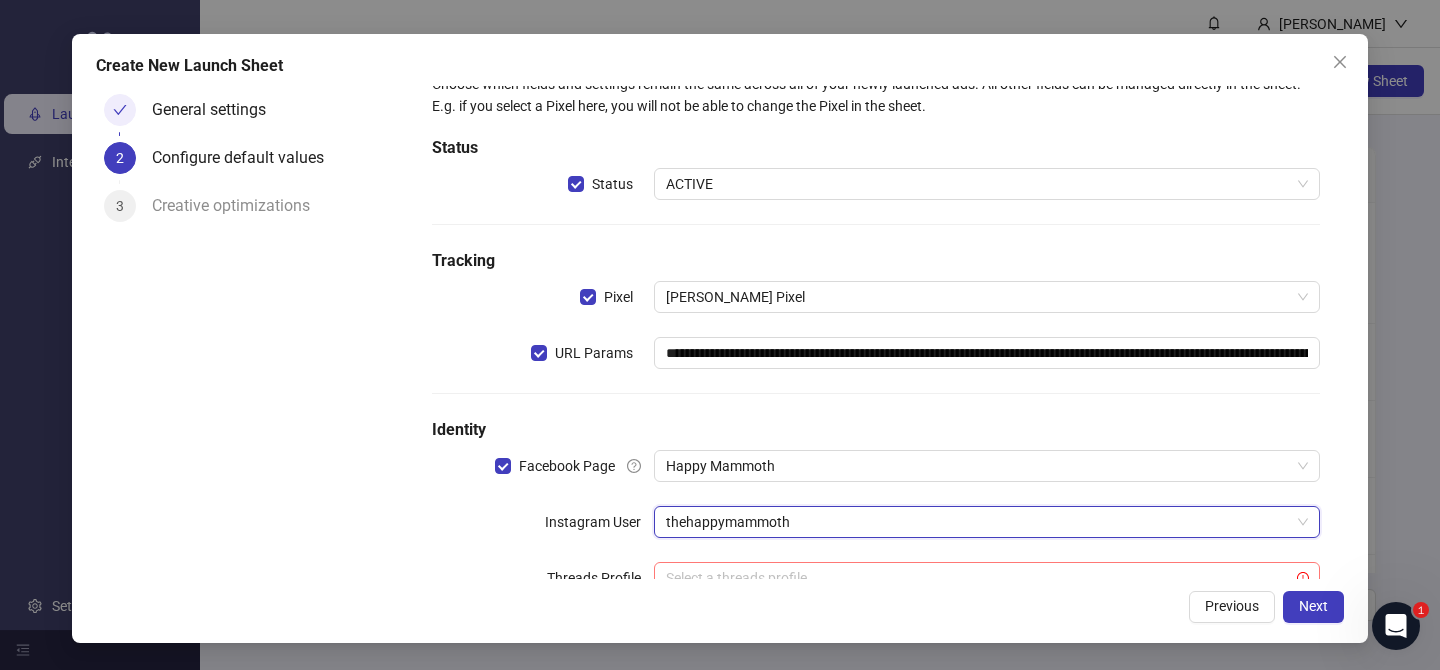 scroll, scrollTop: 100, scrollLeft: 0, axis: vertical 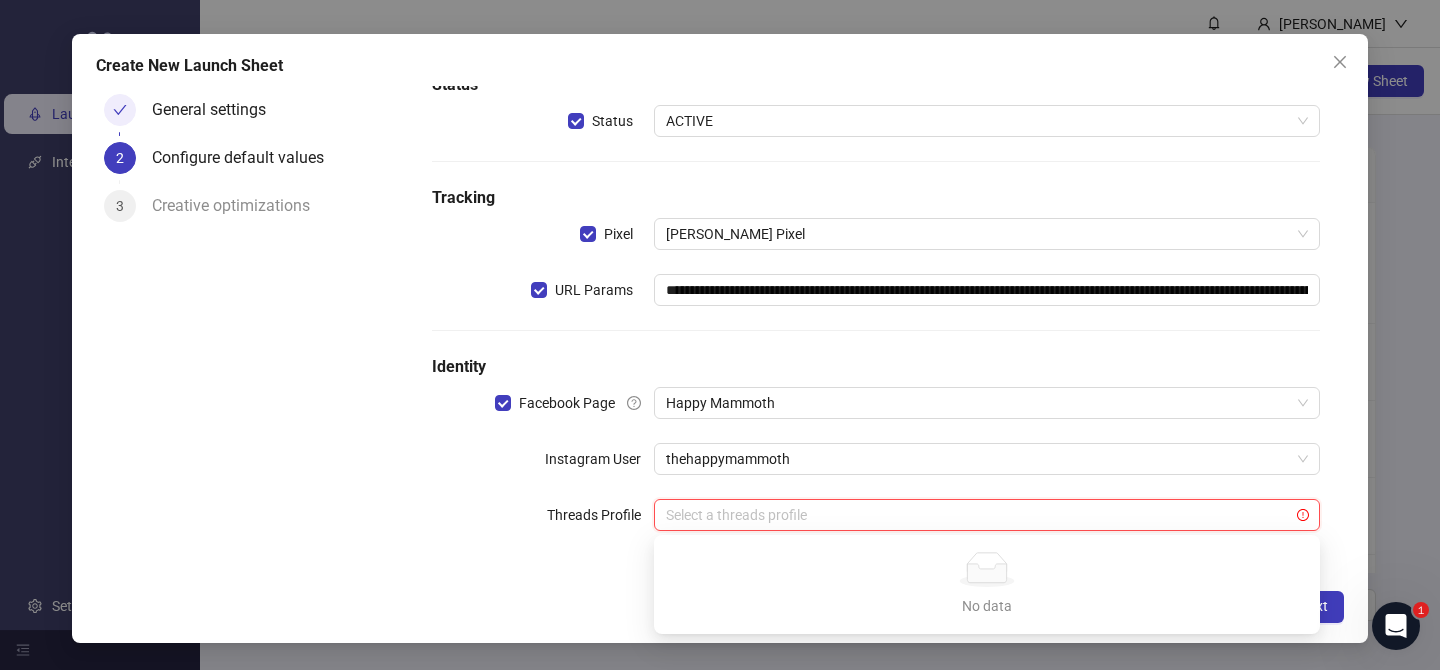 click at bounding box center [978, 515] 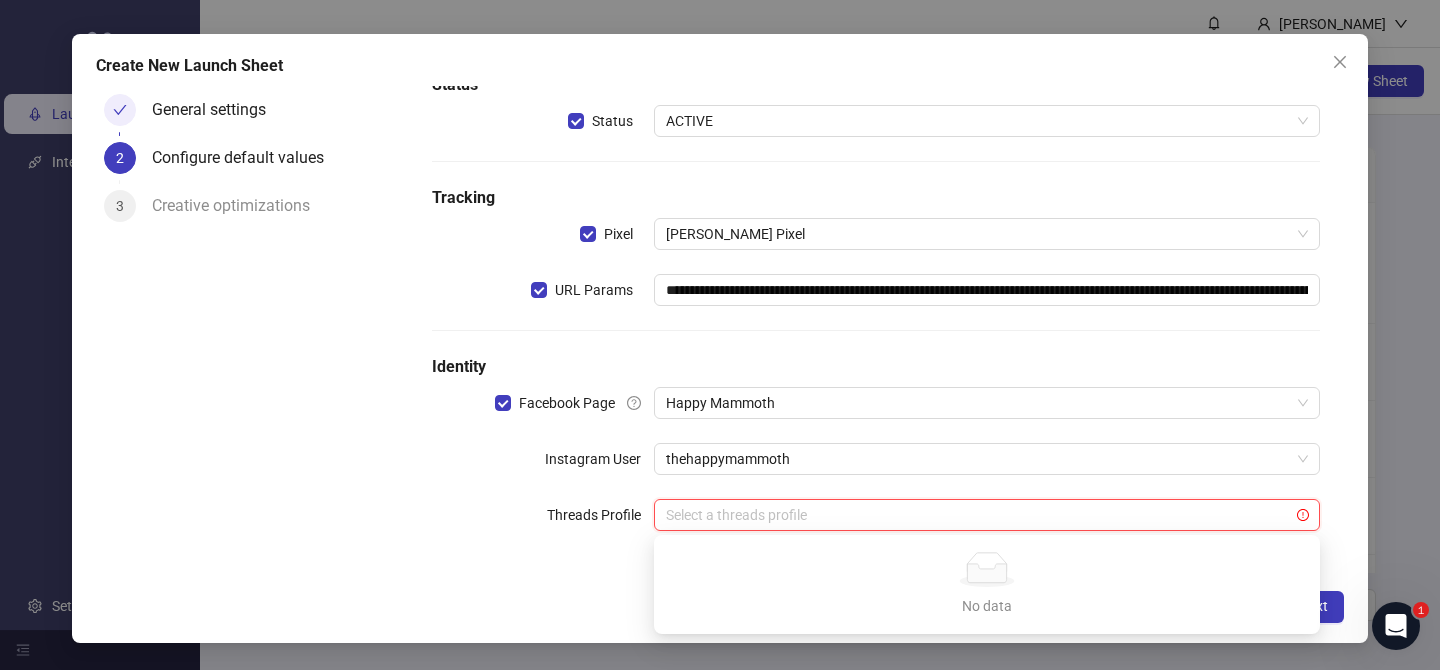 click on "No data No data" at bounding box center [987, 584] 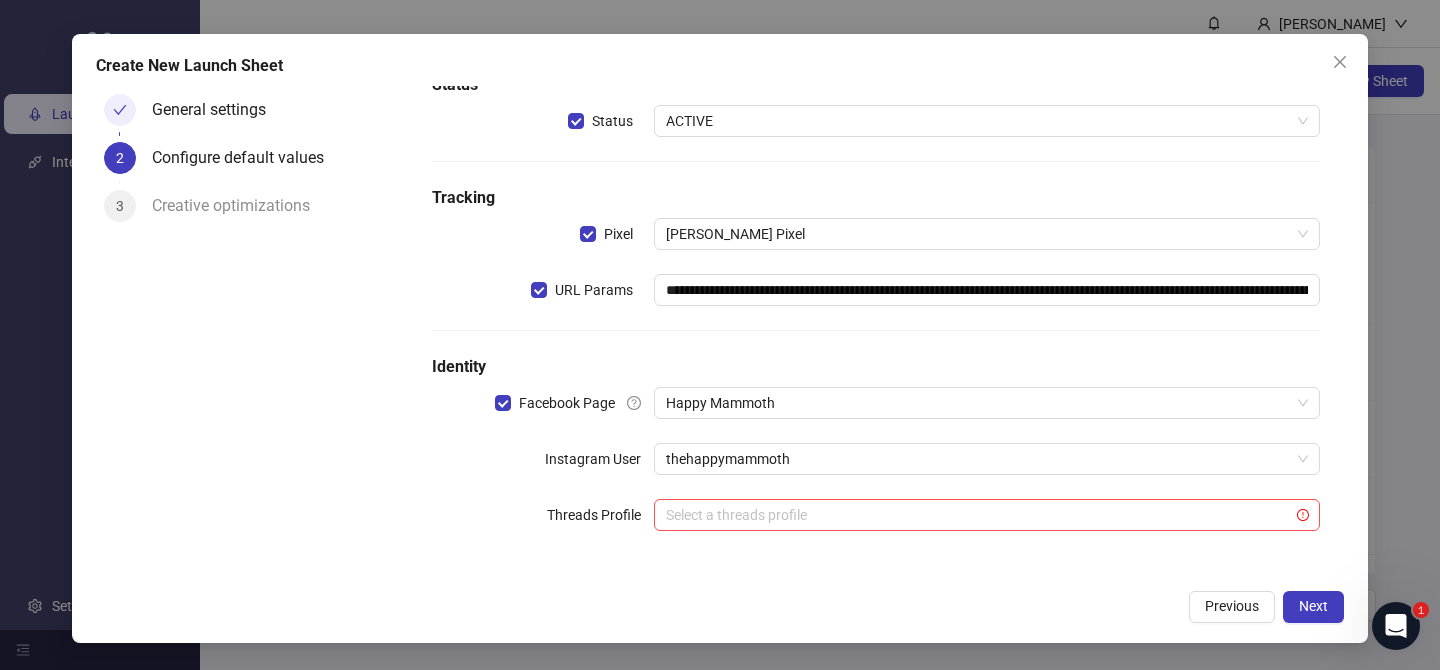 click on "Threads Profile" at bounding box center [543, 515] 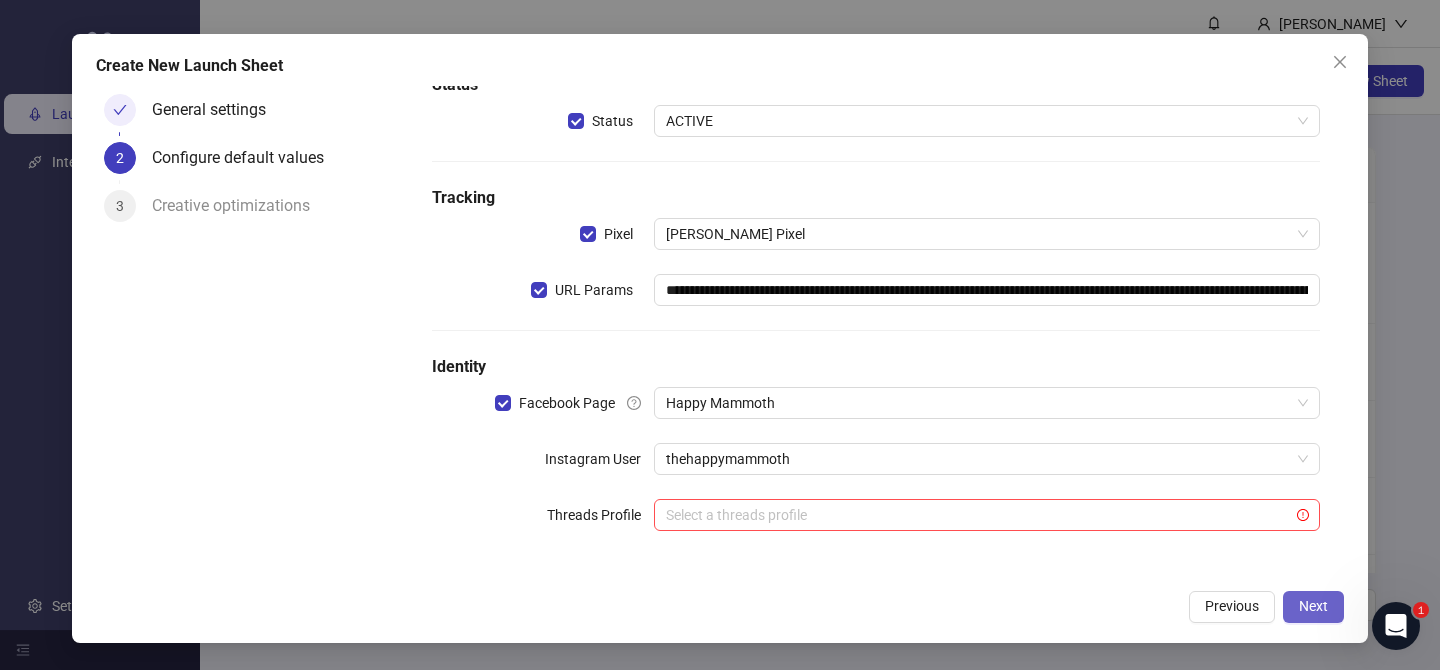click on "Next" at bounding box center [1313, 607] 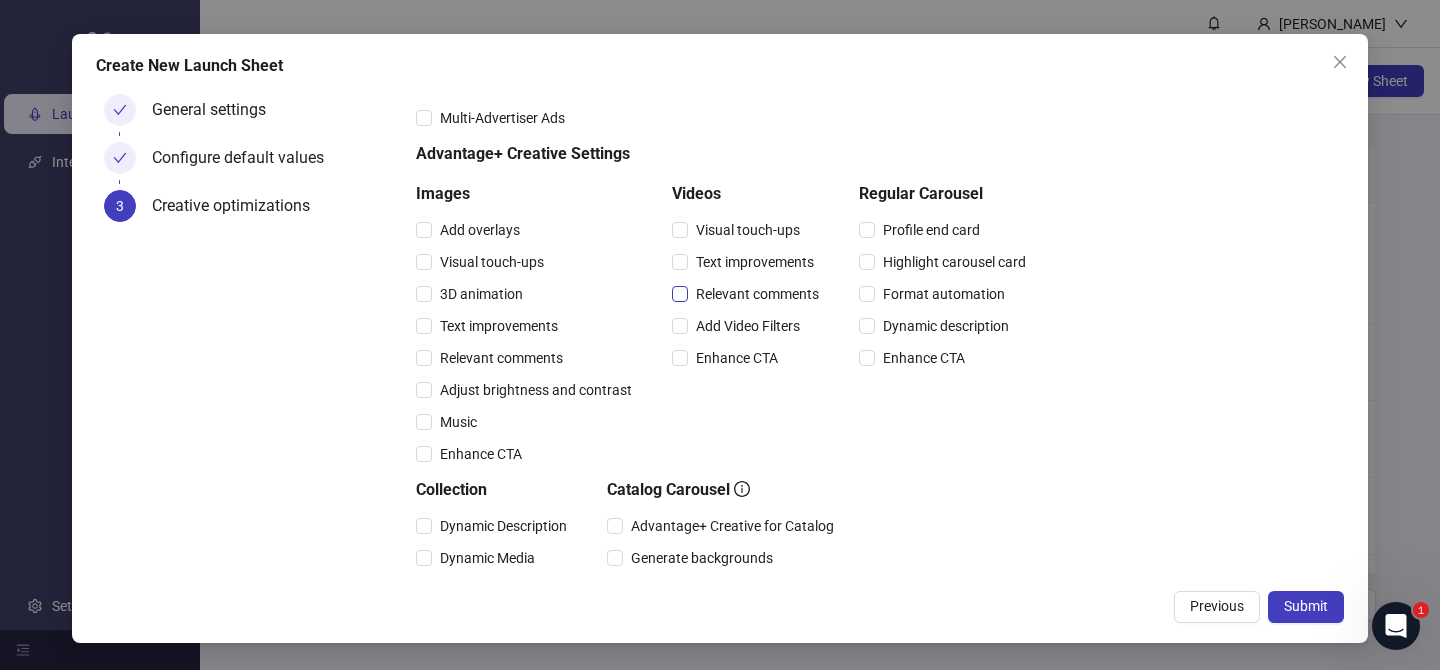 click on "Relevant comments" at bounding box center [757, 294] 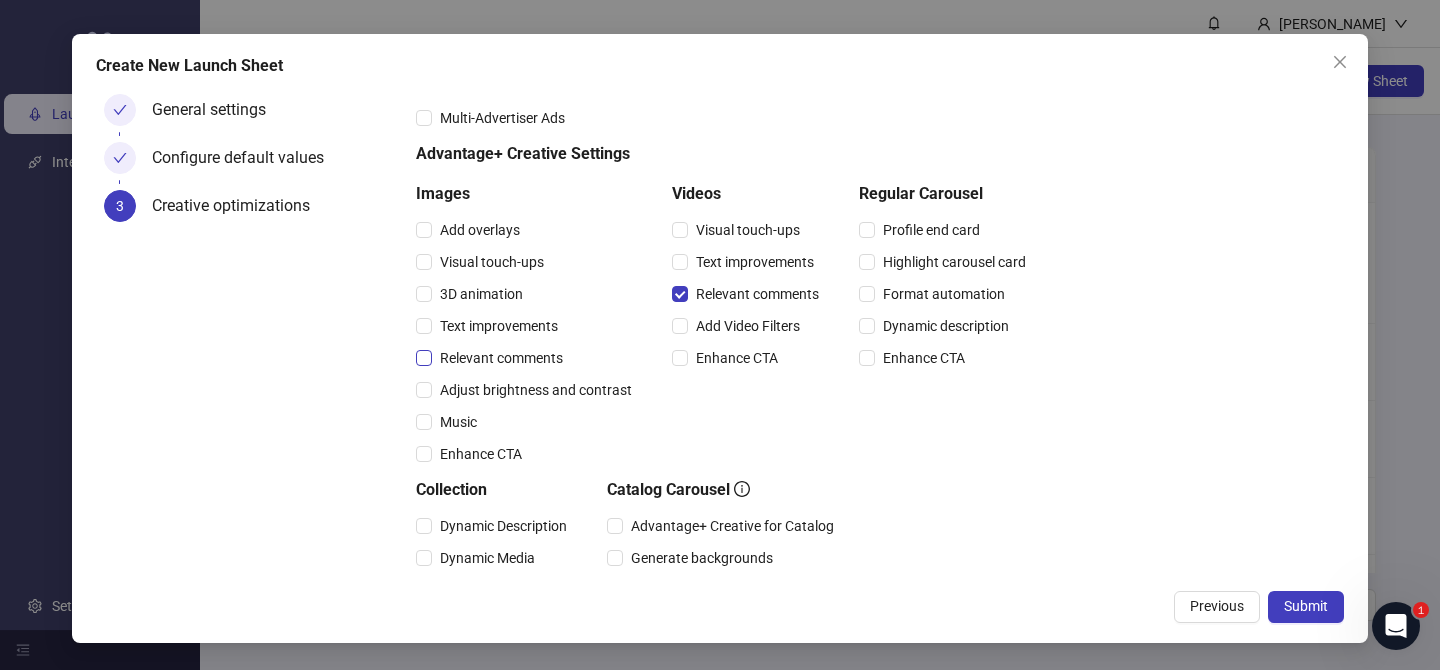 click on "Relevant comments" at bounding box center (501, 358) 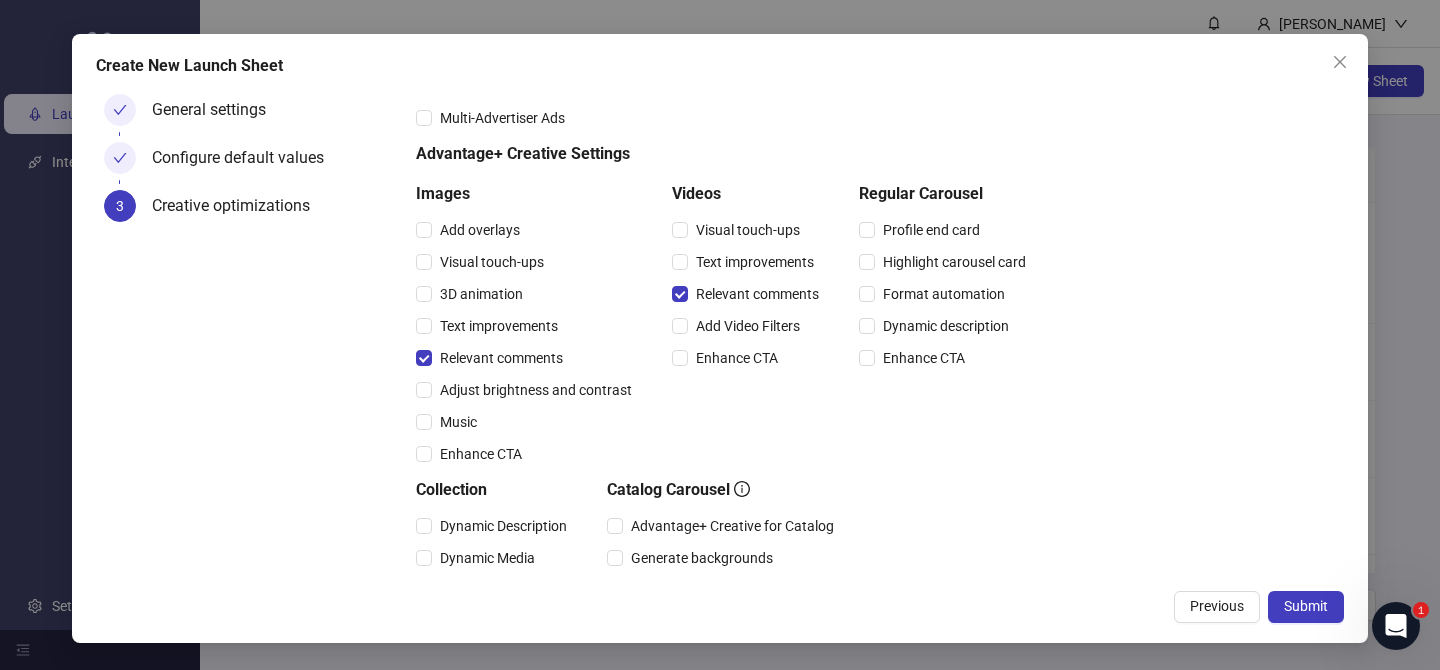 click on "Multi-Advertiser Ads" at bounding box center [725, 118] 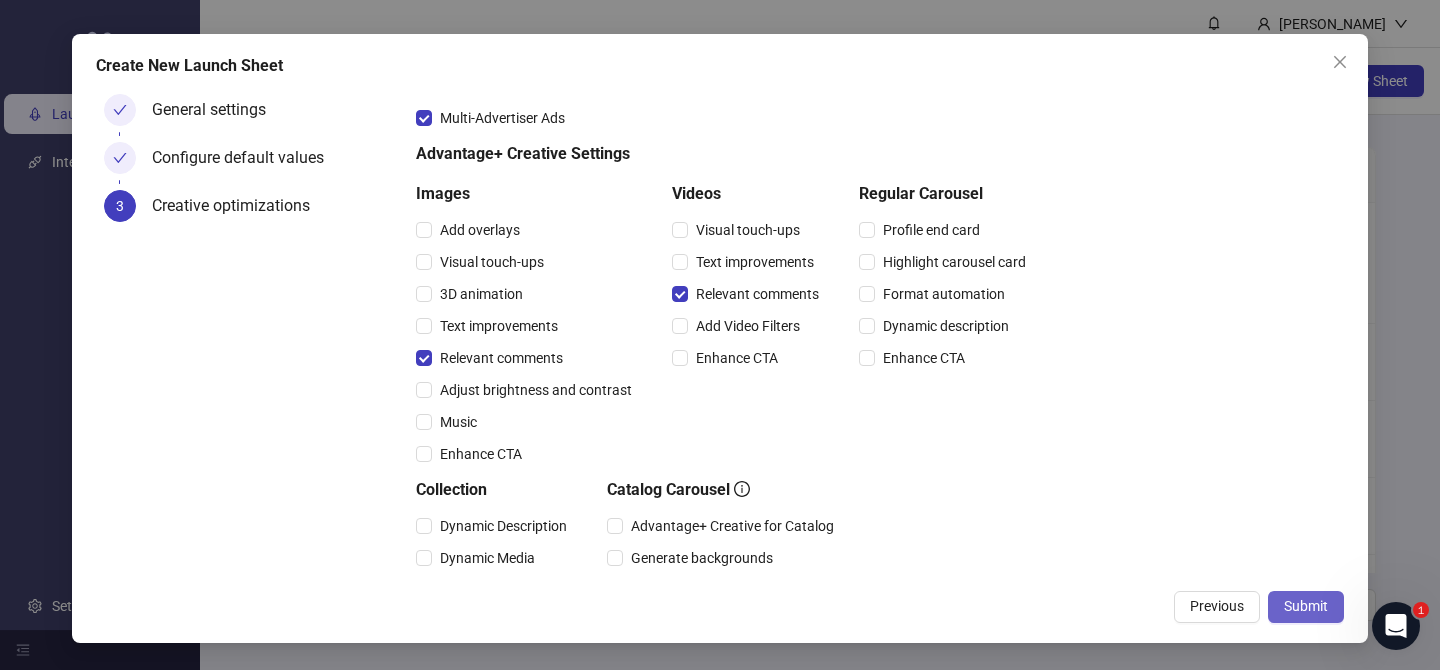 click on "Submit" at bounding box center (1306, 607) 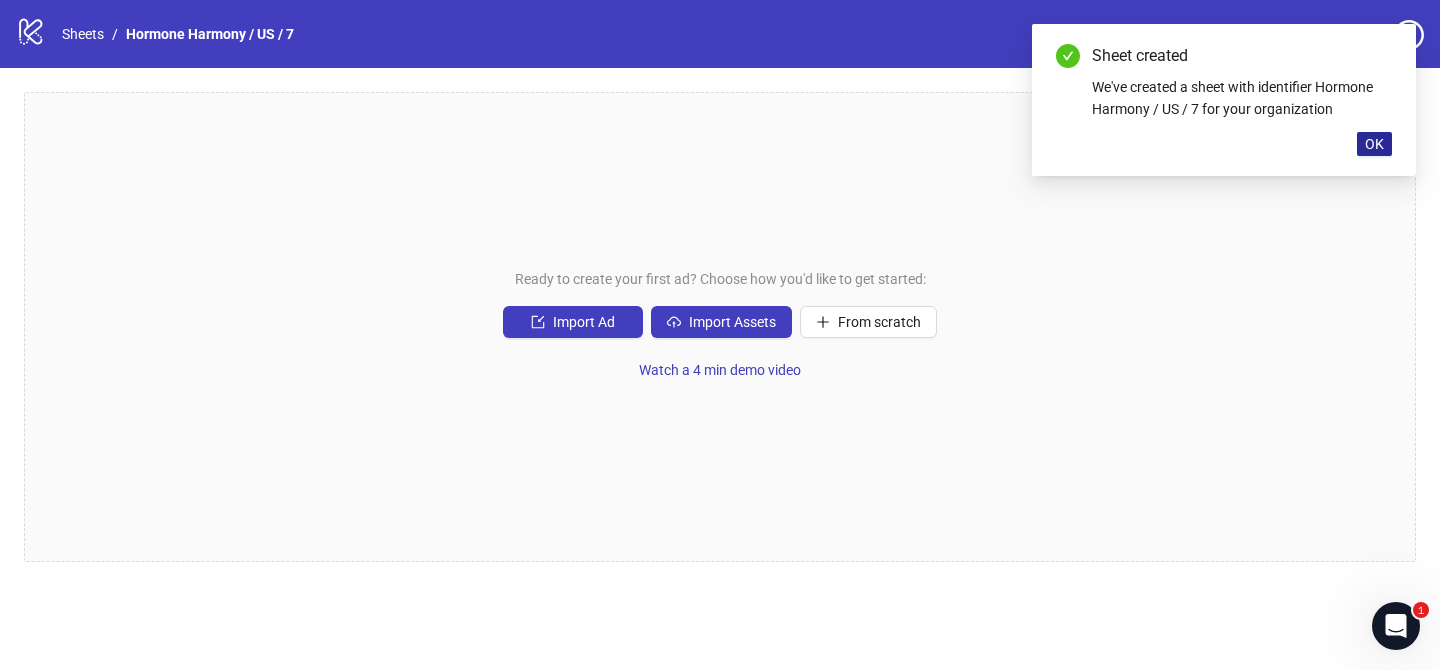 click on "OK" at bounding box center (1374, 144) 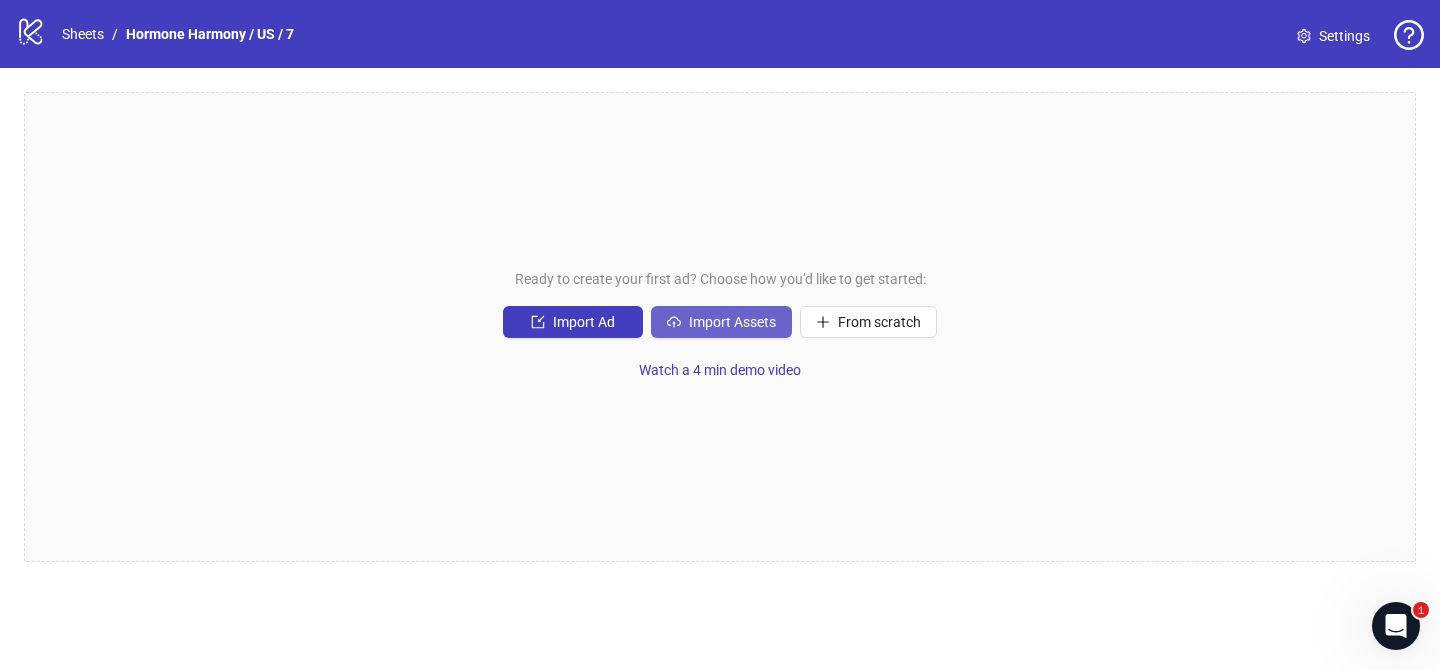 click on "Import Assets" at bounding box center [732, 322] 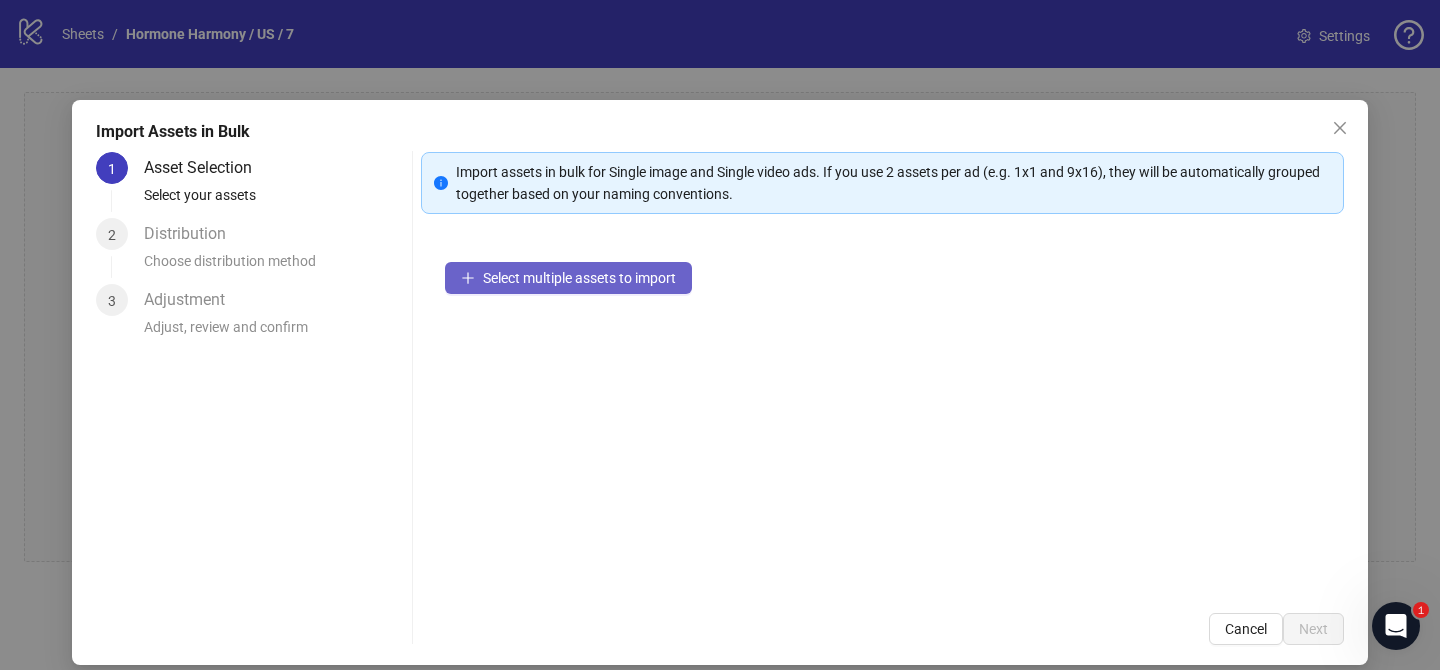 click on "Select multiple assets to import" at bounding box center (568, 278) 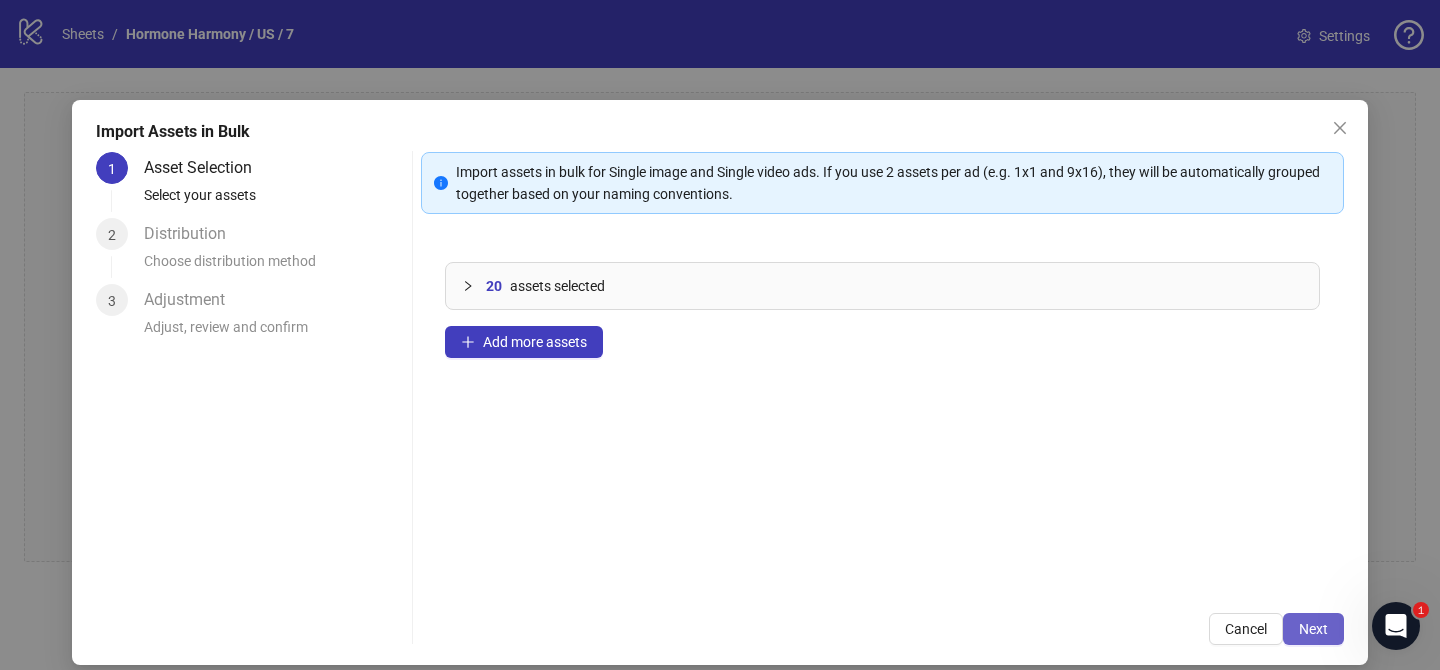 click on "Next" at bounding box center (1313, 629) 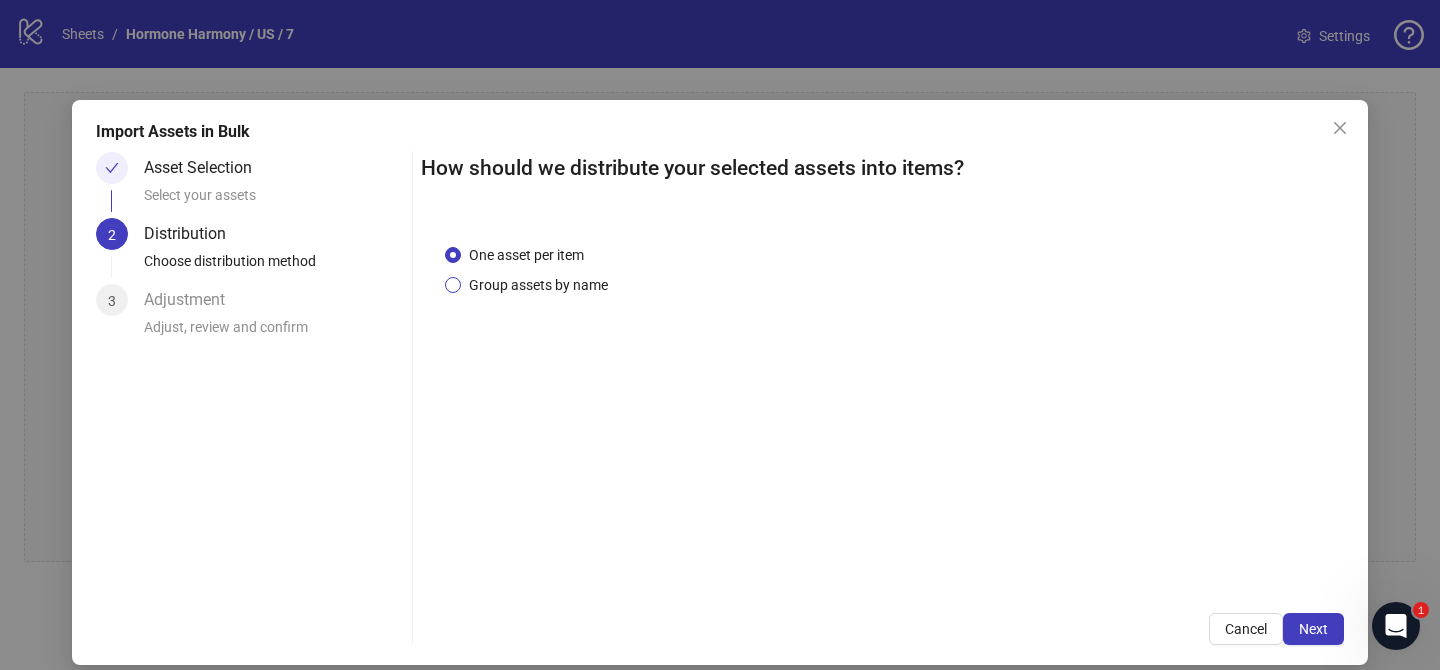click on "Group assets by name" at bounding box center (538, 285) 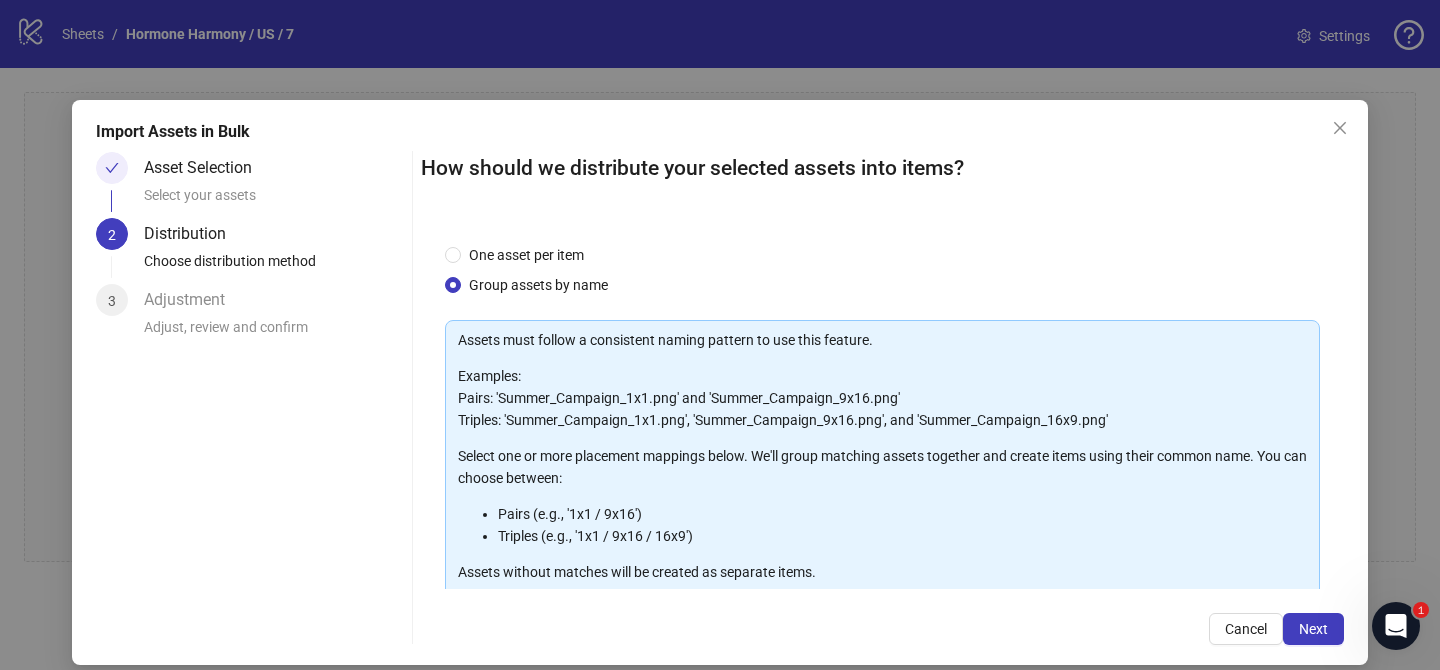 scroll, scrollTop: 216, scrollLeft: 0, axis: vertical 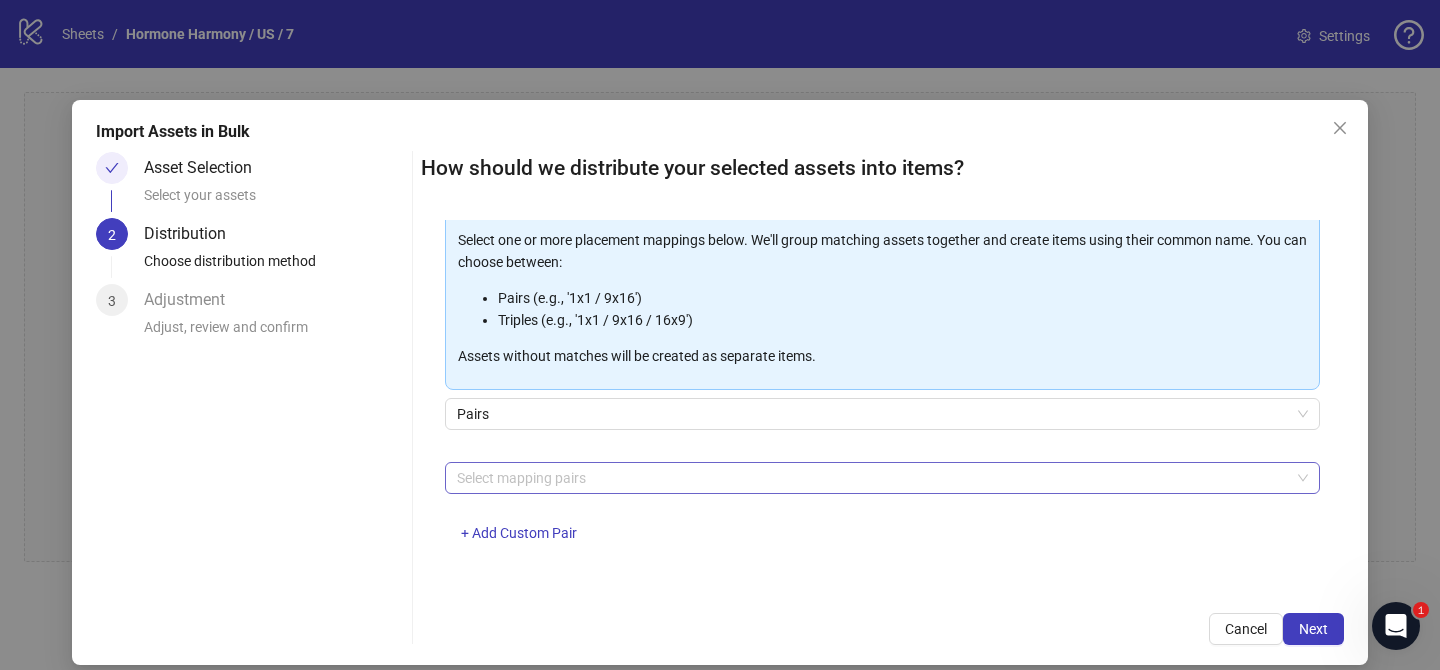 click at bounding box center (872, 478) 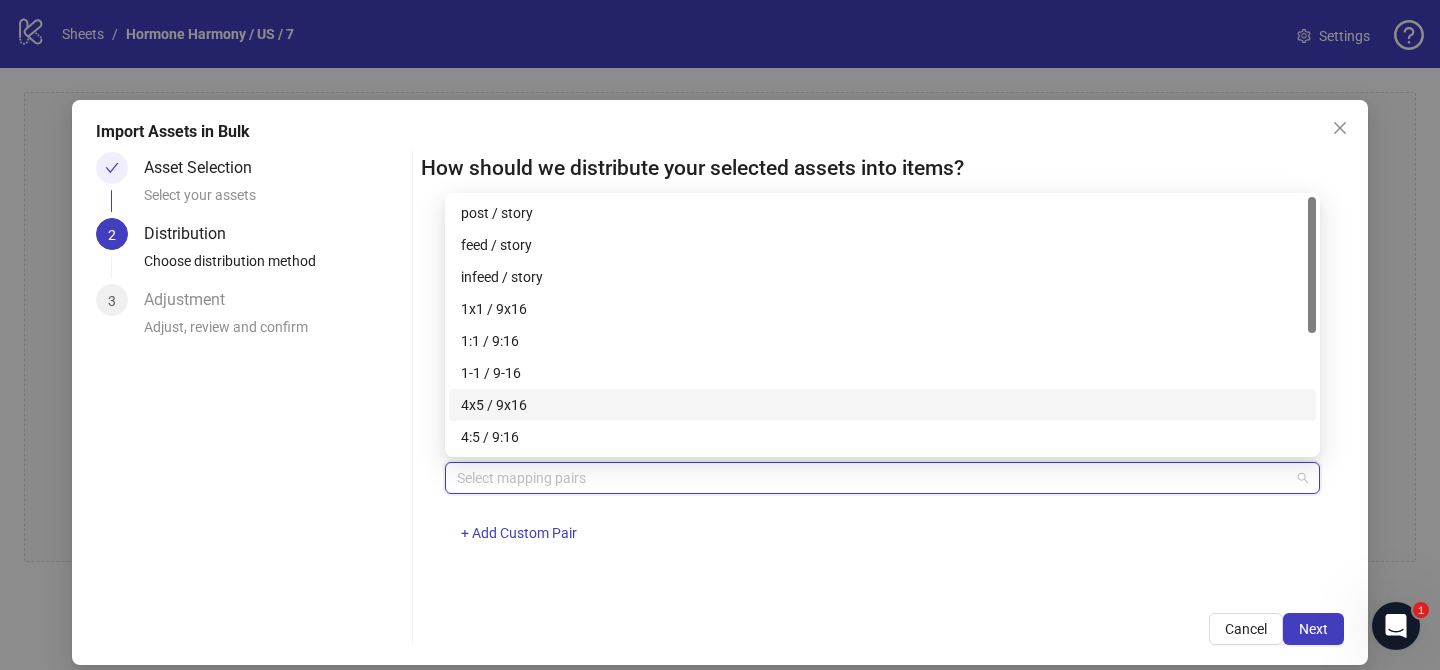 drag, startPoint x: 543, startPoint y: 411, endPoint x: 662, endPoint y: 445, distance: 123.76187 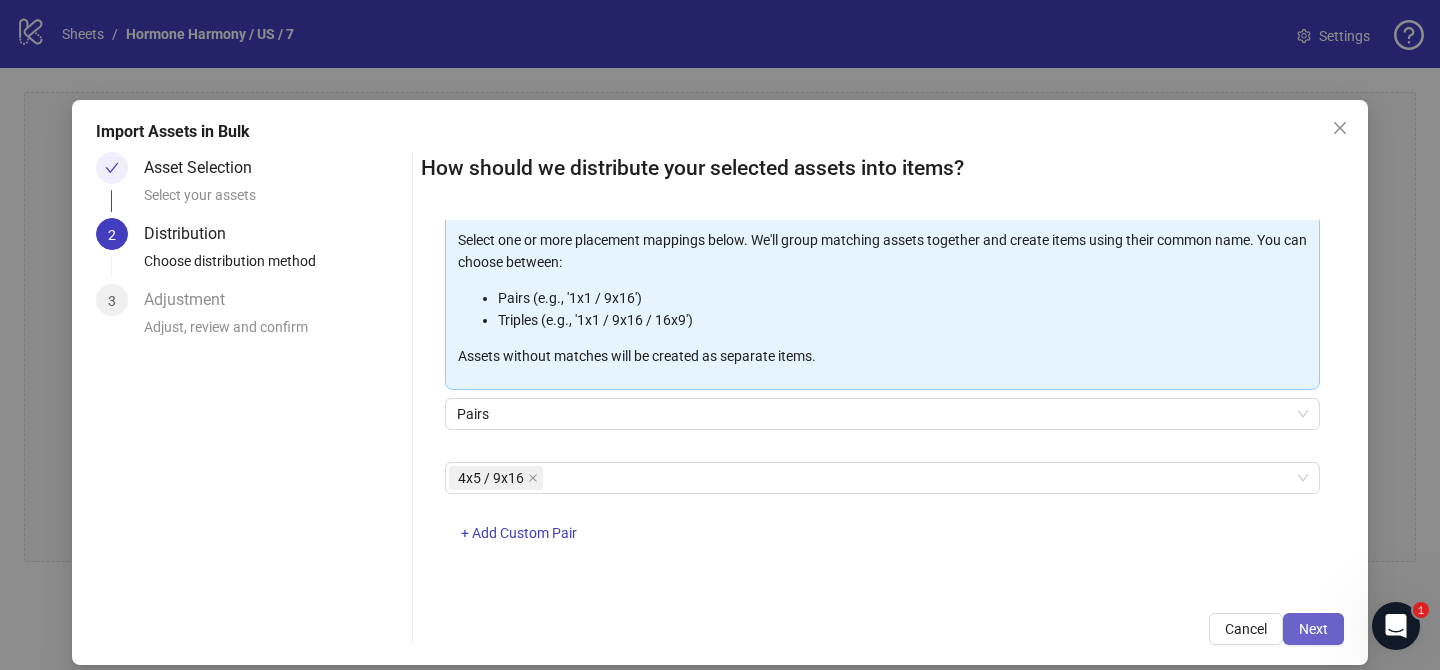 click on "Next" at bounding box center [1313, 629] 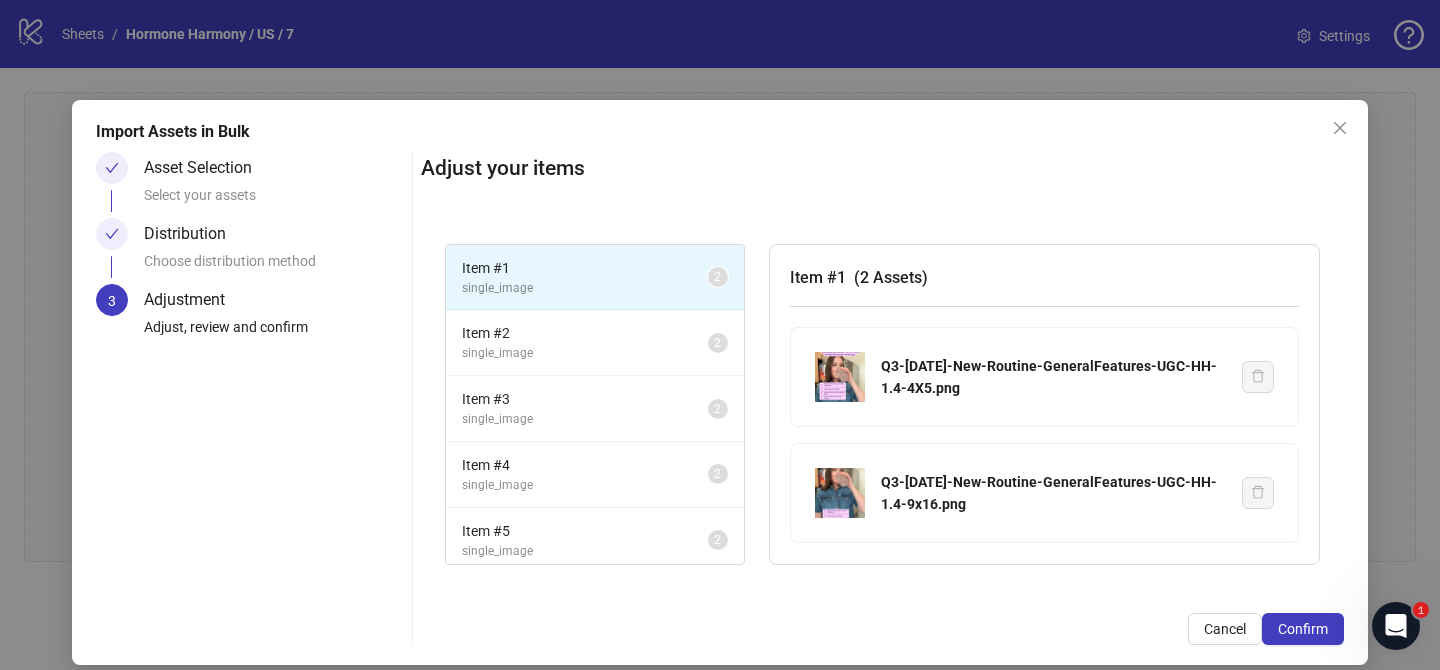 click on "Confirm" at bounding box center [1303, 629] 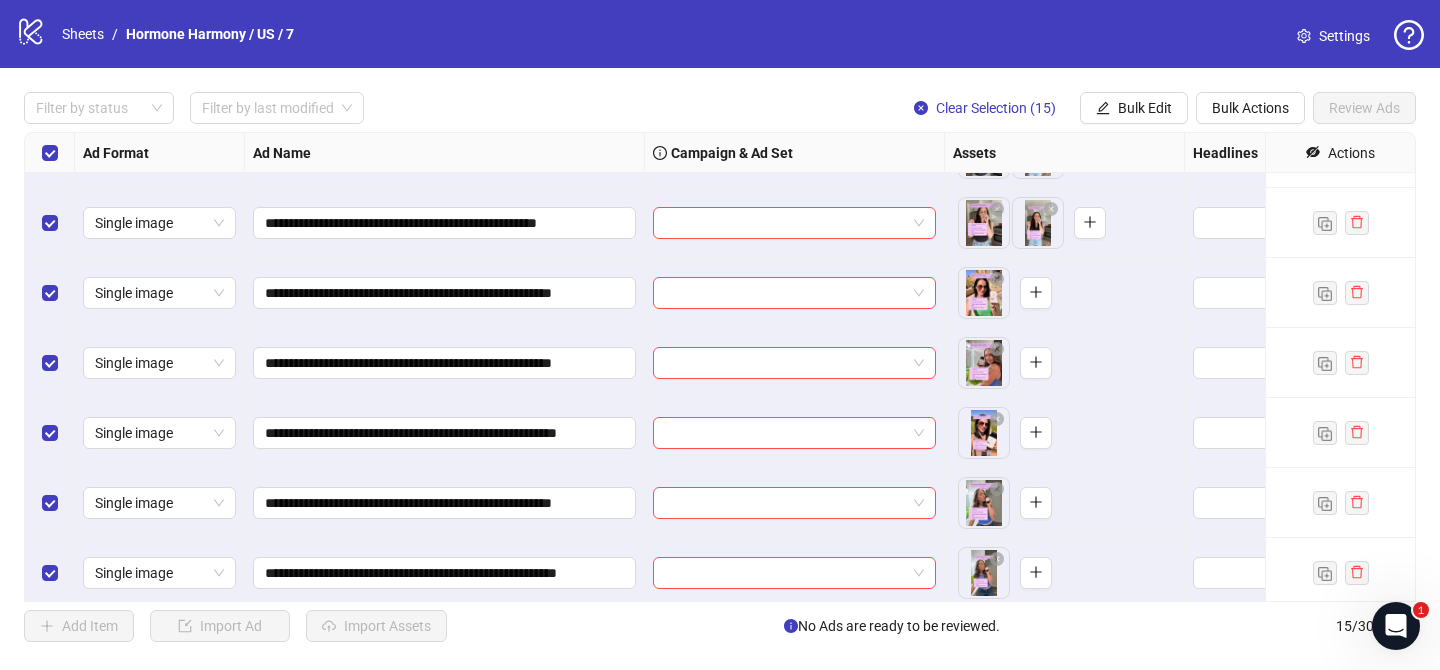 scroll, scrollTop: 622, scrollLeft: 0, axis: vertical 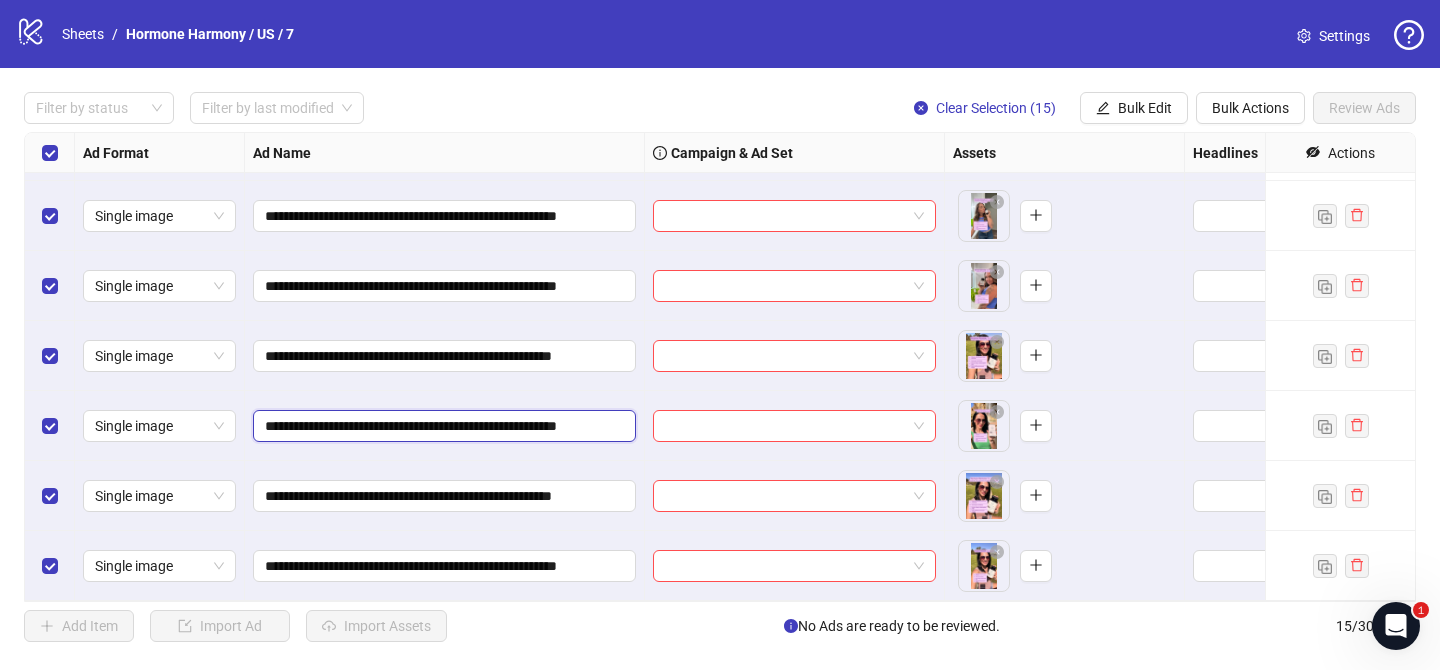 click on "**********" at bounding box center [442, 426] 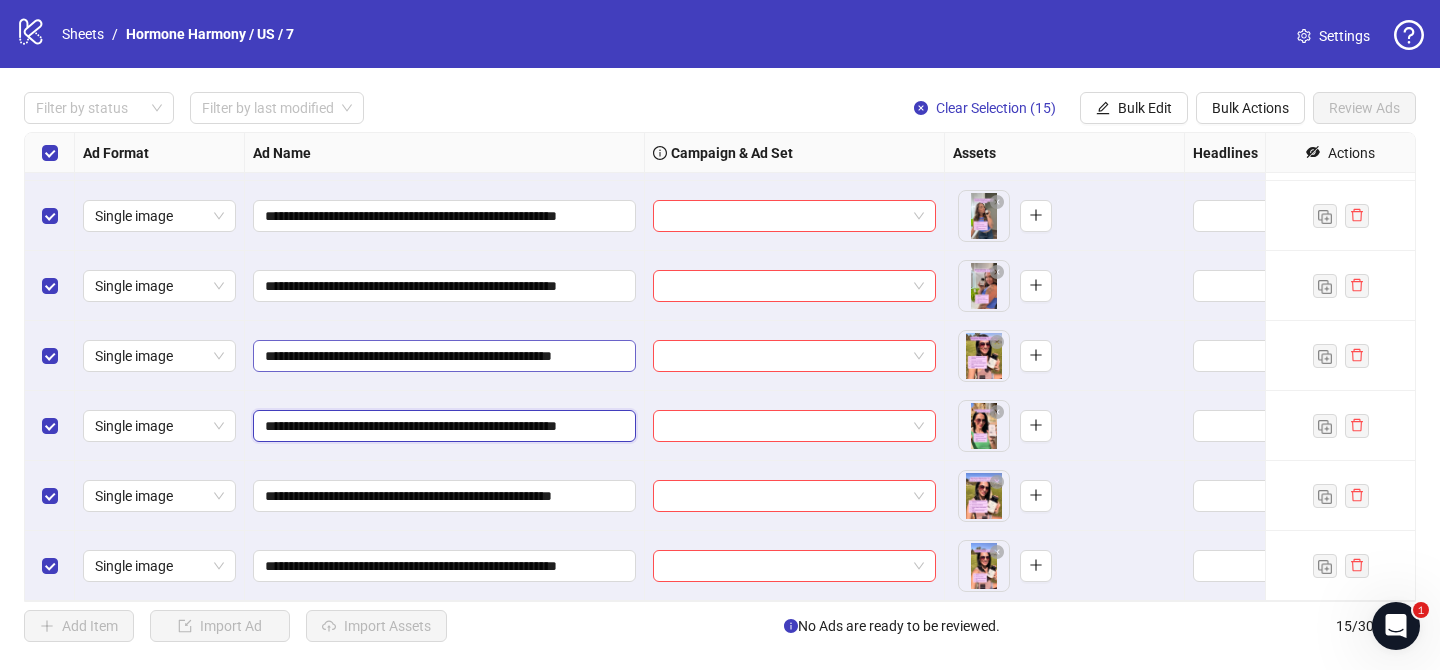 scroll, scrollTop: 0, scrollLeft: 40, axis: horizontal 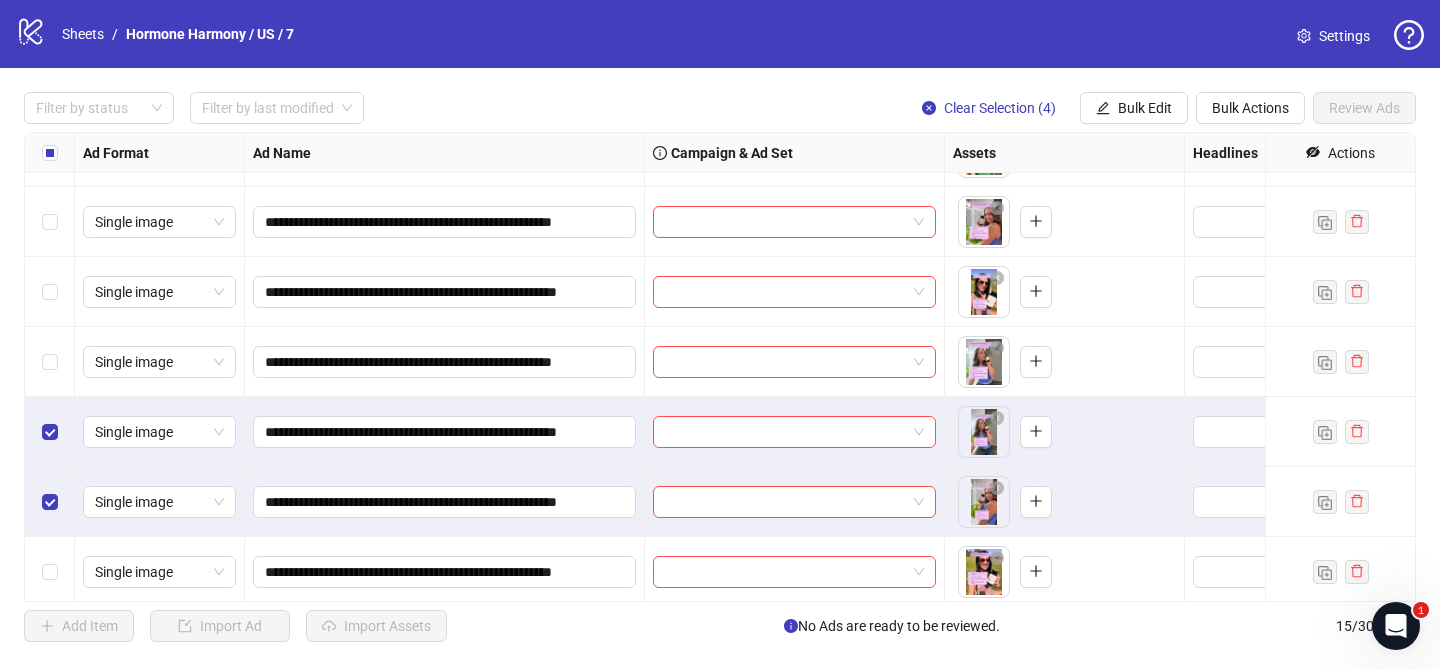 click at bounding box center [50, 292] 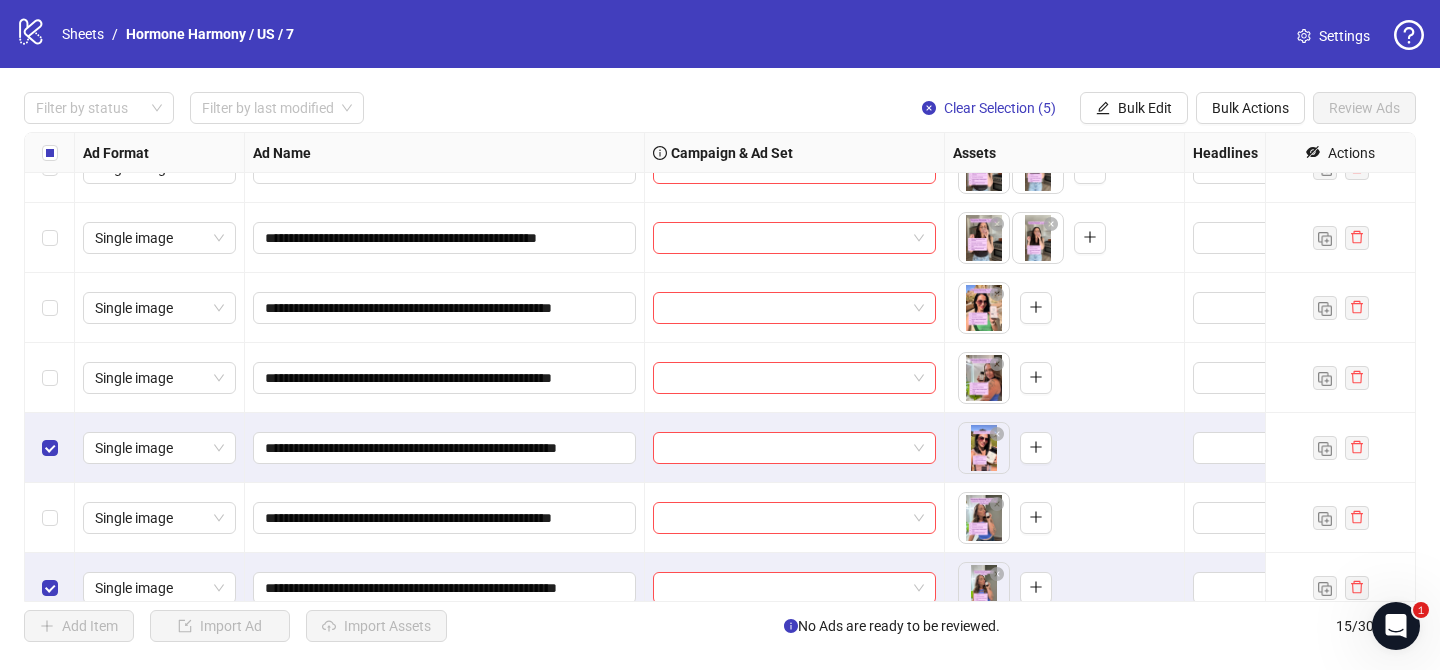 scroll, scrollTop: 245, scrollLeft: 0, axis: vertical 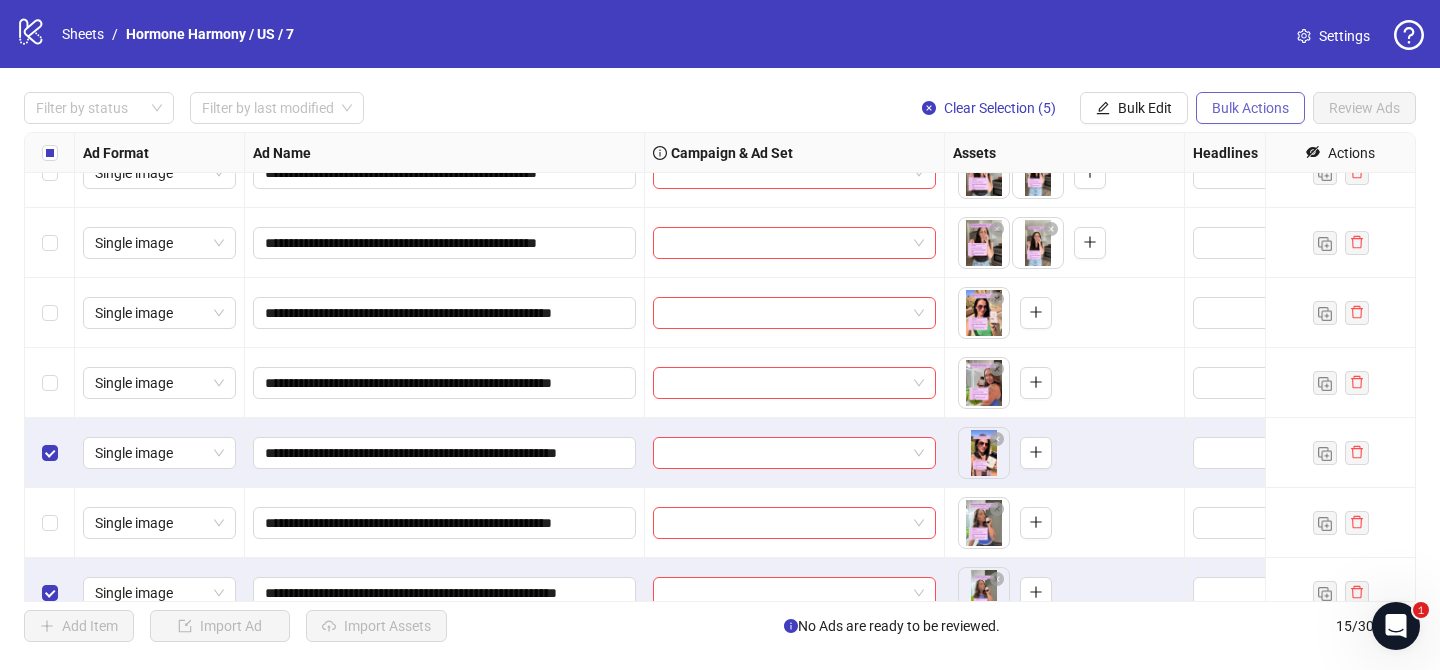 click on "Bulk Actions" at bounding box center (1250, 108) 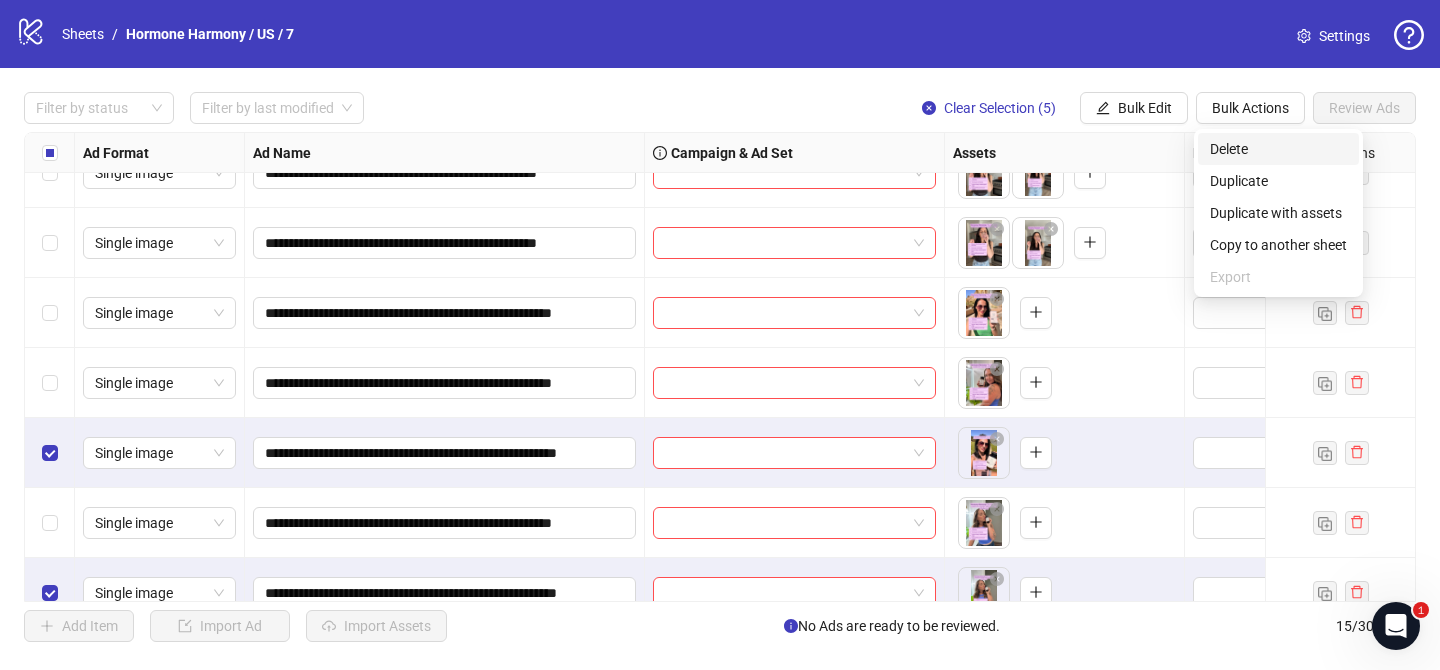 click on "Delete" at bounding box center [1278, 149] 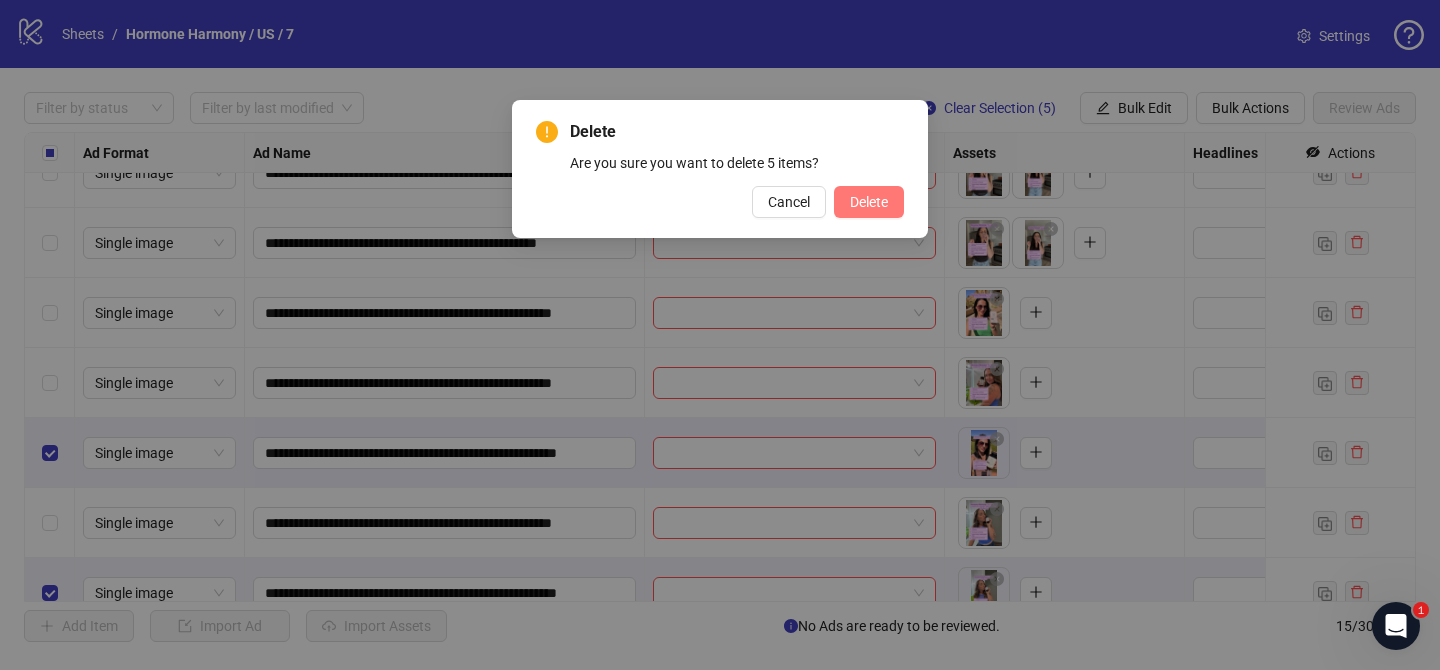 click on "Delete" at bounding box center [869, 202] 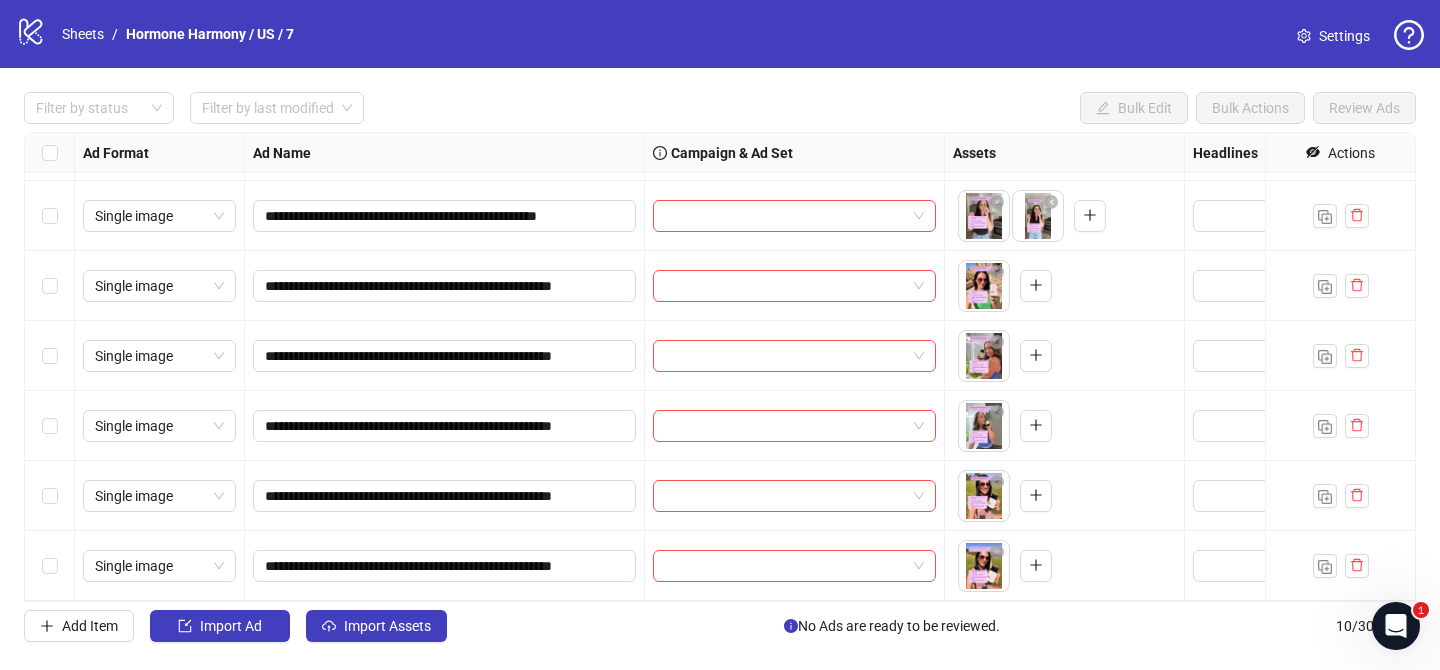 scroll, scrollTop: 0, scrollLeft: 0, axis: both 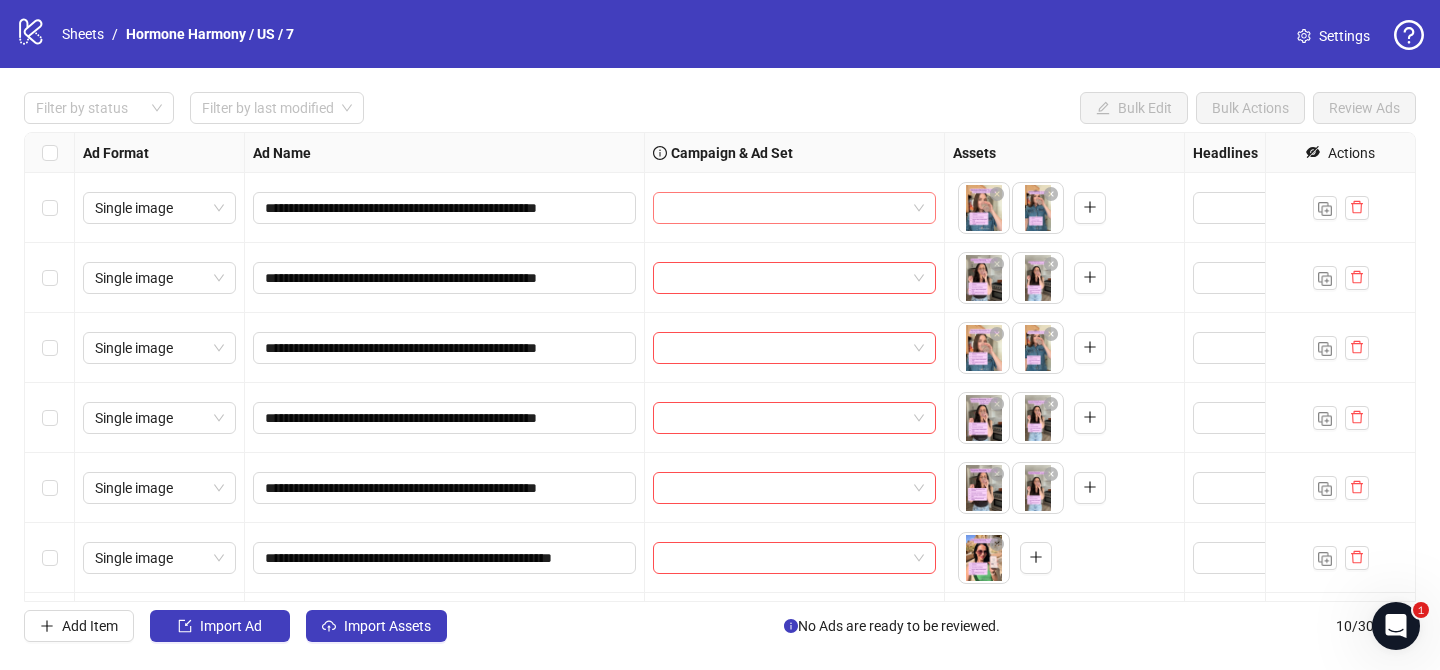 click at bounding box center (785, 208) 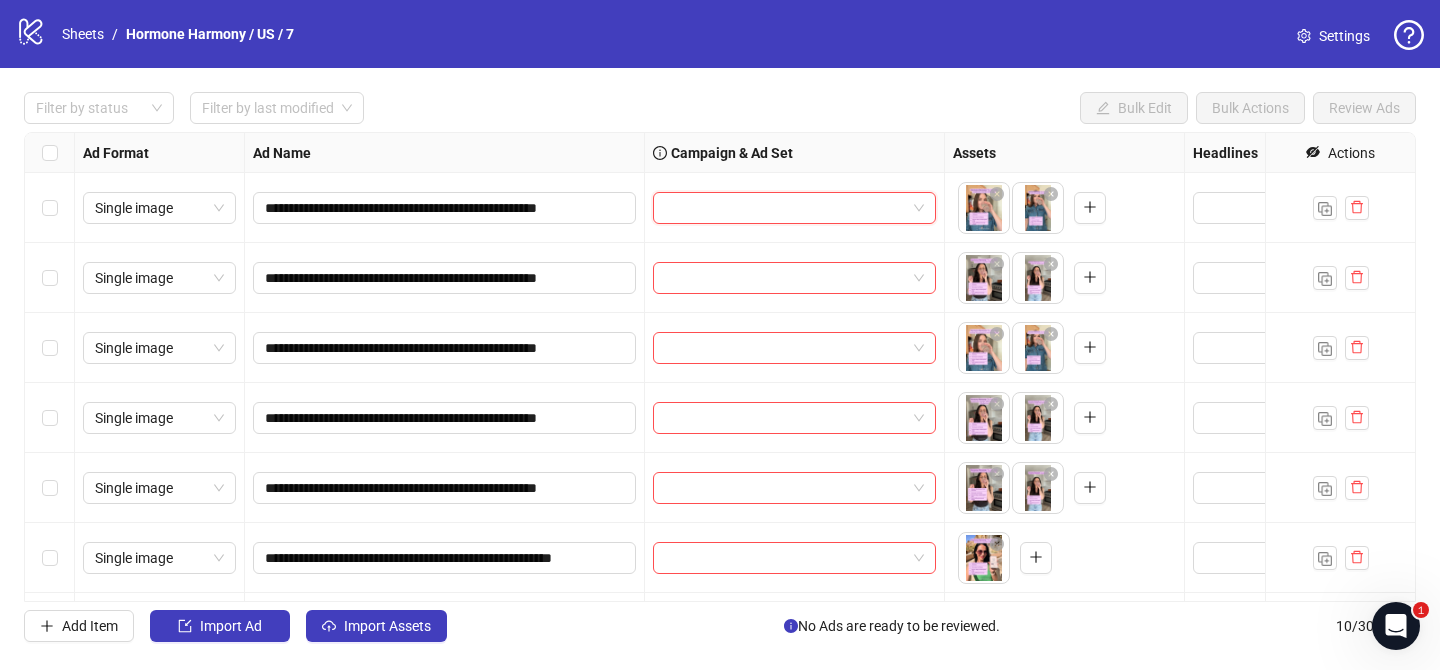 click at bounding box center (785, 208) 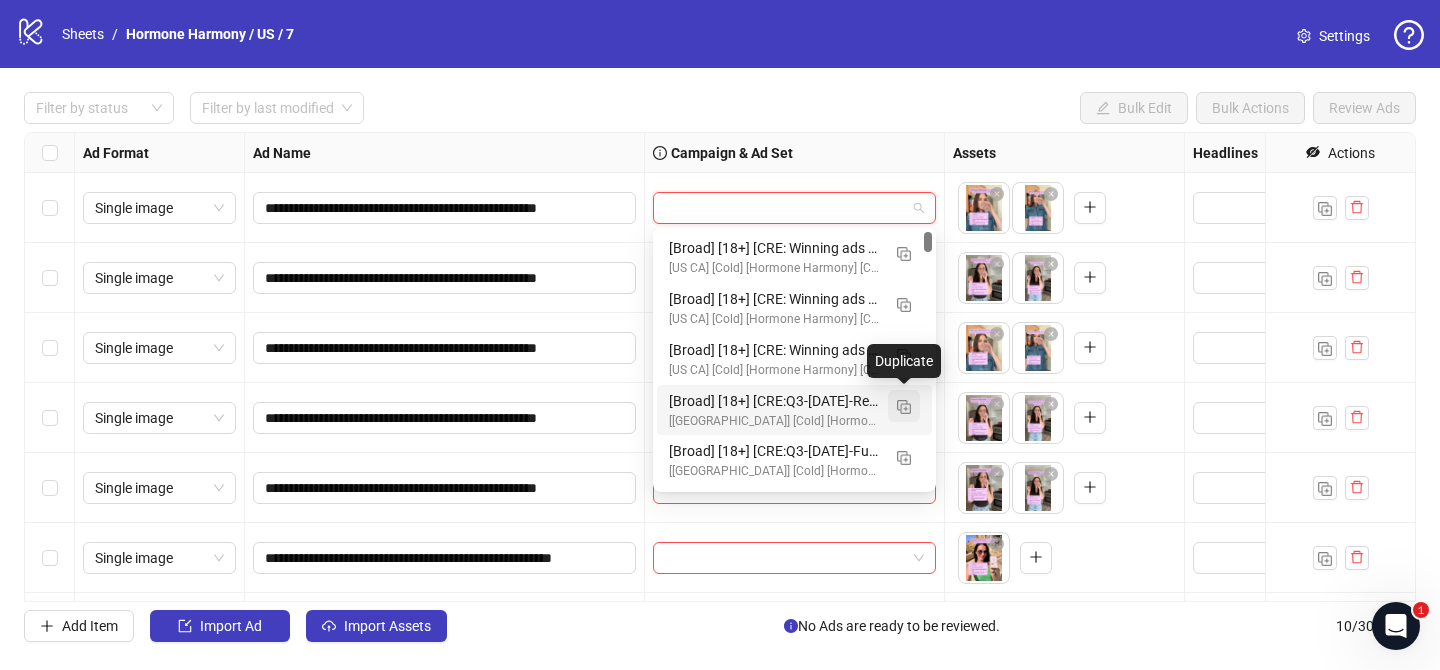click at bounding box center (904, 406) 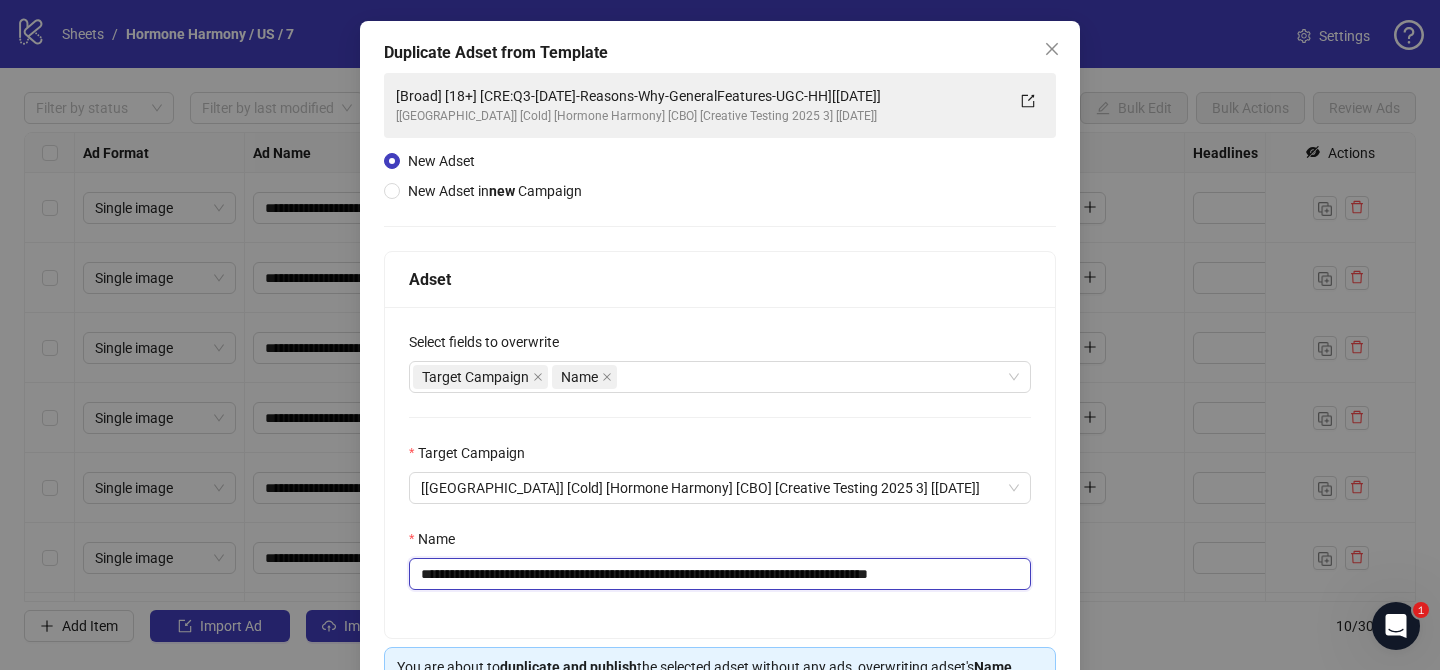 drag, startPoint x: 538, startPoint y: 588, endPoint x: 551, endPoint y: 585, distance: 13.341664 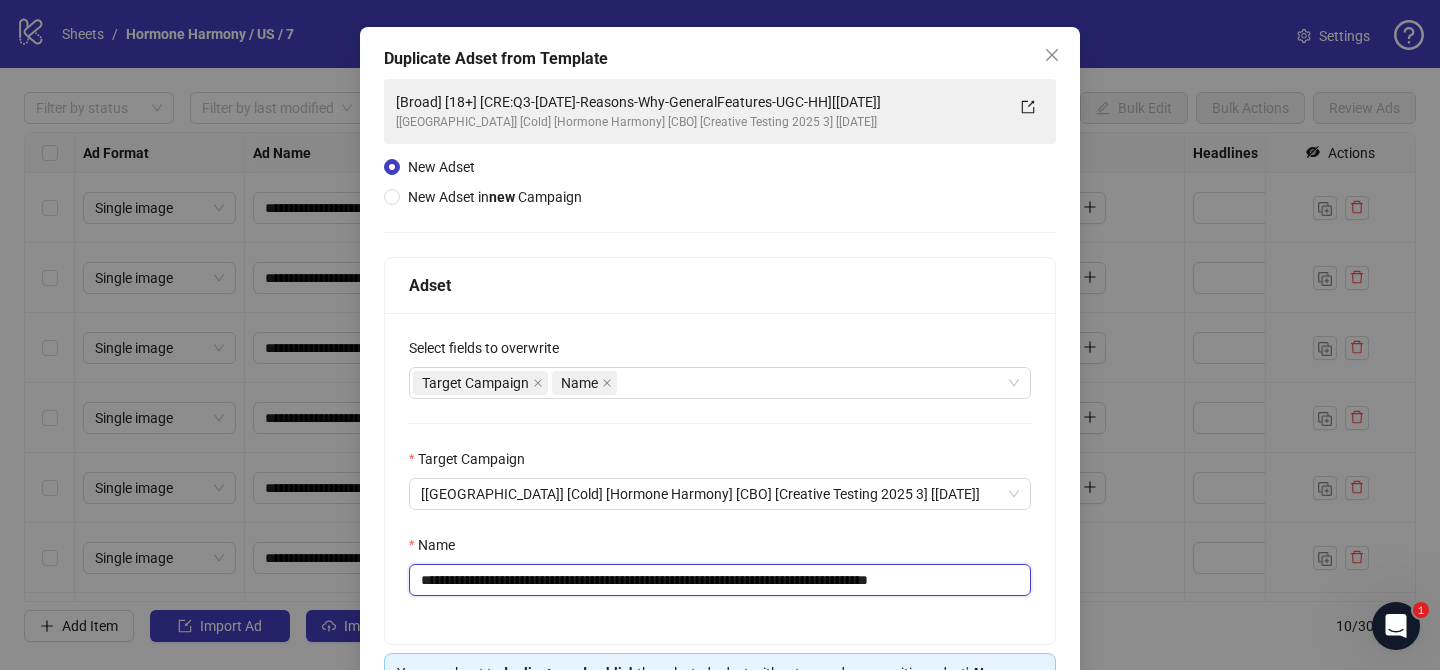 click on "**********" at bounding box center (720, 580) 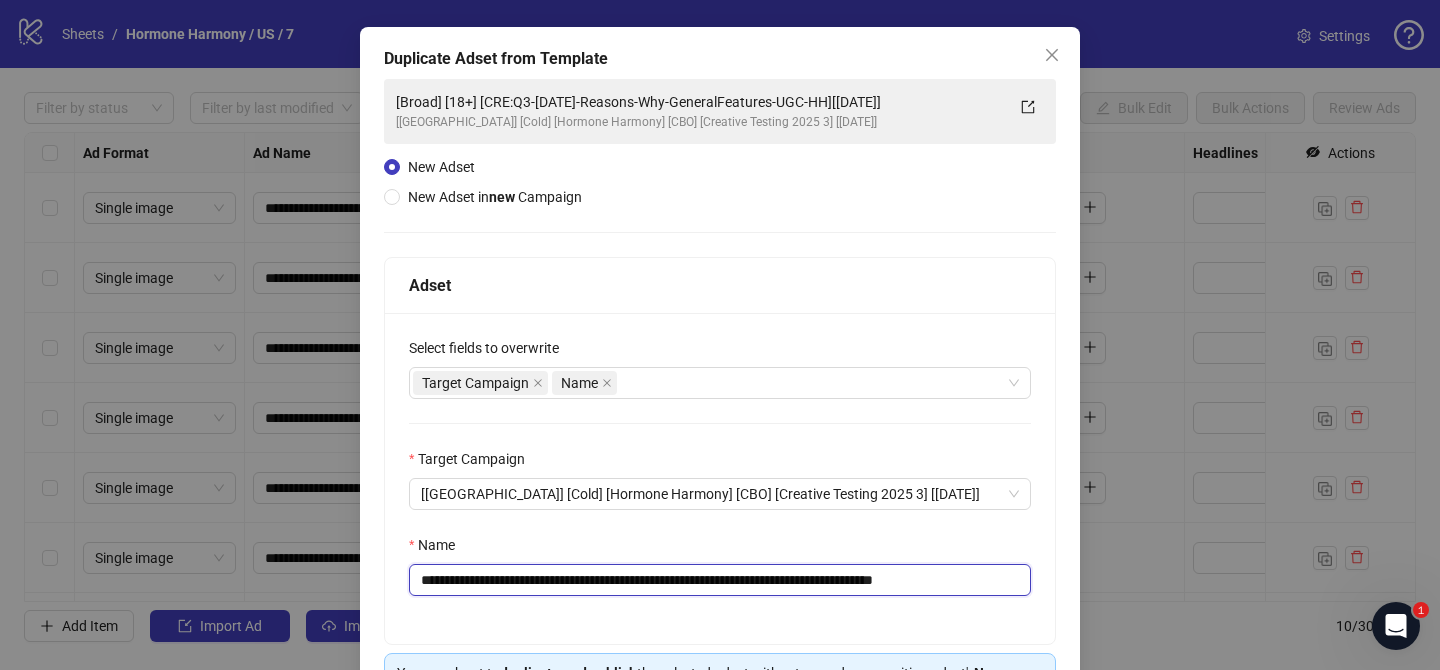 drag, startPoint x: 540, startPoint y: 581, endPoint x: 887, endPoint y: 576, distance: 347.036 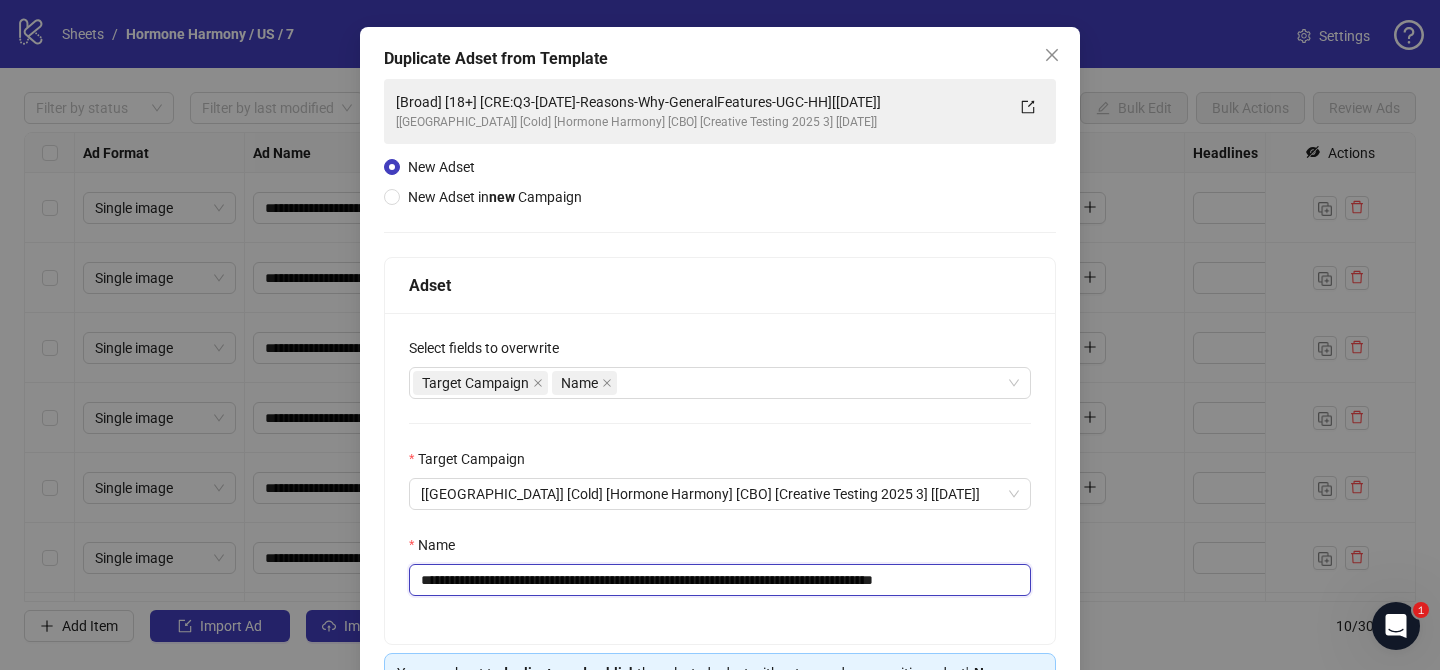 click on "**********" at bounding box center (720, 580) 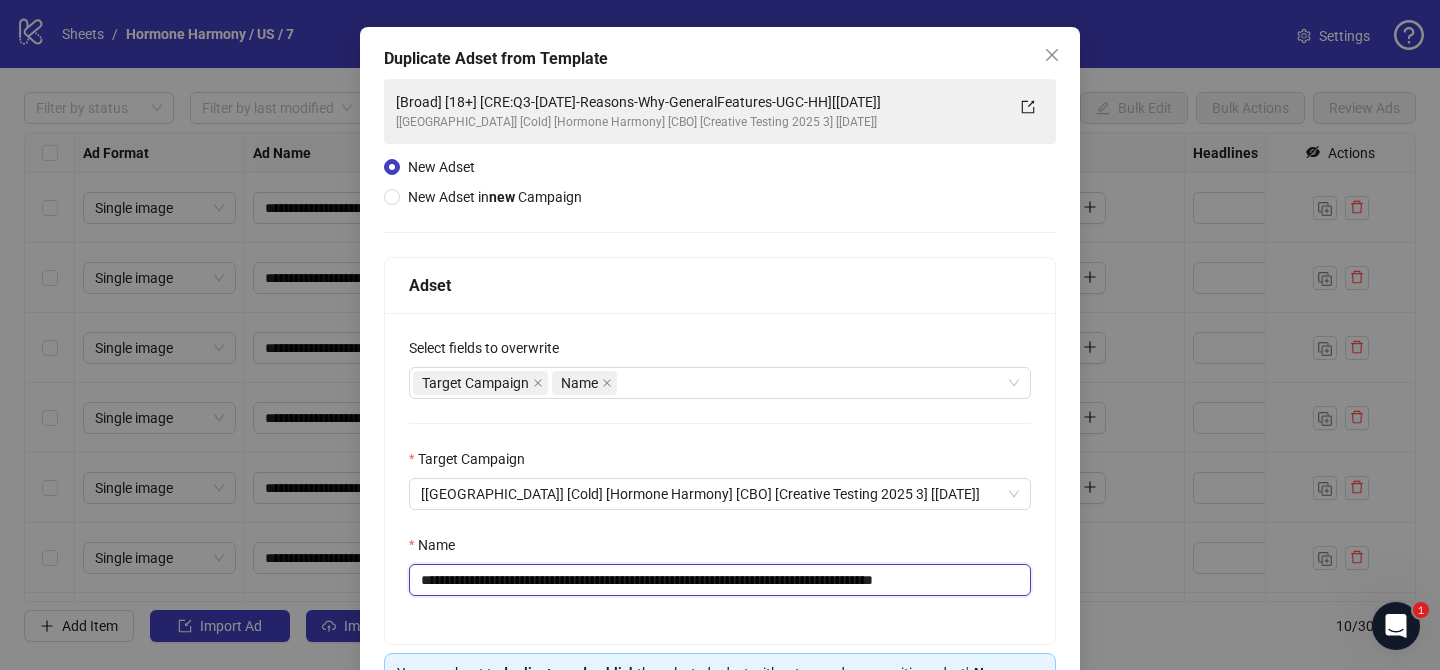drag, startPoint x: 976, startPoint y: 581, endPoint x: 1020, endPoint y: 581, distance: 44 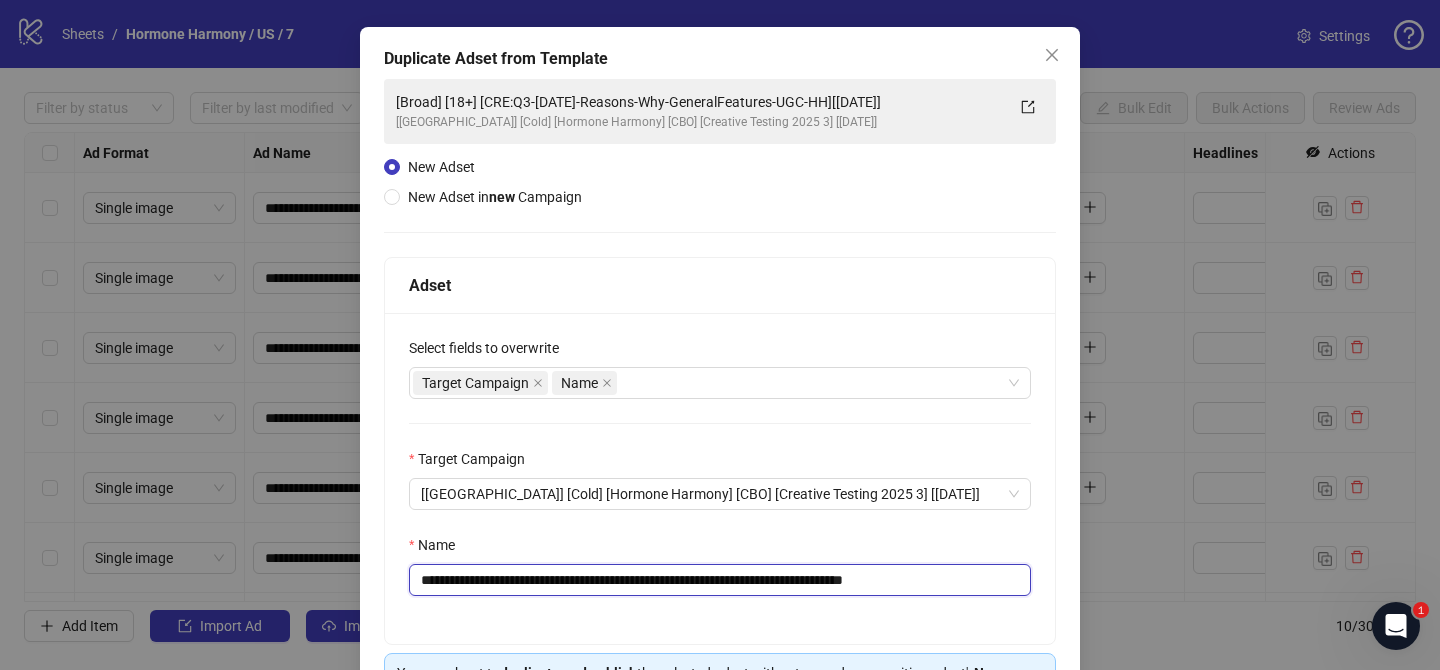 scroll, scrollTop: 207, scrollLeft: 0, axis: vertical 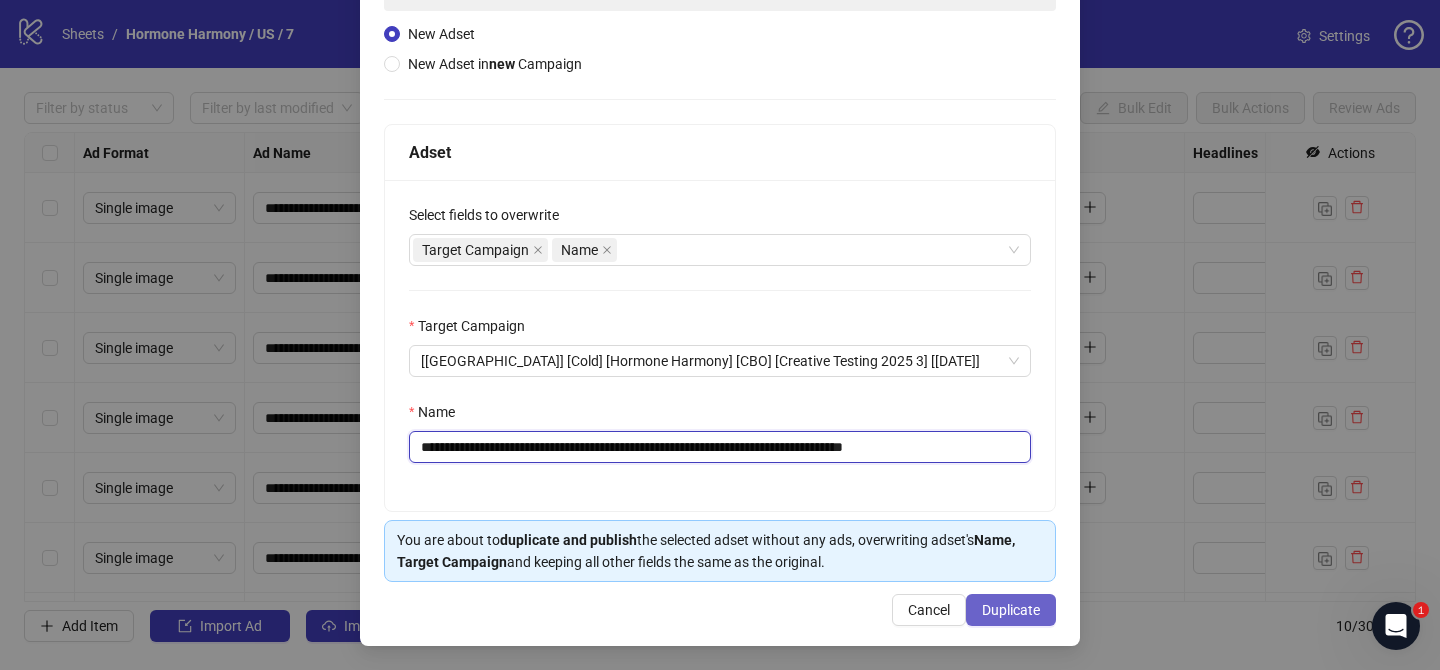 type on "**********" 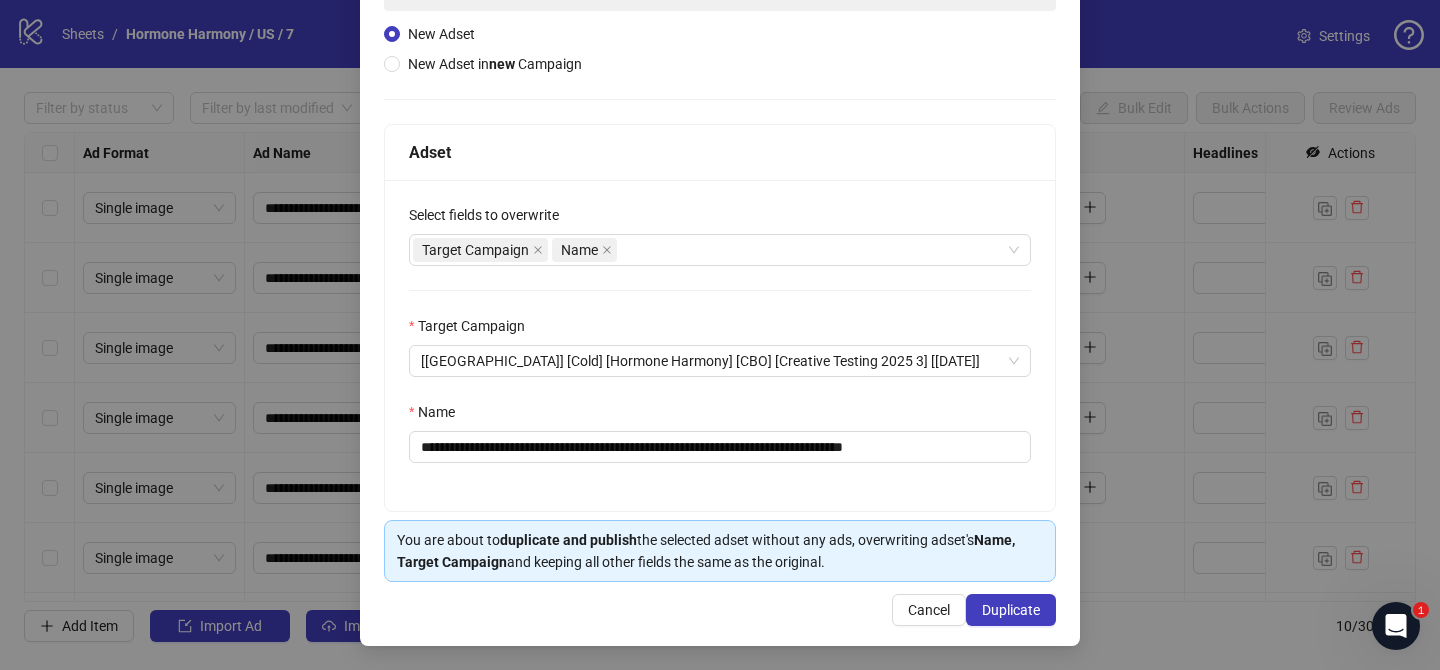 drag, startPoint x: 1024, startPoint y: 615, endPoint x: 749, endPoint y: 28, distance: 648.22375 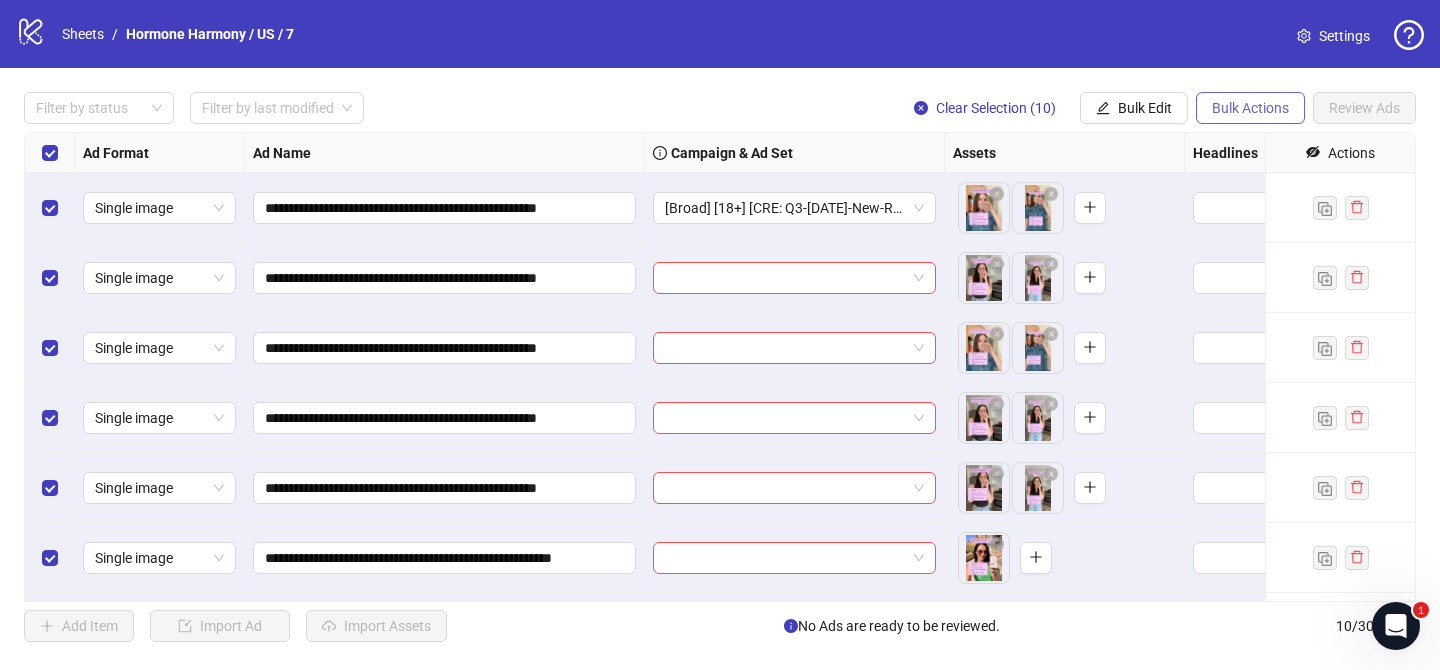 click on "Bulk Actions" at bounding box center [1250, 108] 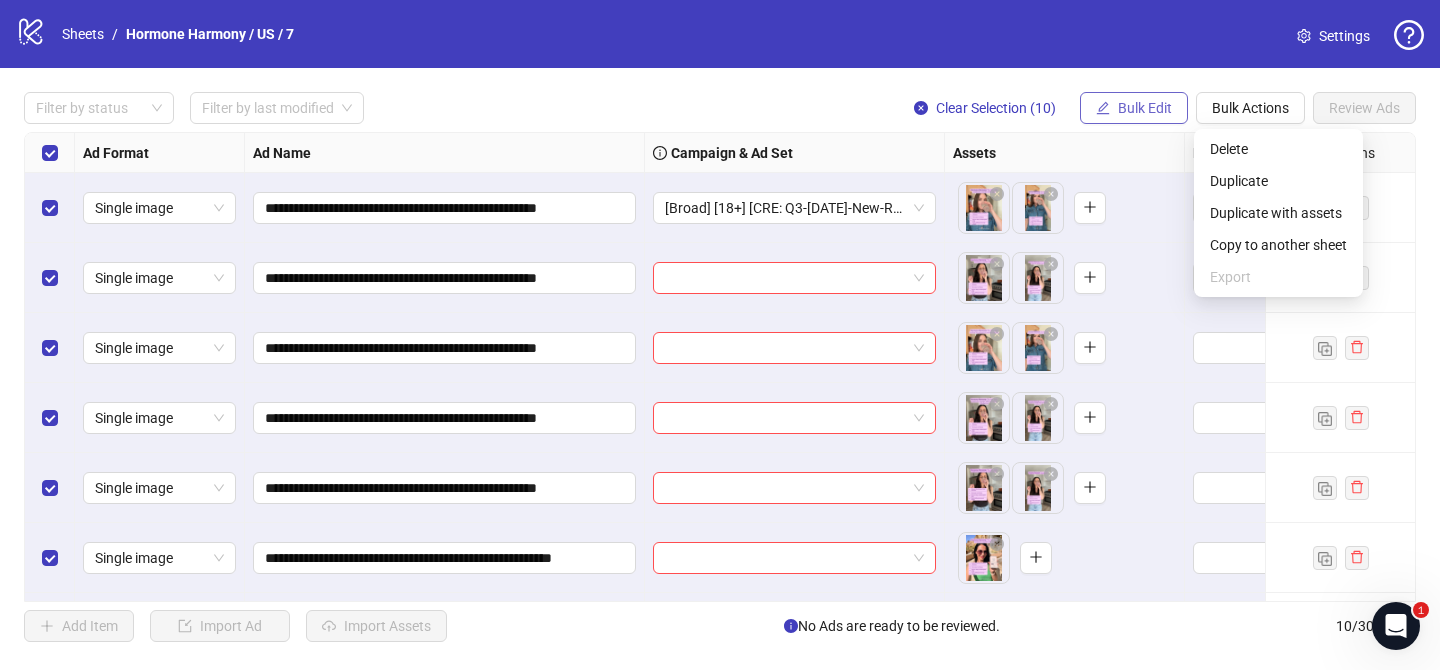 click on "Bulk Edit" at bounding box center (1145, 108) 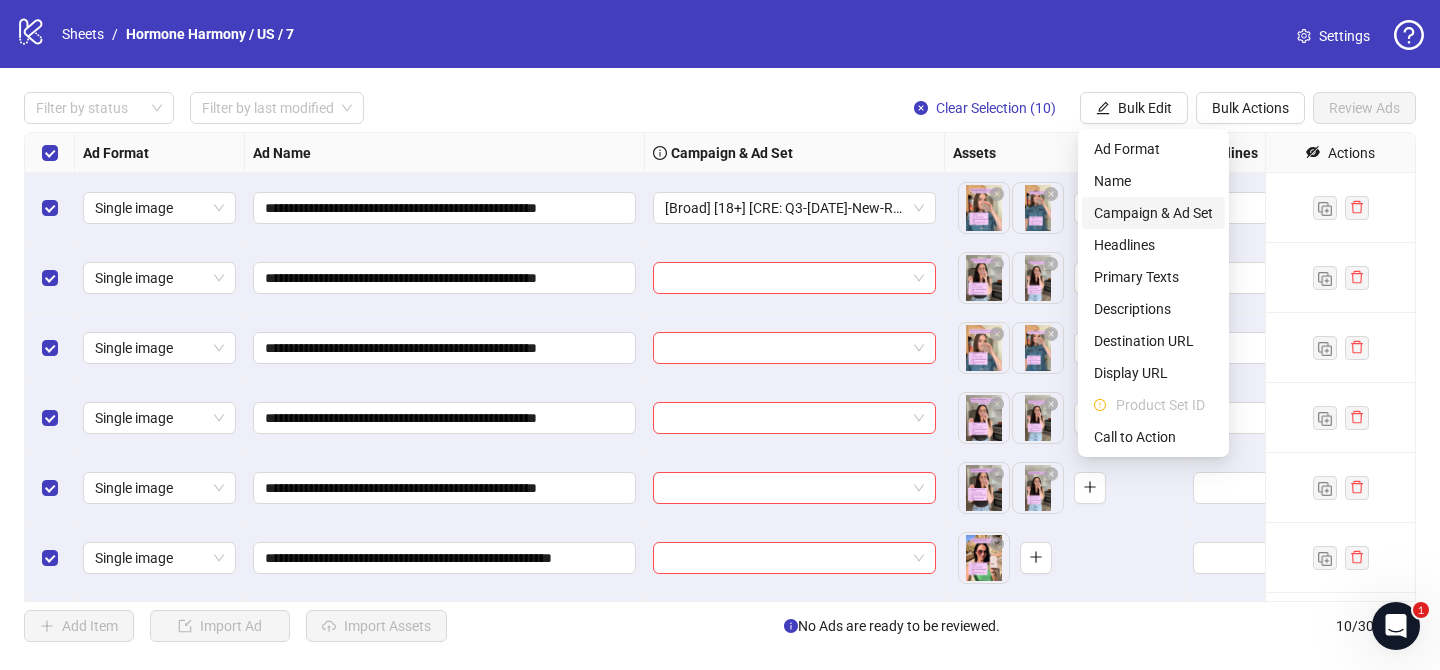 click on "Campaign & Ad Set" at bounding box center [1153, 213] 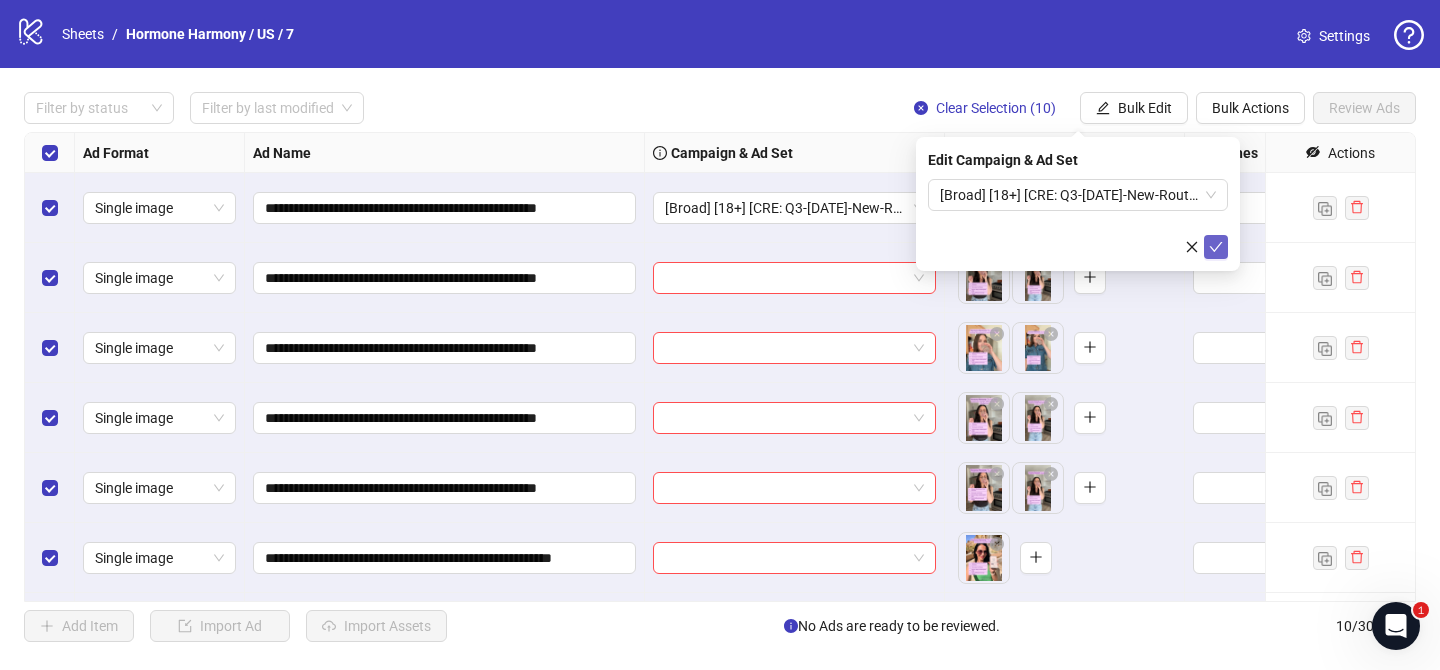 click 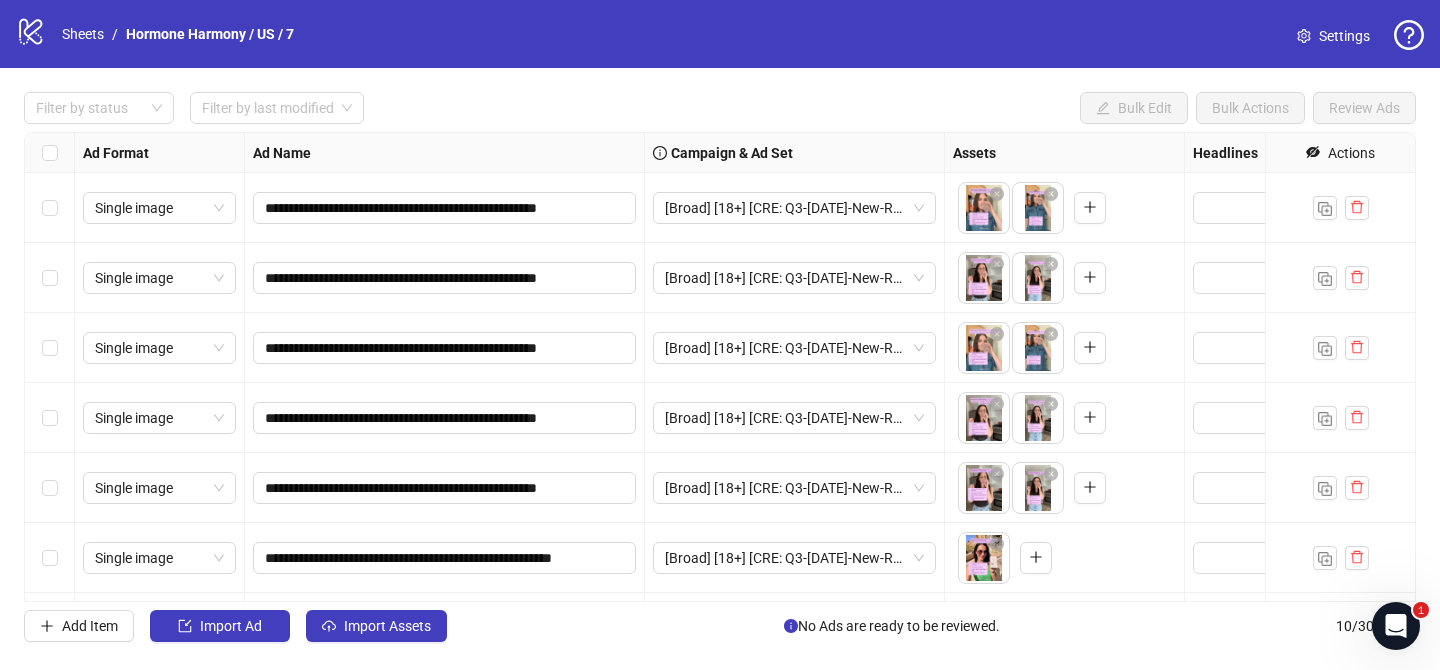 scroll, scrollTop: 272, scrollLeft: 0, axis: vertical 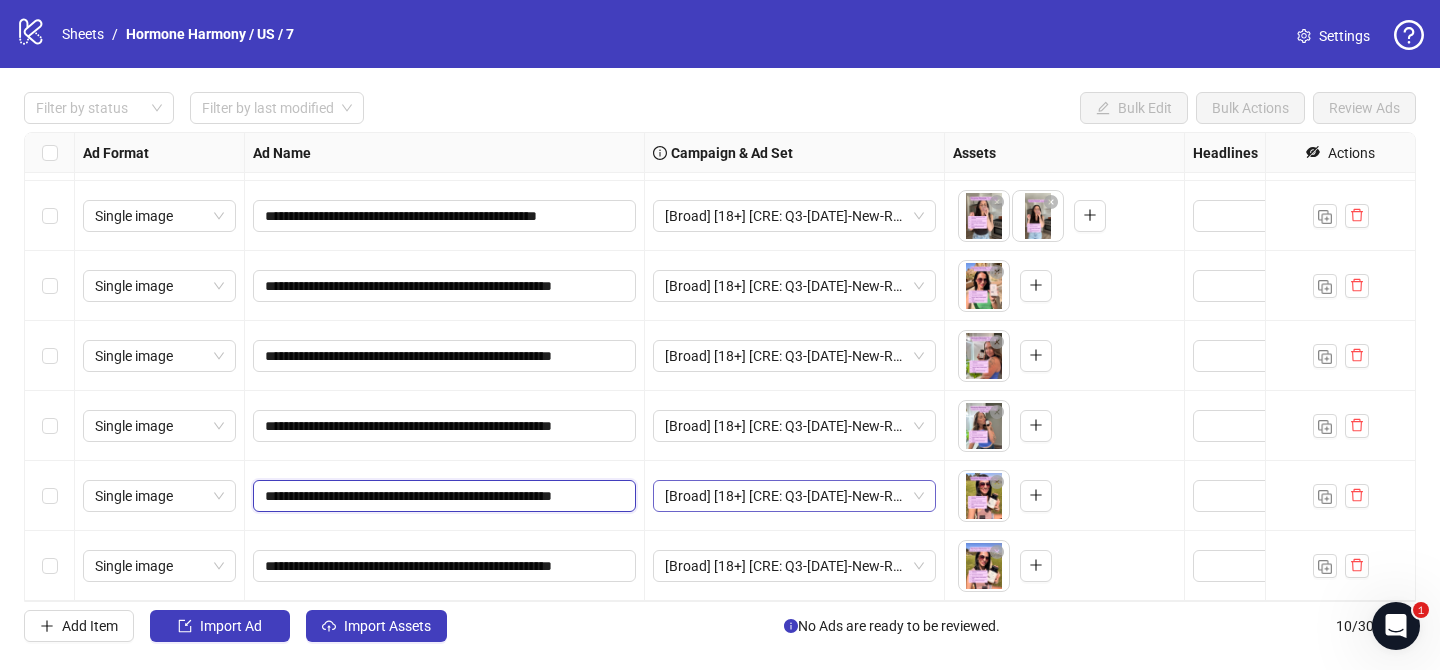 drag, startPoint x: 601, startPoint y: 495, endPoint x: 665, endPoint y: 495, distance: 64 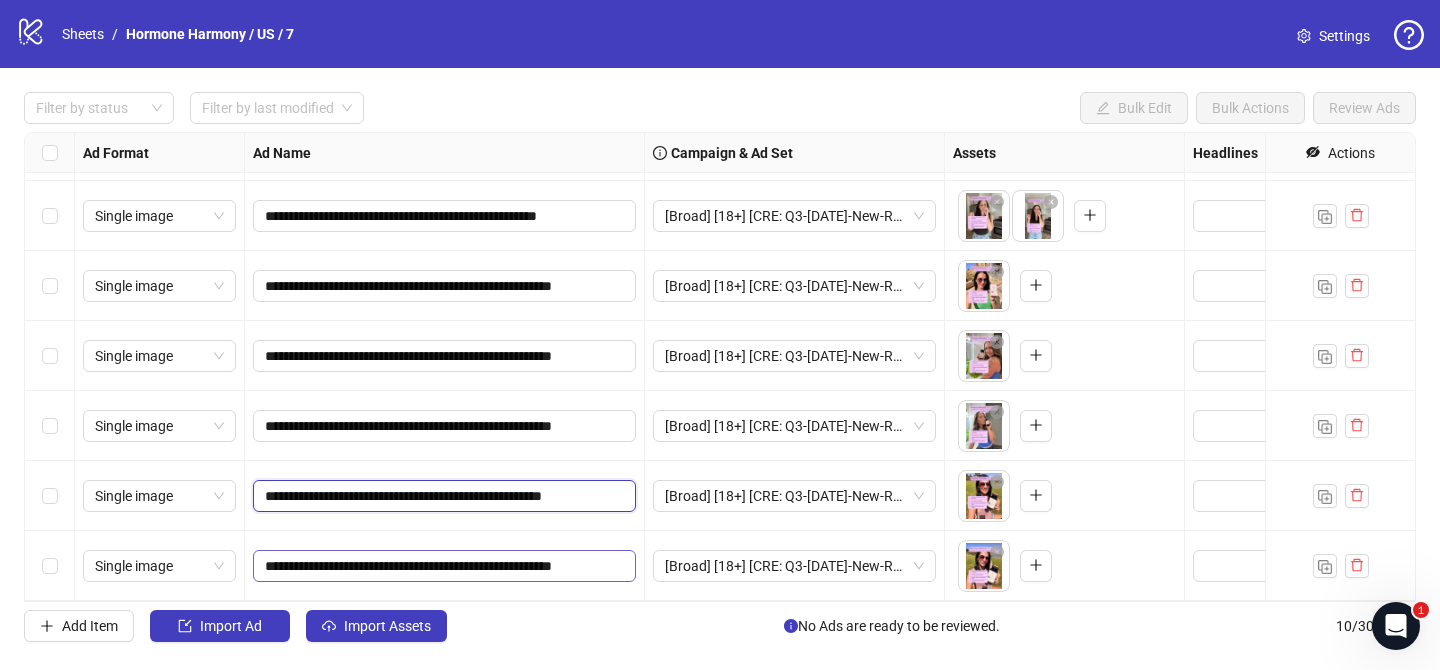 scroll, scrollTop: 0, scrollLeft: 17, axis: horizontal 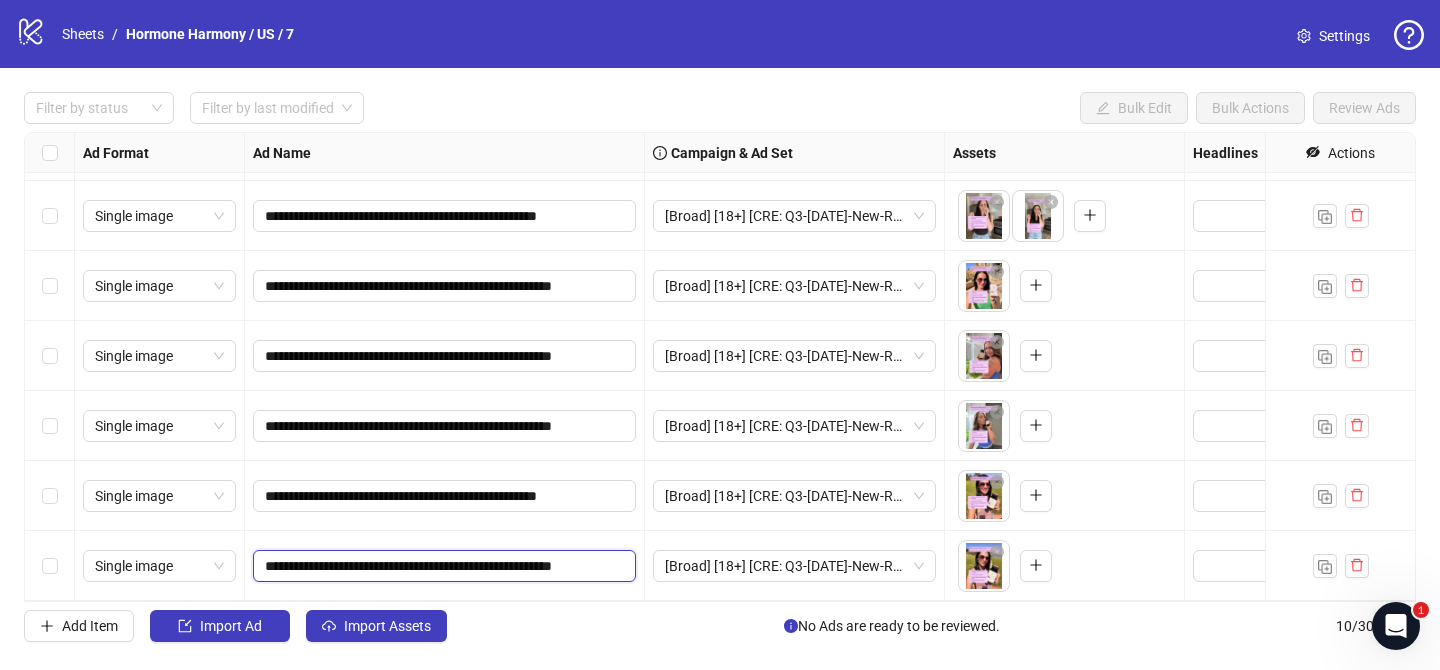 drag, startPoint x: 601, startPoint y: 566, endPoint x: 644, endPoint y: 564, distance: 43.046486 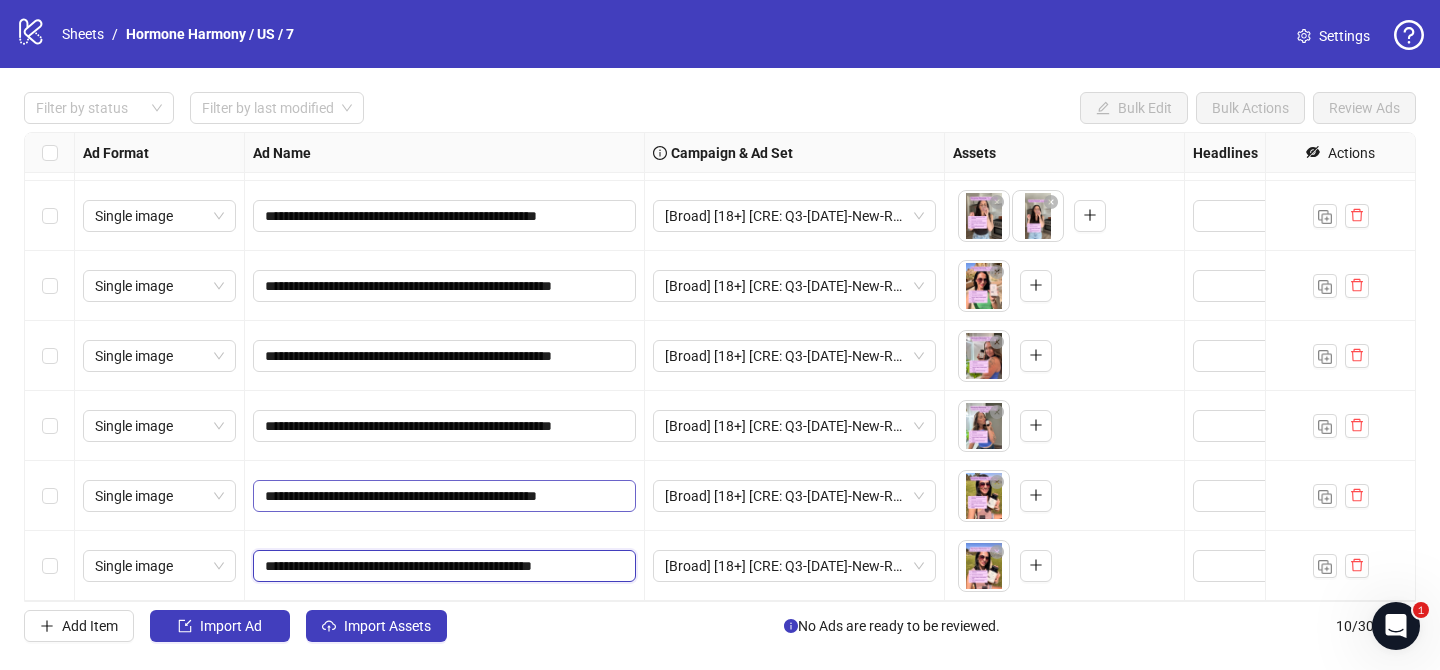 scroll, scrollTop: 0, scrollLeft: 13, axis: horizontal 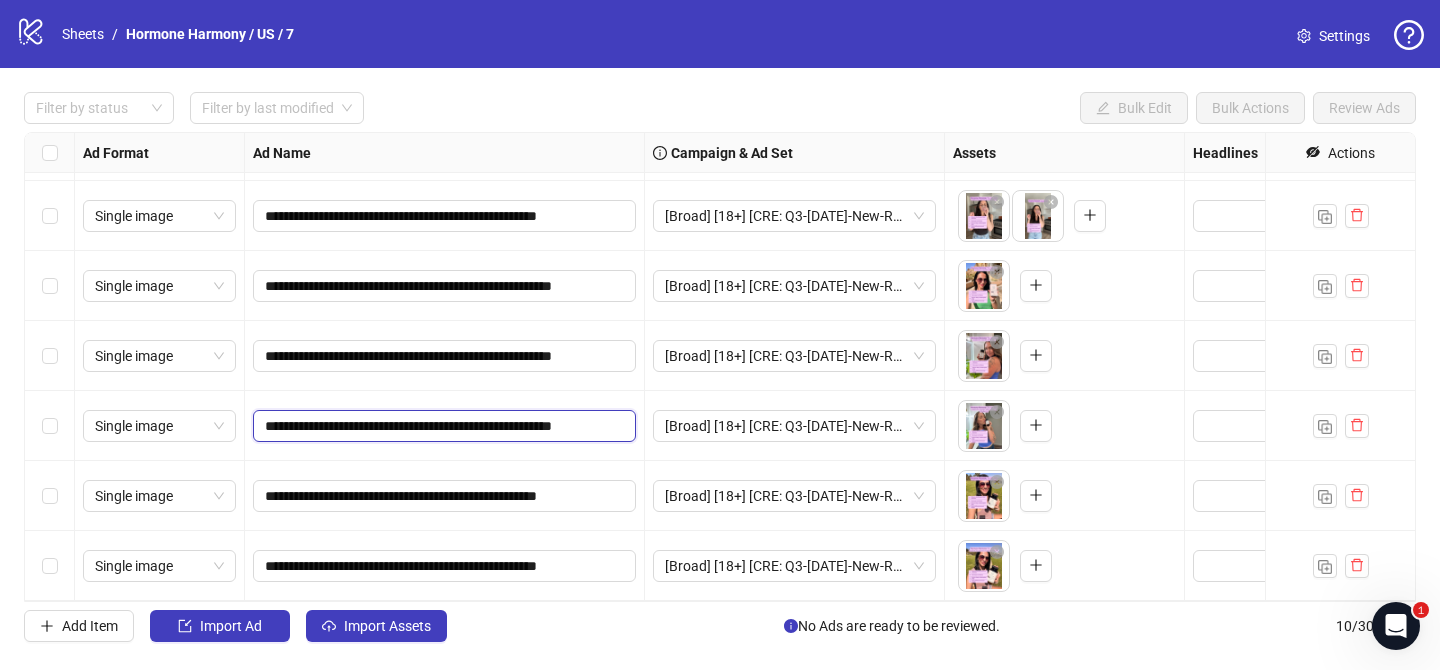 drag, startPoint x: 601, startPoint y: 427, endPoint x: 636, endPoint y: 427, distance: 35 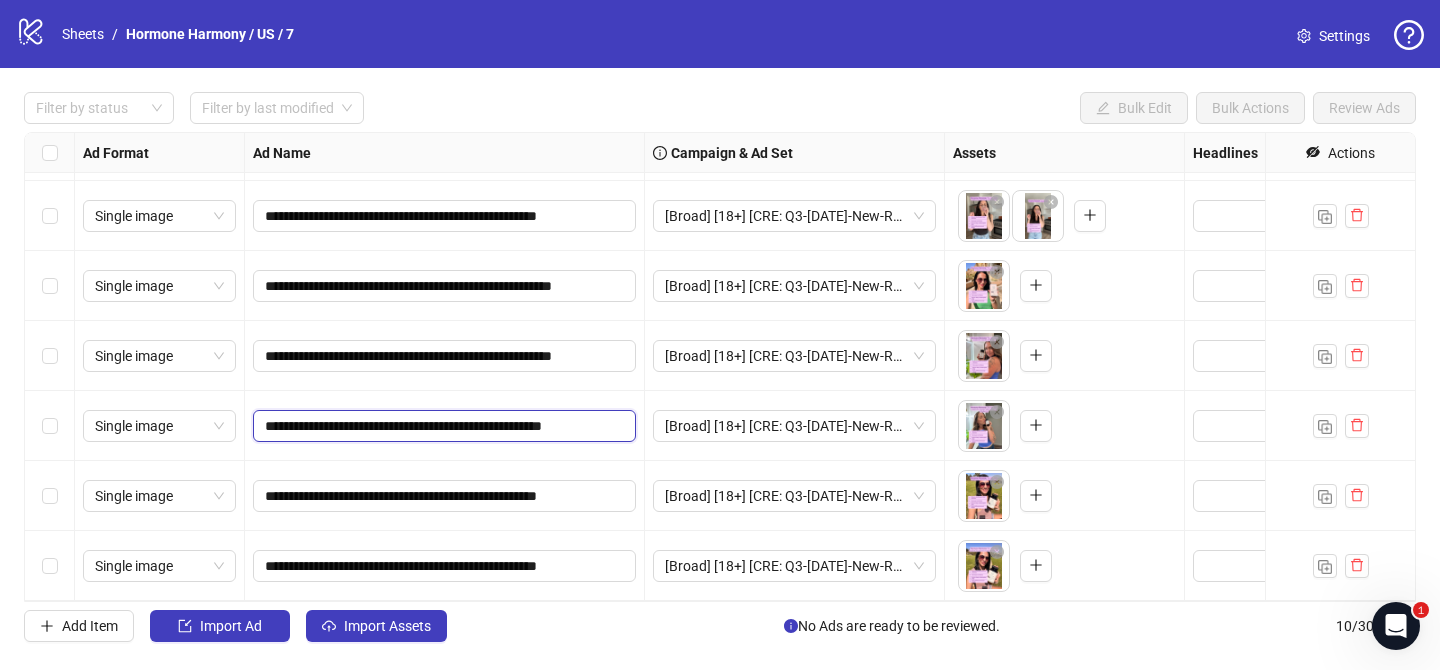 type on "**********" 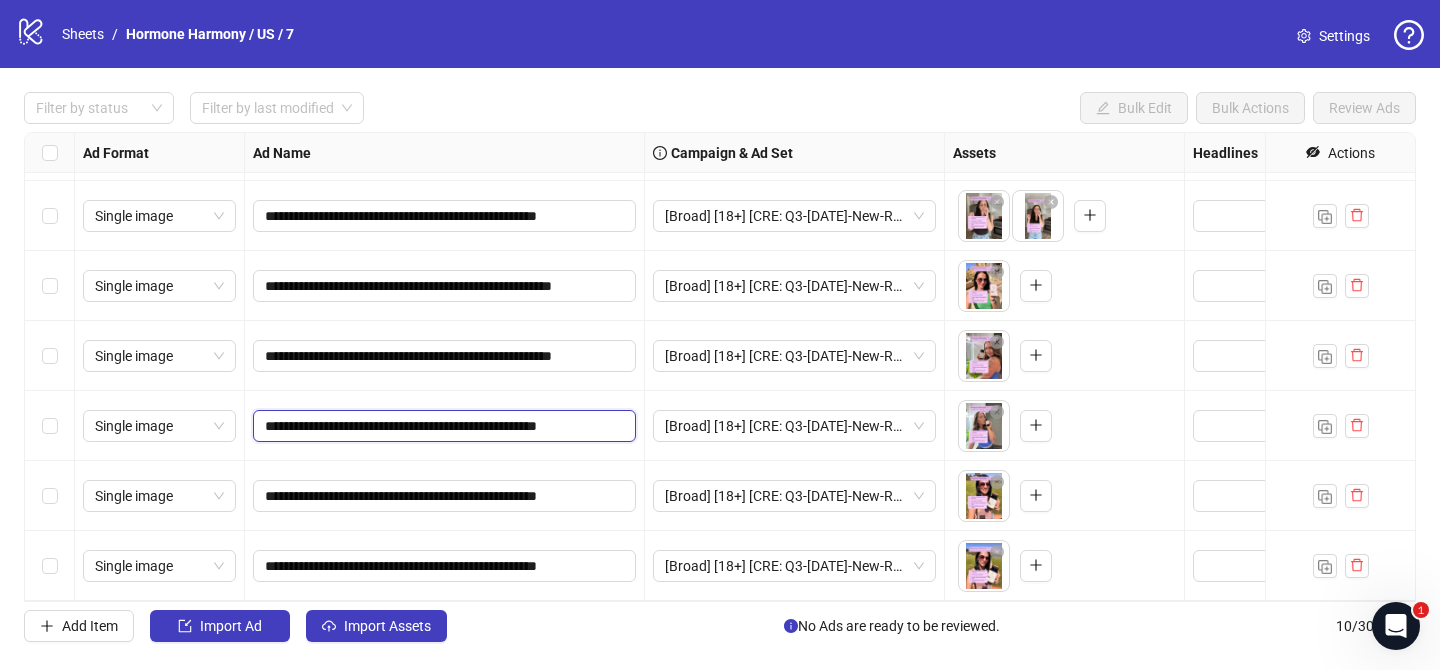 scroll, scrollTop: 0, scrollLeft: 17, axis: horizontal 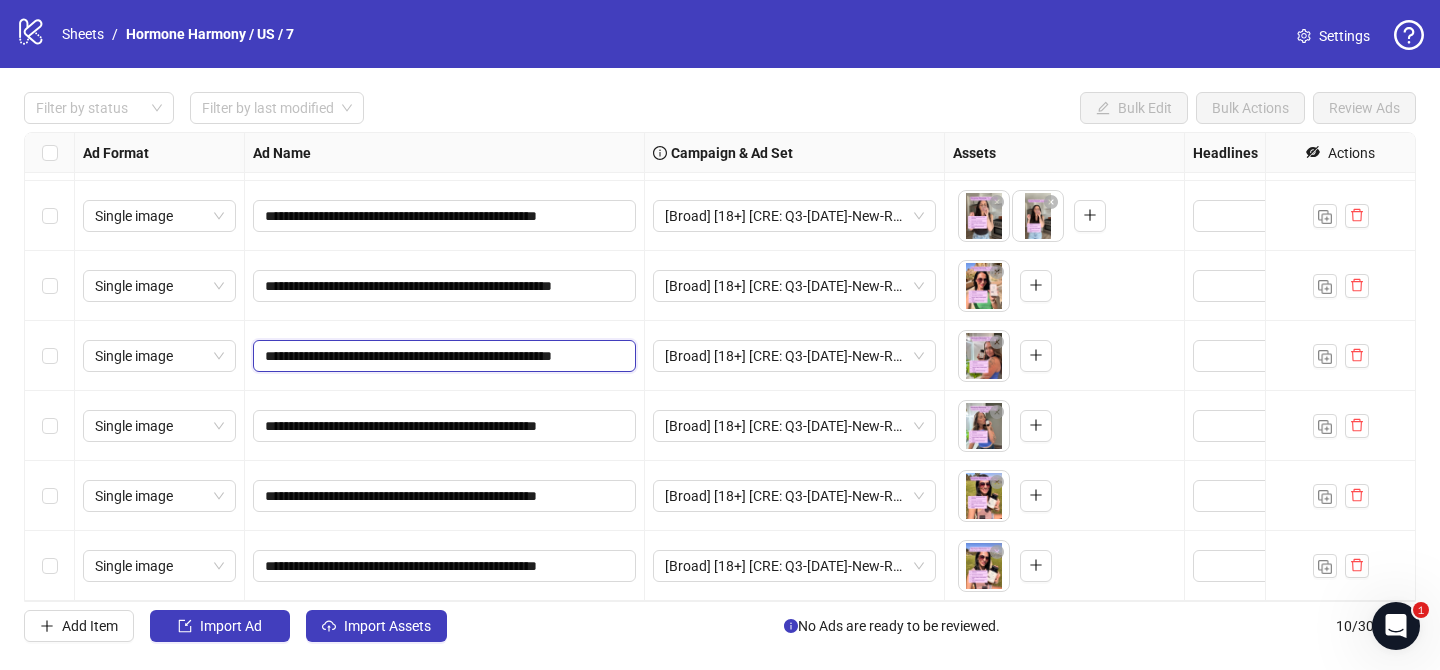 drag, startPoint x: 600, startPoint y: 355, endPoint x: 638, endPoint y: 356, distance: 38.013157 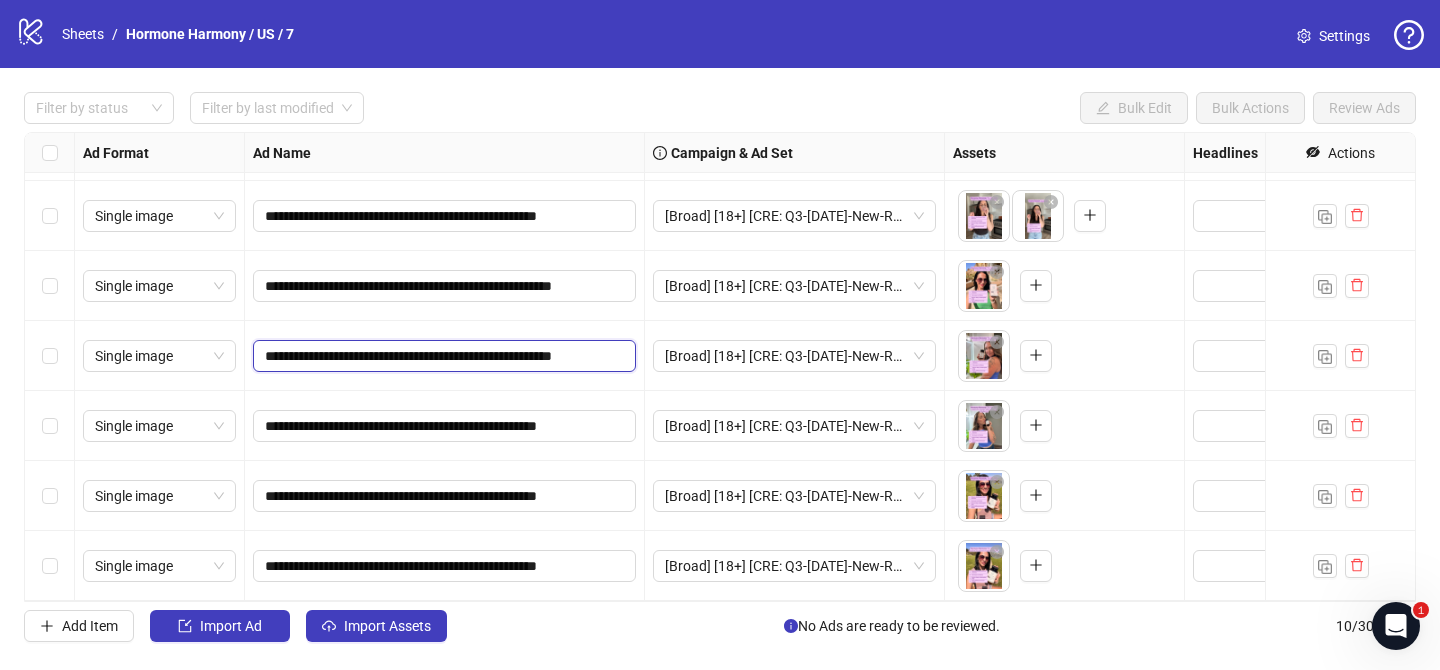 type on "**********" 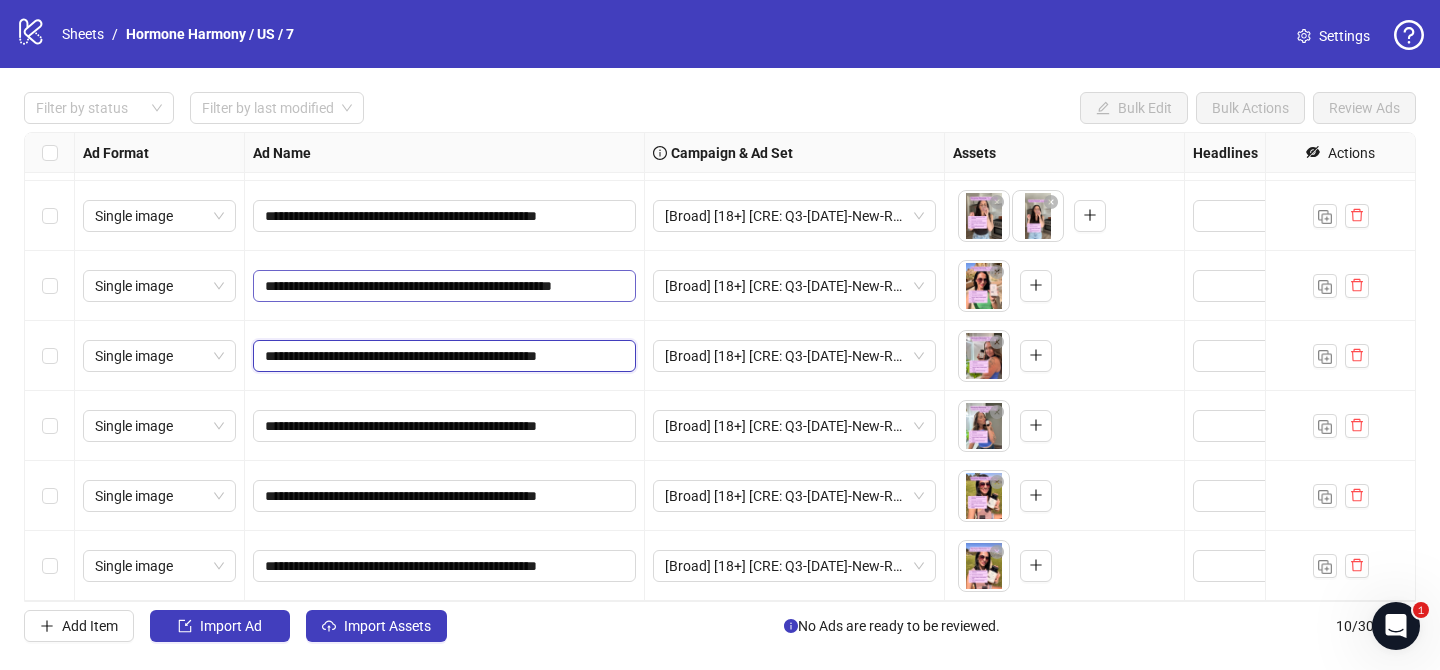 scroll, scrollTop: 0, scrollLeft: 17, axis: horizontal 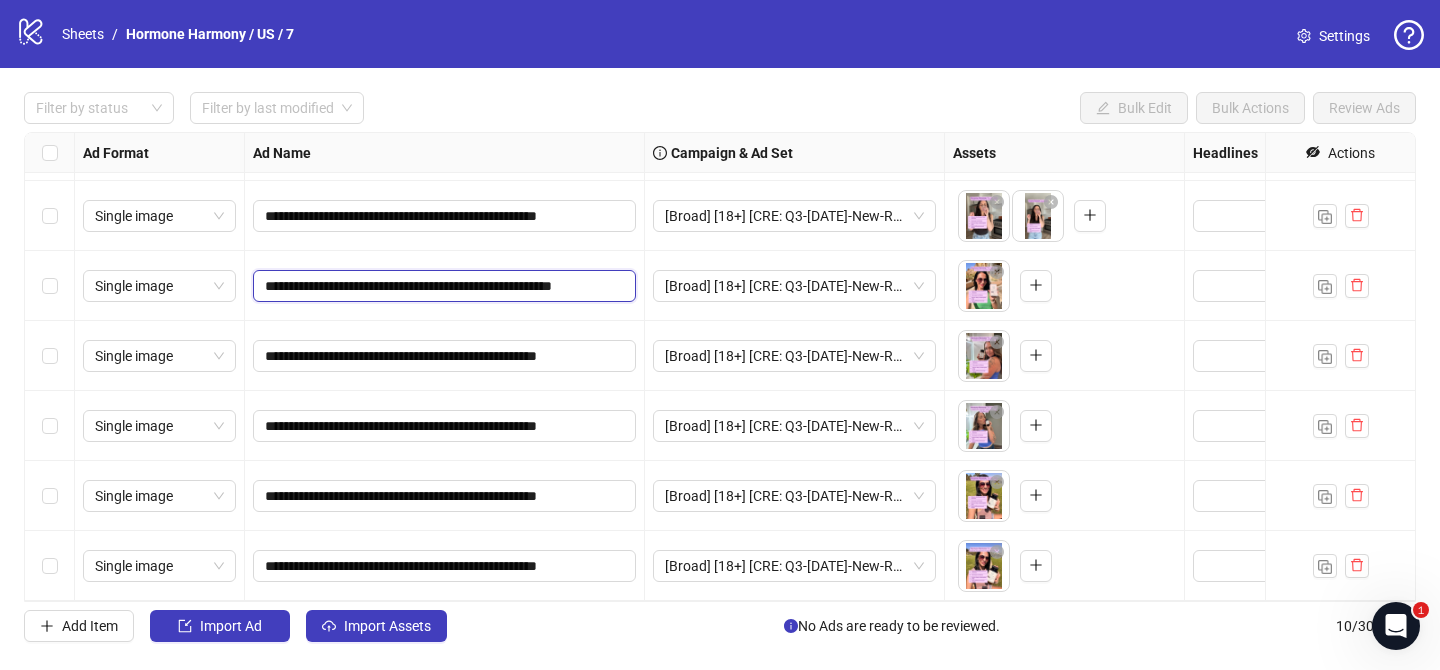 drag, startPoint x: 607, startPoint y: 287, endPoint x: 631, endPoint y: 286, distance: 24.020824 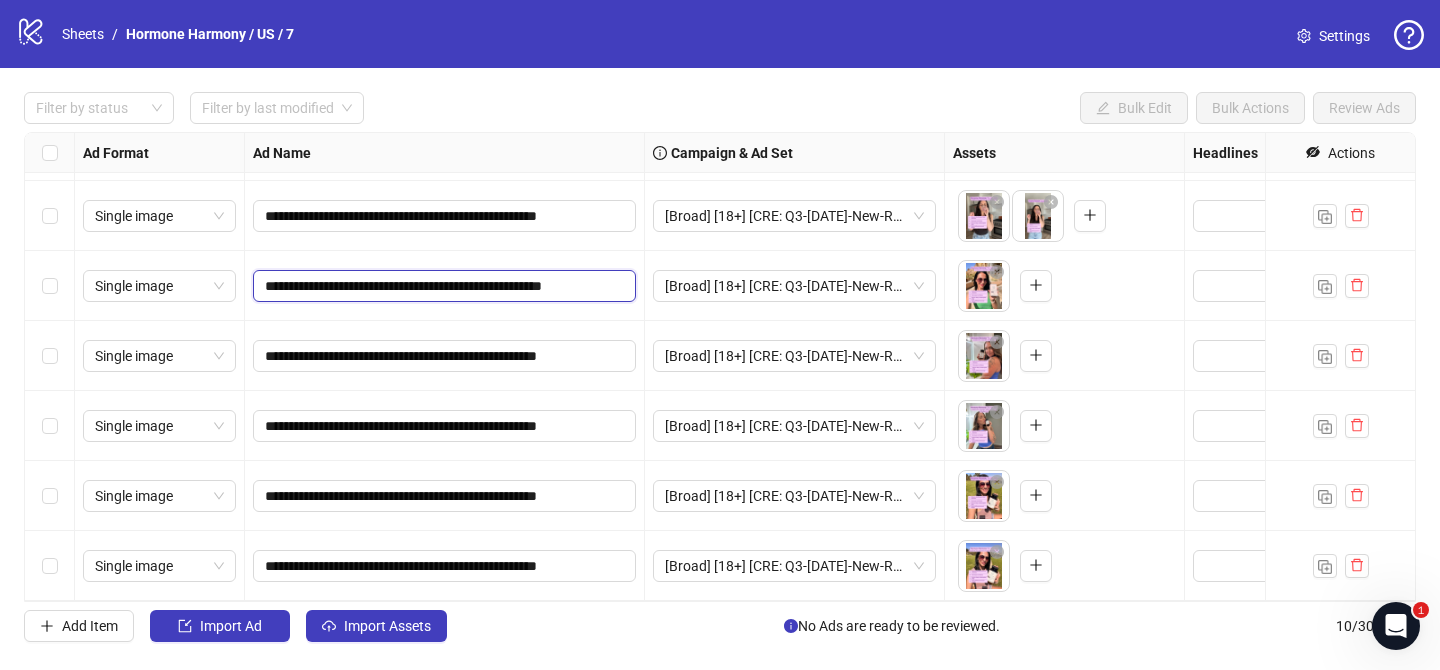 scroll, scrollTop: 0, scrollLeft: 17, axis: horizontal 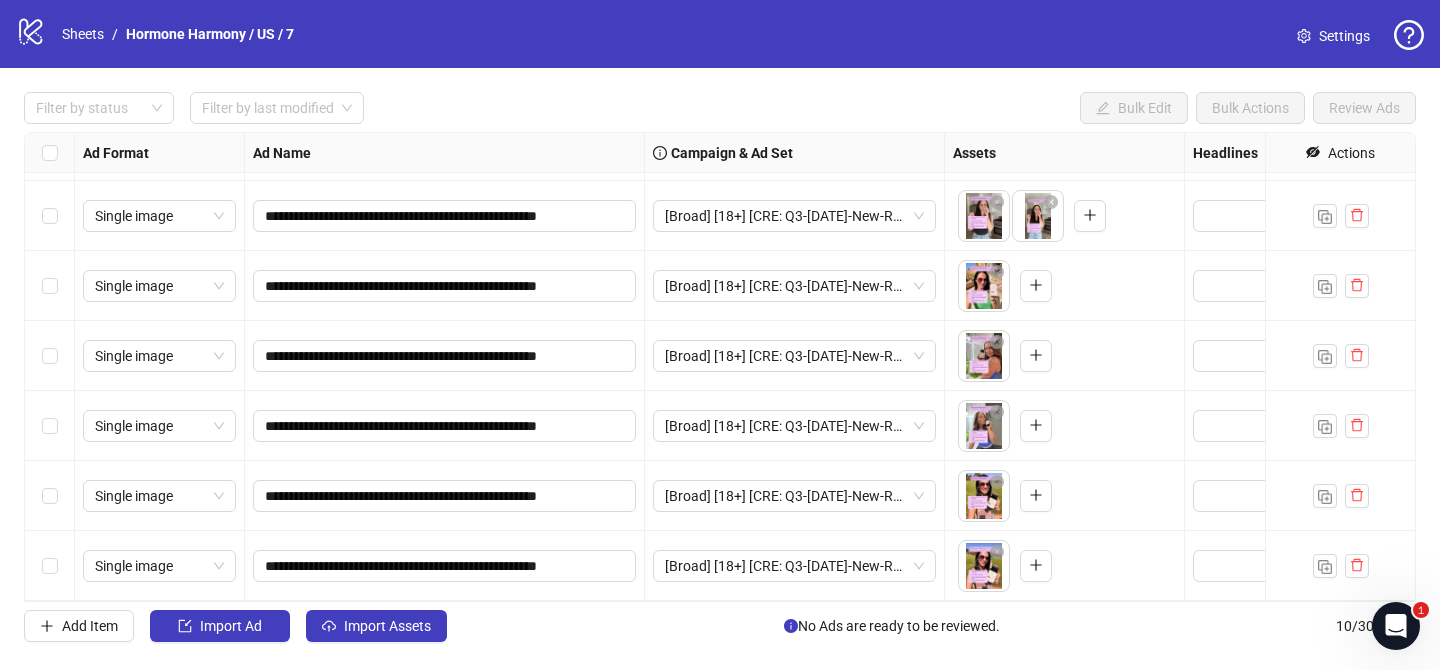 click on "Filter by status Filter by last modified Bulk Edit Bulk Actions Review Ads" at bounding box center (720, 108) 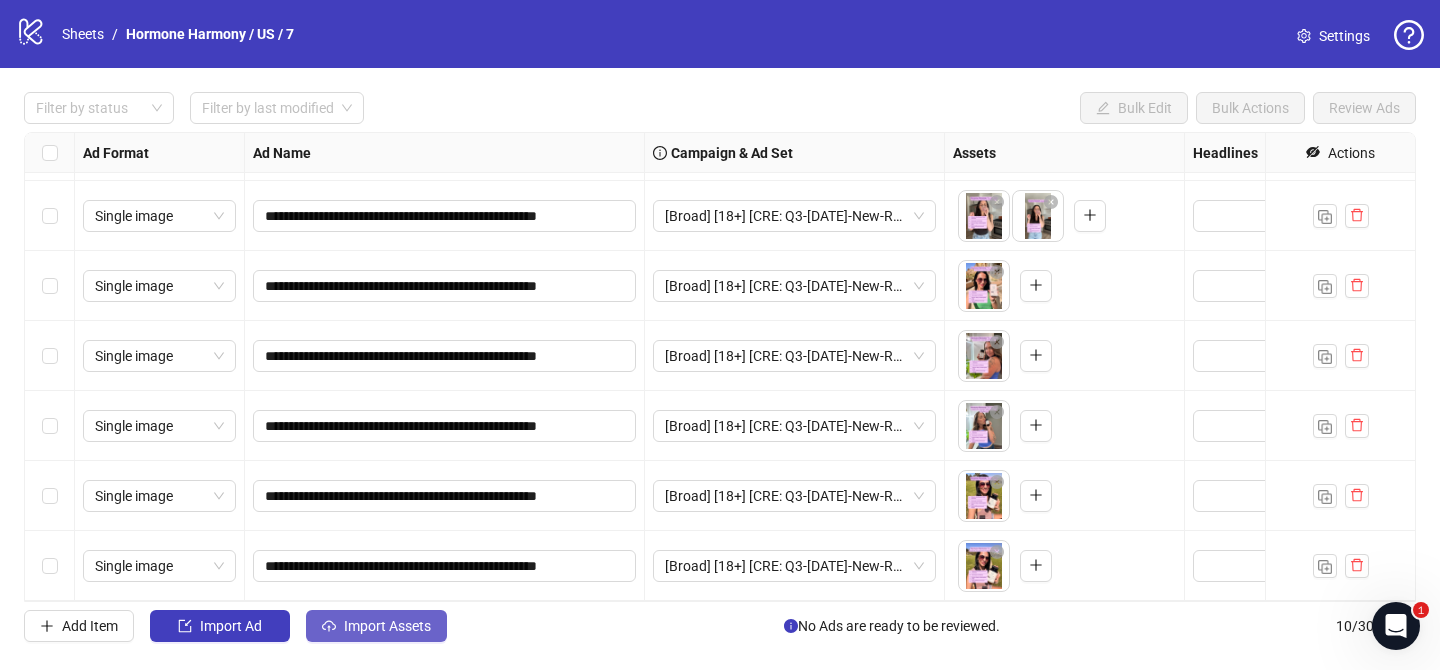 click on "Import Assets" at bounding box center [387, 626] 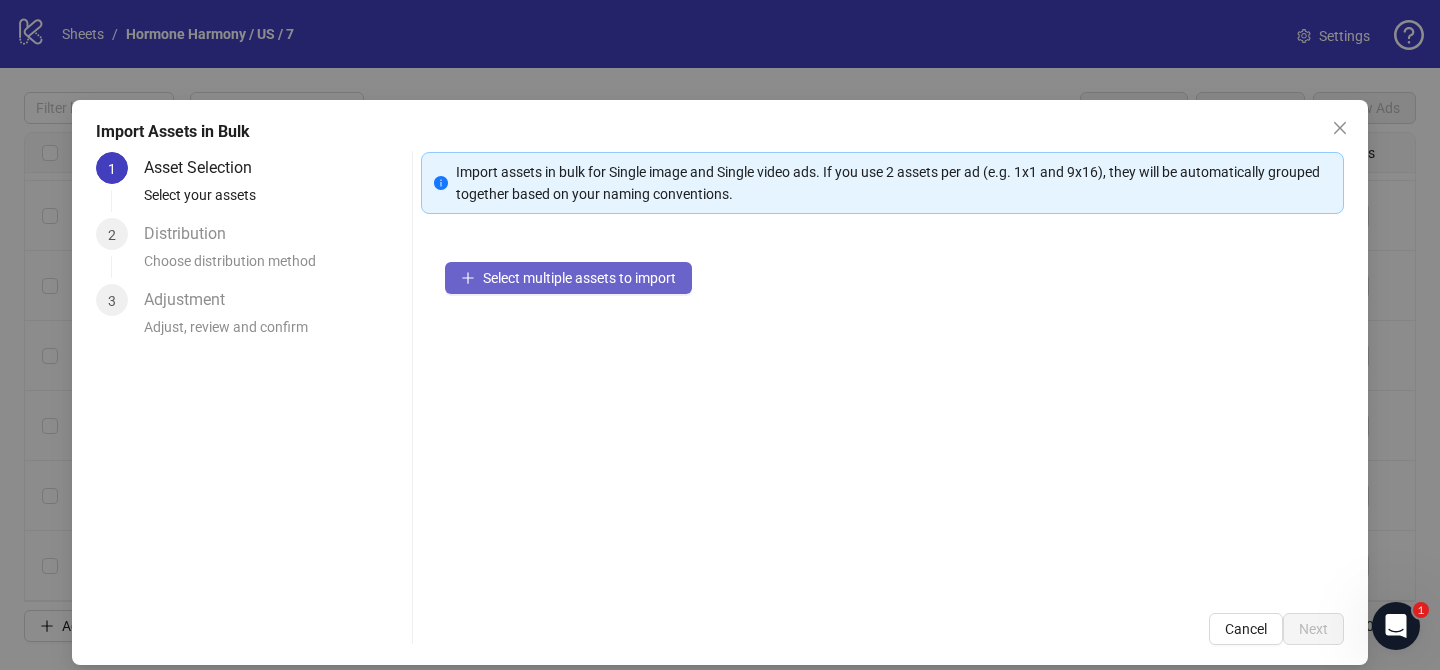 click on "Select multiple assets to import" at bounding box center [568, 278] 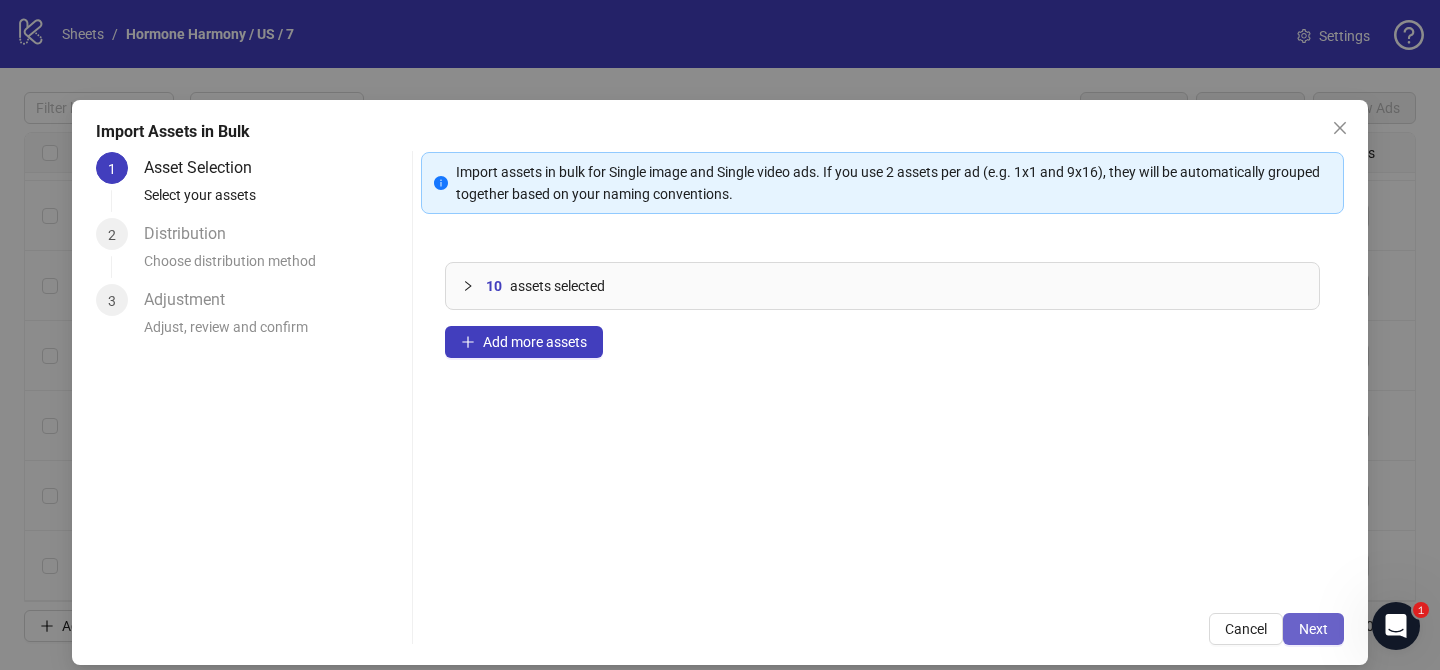 click on "Next" at bounding box center [1313, 629] 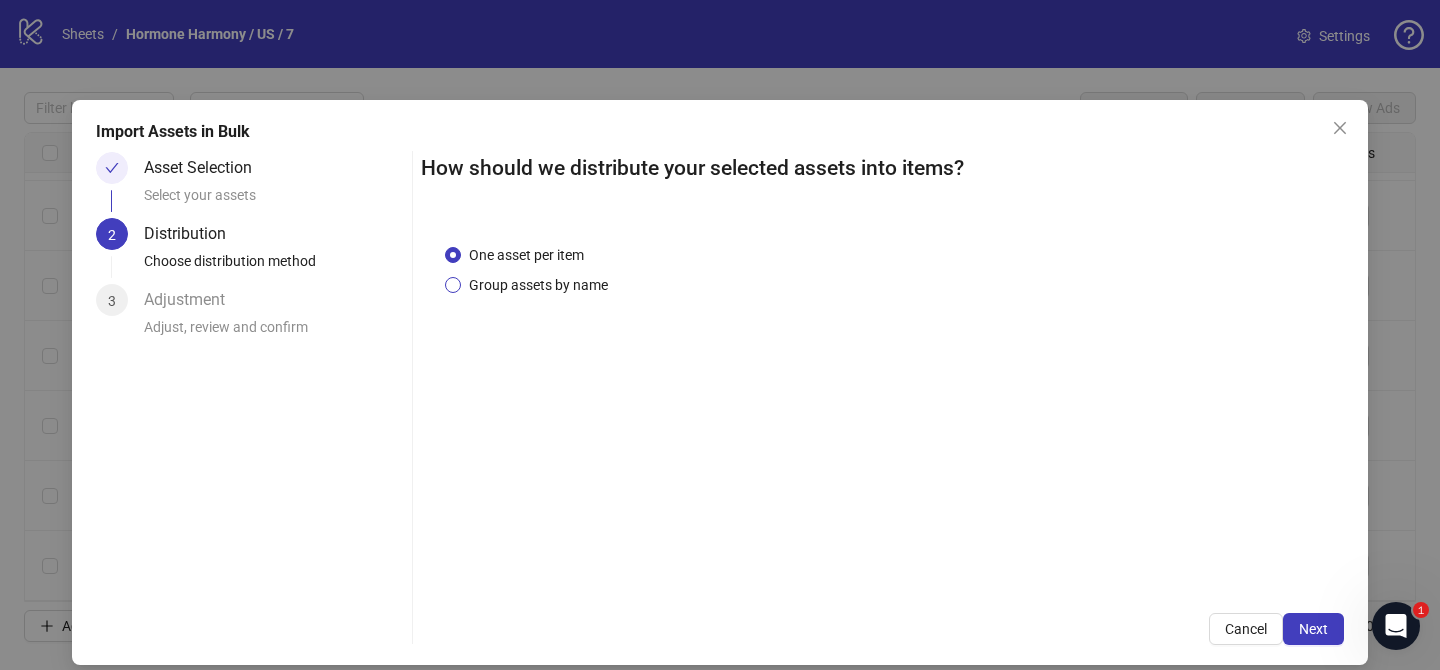 click on "Group assets by name" at bounding box center (538, 285) 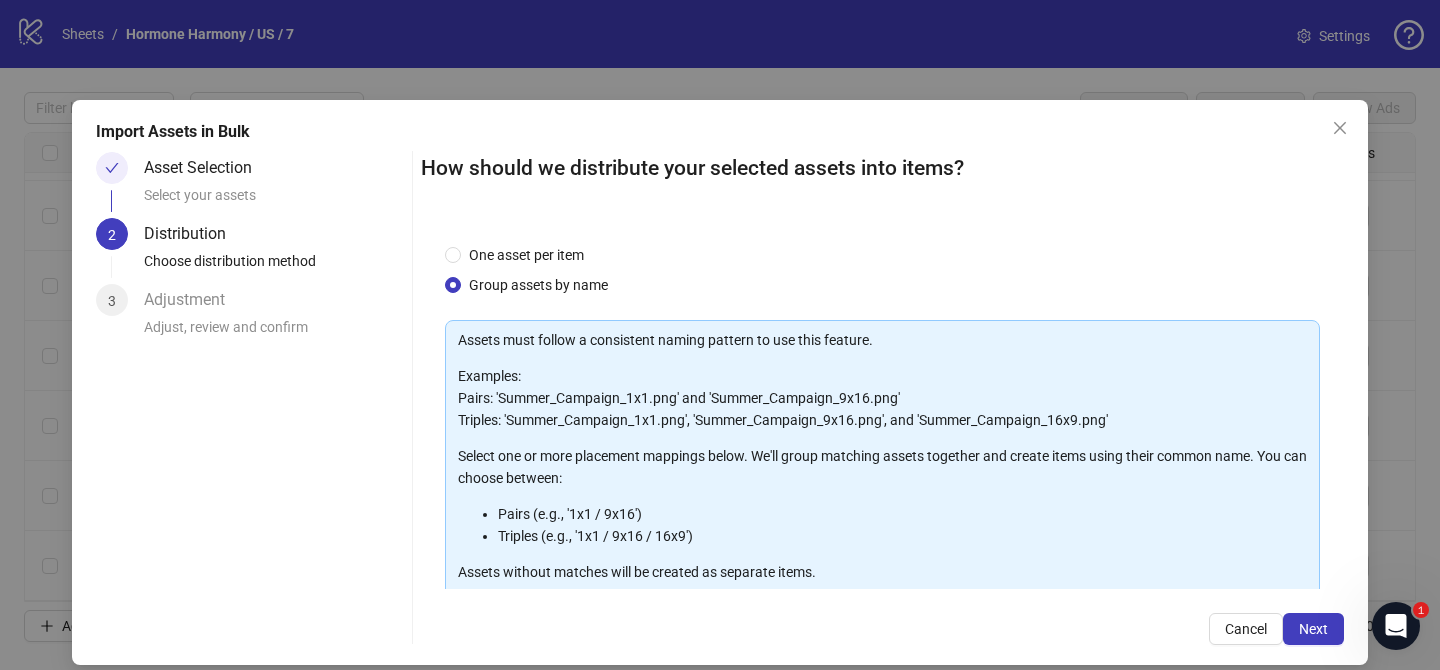 scroll, scrollTop: 216, scrollLeft: 0, axis: vertical 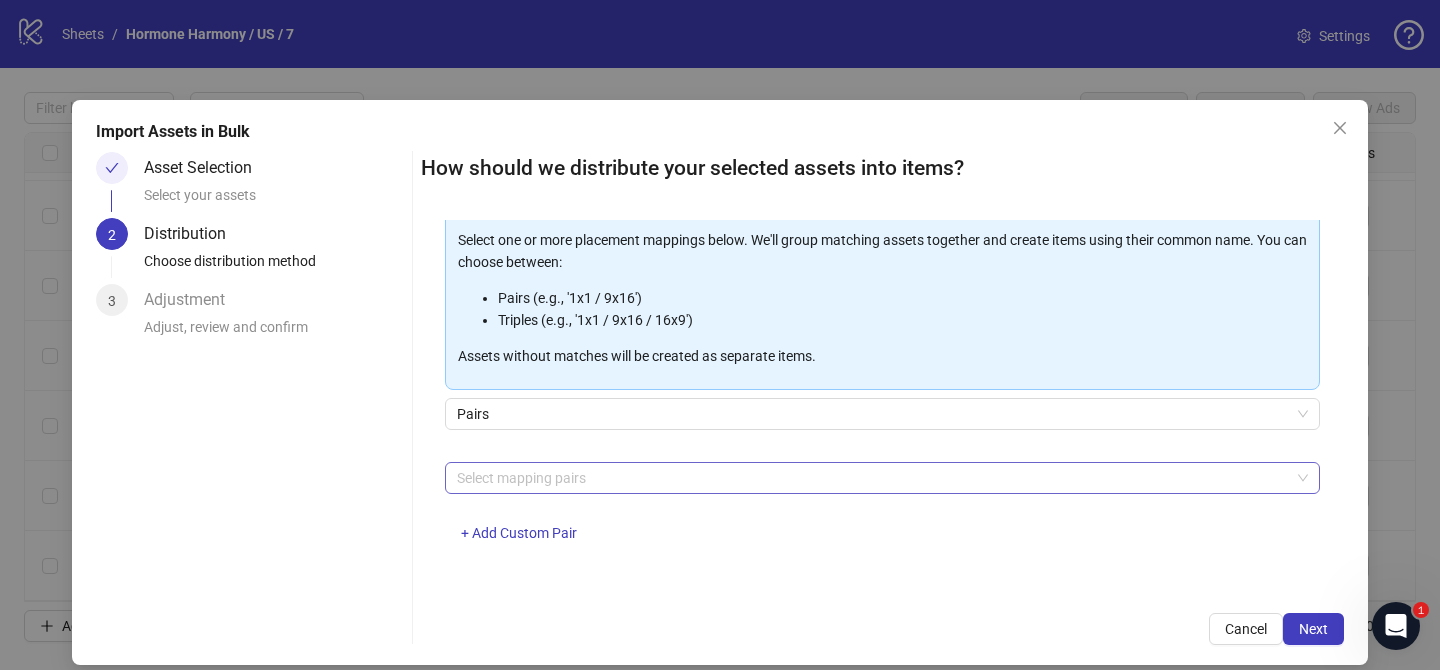 drag, startPoint x: 638, startPoint y: 471, endPoint x: 631, endPoint y: 461, distance: 12.206555 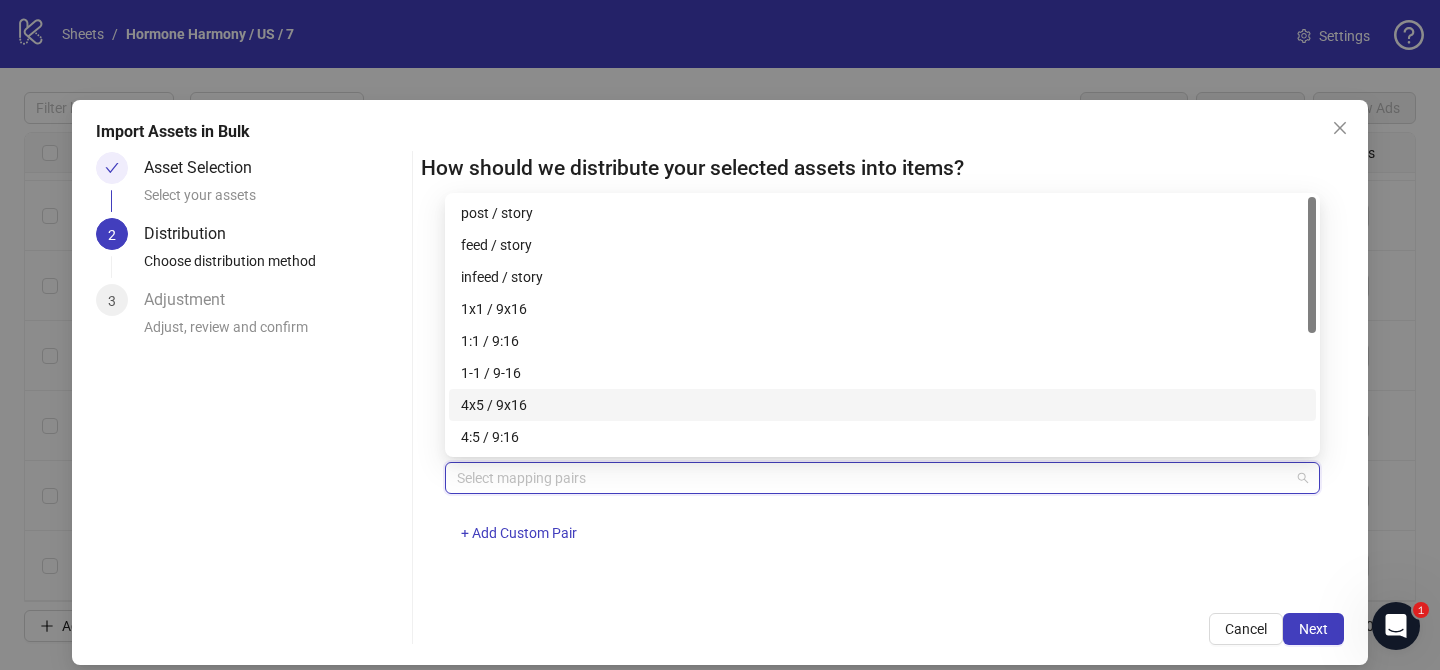 click on "4x5 / 9x16" at bounding box center (882, 405) 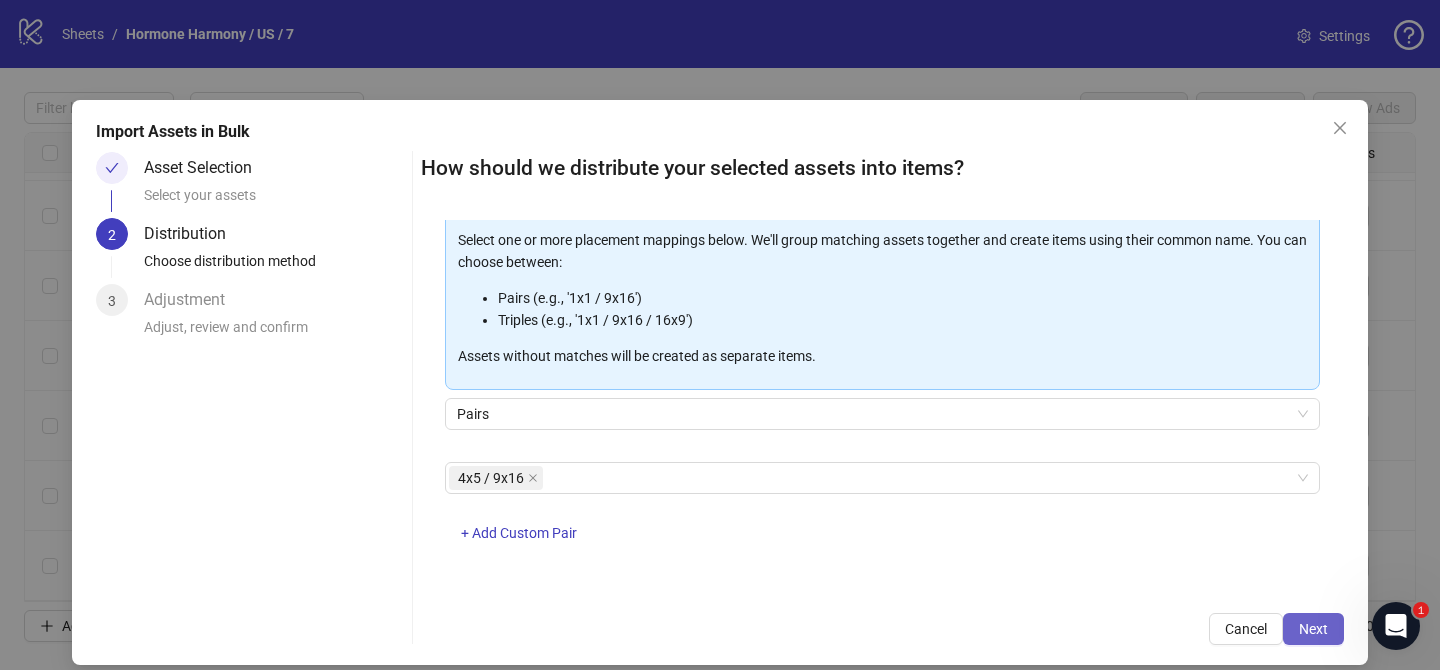 click on "Next" at bounding box center (1313, 629) 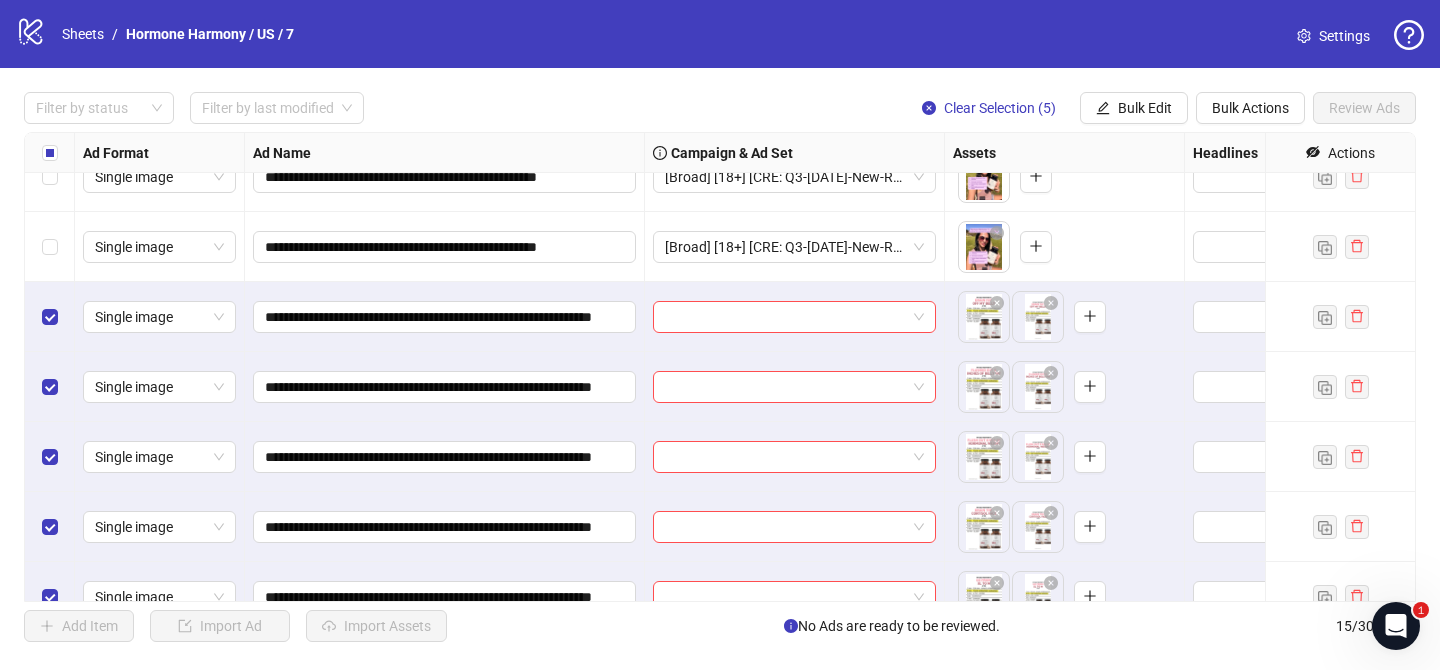 scroll, scrollTop: 622, scrollLeft: 0, axis: vertical 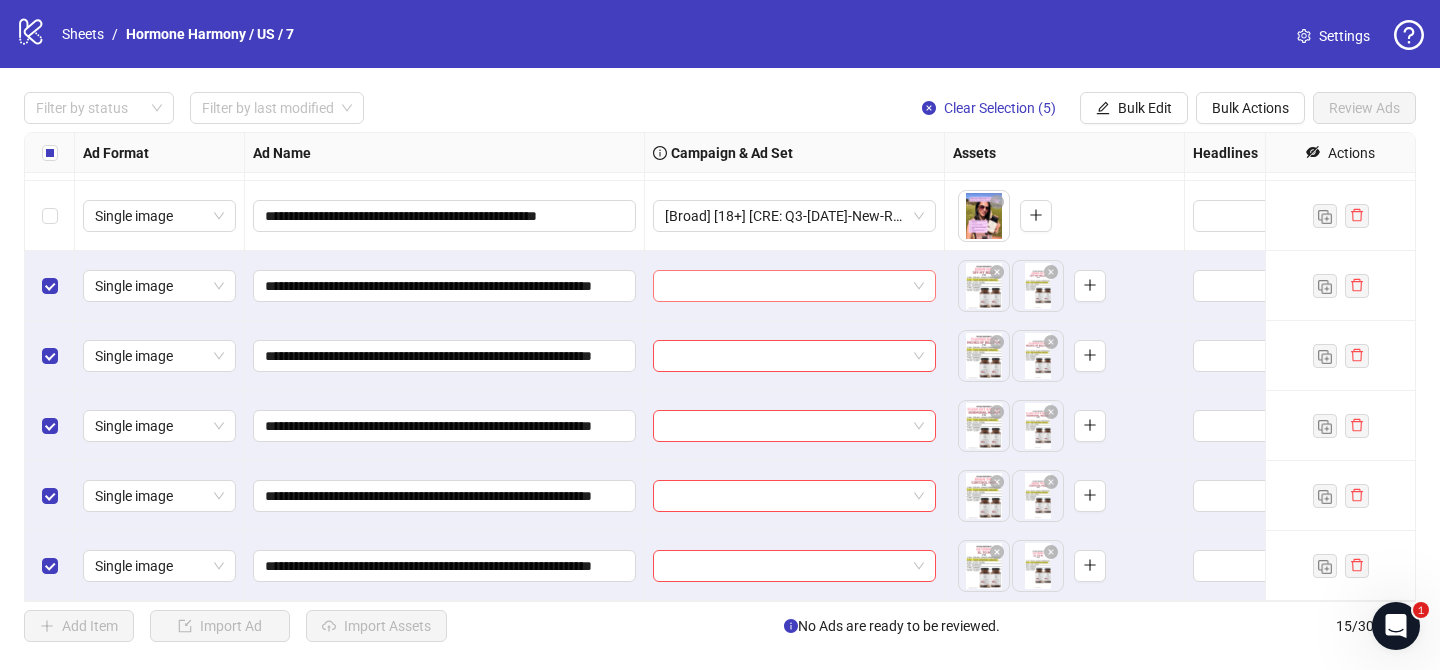 click at bounding box center (785, 286) 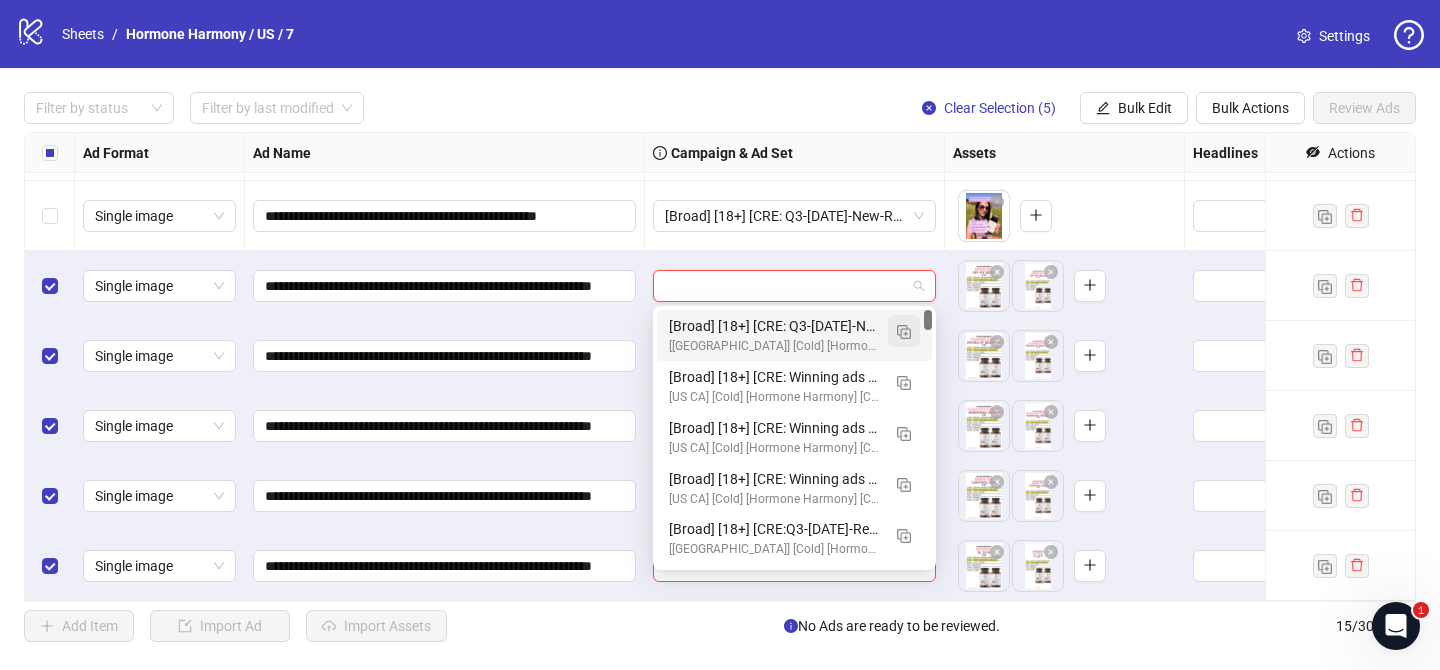 click at bounding box center (904, 332) 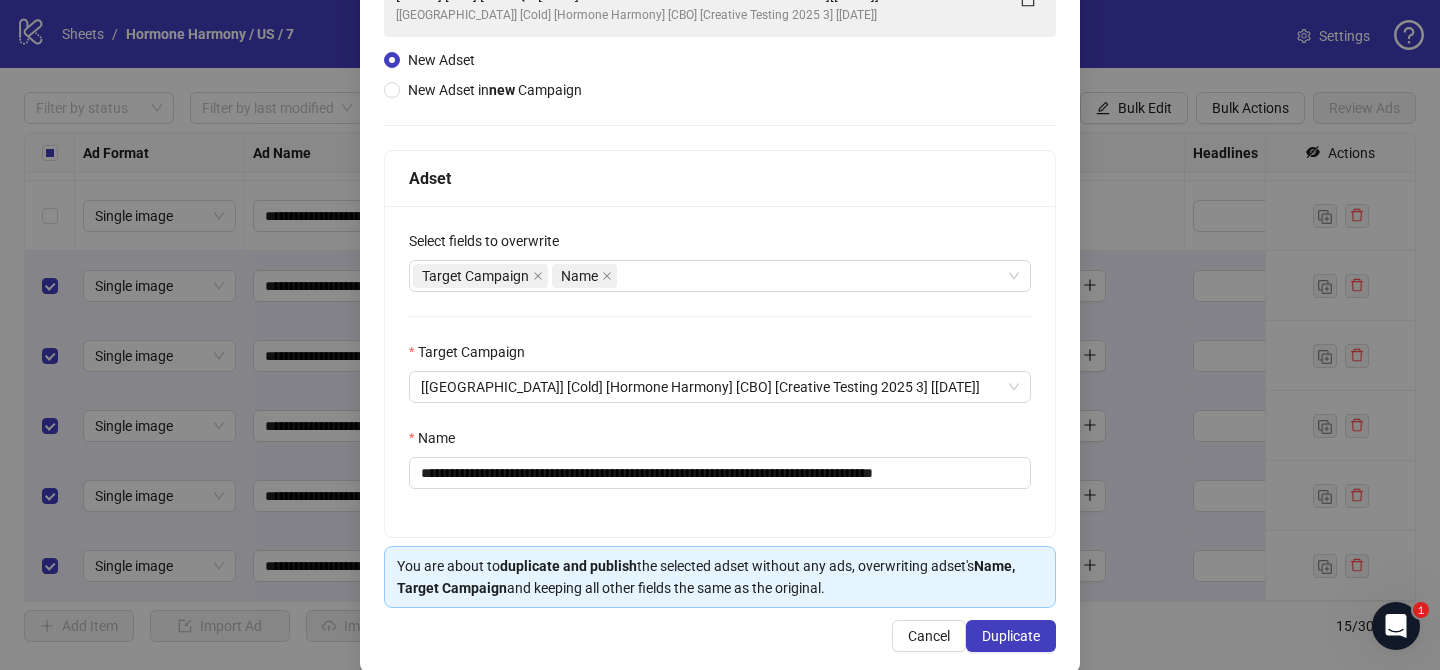 scroll, scrollTop: 207, scrollLeft: 0, axis: vertical 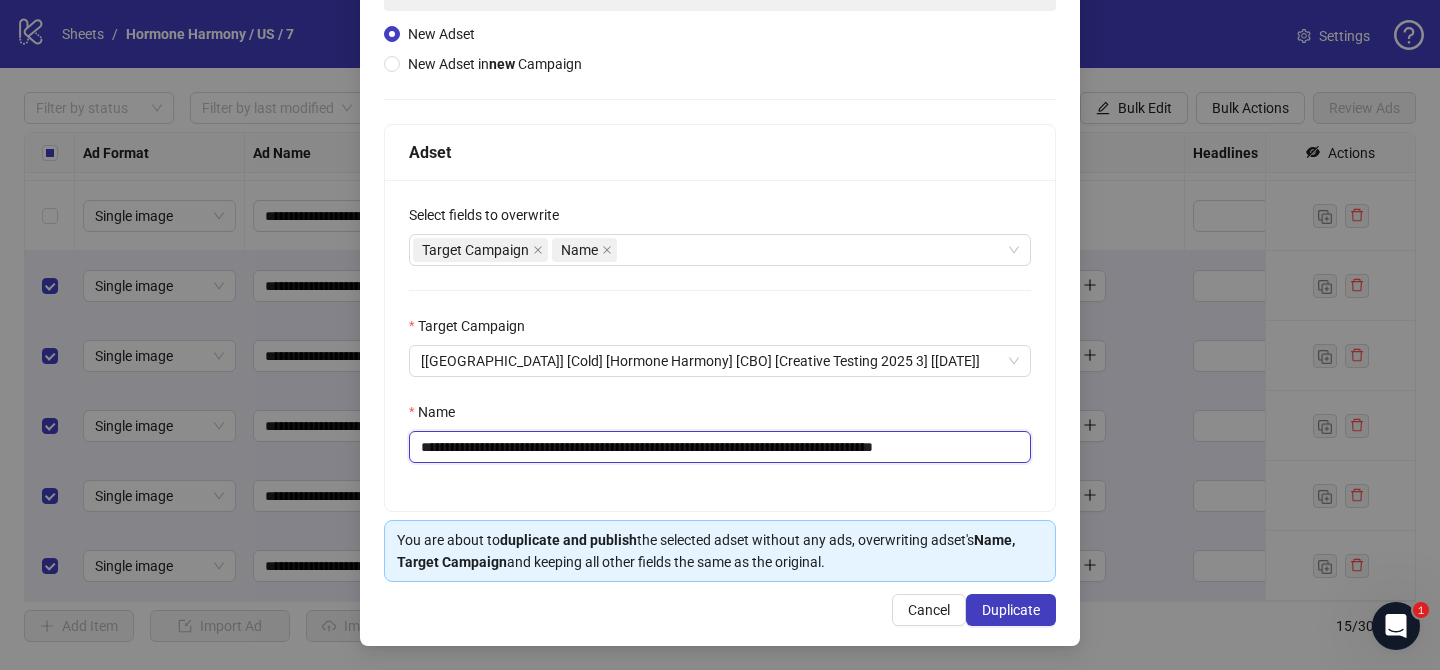 drag, startPoint x: 540, startPoint y: 446, endPoint x: 881, endPoint y: 451, distance: 341.03665 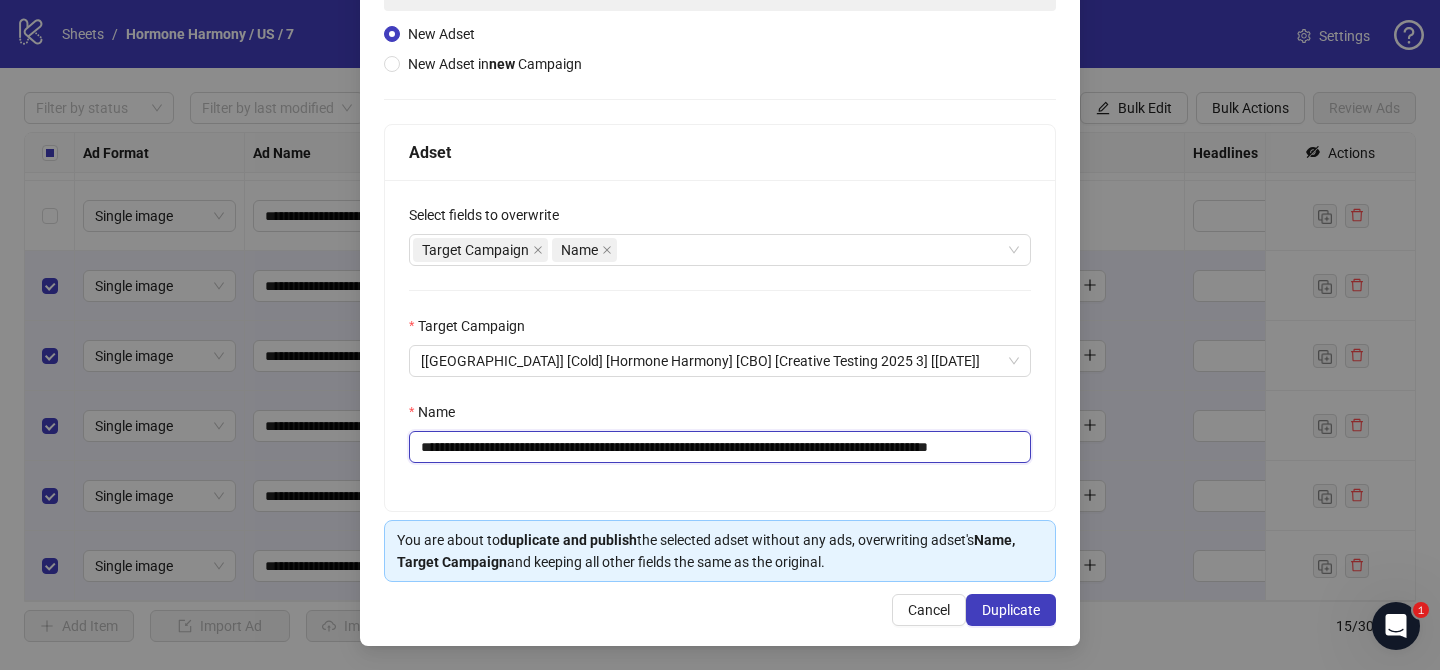 scroll, scrollTop: 0, scrollLeft: 29, axis: horizontal 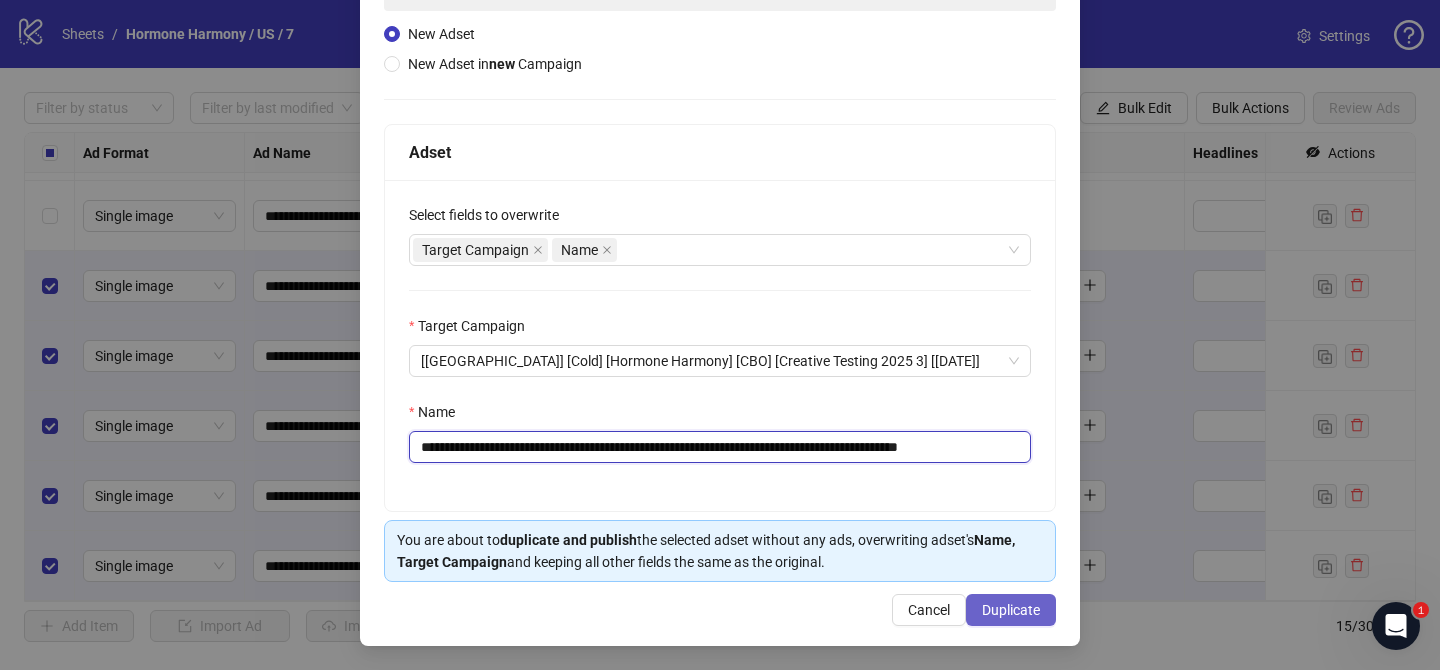 type on "**********" 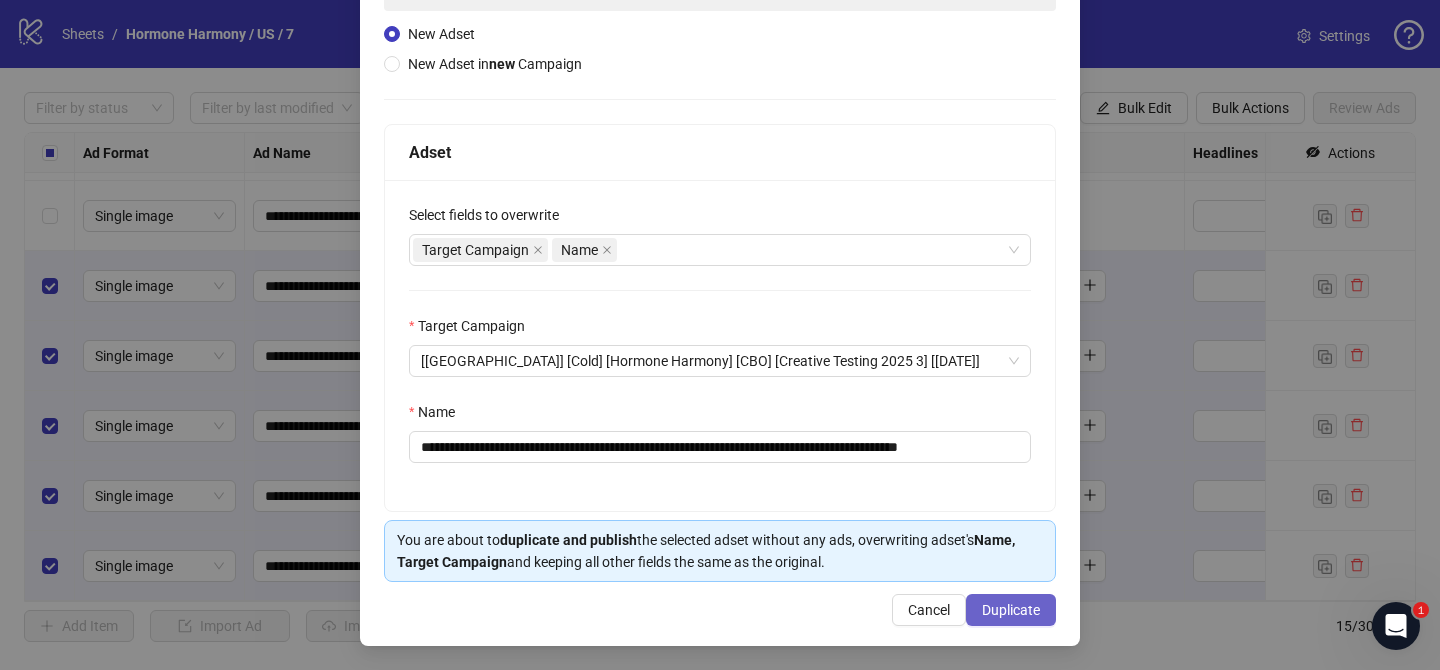 click on "Duplicate" at bounding box center (1011, 610) 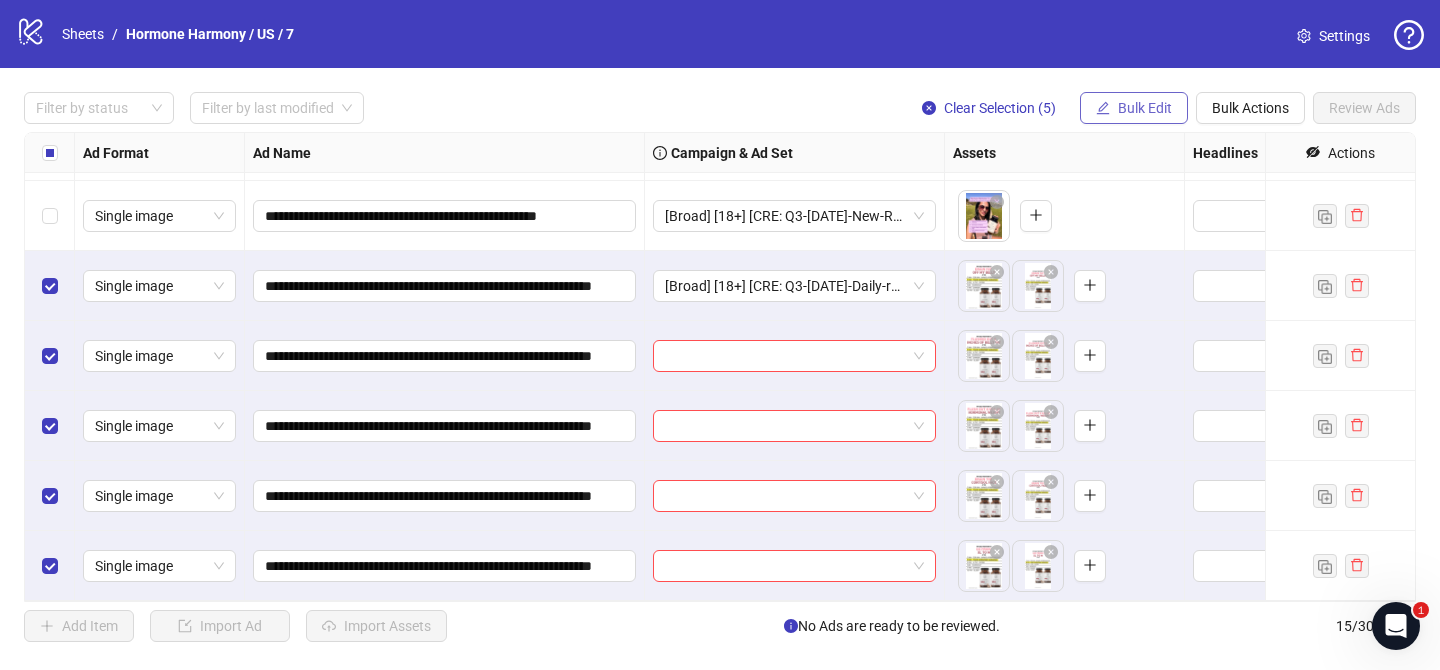 click on "Bulk Edit" at bounding box center [1134, 108] 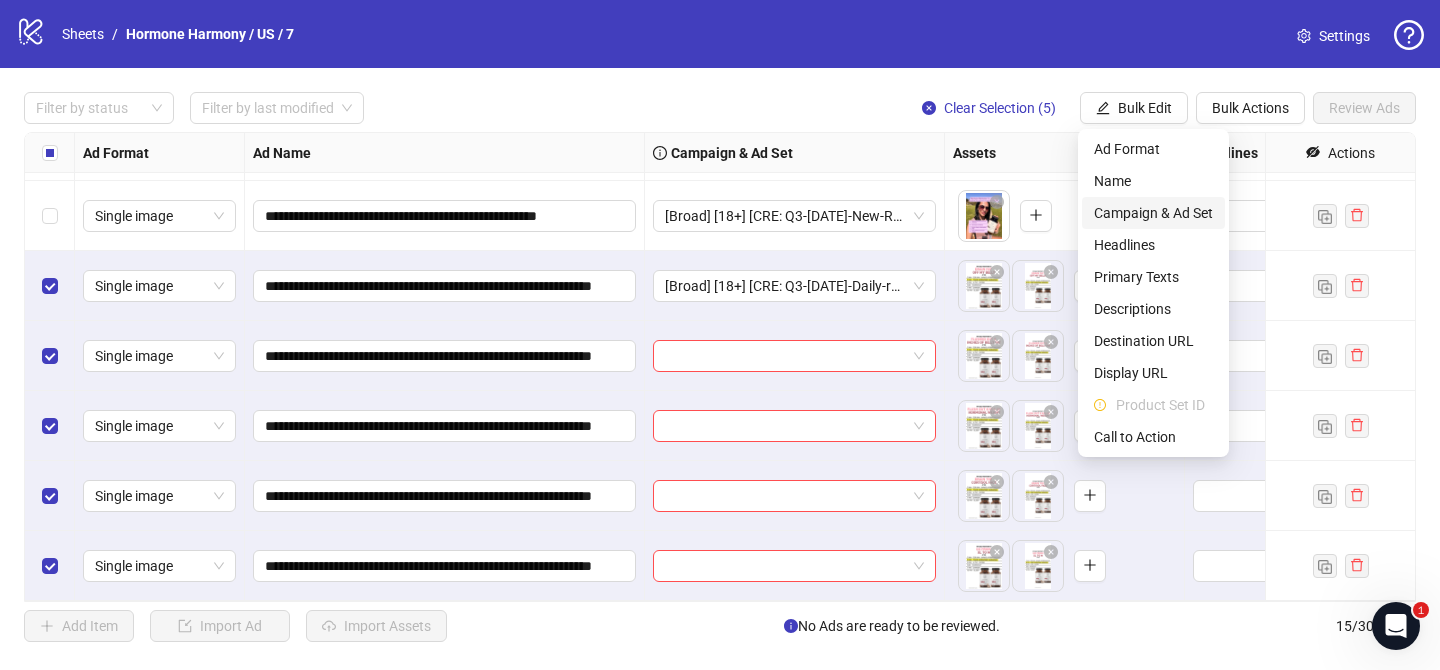 click on "Campaign & Ad Set" at bounding box center (1153, 213) 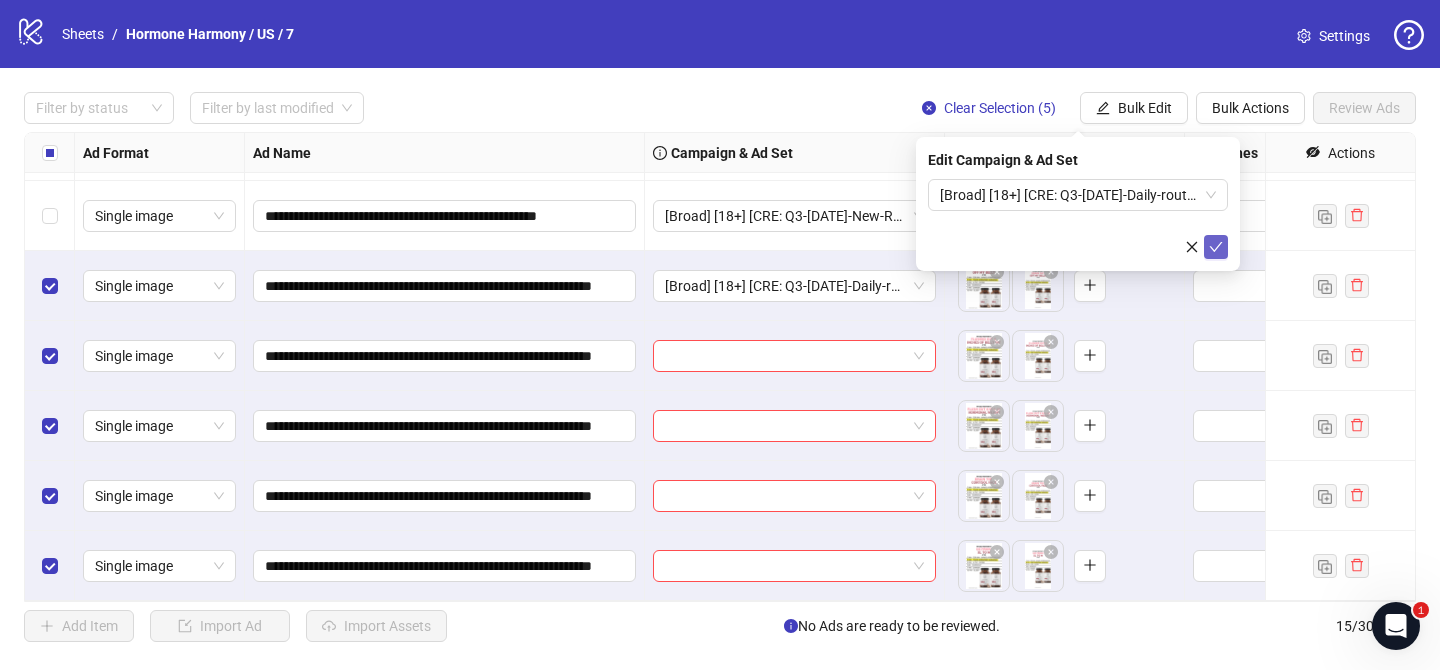 click at bounding box center (1216, 247) 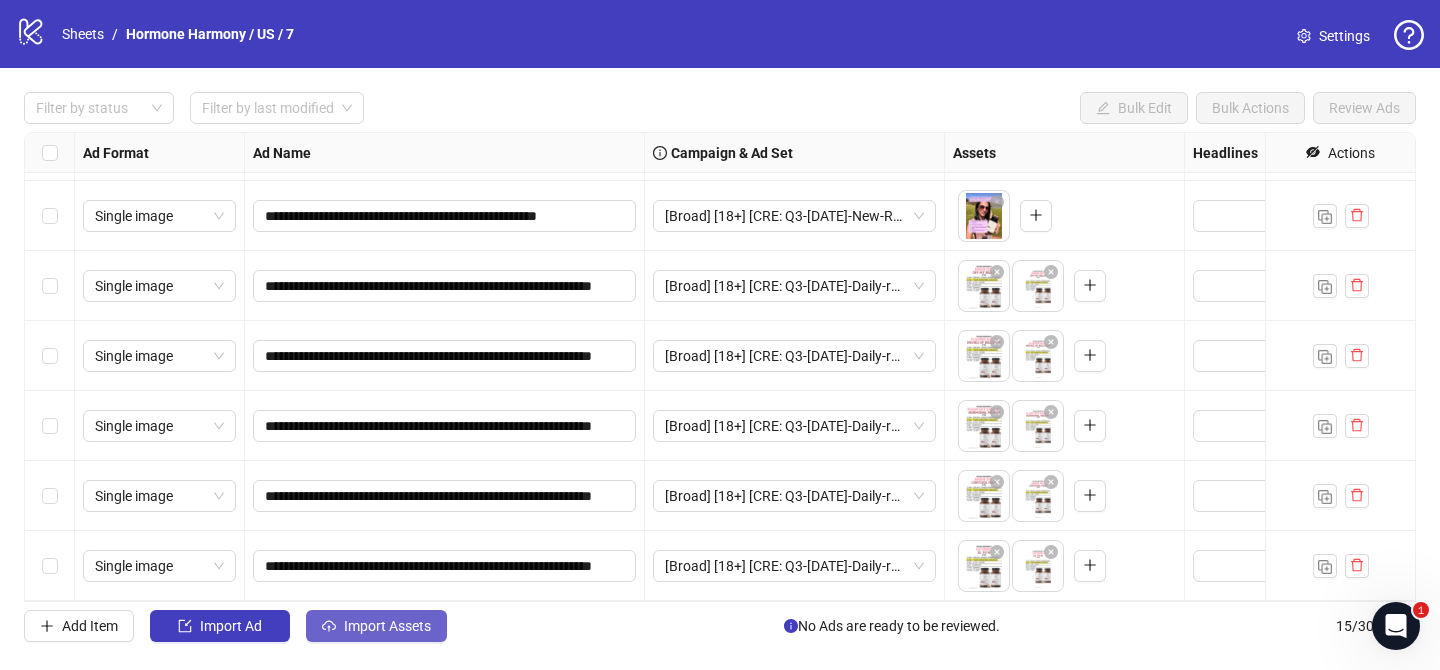 click on "Import Assets" at bounding box center (387, 626) 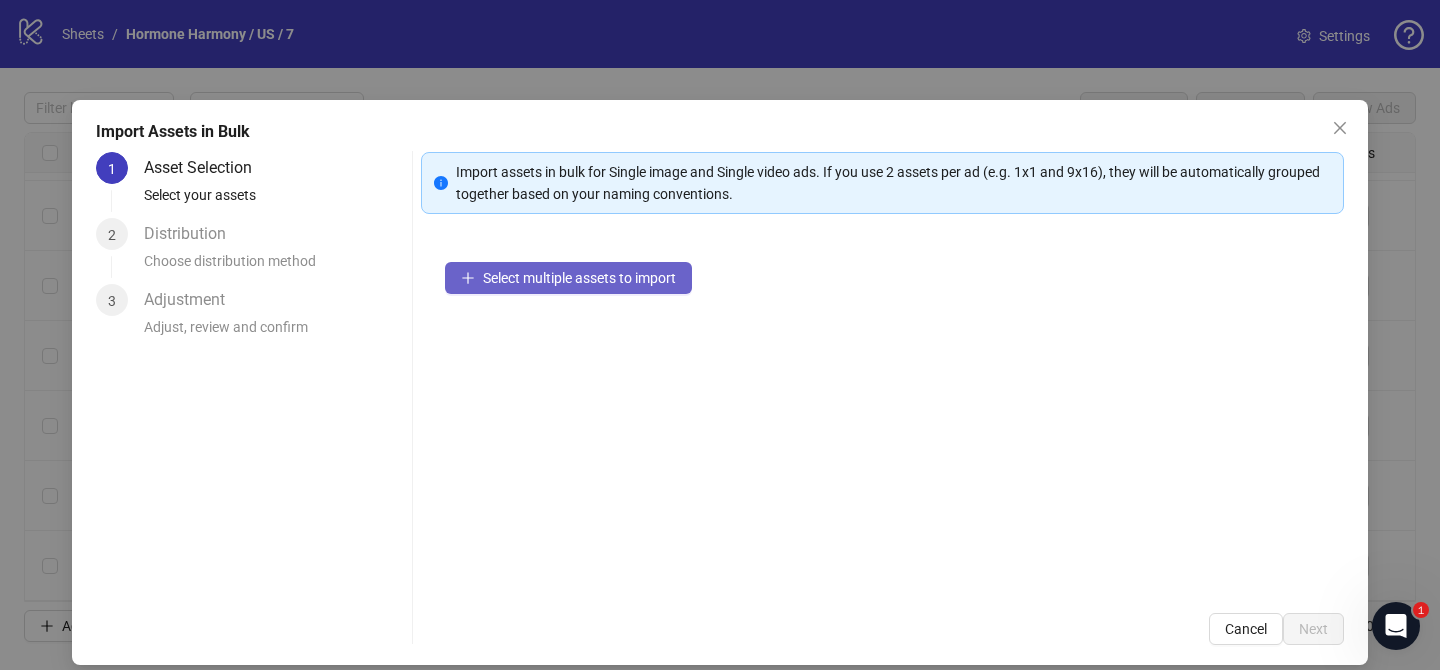 click on "Select multiple assets to import" at bounding box center [568, 278] 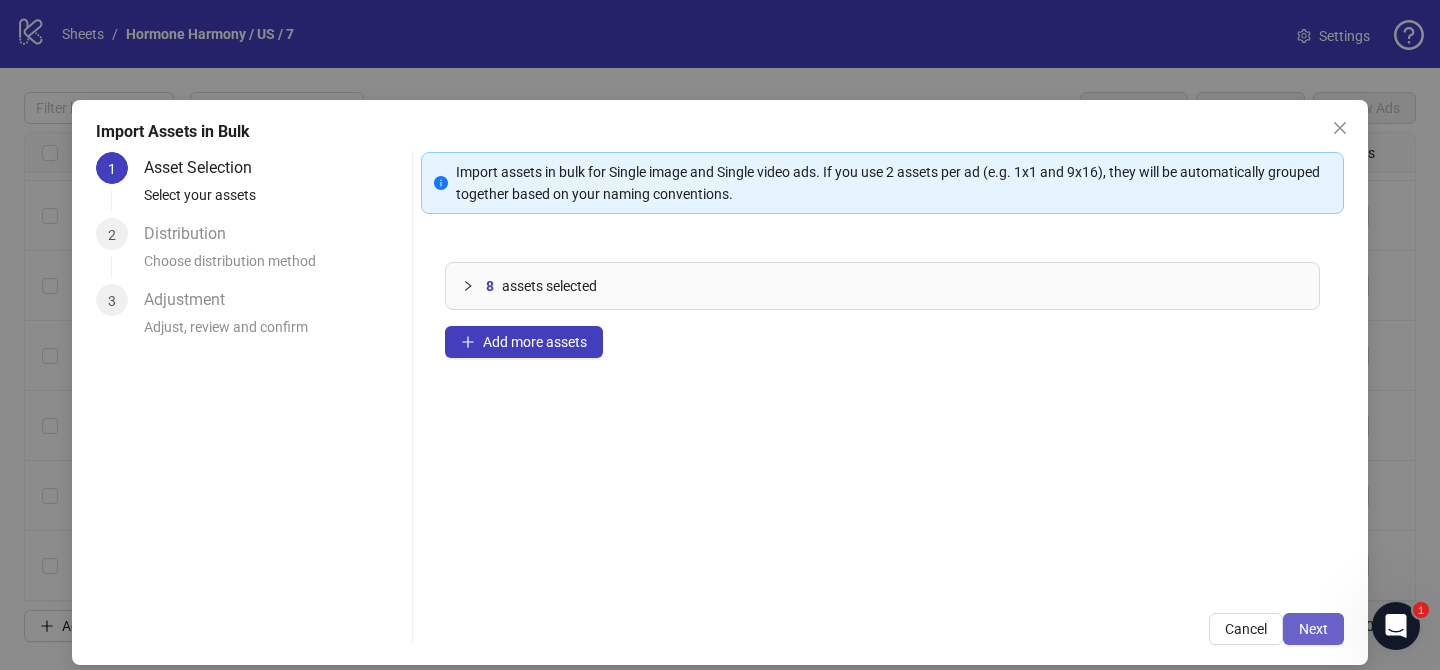 click on "Next" at bounding box center [1313, 629] 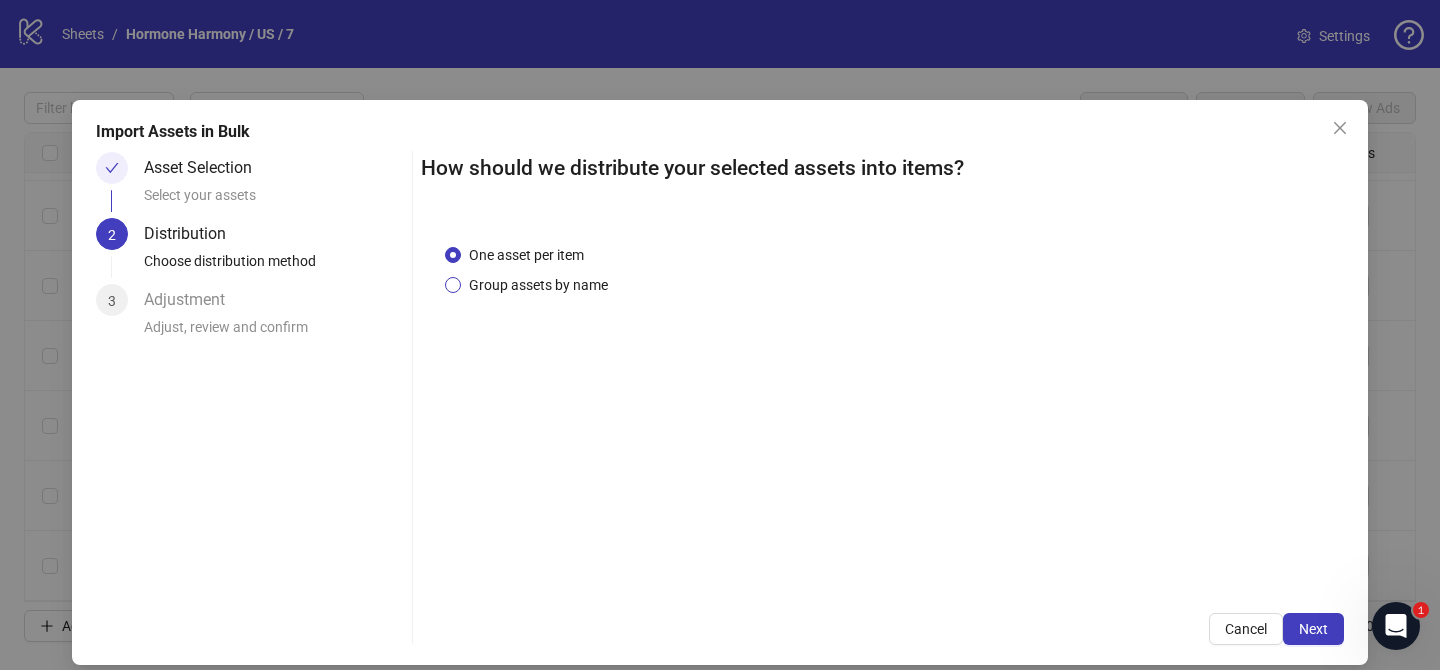 click on "Group assets by name" at bounding box center (538, 285) 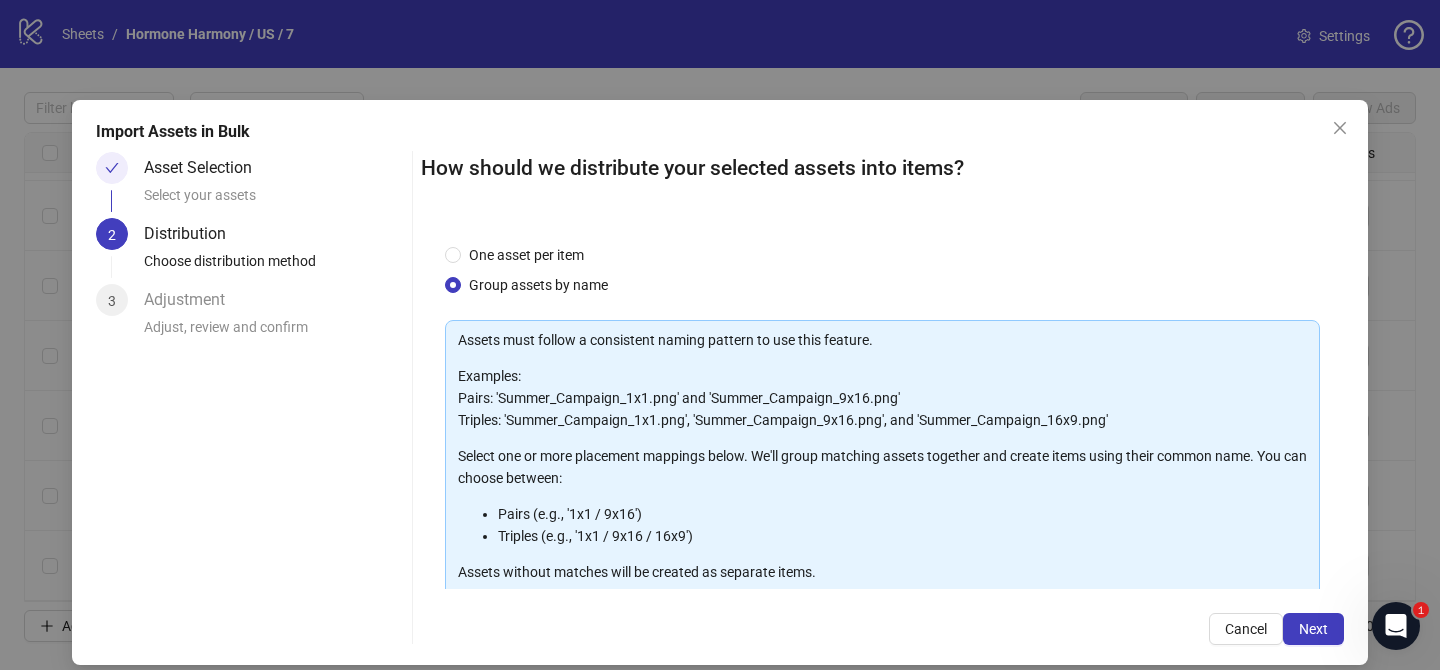 scroll, scrollTop: 216, scrollLeft: 0, axis: vertical 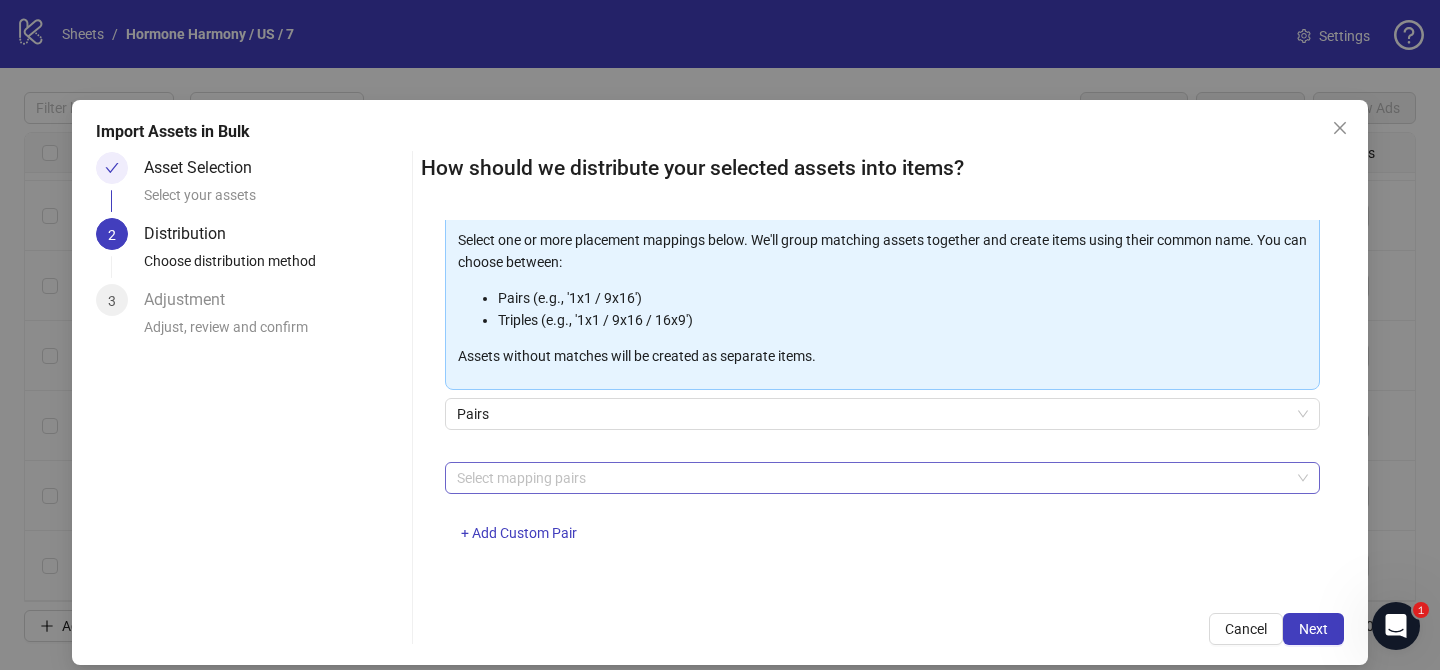 drag, startPoint x: 648, startPoint y: 475, endPoint x: 577, endPoint y: 472, distance: 71.063354 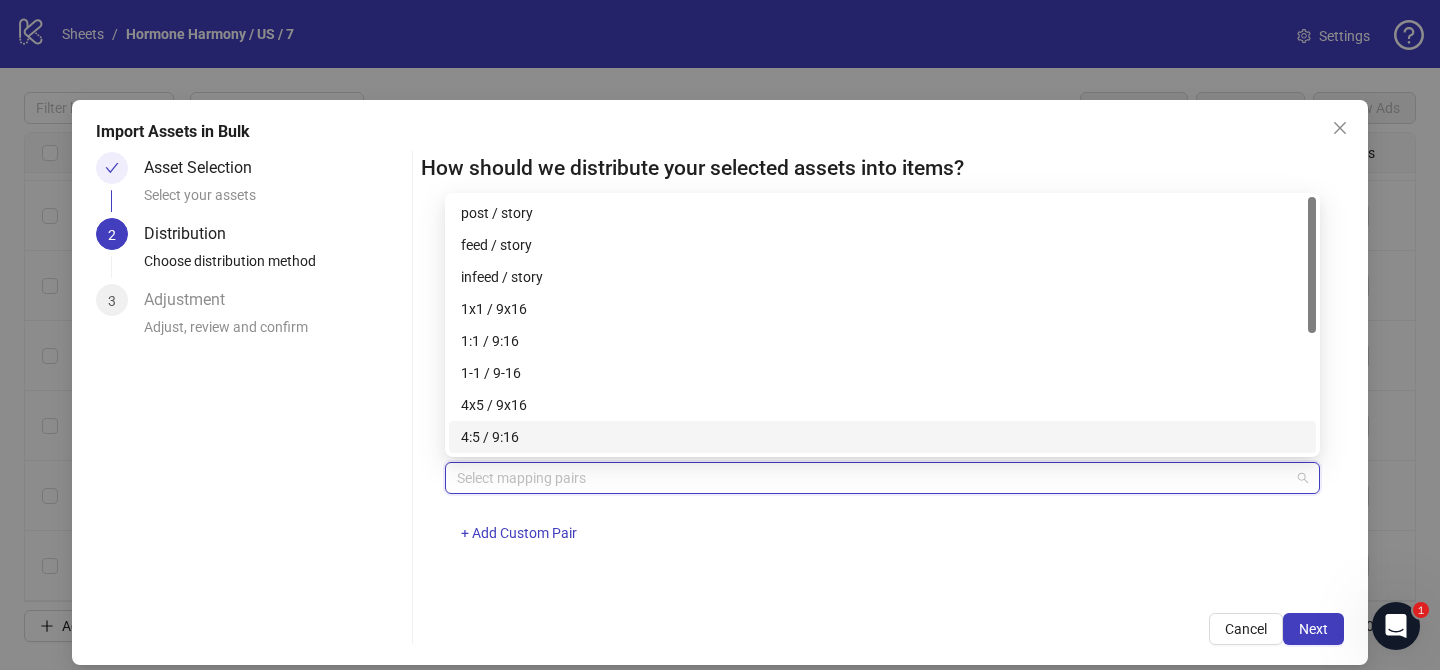 click on "4x5 / 9x16" at bounding box center (882, 405) 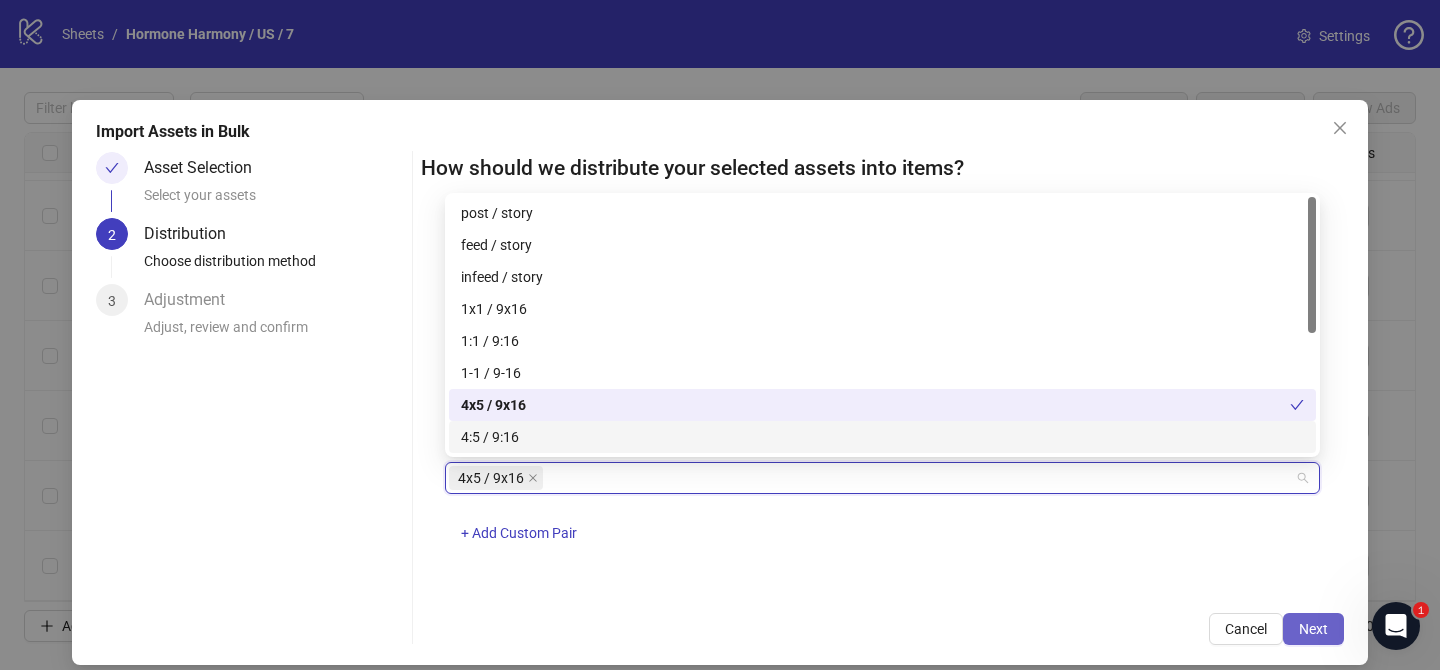 click on "Next" at bounding box center (1313, 629) 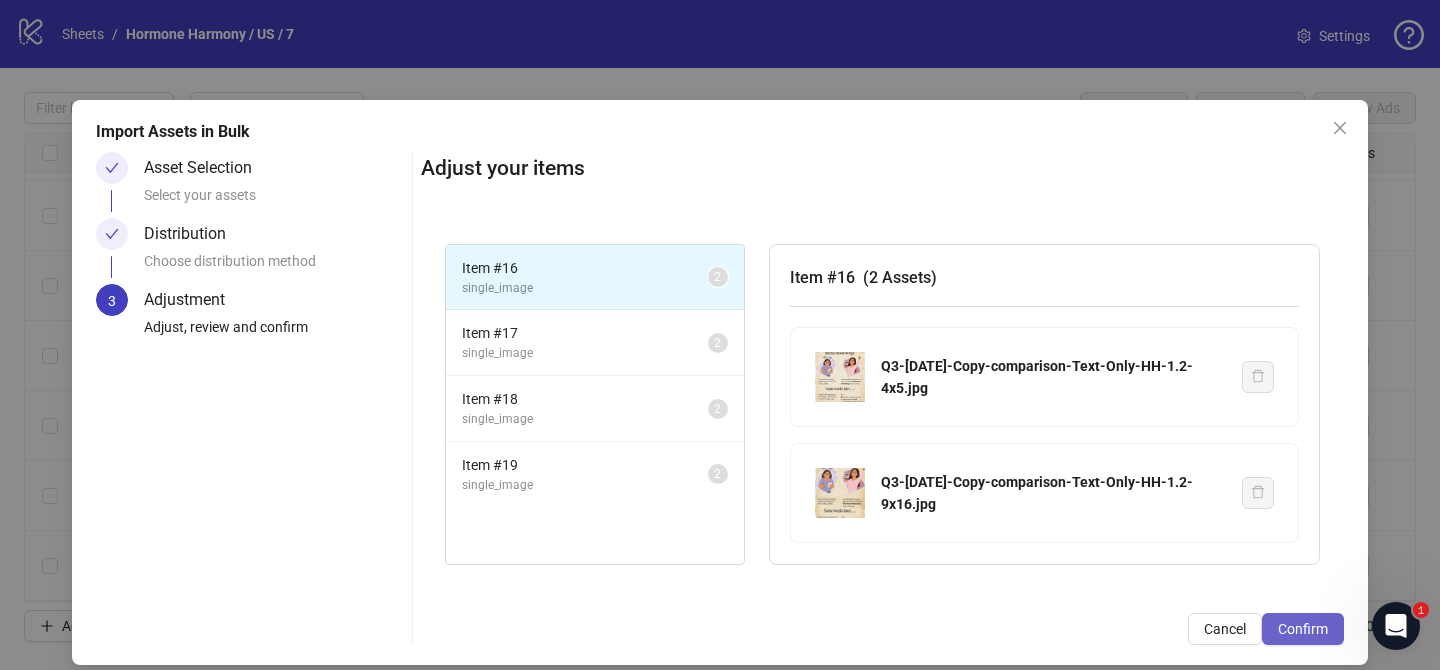 click on "Confirm" at bounding box center [1303, 629] 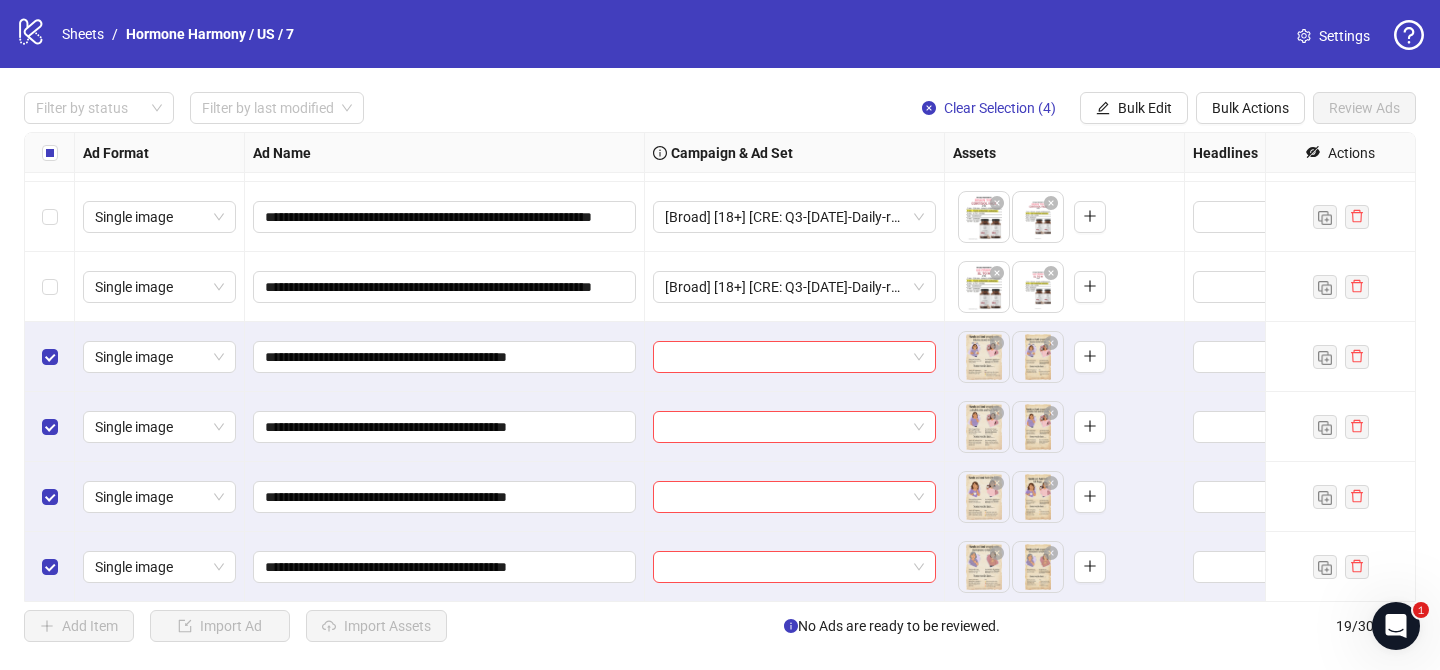 scroll, scrollTop: 902, scrollLeft: 0, axis: vertical 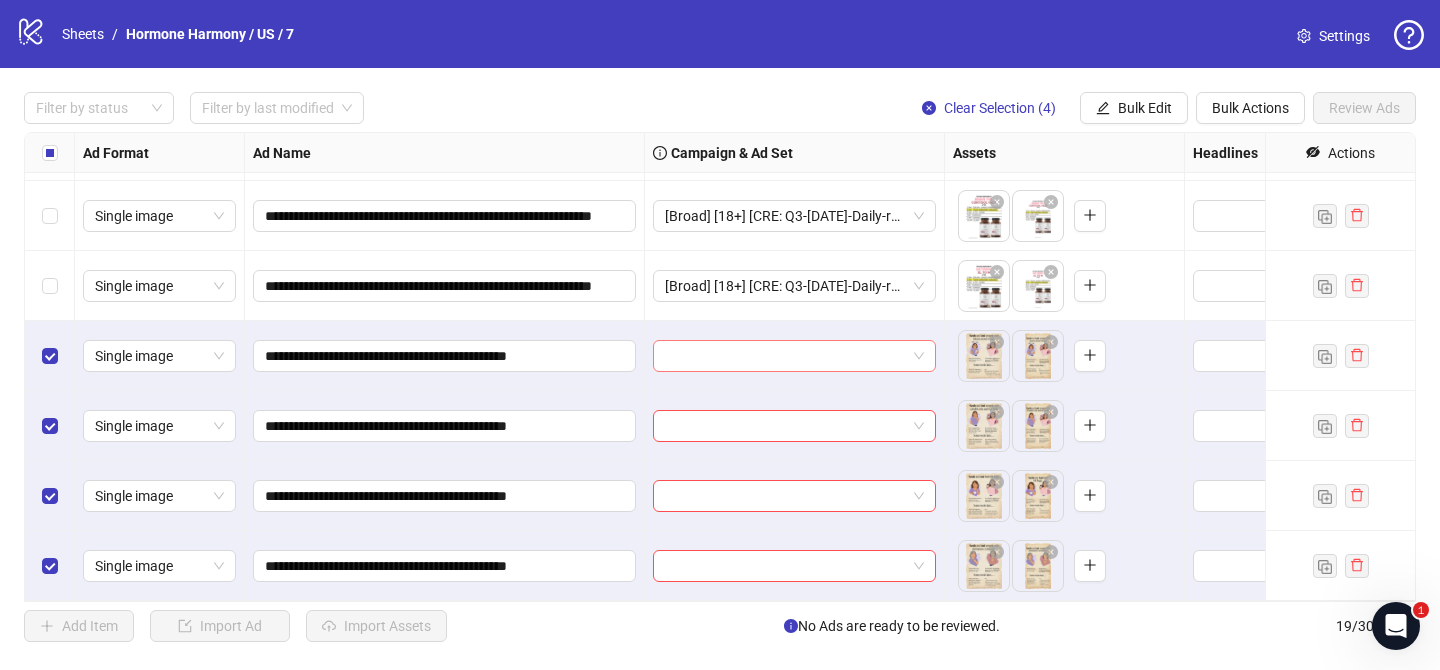click at bounding box center (785, 356) 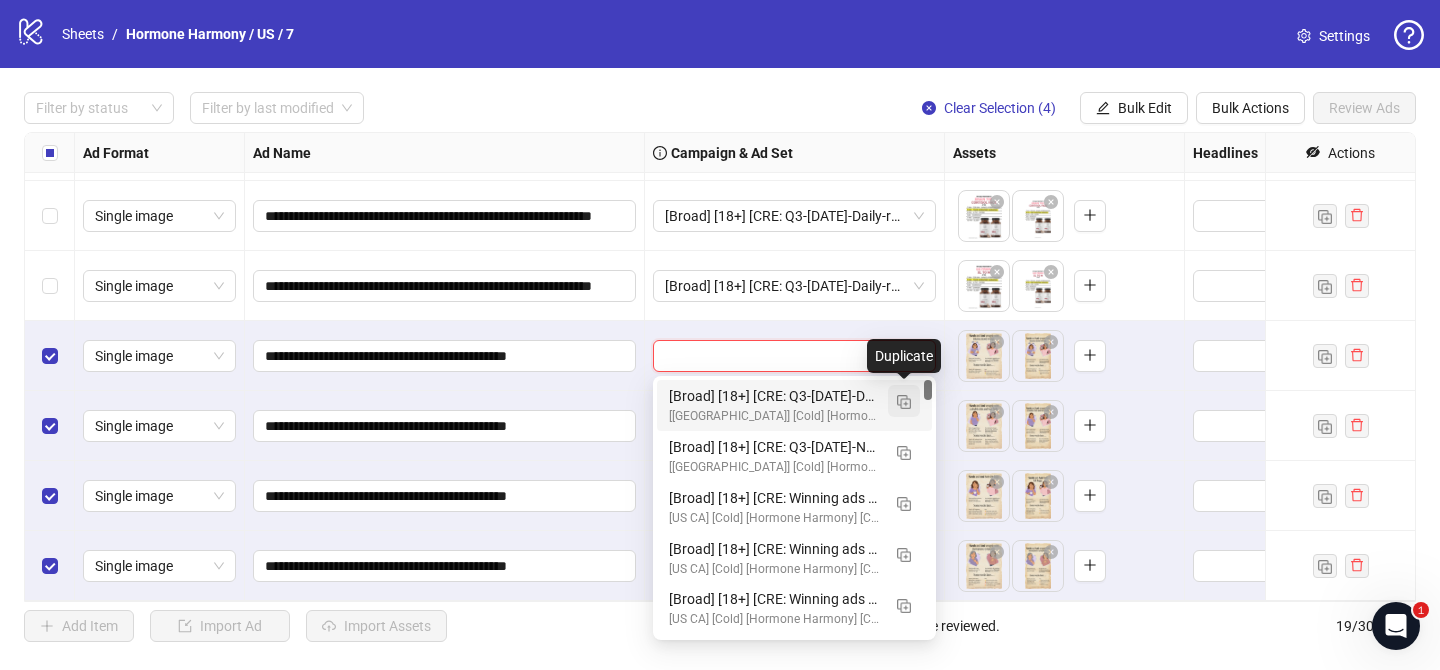 click at bounding box center [904, 401] 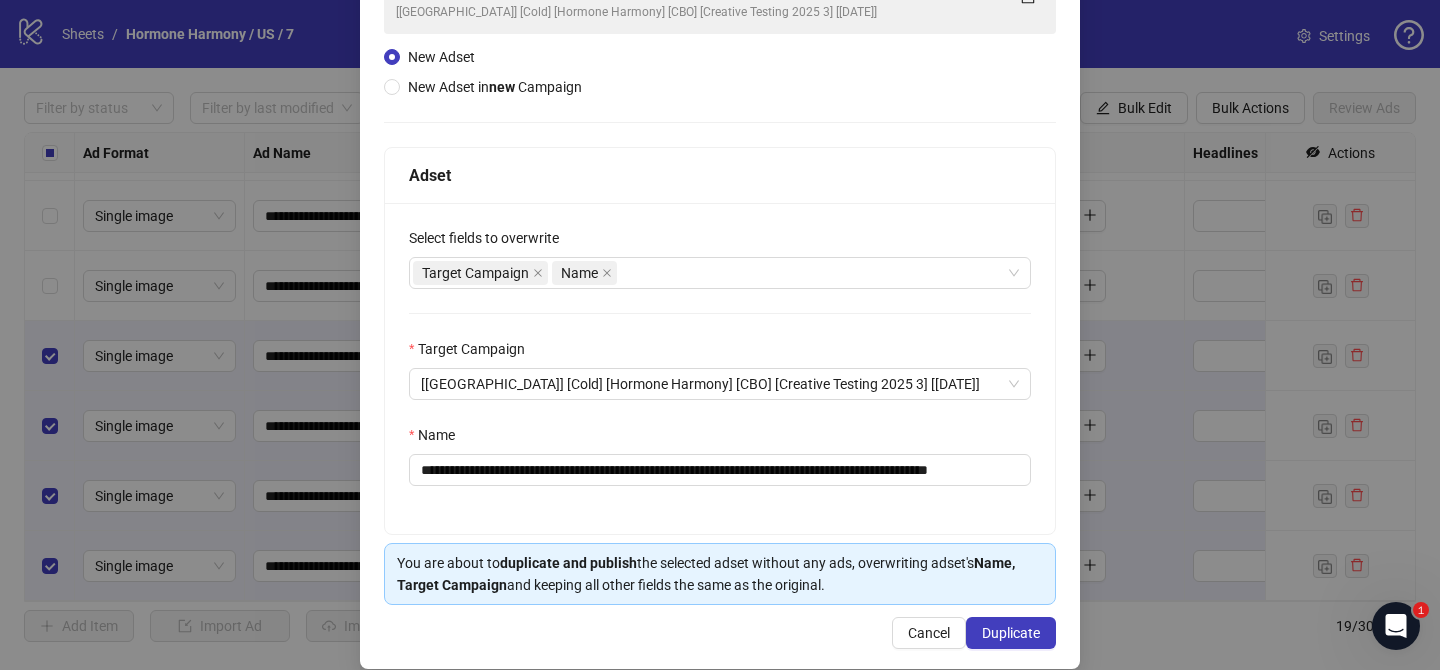 scroll, scrollTop: 207, scrollLeft: 0, axis: vertical 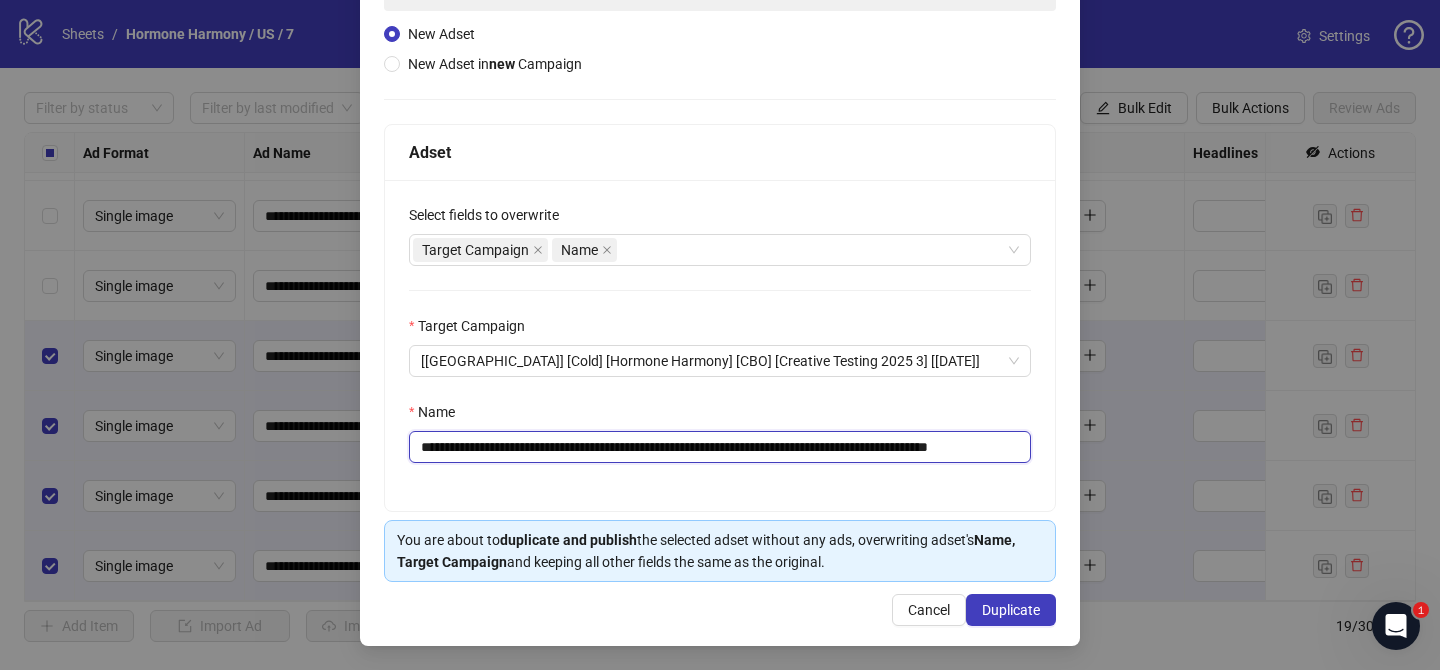 drag, startPoint x: 539, startPoint y: 448, endPoint x: 916, endPoint y: 447, distance: 377.0013 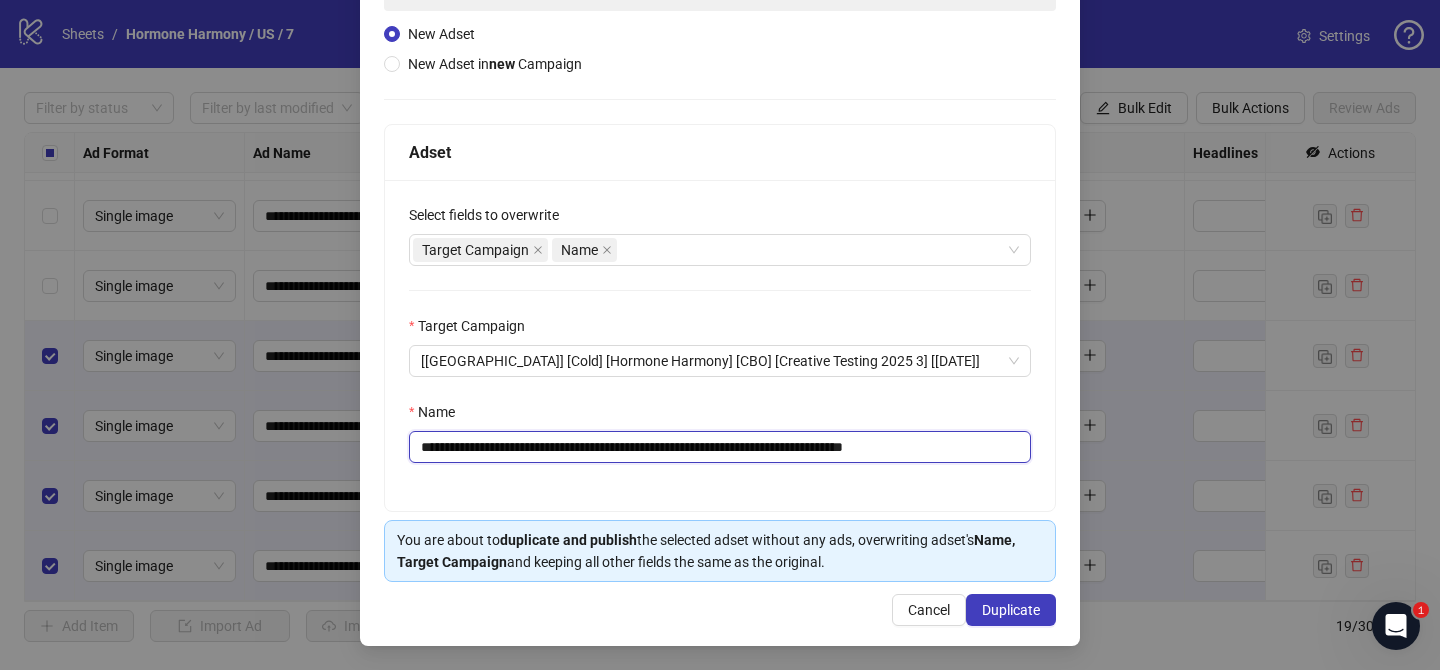 drag, startPoint x: 925, startPoint y: 445, endPoint x: 1093, endPoint y: 460, distance: 168.66832 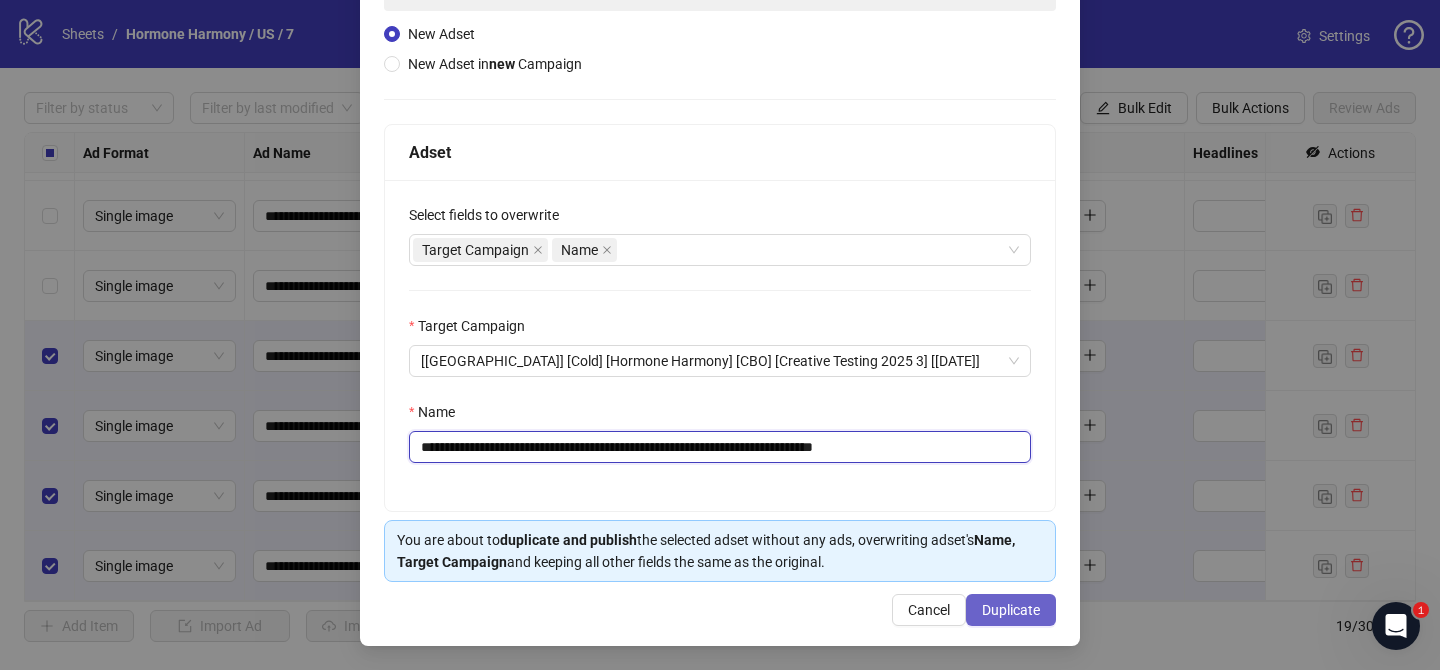 type on "**********" 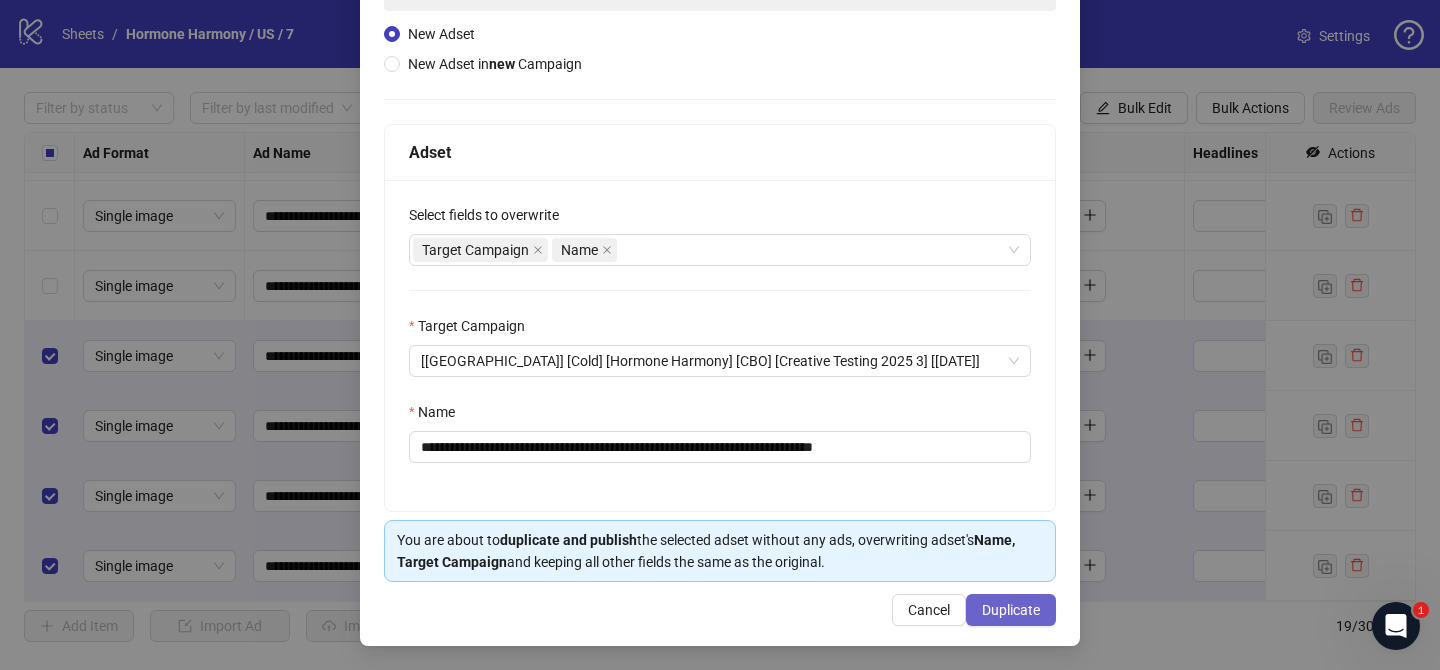 click on "Duplicate" at bounding box center (1011, 610) 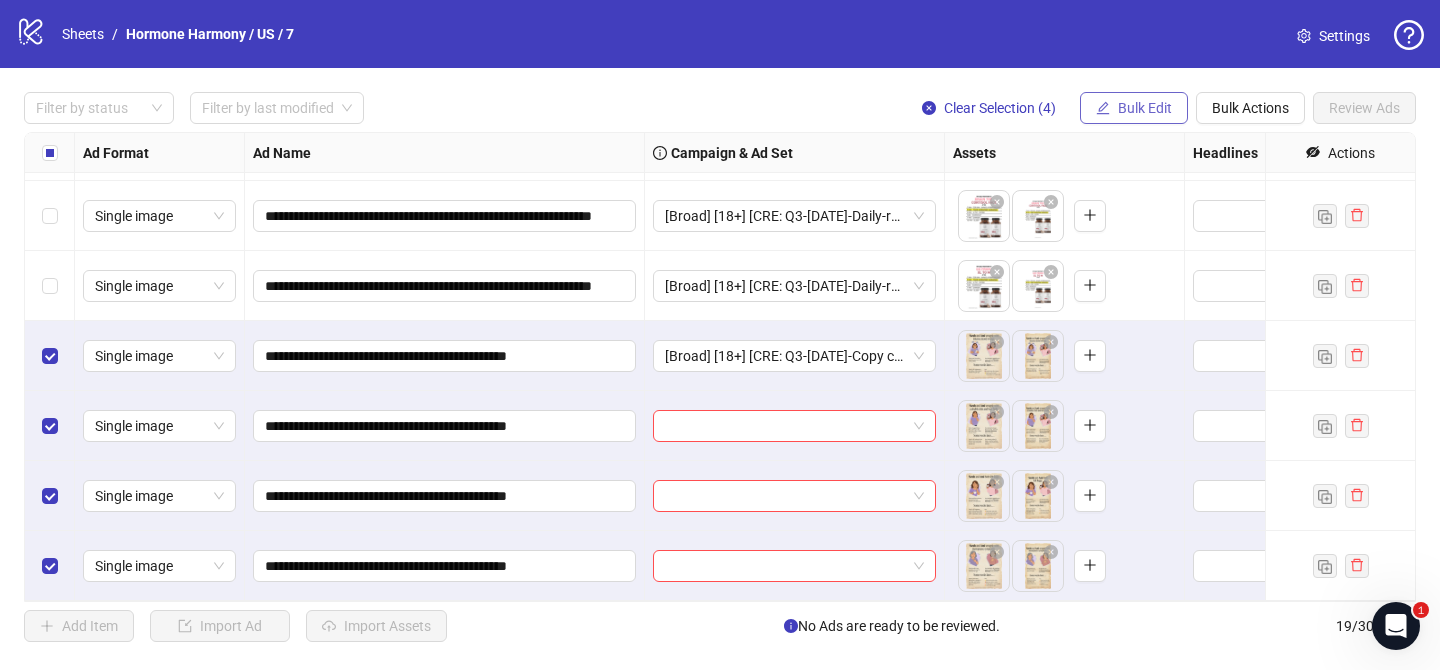 click on "Bulk Edit" at bounding box center [1145, 108] 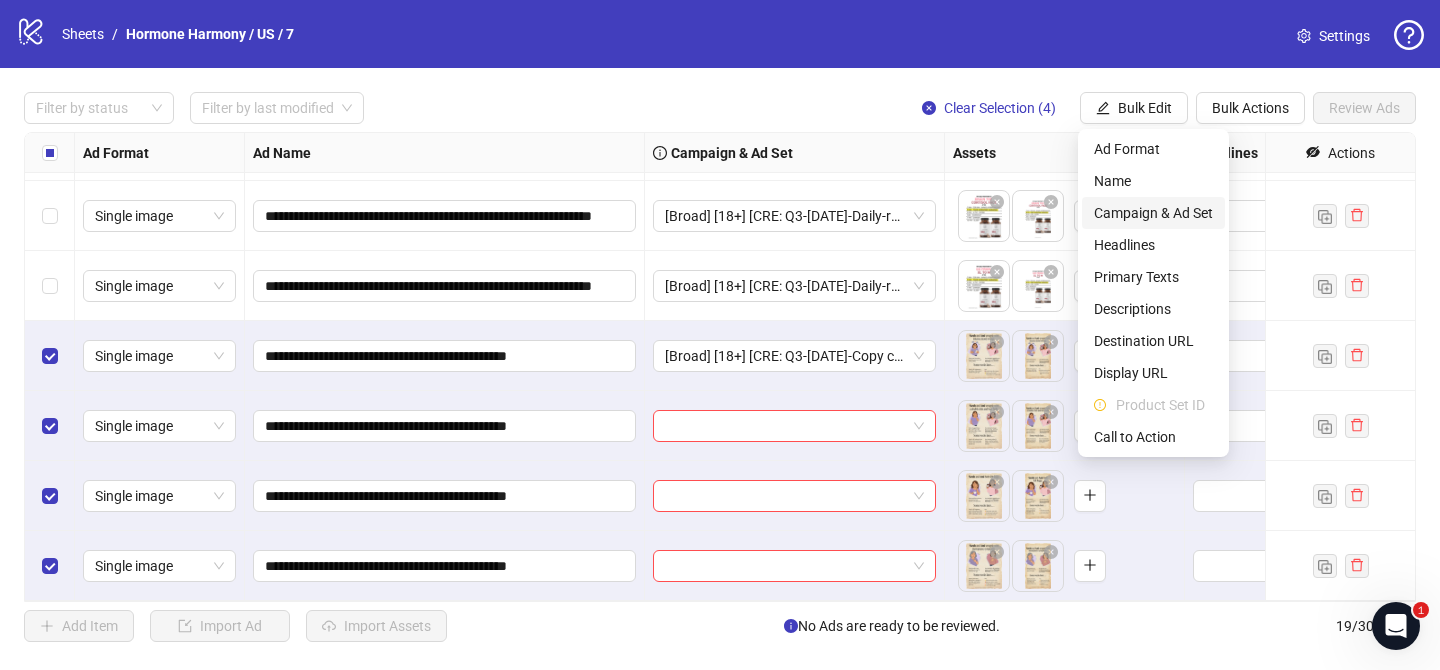 click on "Campaign & Ad Set" at bounding box center [1153, 213] 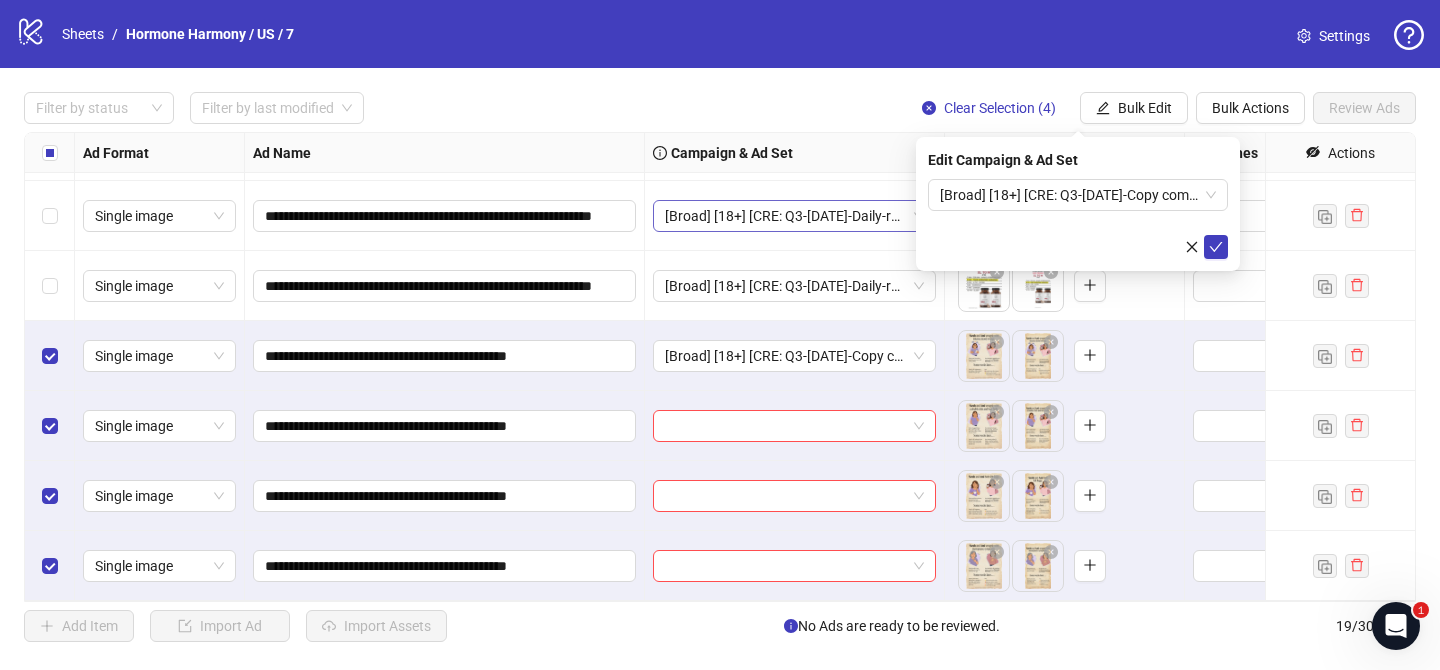 drag, startPoint x: 1212, startPoint y: 244, endPoint x: 727, endPoint y: 229, distance: 485.2319 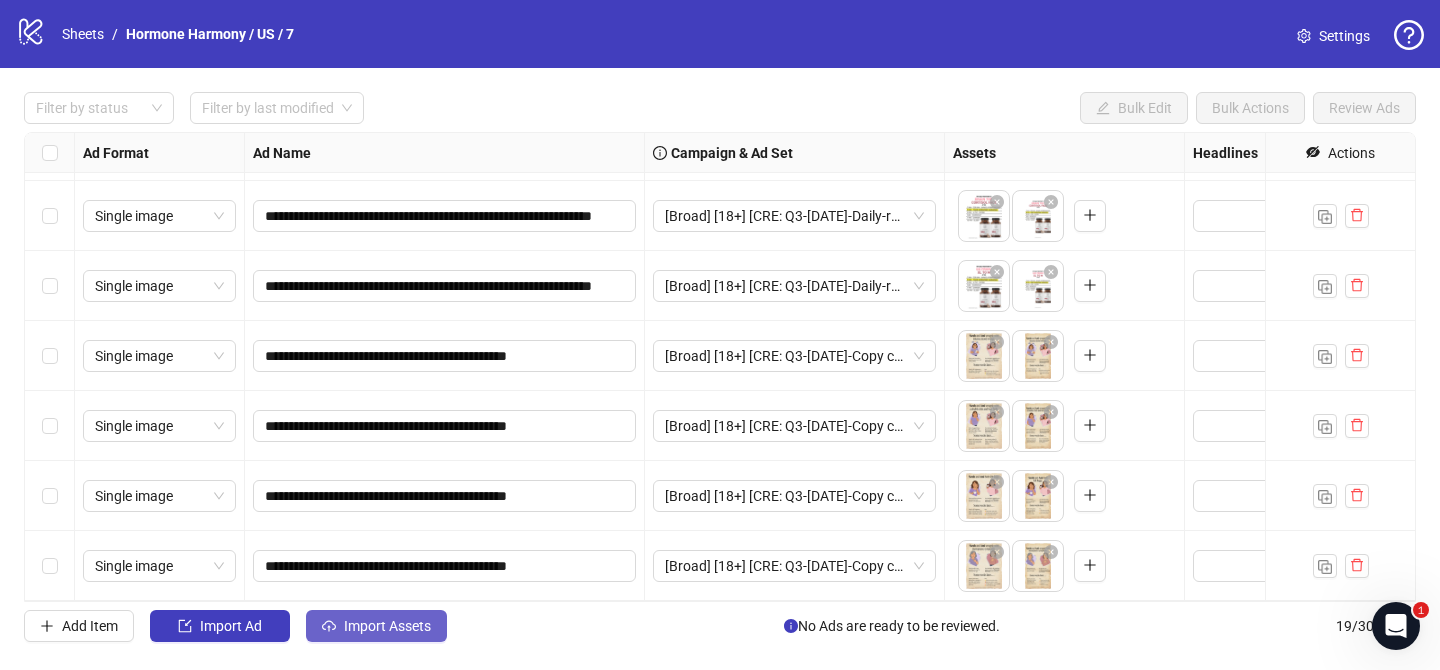 click on "Import Assets" at bounding box center [387, 626] 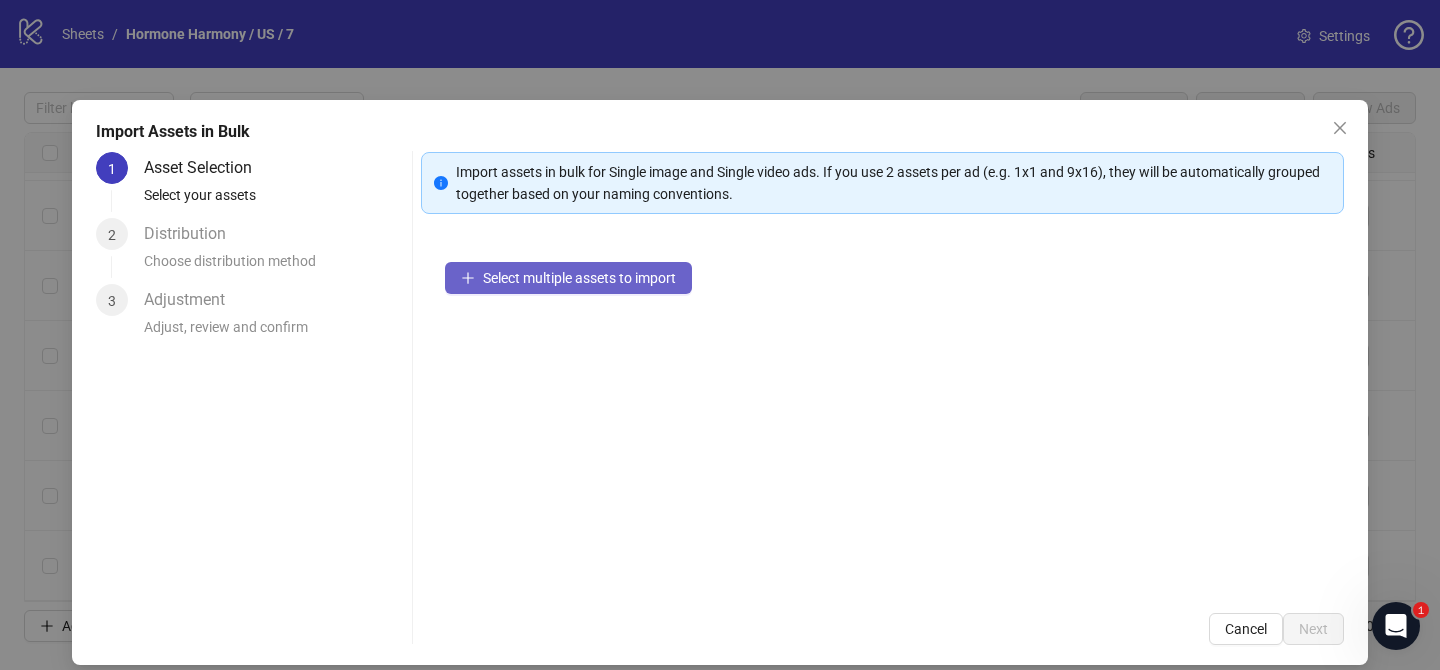 click on "Select multiple assets to import" at bounding box center [882, 413] 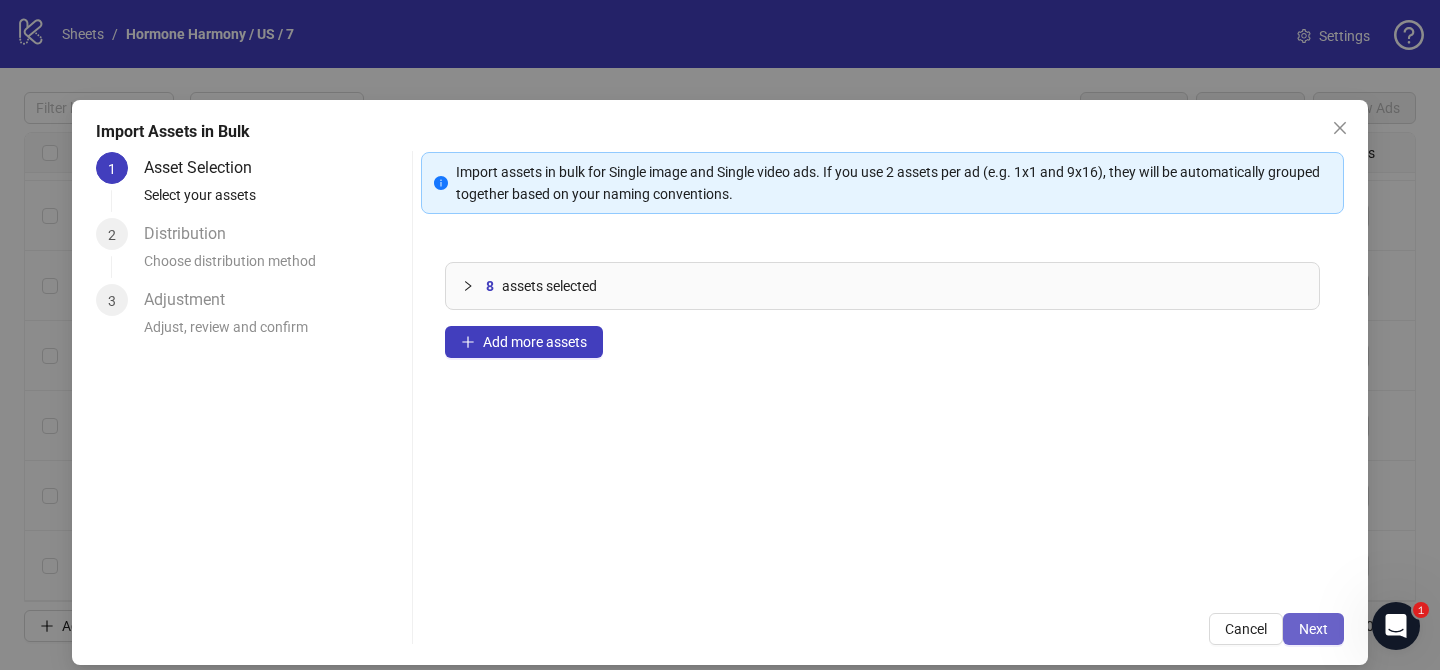 click on "Next" at bounding box center (1313, 629) 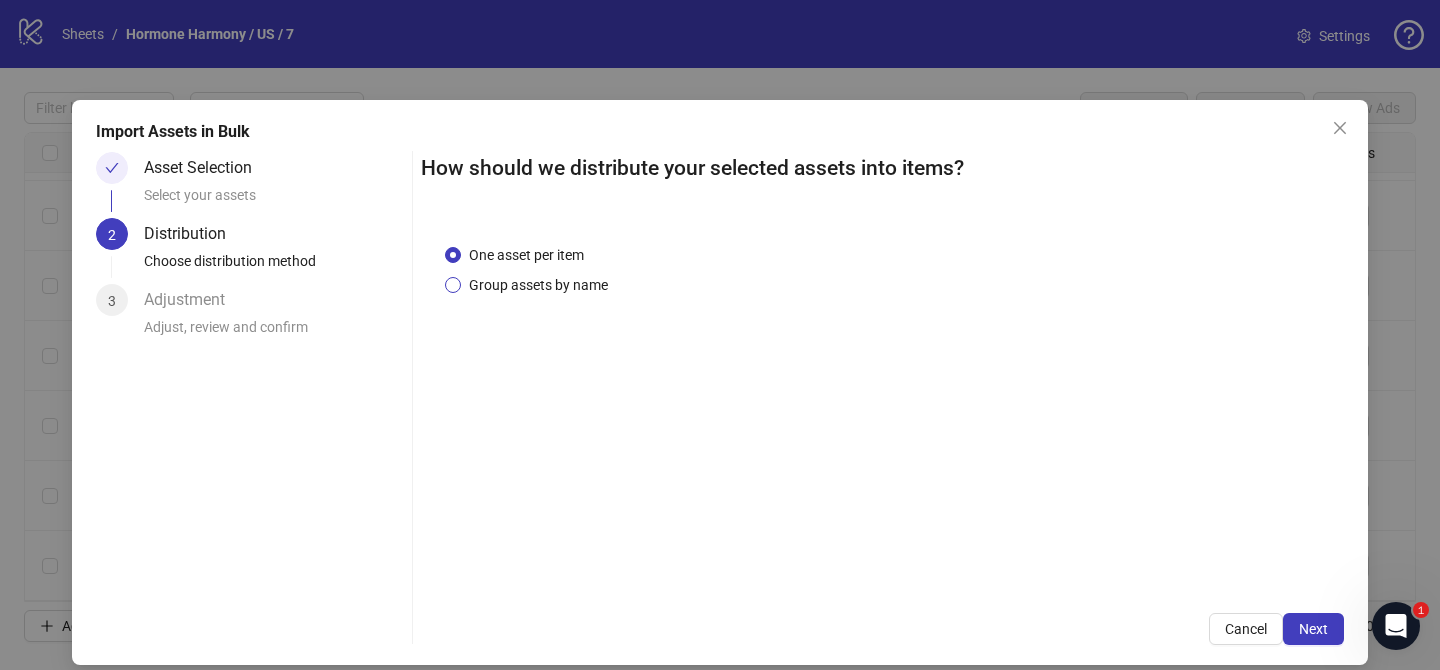 click on "Group assets by name" at bounding box center [538, 285] 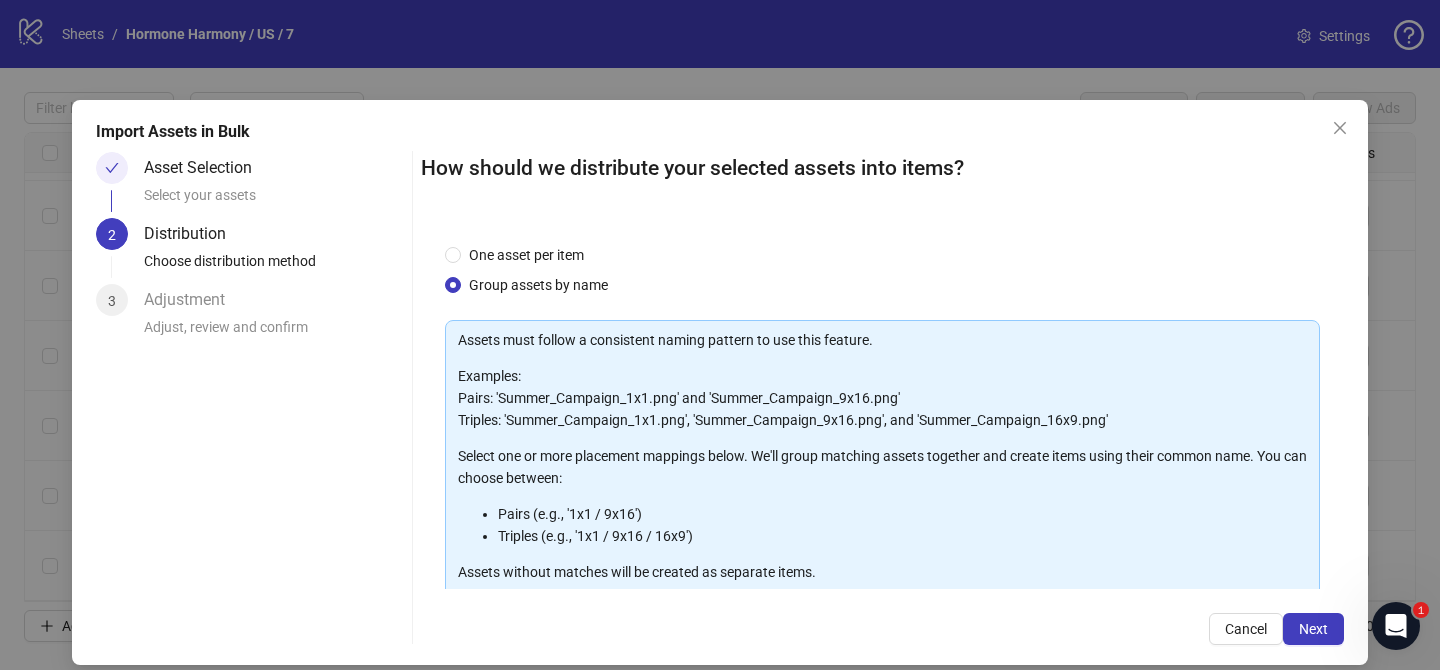 scroll, scrollTop: 216, scrollLeft: 0, axis: vertical 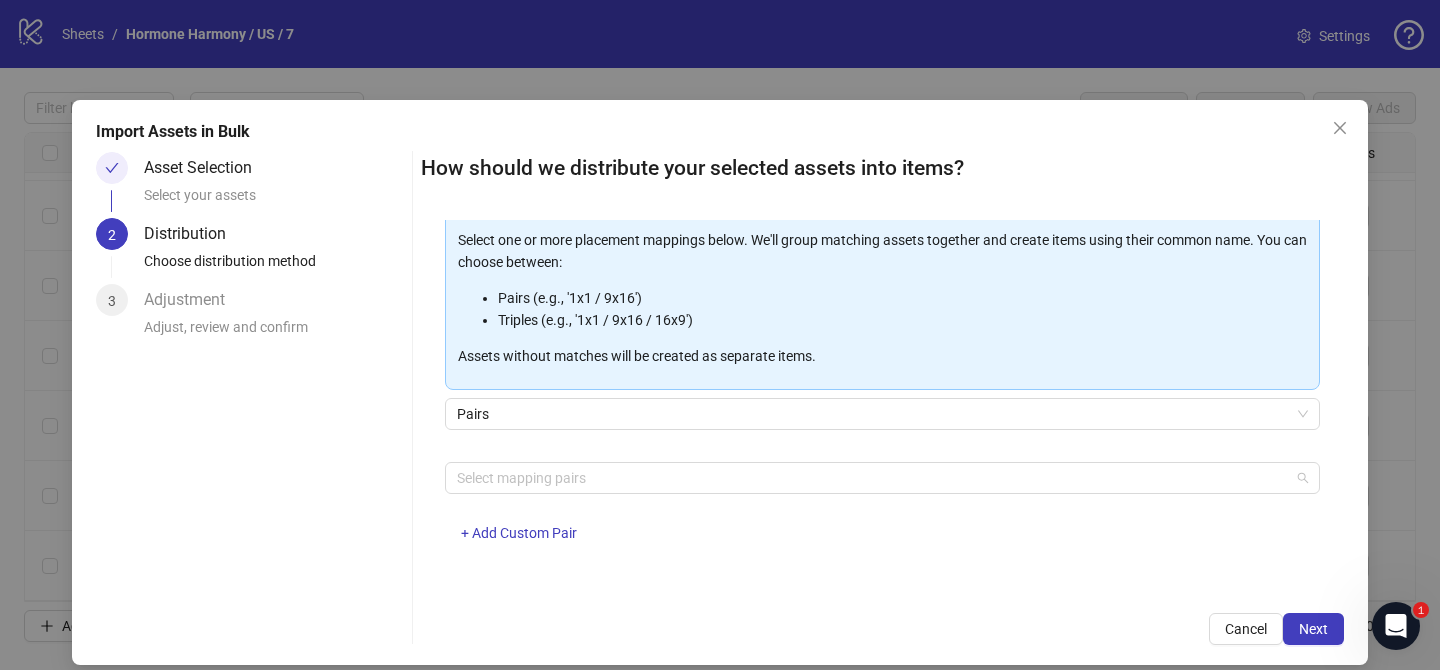 drag, startPoint x: 560, startPoint y: 483, endPoint x: 558, endPoint y: 425, distance: 58.034473 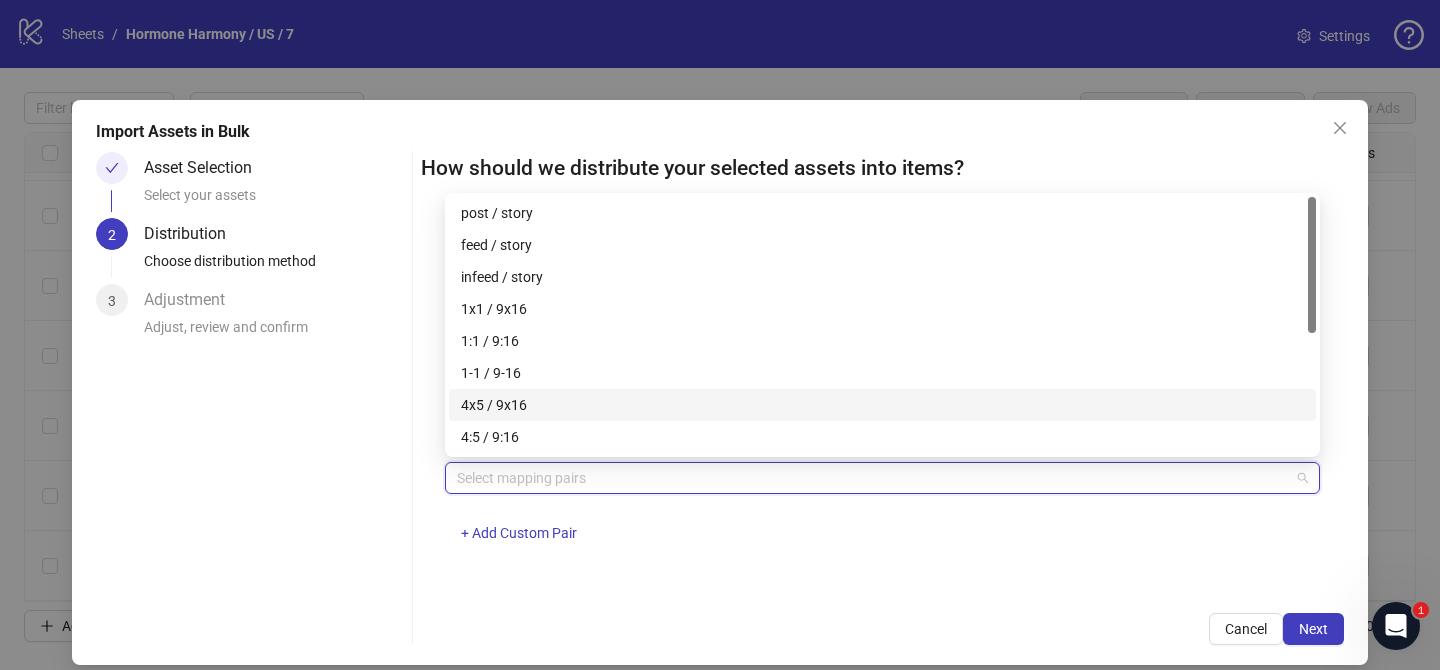 click on "4x5 / 9x16" at bounding box center (882, 405) 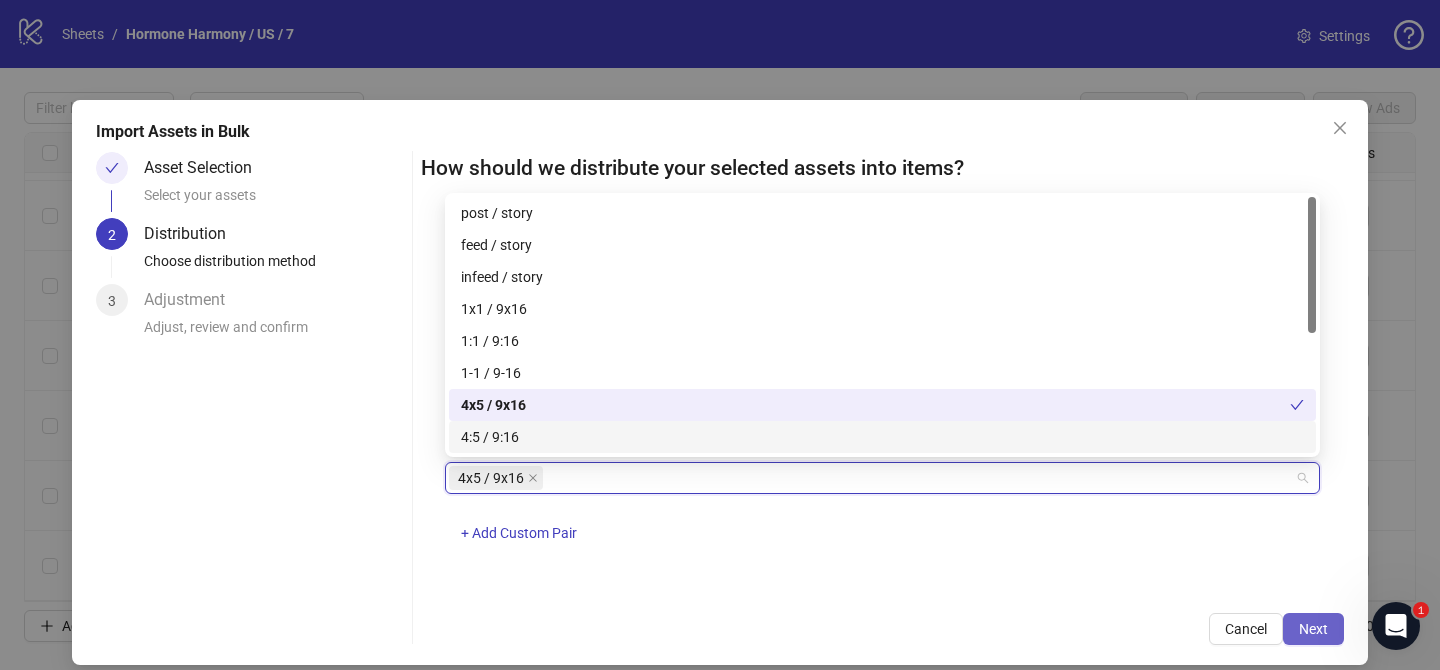 click on "Next" at bounding box center [1313, 629] 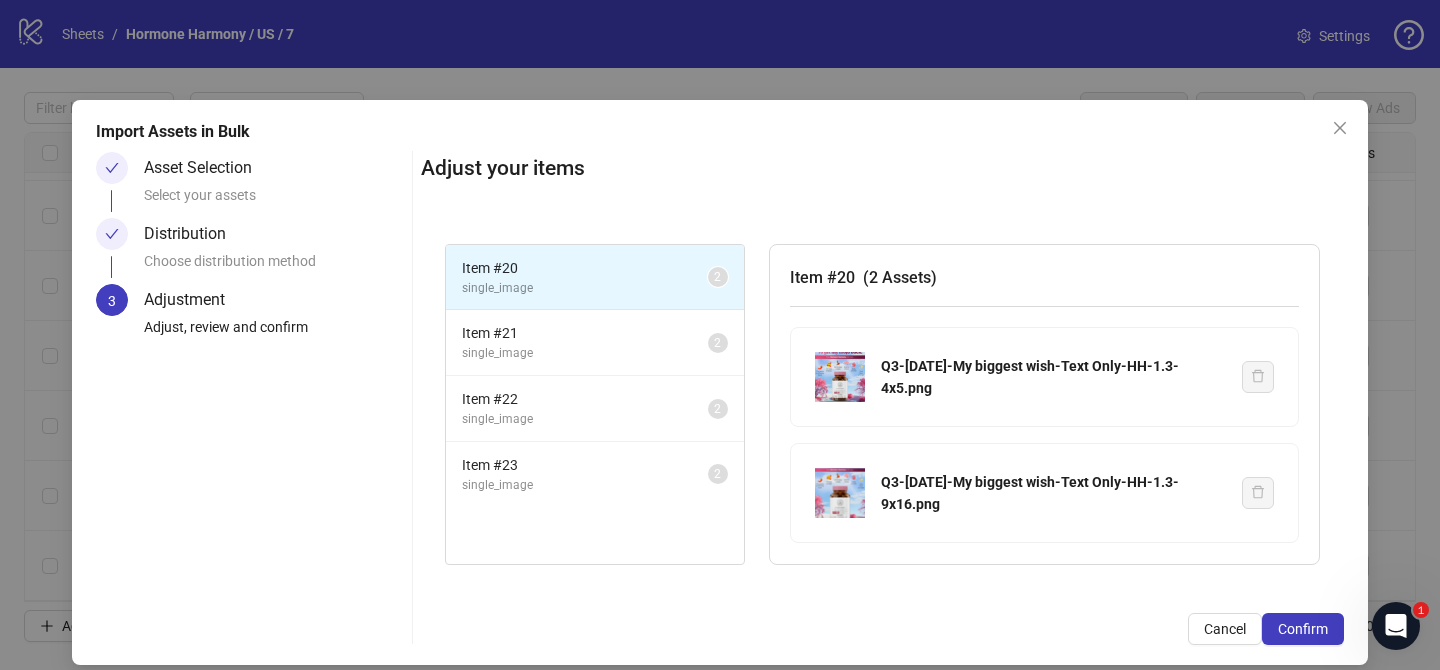 click on "Confirm" at bounding box center [1303, 629] 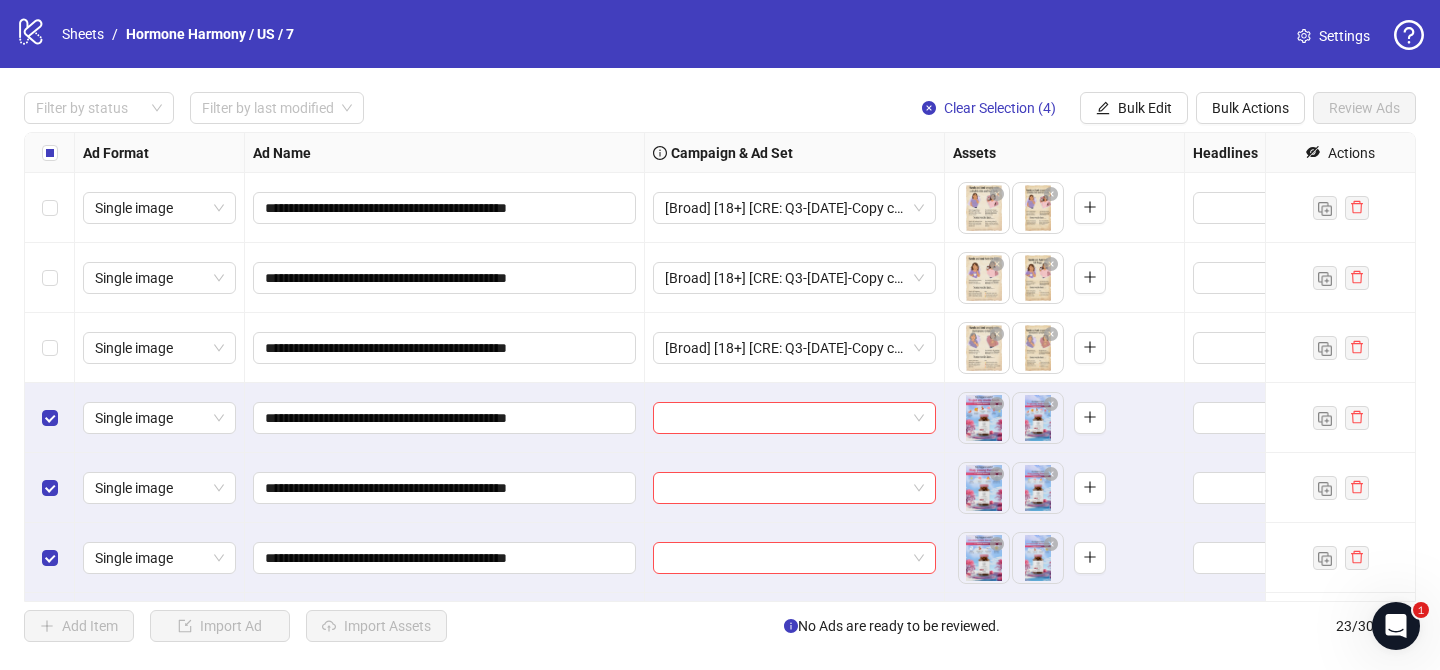 scroll, scrollTop: 1182, scrollLeft: 0, axis: vertical 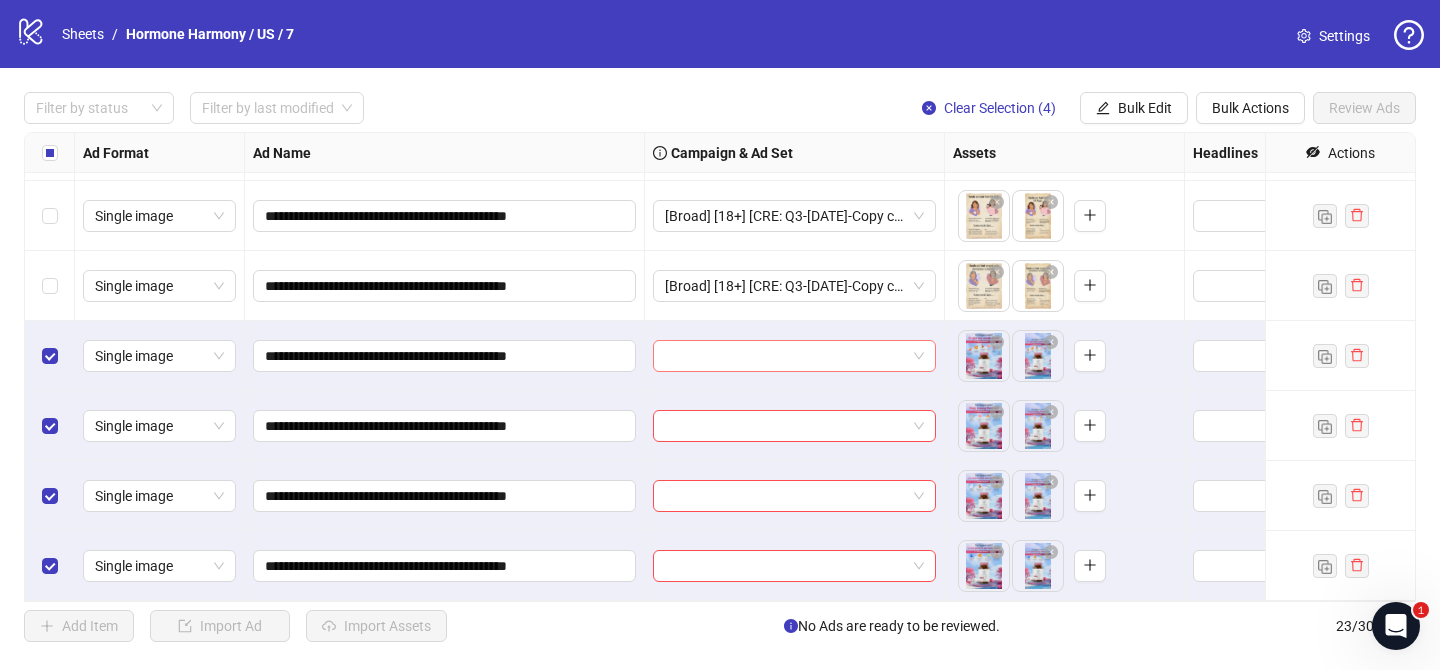 click at bounding box center [785, 356] 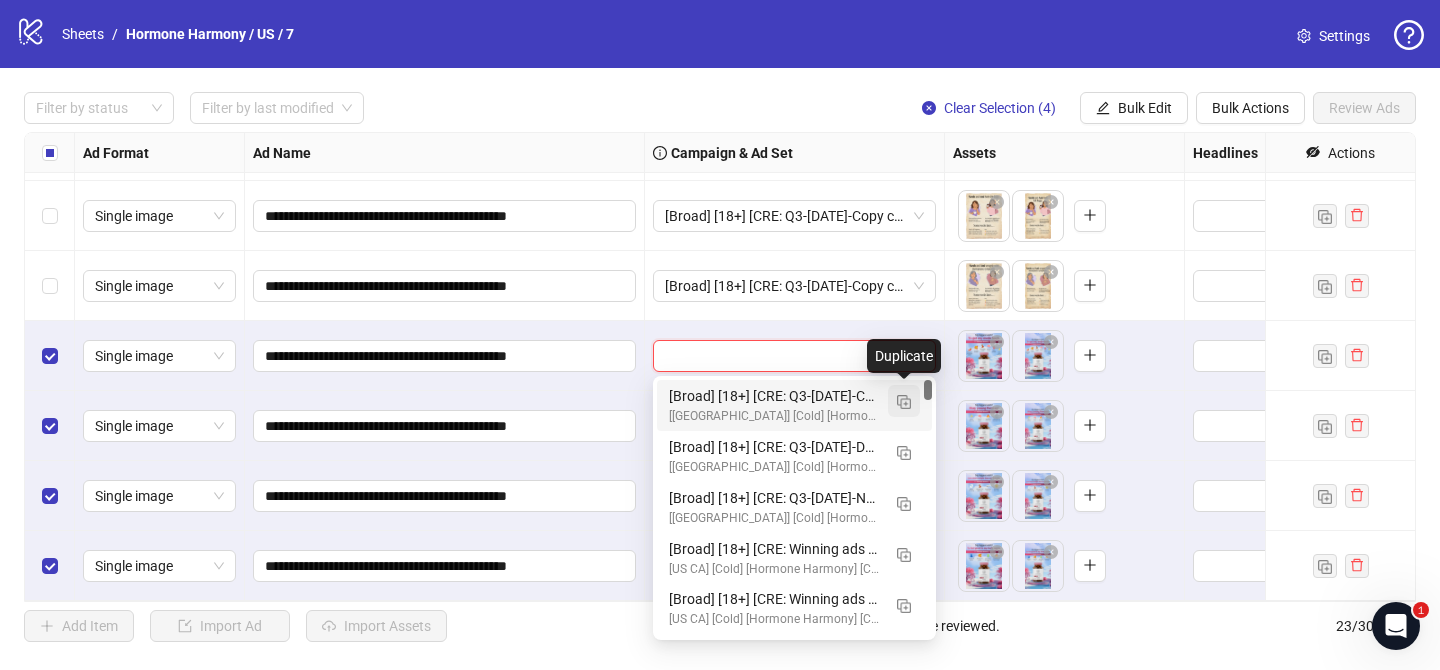 click at bounding box center [904, 402] 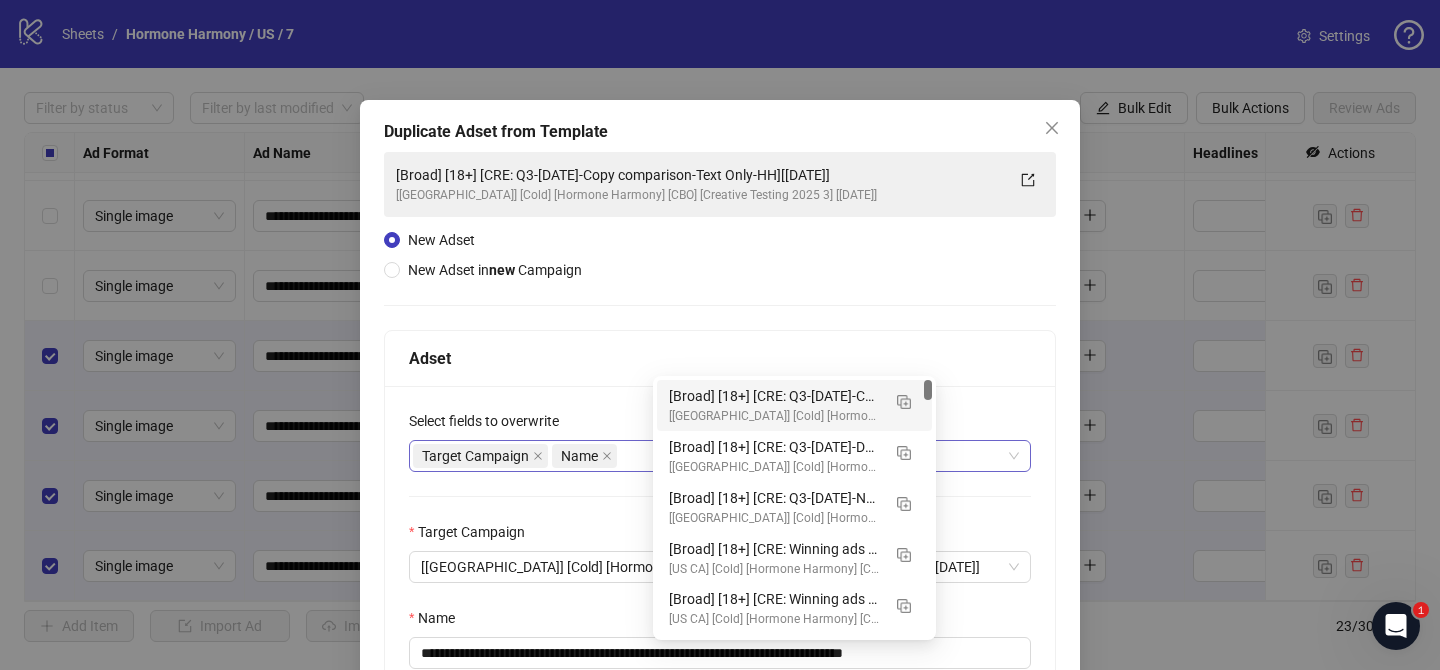 scroll, scrollTop: 207, scrollLeft: 0, axis: vertical 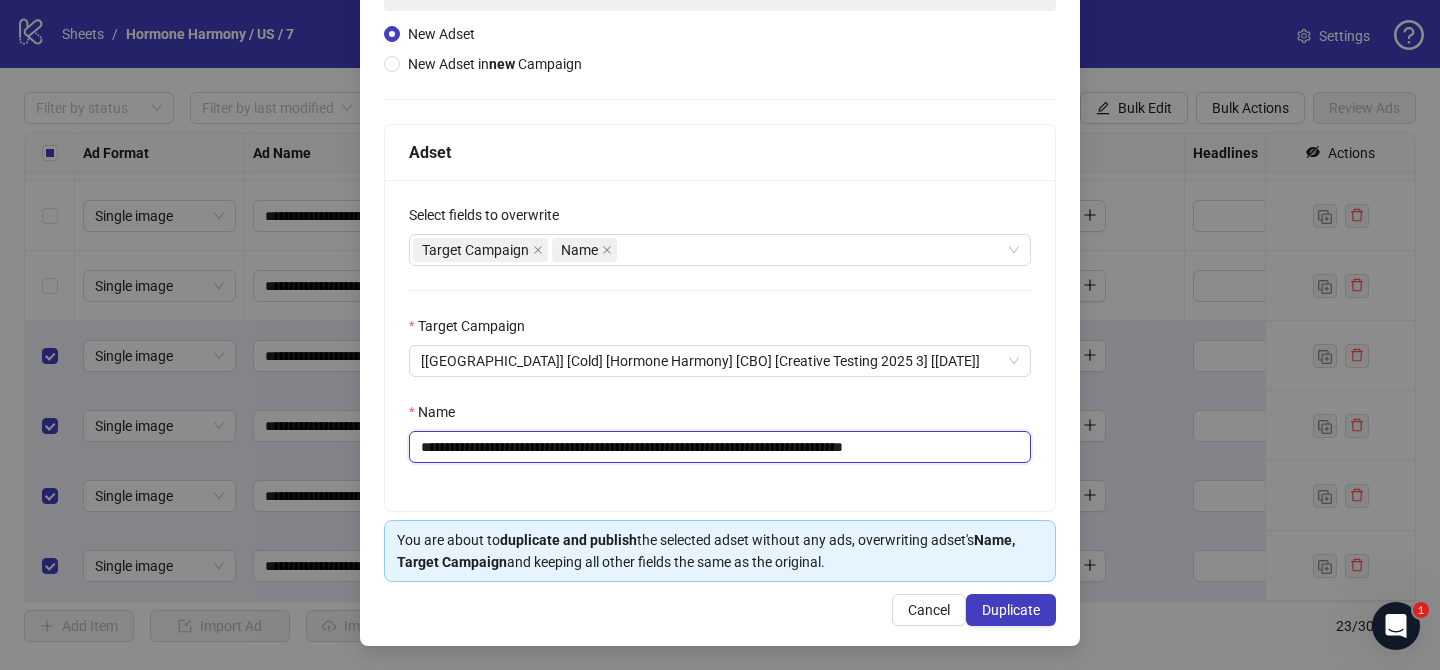 drag, startPoint x: 543, startPoint y: 450, endPoint x: 833, endPoint y: 451, distance: 290.0017 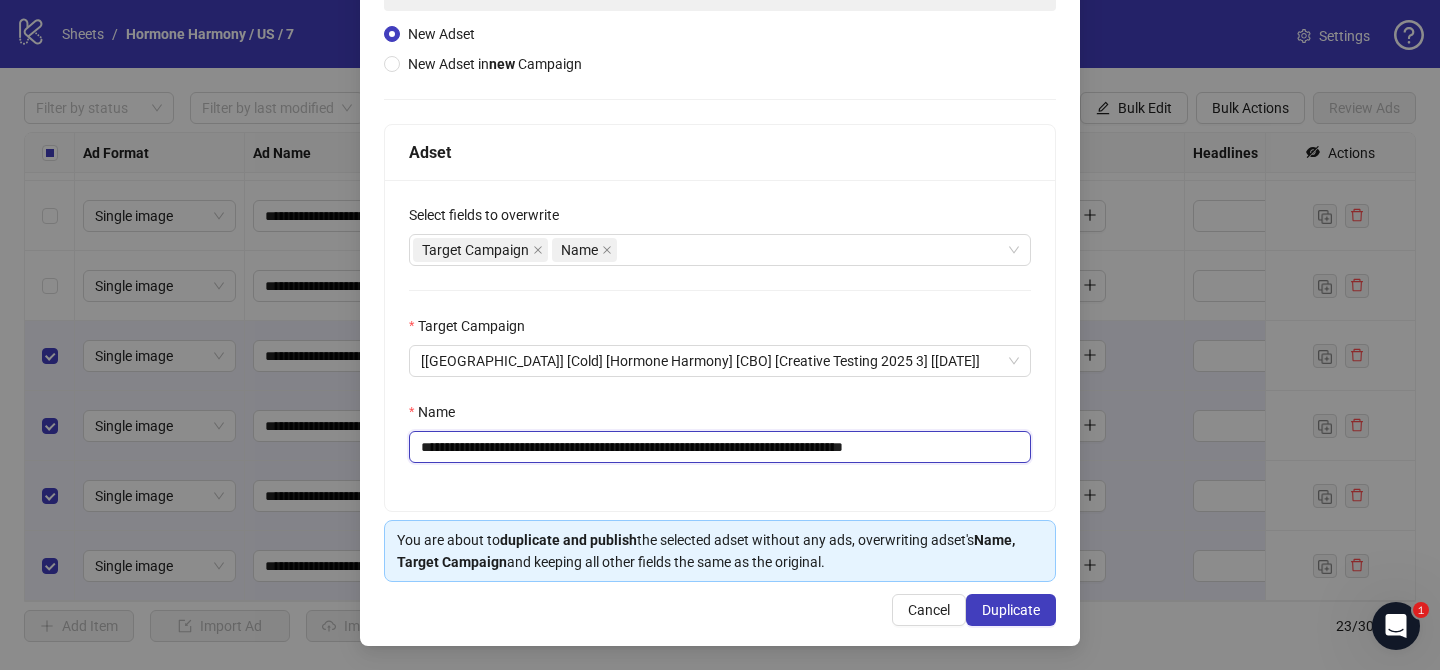 drag, startPoint x: 917, startPoint y: 443, endPoint x: 1001, endPoint y: 448, distance: 84.14868 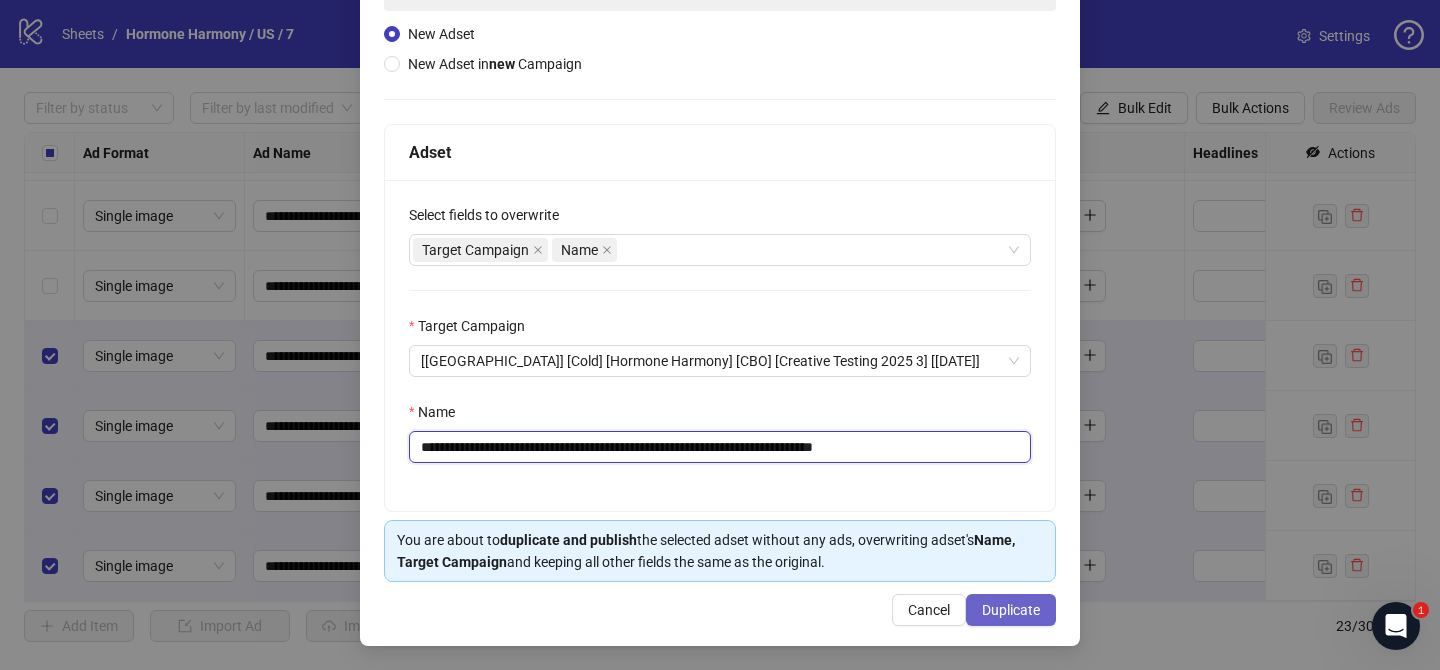 type on "**********" 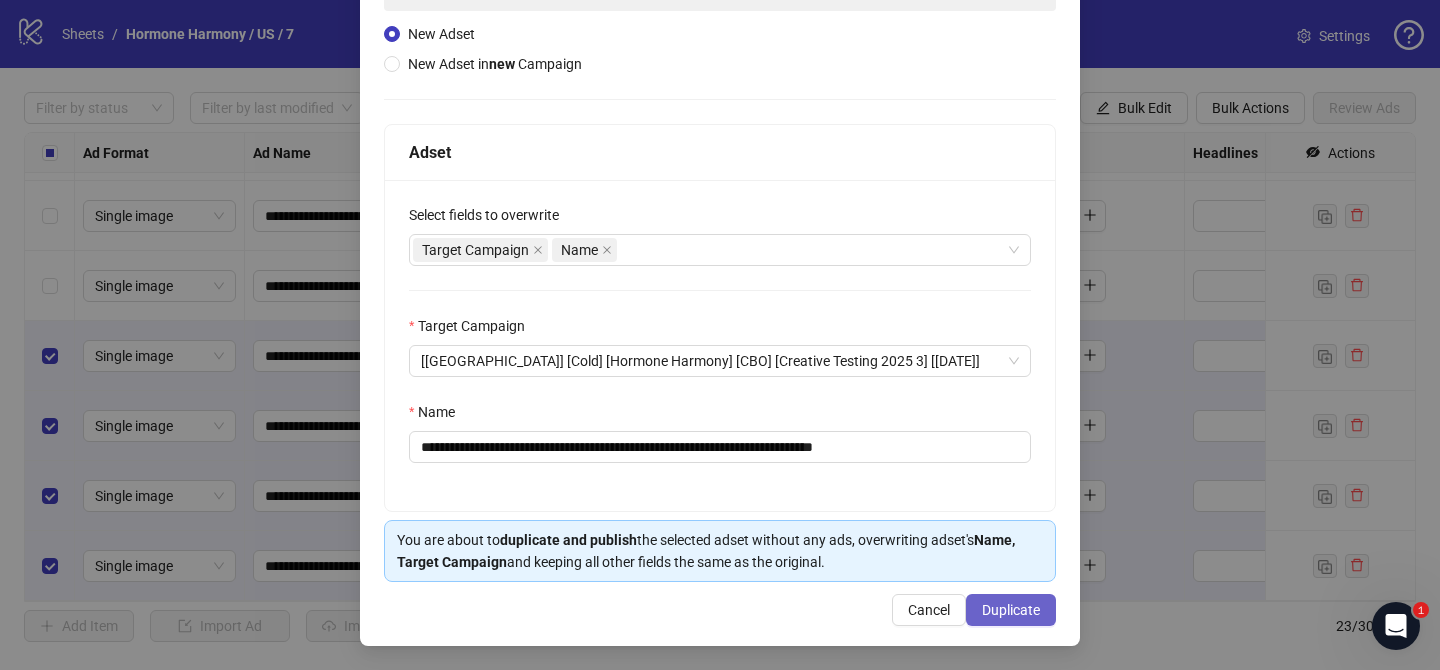 click on "Duplicate" at bounding box center [1011, 610] 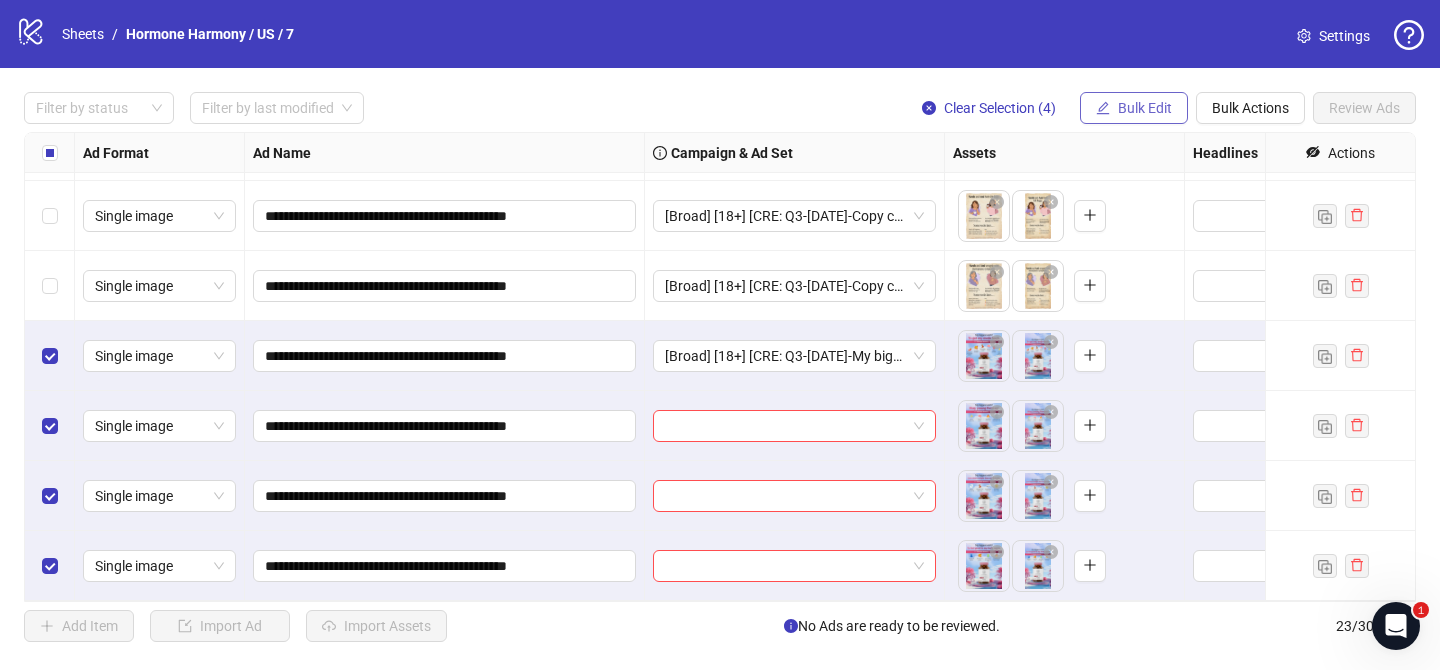 click on "Bulk Edit" at bounding box center [1145, 108] 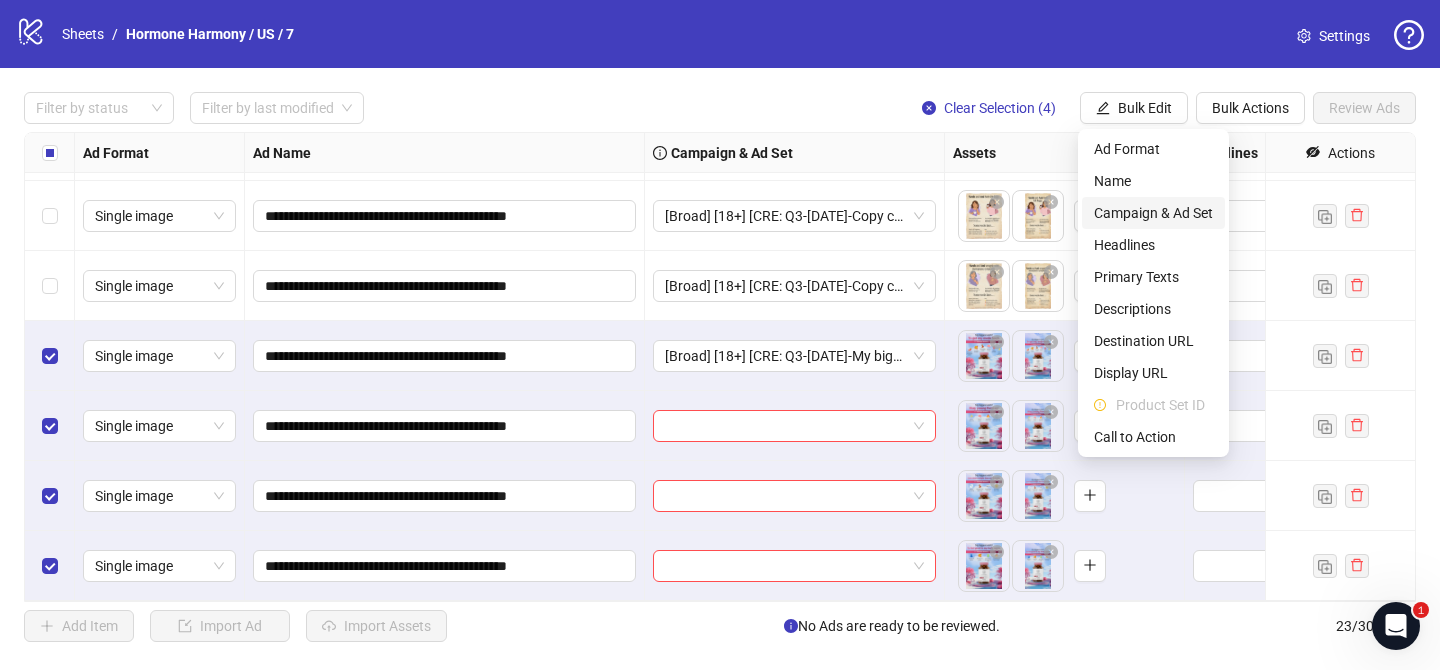 click on "Campaign & Ad Set" at bounding box center (1153, 213) 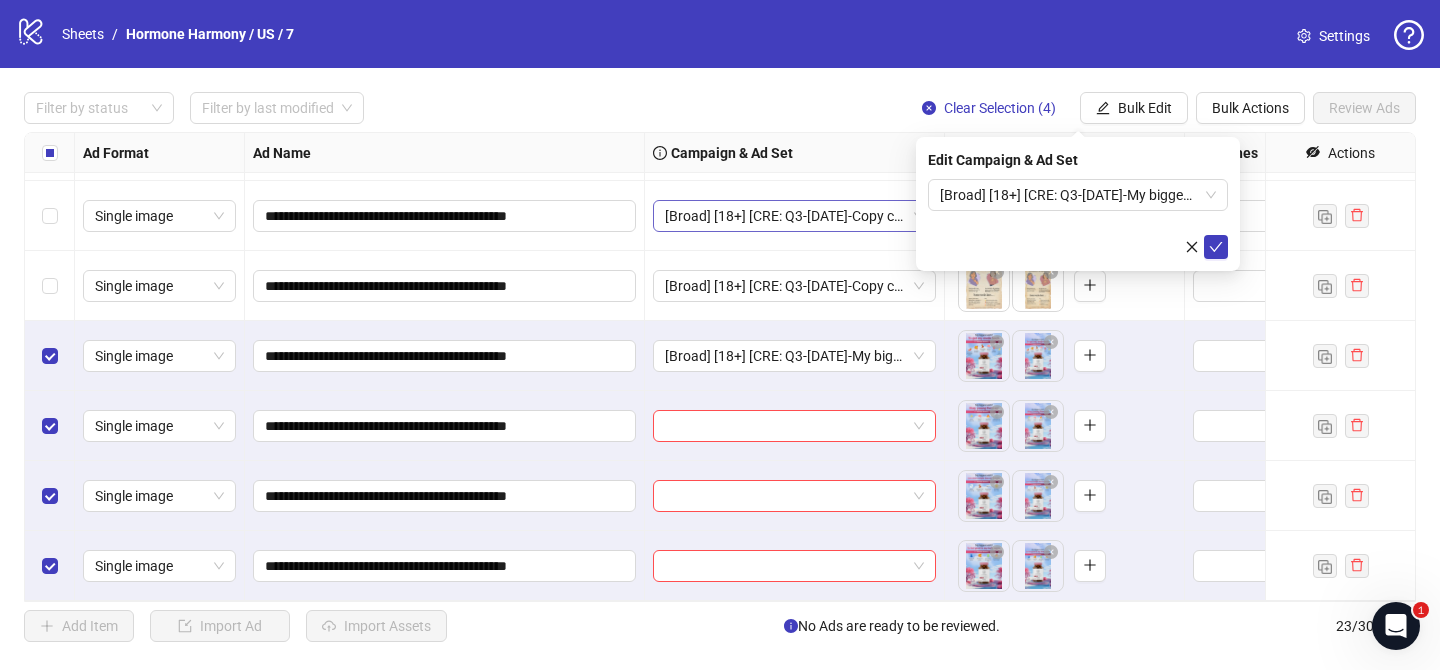drag, startPoint x: 1215, startPoint y: 238, endPoint x: 894, endPoint y: 228, distance: 321.15573 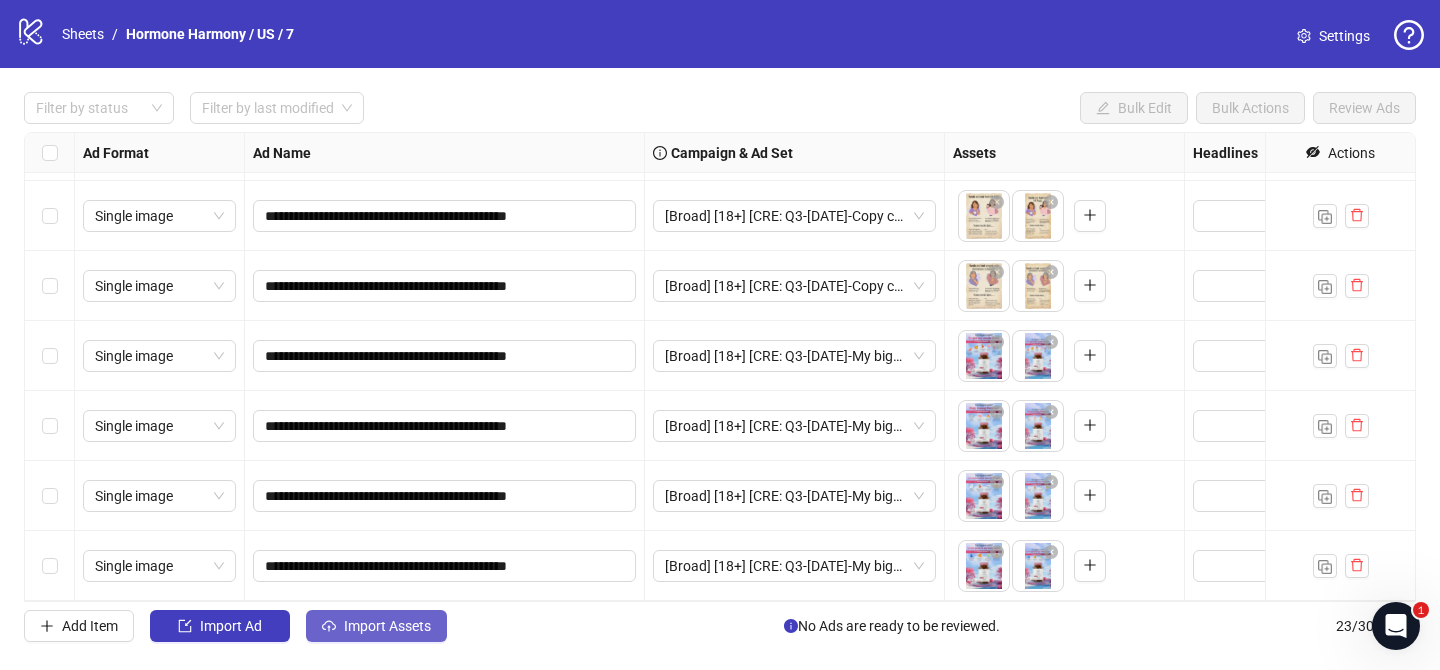click on "Import Assets" at bounding box center (387, 626) 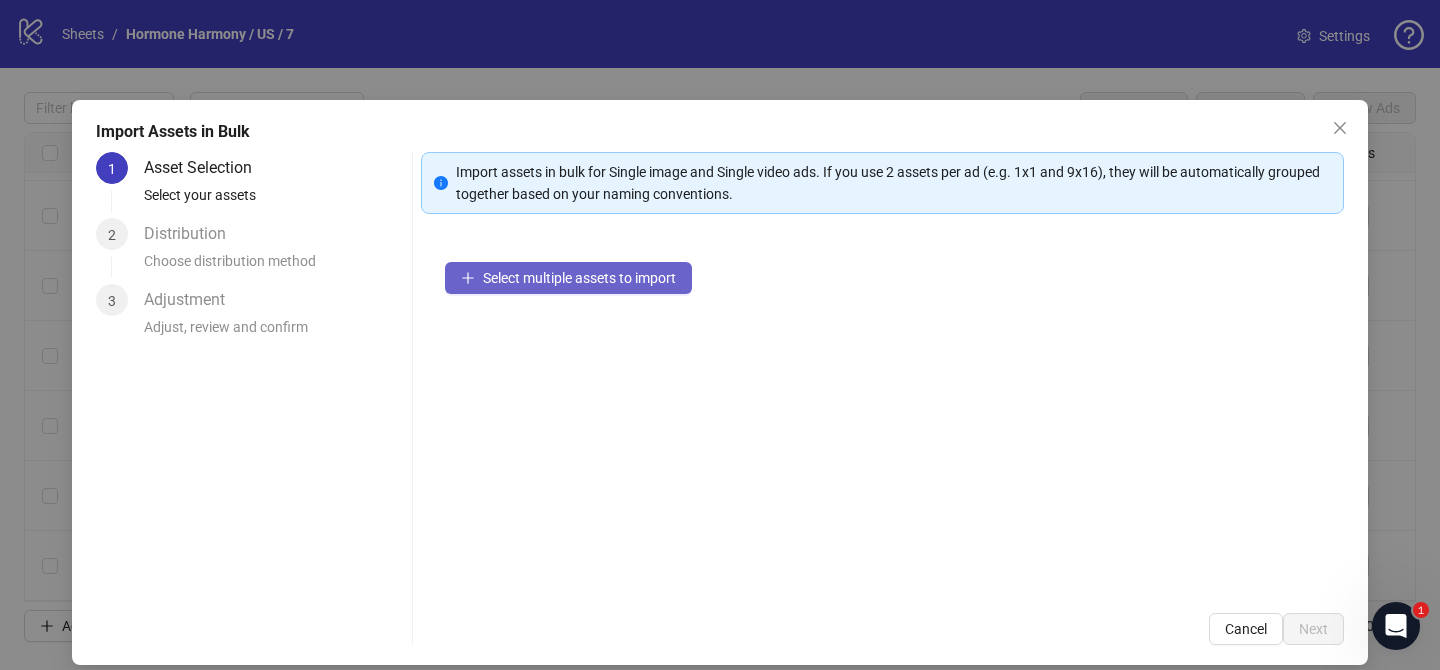 click on "Select multiple assets to import" at bounding box center (568, 278) 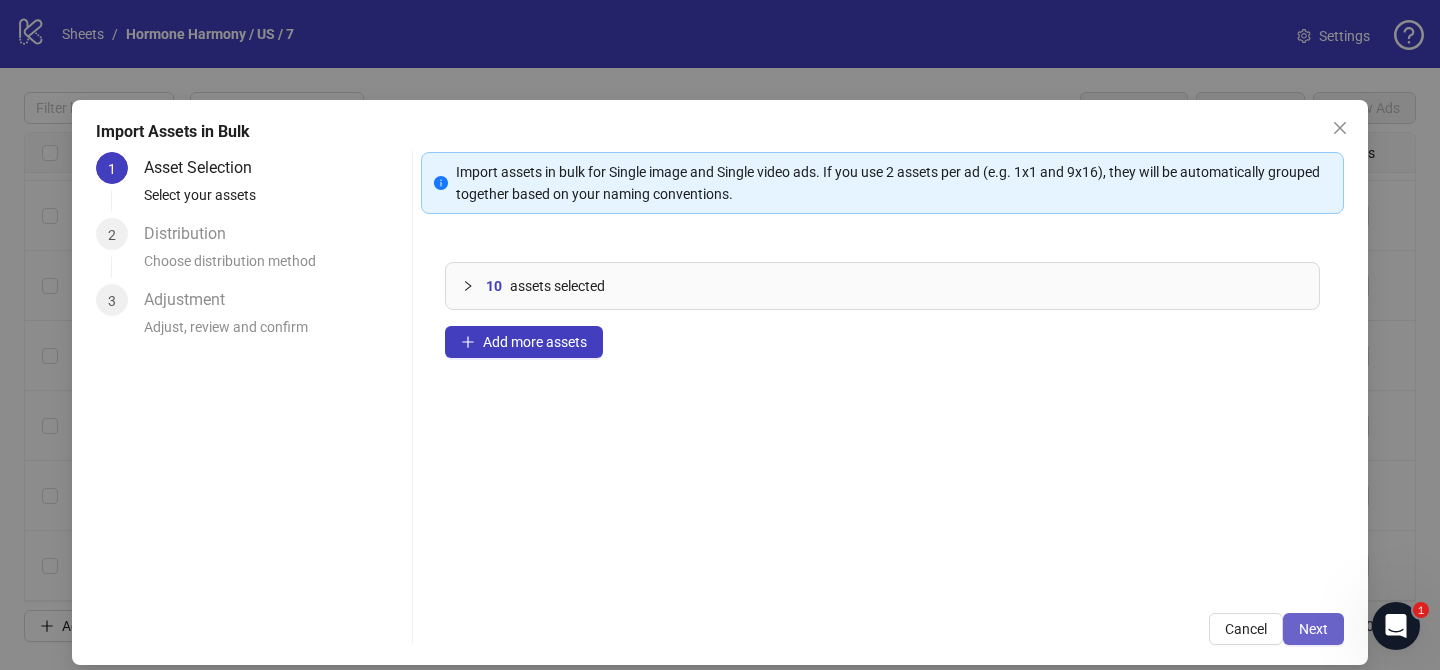 click on "Next" at bounding box center (1313, 629) 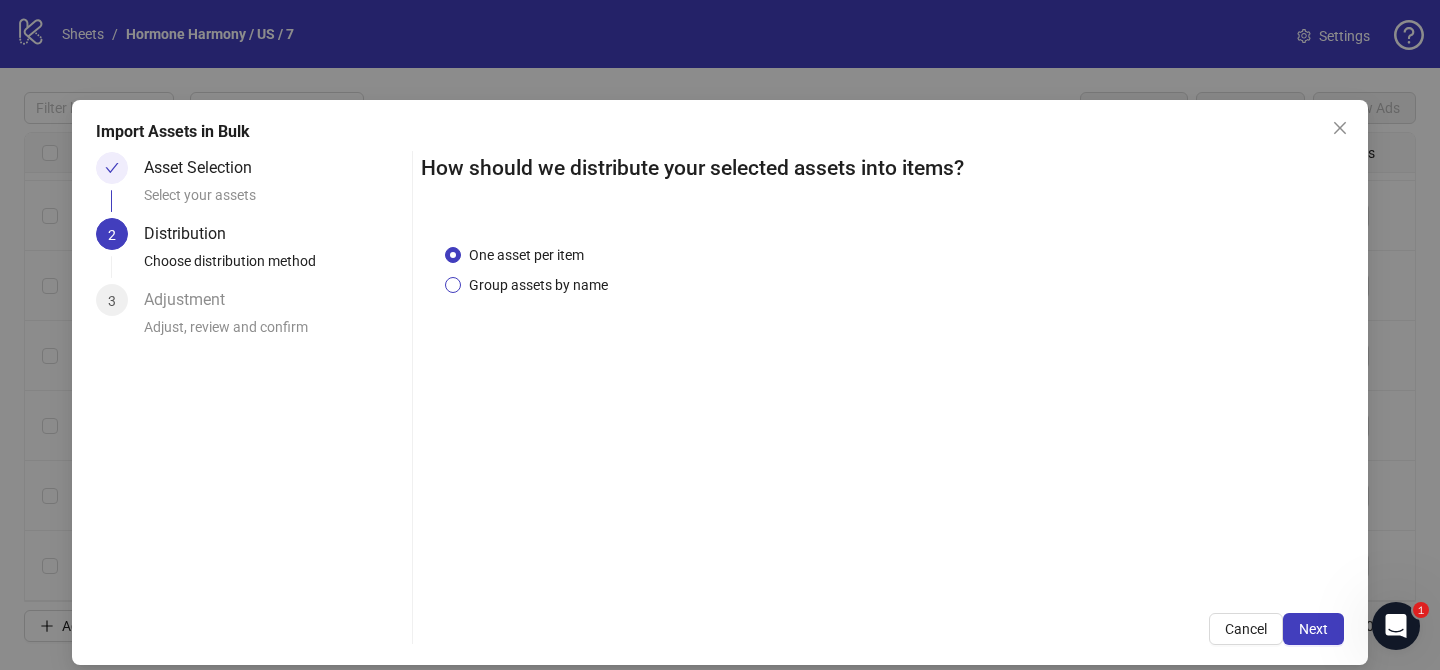 click on "Group assets by name" at bounding box center (538, 285) 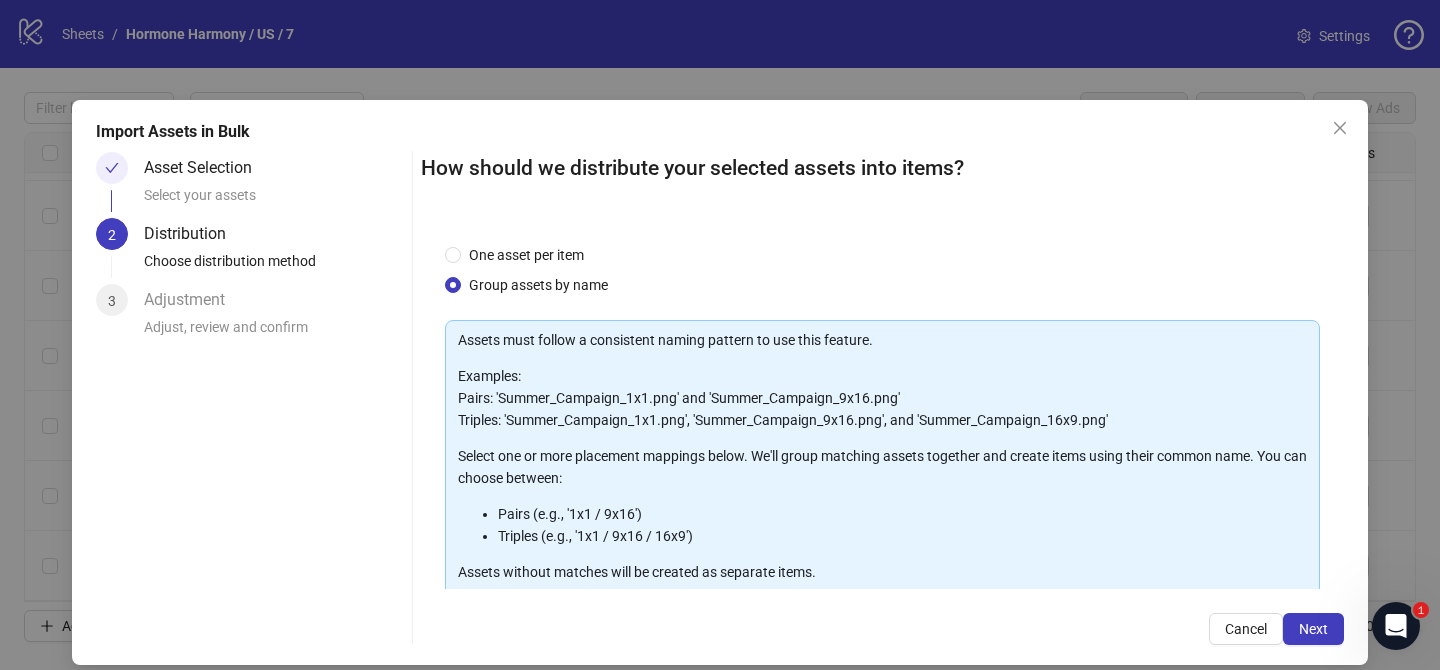 scroll, scrollTop: 216, scrollLeft: 0, axis: vertical 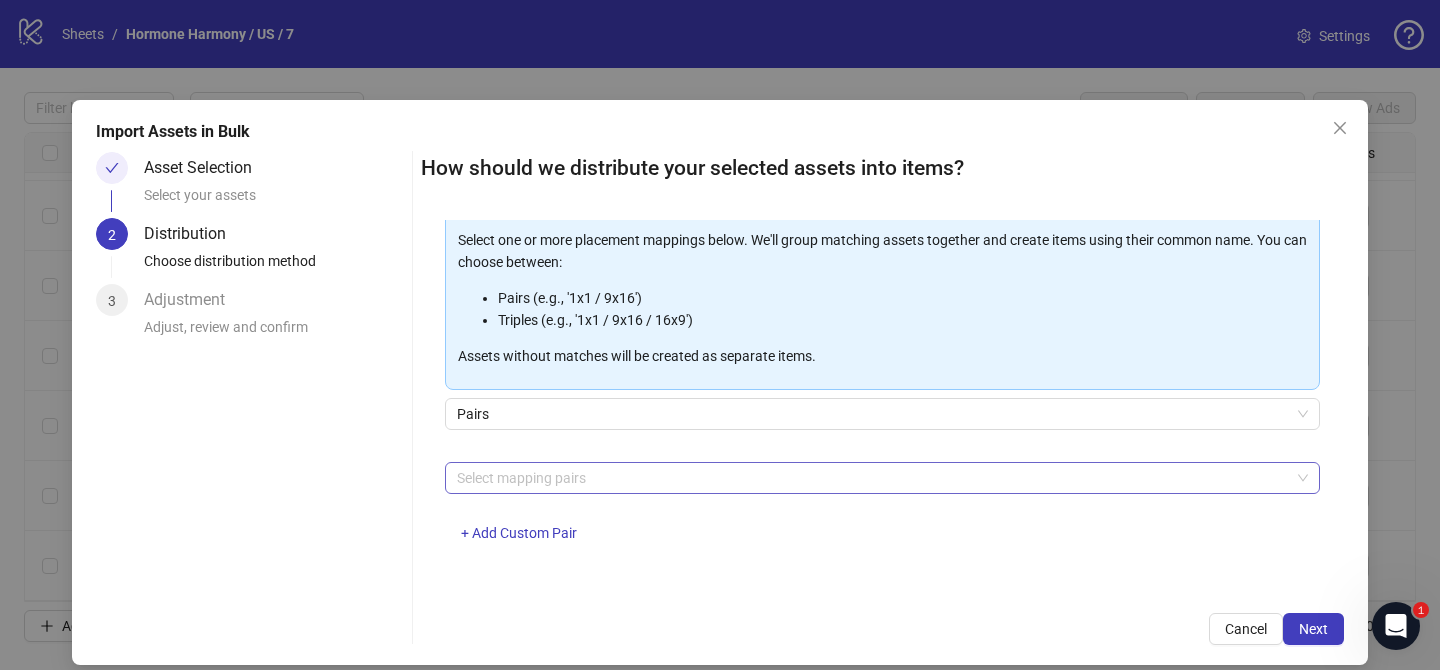 click at bounding box center (872, 478) 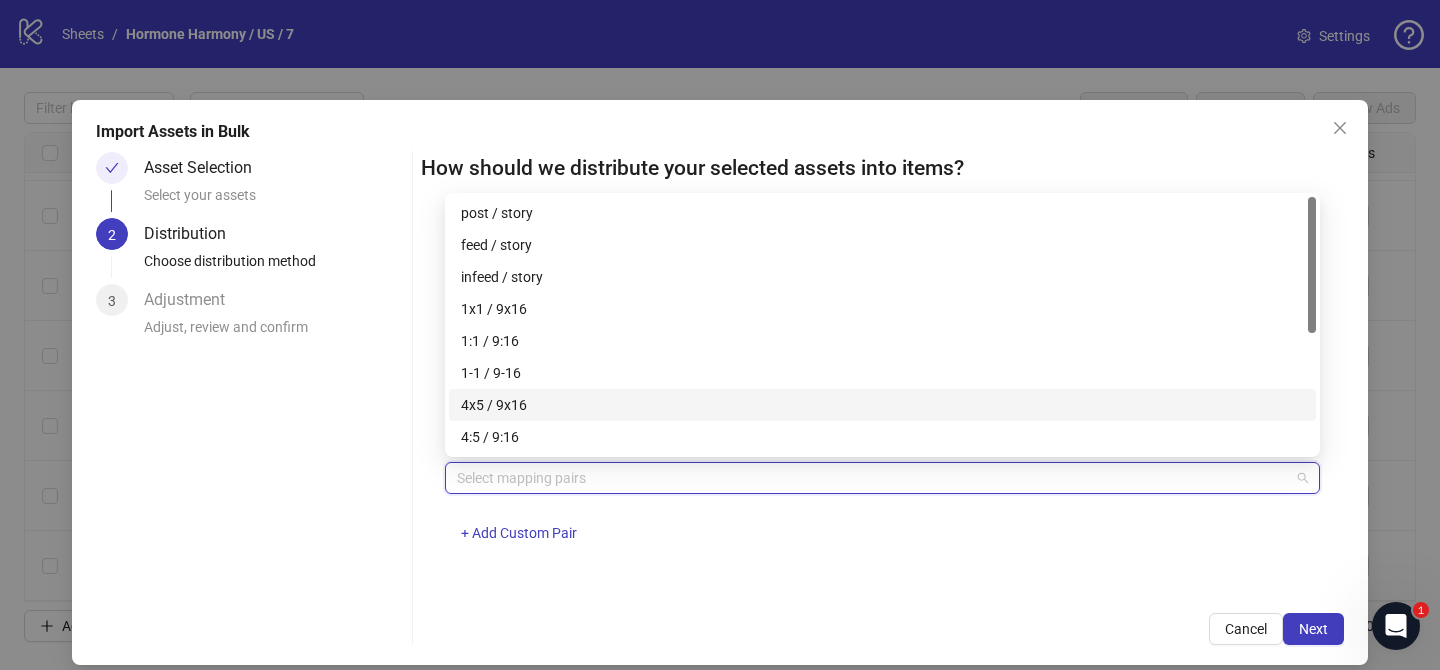 click on "4x5 / 9x16" at bounding box center (882, 405) 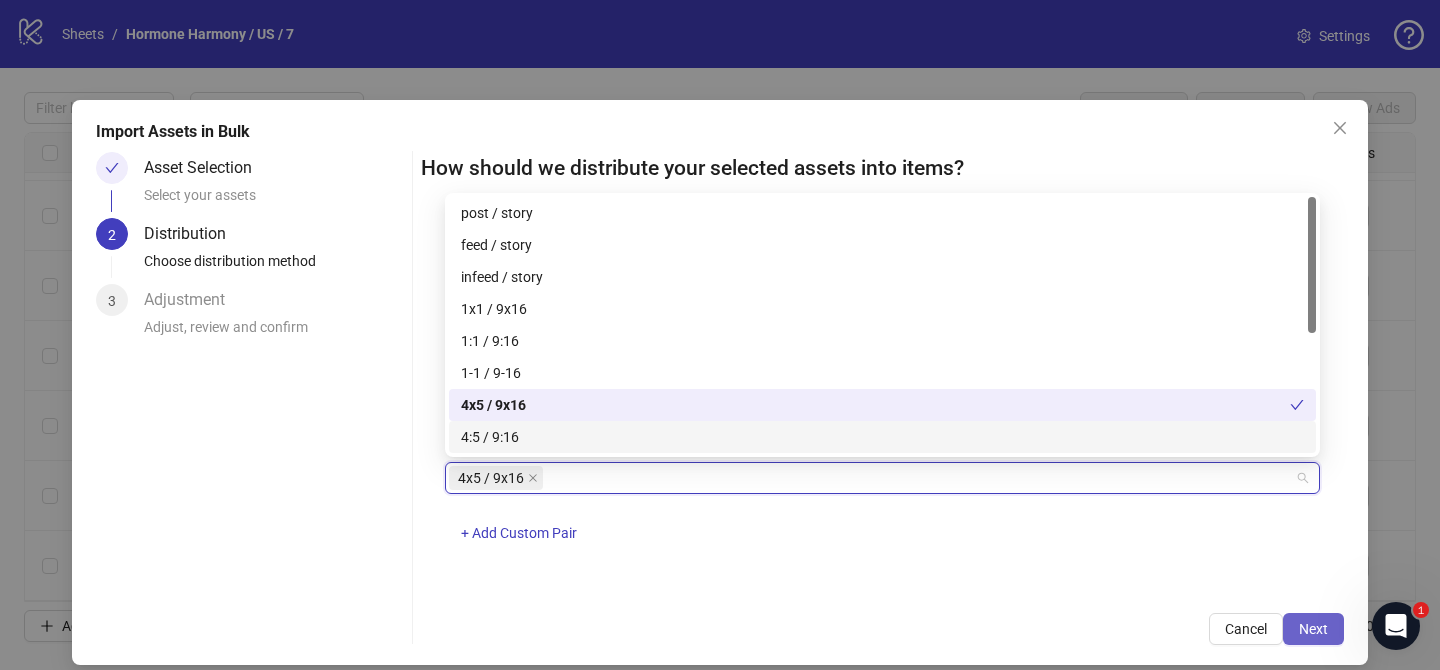 click on "Next" at bounding box center [1313, 629] 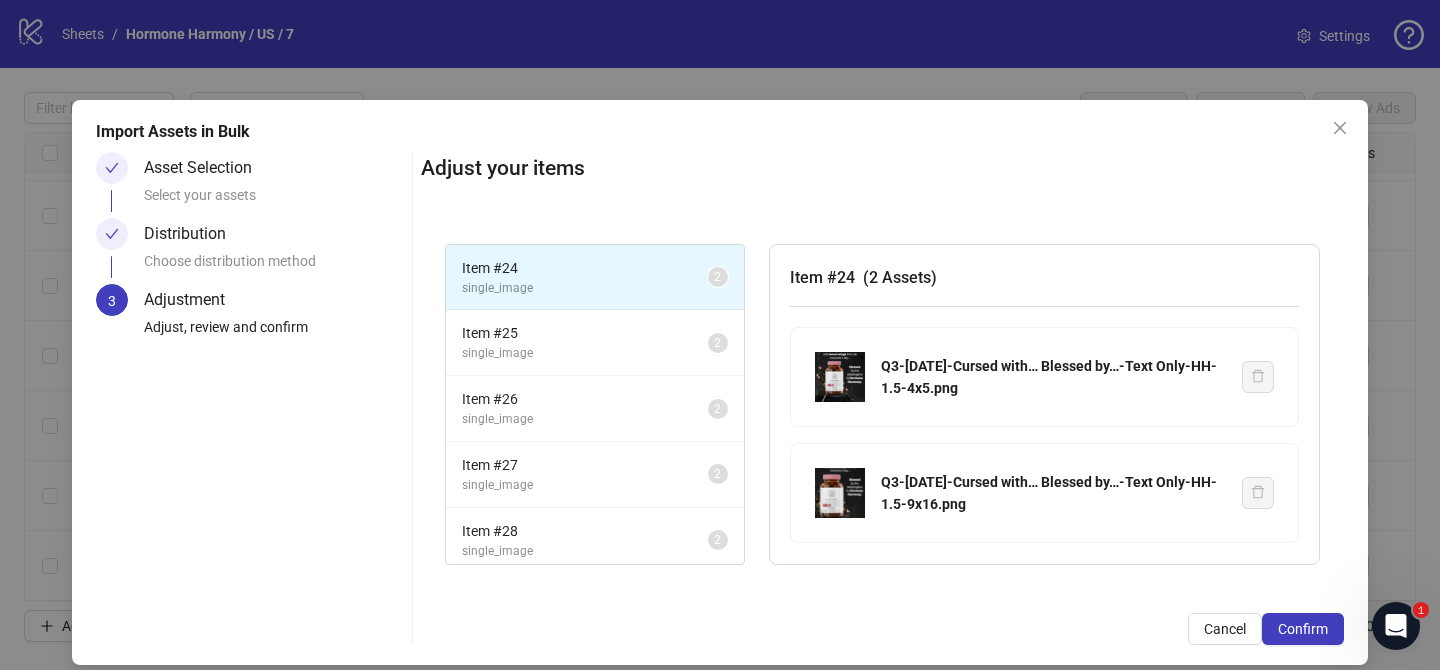 click on "Confirm" at bounding box center (1303, 629) 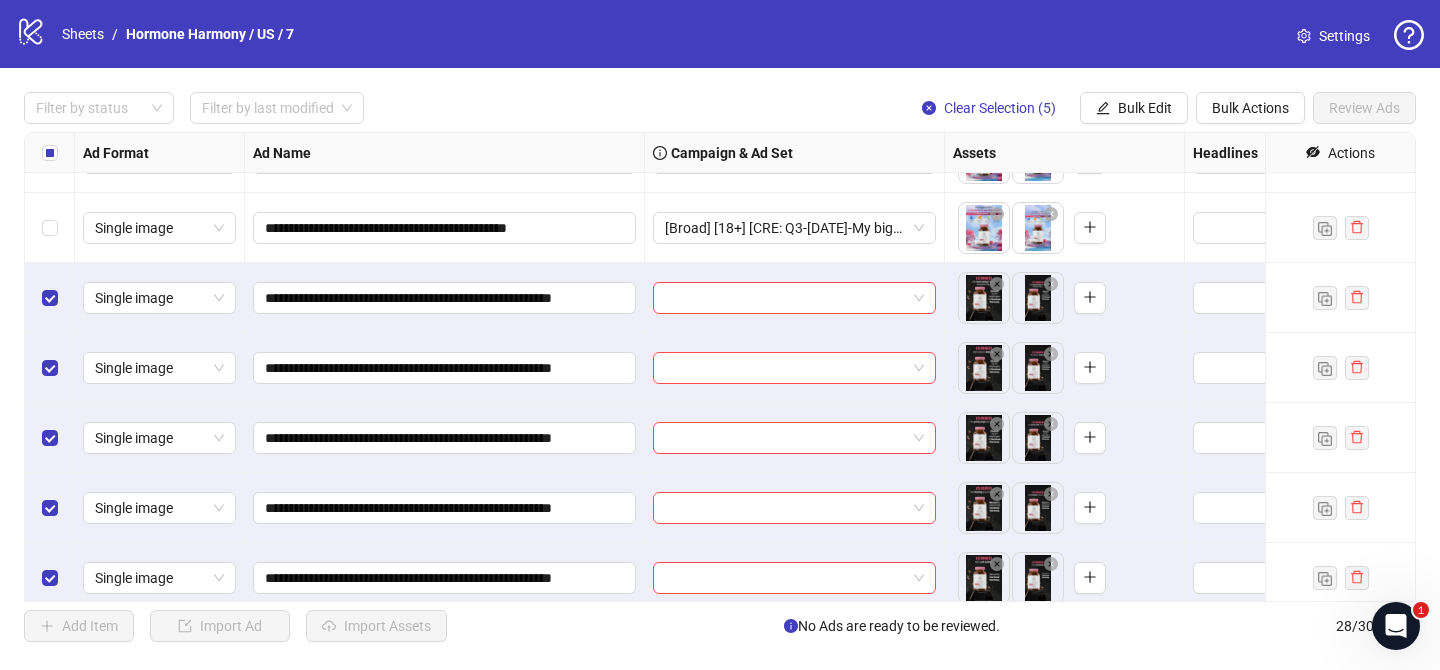 scroll, scrollTop: 1532, scrollLeft: 0, axis: vertical 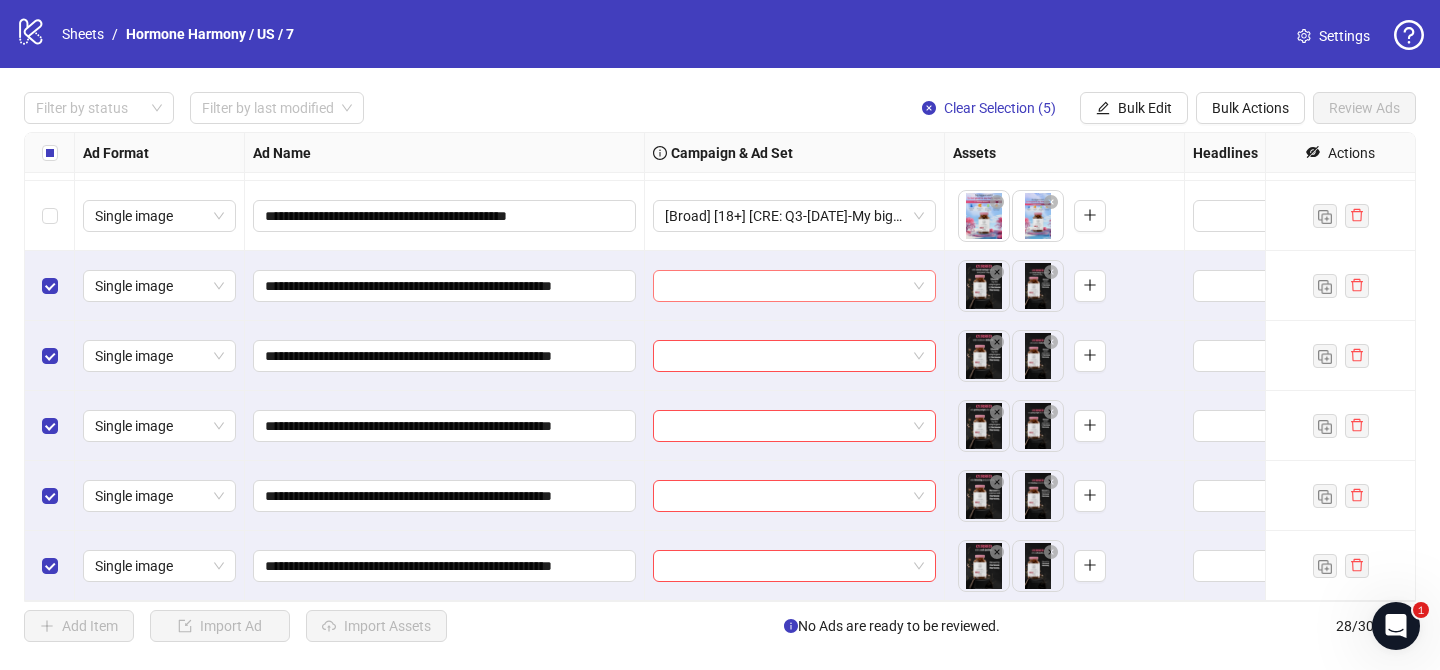 click at bounding box center (785, 286) 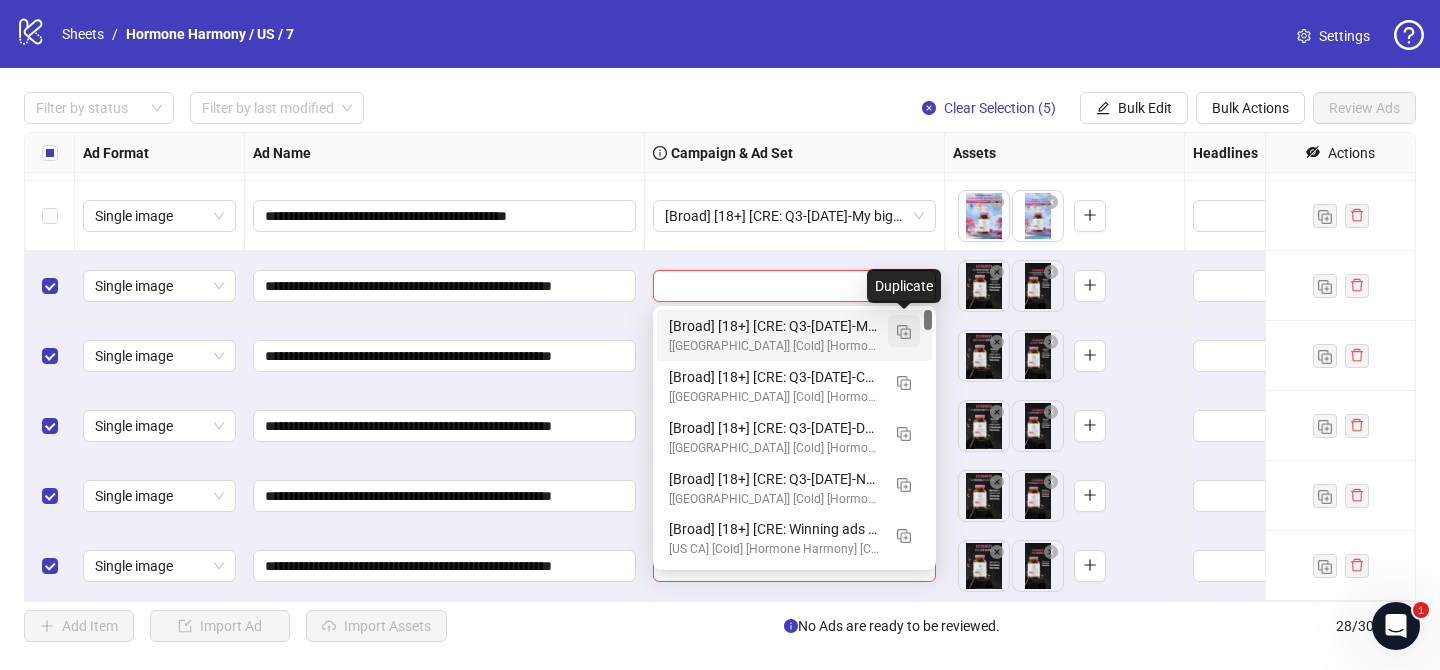 click at bounding box center [904, 332] 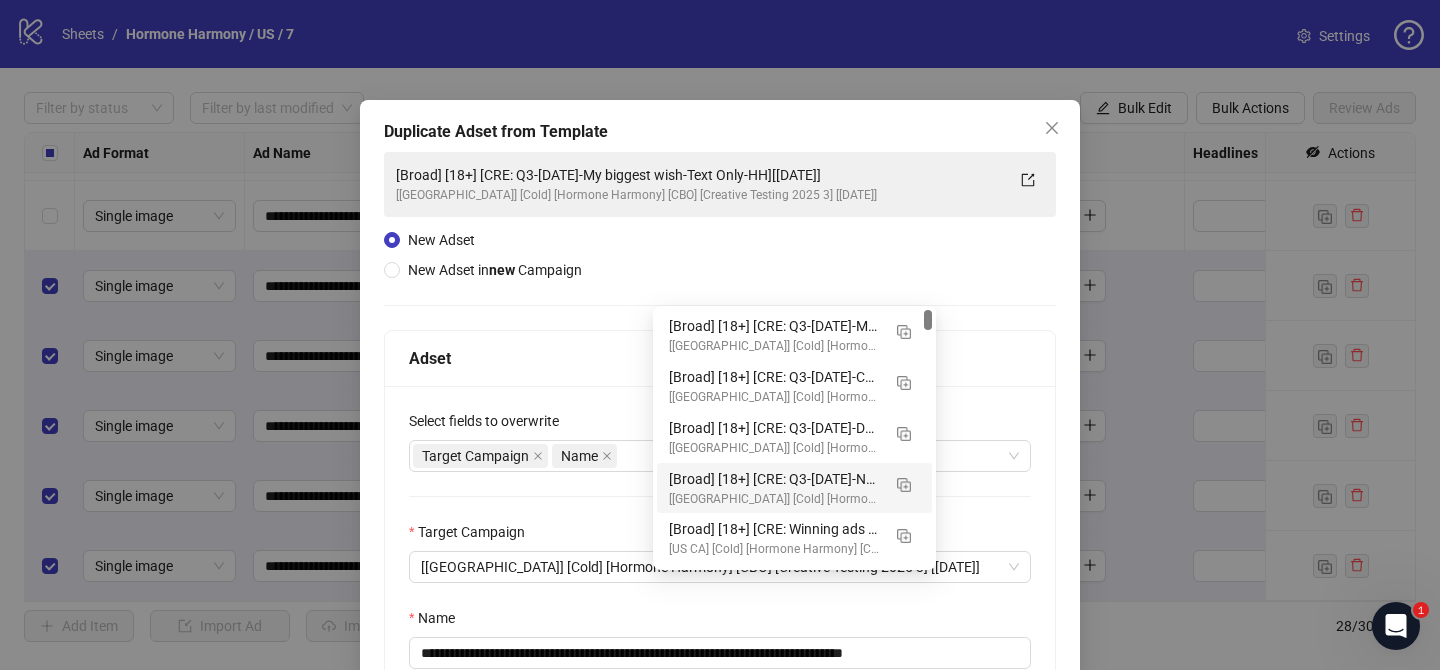 scroll, scrollTop: 110, scrollLeft: 0, axis: vertical 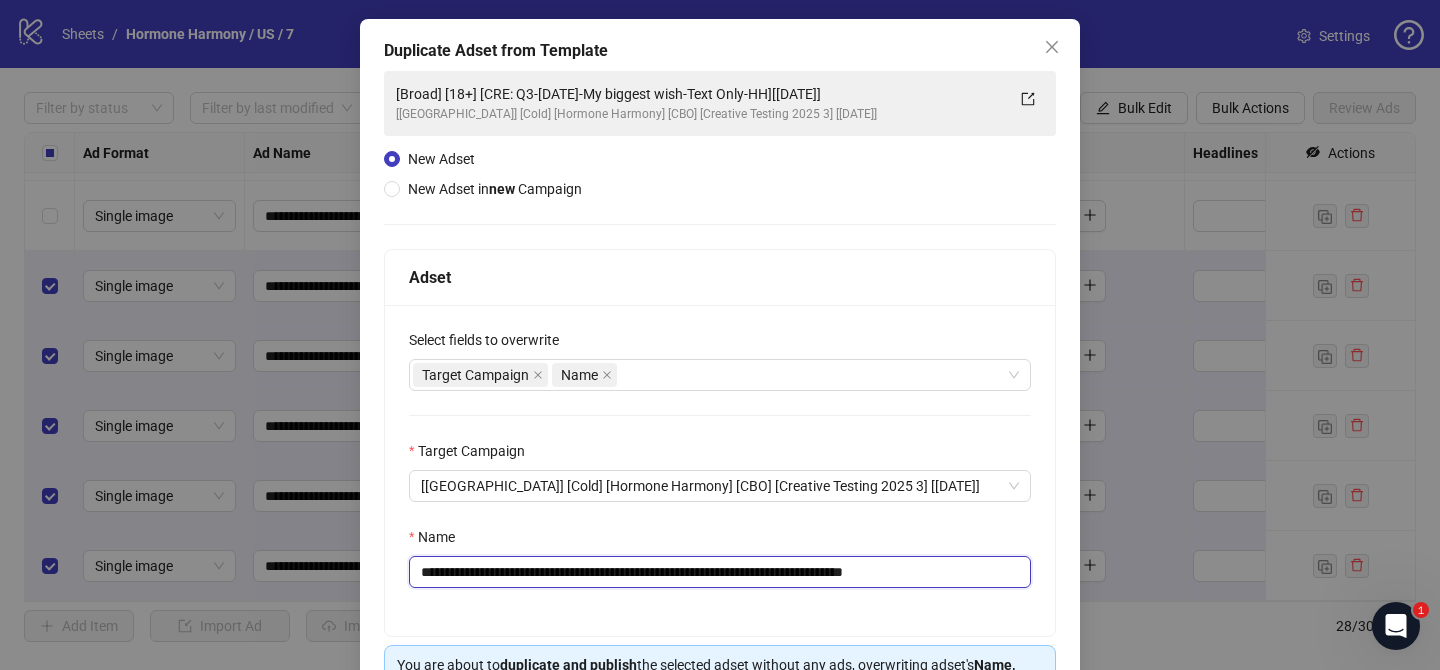 drag, startPoint x: 541, startPoint y: 574, endPoint x: 828, endPoint y: 572, distance: 287.00696 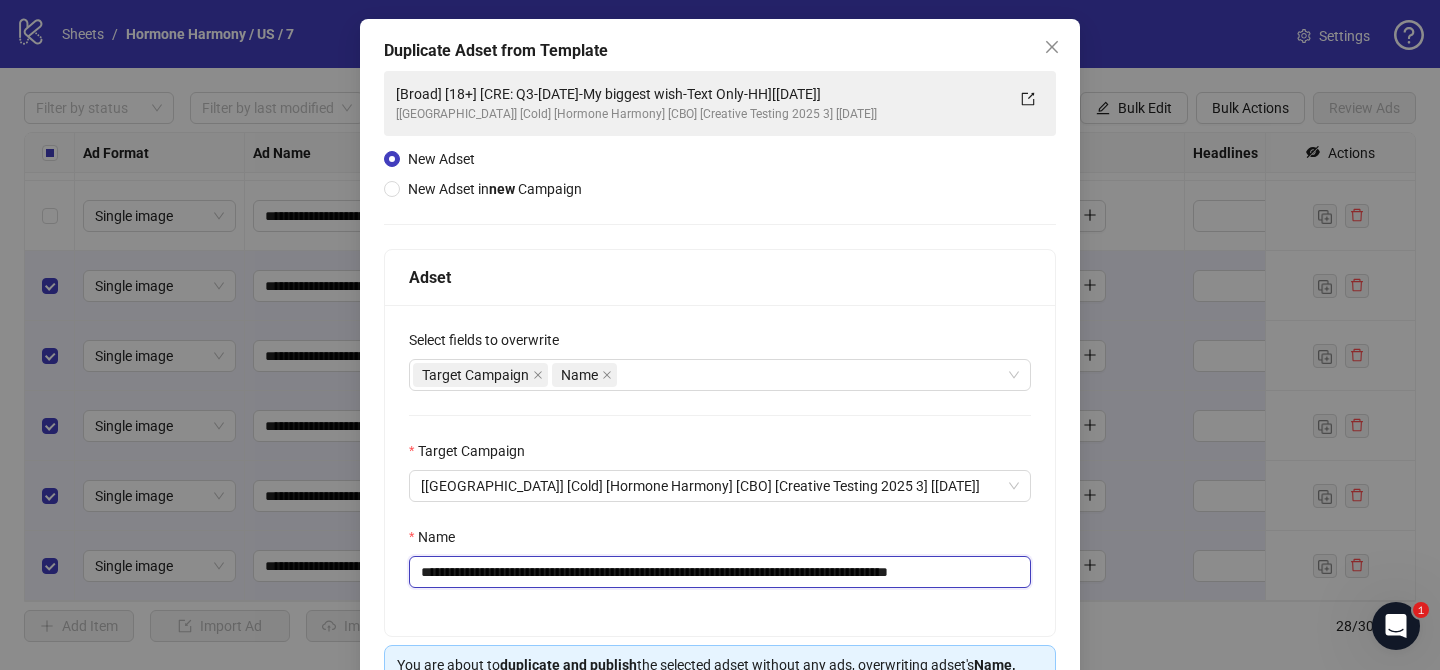 drag, startPoint x: 980, startPoint y: 576, endPoint x: 1047, endPoint y: 577, distance: 67.00746 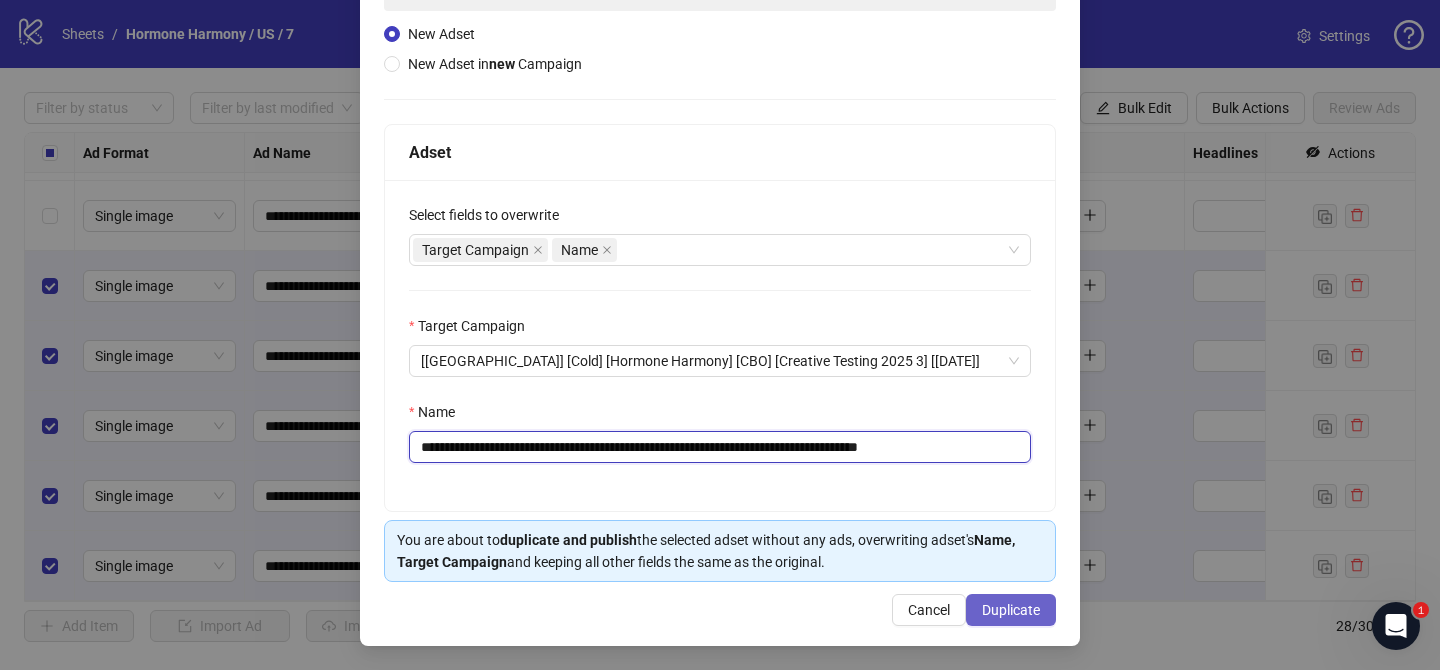 scroll, scrollTop: 207, scrollLeft: 0, axis: vertical 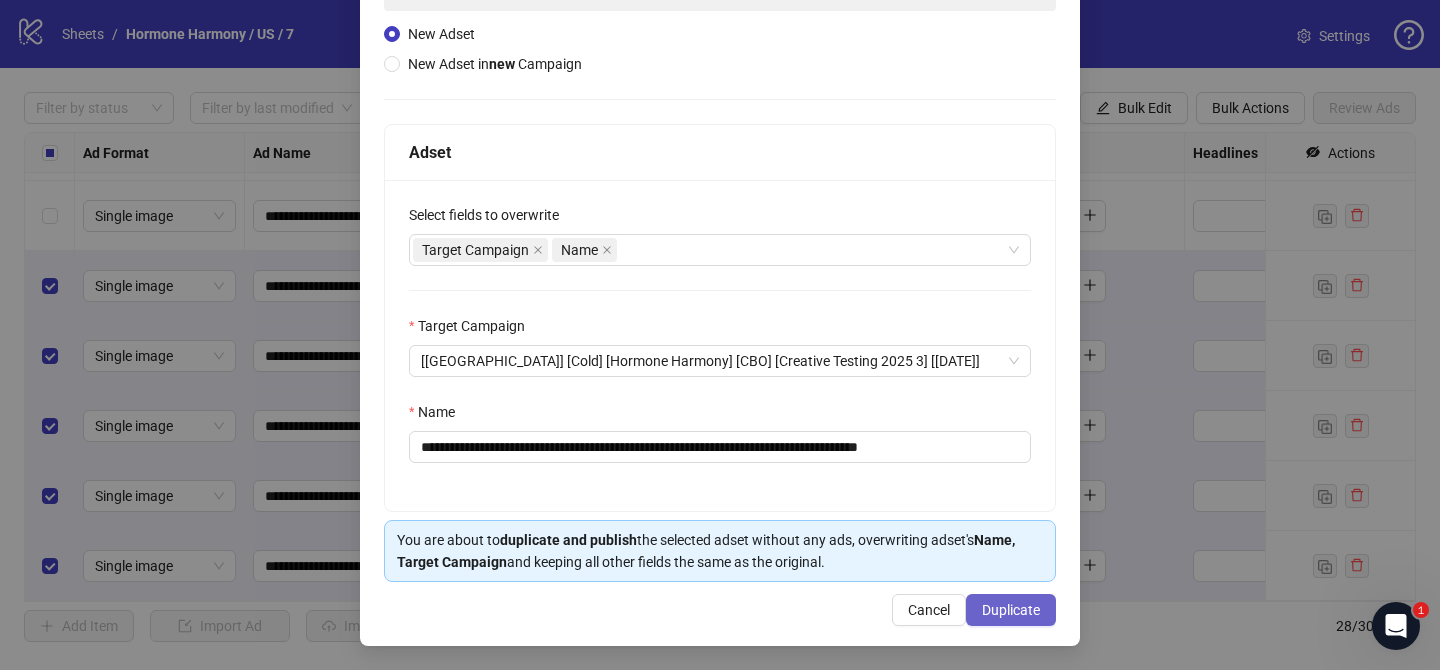 click on "Duplicate" at bounding box center [1011, 610] 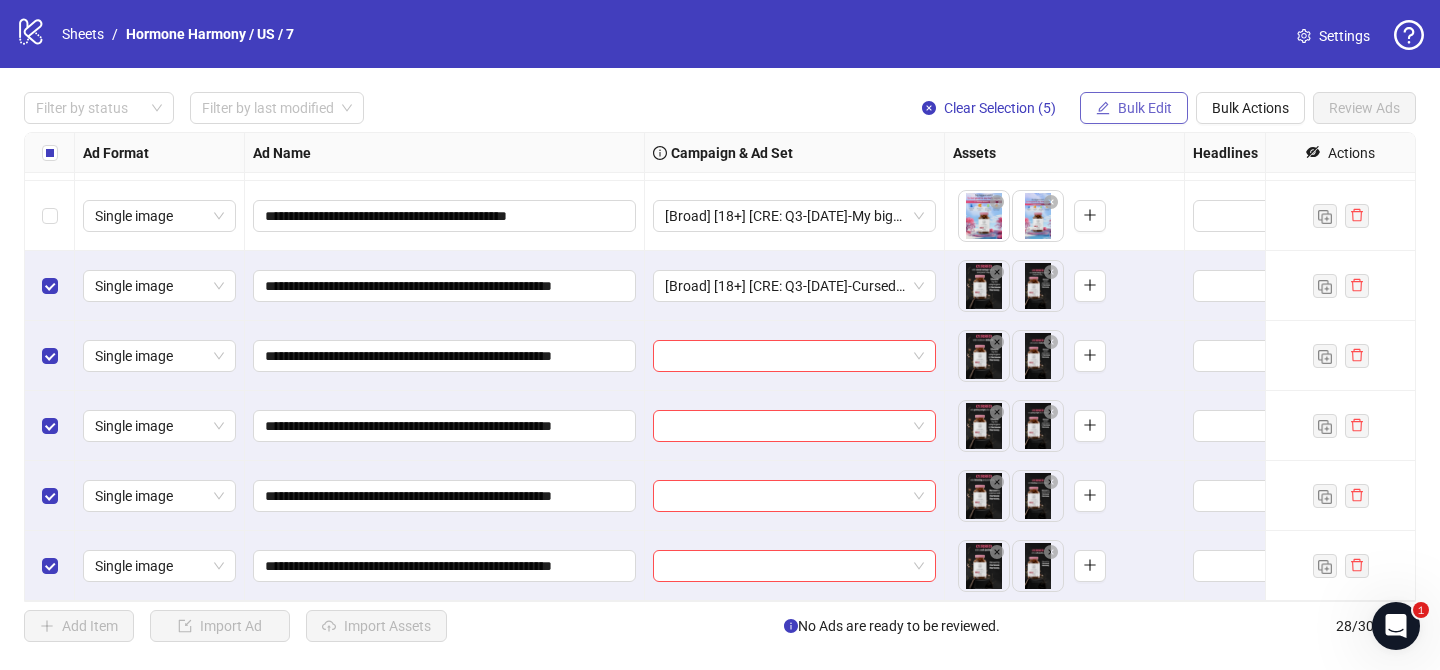 click on "Bulk Edit" at bounding box center (1145, 108) 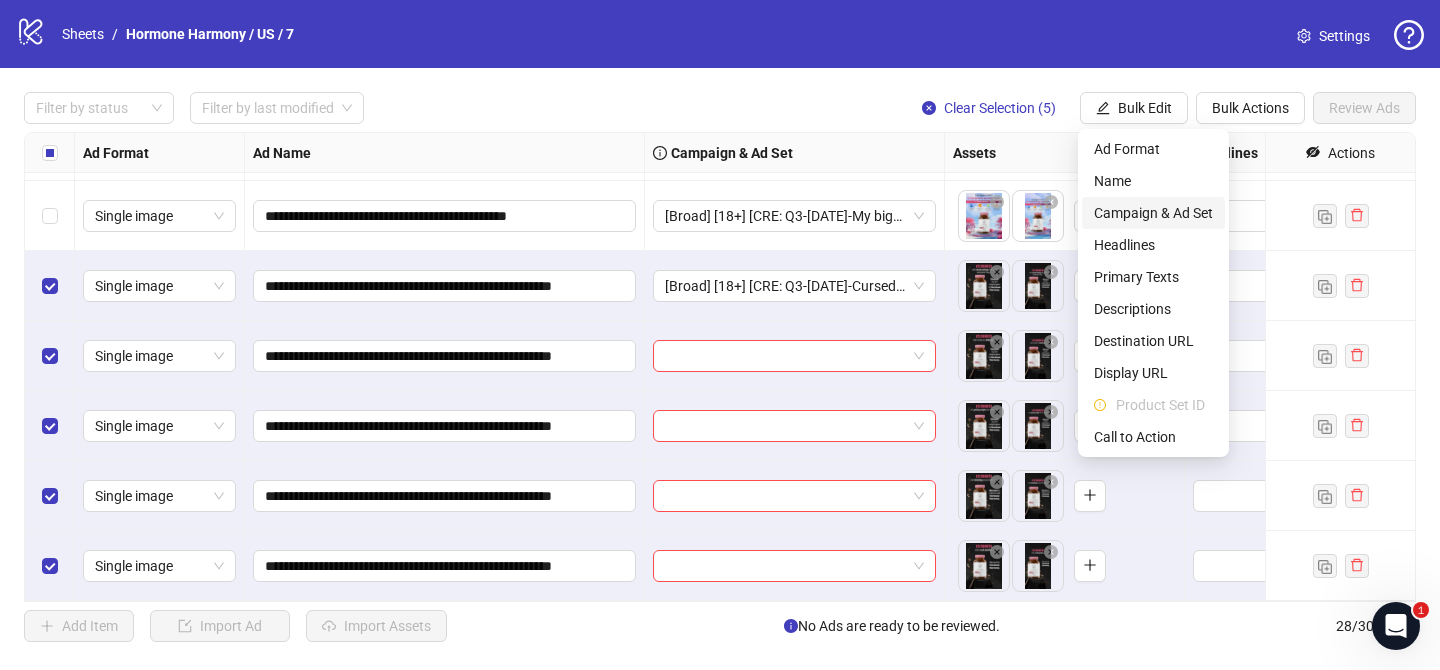 click on "Campaign & Ad Set" at bounding box center (1153, 213) 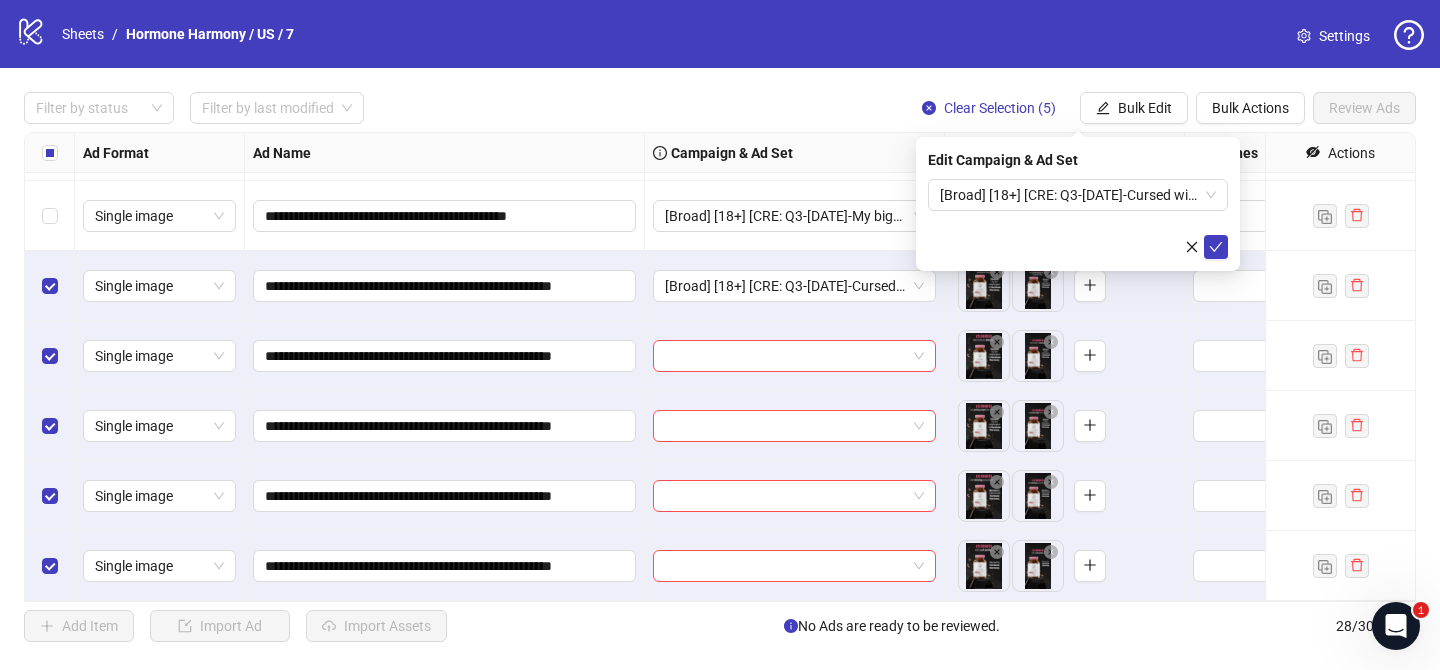 drag, startPoint x: 1214, startPoint y: 245, endPoint x: 233, endPoint y: 168, distance: 984.0173 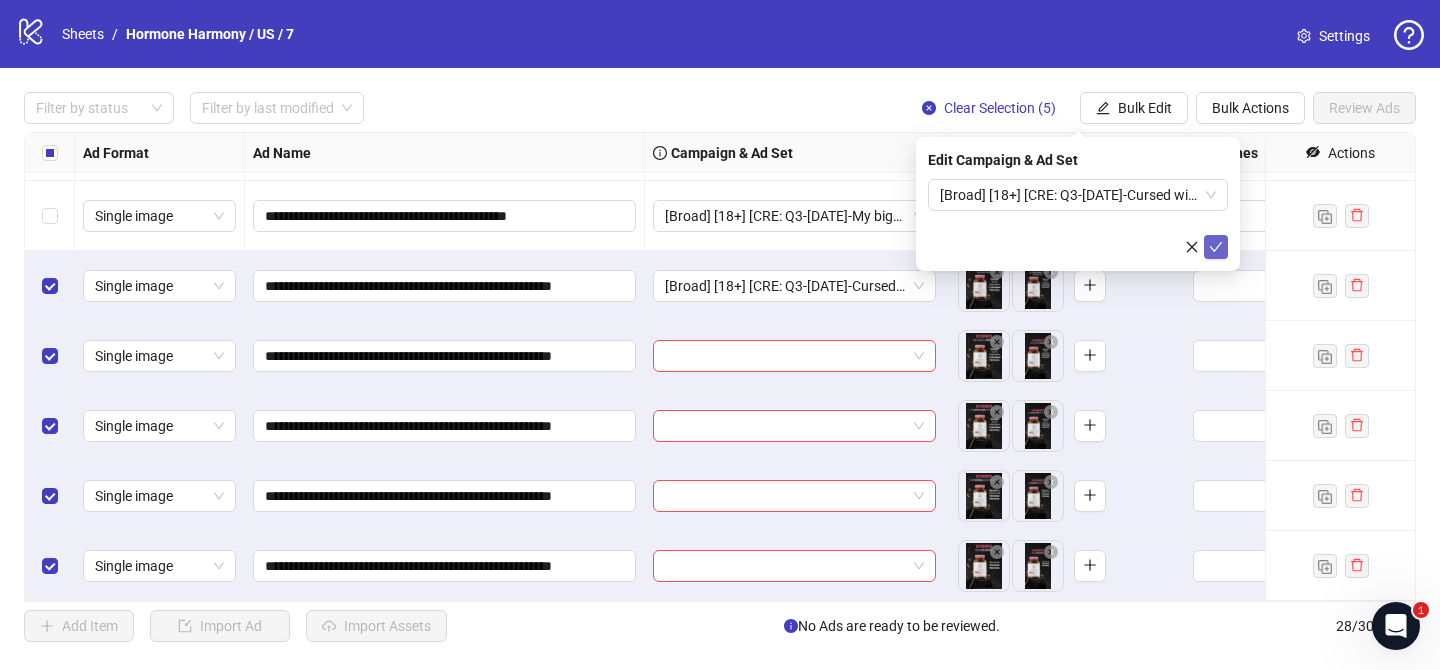 click at bounding box center (1216, 247) 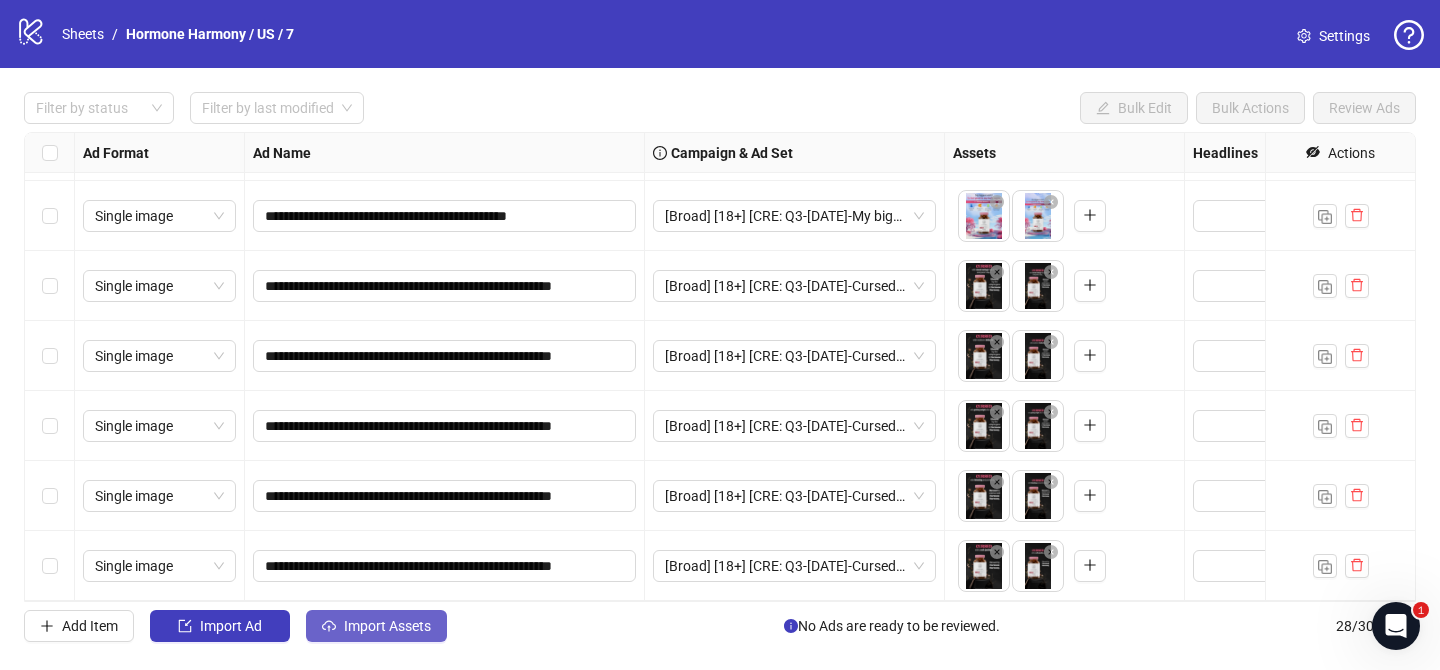 click on "Import Assets" at bounding box center (387, 626) 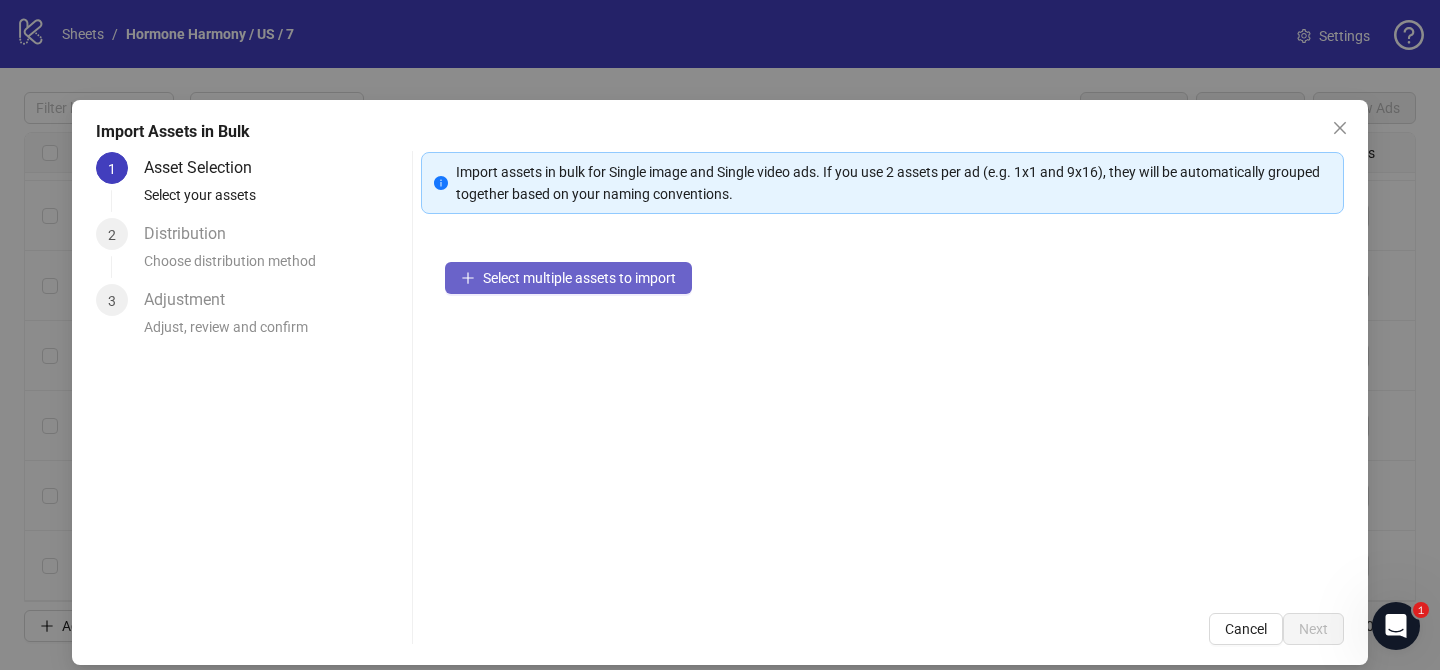 click on "Select multiple assets to import" at bounding box center (579, 278) 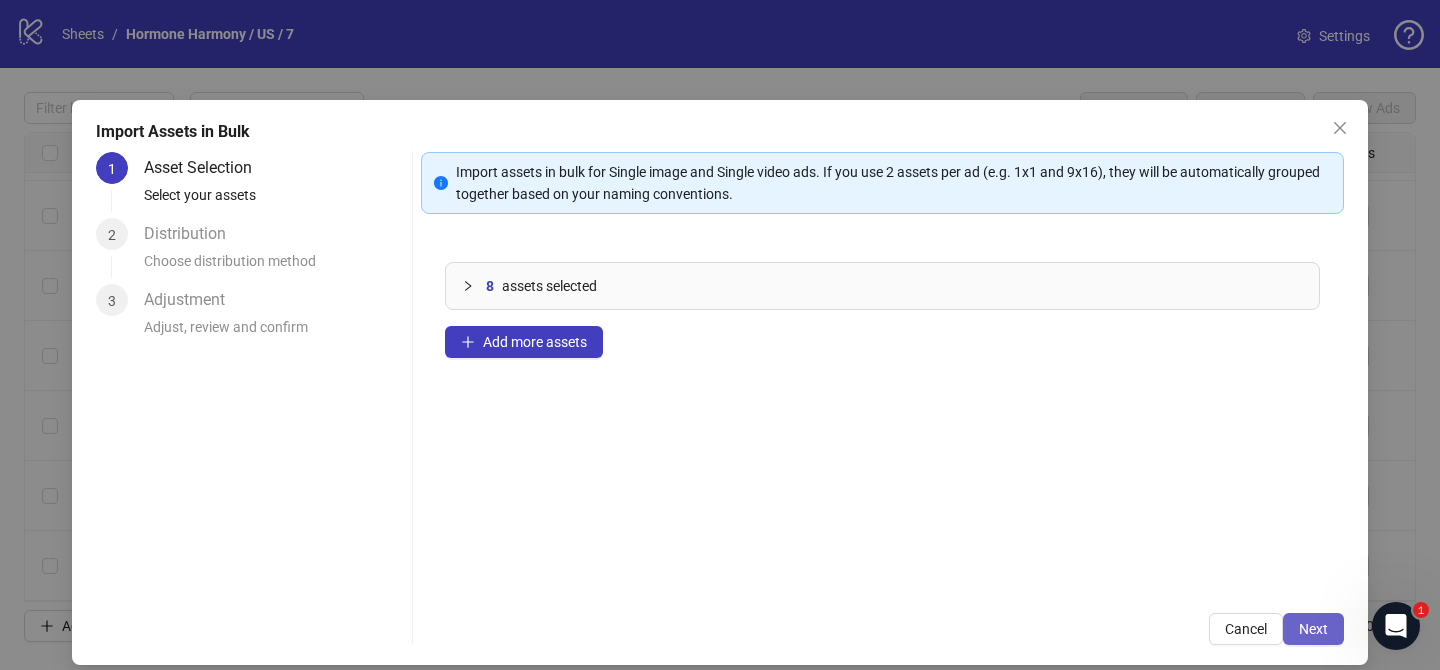 click on "Next" at bounding box center (1313, 629) 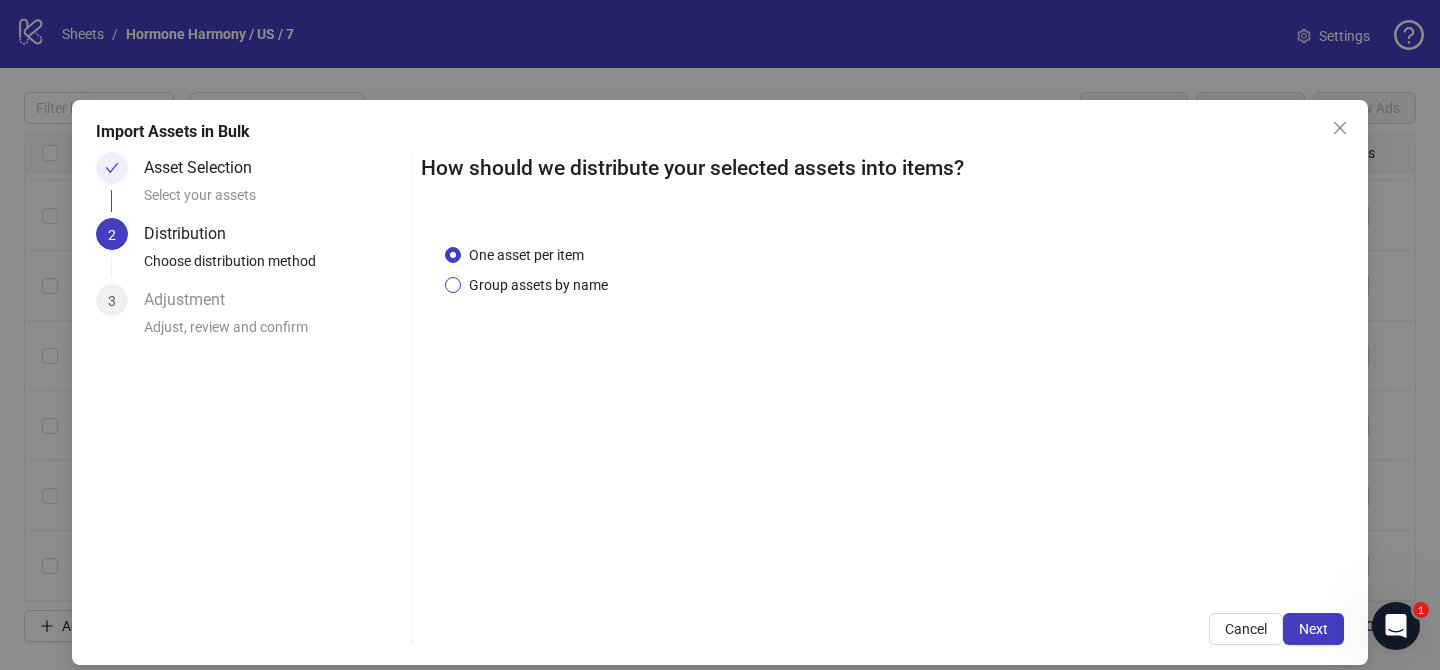 click on "One asset per item Group assets by name" at bounding box center (882, 405) 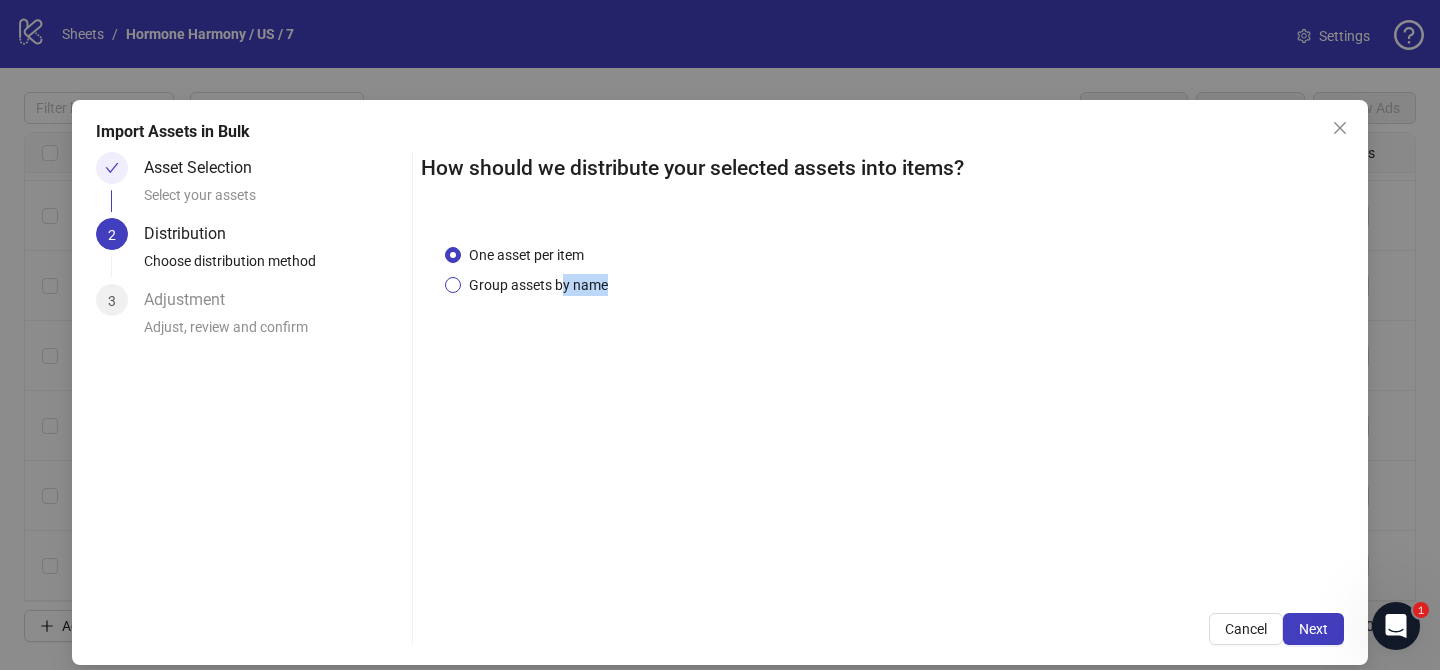 click on "Group assets by name" at bounding box center [538, 285] 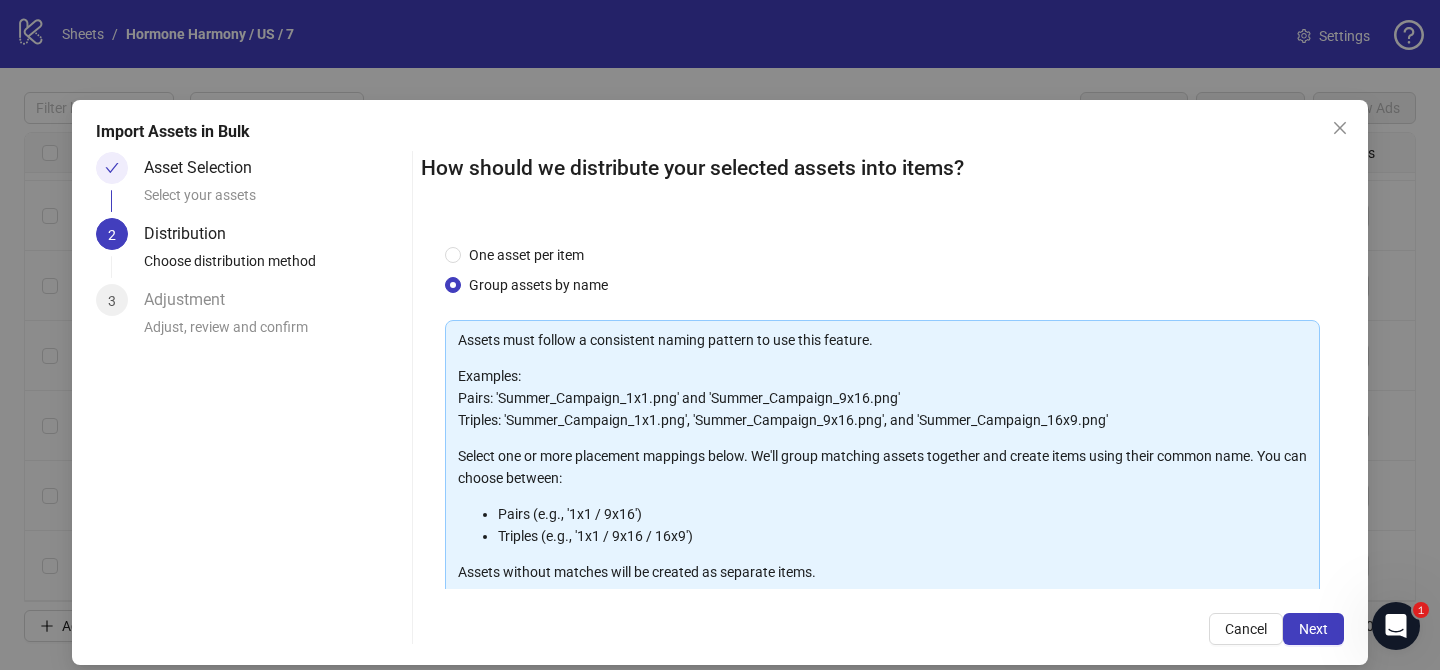 scroll, scrollTop: 216, scrollLeft: 0, axis: vertical 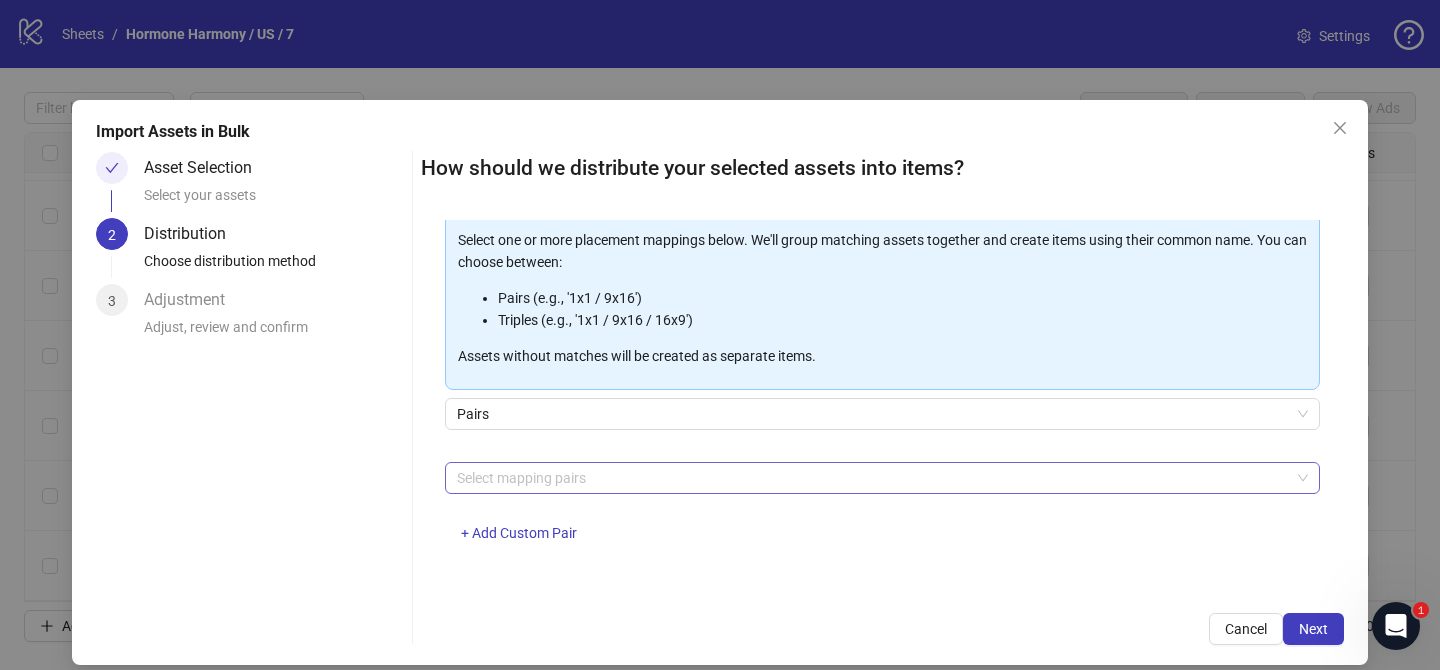 click on "Select mapping pairs" at bounding box center [882, 478] 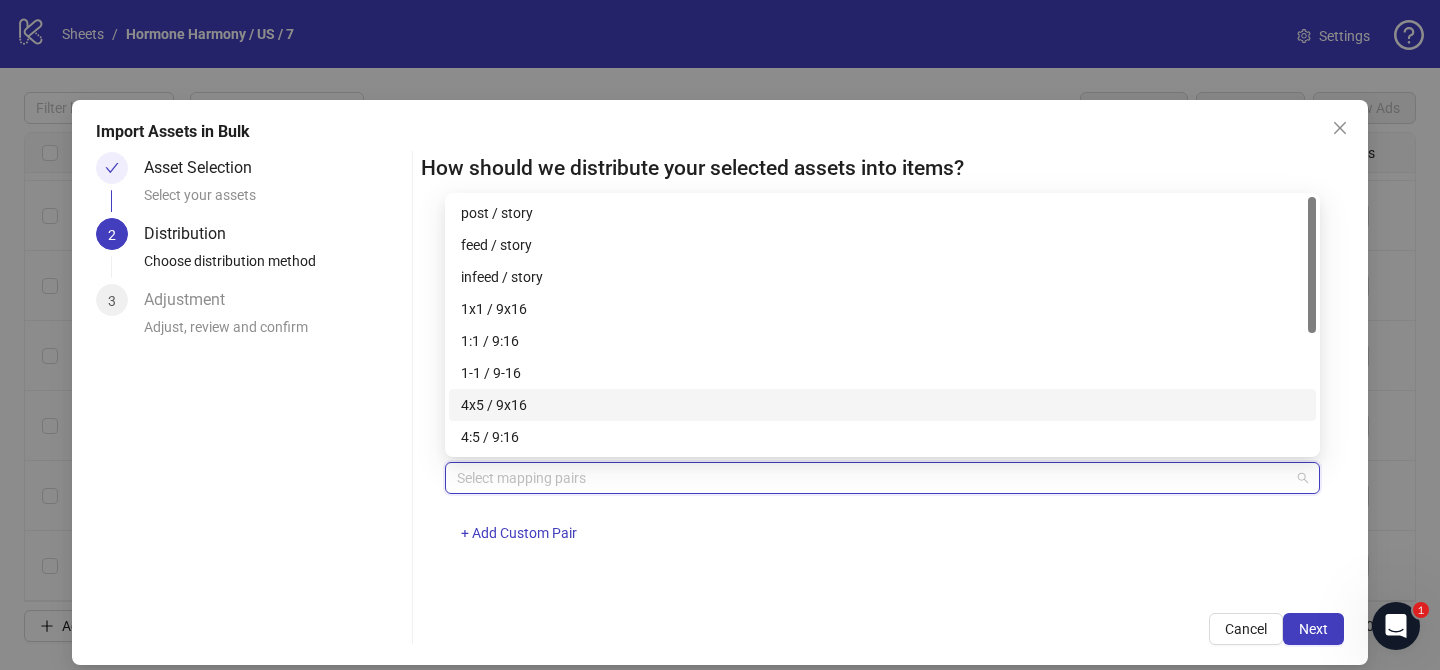 click on "4x5 / 9x16" at bounding box center (882, 405) 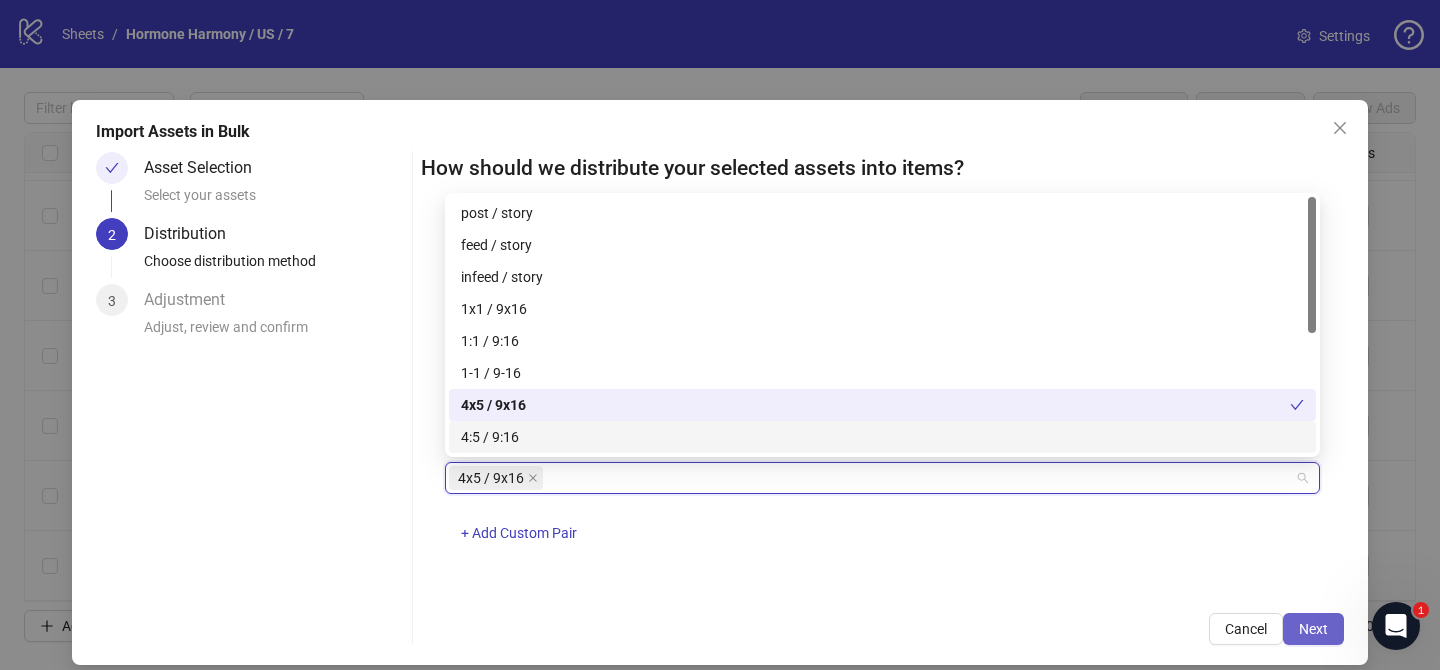 click on "Next" at bounding box center [1313, 629] 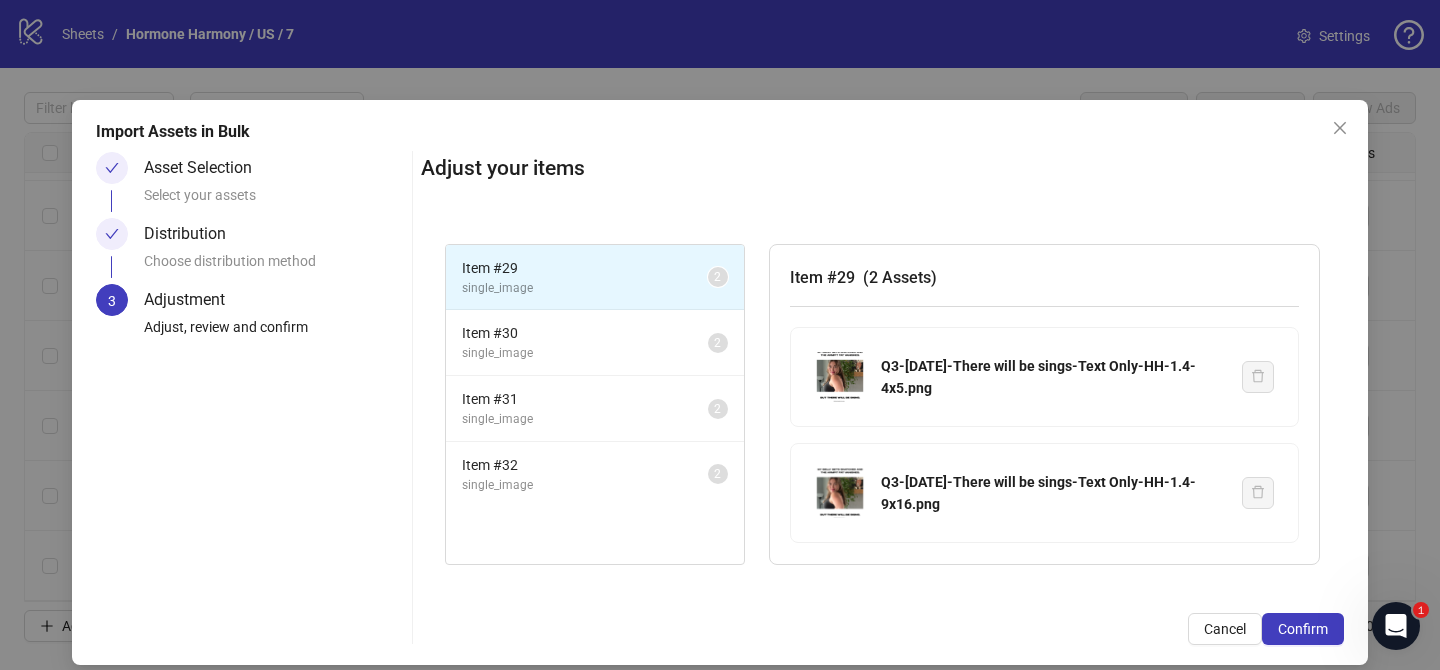 click on "Confirm" at bounding box center (1303, 629) 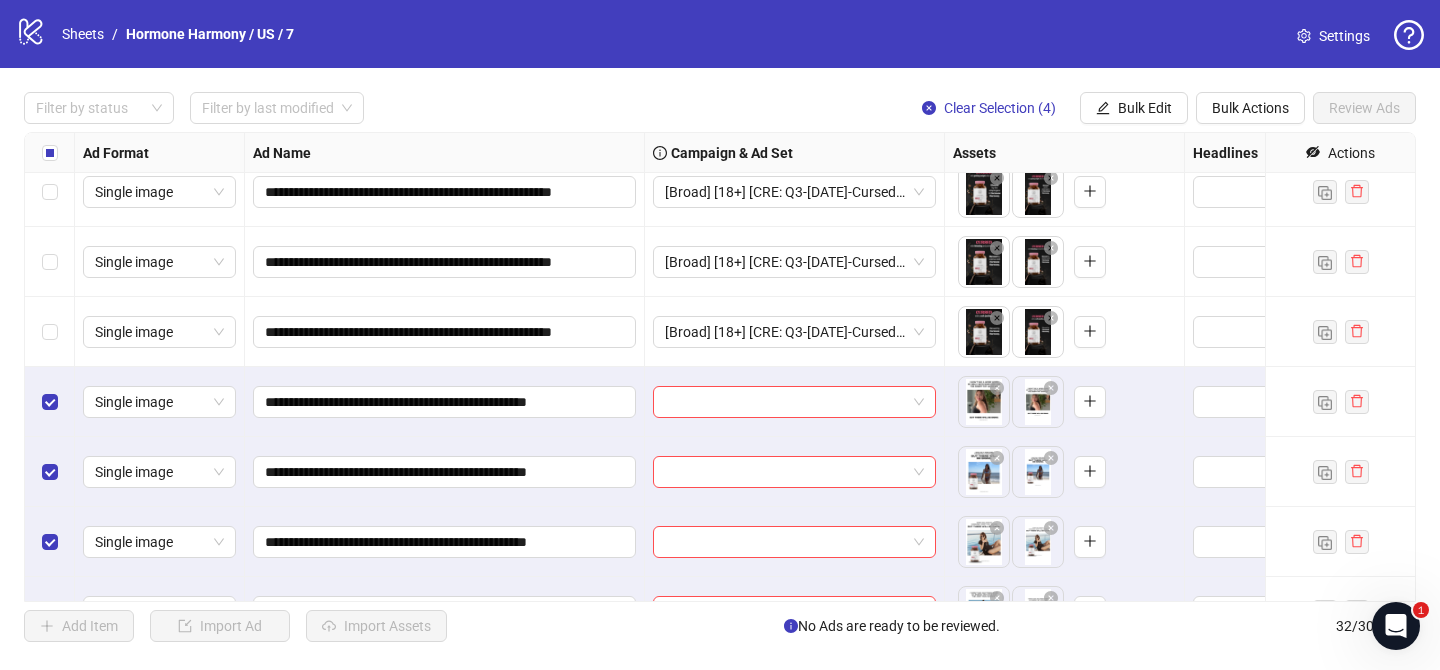 scroll, scrollTop: 1812, scrollLeft: 0, axis: vertical 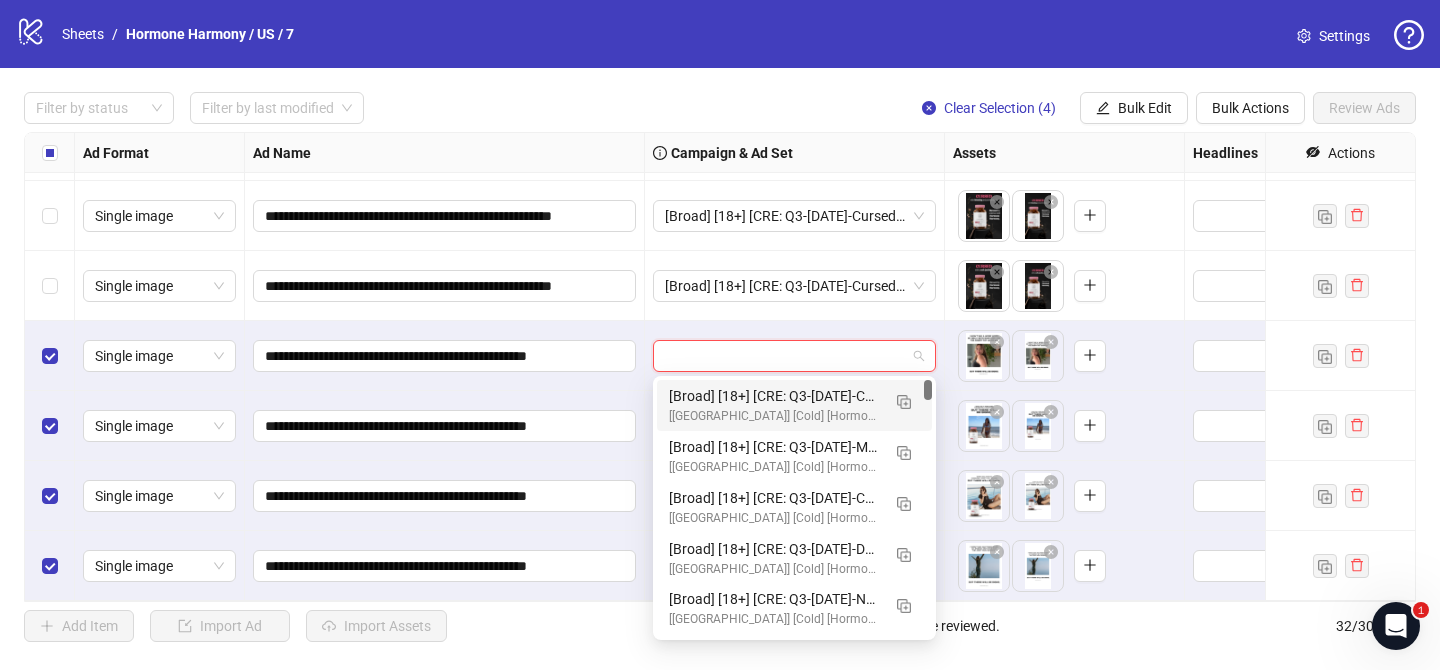 click at bounding box center [785, 356] 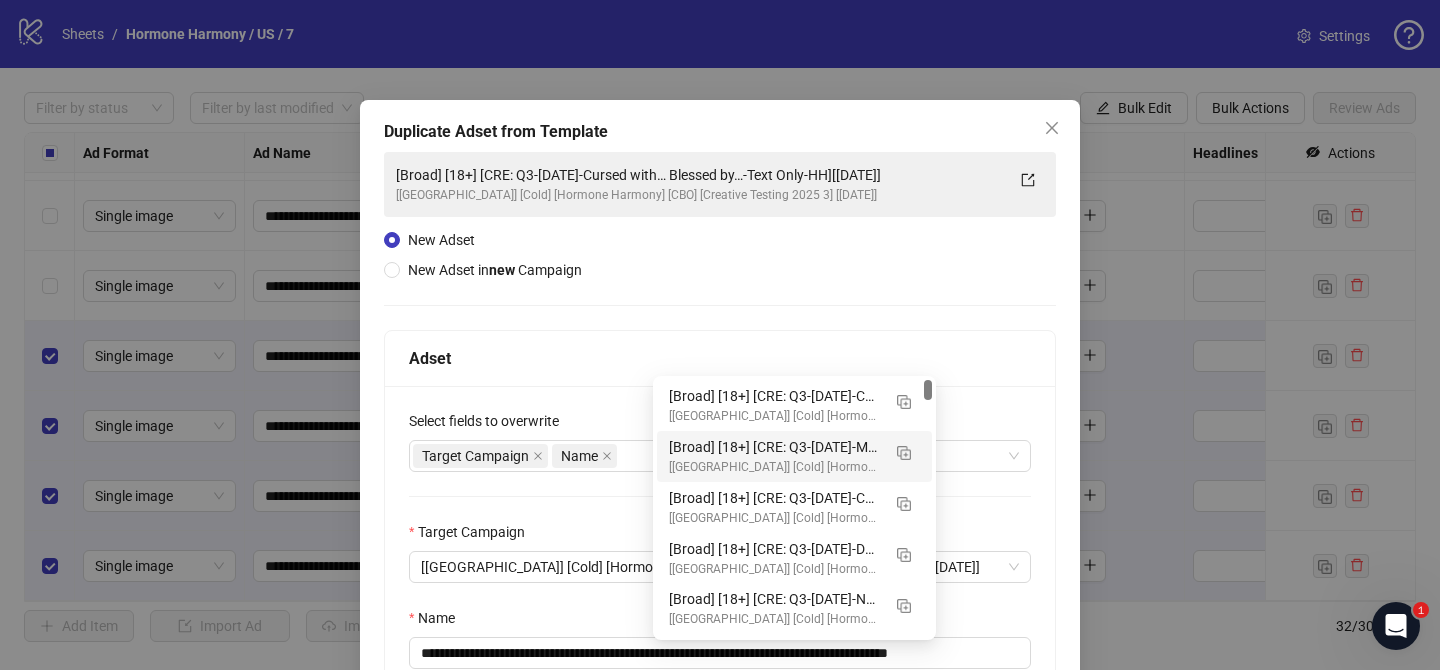 scroll, scrollTop: 158, scrollLeft: 0, axis: vertical 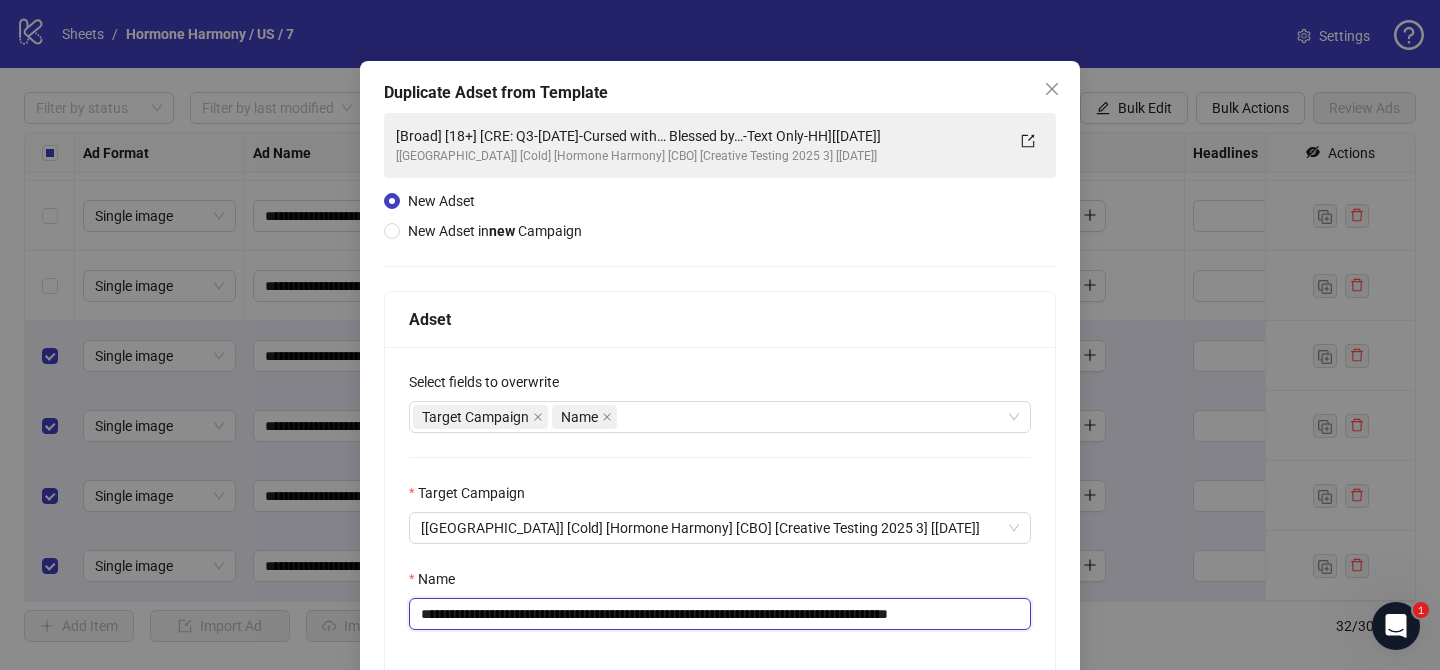 drag, startPoint x: 543, startPoint y: 619, endPoint x: 885, endPoint y: 615, distance: 342.02338 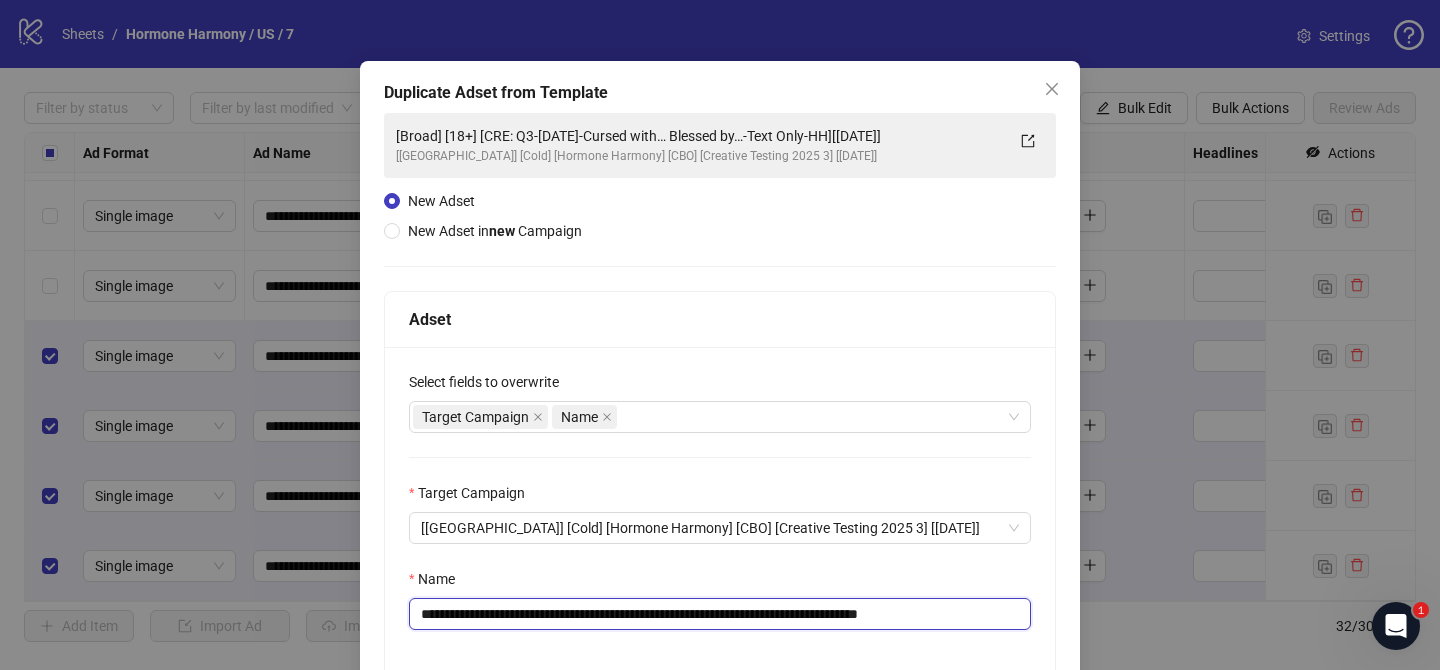 drag, startPoint x: 925, startPoint y: 618, endPoint x: 1043, endPoint y: 616, distance: 118.016945 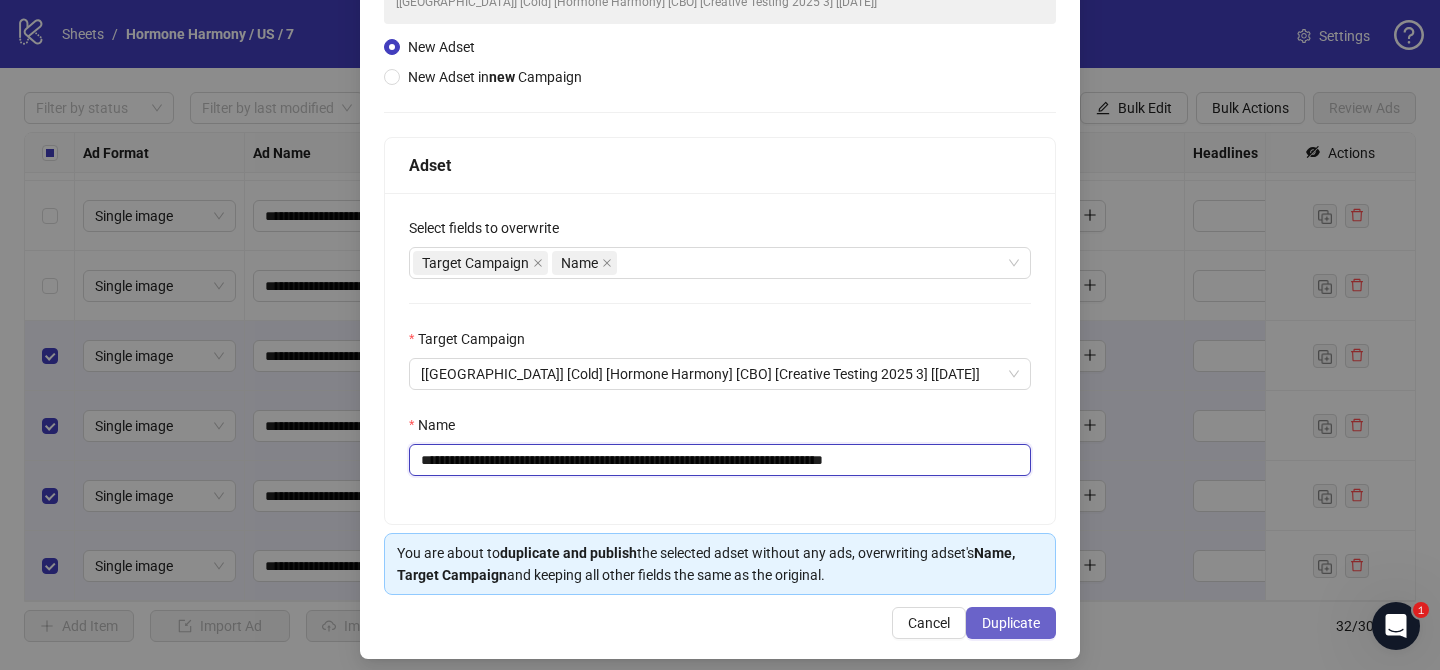 type on "**********" 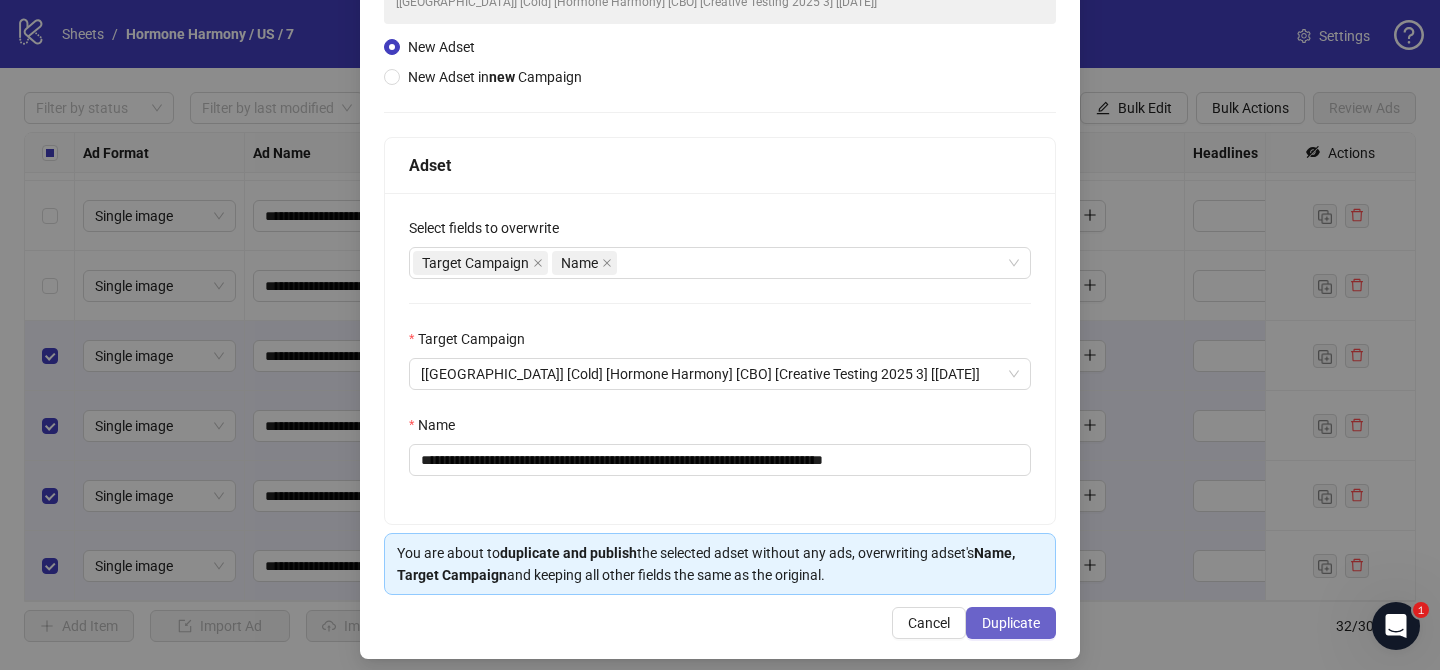 click on "Duplicate" at bounding box center (1011, 623) 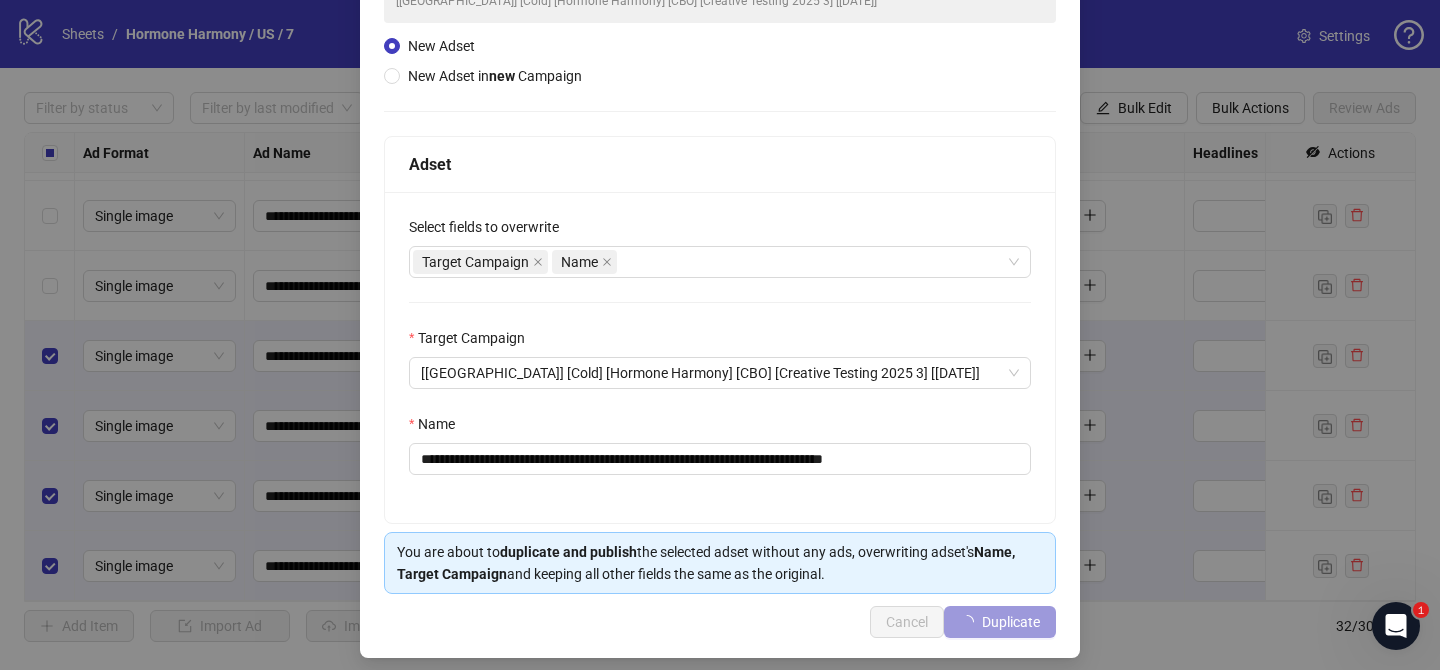 scroll, scrollTop: 191, scrollLeft: 0, axis: vertical 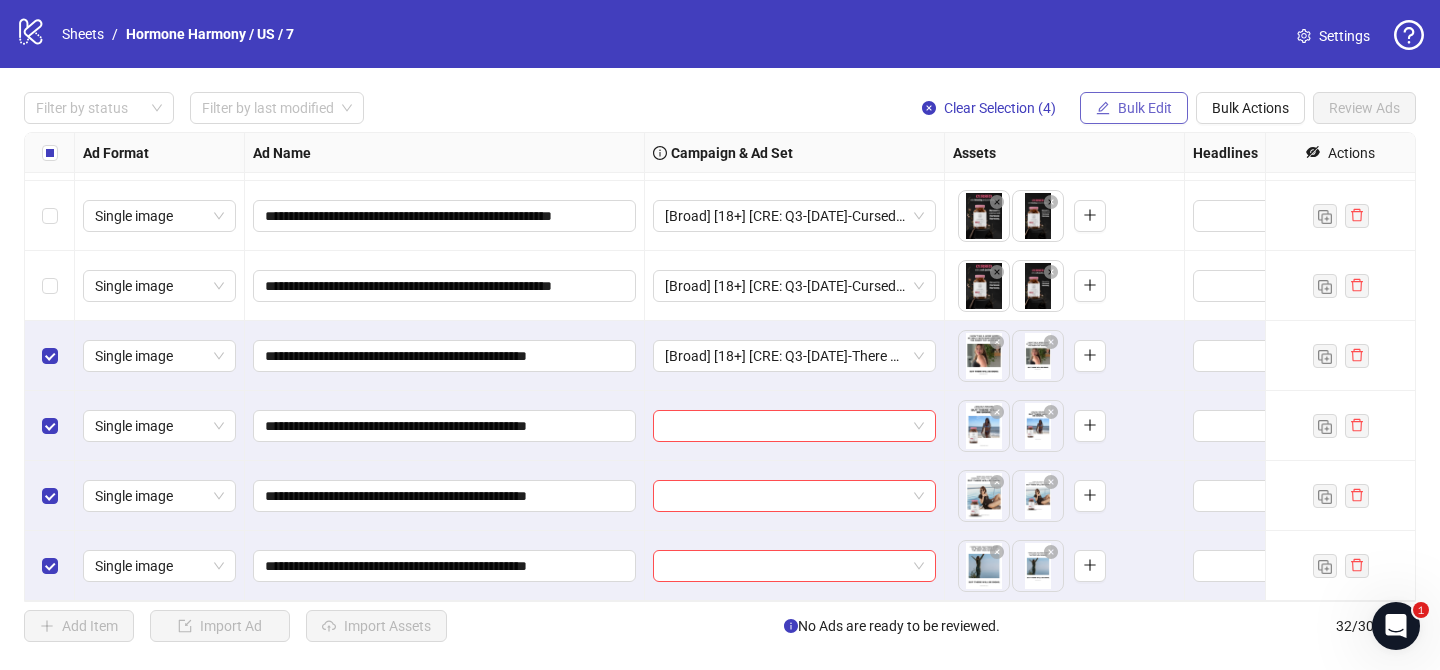 click on "Bulk Edit" at bounding box center [1145, 108] 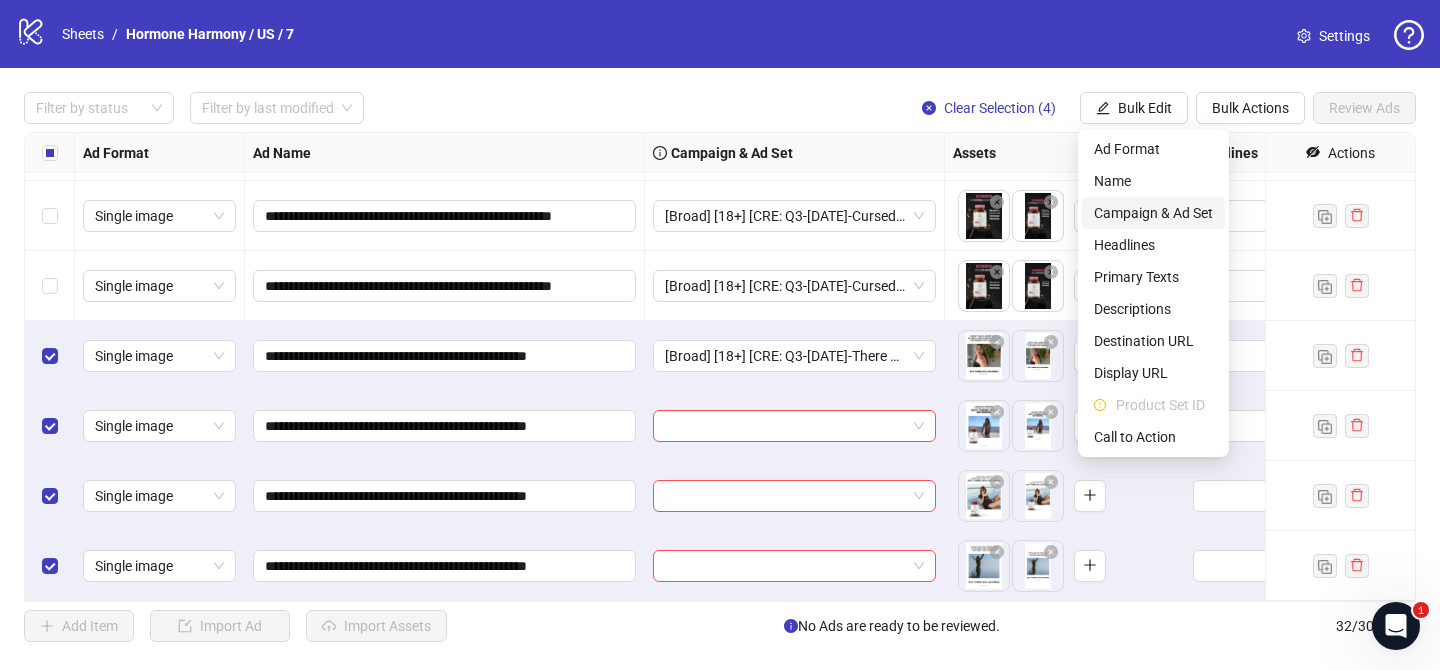 click on "Campaign & Ad Set" at bounding box center [1153, 213] 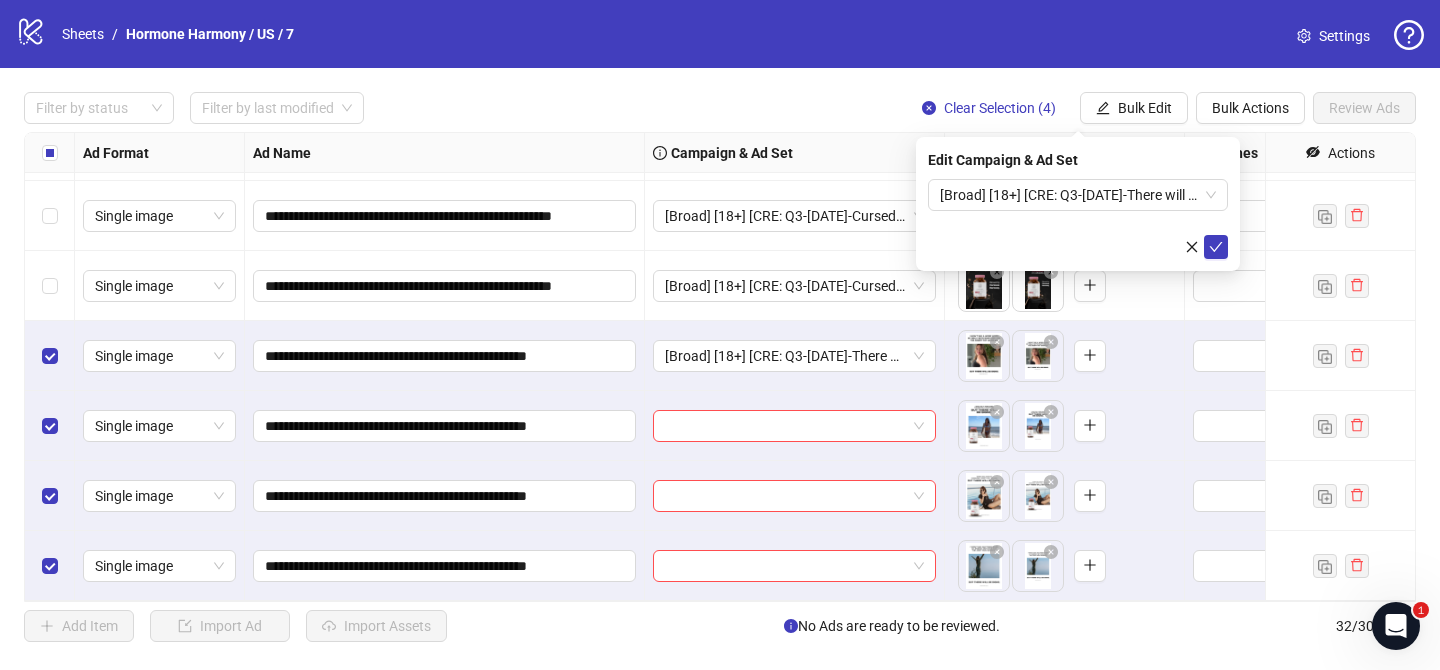 drag, startPoint x: 1218, startPoint y: 243, endPoint x: 1018, endPoint y: 217, distance: 201.68292 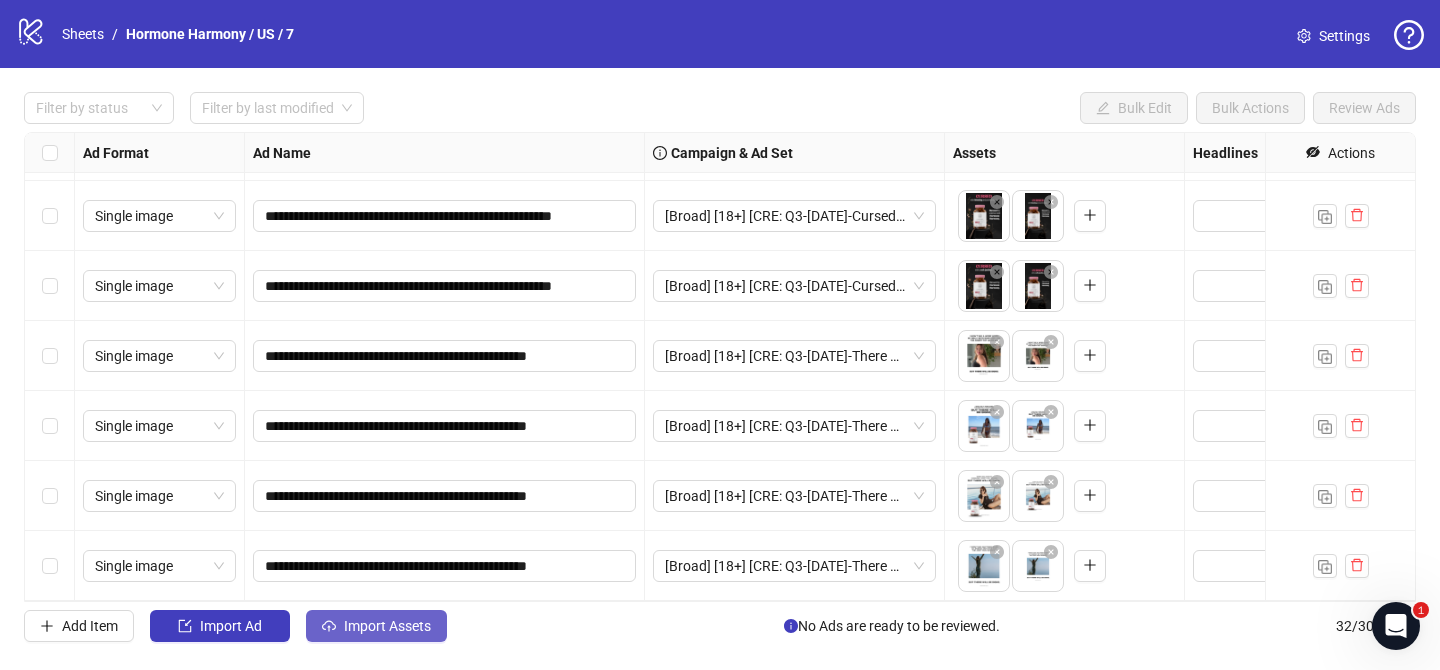 click on "Import Assets" at bounding box center (387, 626) 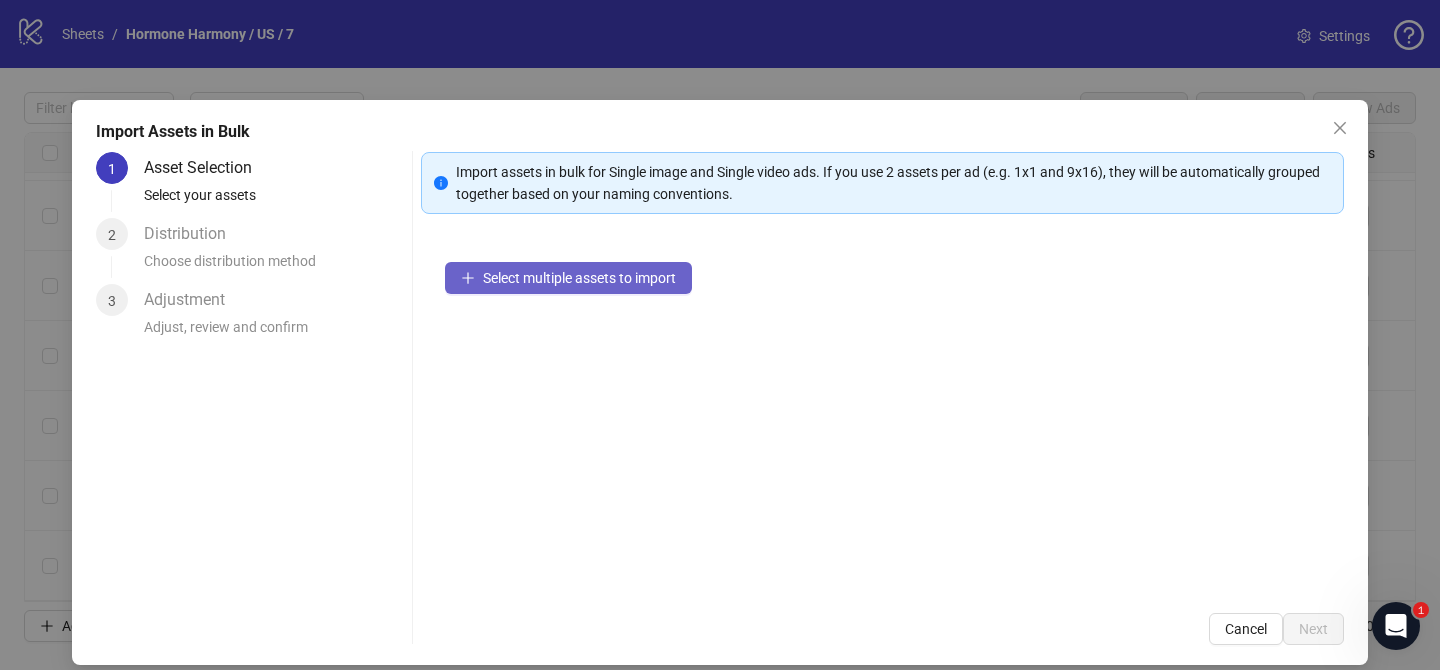 click on "Select multiple assets to import" at bounding box center [568, 278] 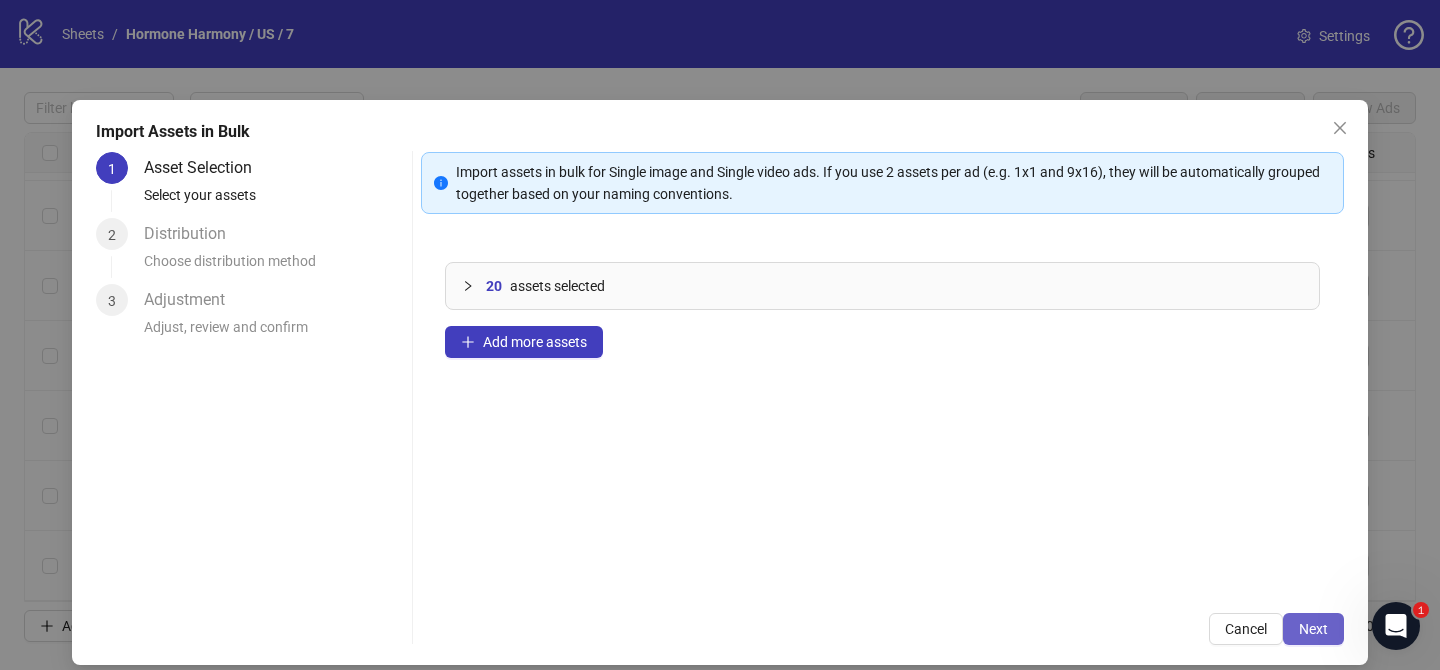 click on "Next" at bounding box center (1313, 629) 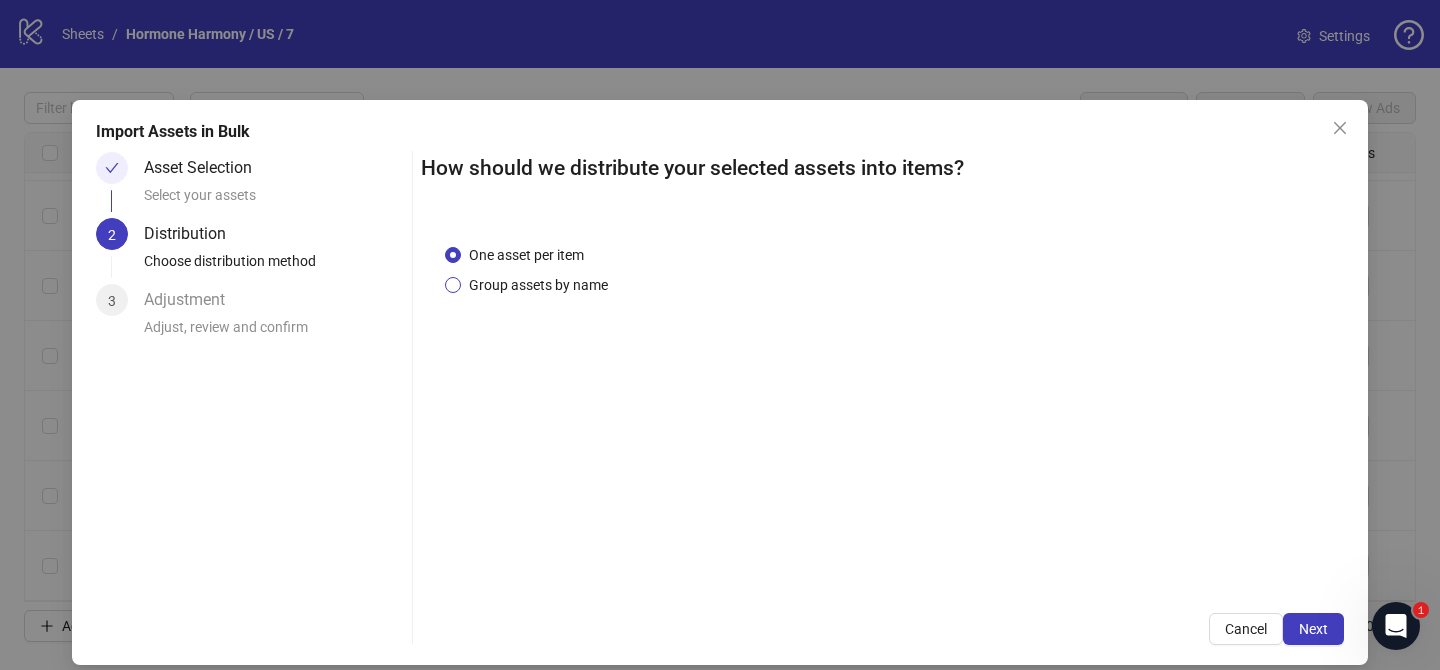 click on "Group assets by name" at bounding box center (538, 285) 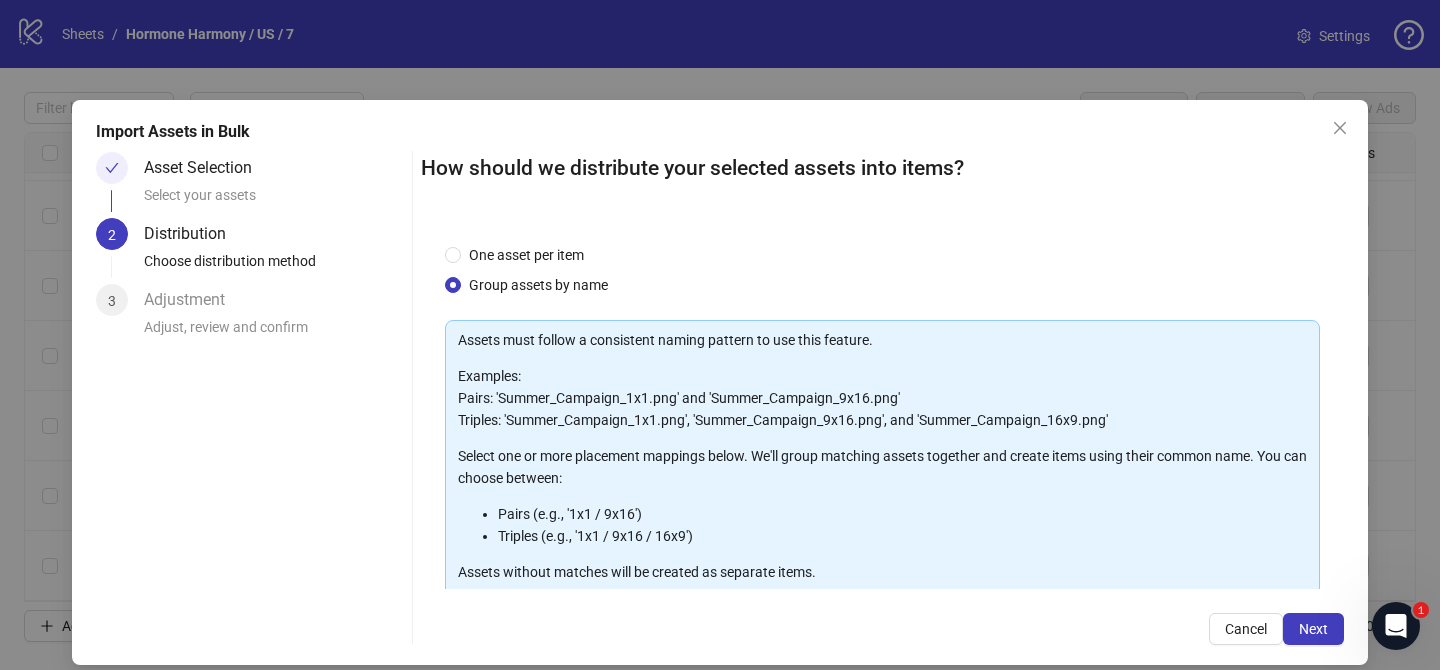 scroll, scrollTop: 216, scrollLeft: 0, axis: vertical 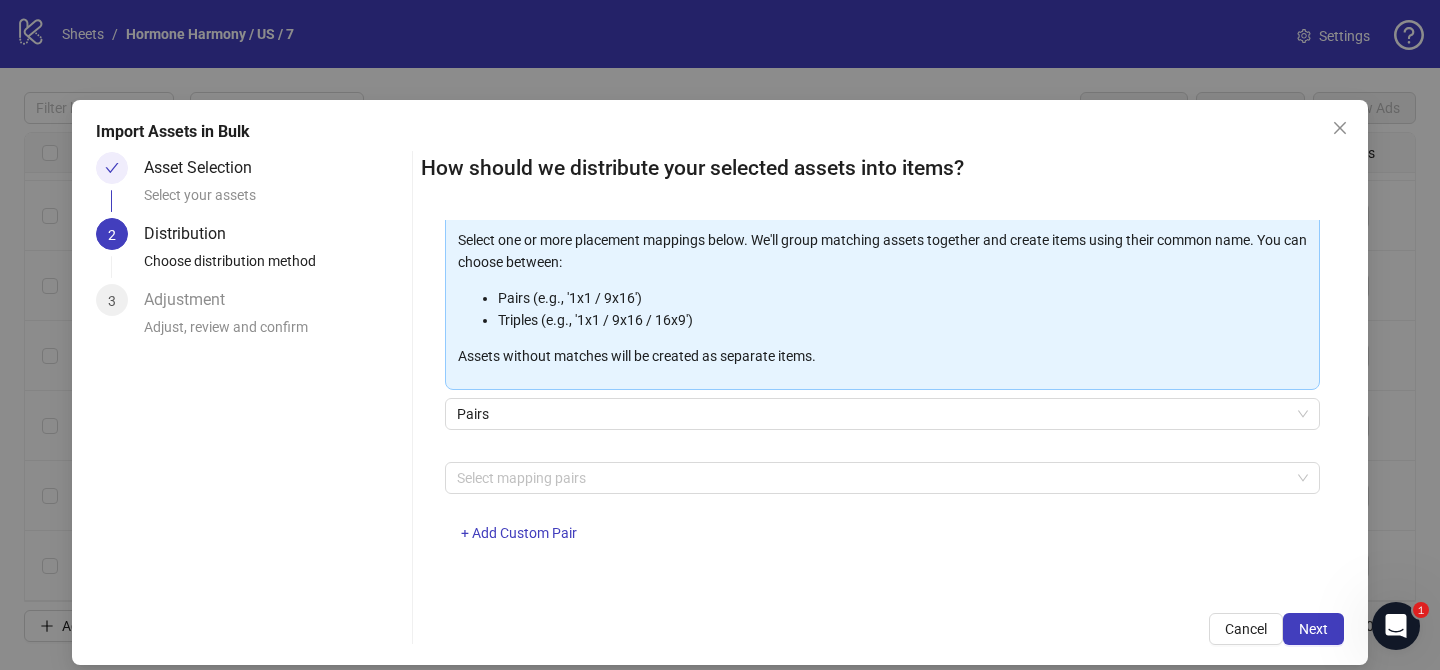 click on "Select mapping pairs + Add Custom Pair" at bounding box center (882, 514) 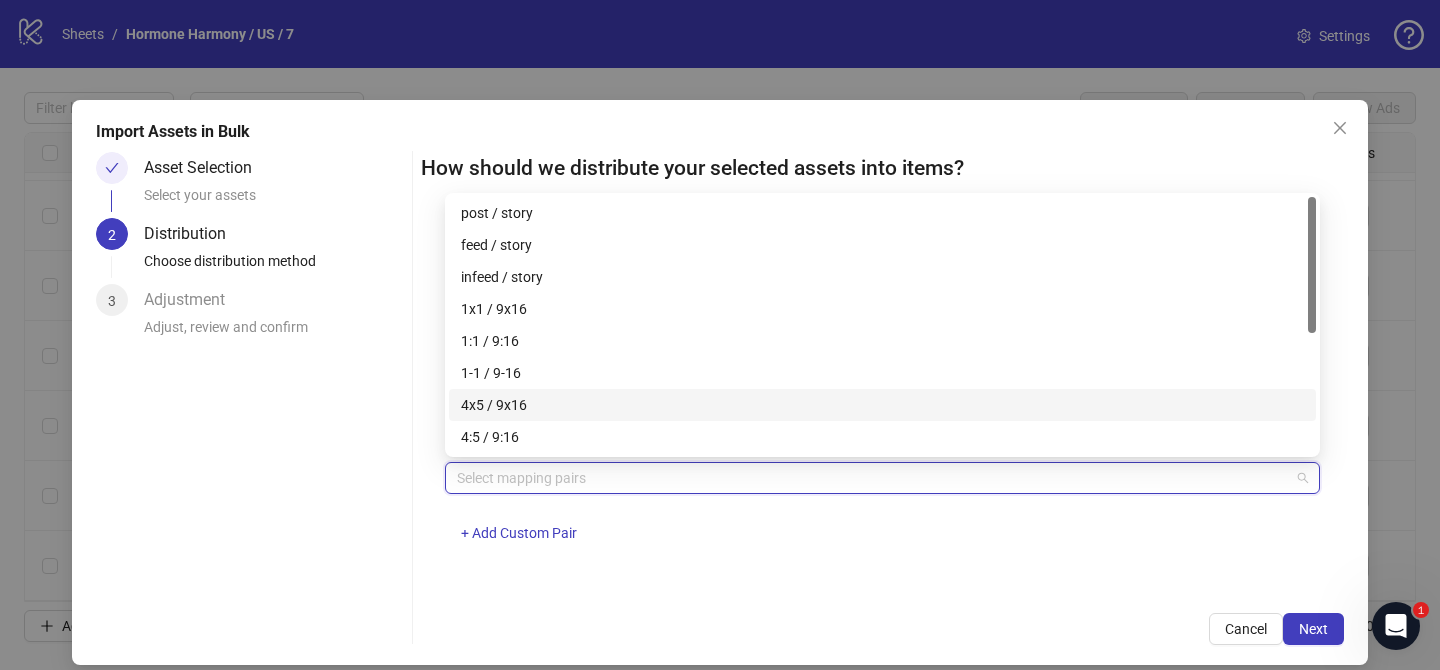 click on "4x5 / 9x16" at bounding box center (882, 405) 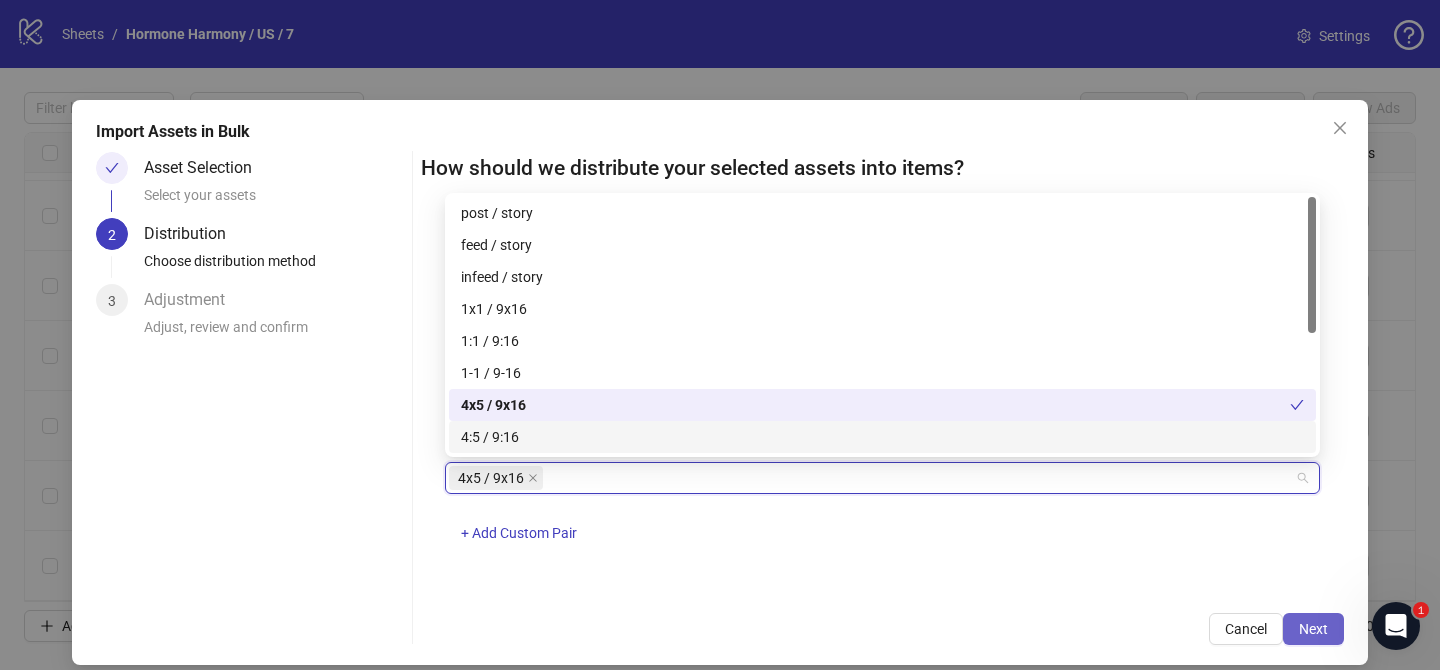 click on "Next" at bounding box center [1313, 629] 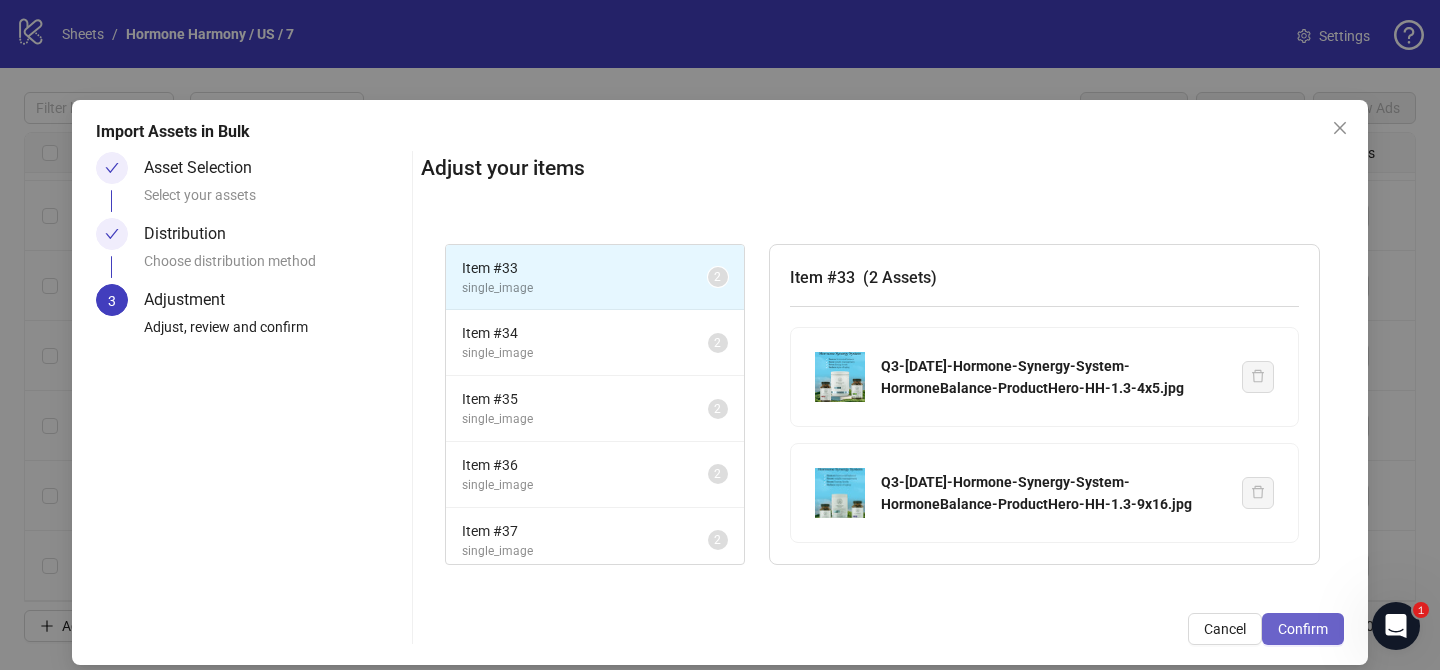 click on "Confirm" at bounding box center (1303, 629) 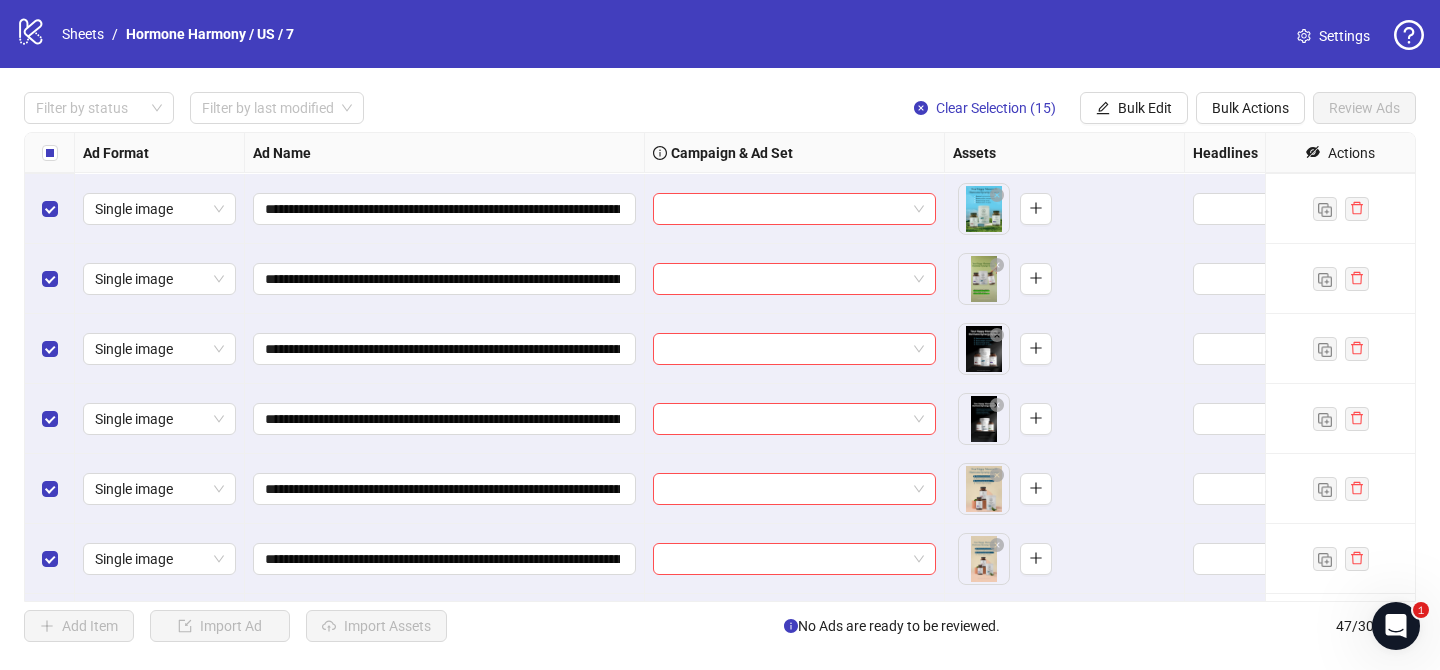 scroll, scrollTop: 2286, scrollLeft: 0, axis: vertical 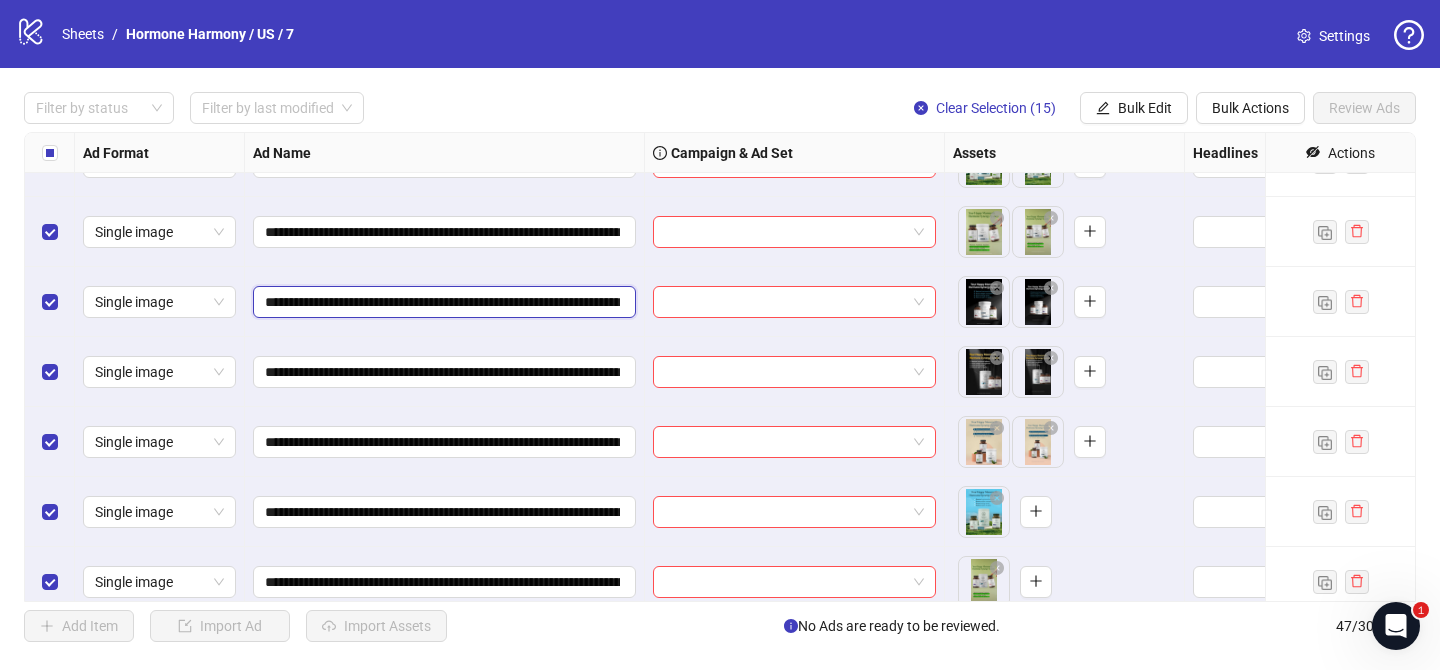 click on "**********" at bounding box center [442, 302] 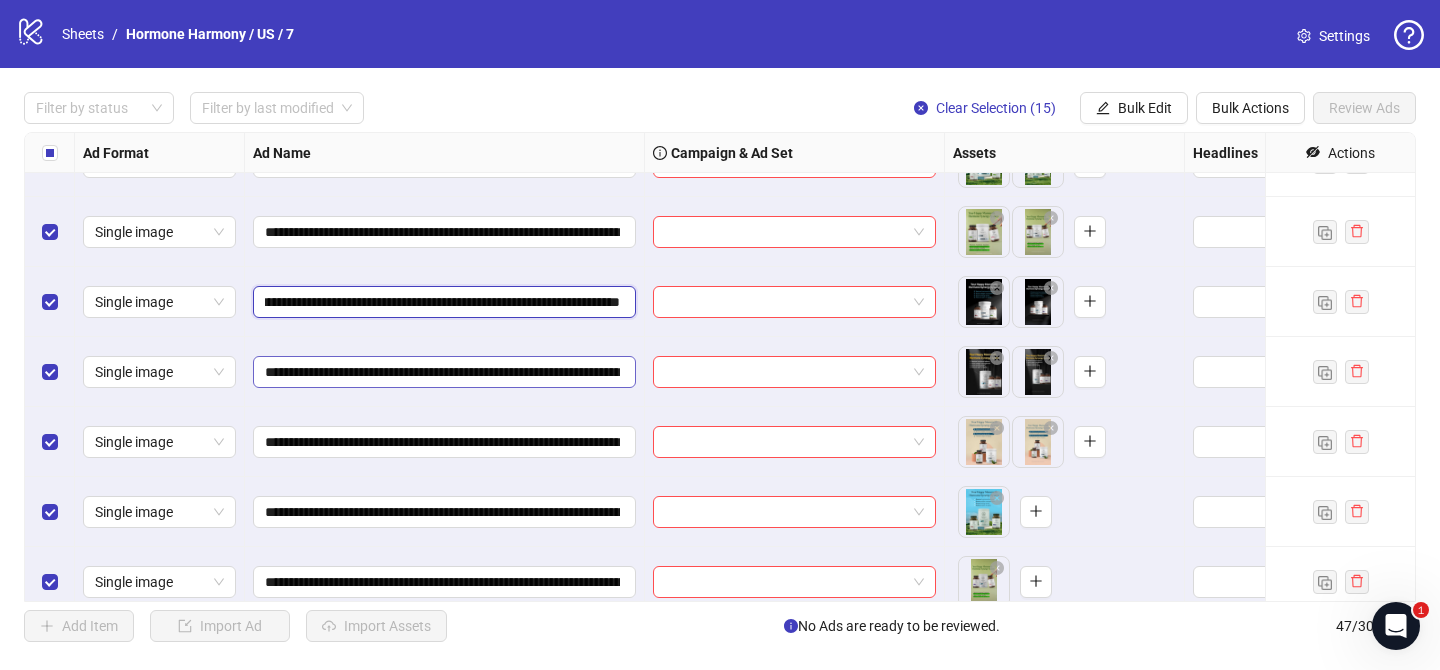 scroll, scrollTop: 0, scrollLeft: 156, axis: horizontal 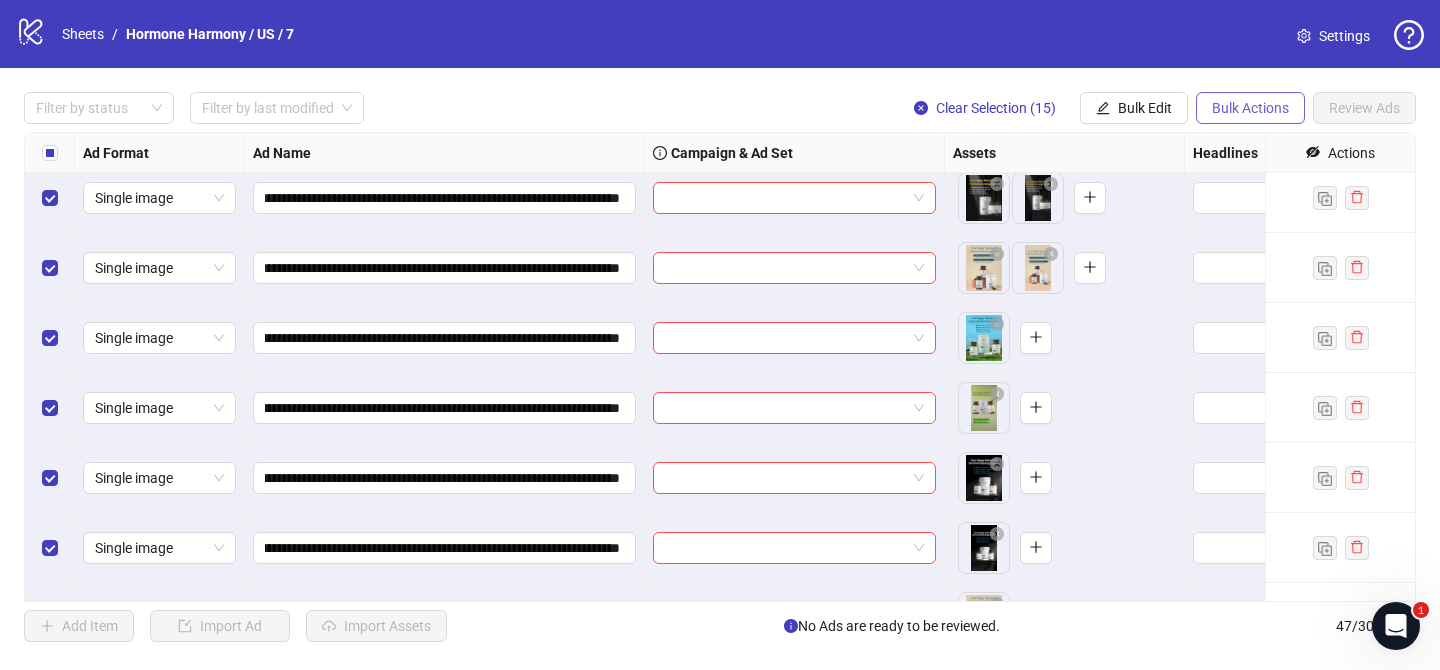 click on "Bulk Actions" at bounding box center (1250, 108) 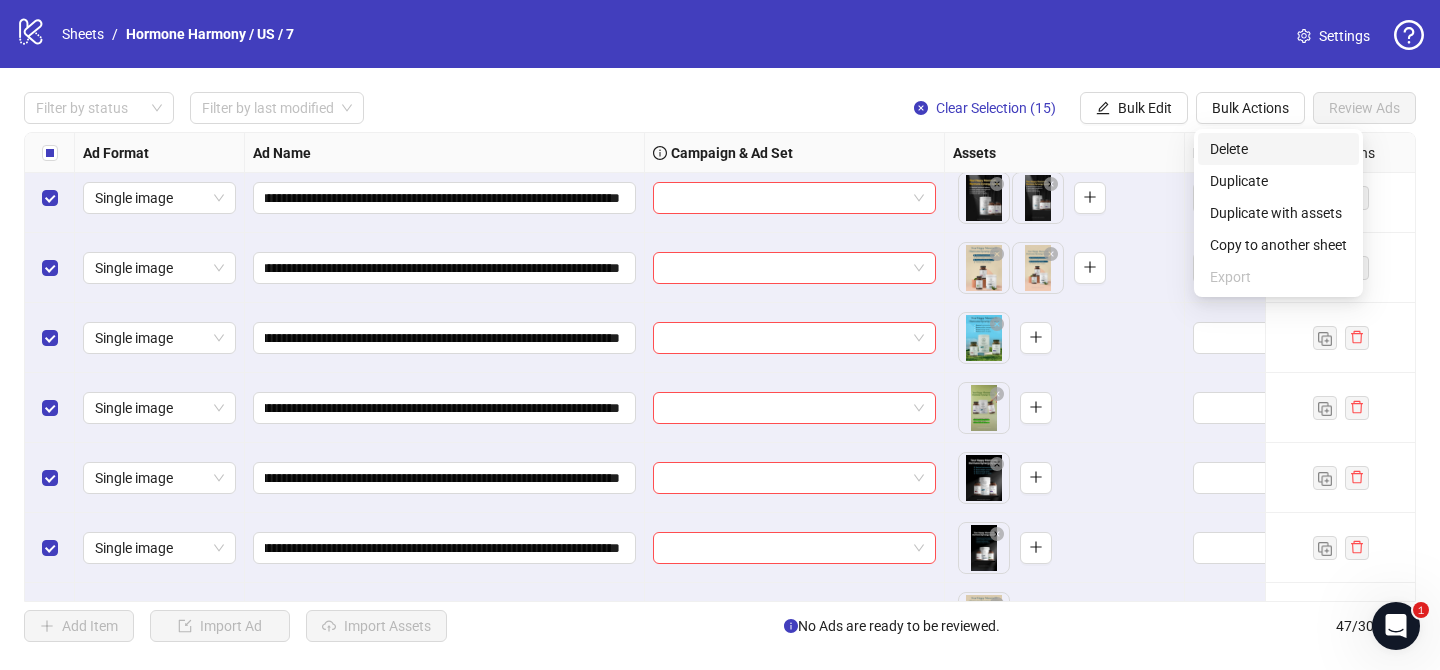 click on "Delete" at bounding box center [1278, 149] 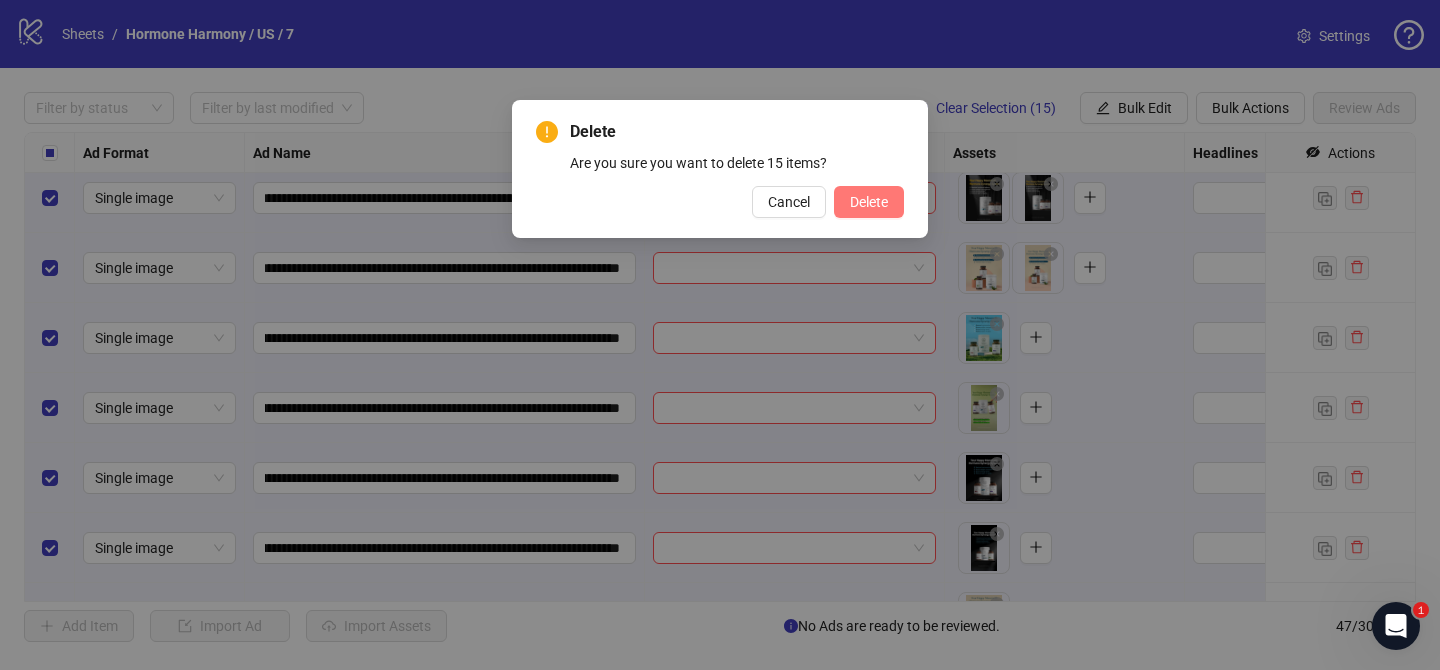 click on "Delete" at bounding box center (869, 202) 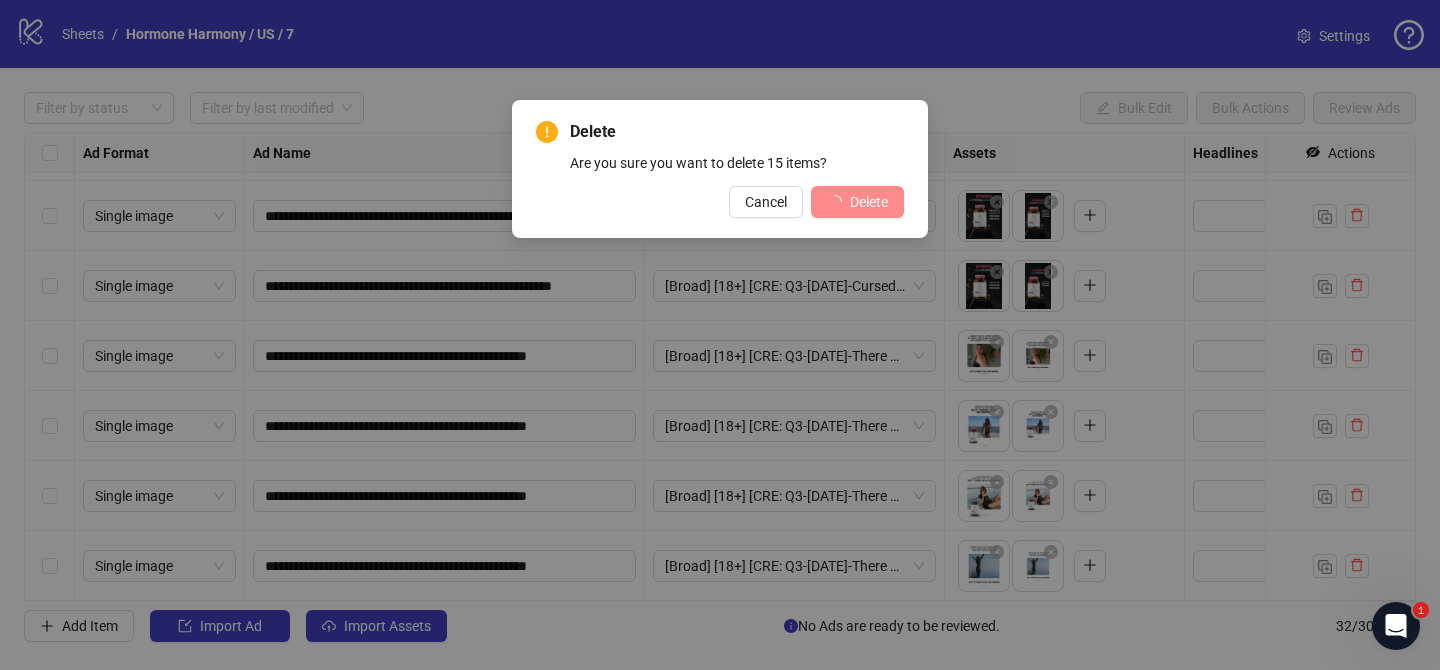 scroll, scrollTop: 1812, scrollLeft: 0, axis: vertical 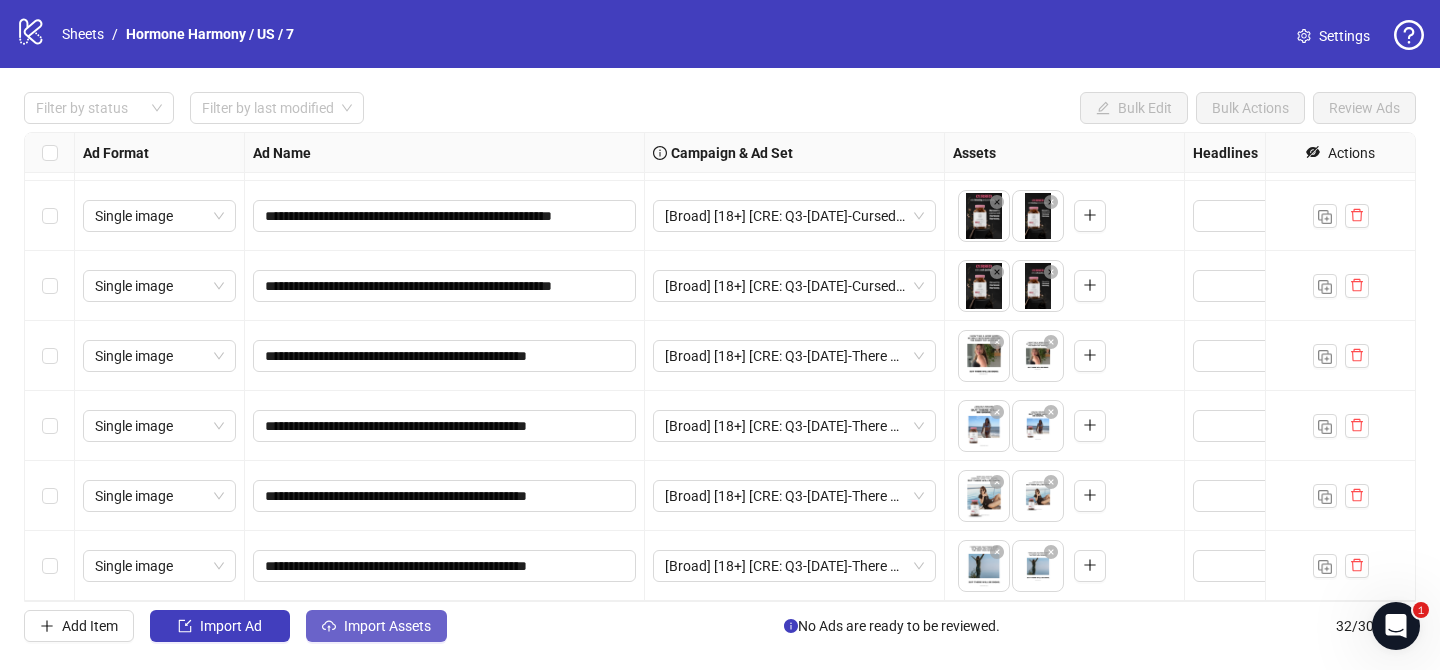 click on "Import Assets" at bounding box center (376, 626) 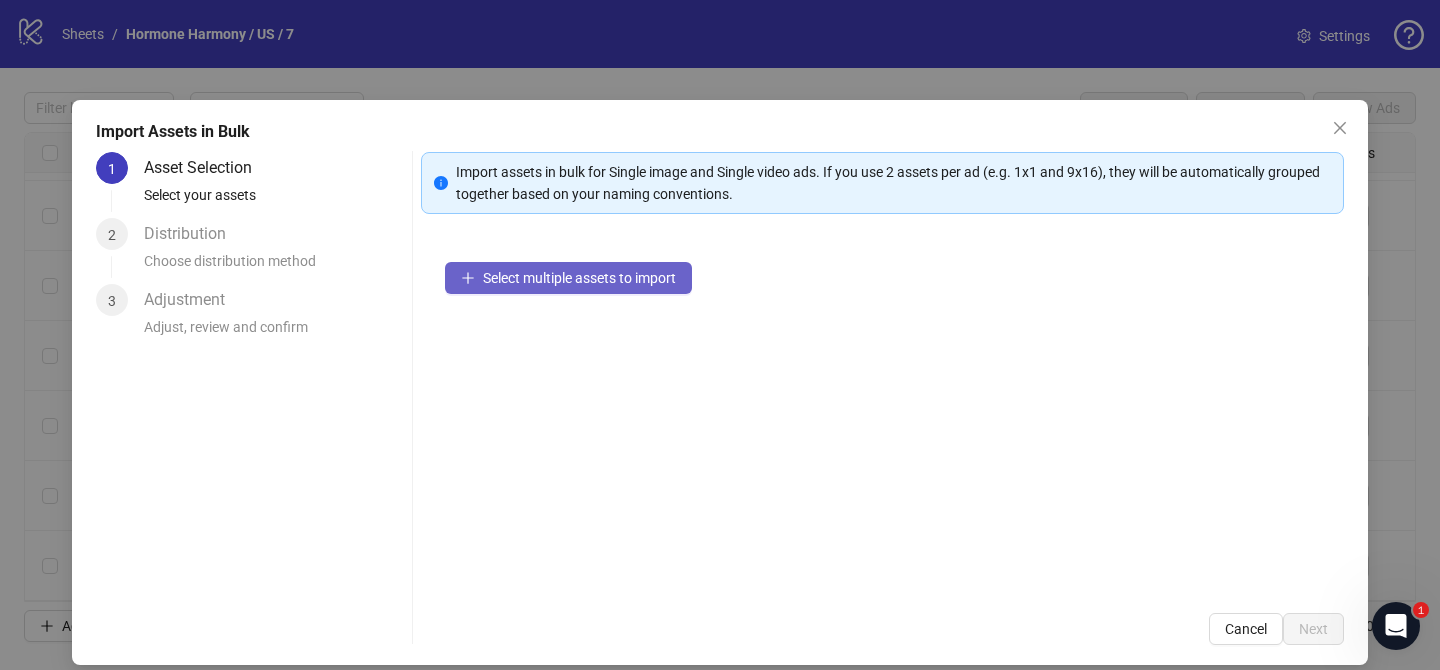 click on "Select multiple assets to import" at bounding box center [579, 278] 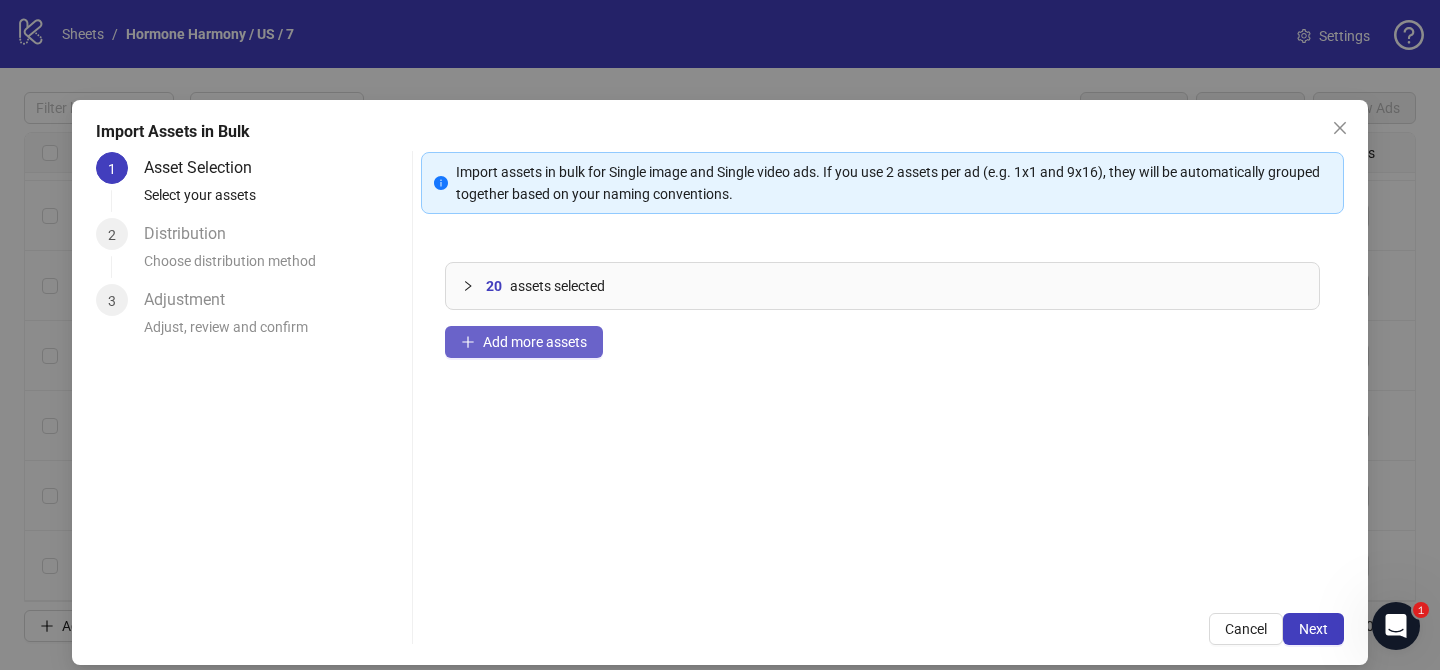 click on "Add more assets" at bounding box center (535, 342) 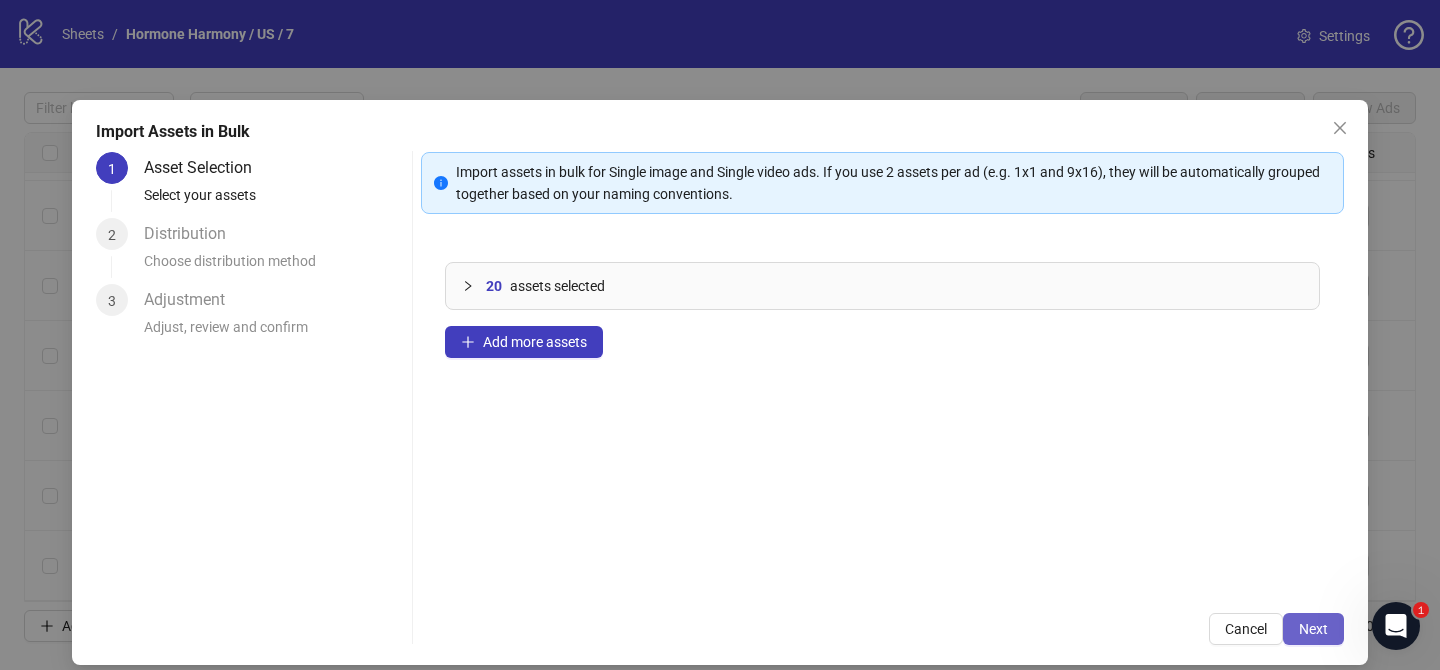 click on "Next" at bounding box center [1313, 629] 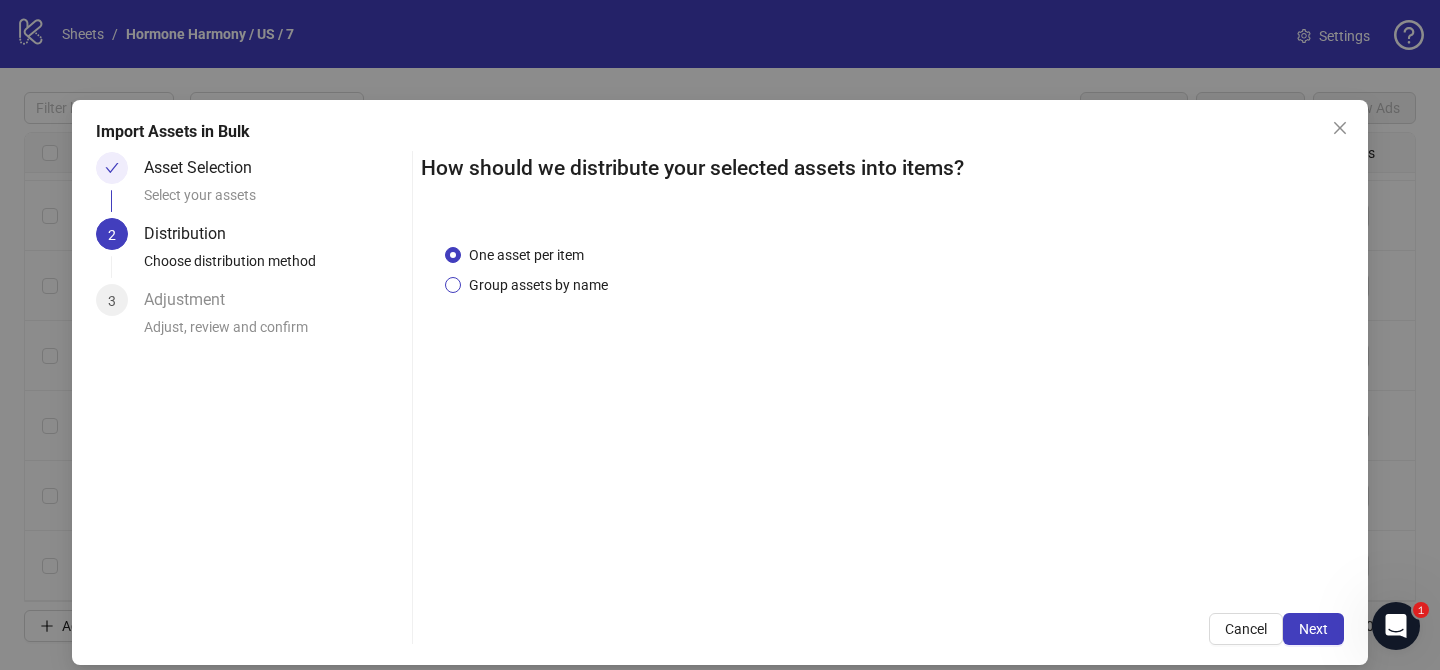 click on "Group assets by name" at bounding box center (538, 285) 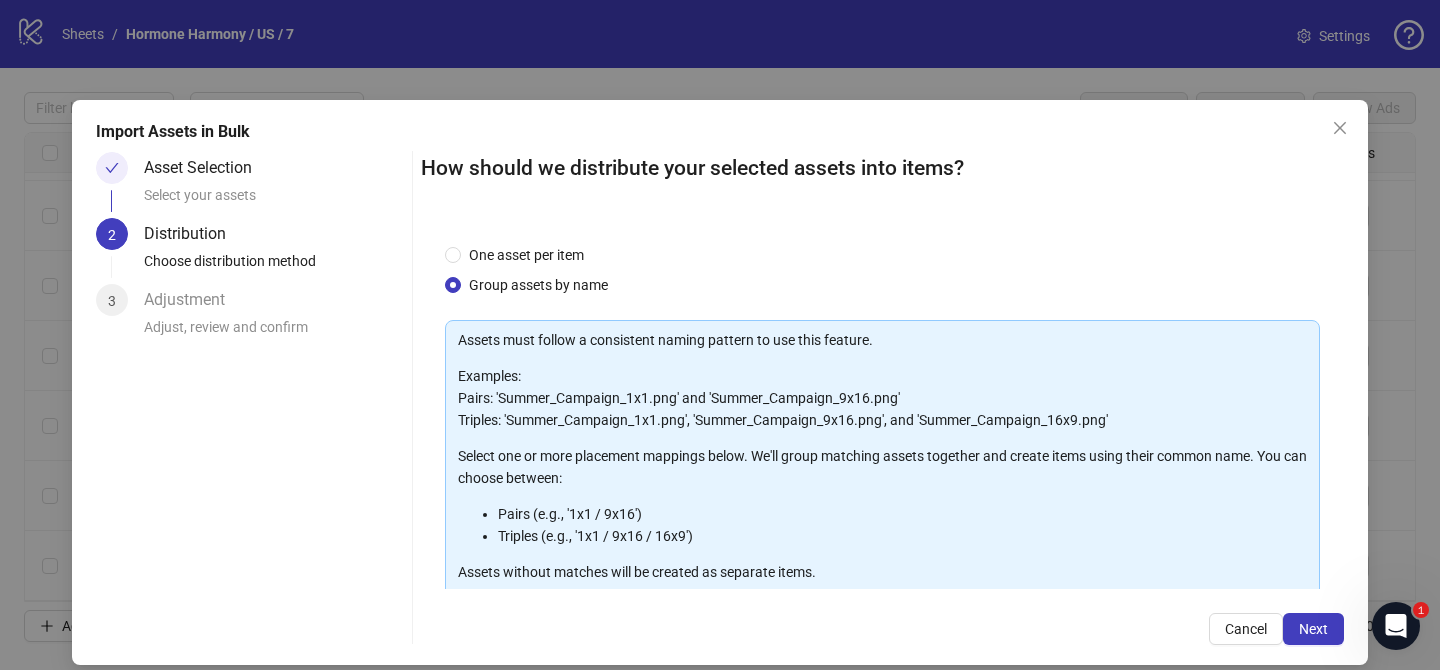scroll, scrollTop: 216, scrollLeft: 0, axis: vertical 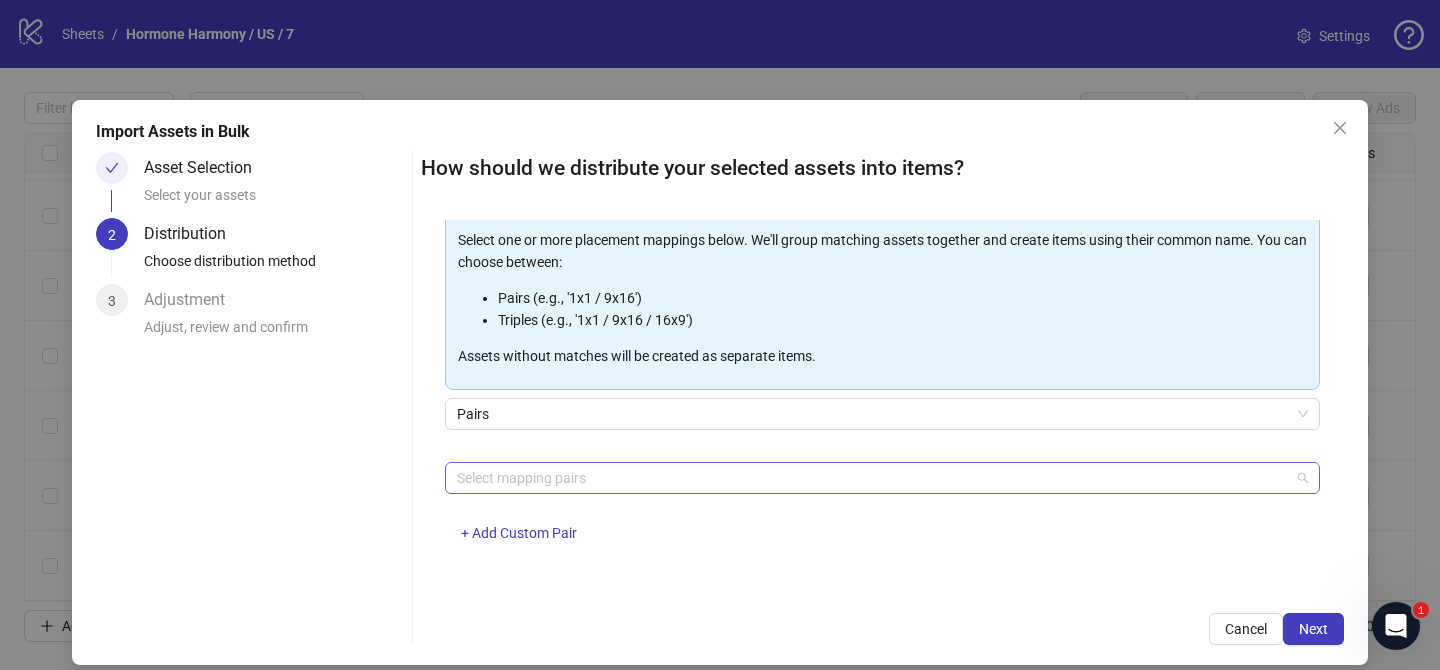 drag, startPoint x: 539, startPoint y: 474, endPoint x: 519, endPoint y: 471, distance: 20.22375 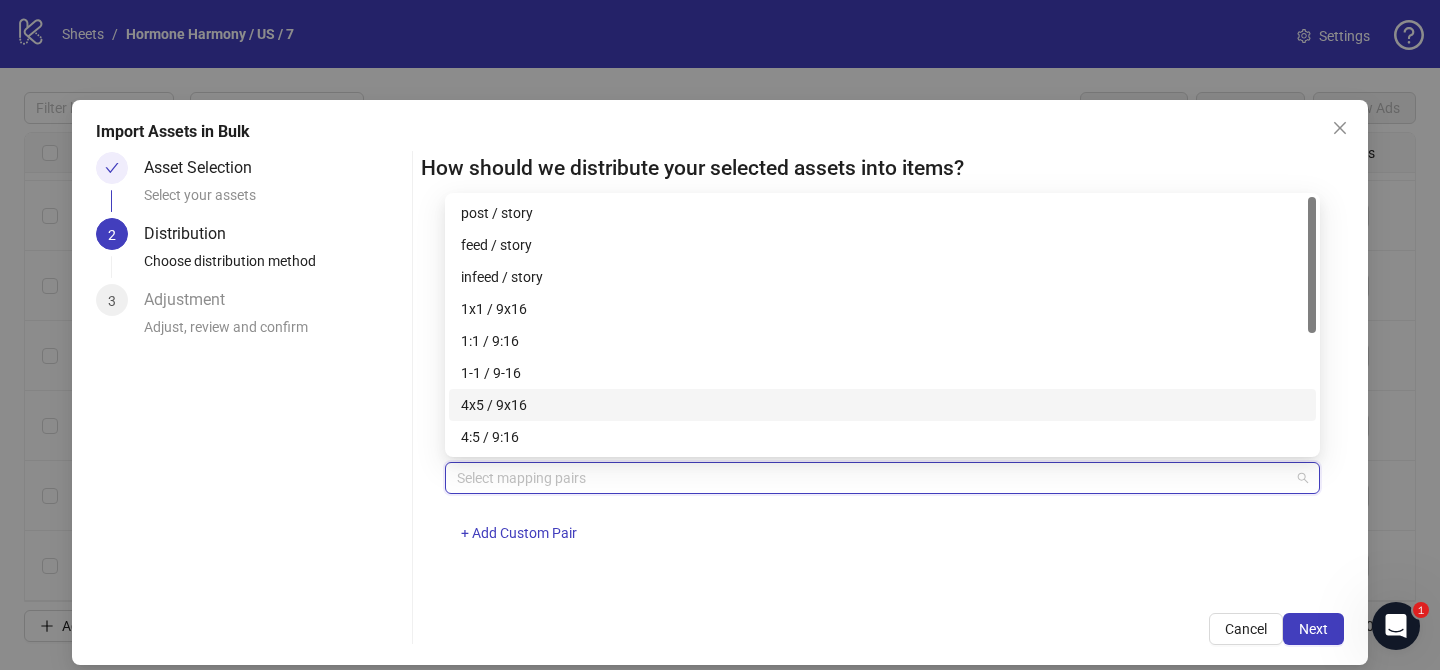 click on "4x5 / 9x16" at bounding box center (882, 405) 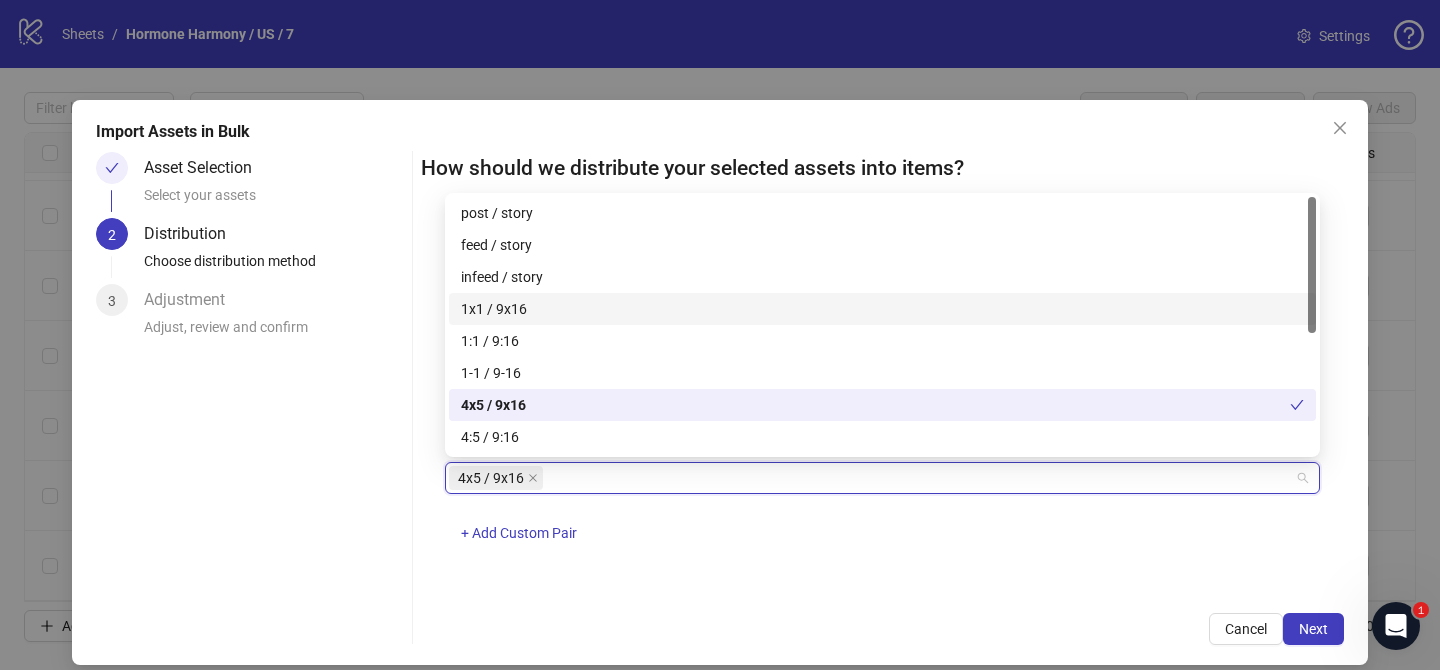 click on "1x1 / 9x16" at bounding box center [882, 309] 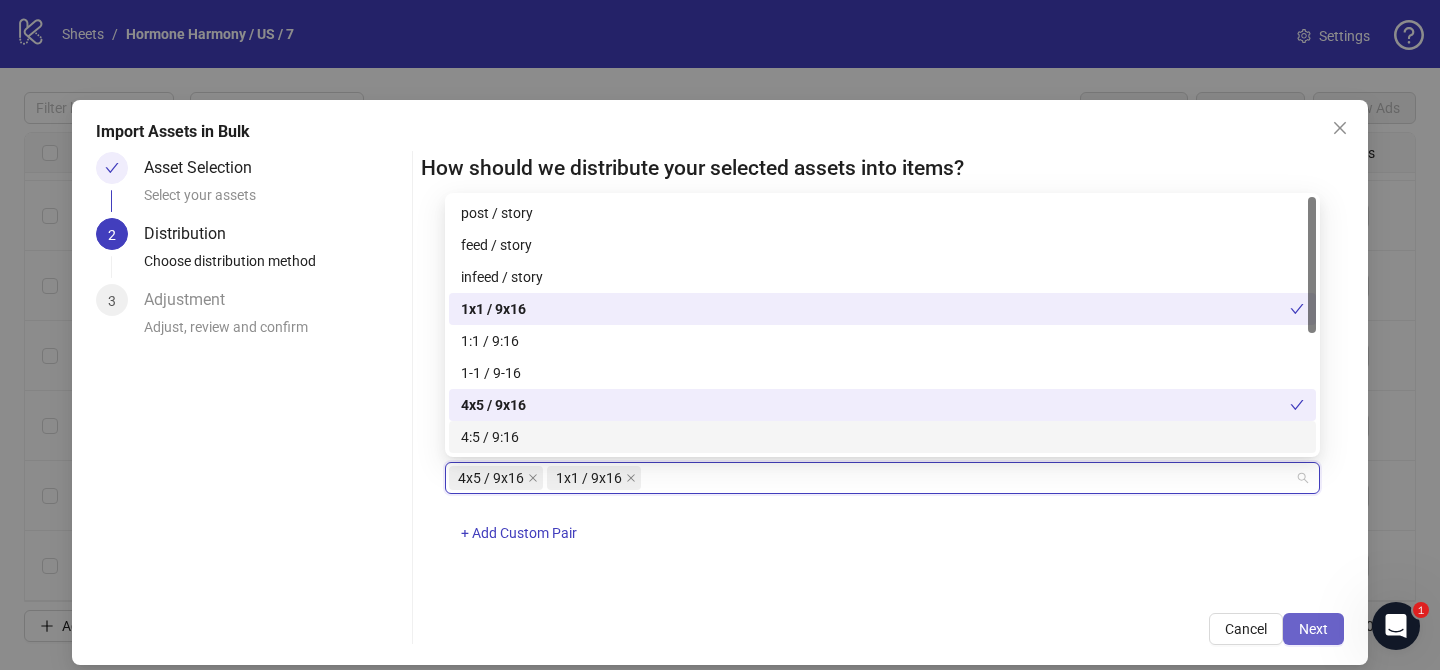 click on "Next" at bounding box center [1313, 629] 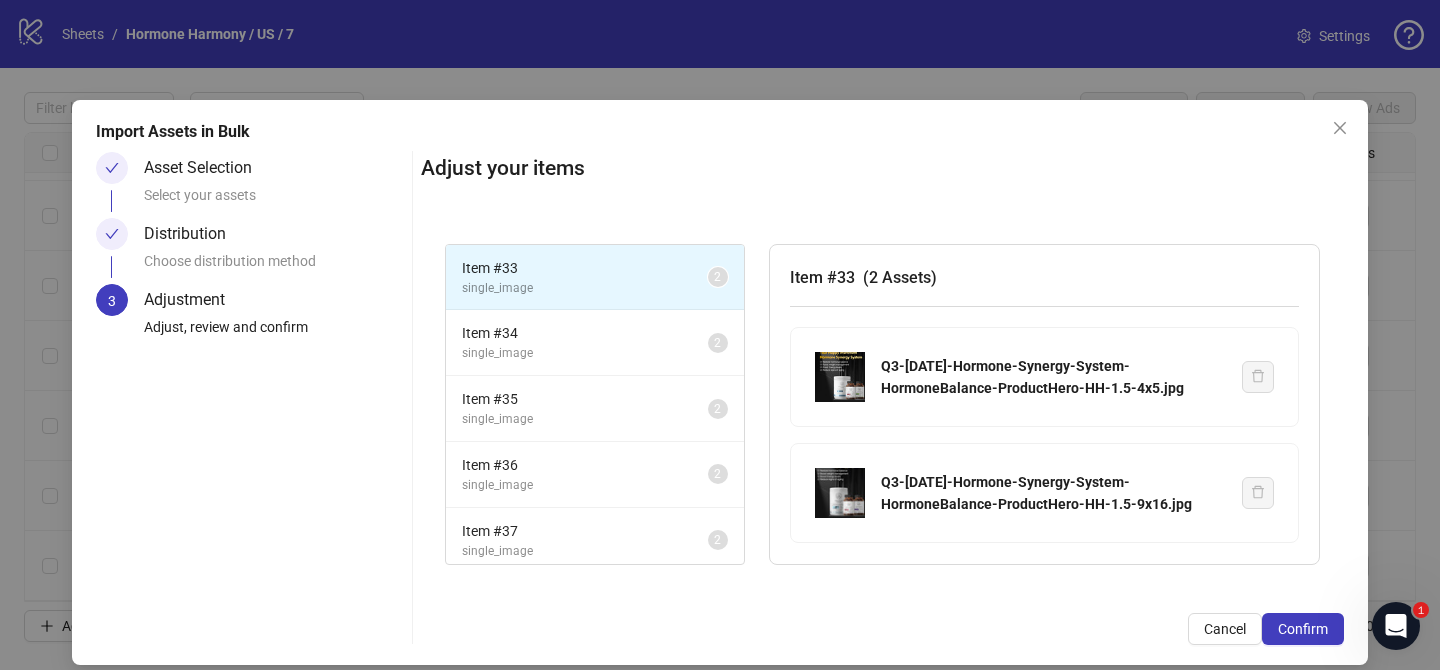 click on "Confirm" at bounding box center [1303, 629] 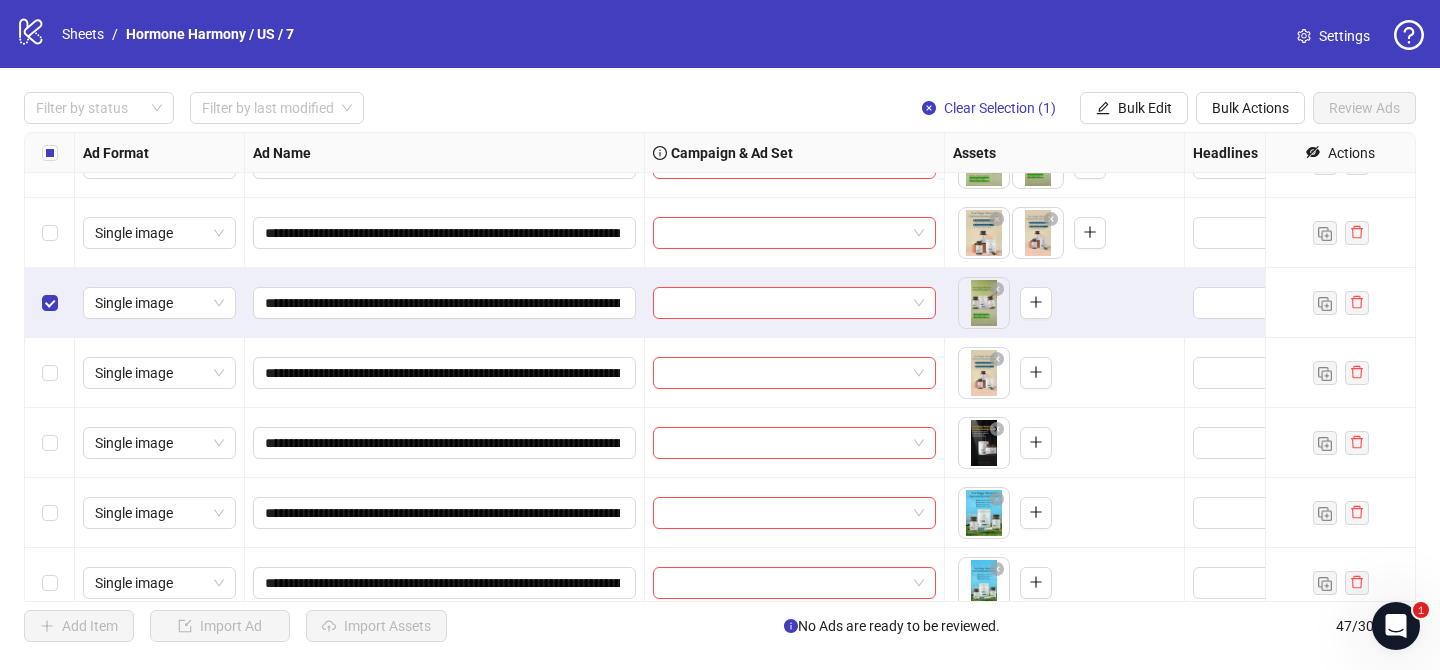 scroll, scrollTop: 2862, scrollLeft: 0, axis: vertical 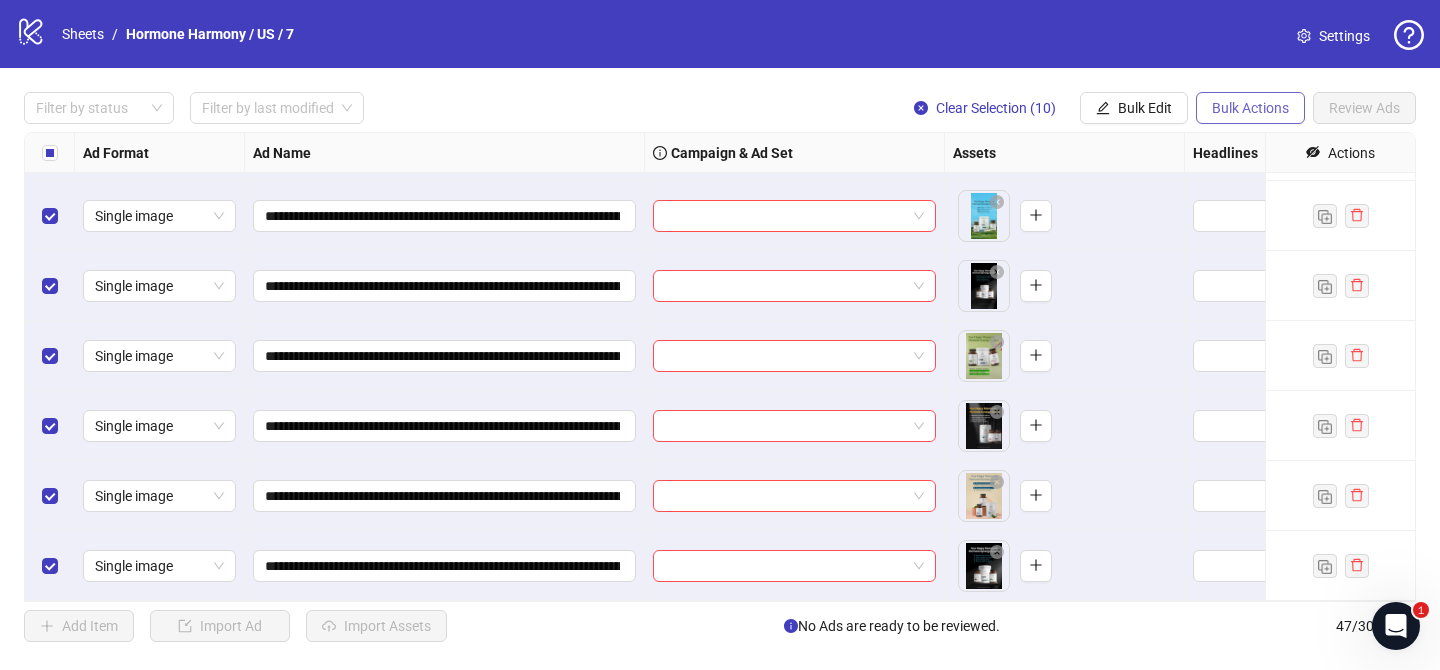 click on "Bulk Actions" at bounding box center [1250, 108] 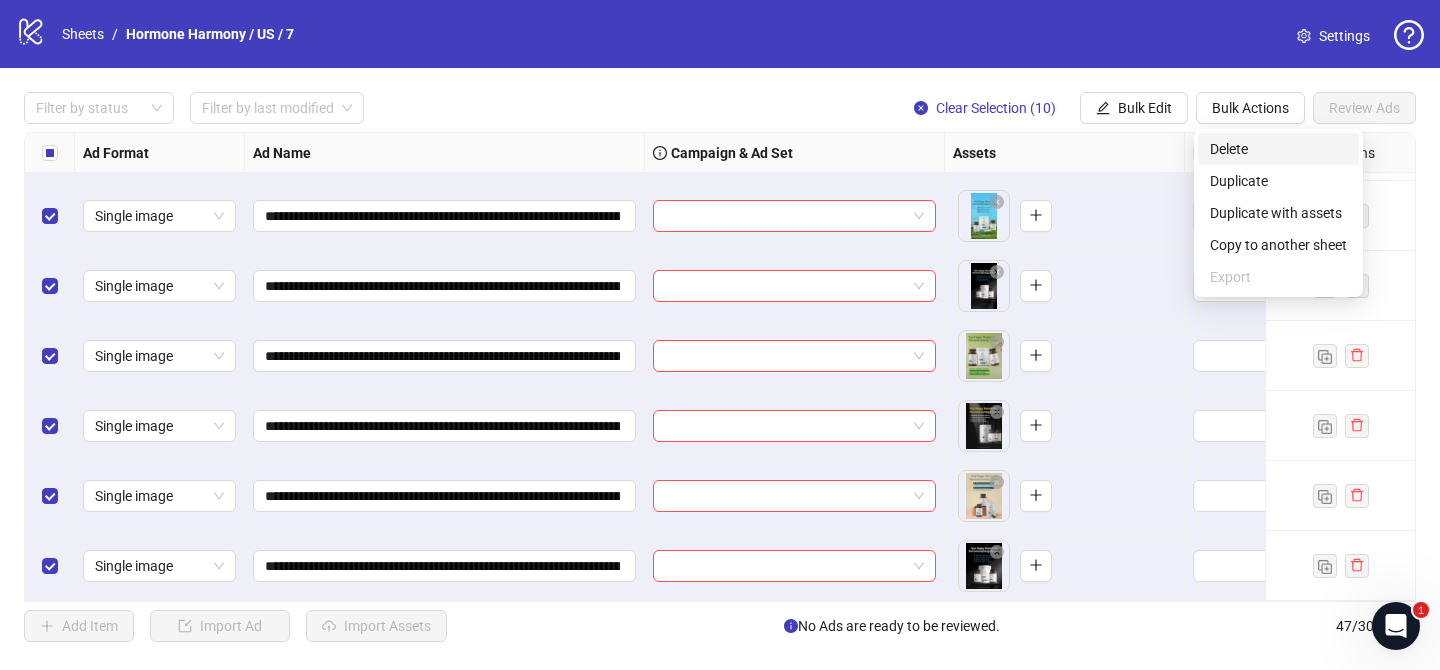 click on "Delete" at bounding box center (1278, 149) 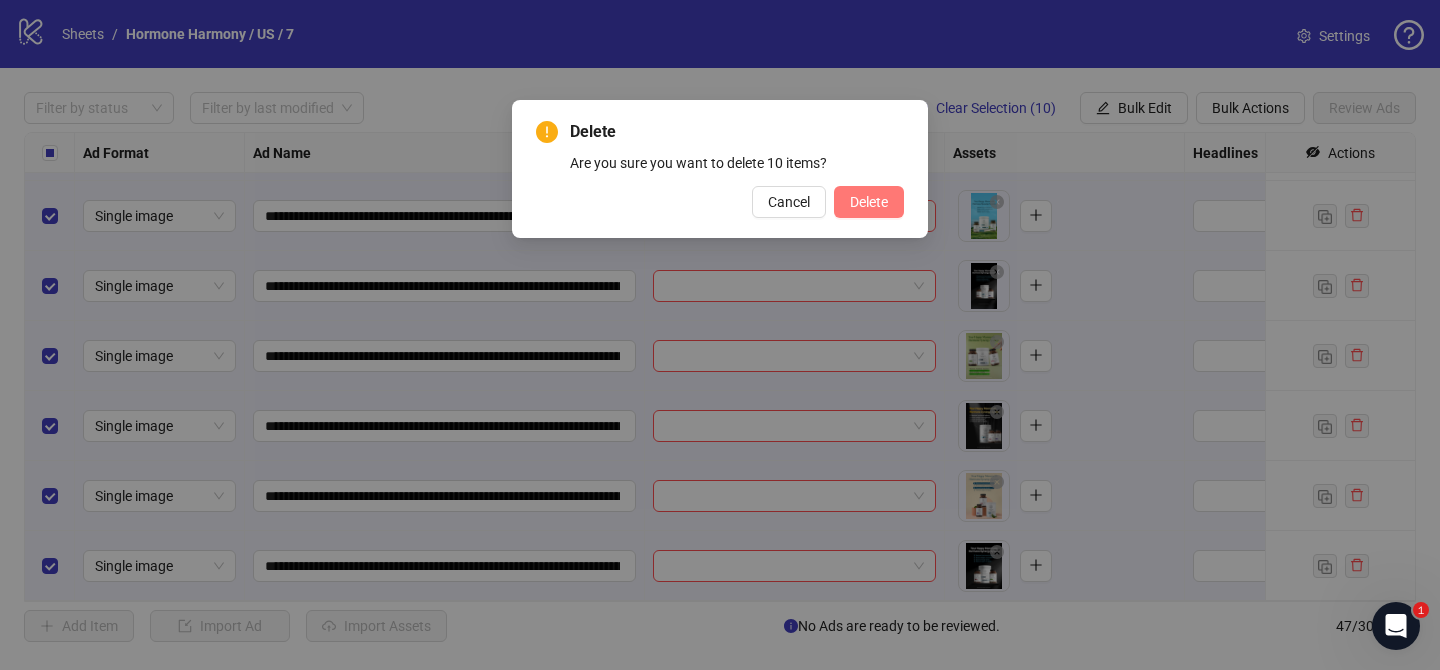 click on "Delete" at bounding box center [869, 202] 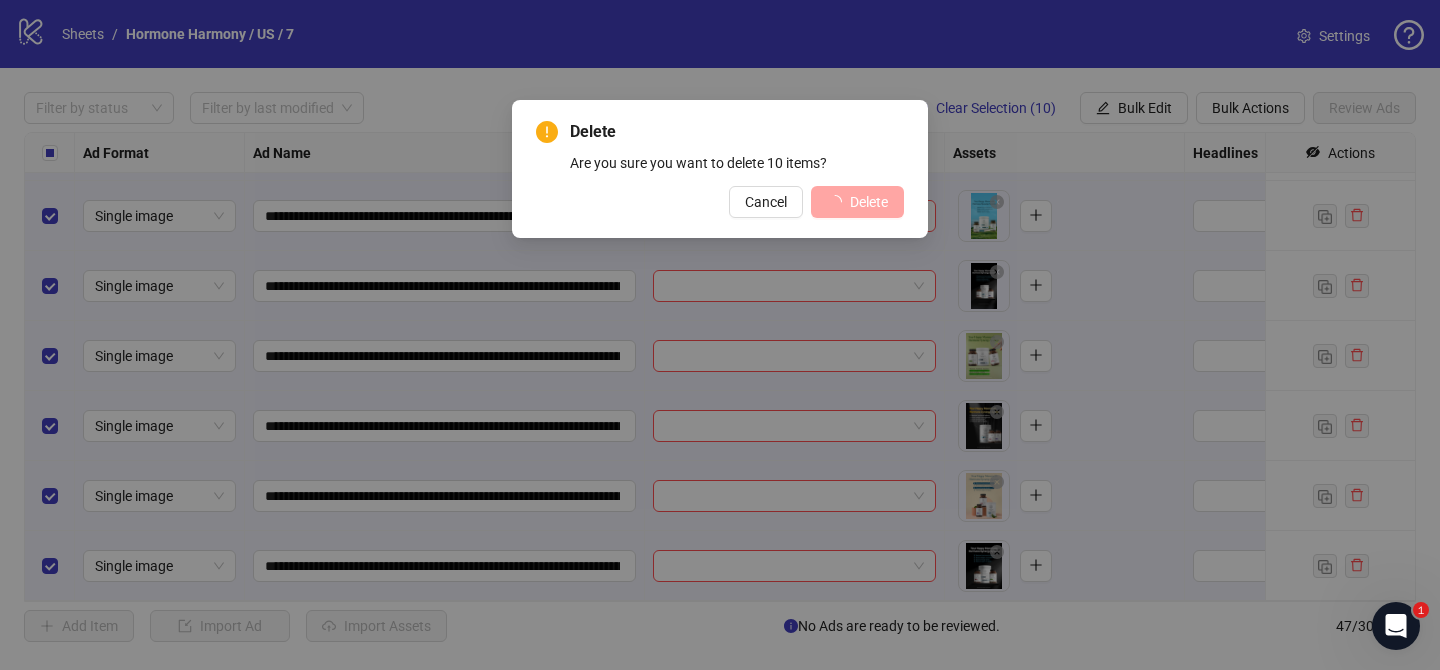 scroll, scrollTop: 2162, scrollLeft: 0, axis: vertical 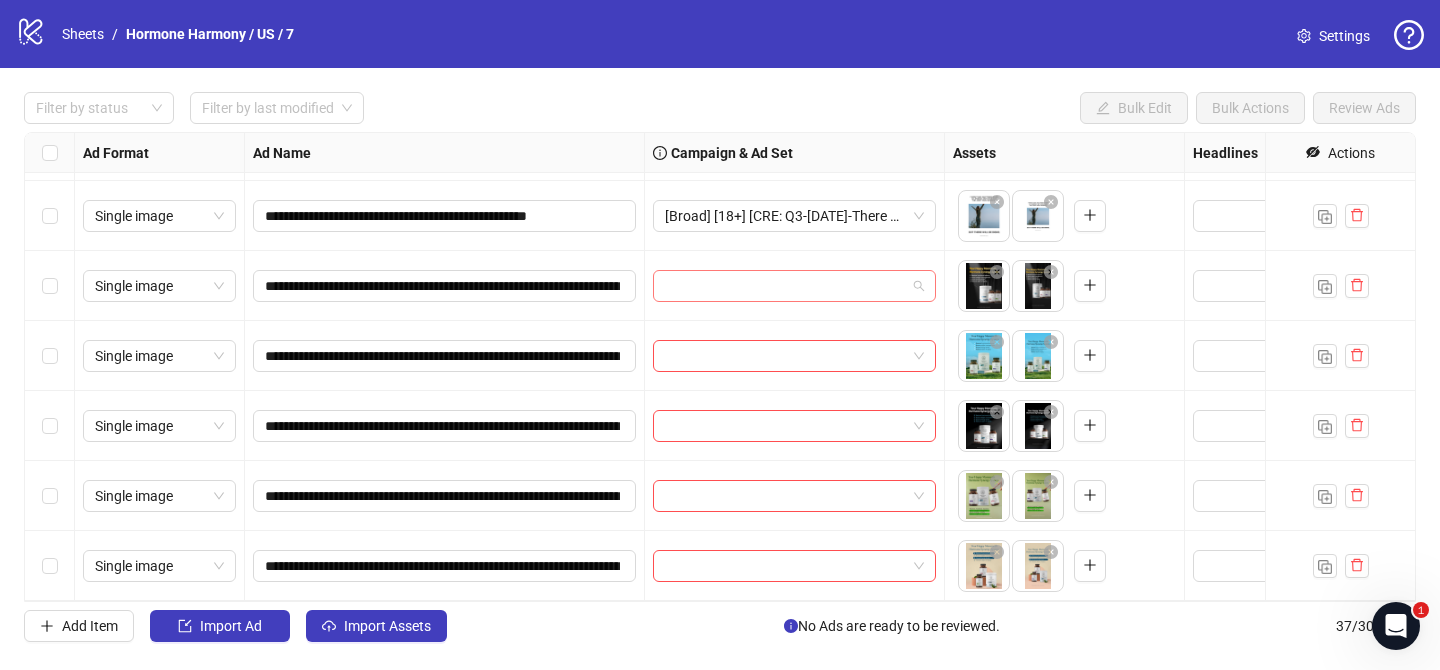 click at bounding box center [785, 286] 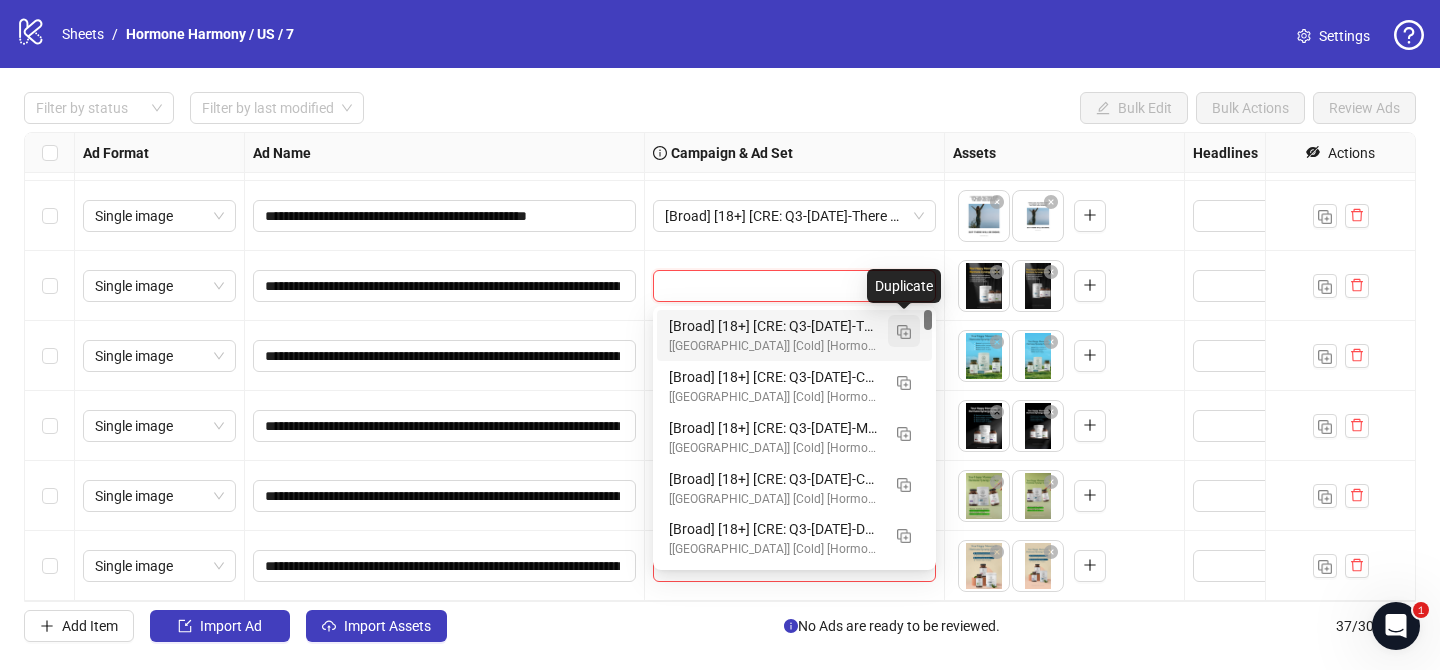 click at bounding box center [904, 332] 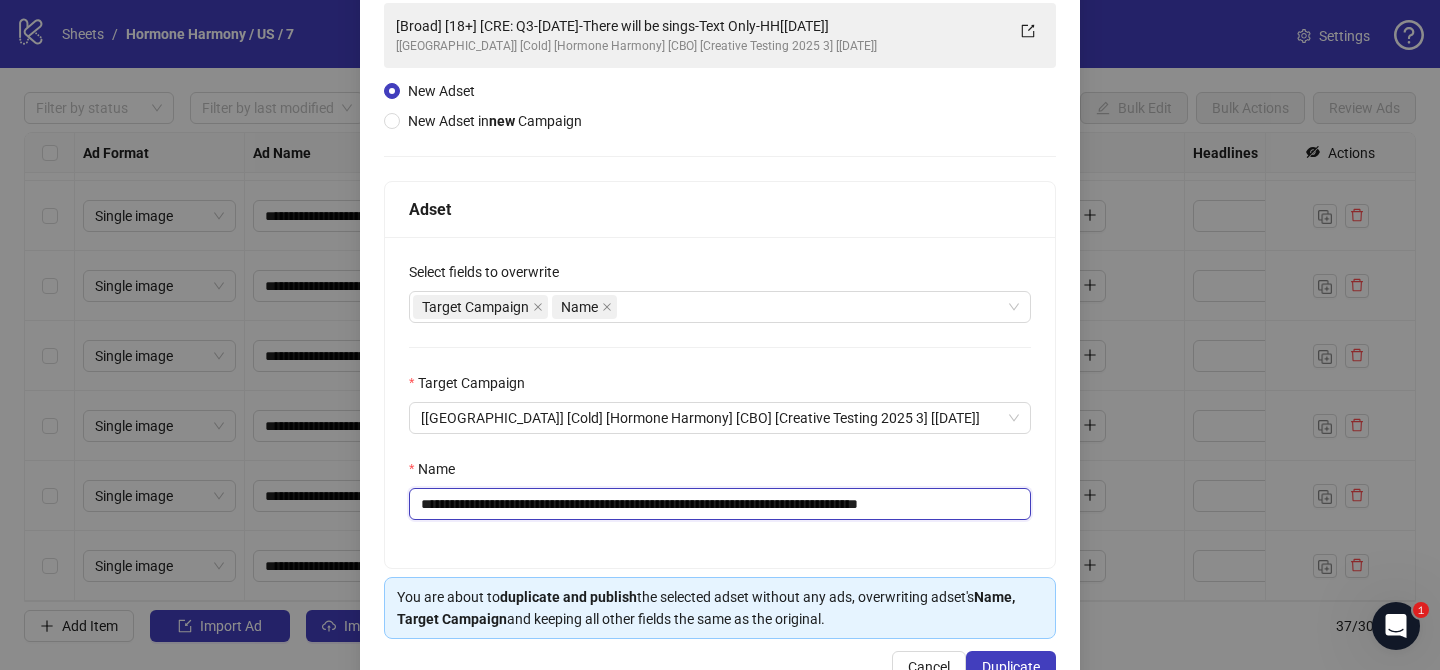 scroll, scrollTop: 151, scrollLeft: 0, axis: vertical 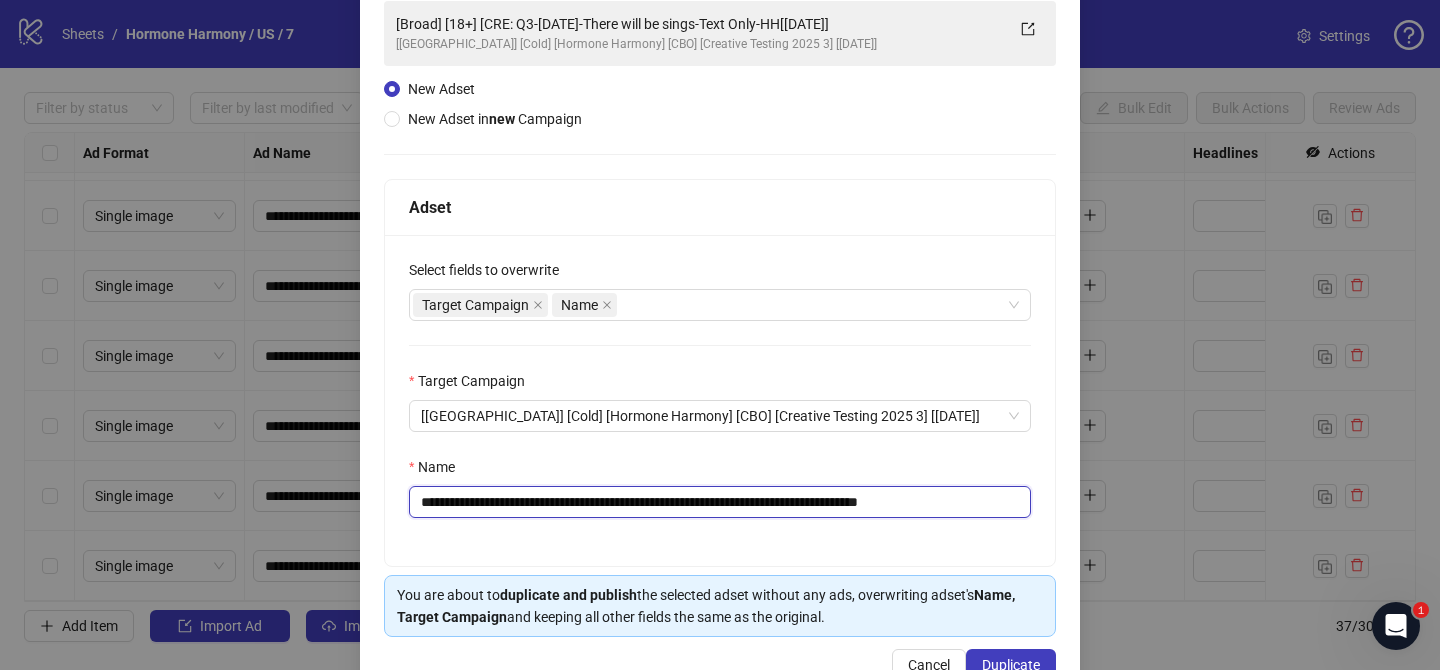 drag, startPoint x: 540, startPoint y: 506, endPoint x: 842, endPoint y: 504, distance: 302.00662 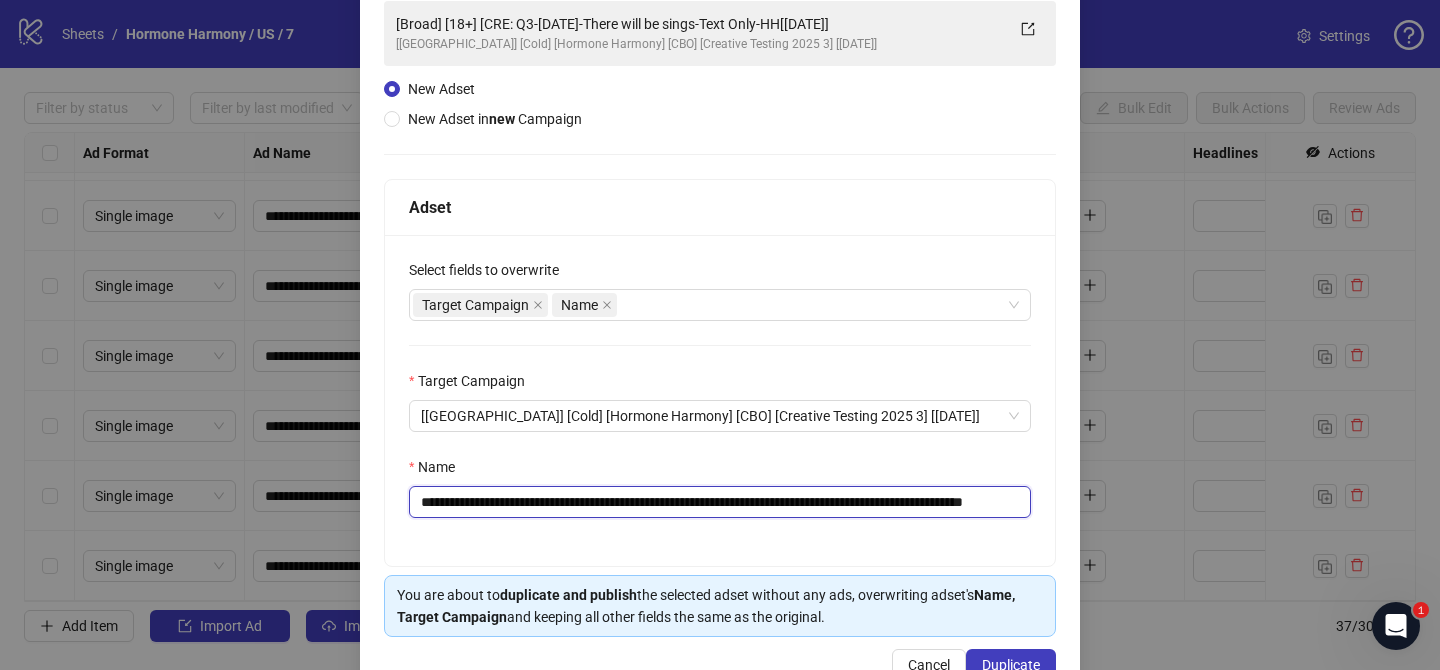 scroll, scrollTop: 0, scrollLeft: 132, axis: horizontal 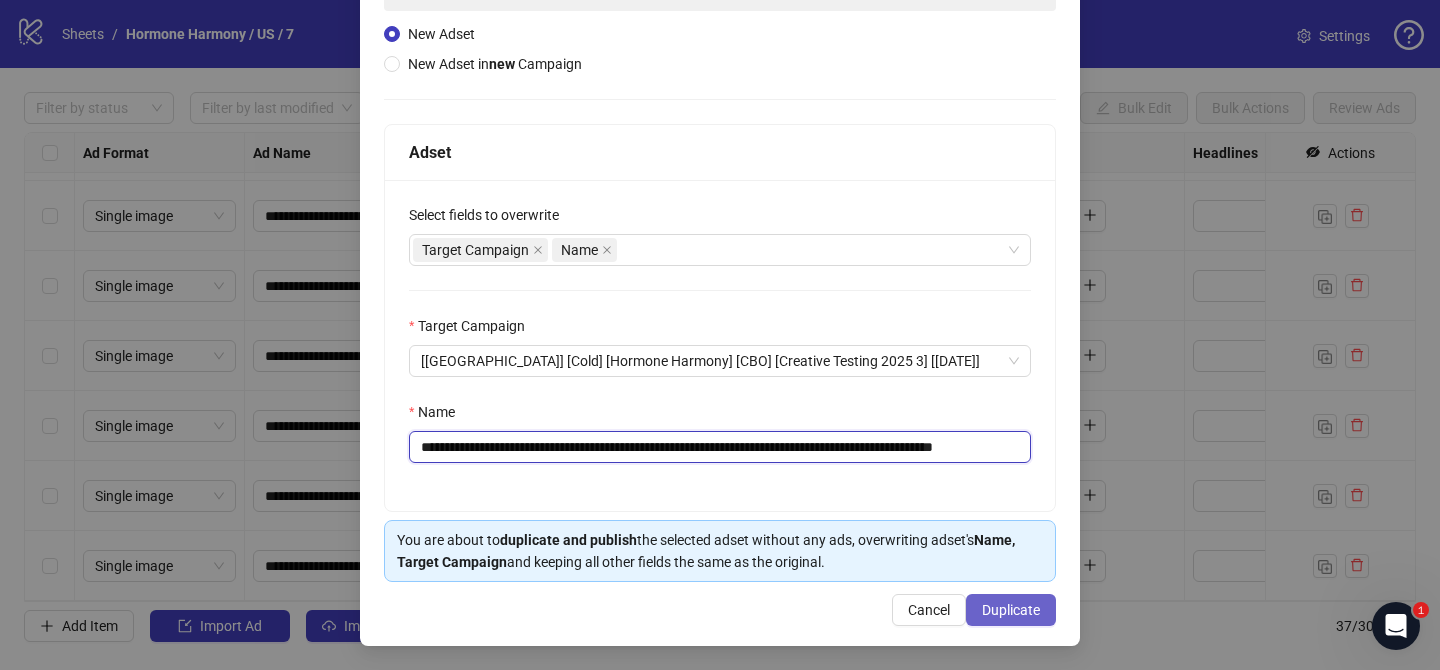 type on "**********" 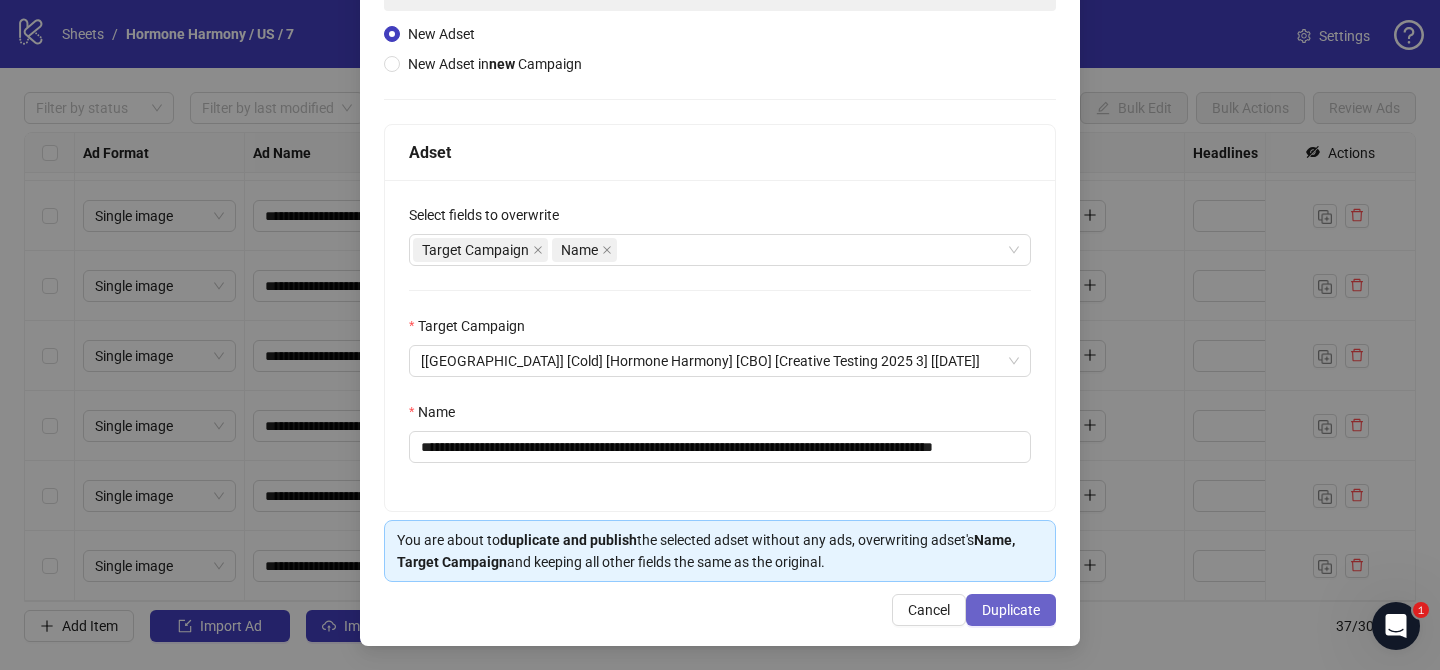 click on "Duplicate" at bounding box center [1011, 610] 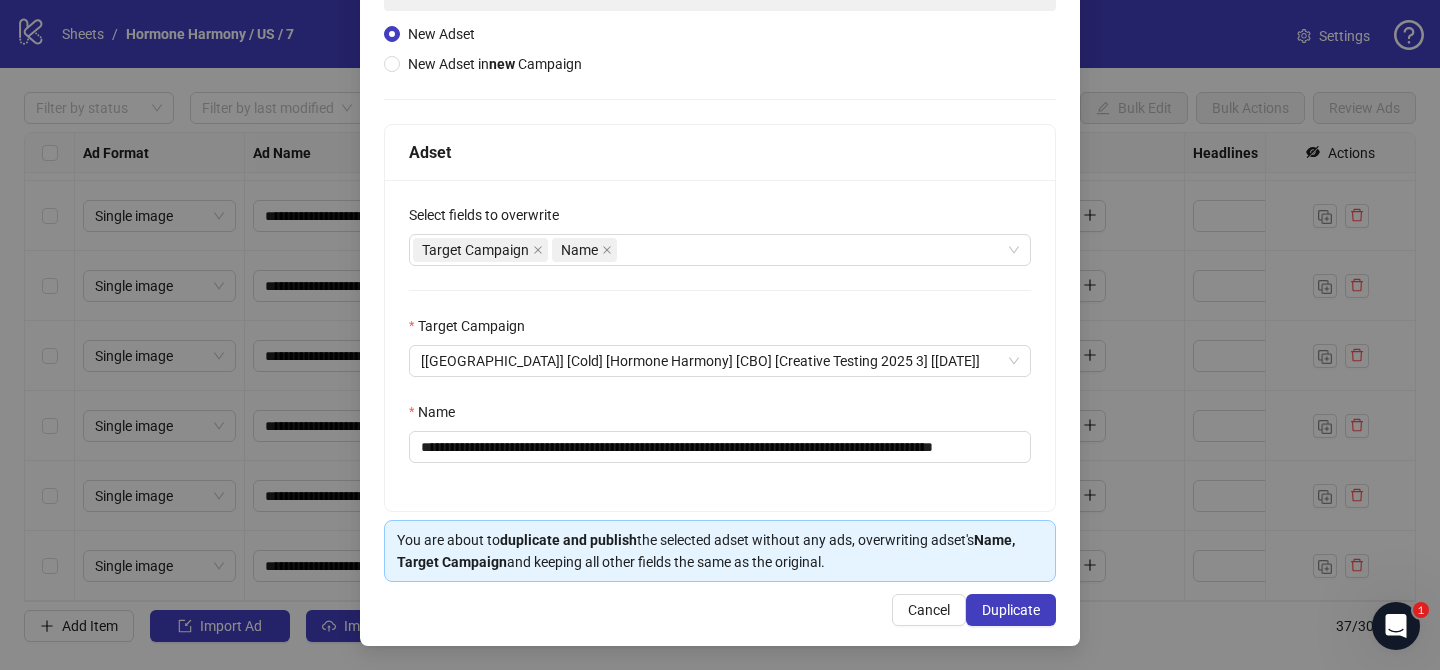 scroll, scrollTop: 0, scrollLeft: 0, axis: both 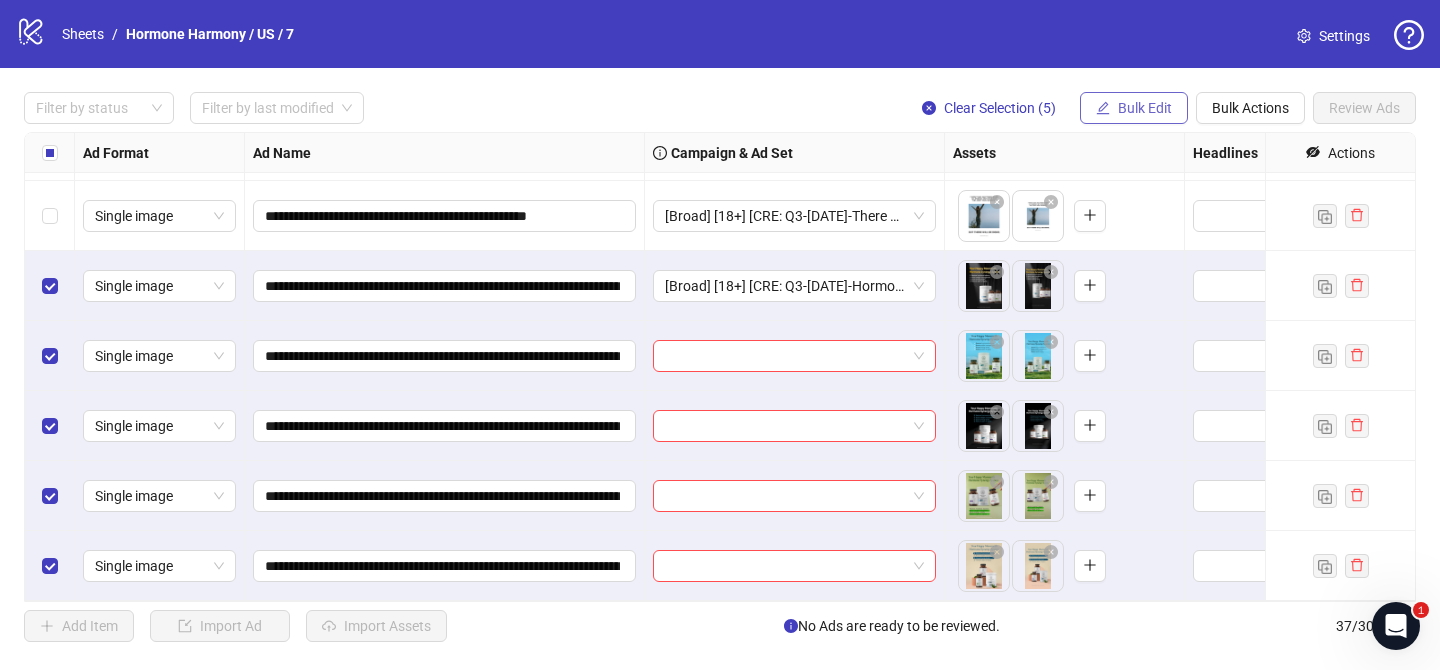 click on "**********" at bounding box center [720, 367] 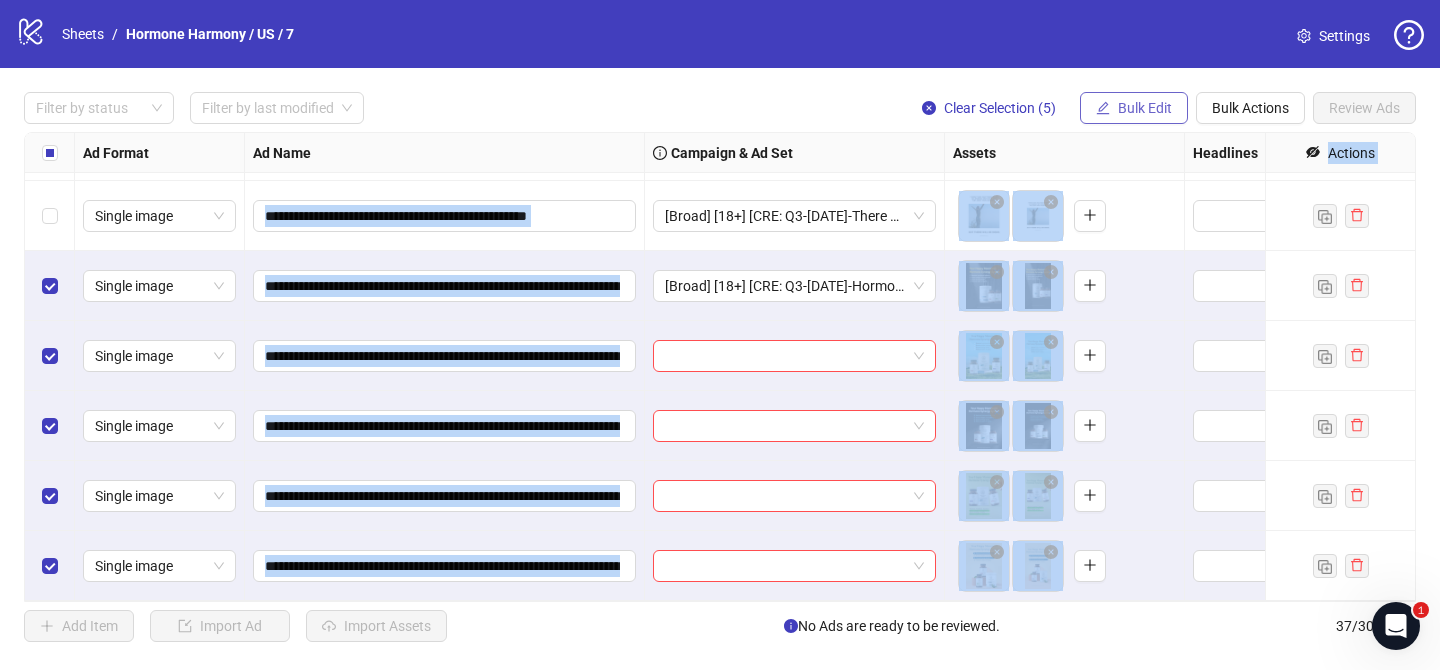 click on "Bulk Edit" at bounding box center [1134, 108] 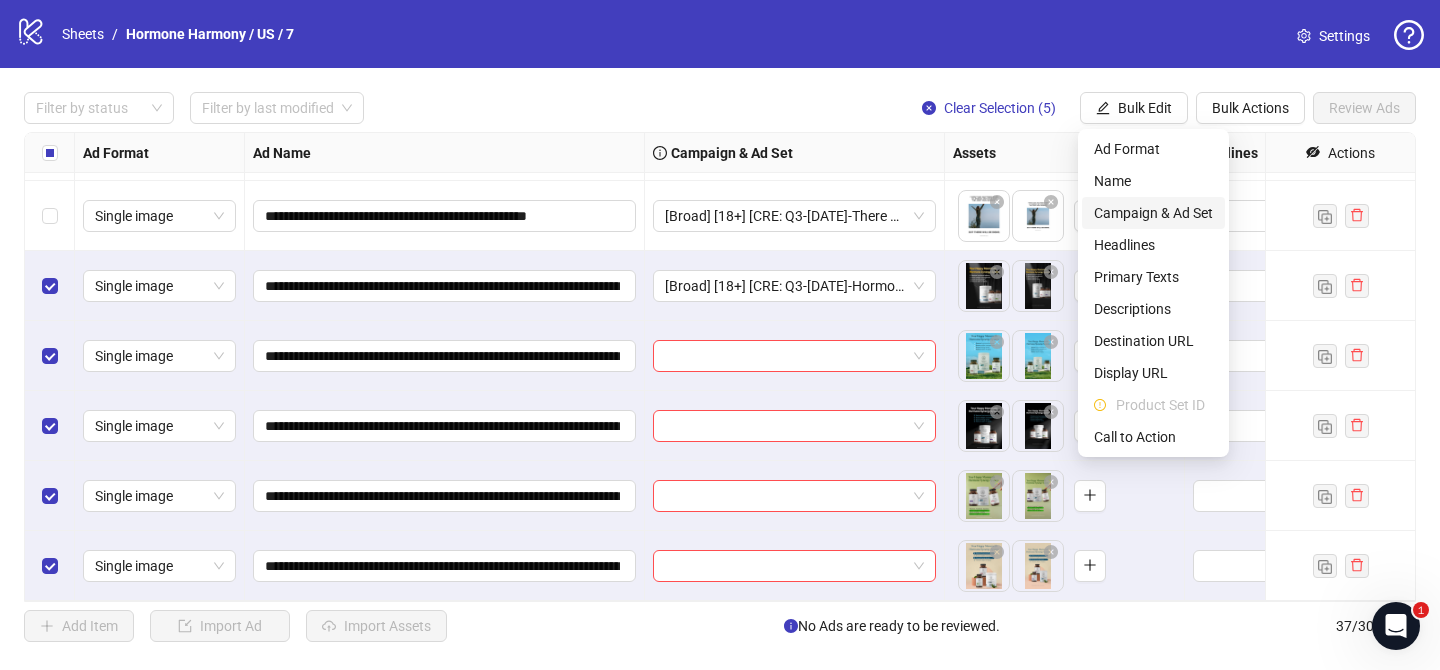 click on "Campaign & Ad Set" at bounding box center [1153, 213] 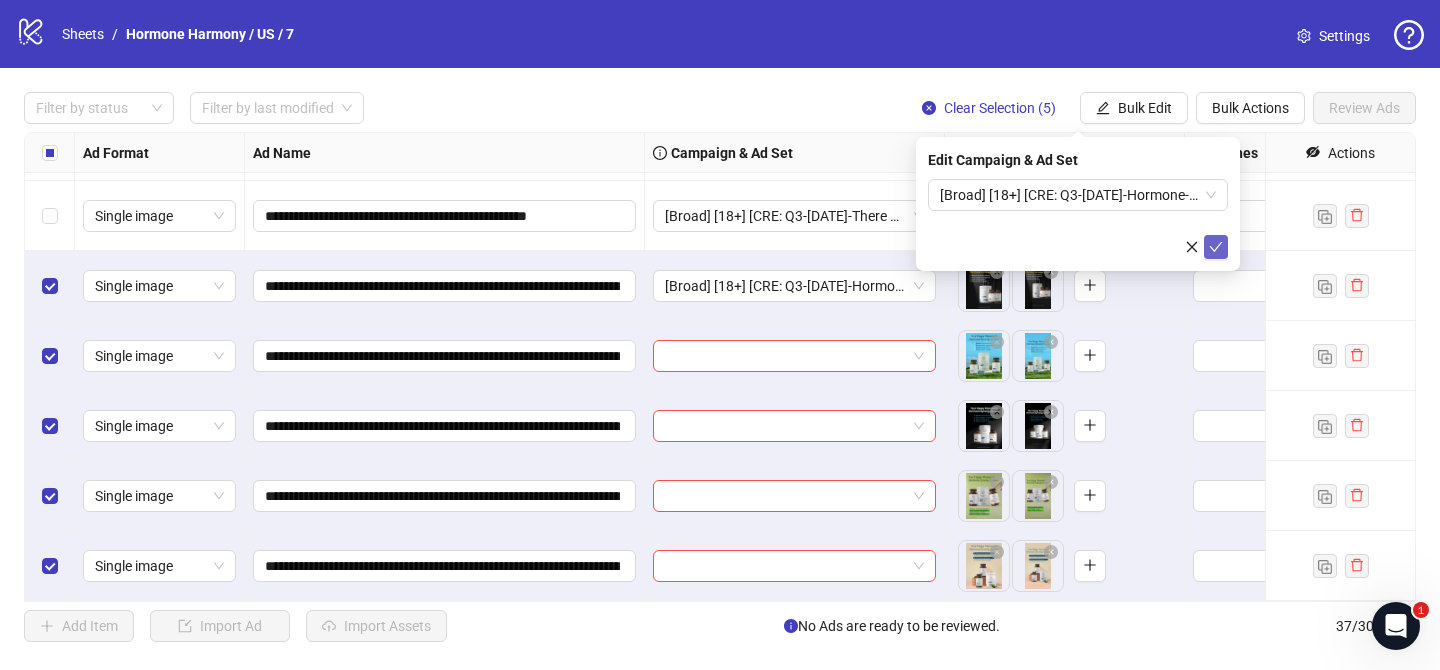 click 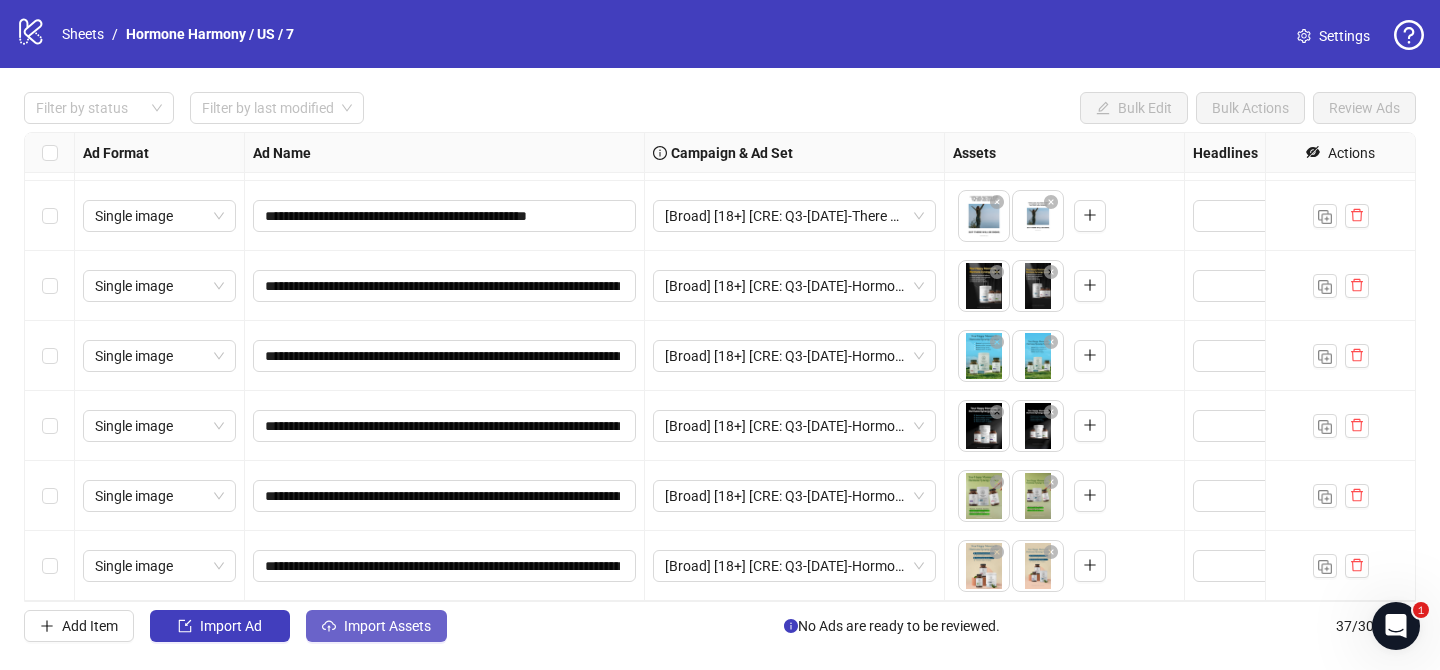 click on "Import Assets" at bounding box center [387, 626] 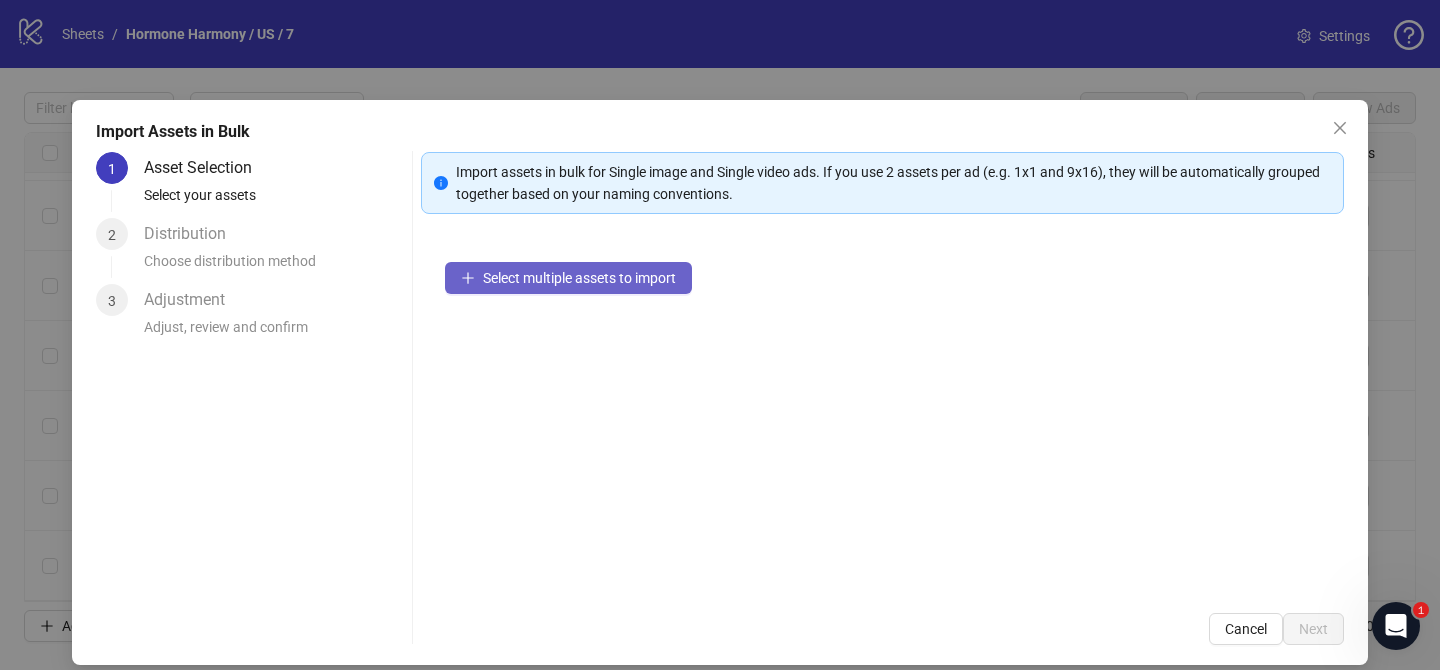 click on "Select multiple assets to import" at bounding box center (579, 278) 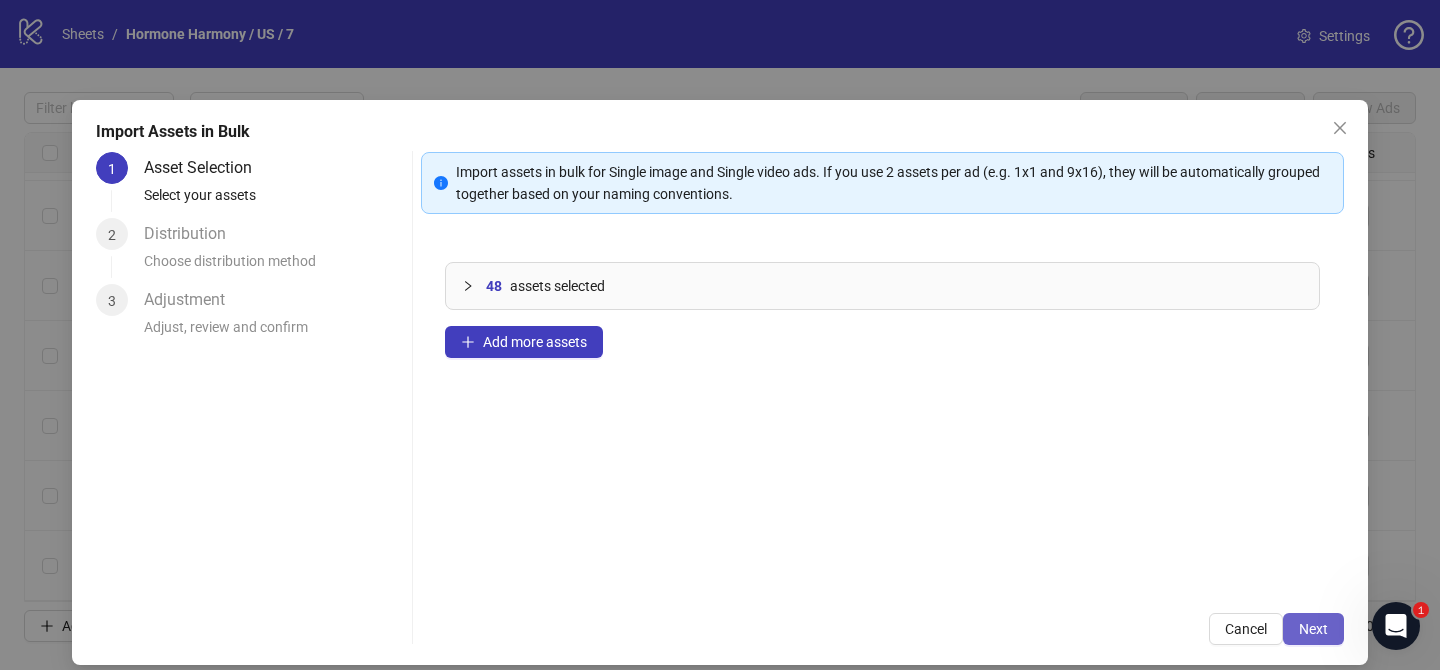 click on "Next" at bounding box center [1313, 629] 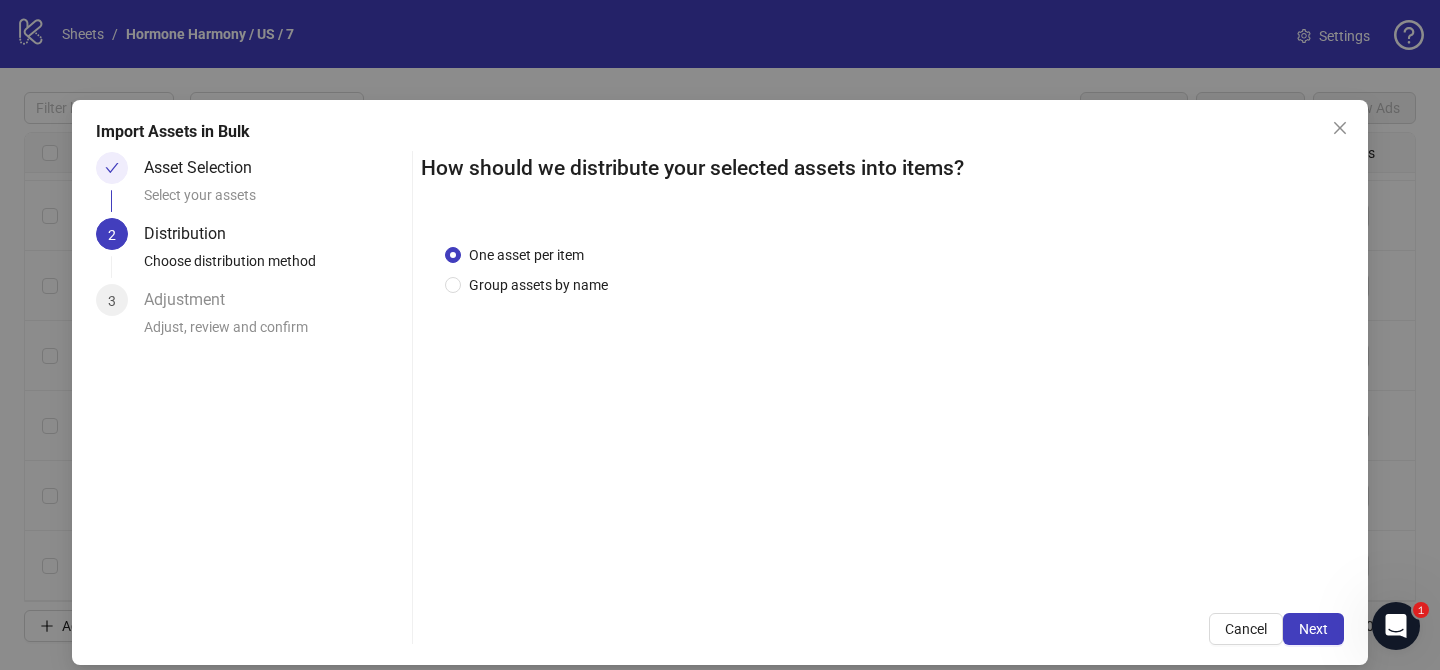 drag, startPoint x: 575, startPoint y: 288, endPoint x: 573, endPoint y: 303, distance: 15.132746 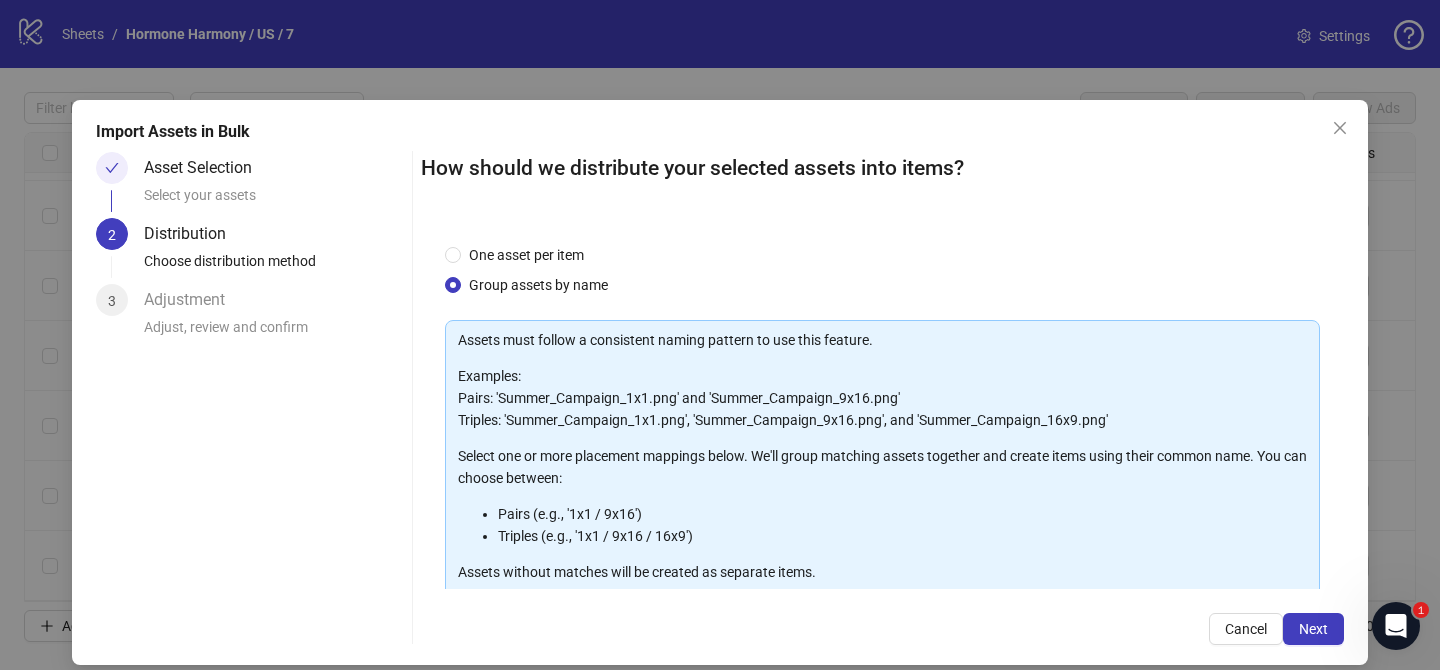 scroll, scrollTop: 216, scrollLeft: 0, axis: vertical 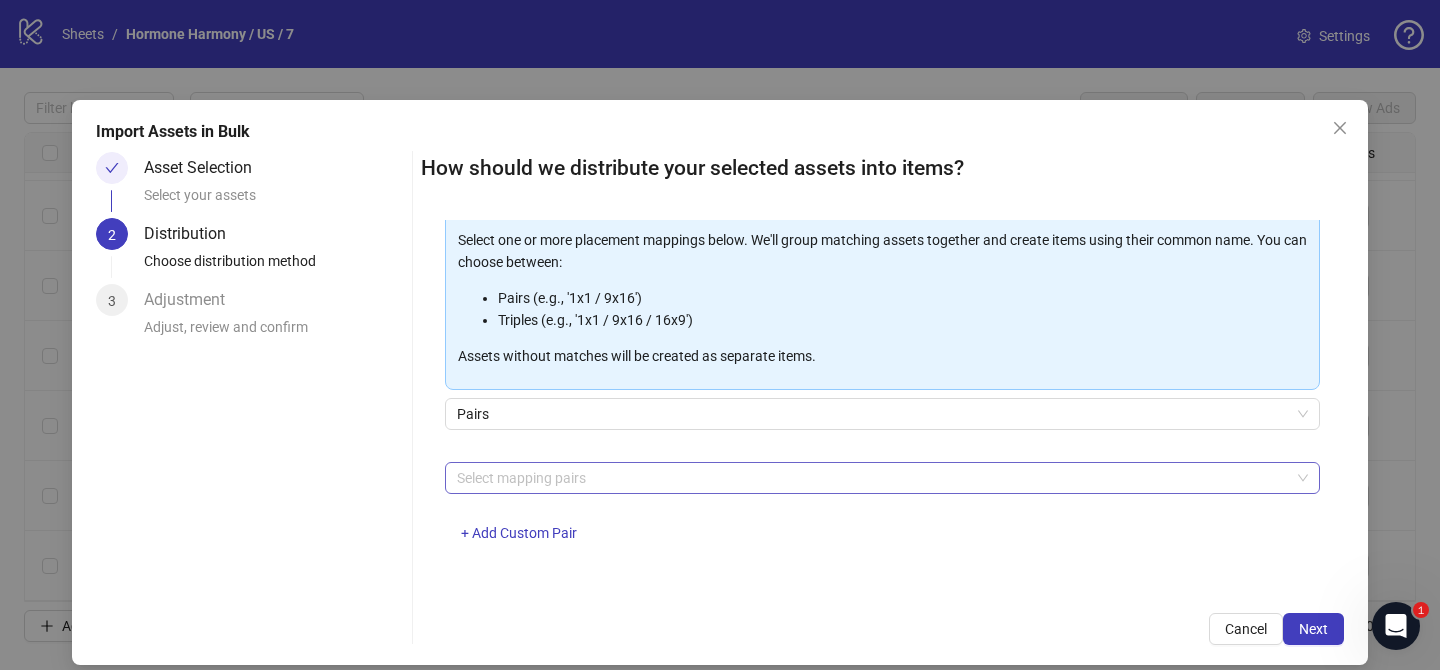 click at bounding box center (872, 478) 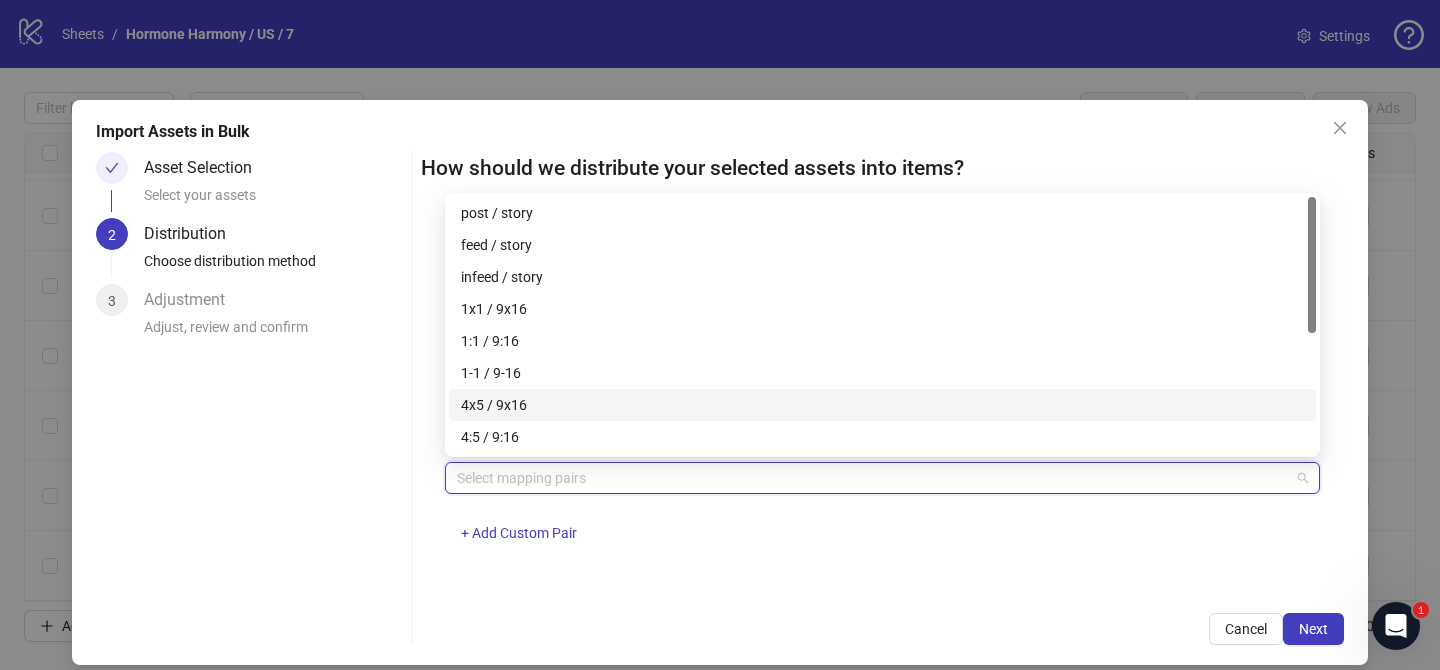 click on "4x5 / 9x16" at bounding box center [882, 405] 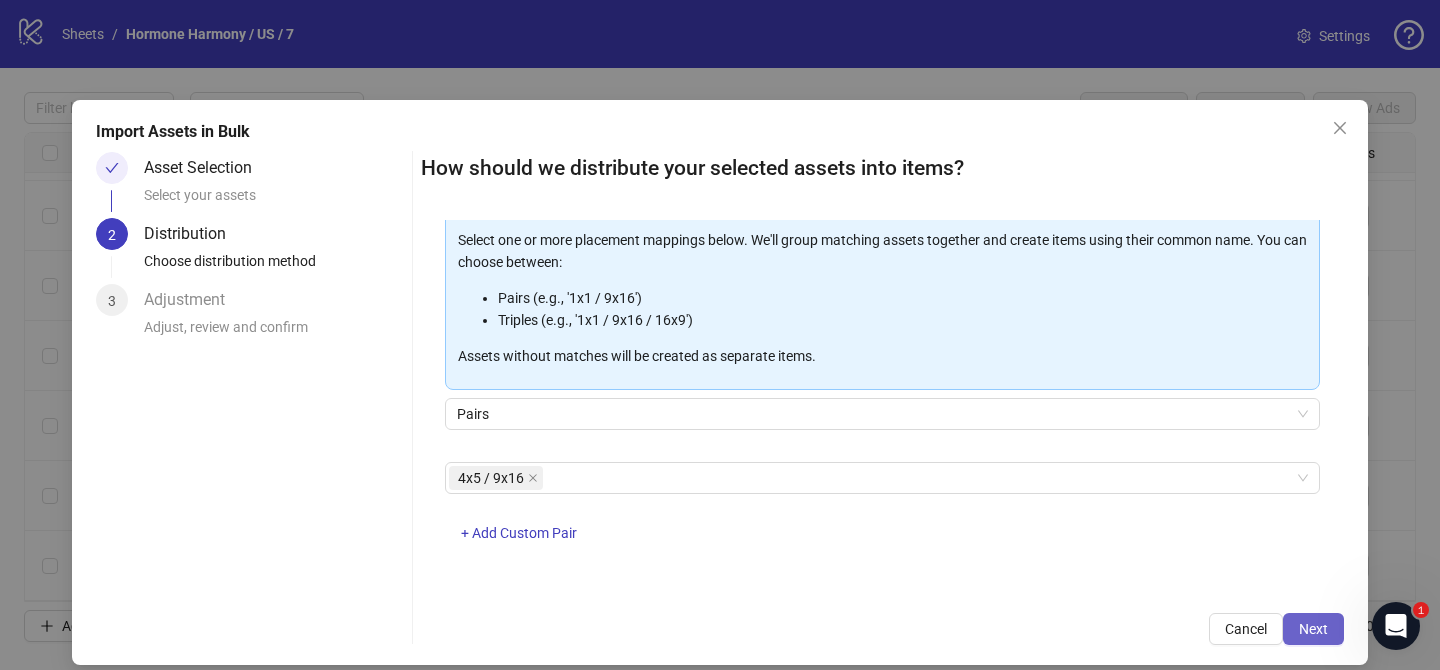 click on "Next" at bounding box center [1313, 629] 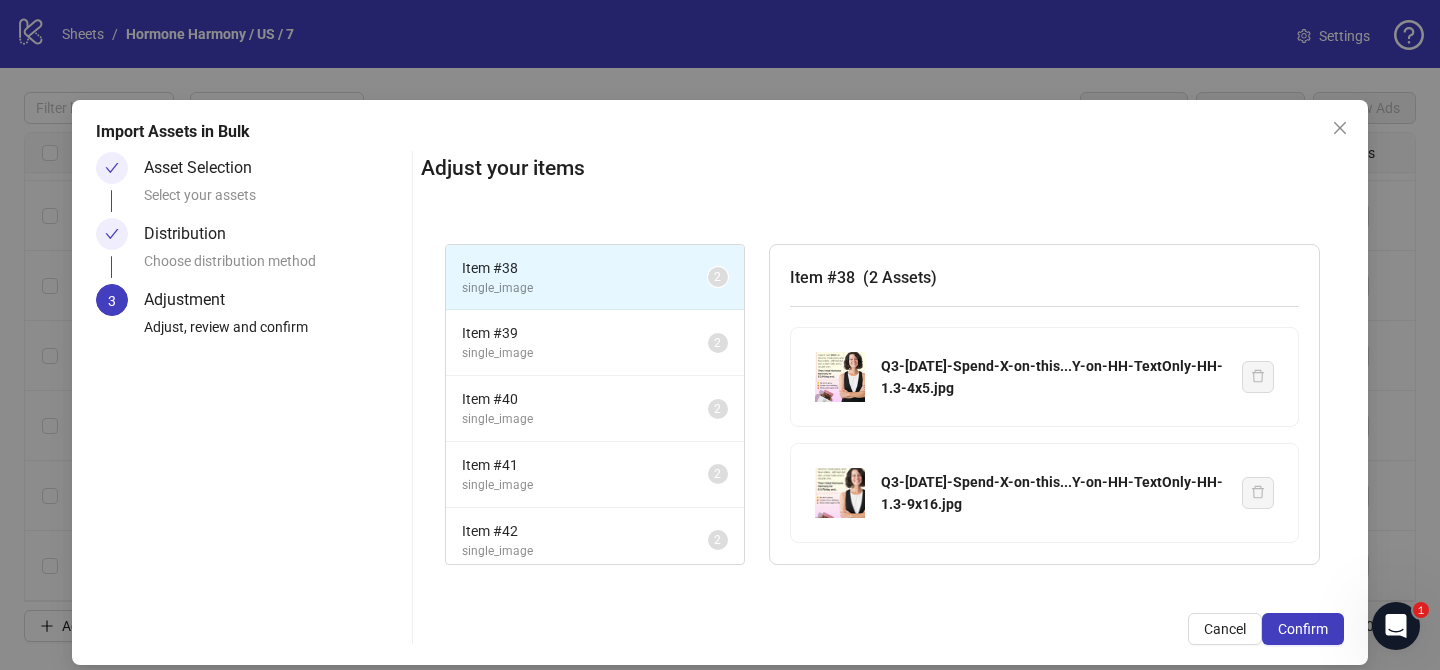 click on "Confirm" at bounding box center [1303, 629] 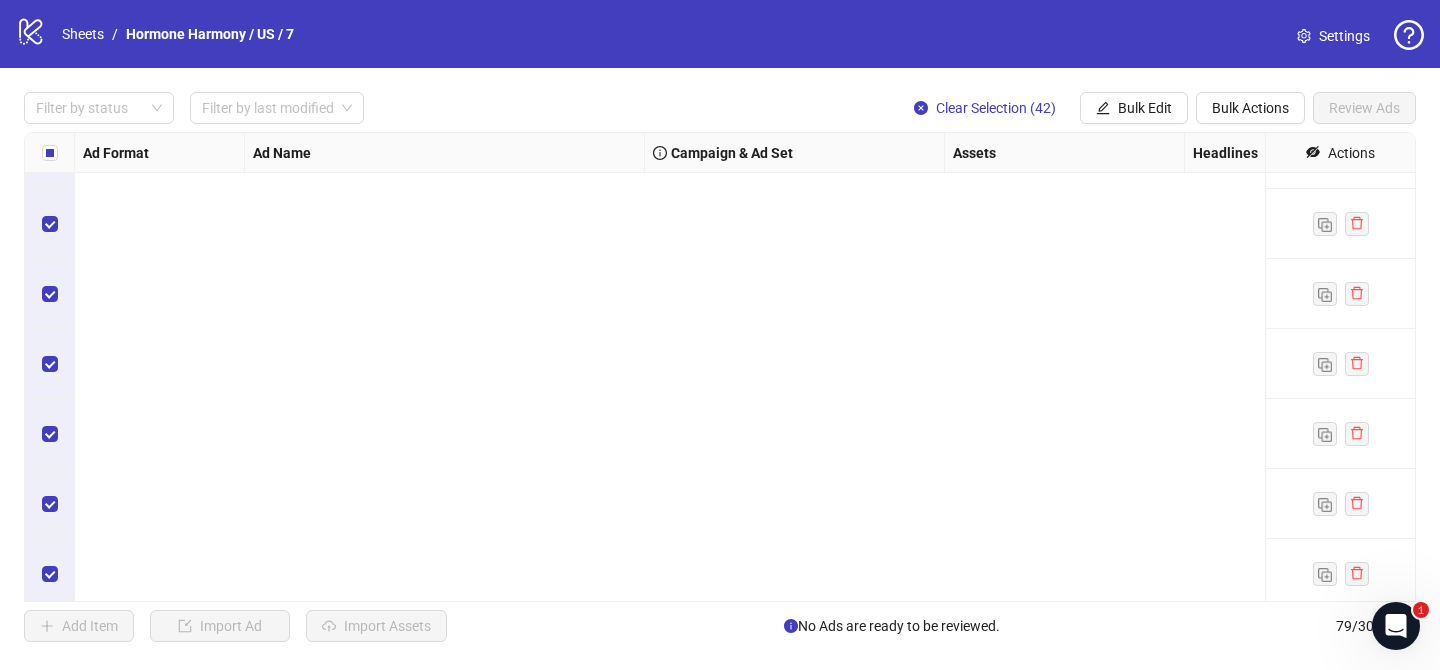 scroll, scrollTop: 5102, scrollLeft: 0, axis: vertical 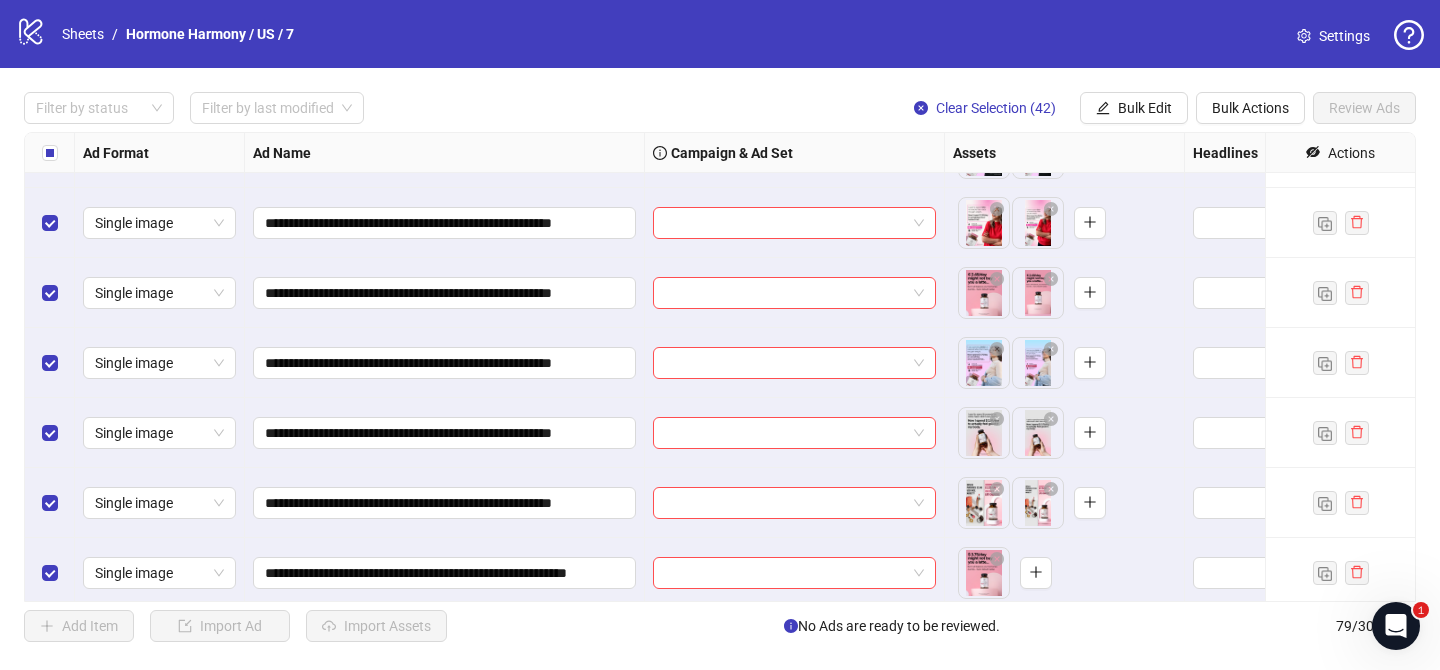 click at bounding box center (50, 153) 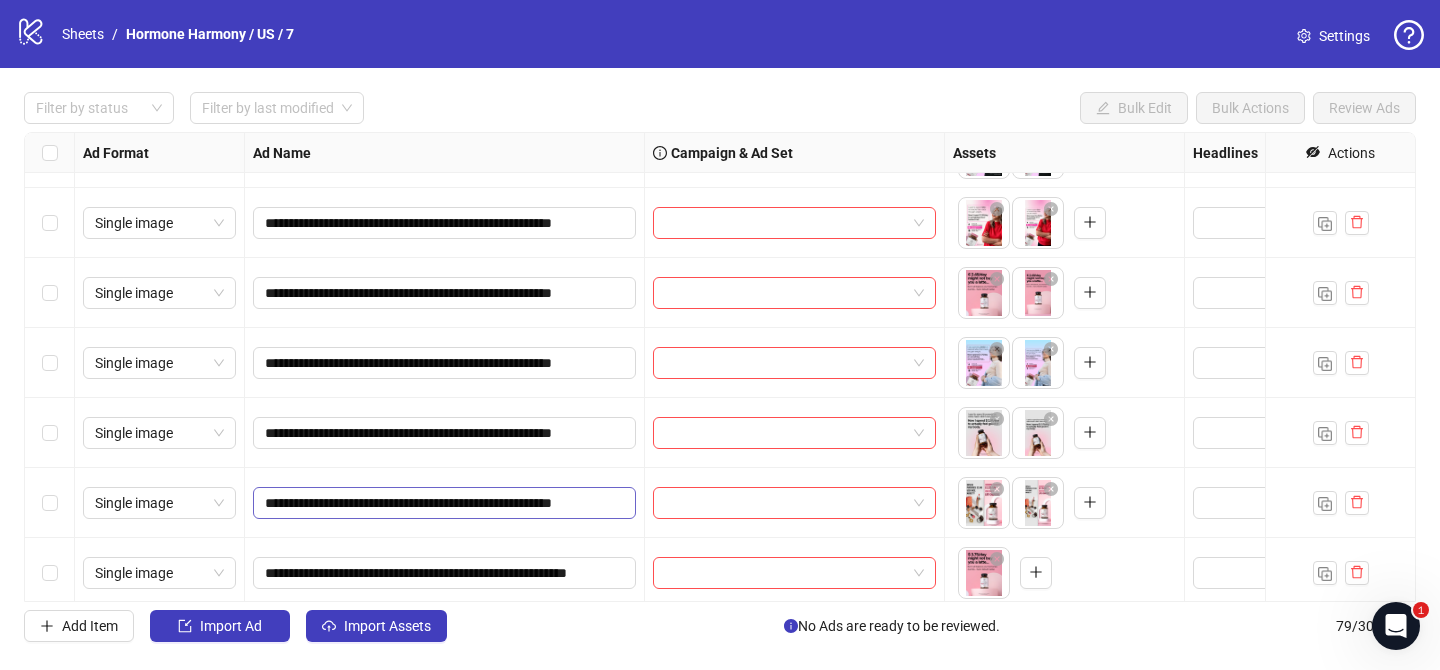 scroll, scrollTop: 0, scrollLeft: 19, axis: horizontal 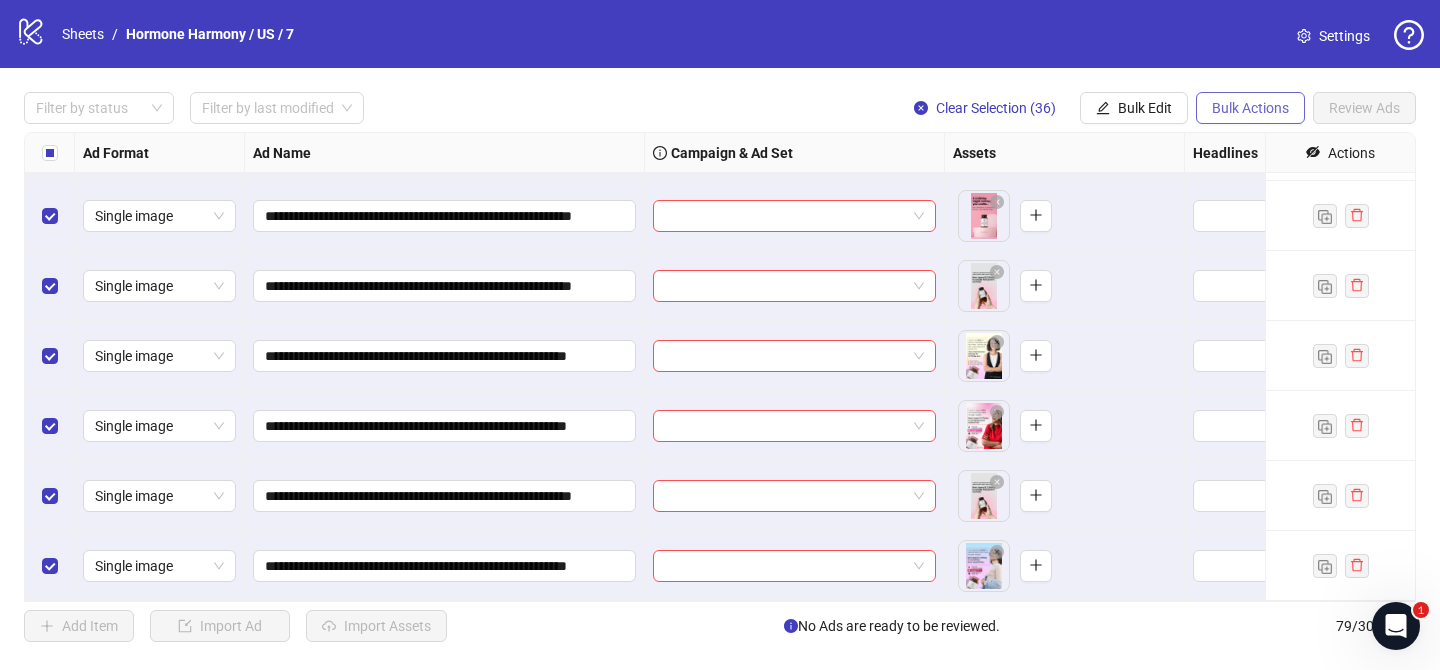 click on "Bulk Actions" at bounding box center [1250, 108] 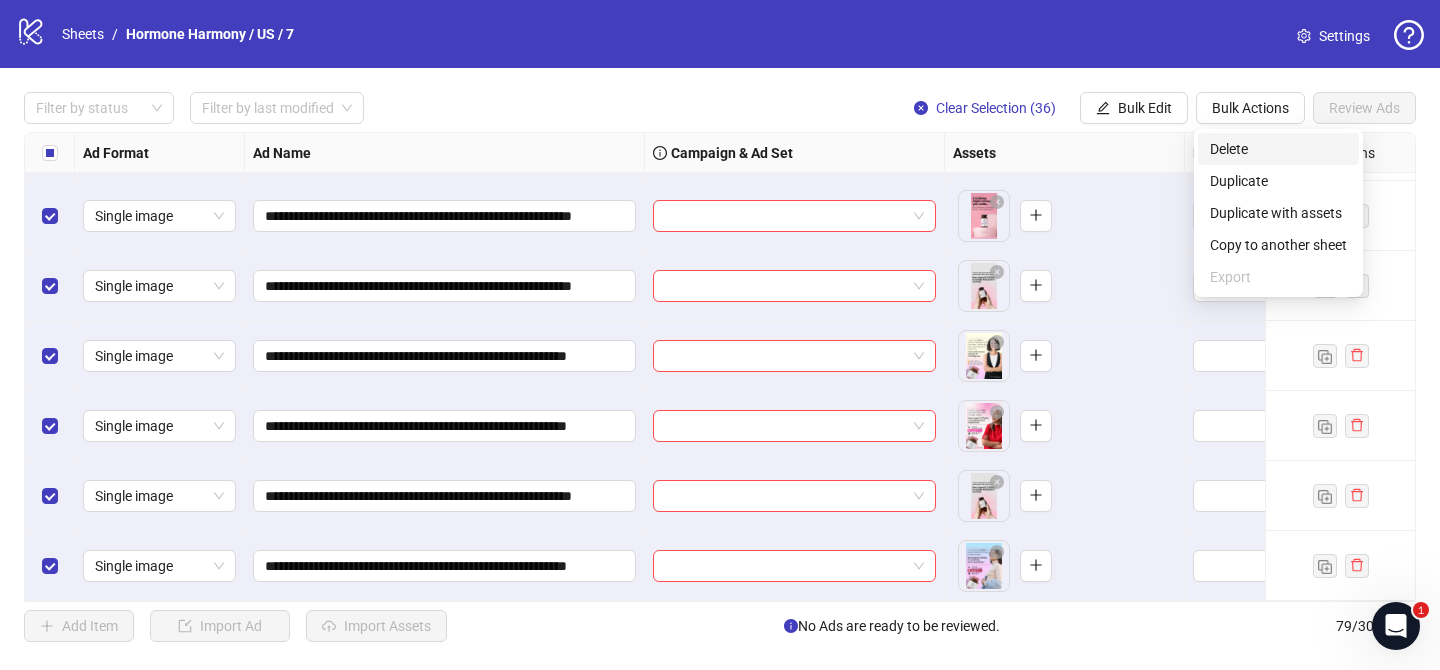 click on "Delete" at bounding box center (1278, 149) 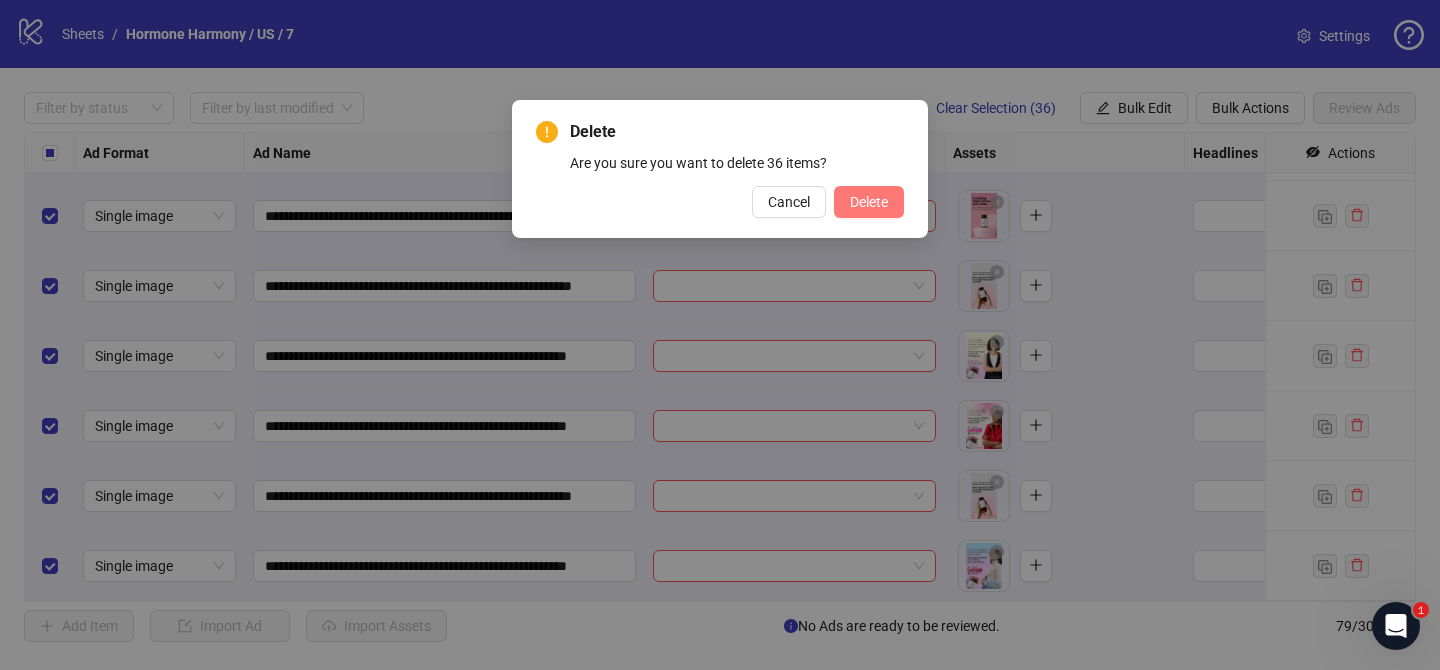 click on "Delete" at bounding box center (869, 202) 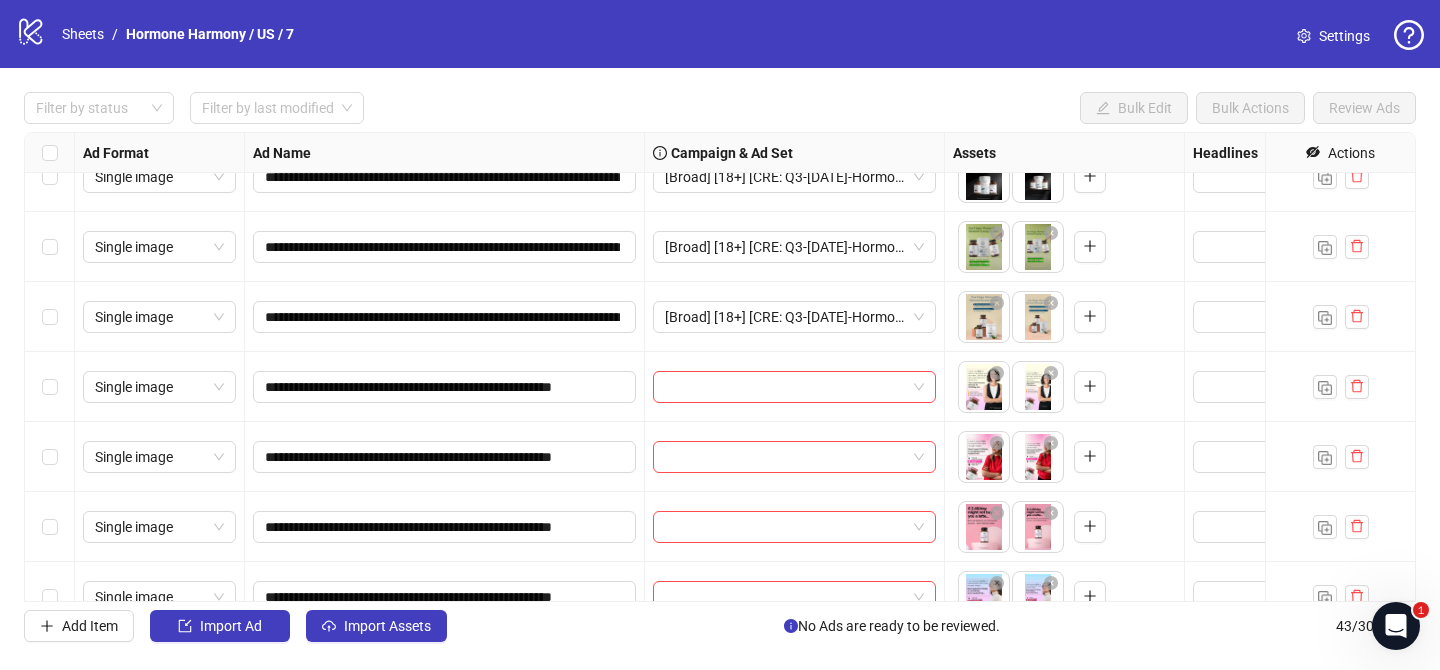 scroll, scrollTop: 2499, scrollLeft: 0, axis: vertical 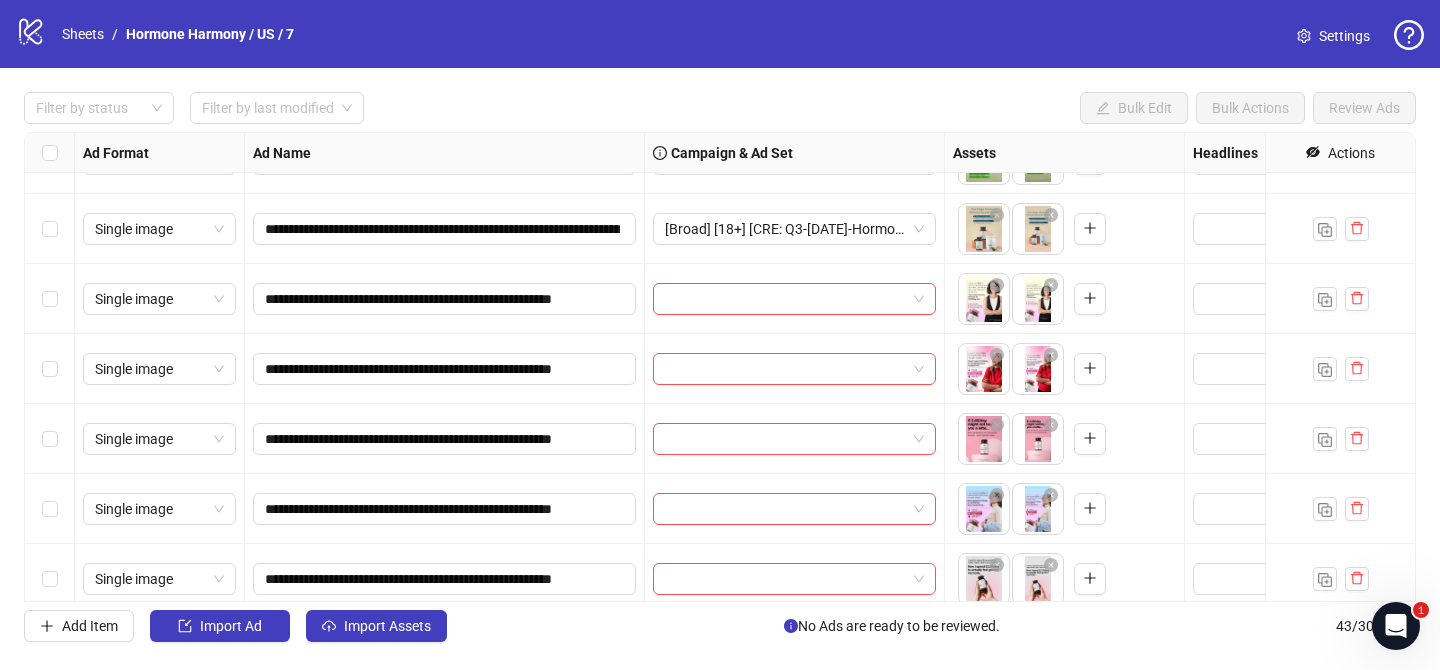 click at bounding box center (785, 299) 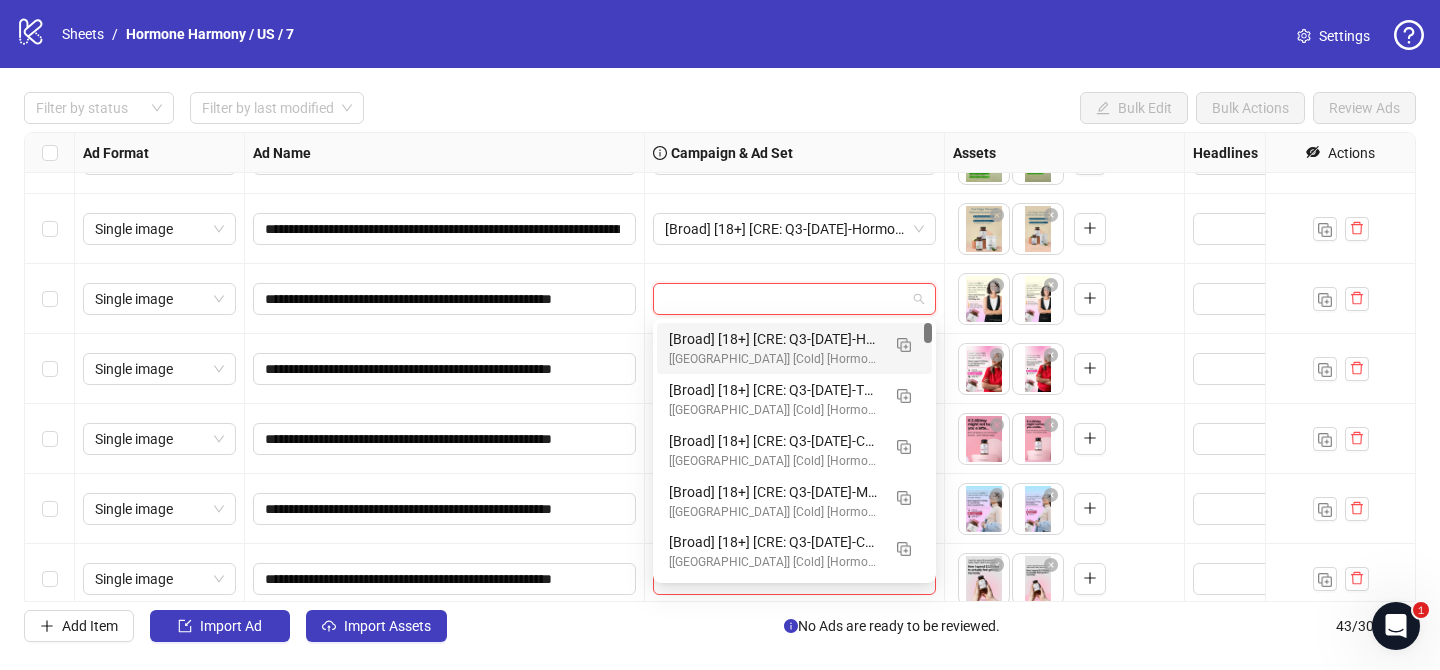 drag, startPoint x: 909, startPoint y: 348, endPoint x: 878, endPoint y: 353, distance: 31.400637 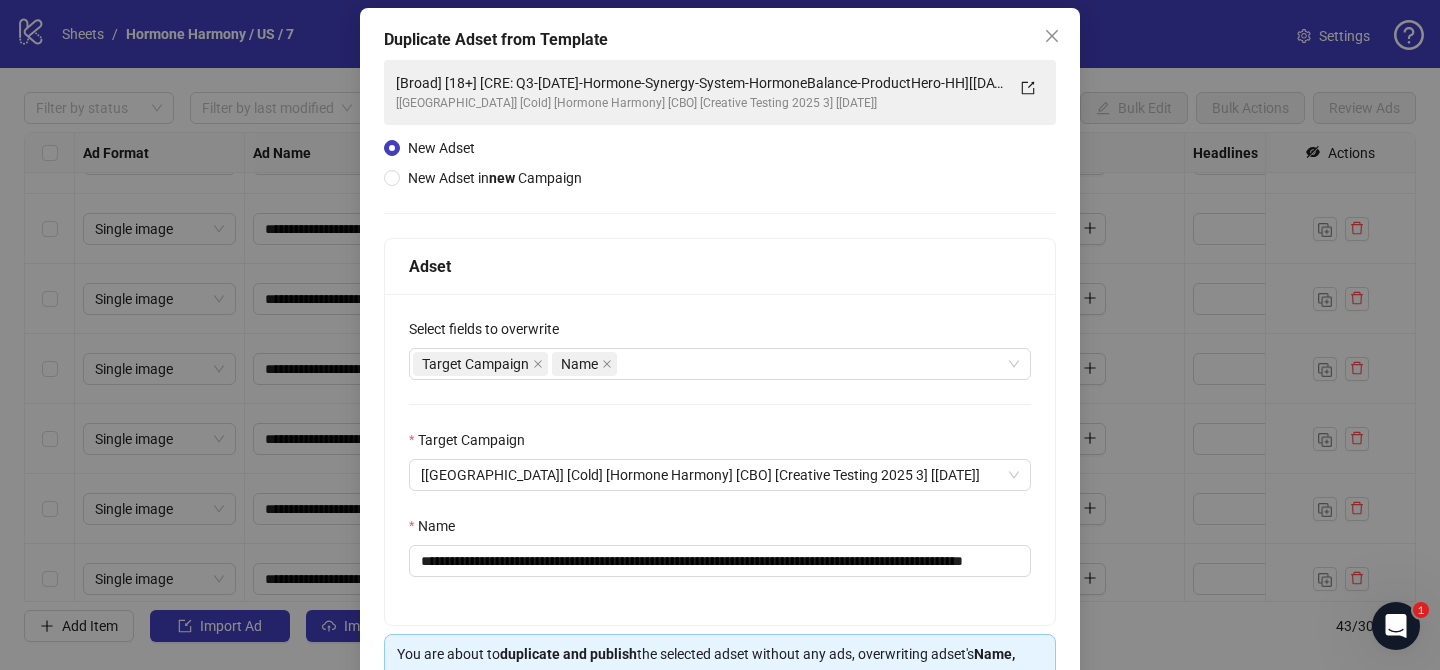 scroll, scrollTop: 140, scrollLeft: 0, axis: vertical 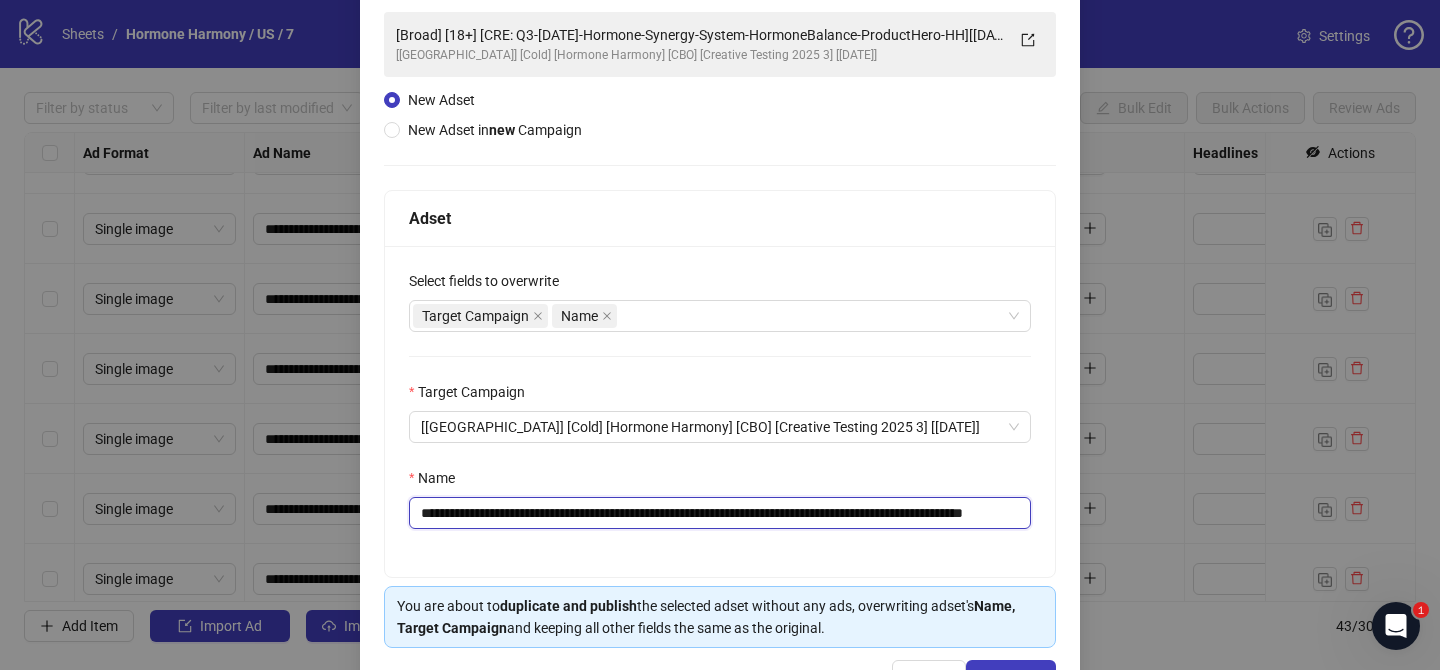 drag, startPoint x: 540, startPoint y: 512, endPoint x: 890, endPoint y: 517, distance: 350.0357 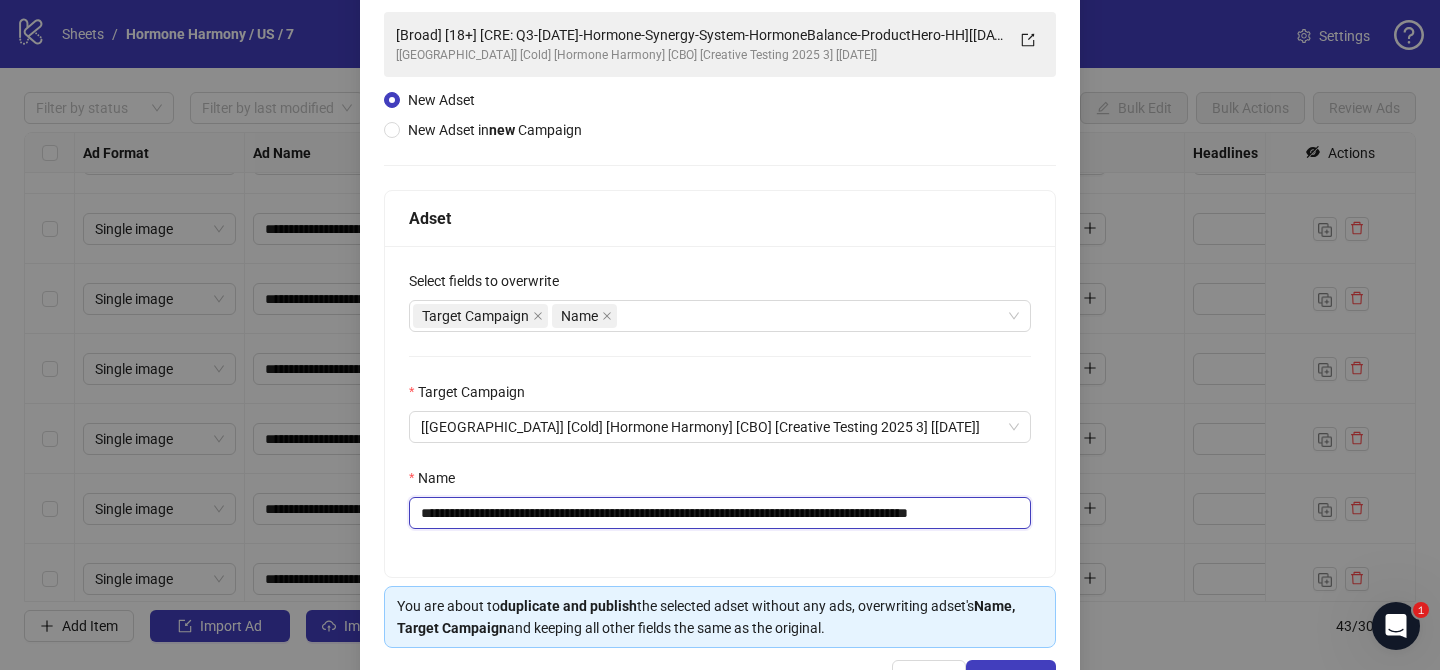 scroll, scrollTop: 0, scrollLeft: 6, axis: horizontal 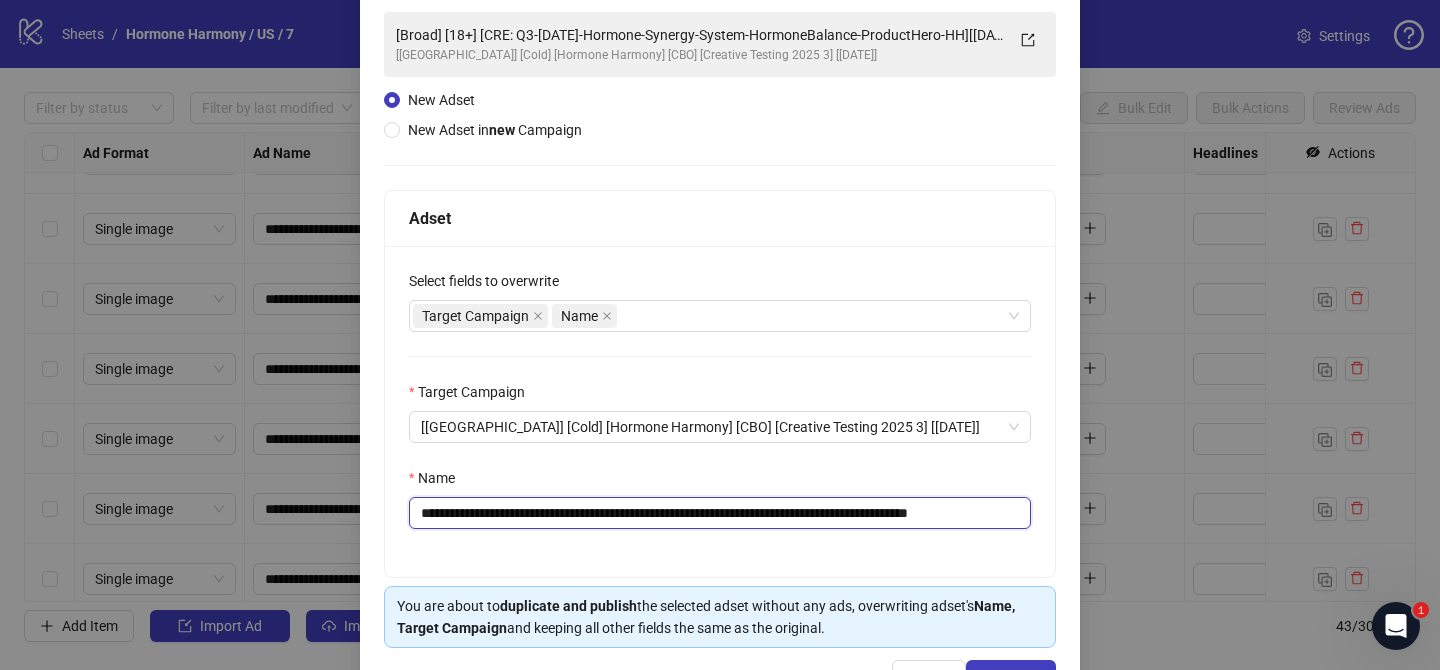 drag, startPoint x: 976, startPoint y: 513, endPoint x: 1085, endPoint y: 513, distance: 109 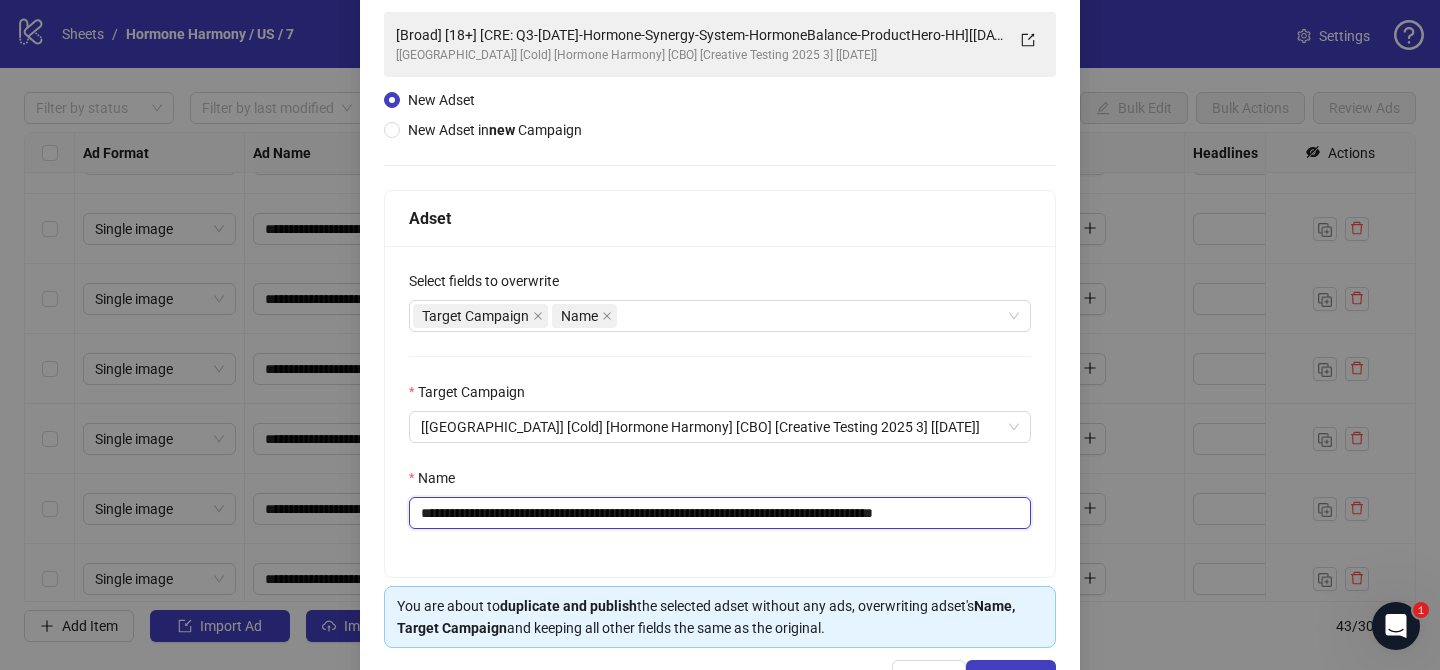 scroll, scrollTop: 0, scrollLeft: 0, axis: both 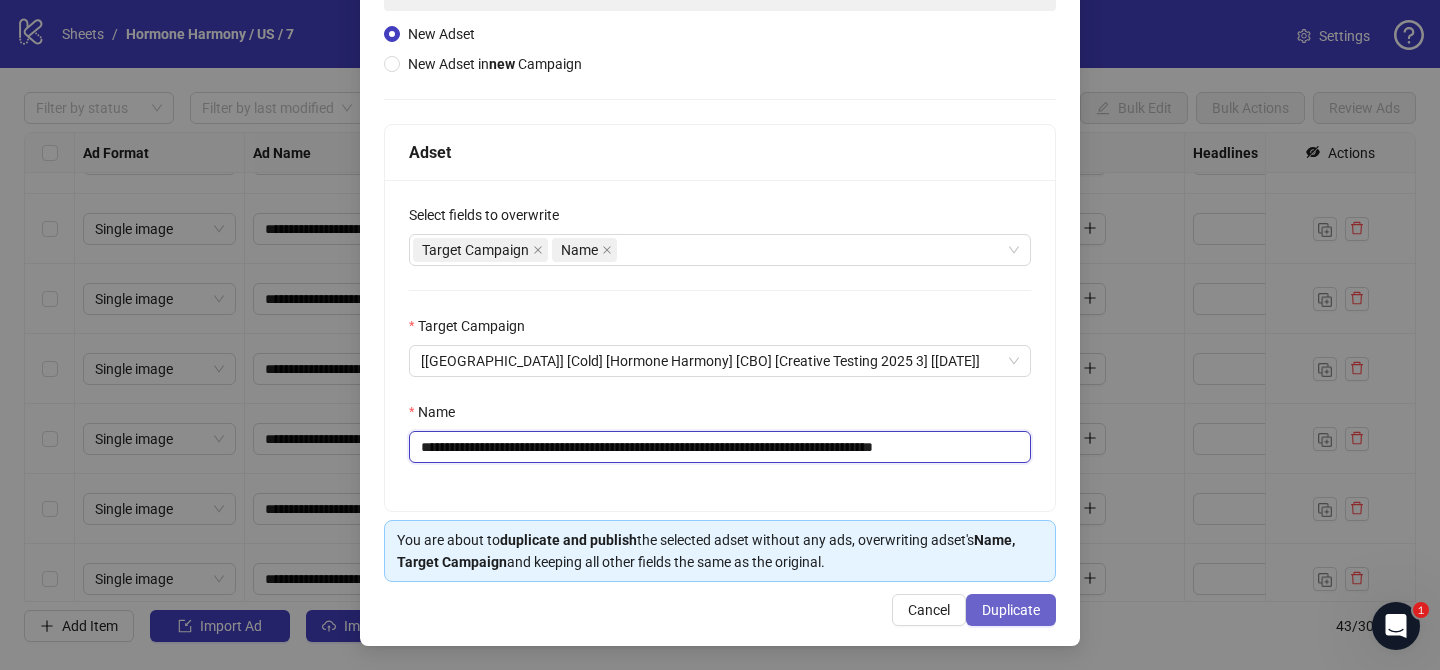 type on "**********" 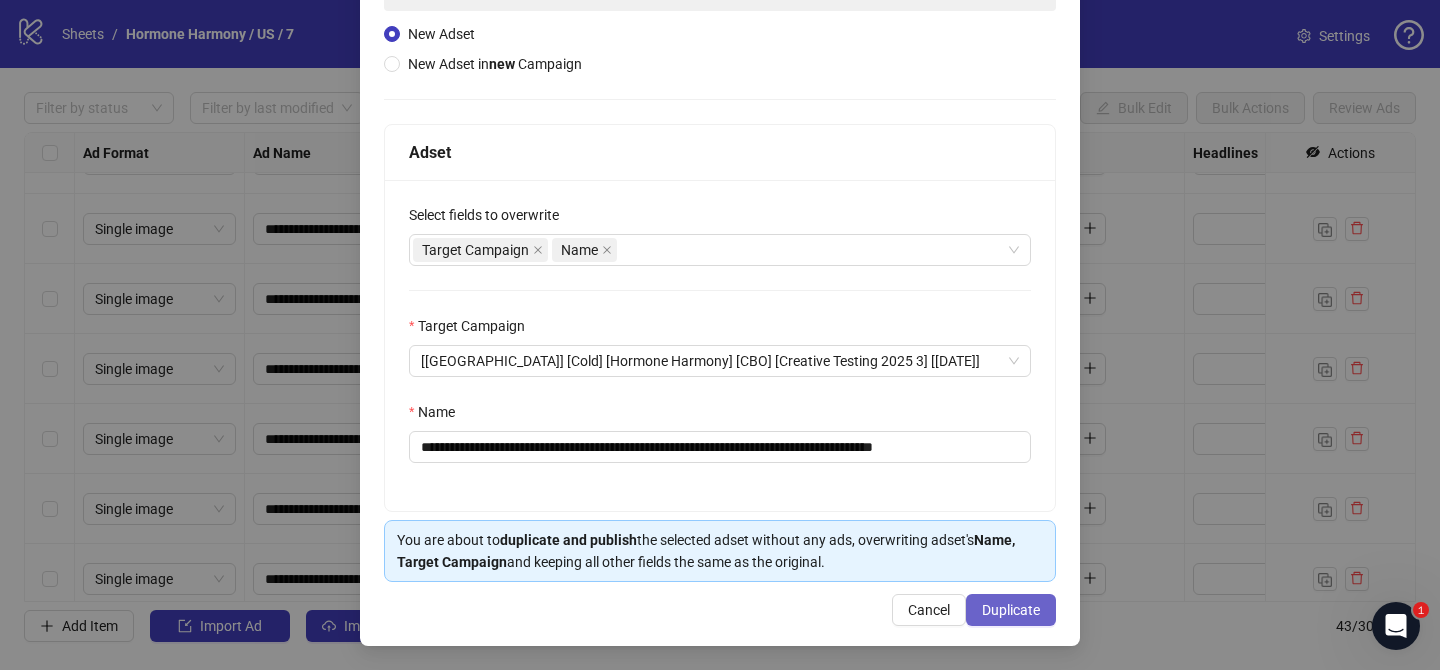 click on "Duplicate" at bounding box center (1011, 610) 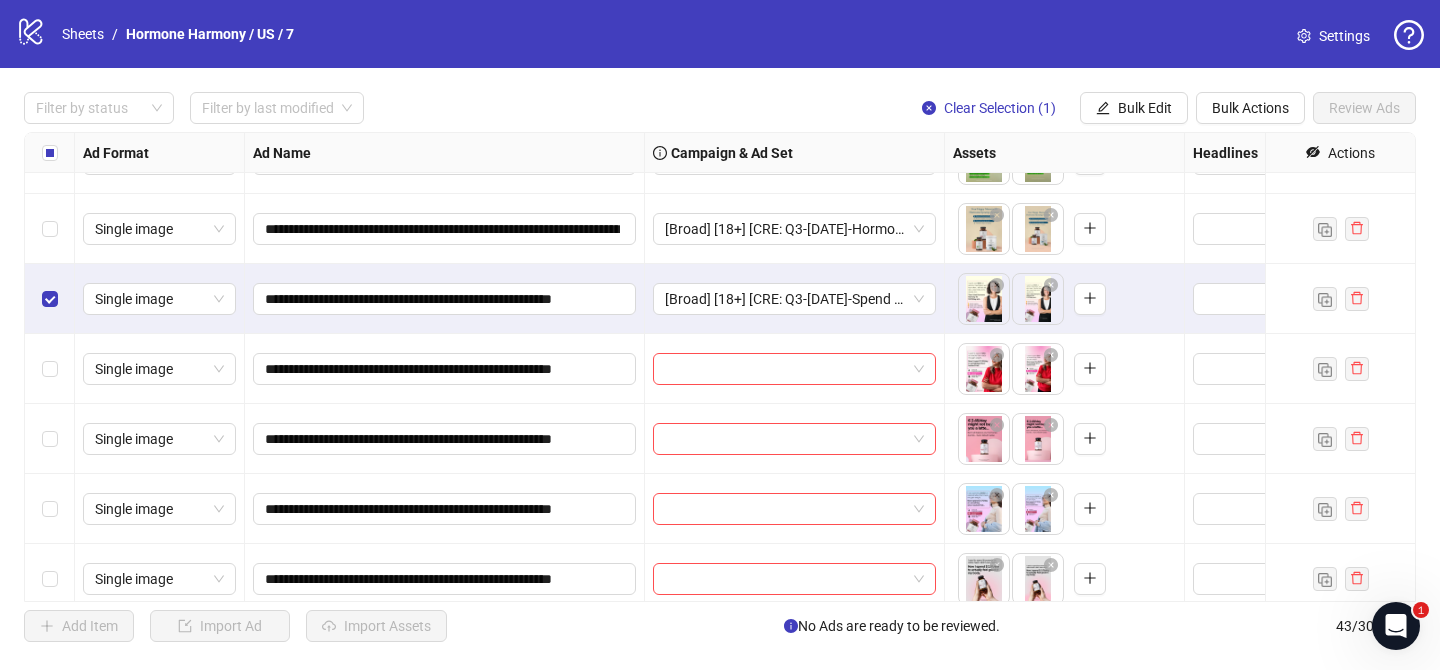 scroll, scrollTop: 2582, scrollLeft: 0, axis: vertical 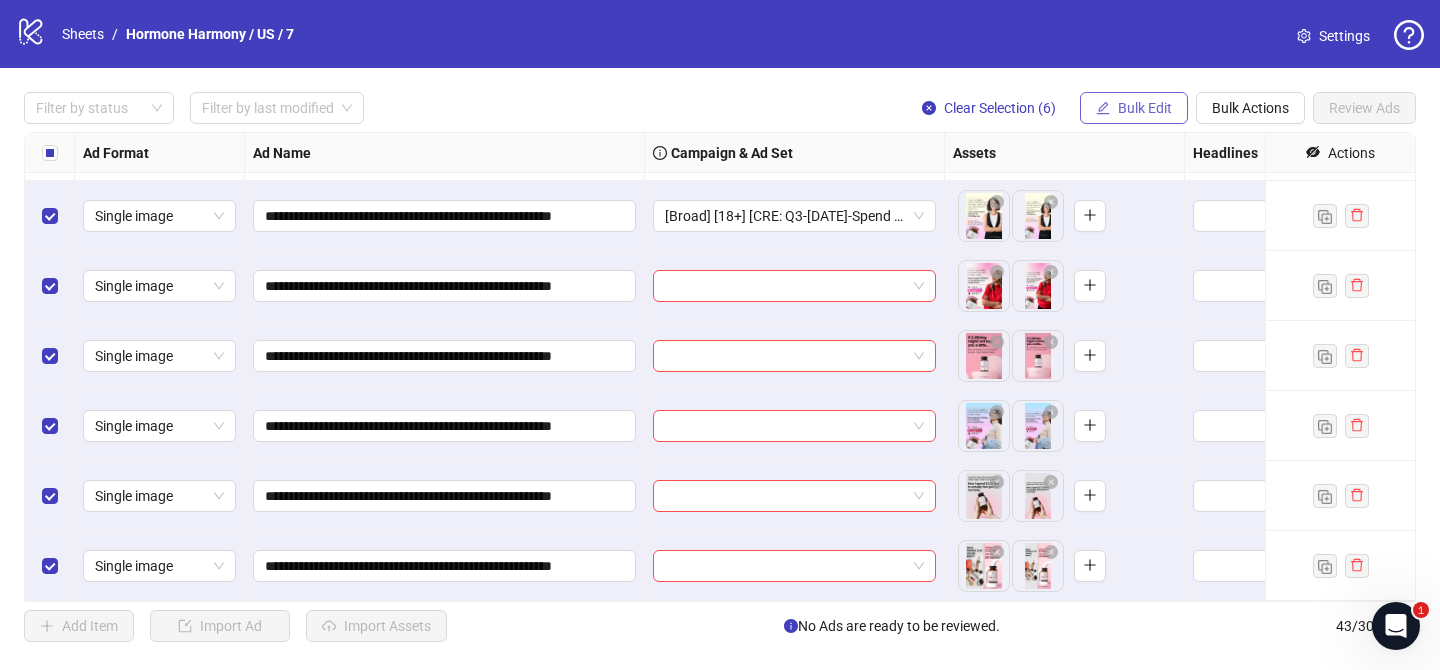 click on "Bulk Edit" at bounding box center (1145, 108) 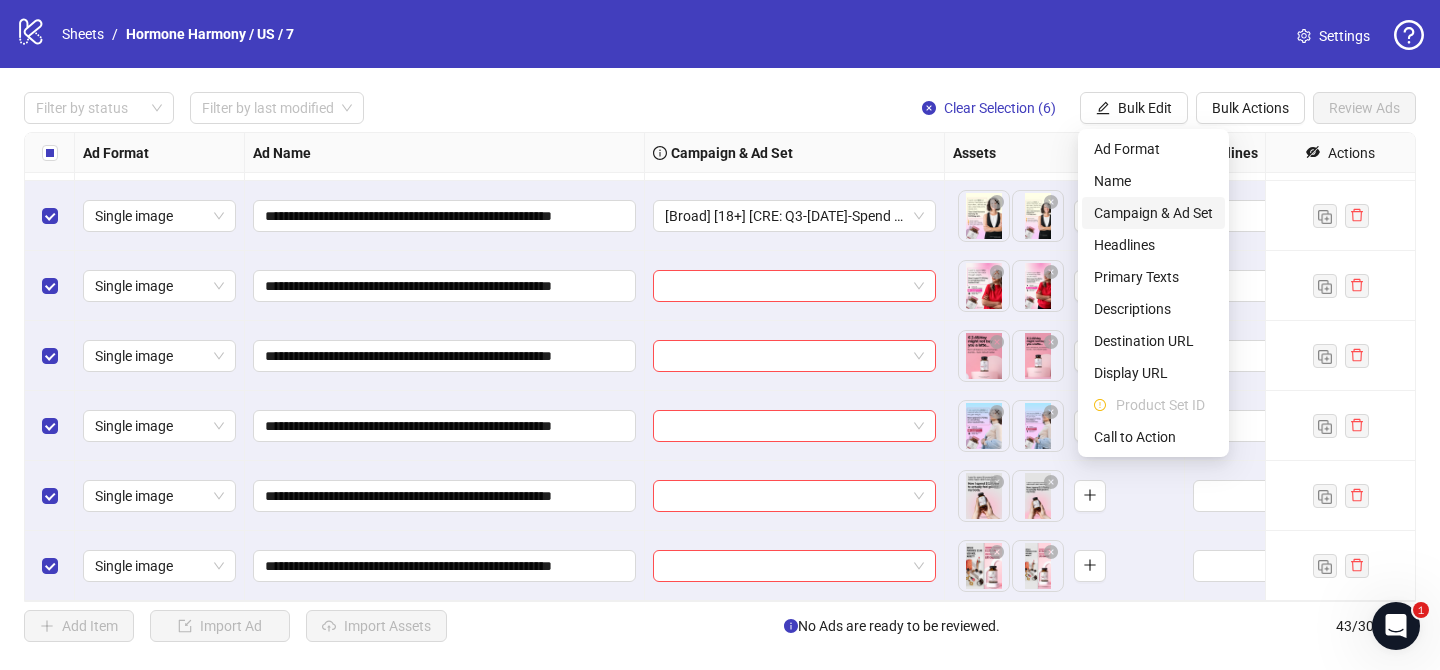click on "Campaign & Ad Set" at bounding box center (1153, 213) 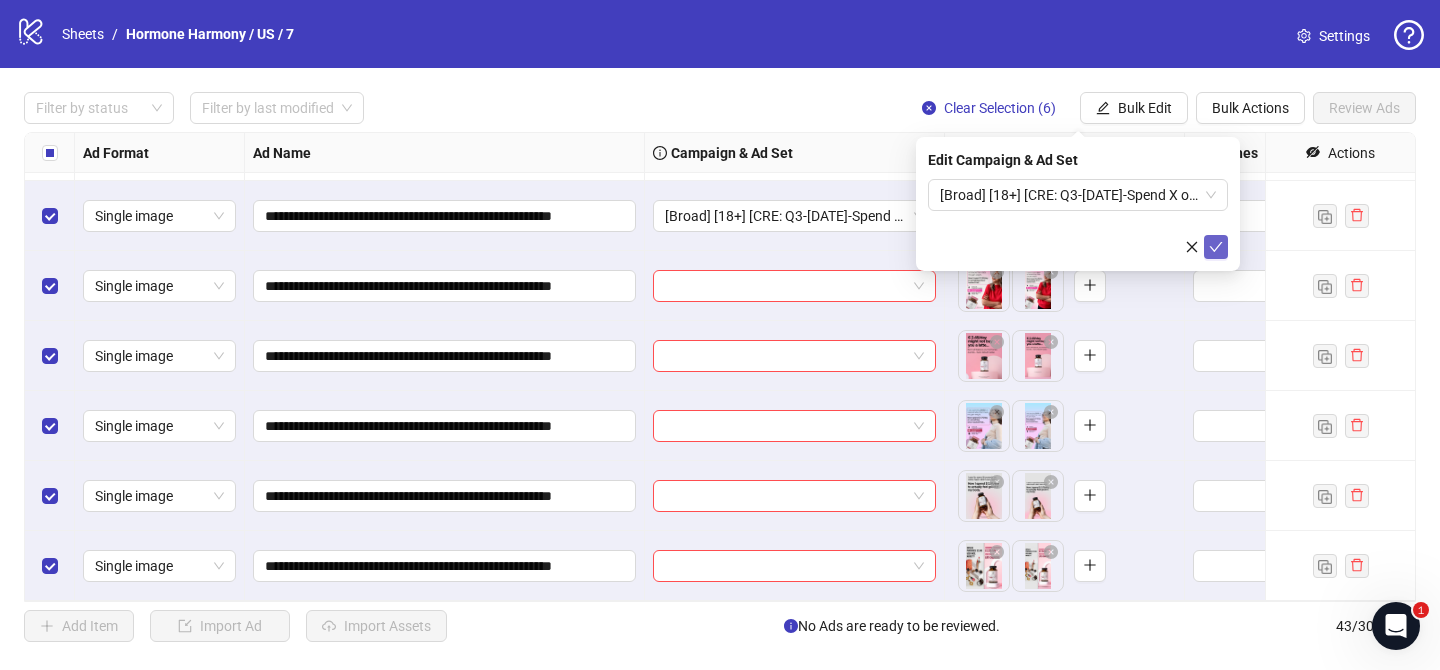 click 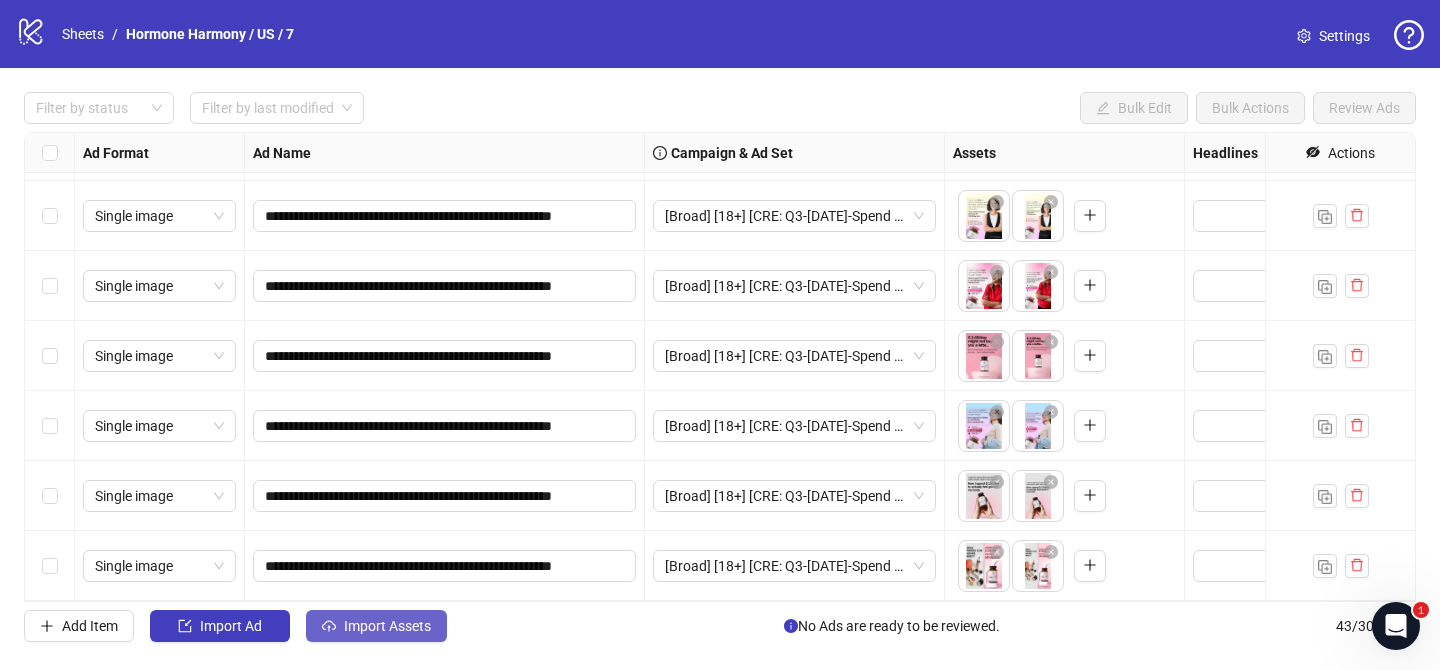 click on "Import Assets" at bounding box center (387, 626) 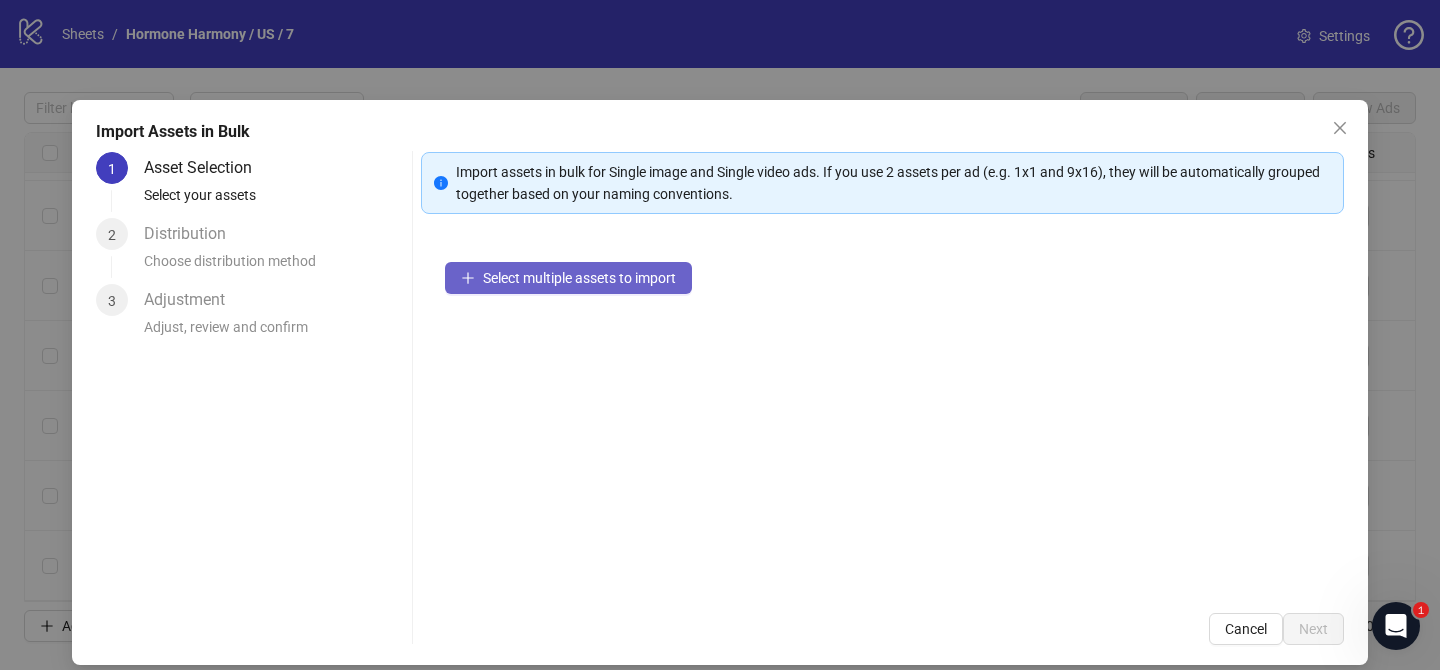click on "Select multiple assets to import" at bounding box center [568, 278] 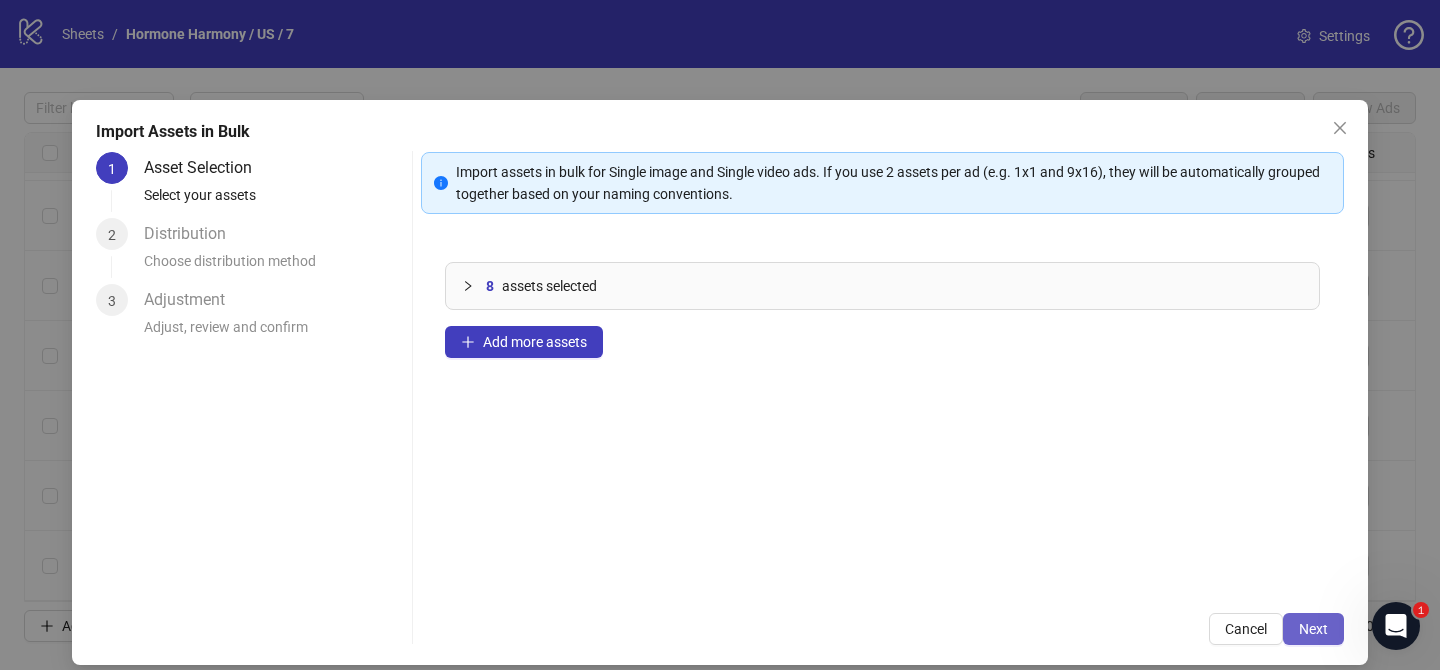 click on "Next" at bounding box center (1313, 629) 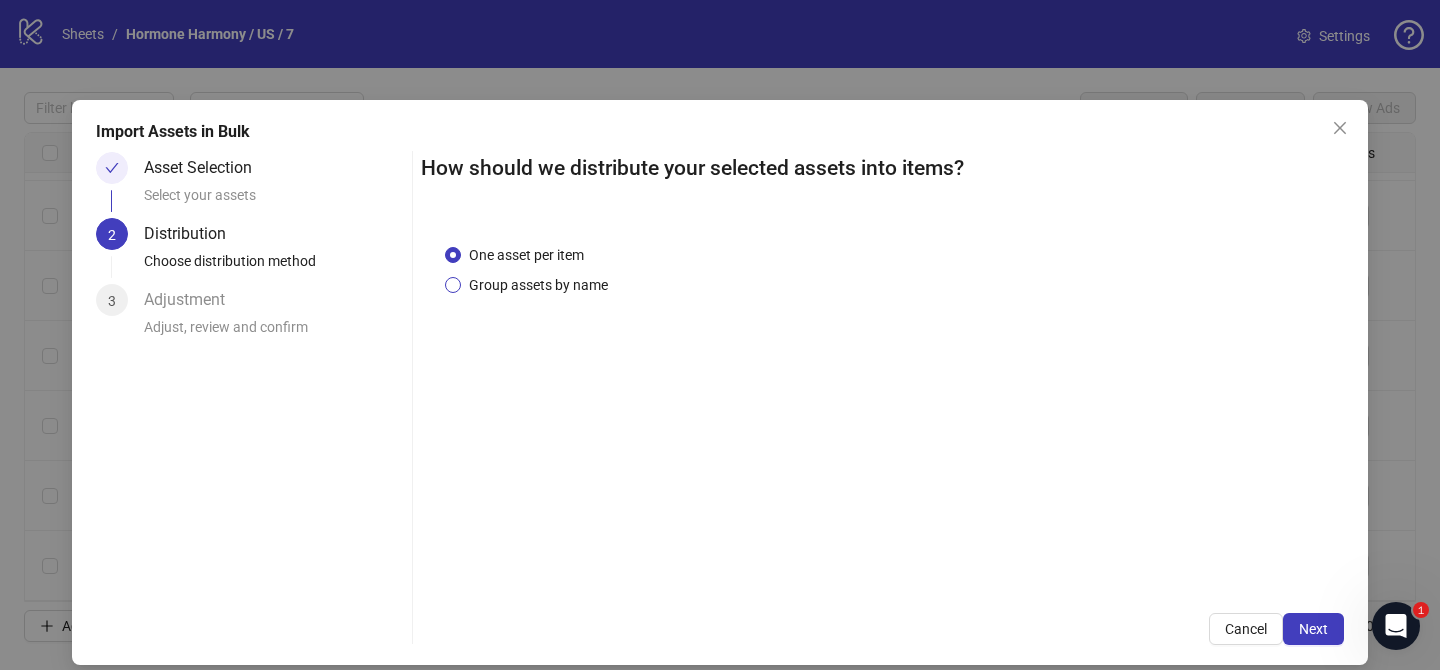click on "Group assets by name" at bounding box center [538, 285] 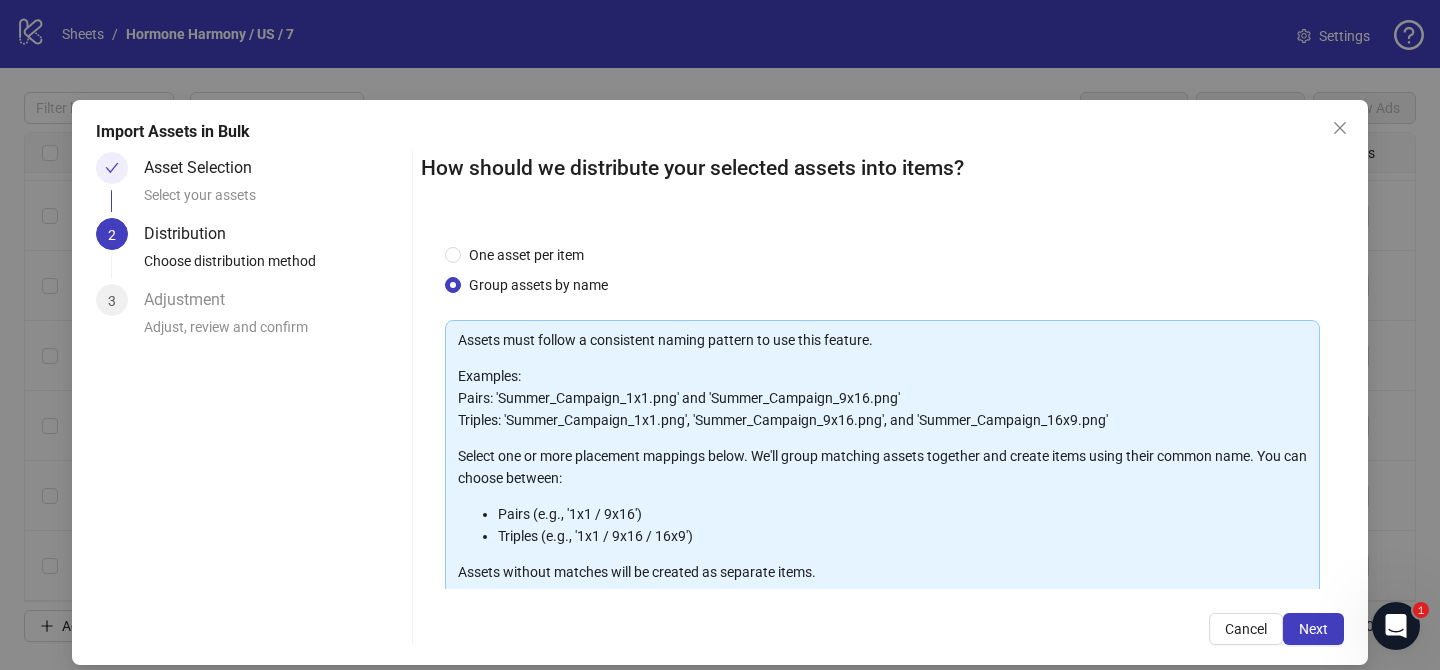 scroll, scrollTop: 216, scrollLeft: 0, axis: vertical 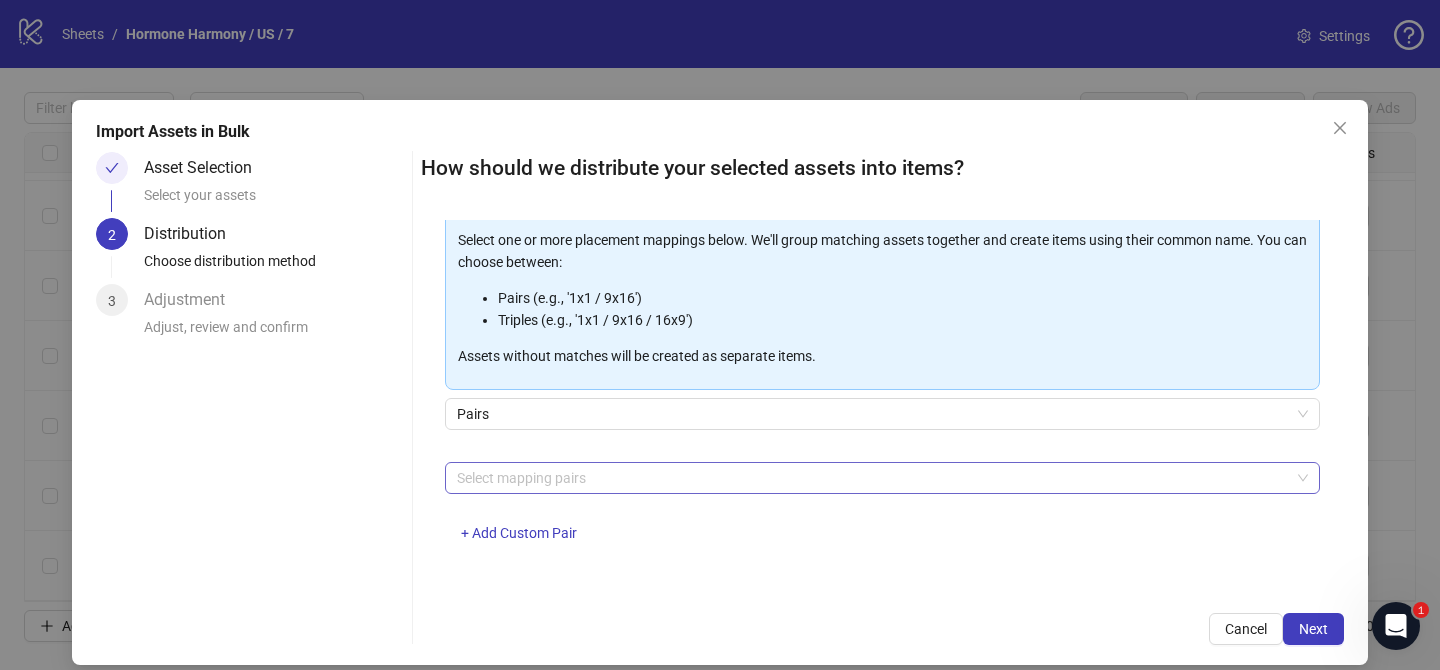 click at bounding box center (872, 478) 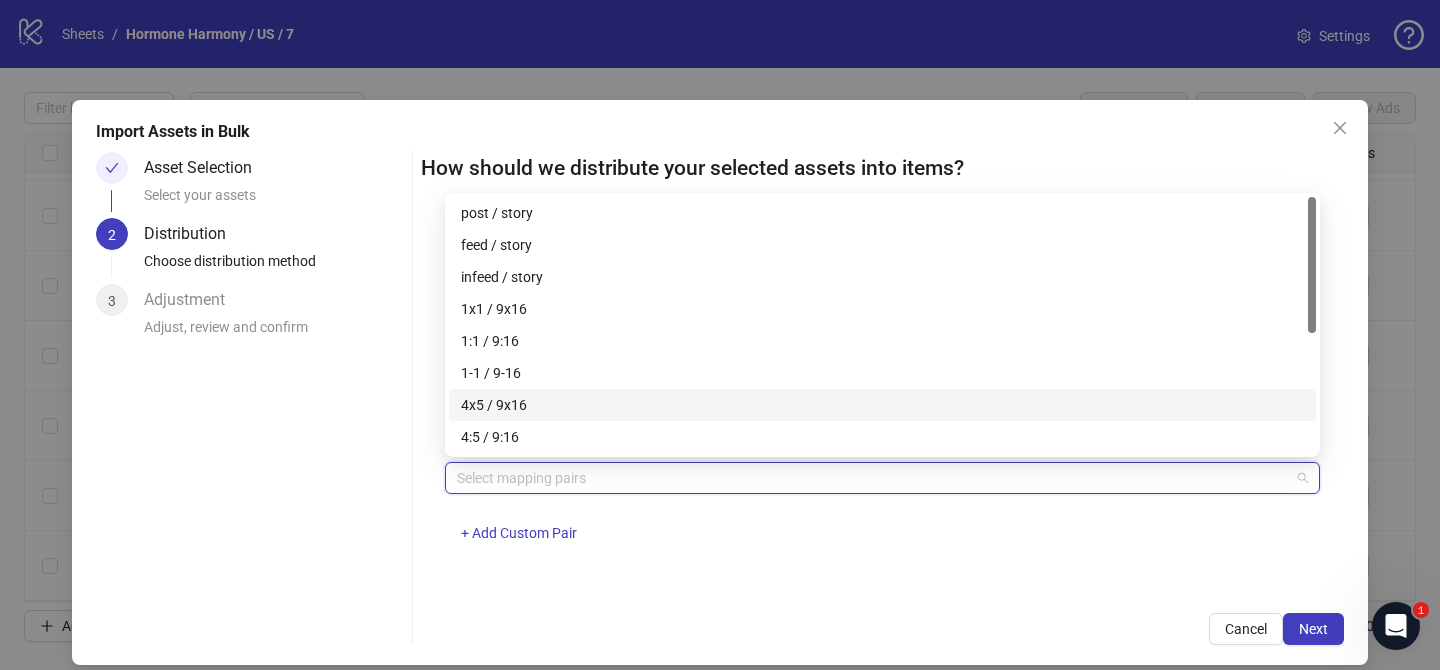 click on "4x5 / 9x16" at bounding box center (882, 405) 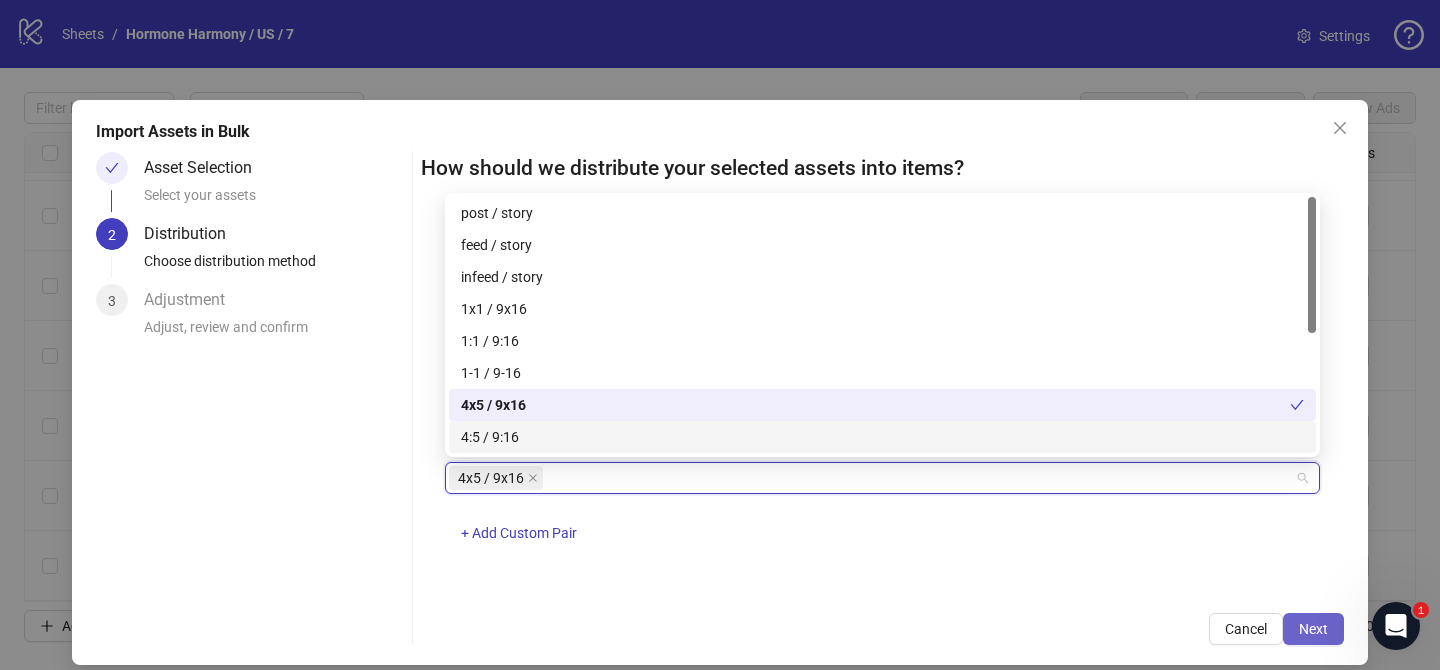 click on "Next" at bounding box center [1313, 629] 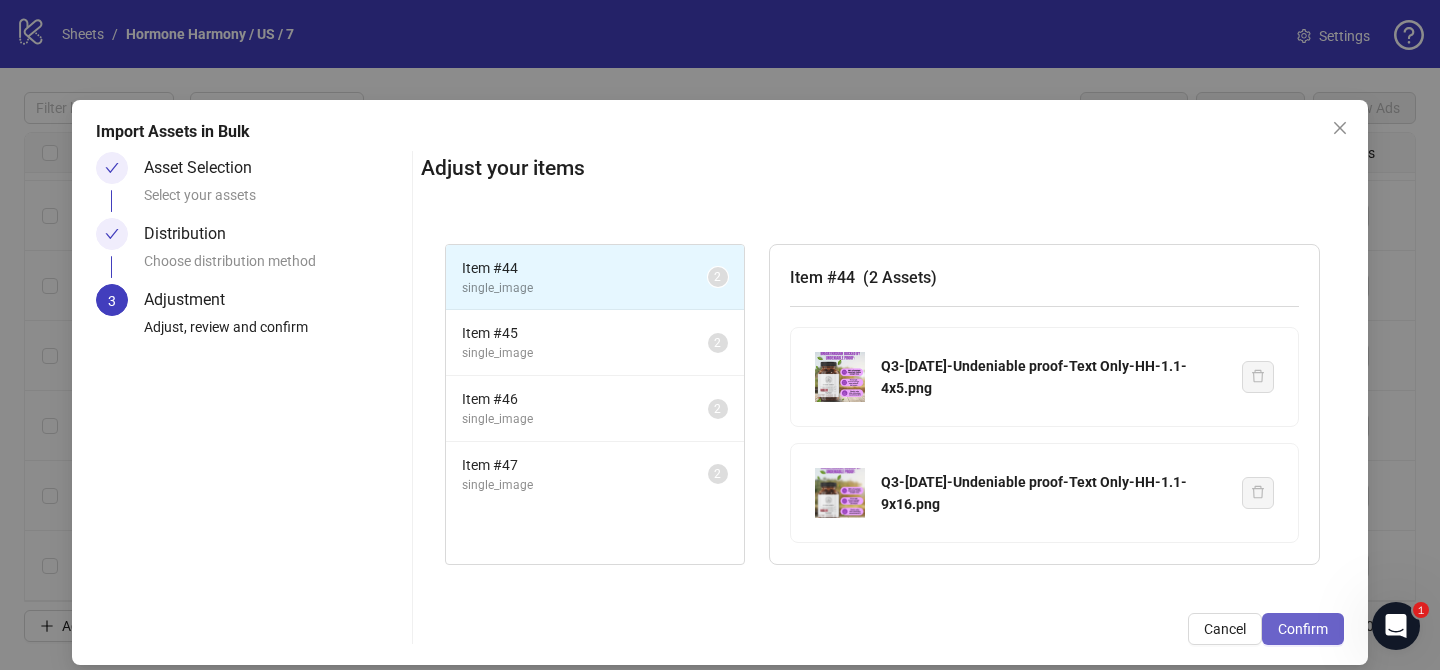 click on "Confirm" at bounding box center [1303, 629] 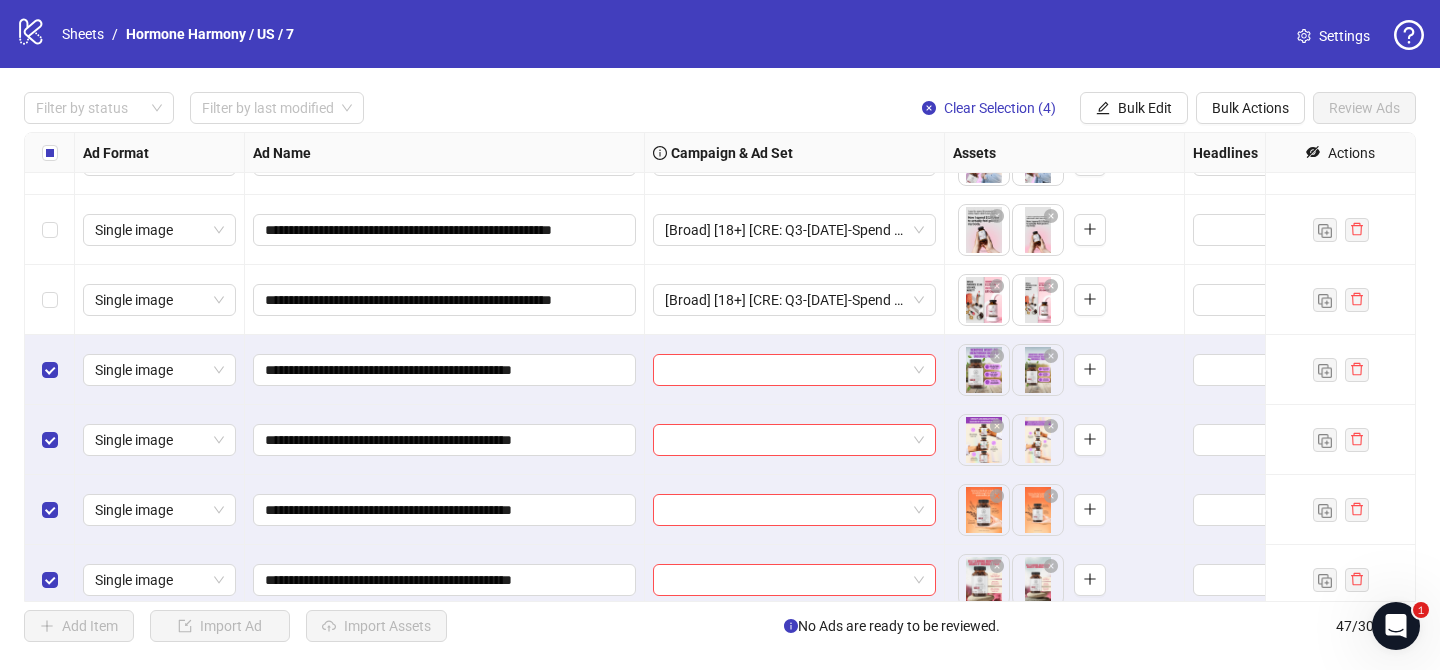 scroll, scrollTop: 2862, scrollLeft: 0, axis: vertical 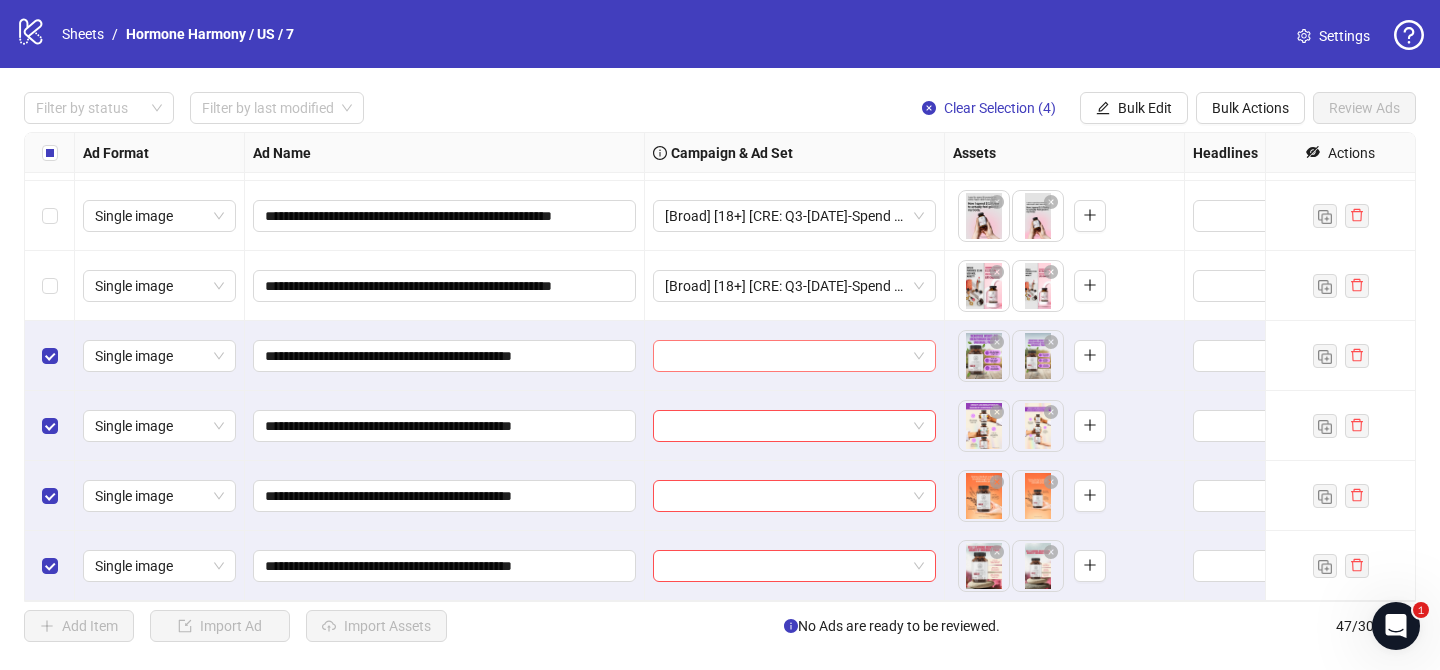 click at bounding box center [785, 356] 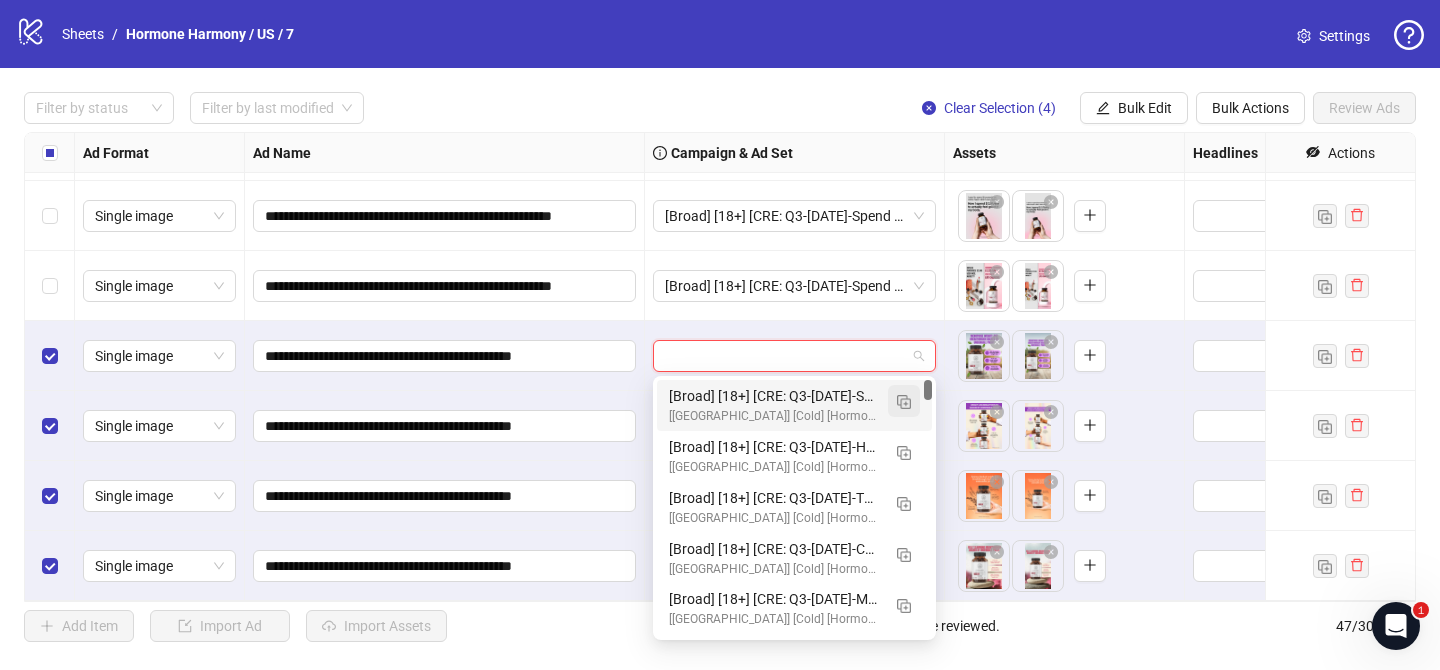 click at bounding box center [904, 402] 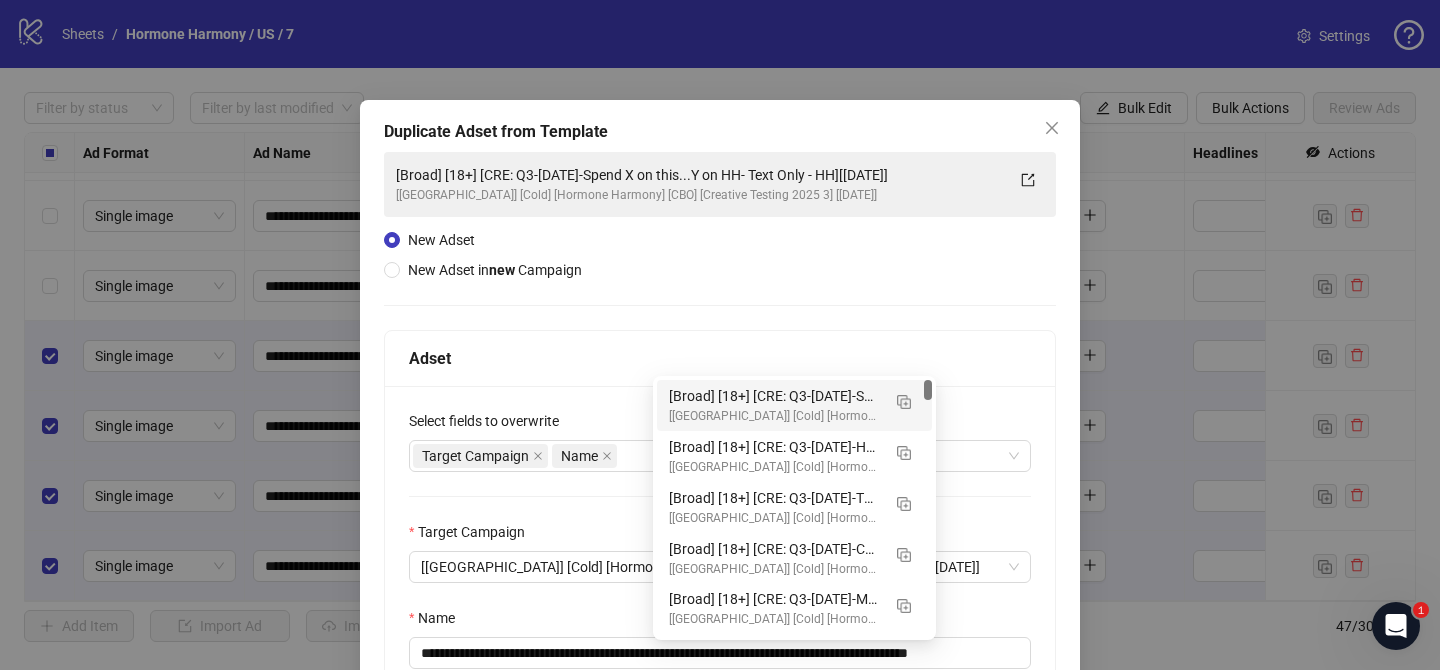 scroll, scrollTop: 145, scrollLeft: 0, axis: vertical 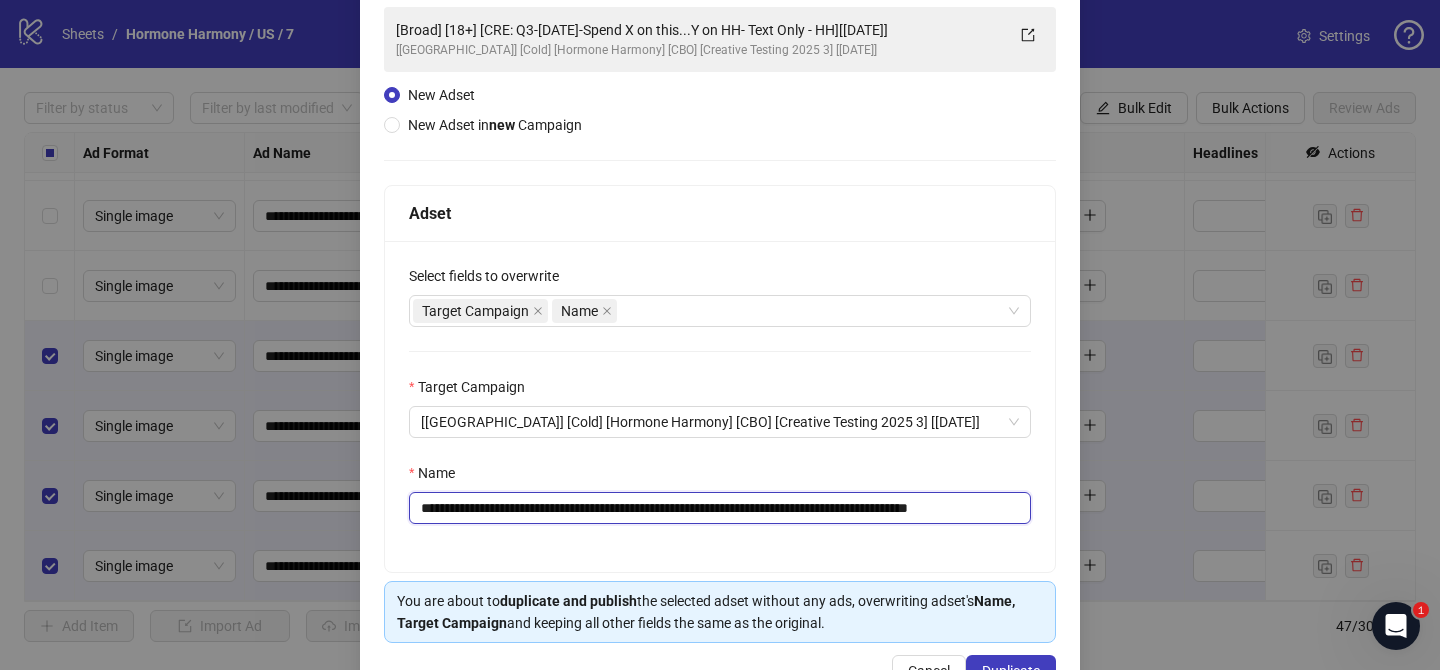 drag, startPoint x: 542, startPoint y: 512, endPoint x: 900, endPoint y: 510, distance: 358.00558 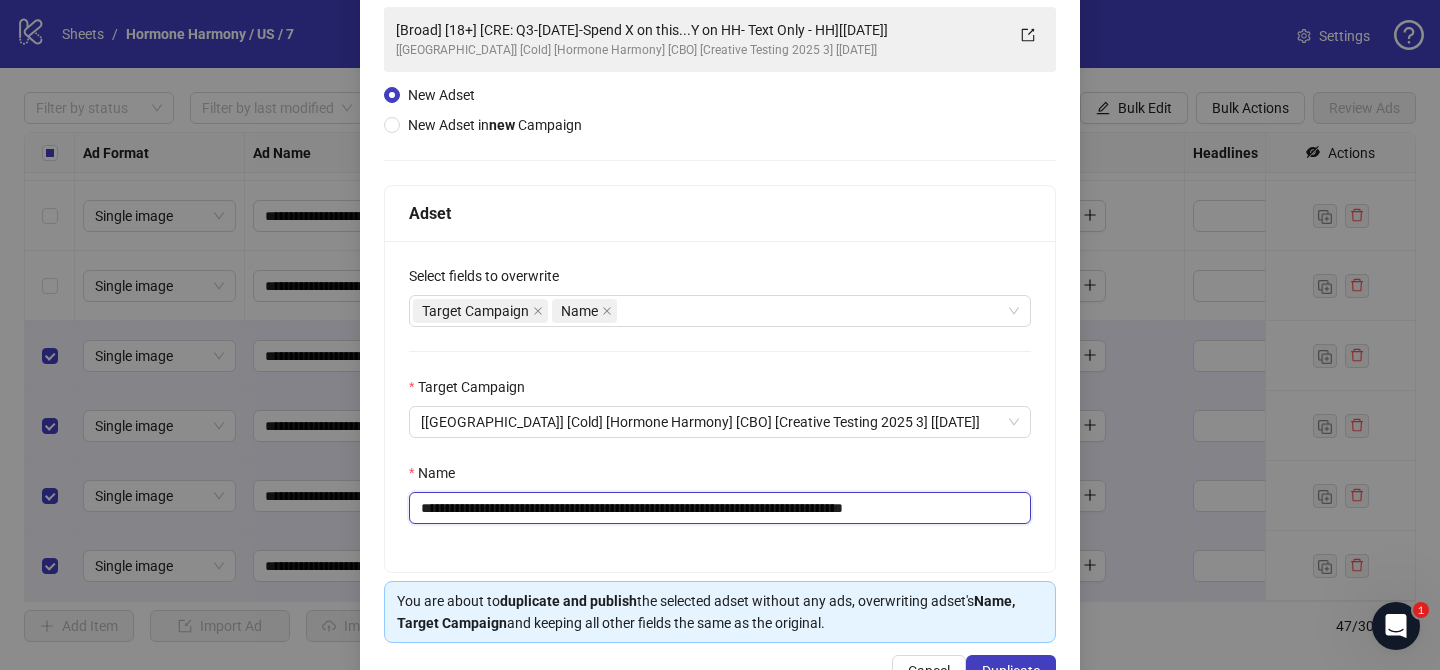drag, startPoint x: 919, startPoint y: 509, endPoint x: 990, endPoint y: 510, distance: 71.00704 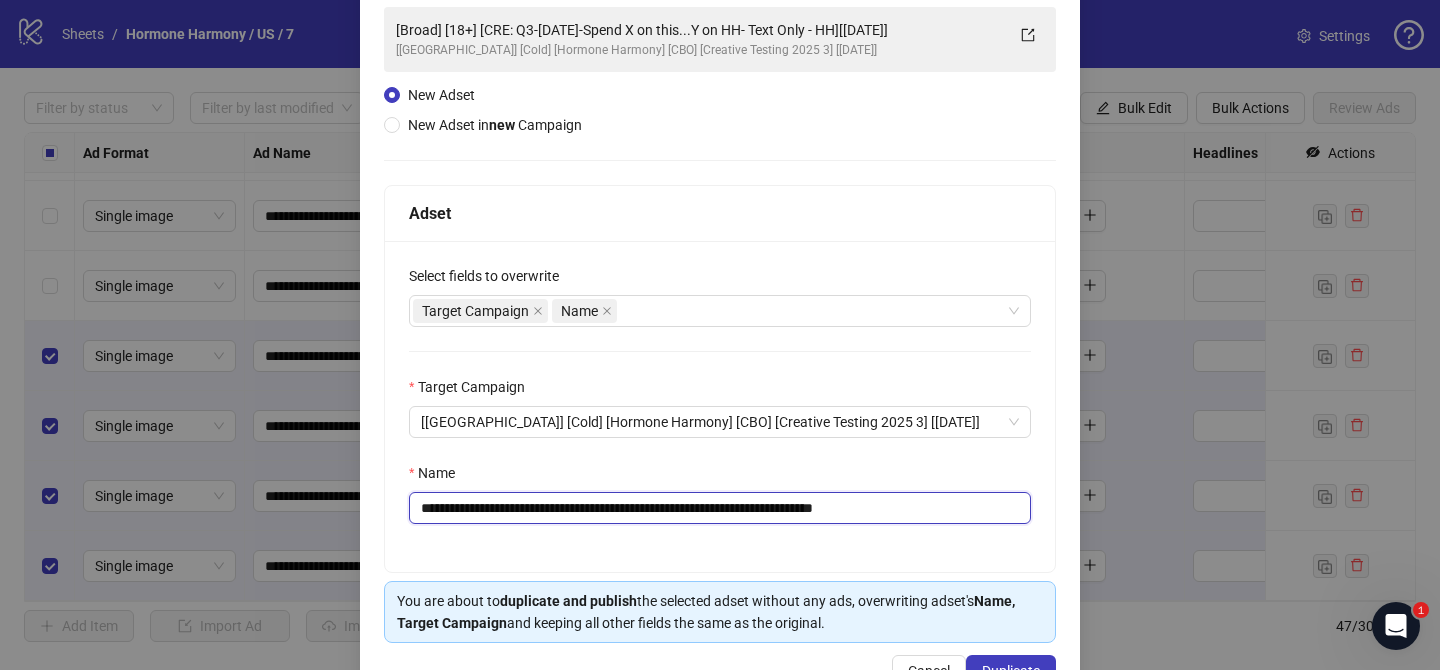 scroll, scrollTop: 207, scrollLeft: 0, axis: vertical 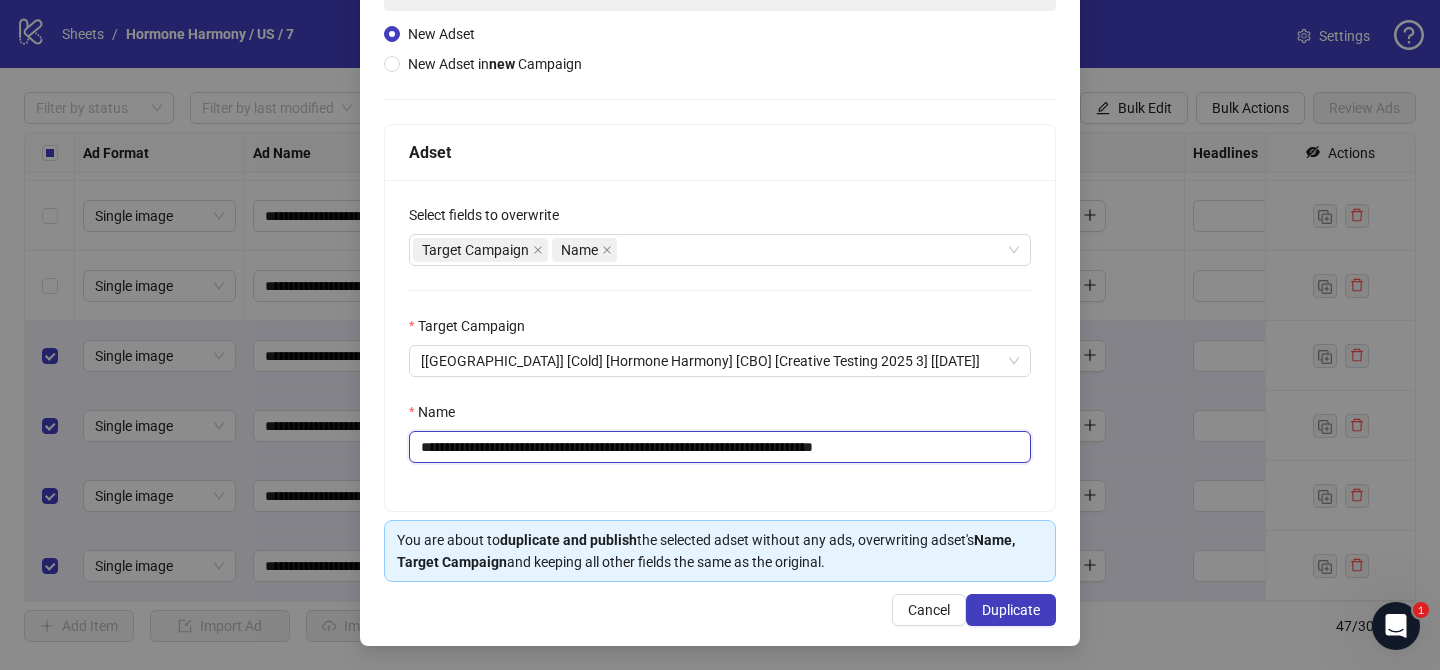 type on "**********" 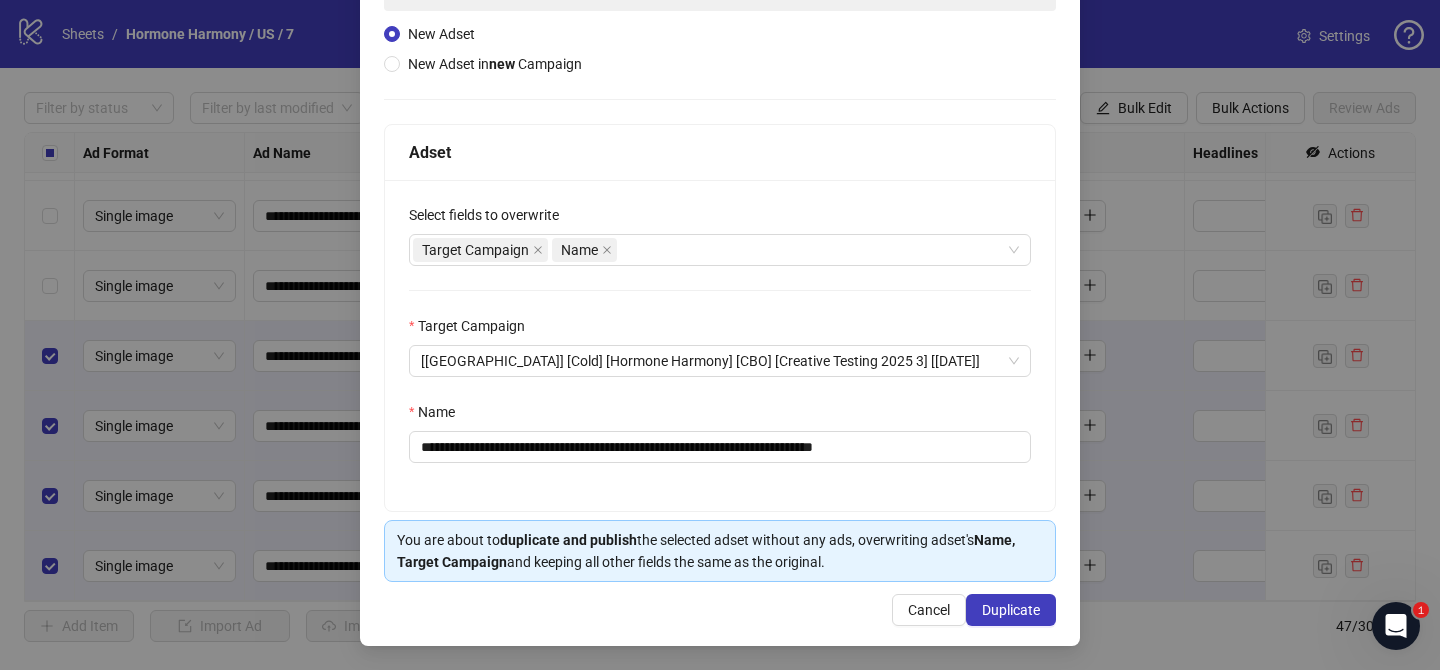 click on "**********" at bounding box center [720, 270] 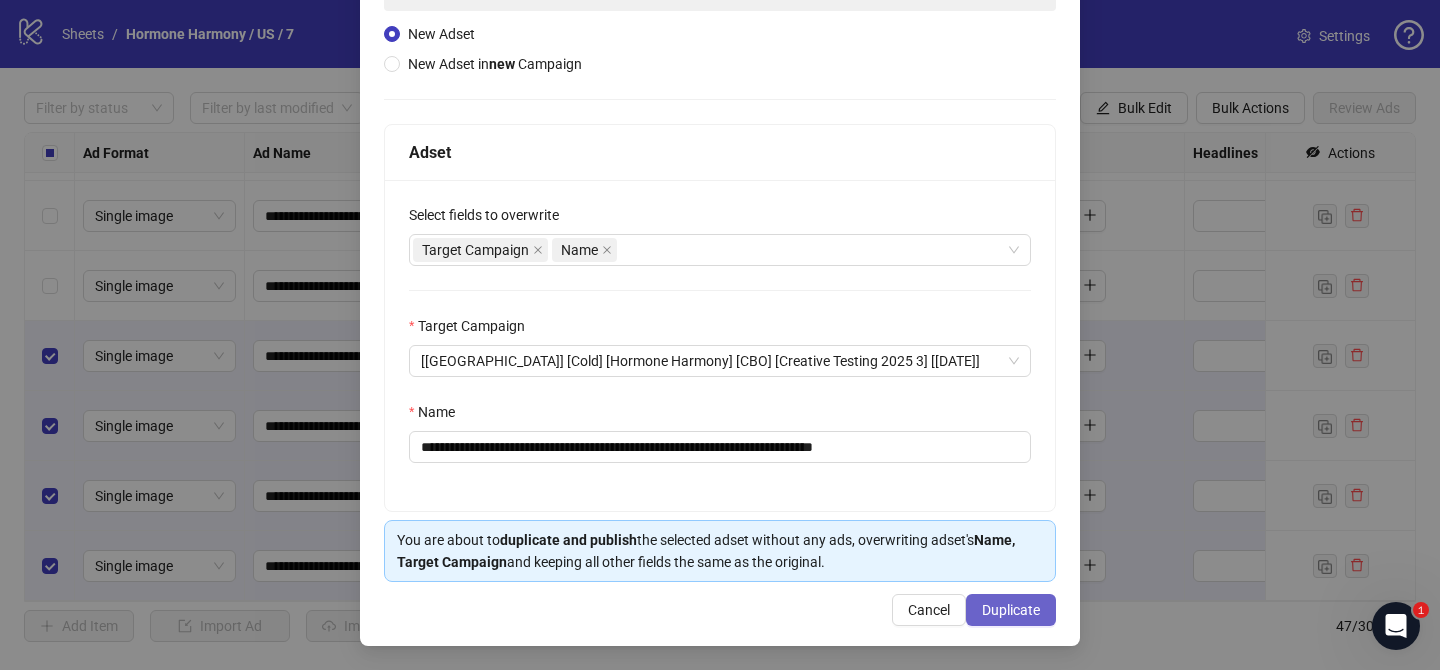 click on "Duplicate" at bounding box center [1011, 610] 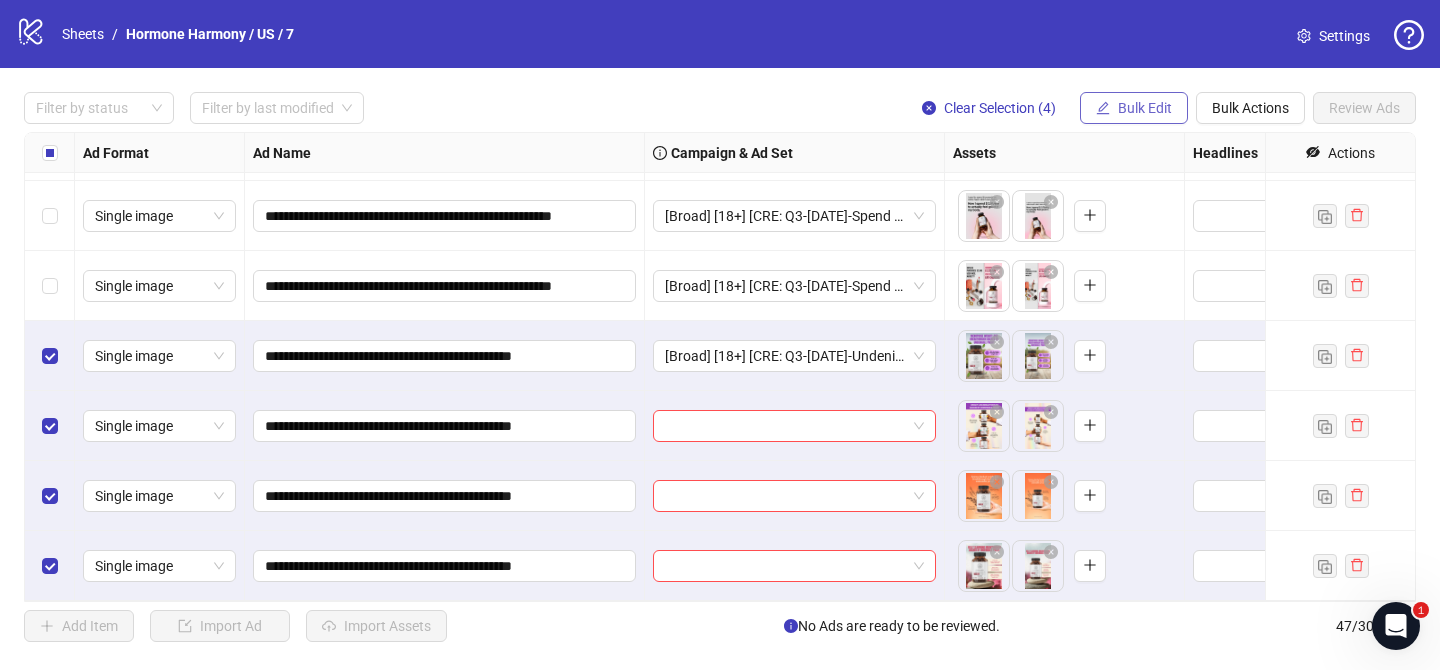 click on "Bulk Edit" at bounding box center [1145, 108] 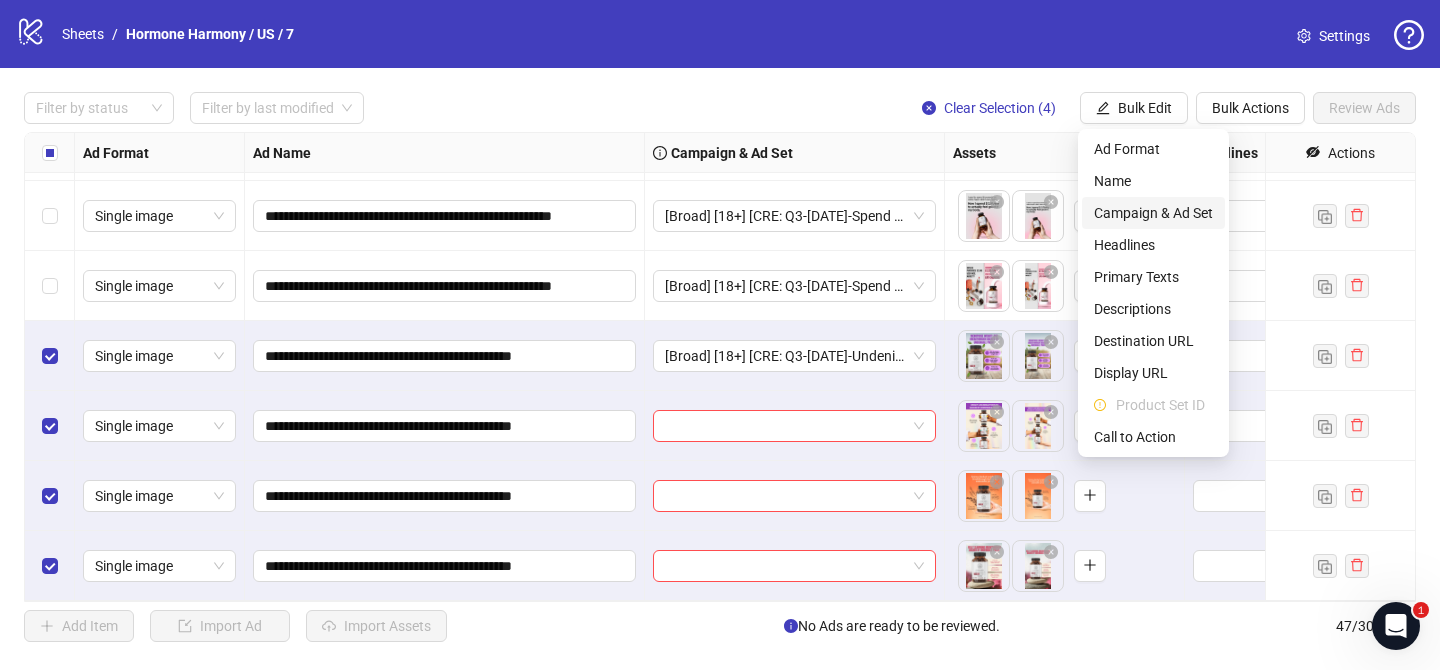 click on "Campaign & Ad Set" at bounding box center [1153, 213] 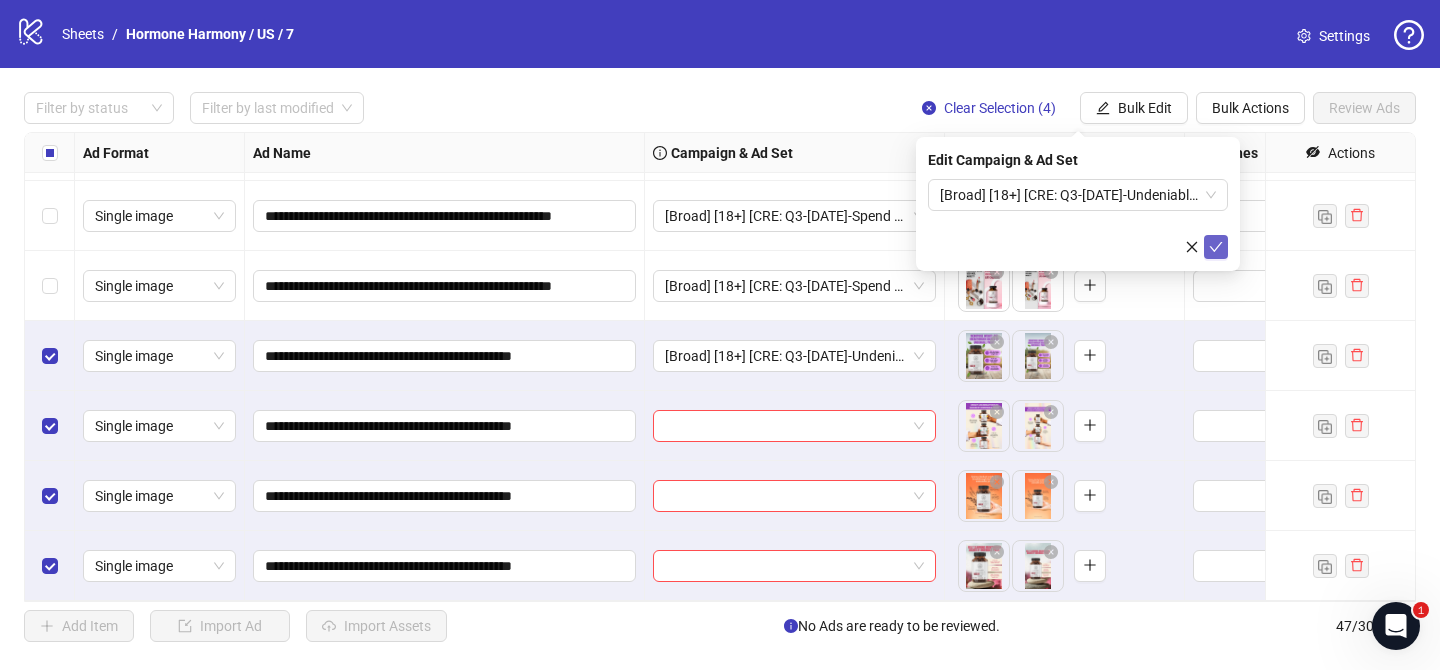 click 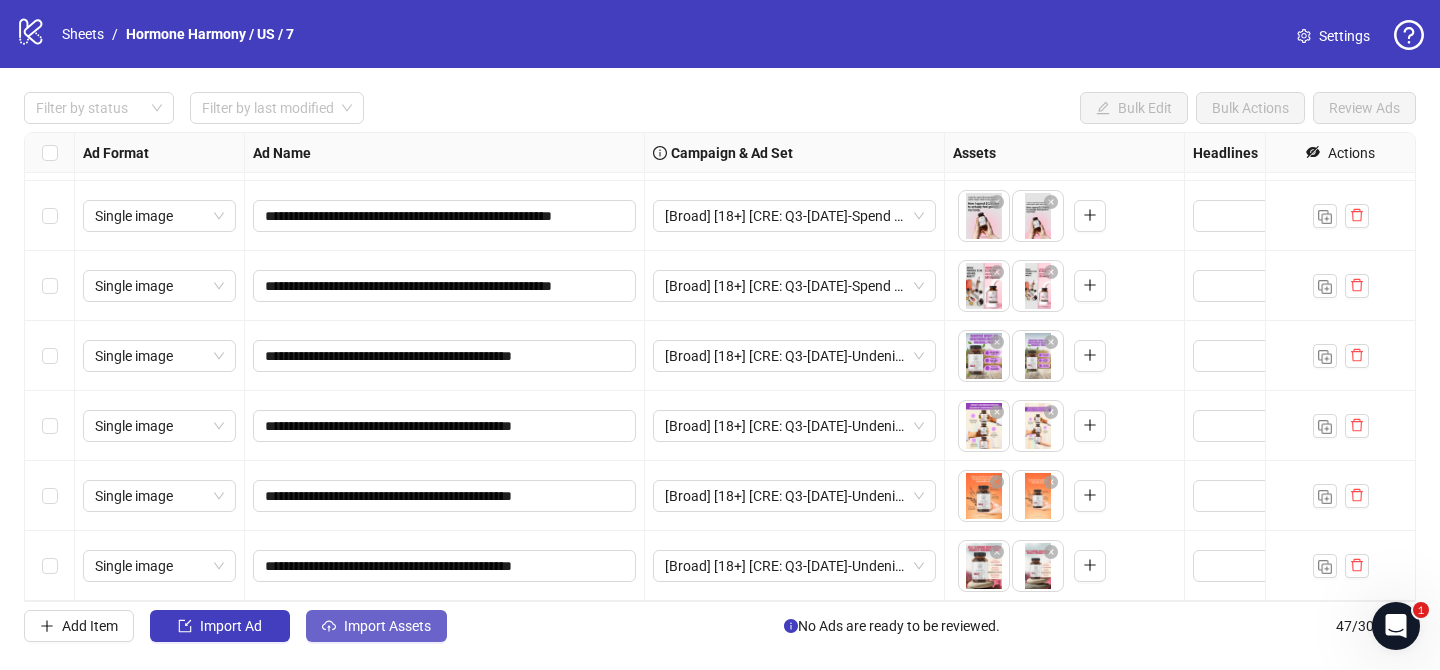 click on "Import Assets" at bounding box center (387, 626) 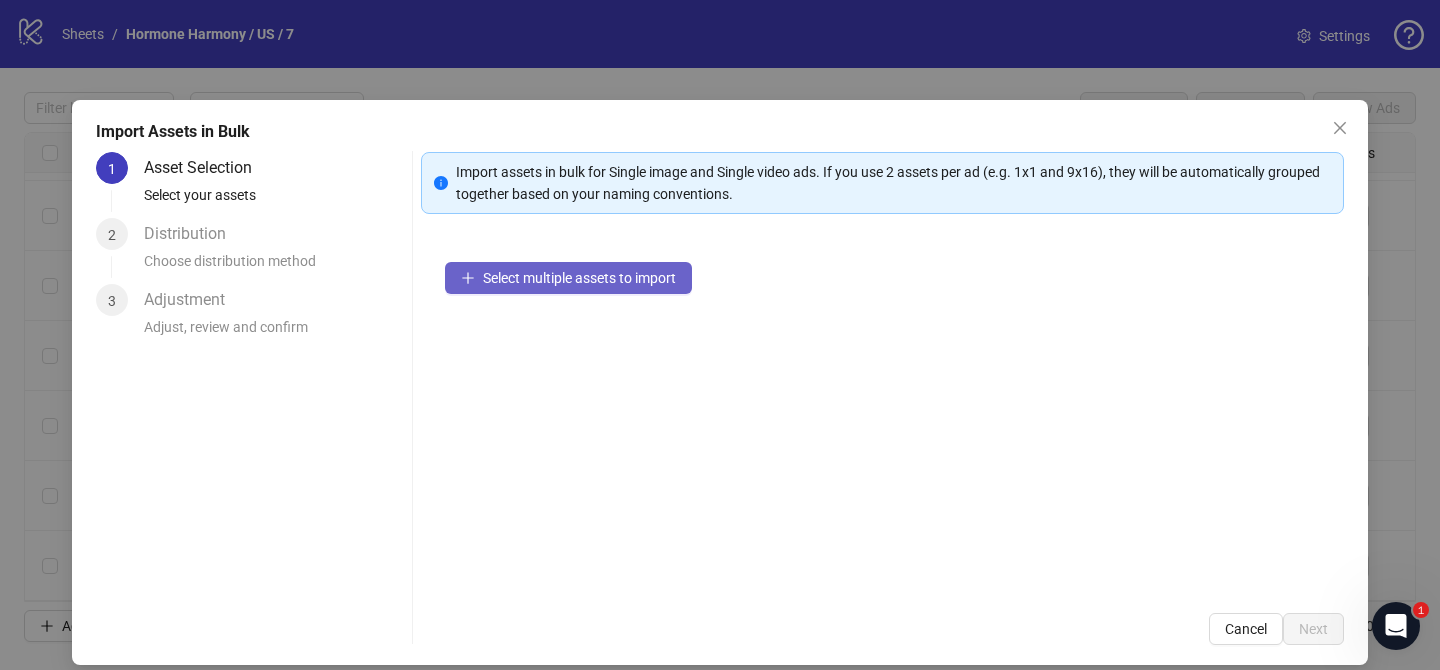 click on "Select multiple assets to import" at bounding box center (568, 278) 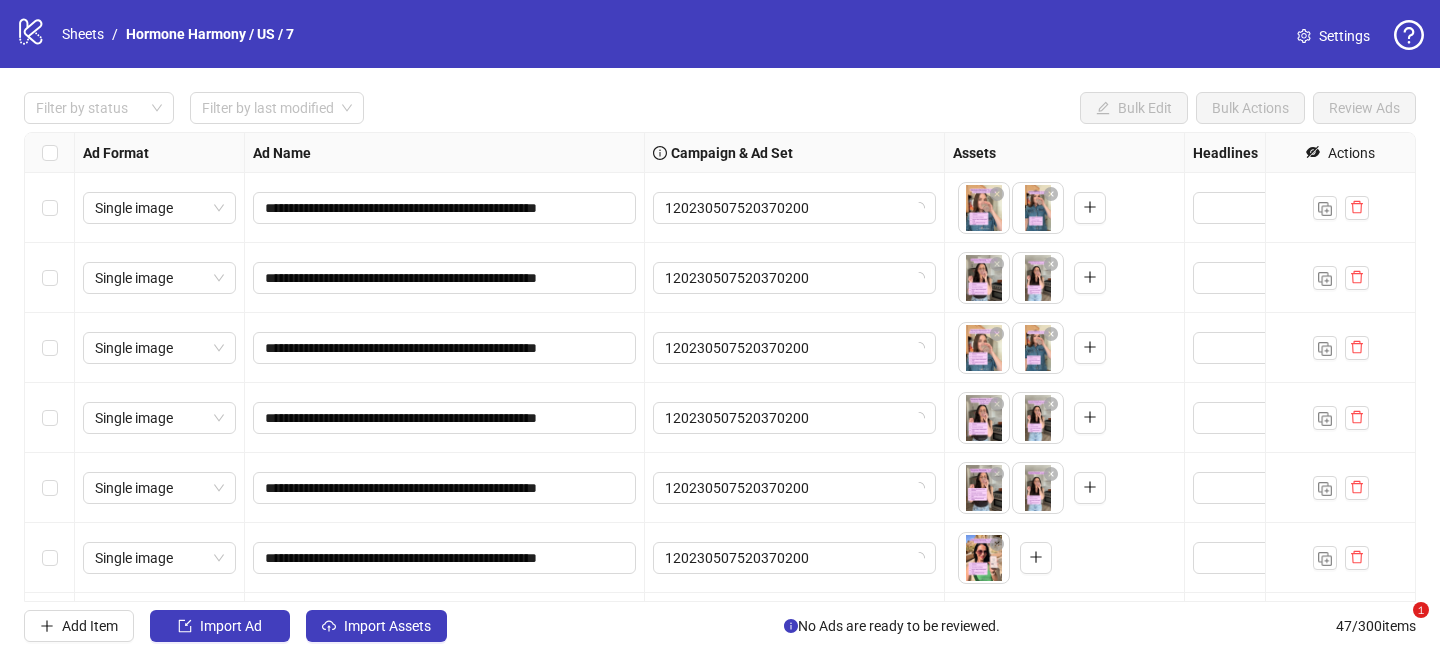 scroll, scrollTop: 0, scrollLeft: 0, axis: both 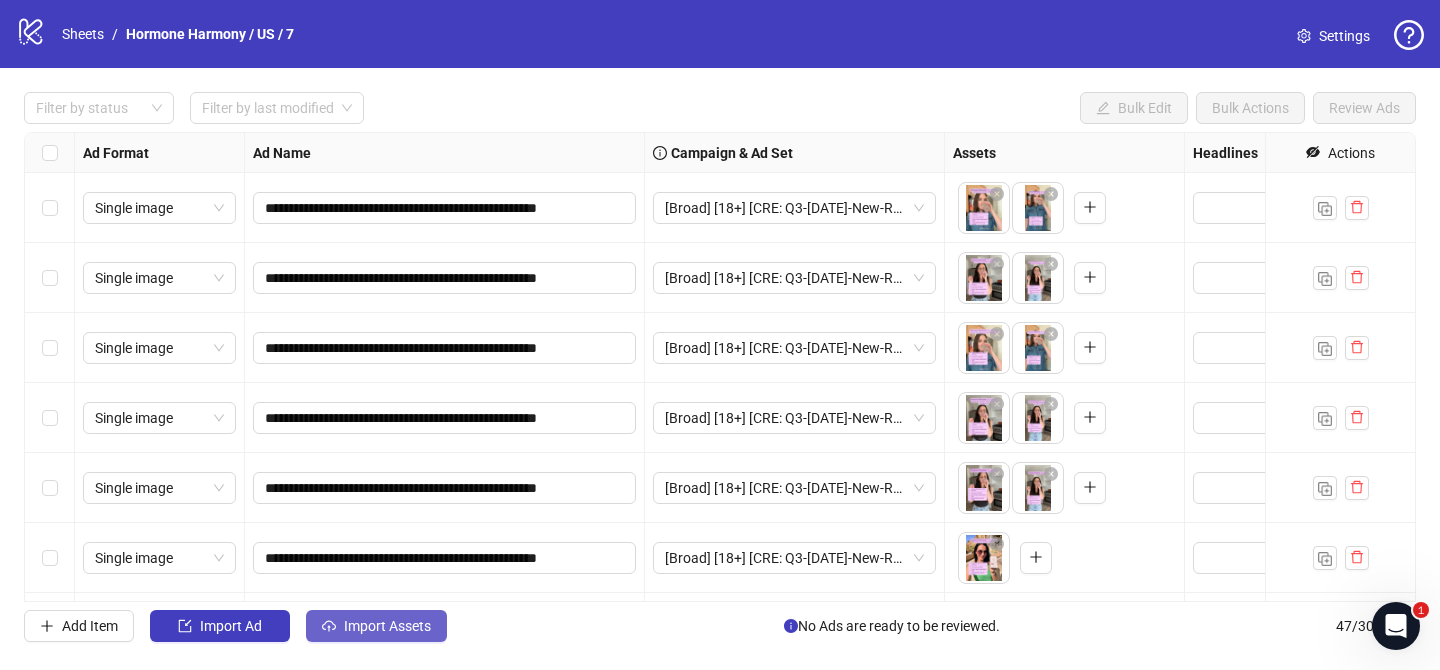 click on "Import Assets" at bounding box center [376, 626] 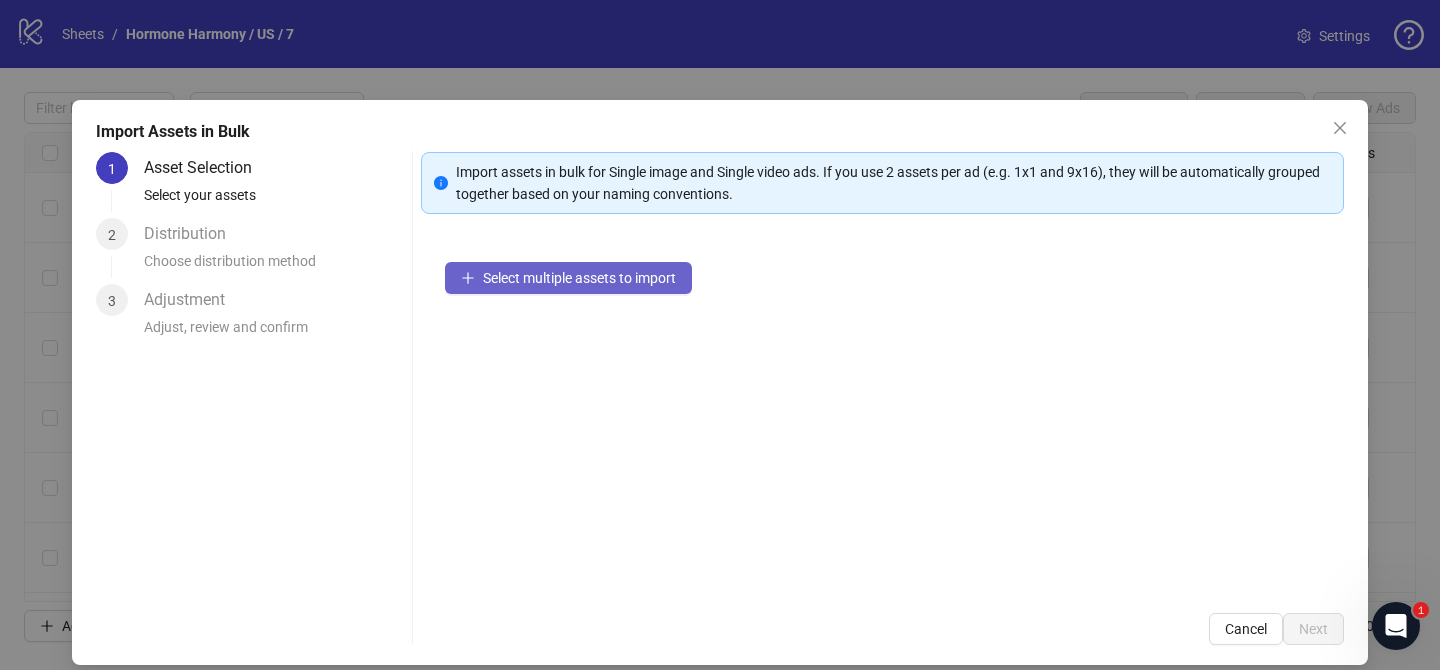 click on "Select multiple assets to import" at bounding box center (579, 278) 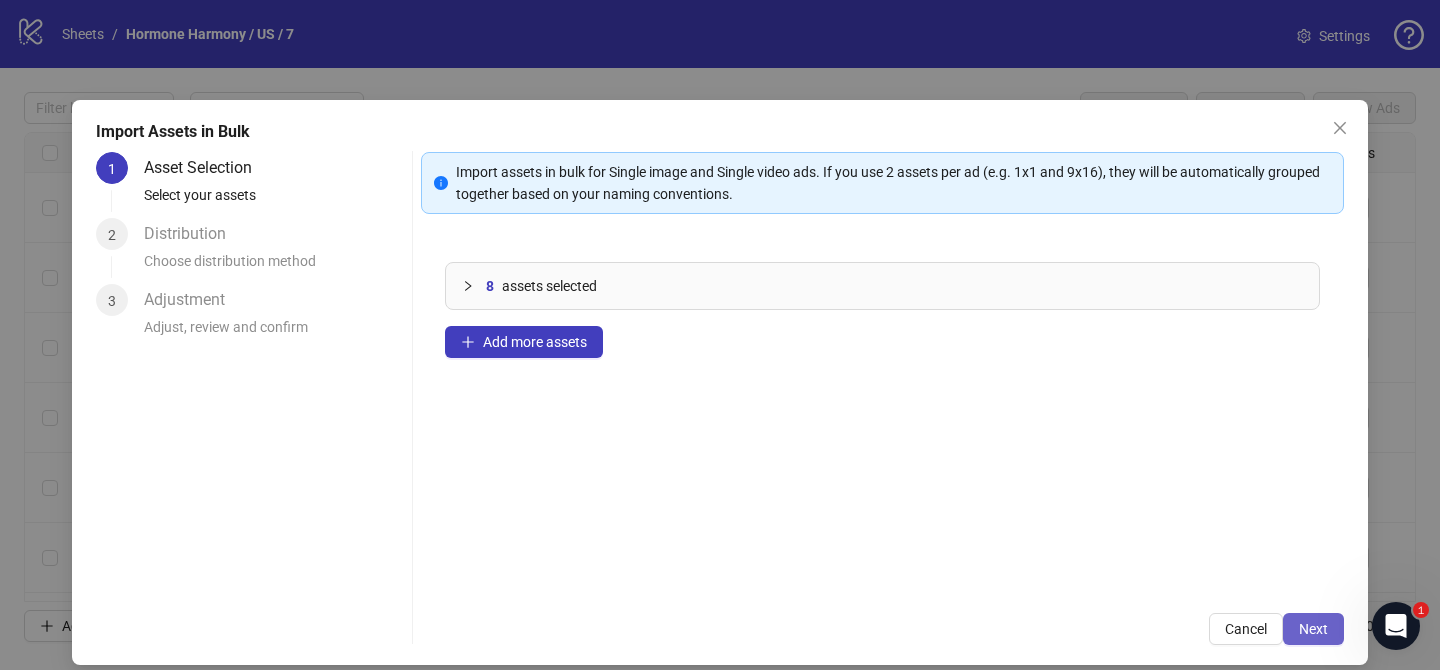 click on "Next" at bounding box center (1313, 629) 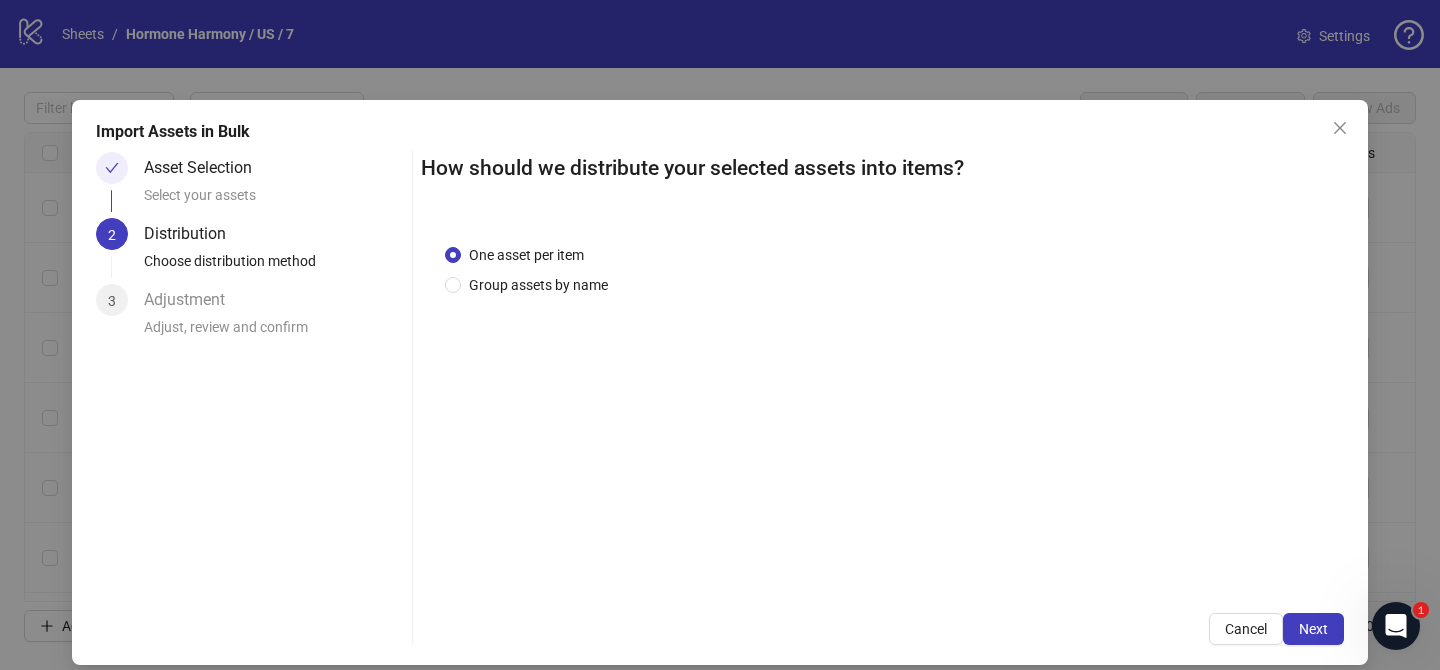 drag, startPoint x: 542, startPoint y: 282, endPoint x: 555, endPoint y: 308, distance: 29.068884 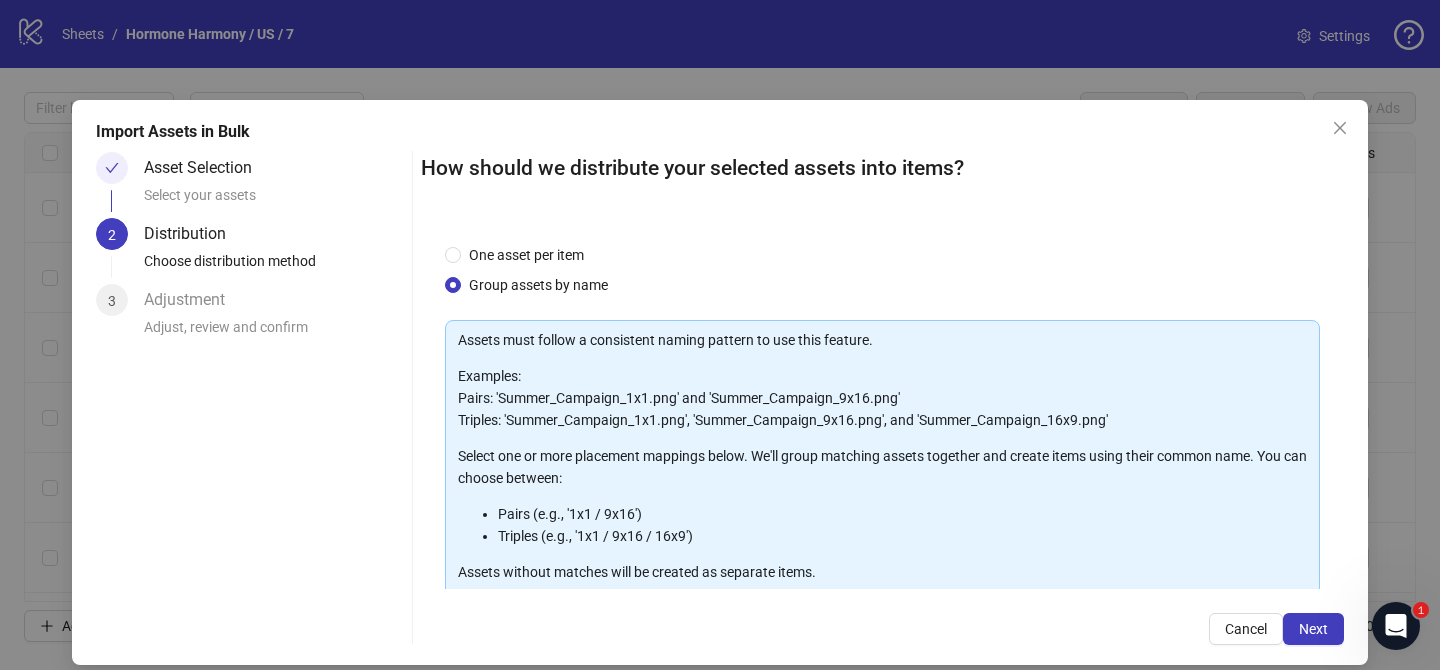 scroll, scrollTop: 216, scrollLeft: 0, axis: vertical 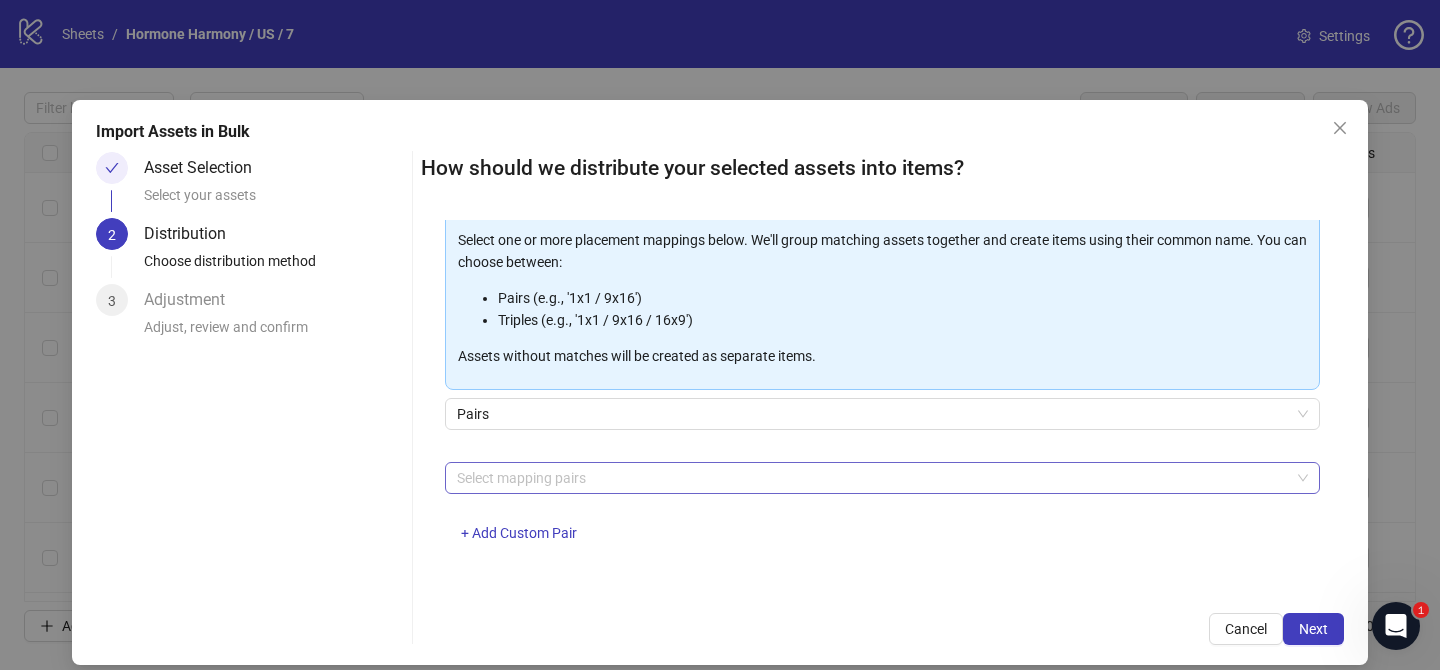 drag, startPoint x: 598, startPoint y: 475, endPoint x: 581, endPoint y: 466, distance: 19.235384 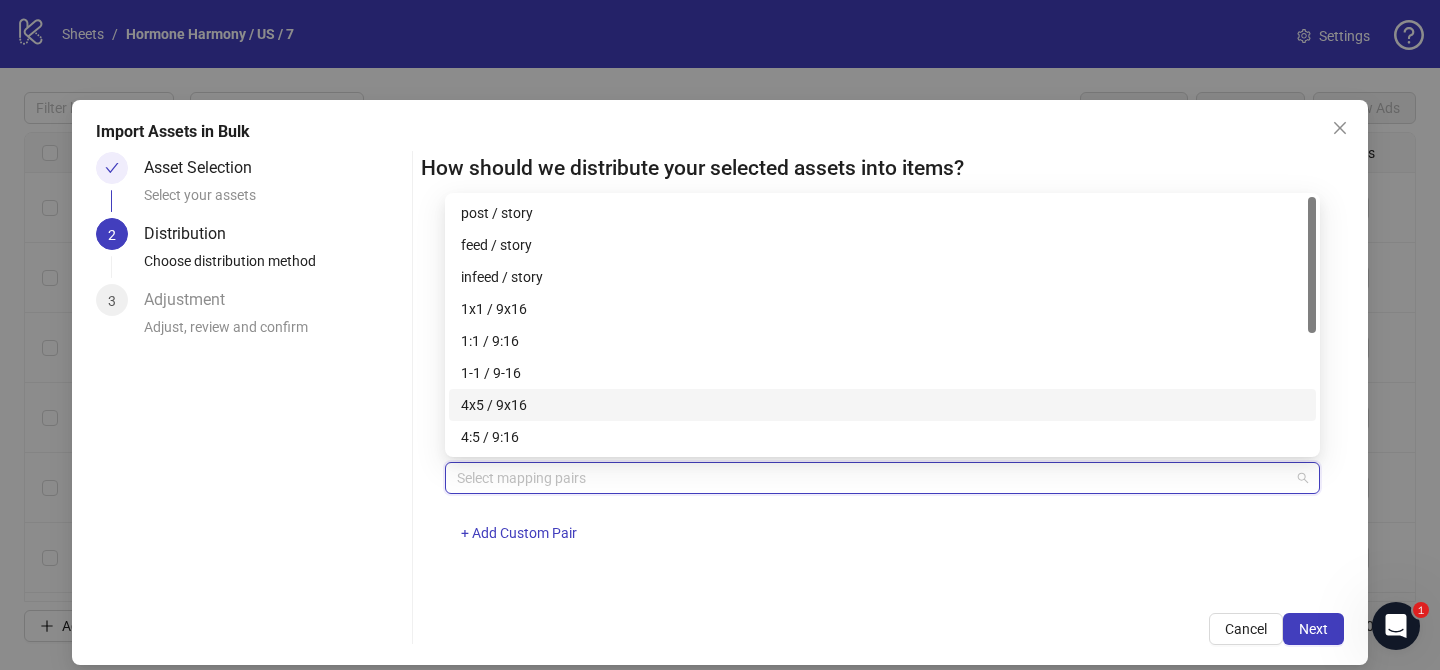 drag, startPoint x: 541, startPoint y: 396, endPoint x: 571, endPoint y: 402, distance: 30.594116 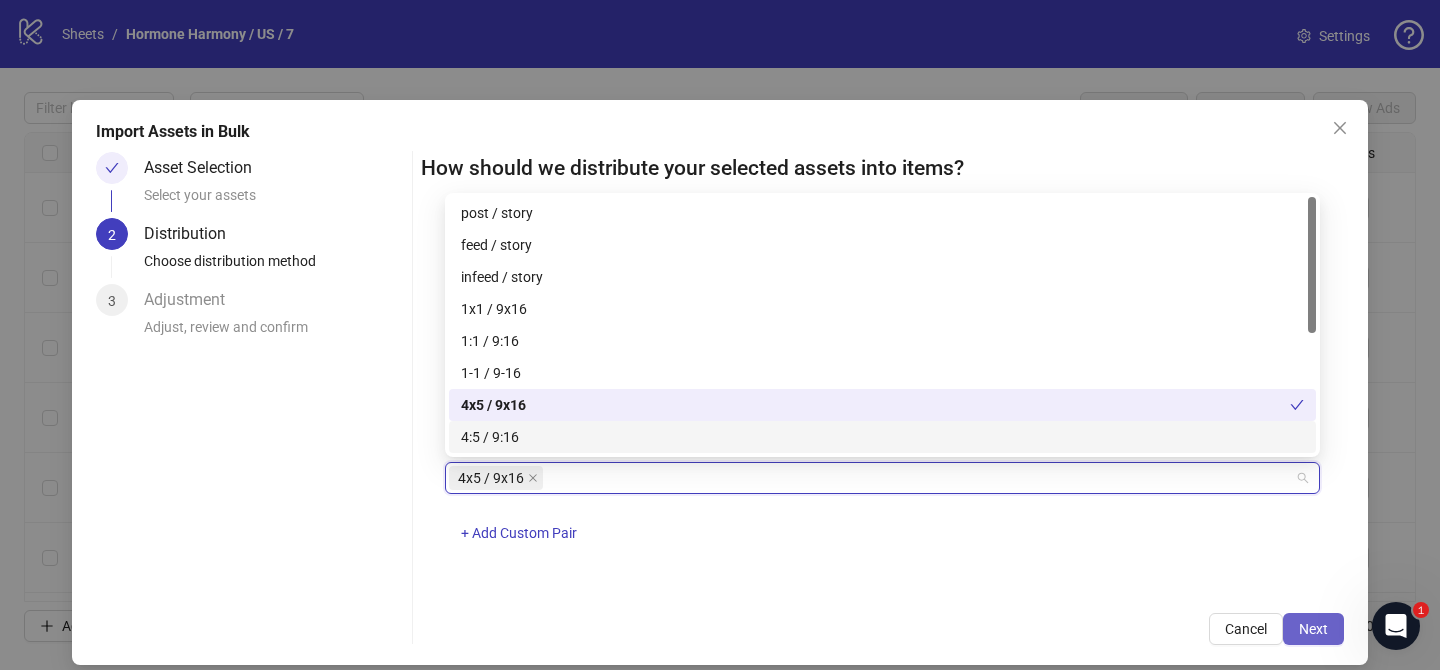 click on "Next" at bounding box center (1313, 629) 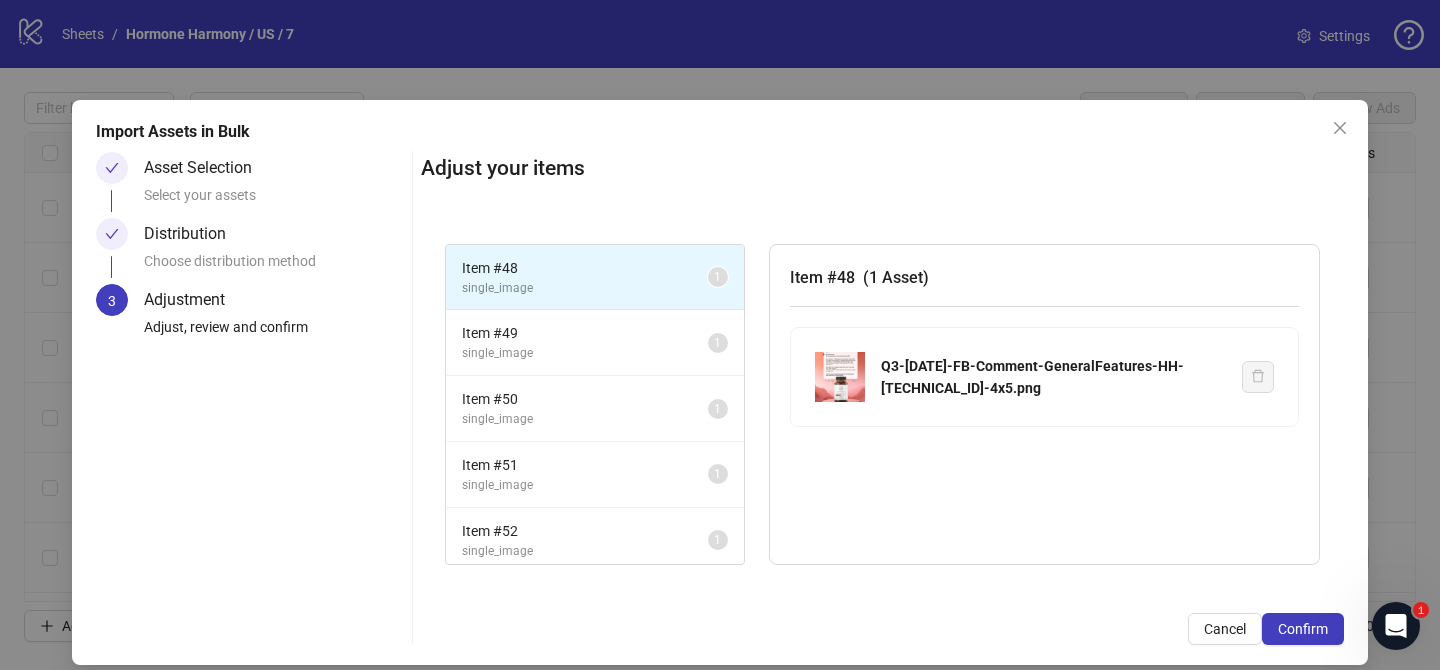 click on "Confirm" at bounding box center [1303, 629] 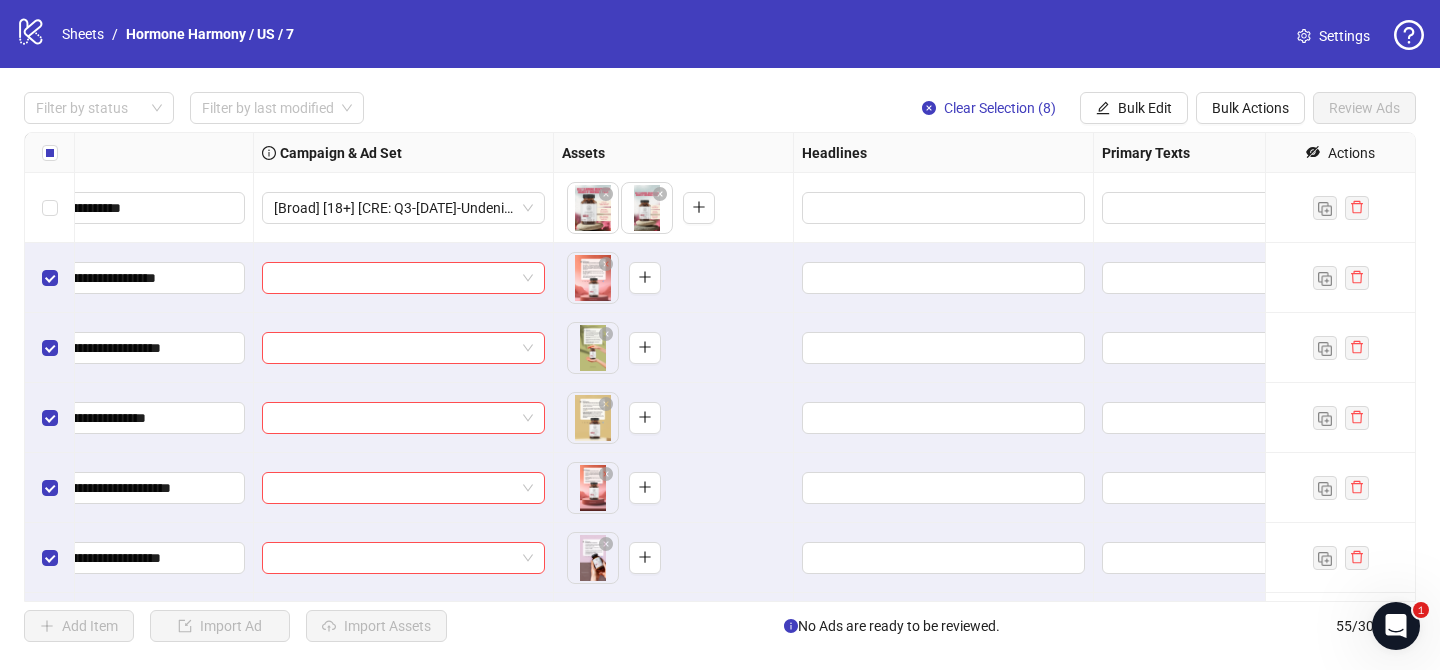 scroll, scrollTop: 3220, scrollLeft: 0, axis: vertical 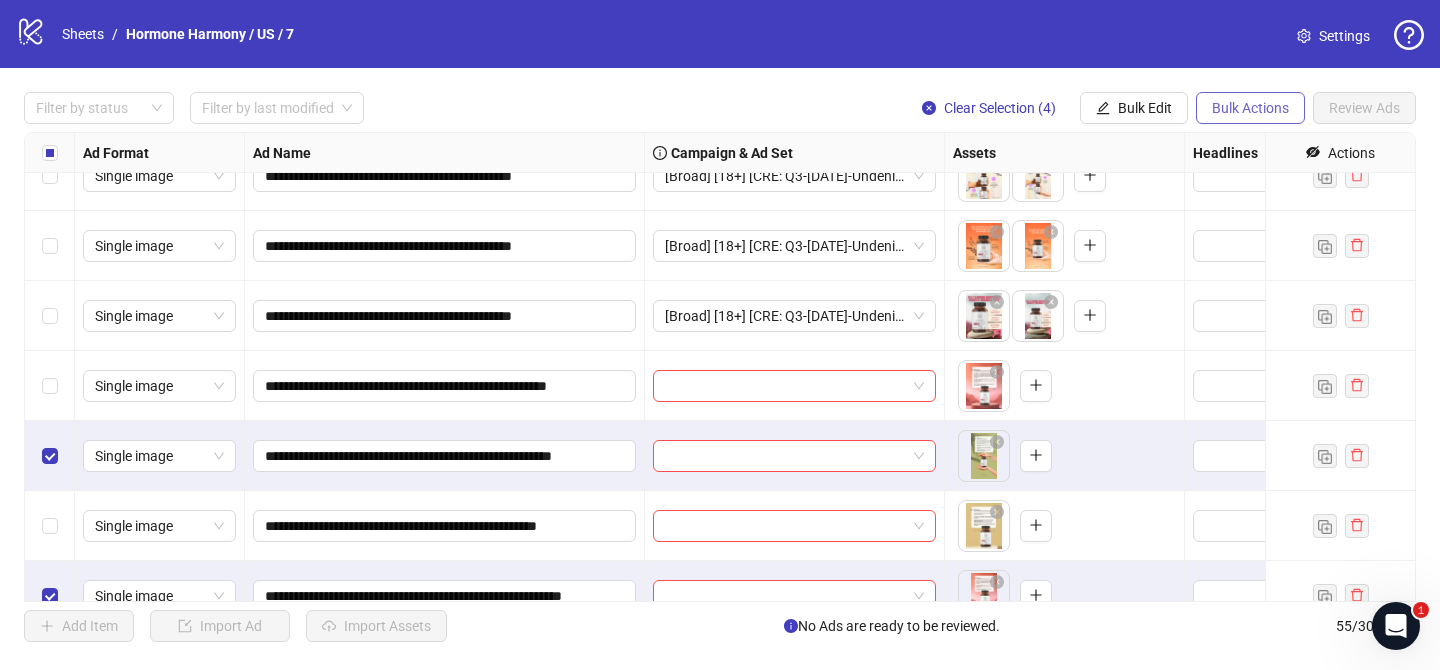 click on "Bulk Actions" at bounding box center [1250, 108] 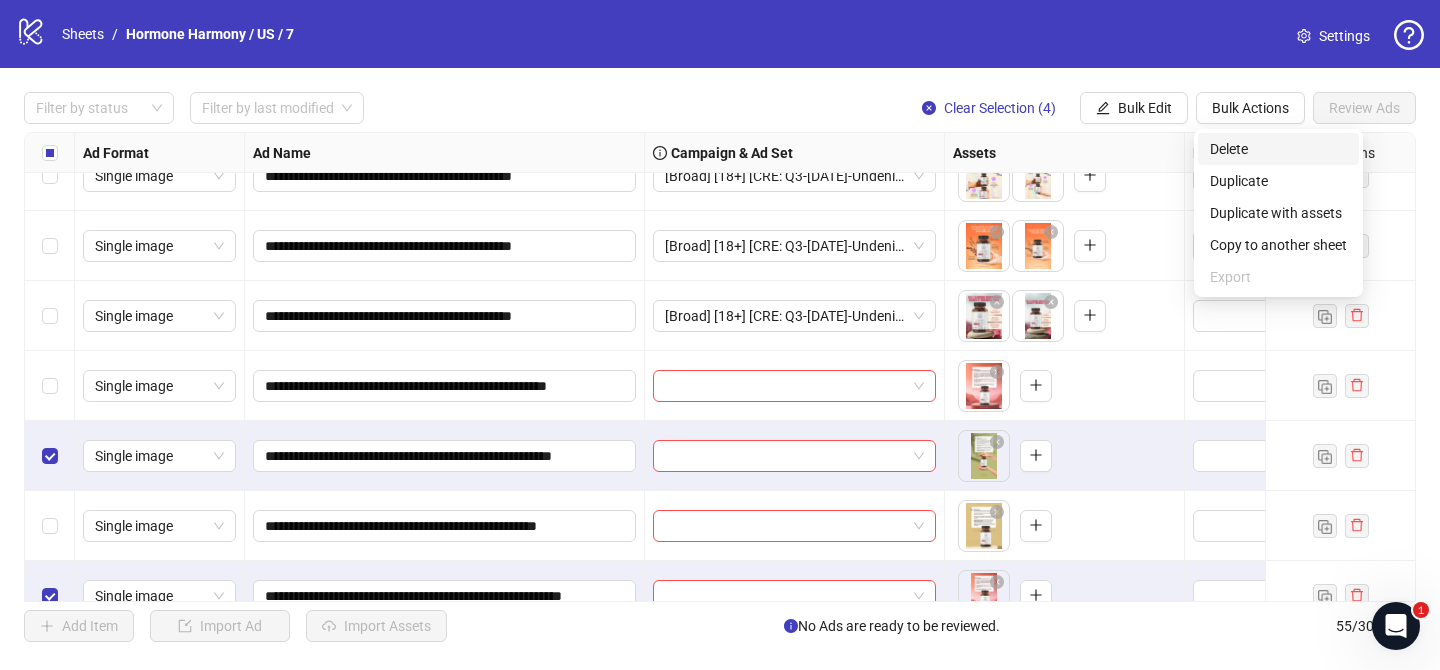 click on "Delete" at bounding box center (1278, 149) 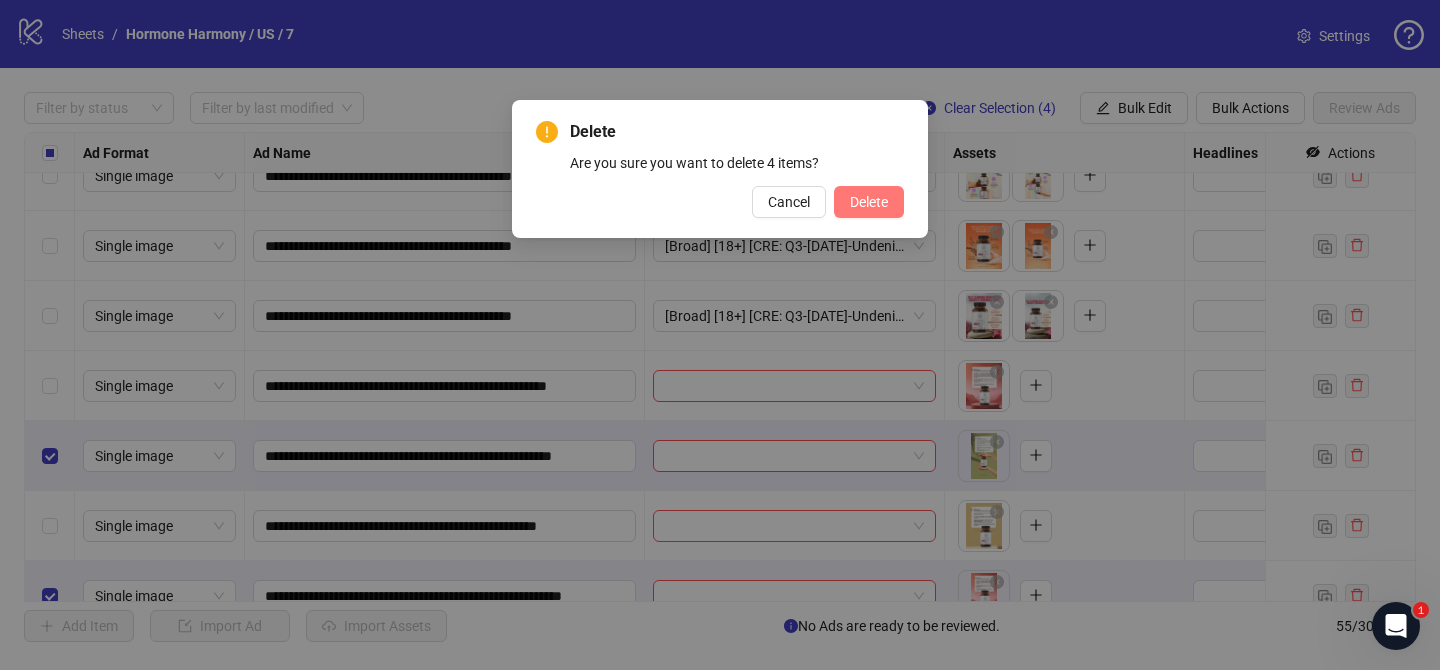 click on "Delete" at bounding box center [869, 202] 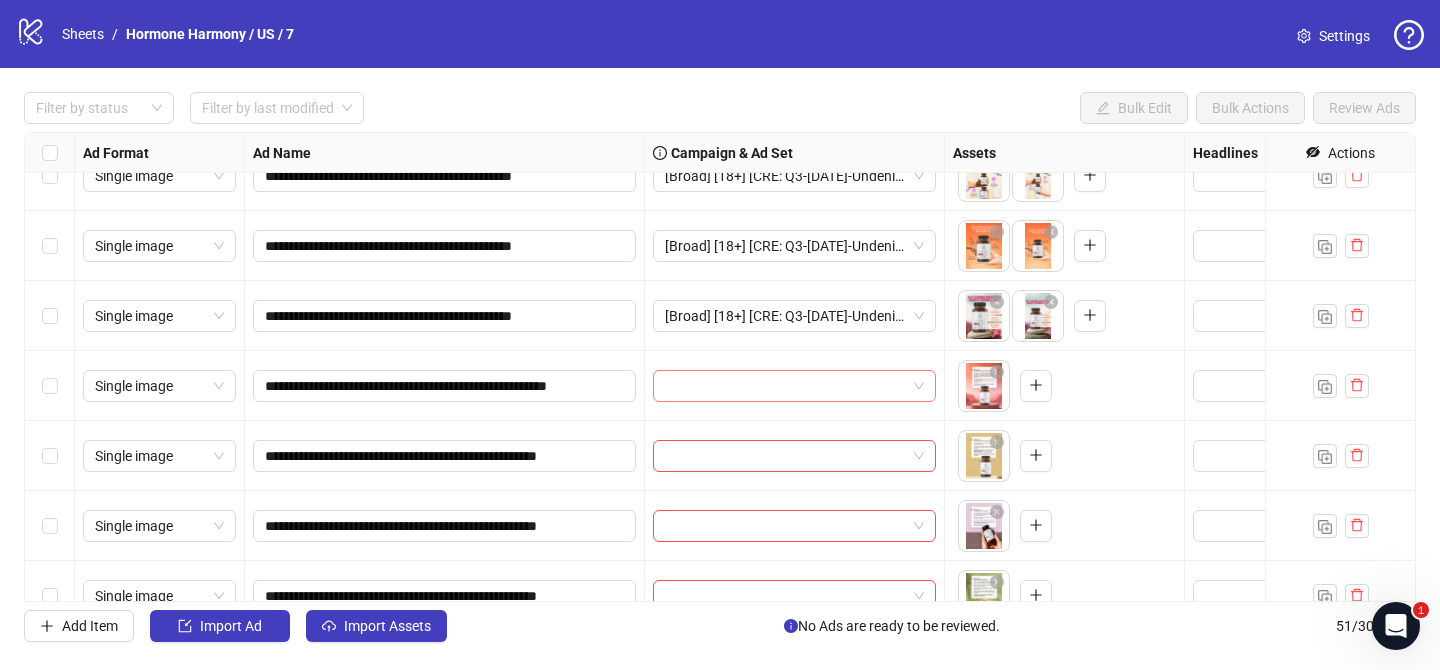 click at bounding box center (785, 386) 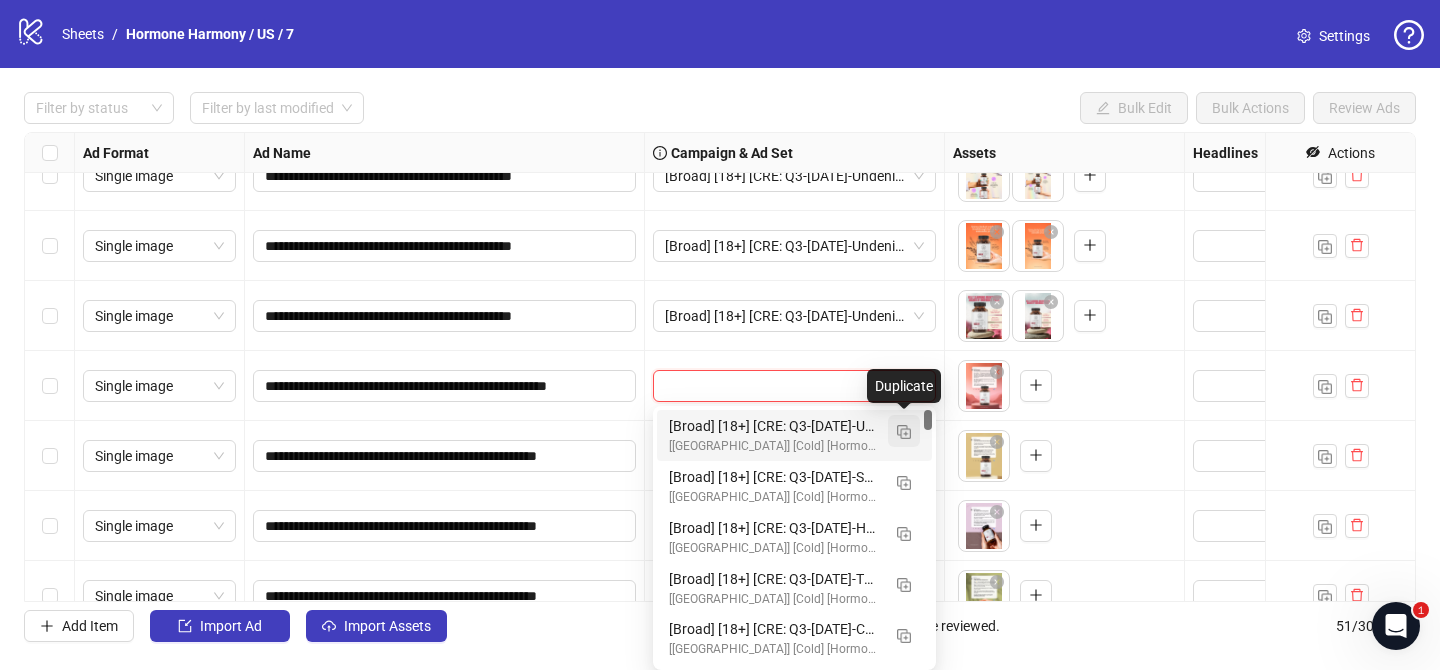 click at bounding box center (904, 431) 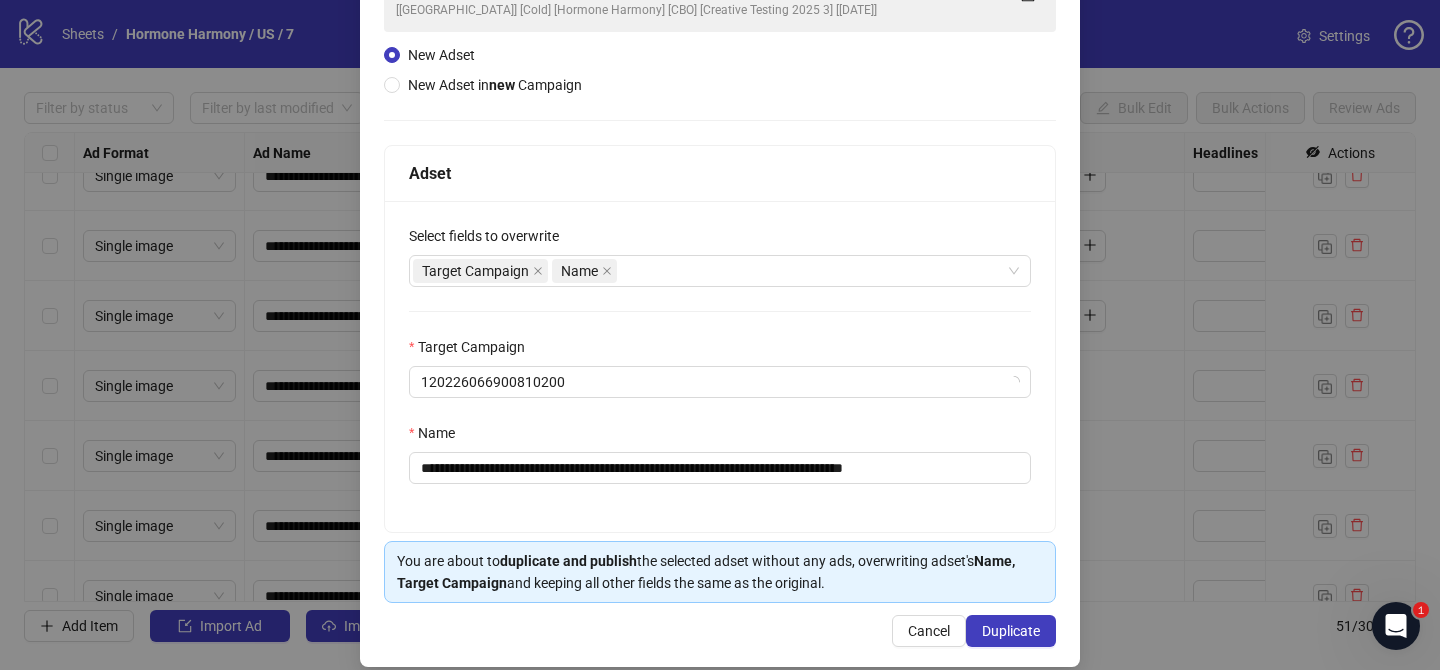 scroll, scrollTop: 187, scrollLeft: 0, axis: vertical 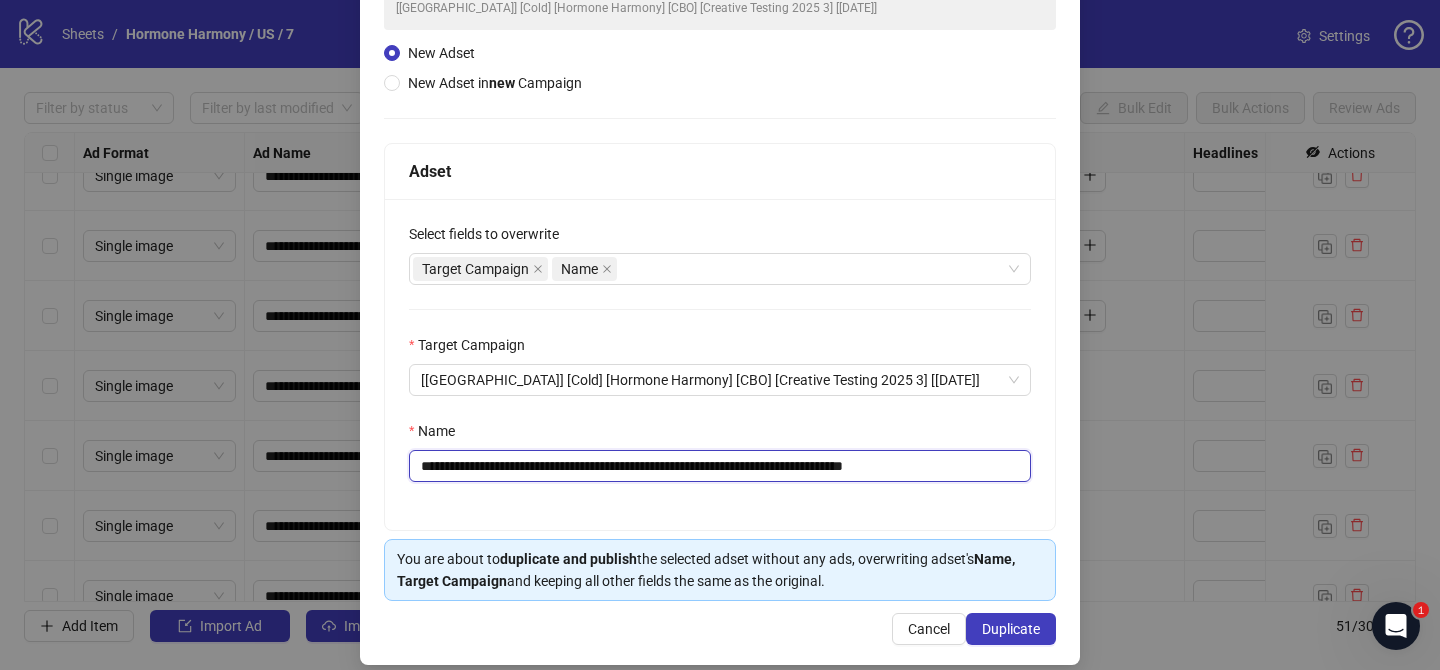 drag, startPoint x: 540, startPoint y: 469, endPoint x: 836, endPoint y: 463, distance: 296.0608 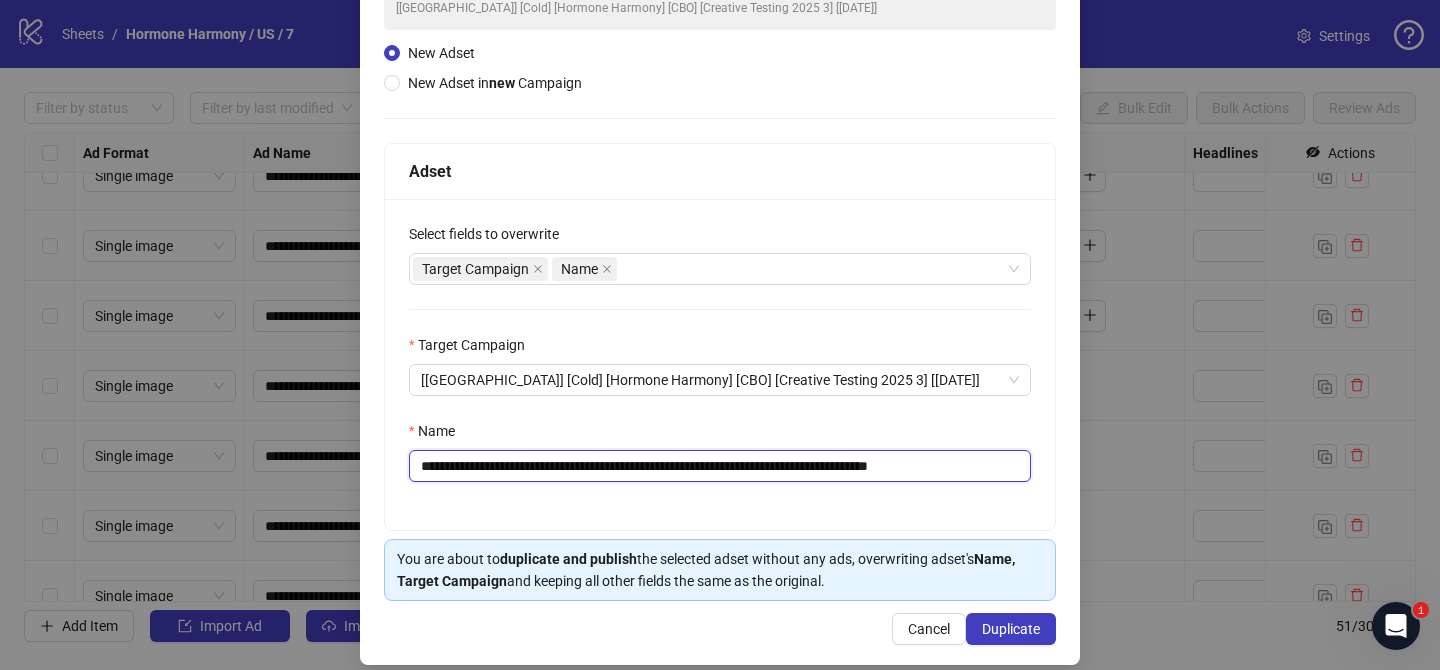 drag, startPoint x: 996, startPoint y: 470, endPoint x: 1025, endPoint y: 470, distance: 29 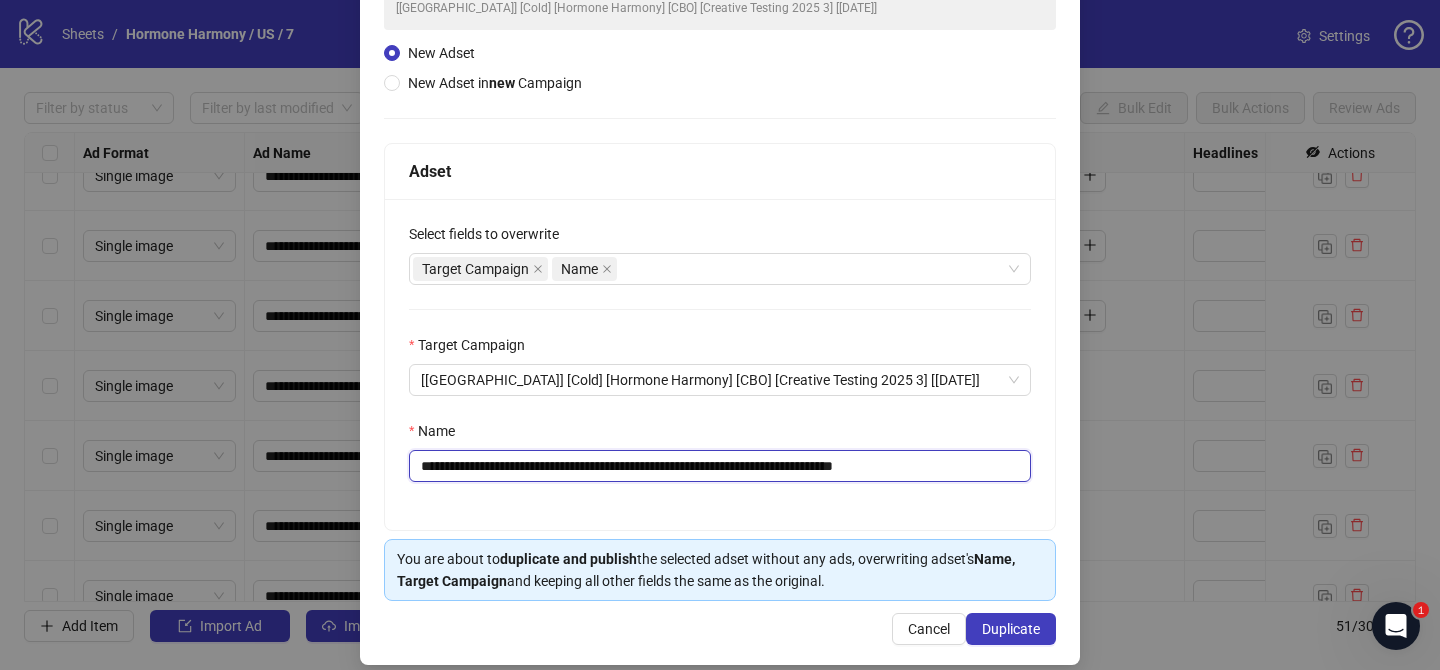 scroll, scrollTop: 207, scrollLeft: 0, axis: vertical 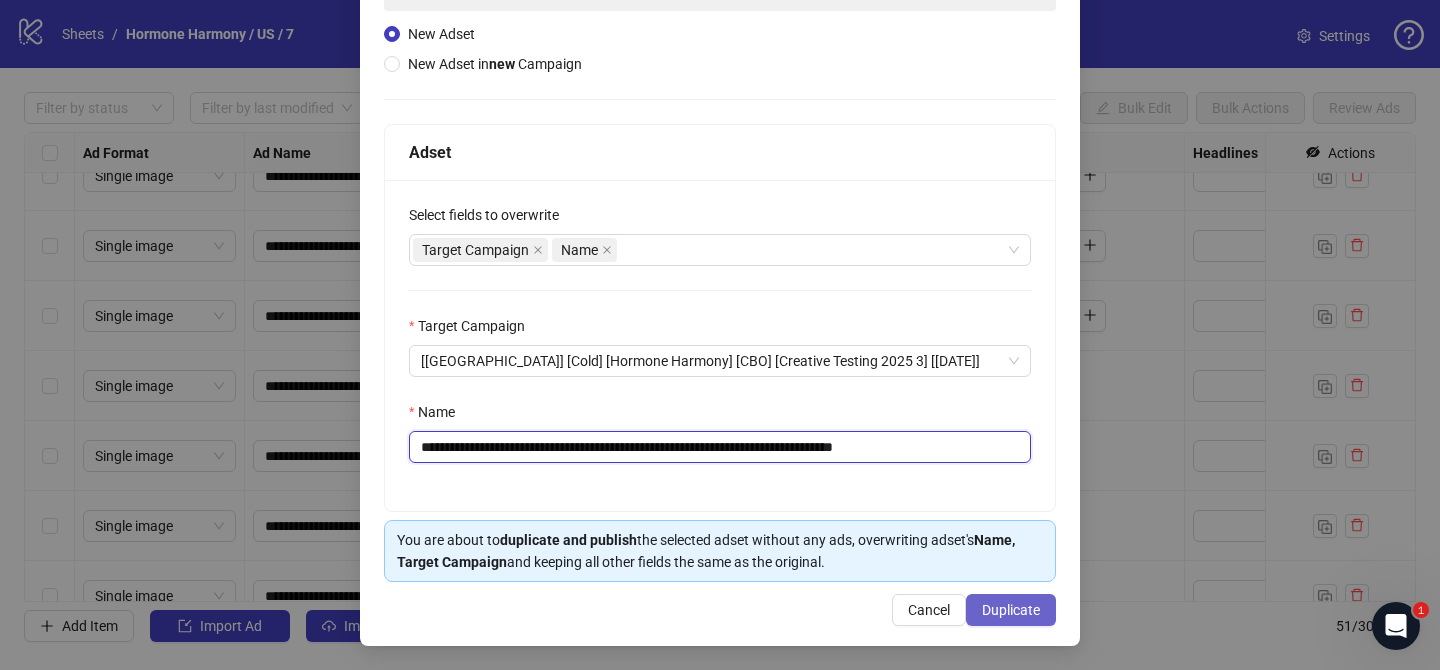 type on "**********" 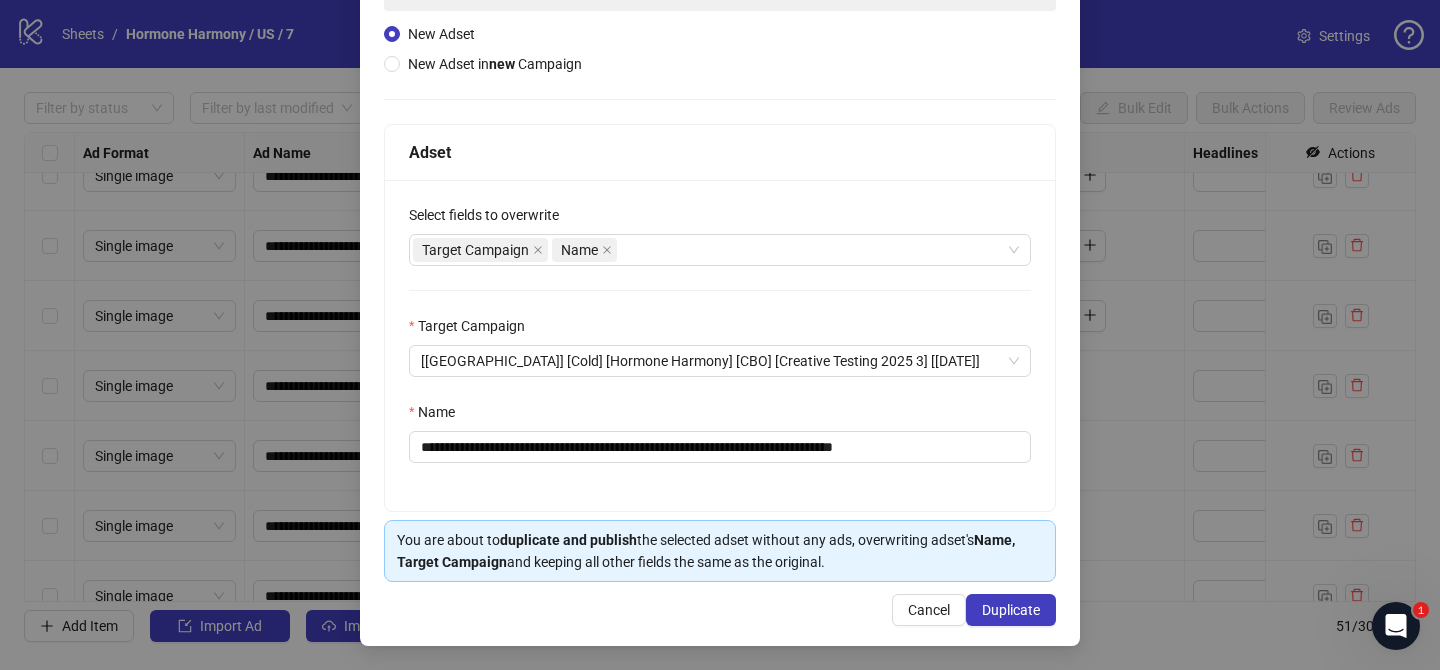 drag, startPoint x: 1016, startPoint y: 612, endPoint x: 890, endPoint y: 401, distance: 245.75801 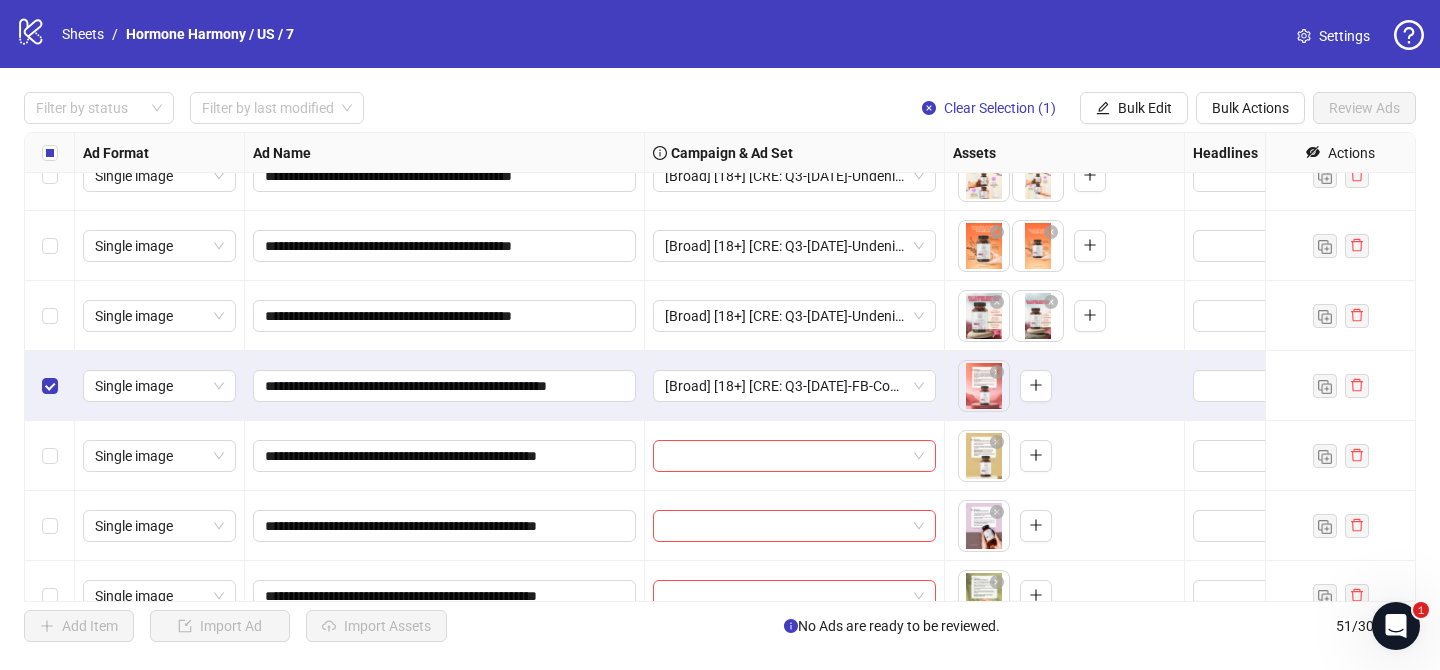 scroll, scrollTop: 3142, scrollLeft: 0, axis: vertical 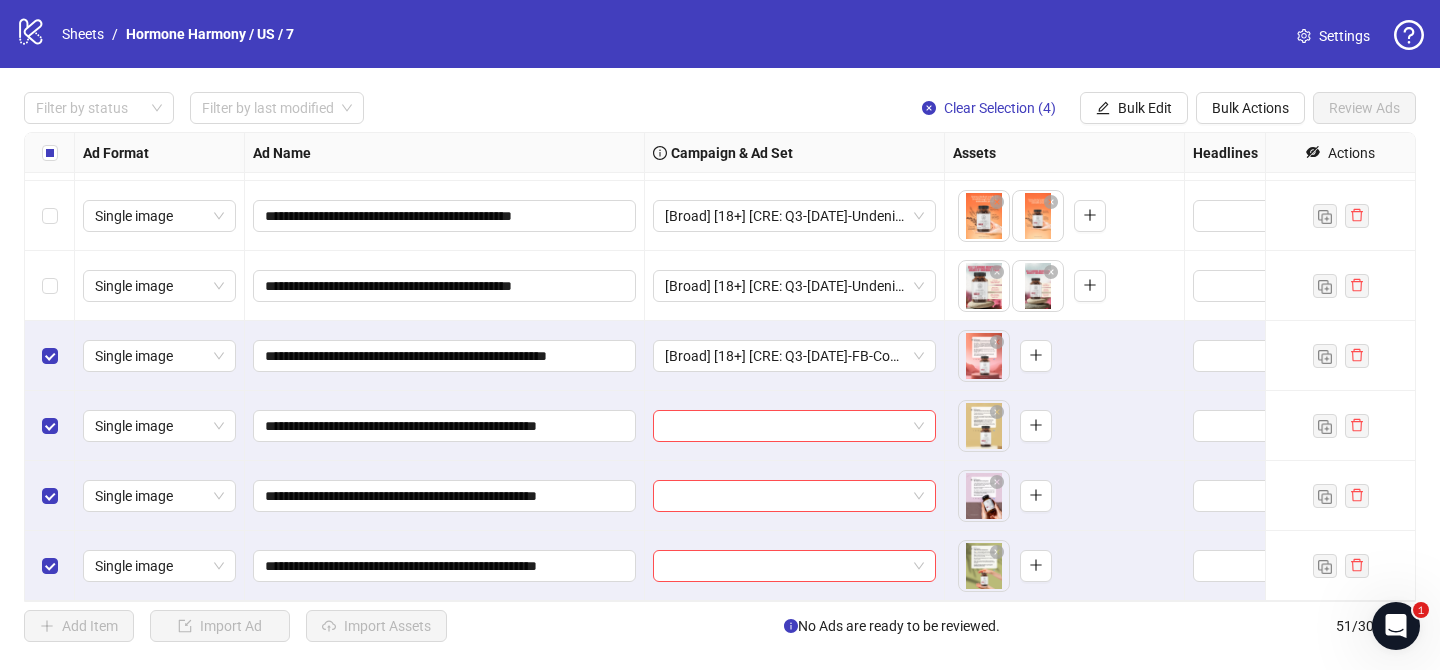 click on "Bulk Edit" at bounding box center (1134, 108) 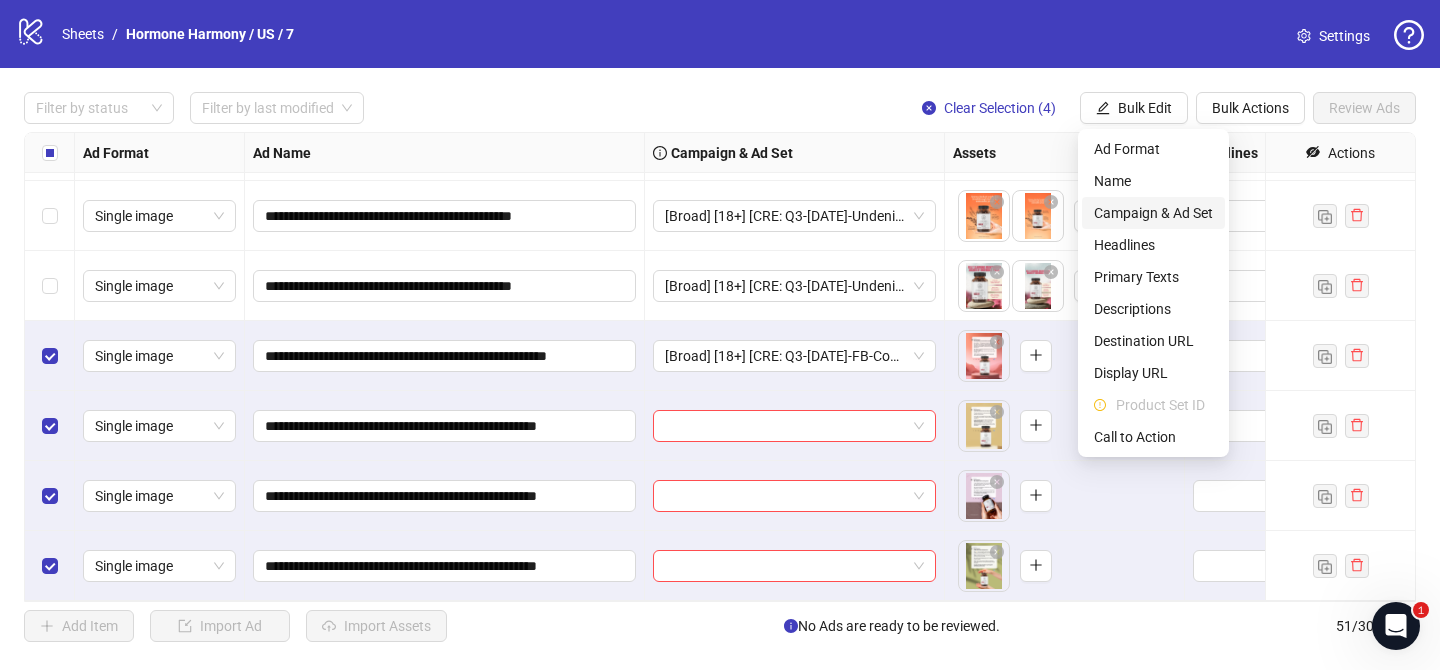click on "Campaign & Ad Set" at bounding box center (1153, 213) 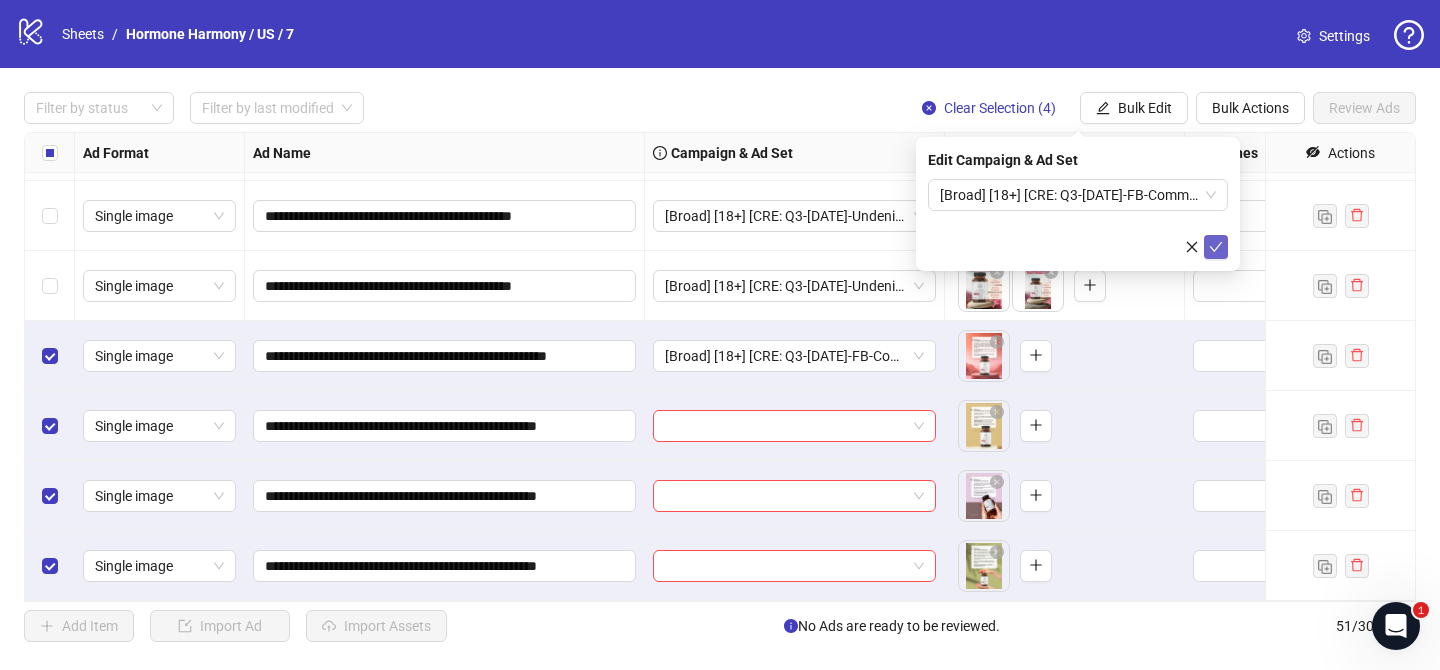 drag, startPoint x: 1210, startPoint y: 252, endPoint x: 993, endPoint y: 229, distance: 218.21548 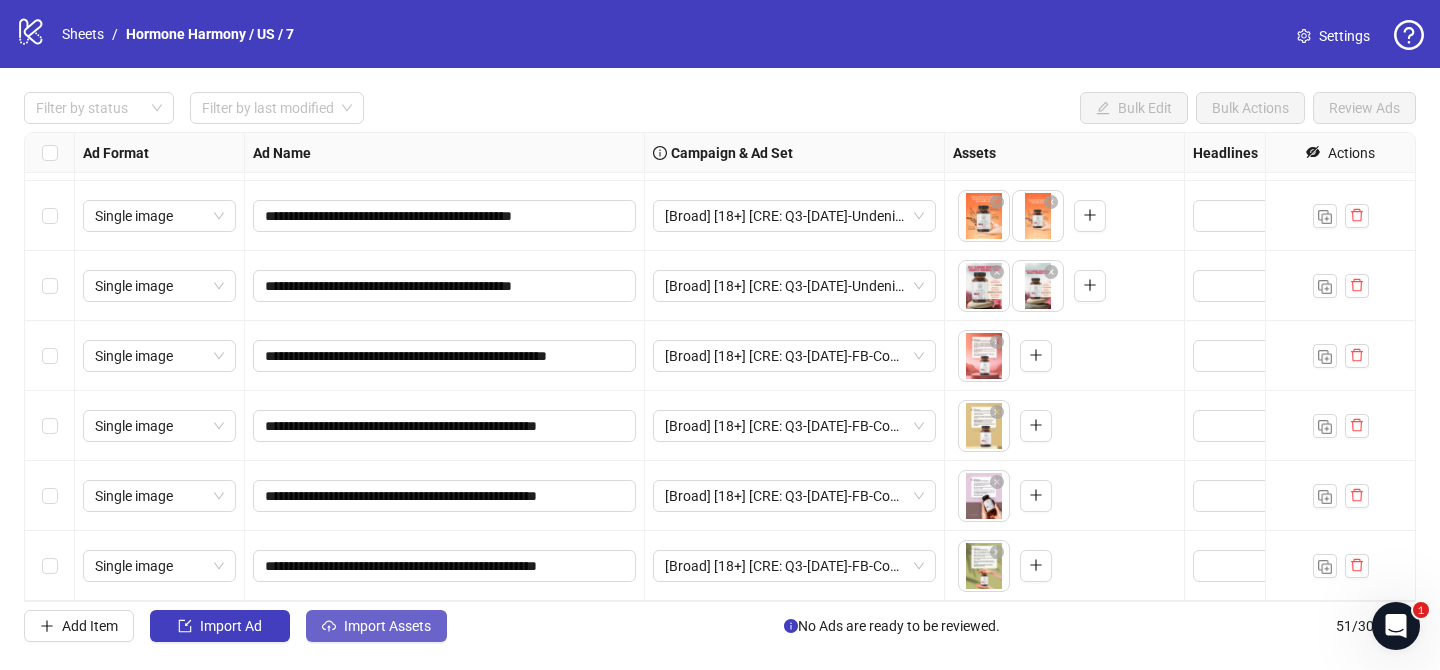 click on "Import Assets" at bounding box center (387, 626) 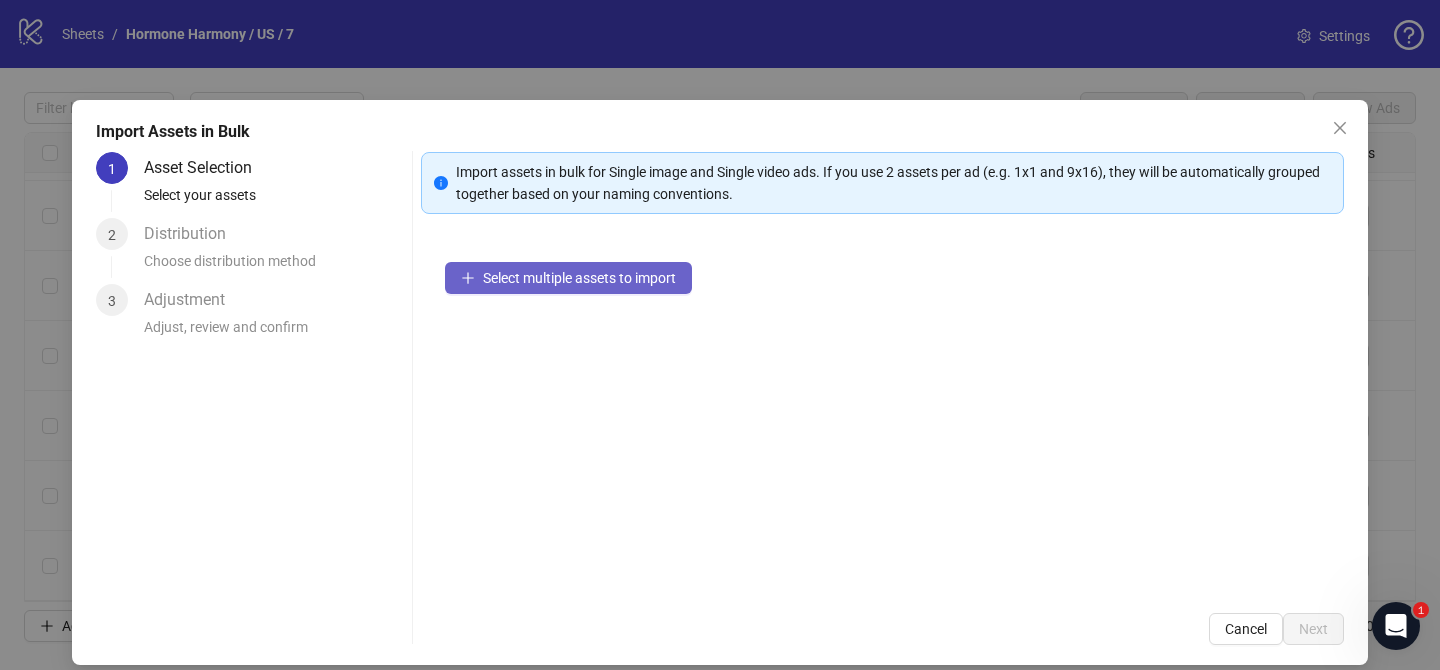 click on "Select multiple assets to import" at bounding box center [579, 278] 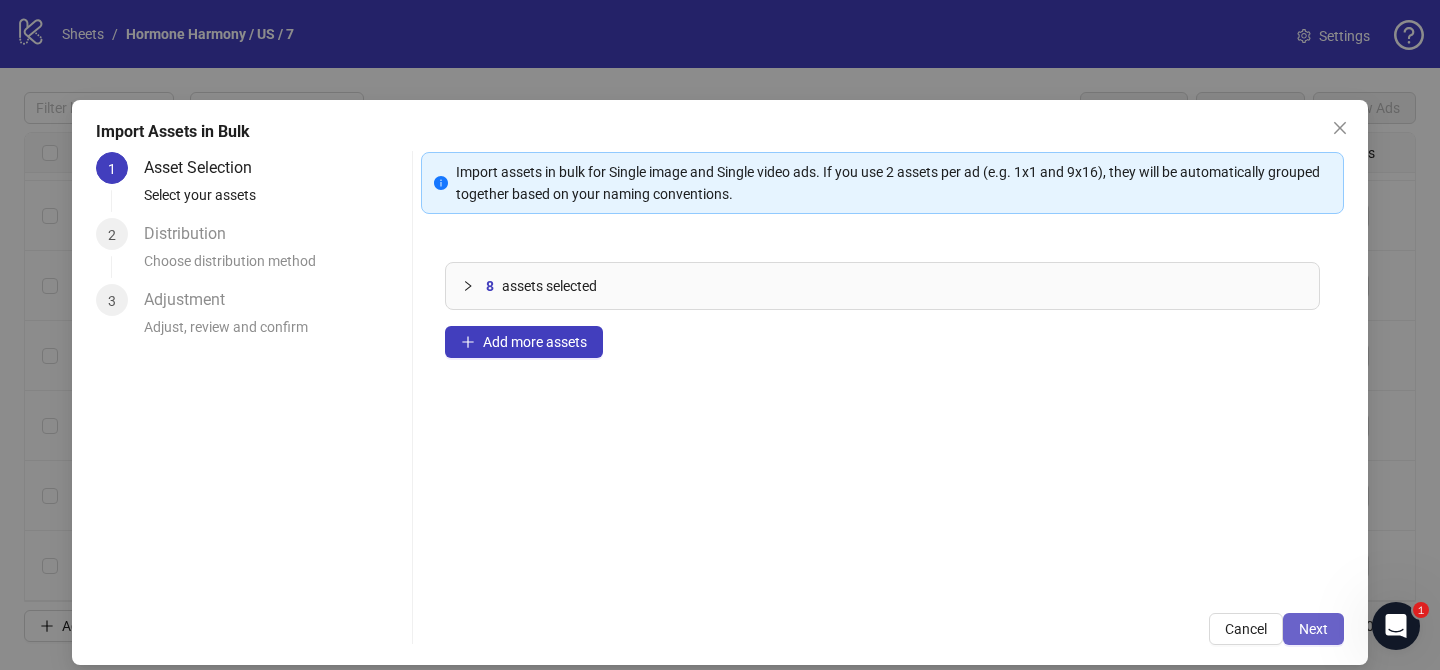 click on "Next" at bounding box center (1313, 629) 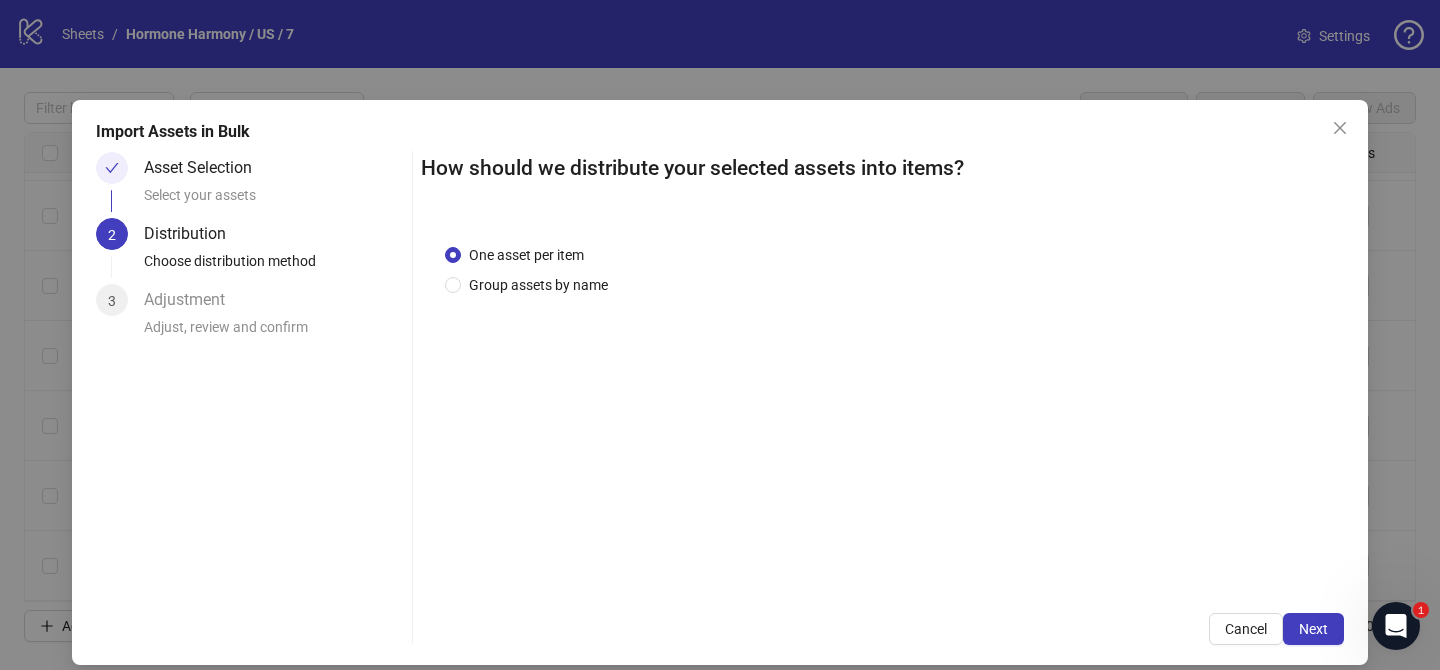 drag, startPoint x: 575, startPoint y: 274, endPoint x: 569, endPoint y: 301, distance: 27.658634 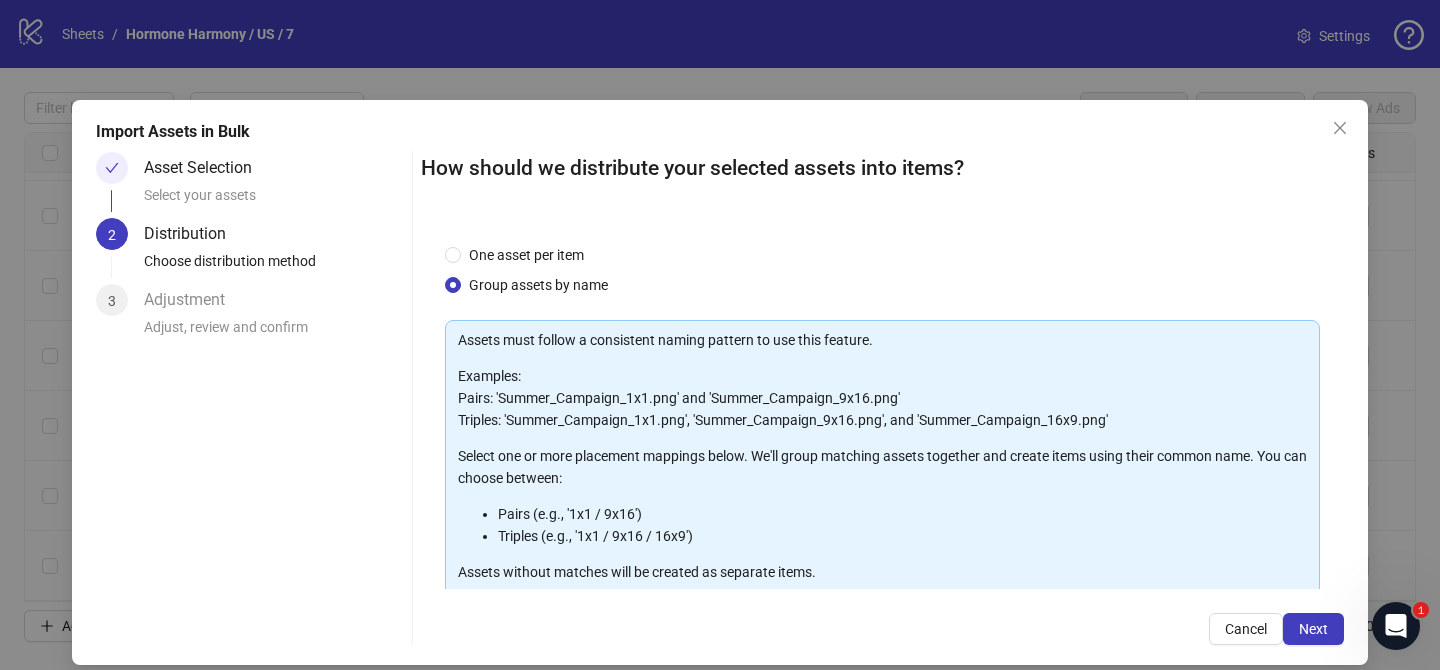 scroll, scrollTop: 216, scrollLeft: 0, axis: vertical 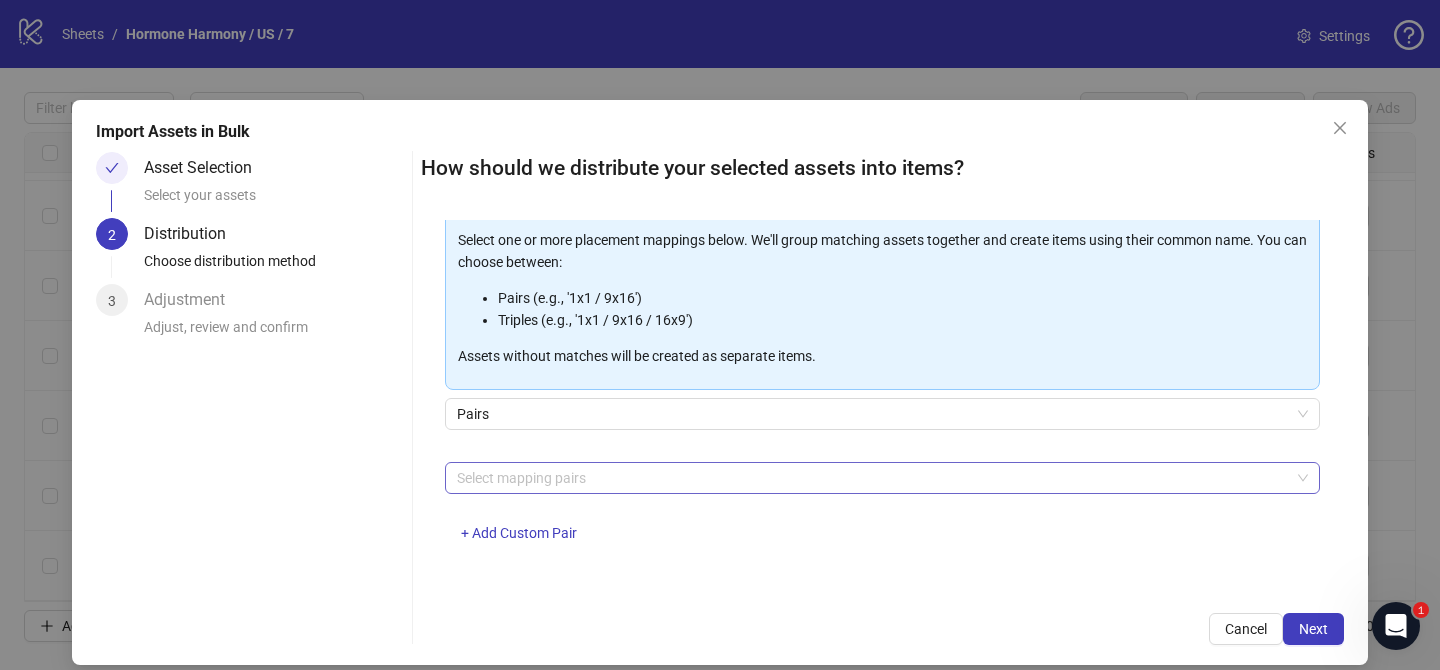 click at bounding box center [872, 478] 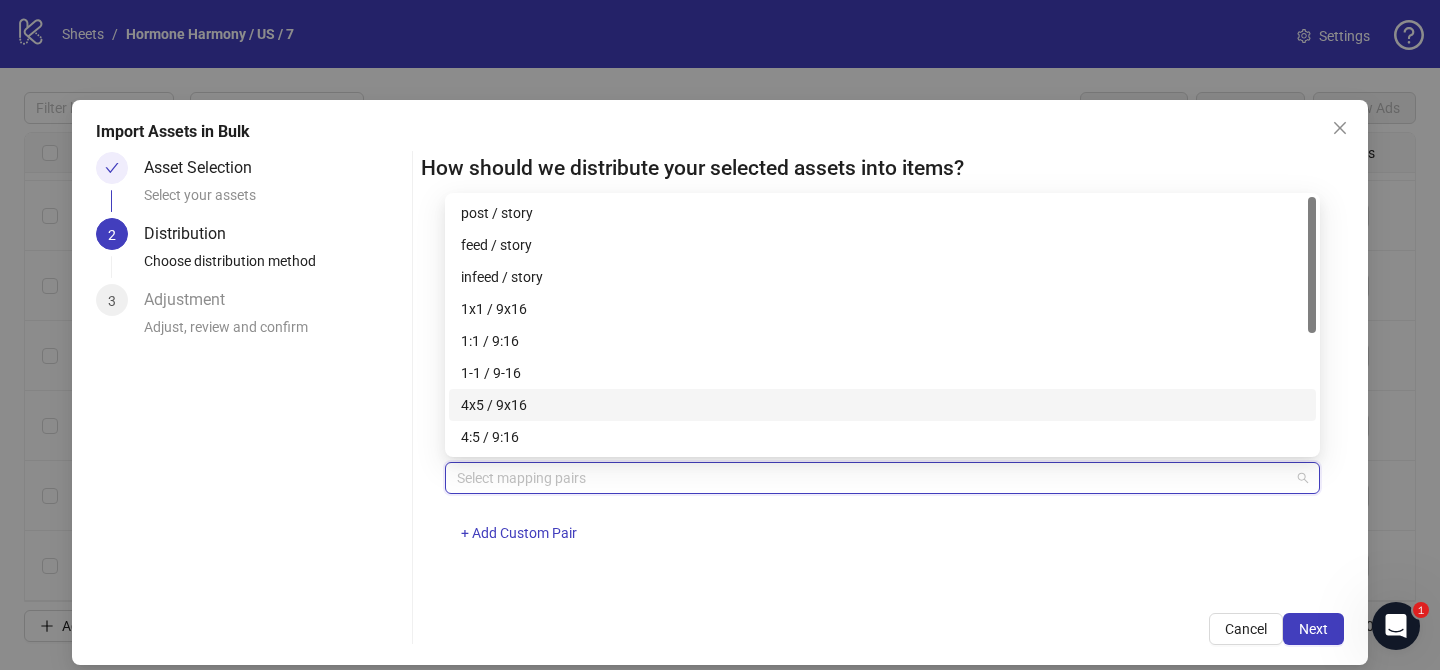 drag, startPoint x: 542, startPoint y: 405, endPoint x: 572, endPoint y: 414, distance: 31.320919 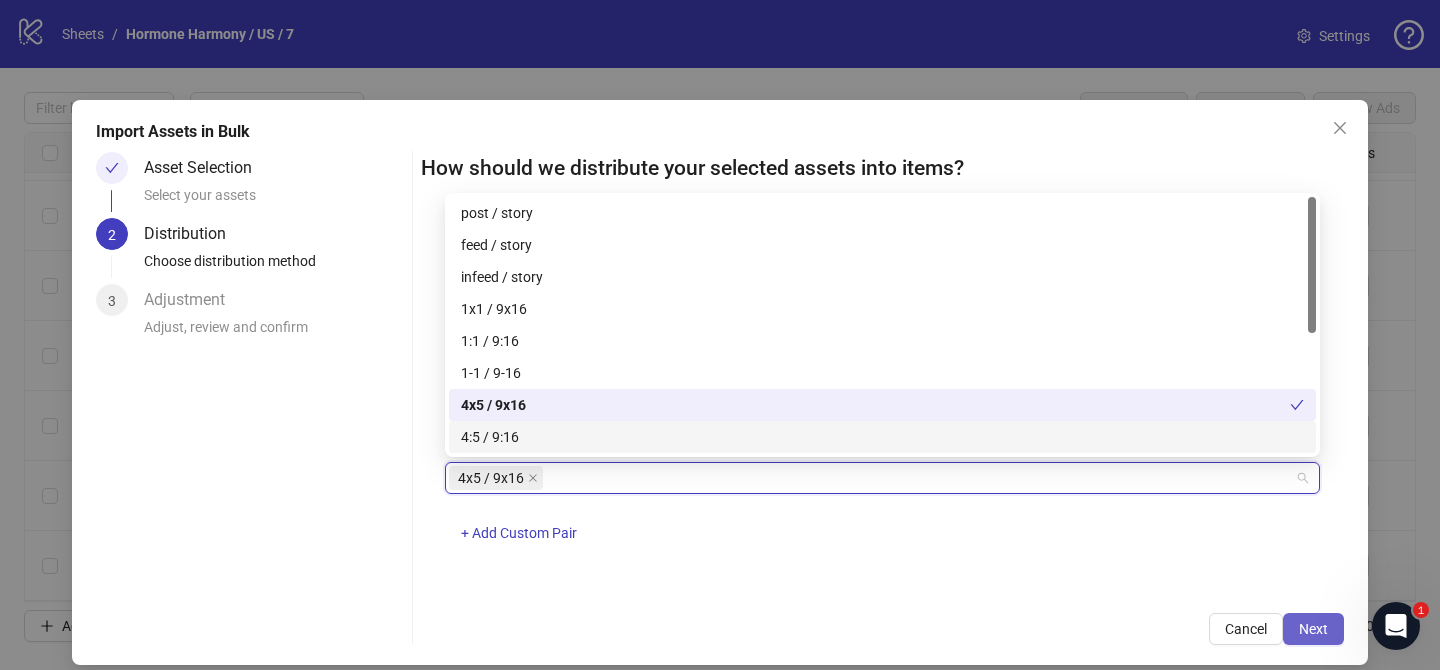 click on "Next" at bounding box center [1313, 629] 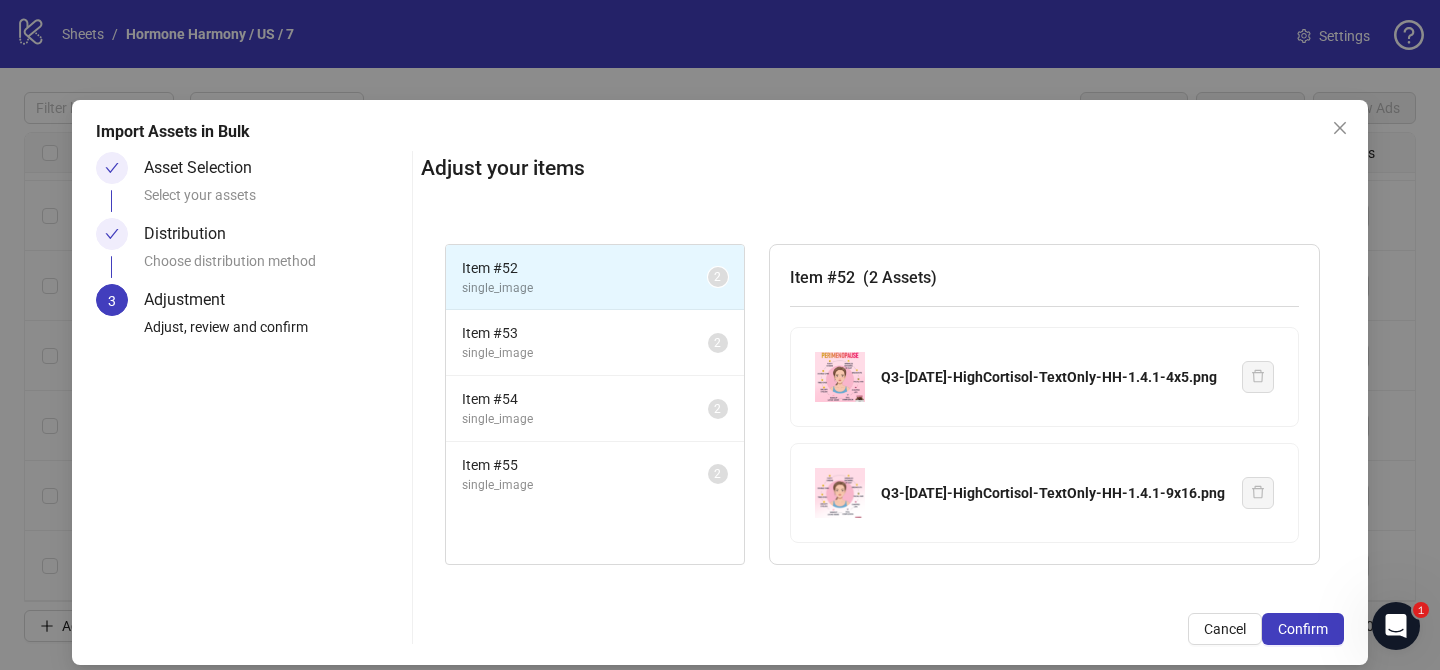 click on "Confirm" at bounding box center (1303, 629) 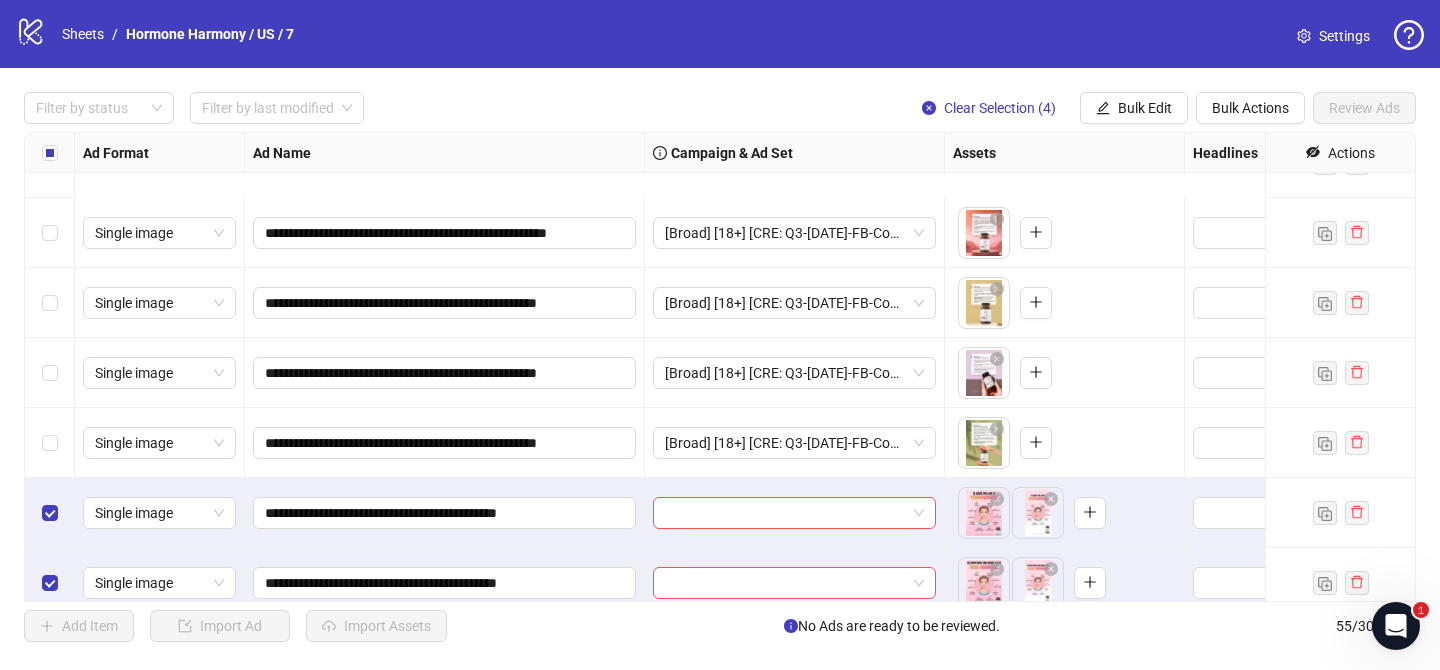 scroll, scrollTop: 3422, scrollLeft: 0, axis: vertical 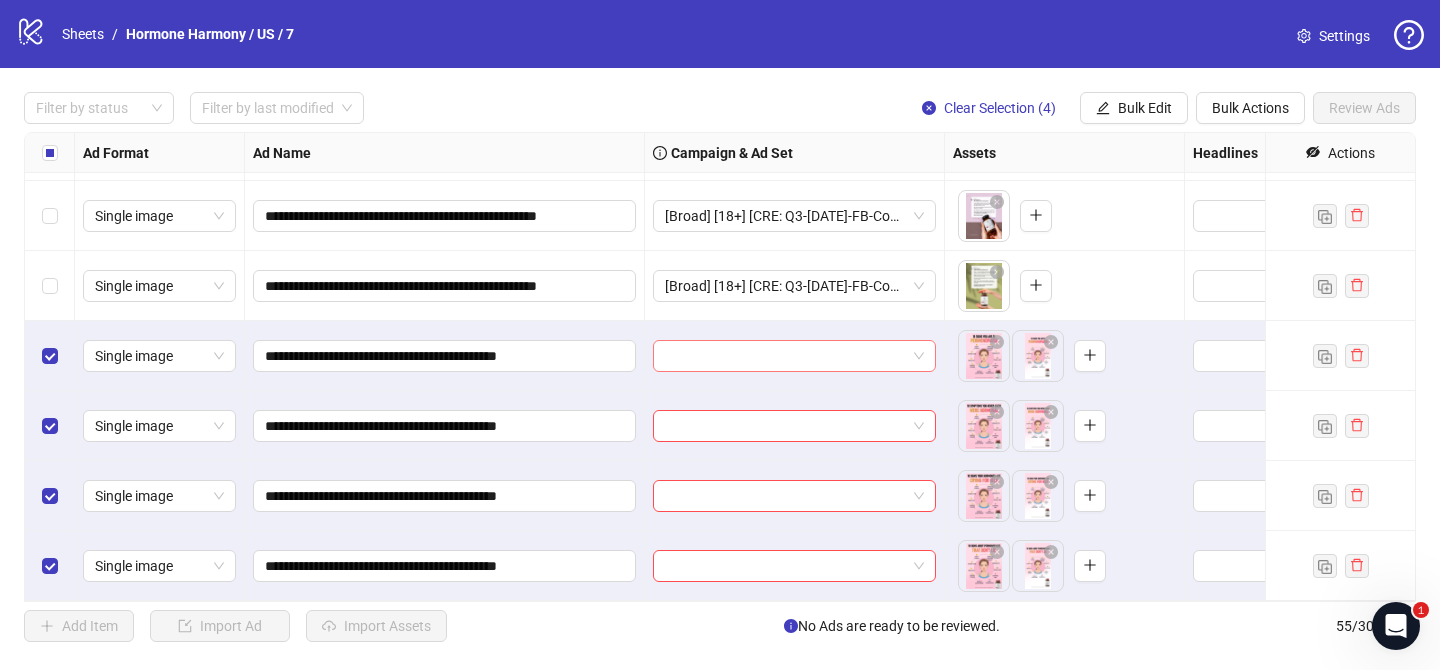 click at bounding box center [785, 356] 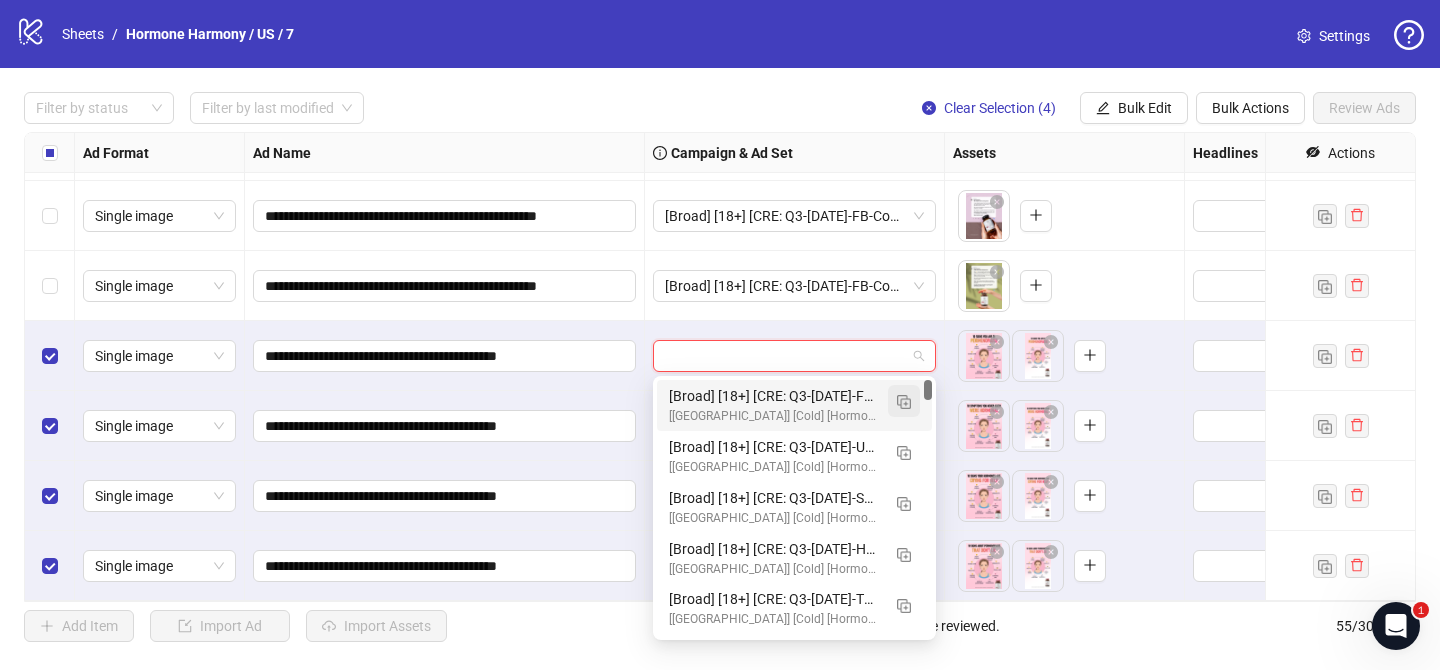 drag, startPoint x: 904, startPoint y: 395, endPoint x: 860, endPoint y: 406, distance: 45.35416 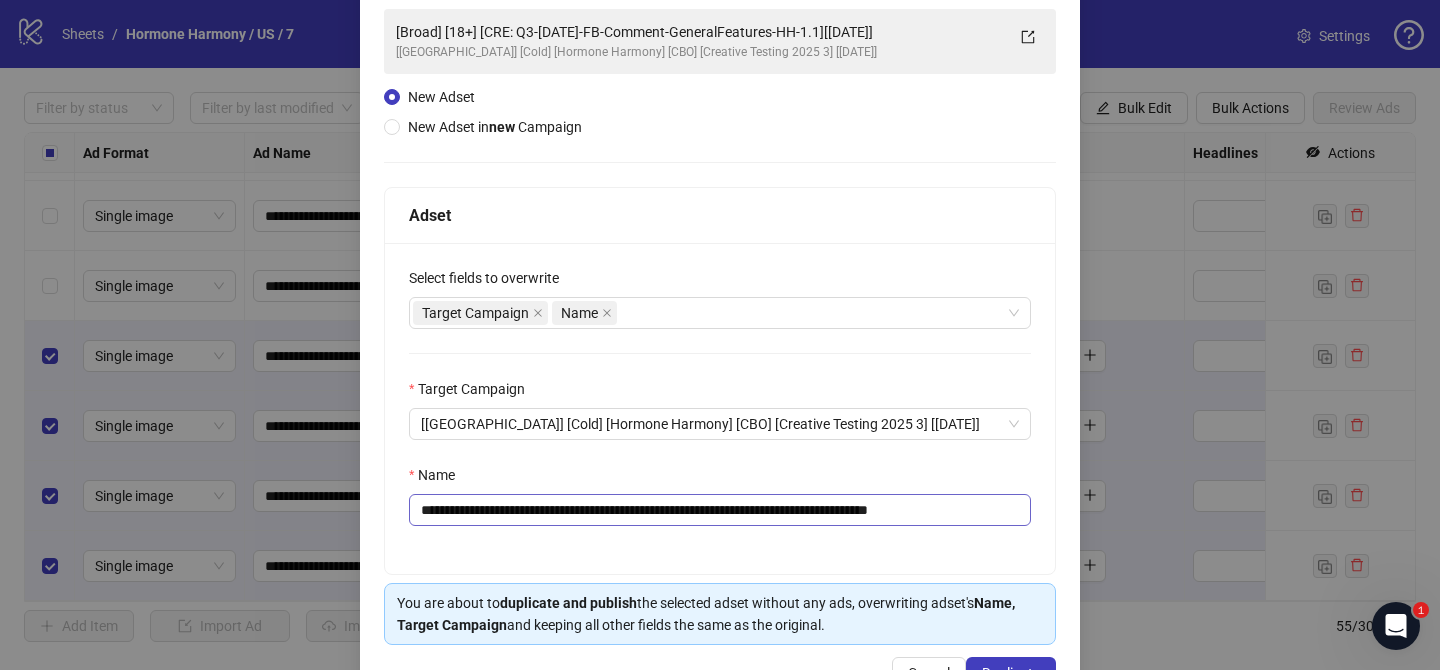 scroll, scrollTop: 207, scrollLeft: 0, axis: vertical 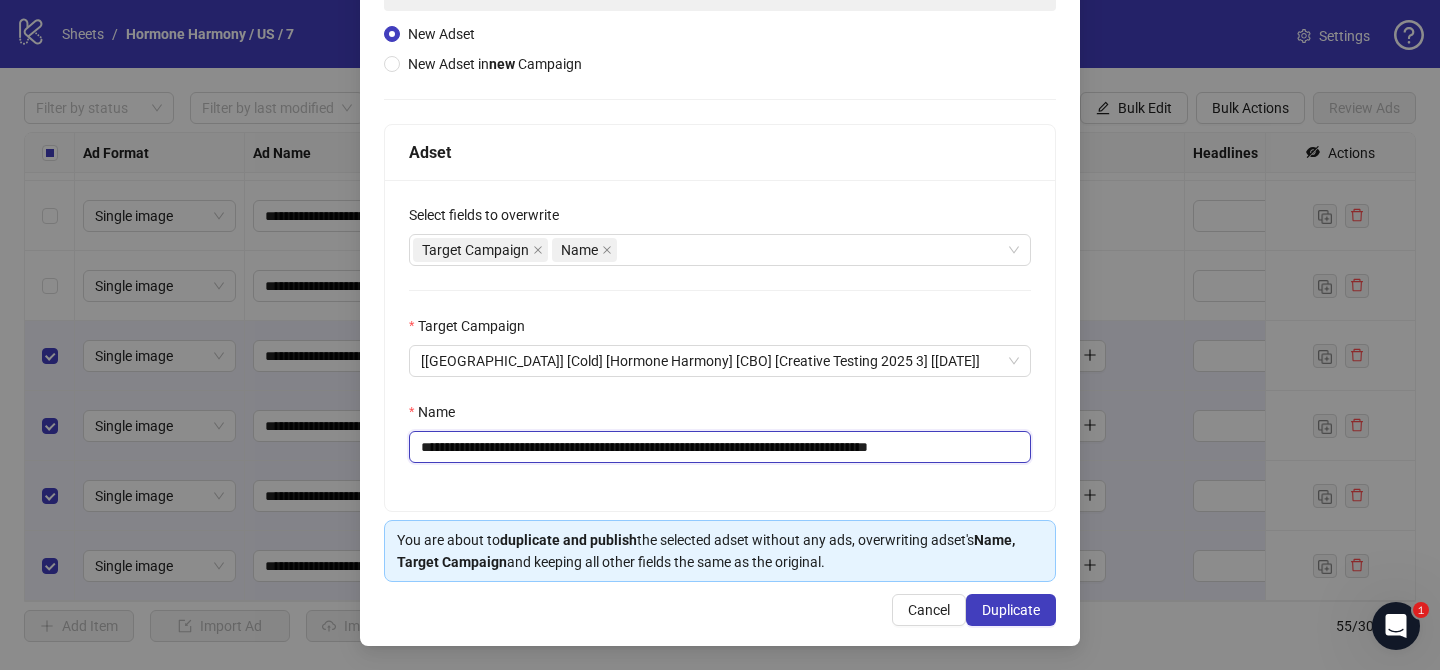 drag, startPoint x: 540, startPoint y: 447, endPoint x: 879, endPoint y: 442, distance: 339.03687 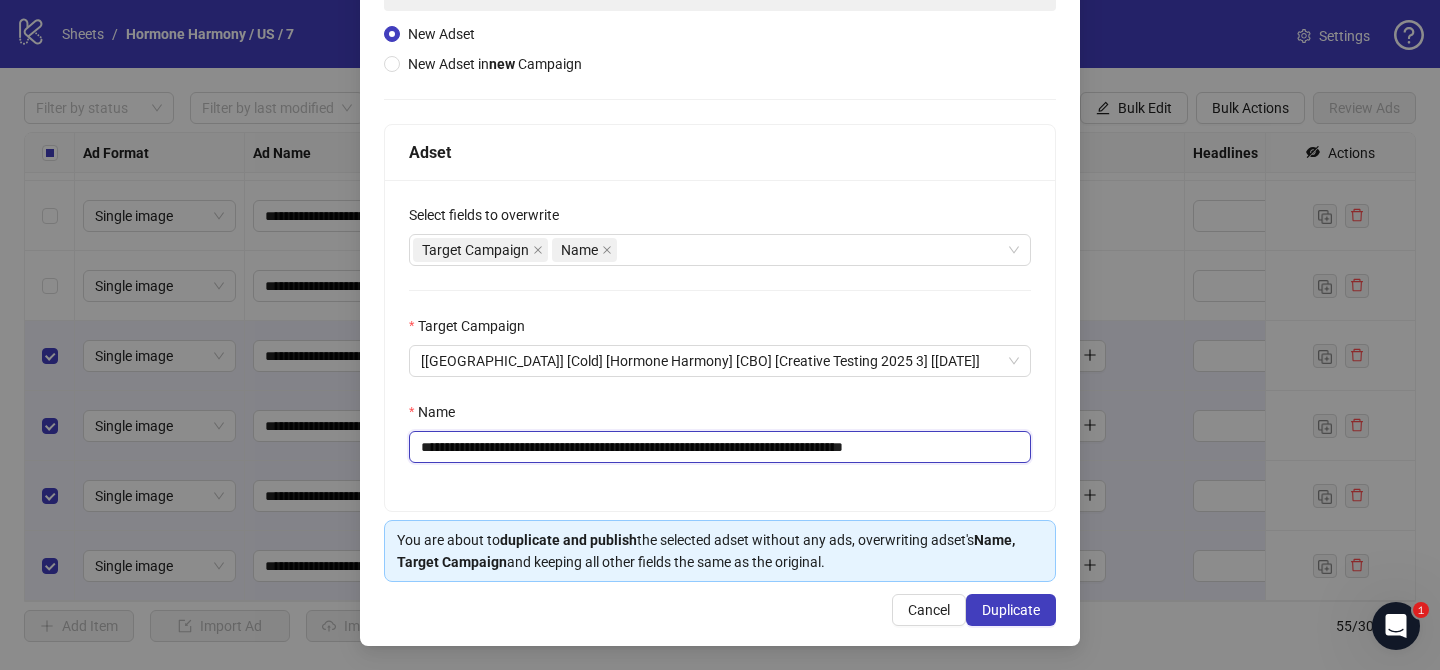 drag, startPoint x: 932, startPoint y: 446, endPoint x: 990, endPoint y: 443, distance: 58.077534 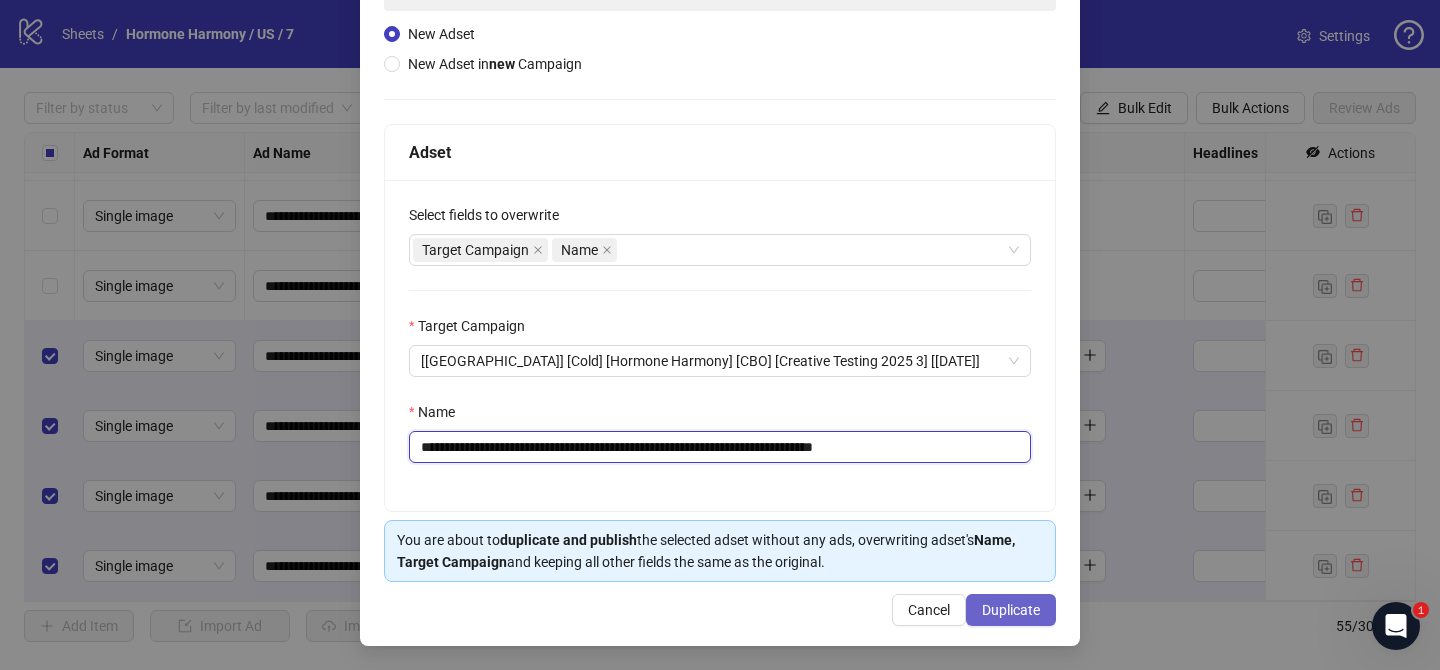 type on "**********" 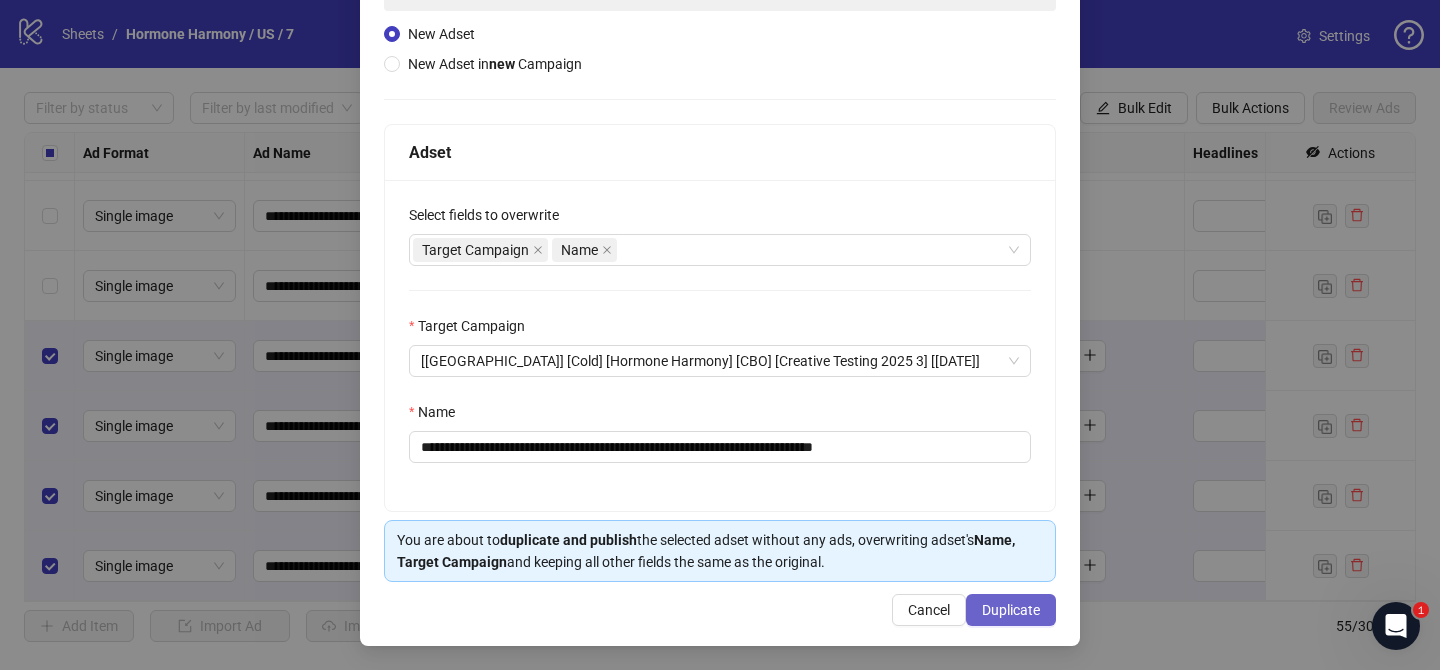 click on "Duplicate" at bounding box center [1011, 610] 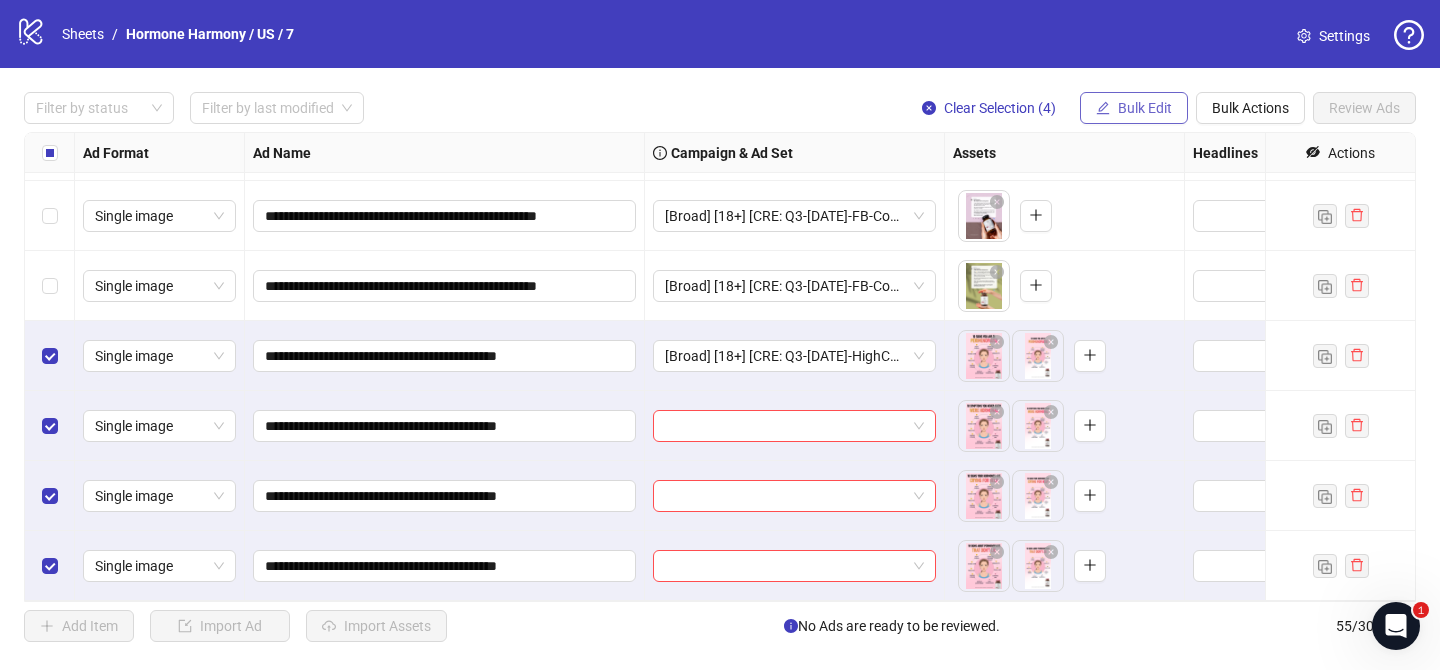 click on "Bulk Edit" at bounding box center [1145, 108] 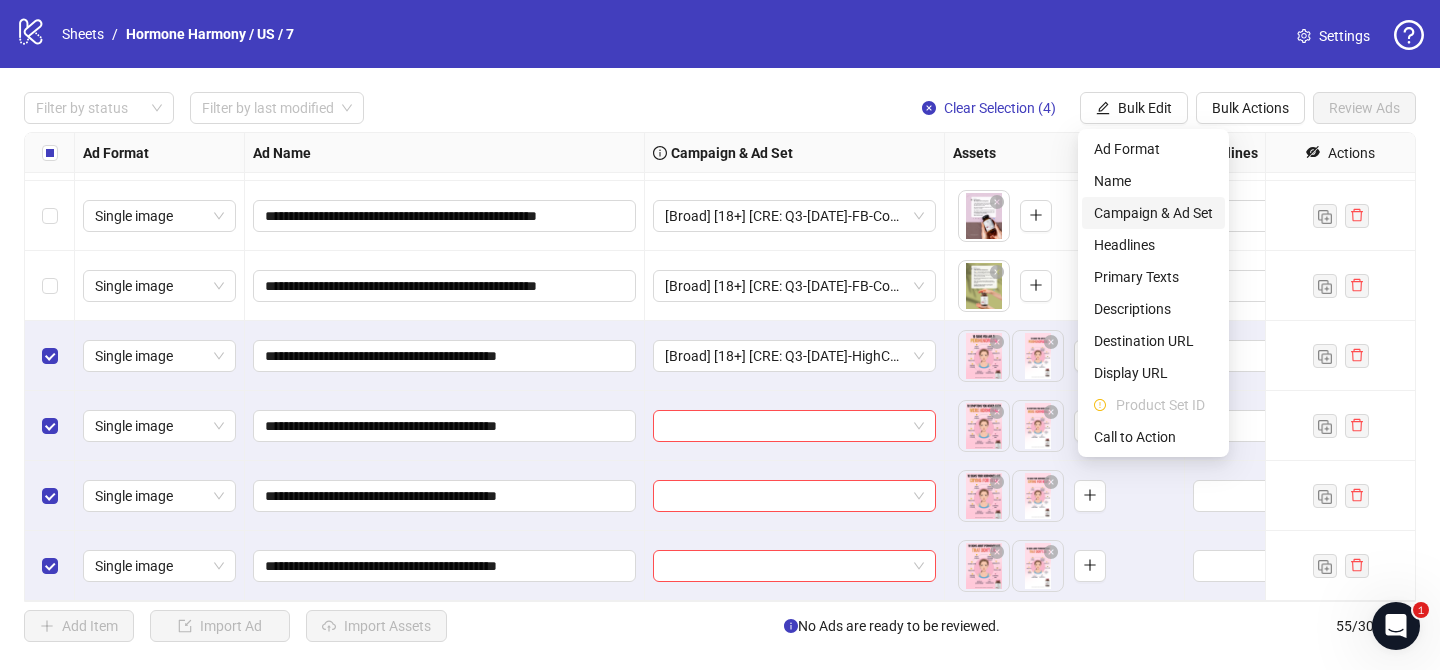 click on "Campaign & Ad Set" at bounding box center (1153, 213) 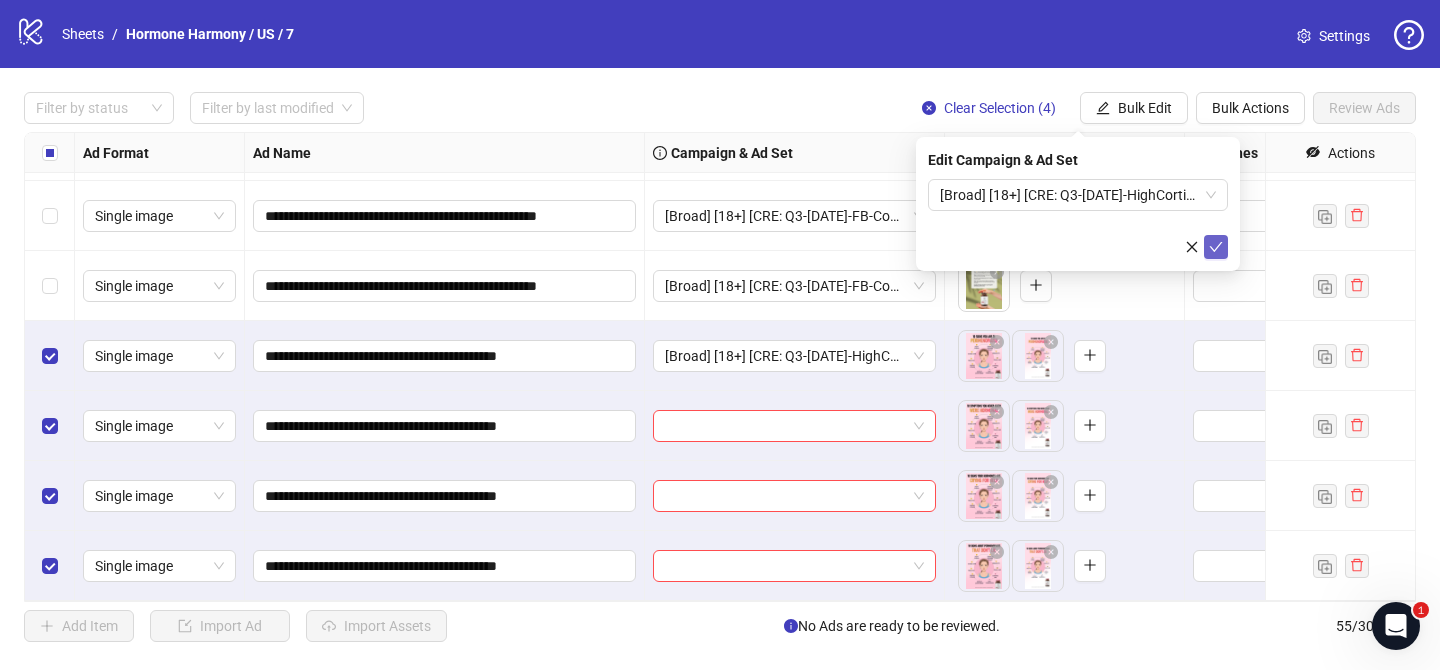 click 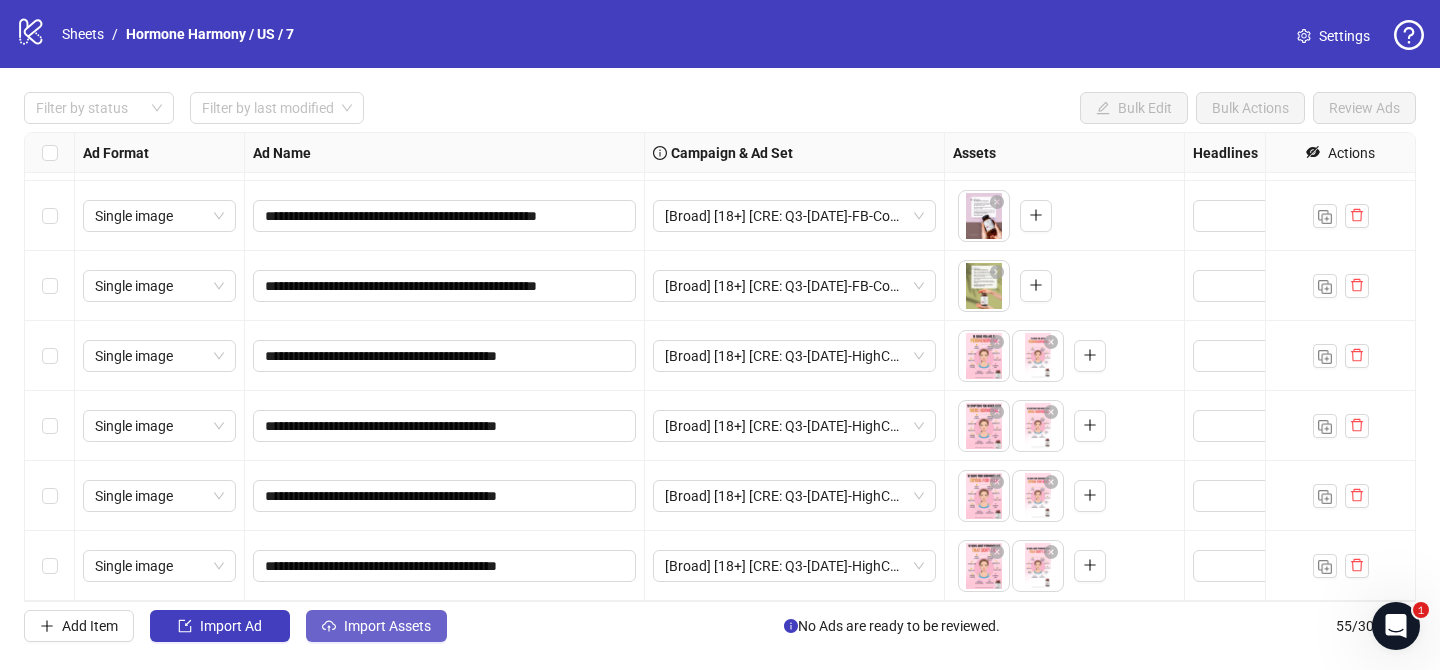 click on "Import Assets" at bounding box center (387, 626) 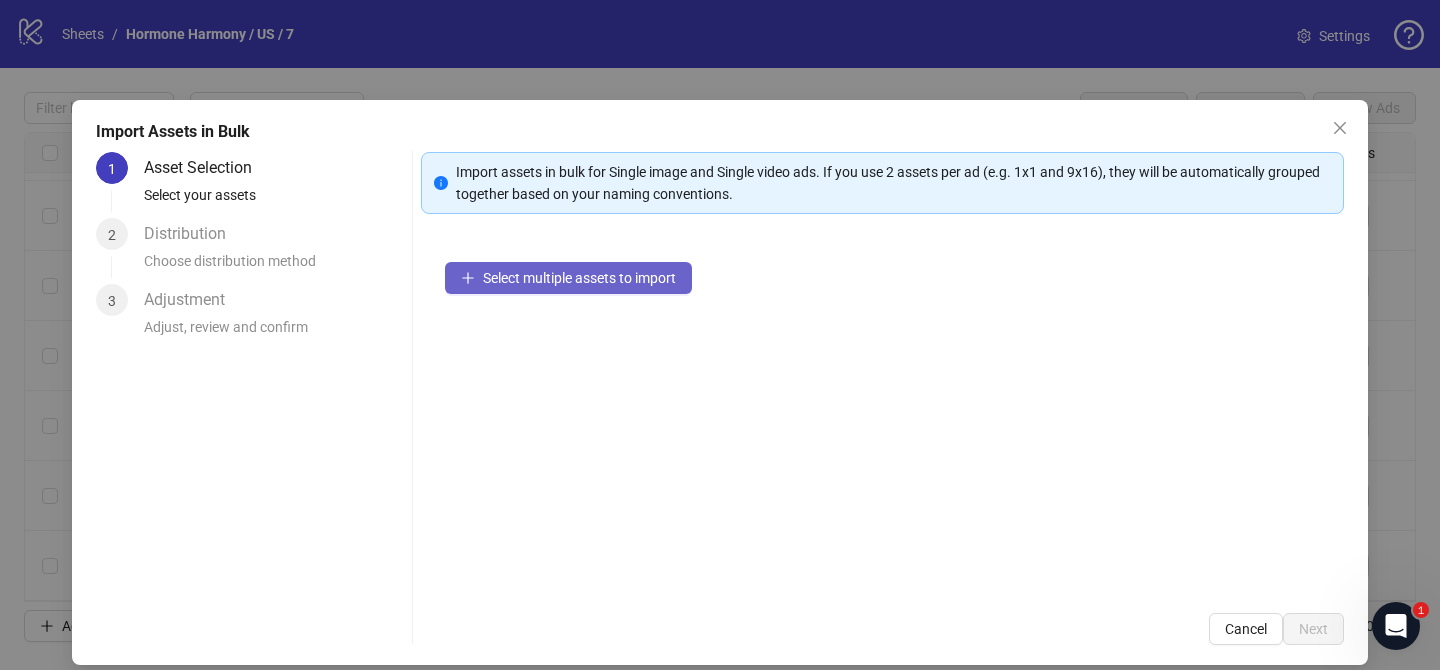 click on "Select multiple assets to import" at bounding box center [568, 278] 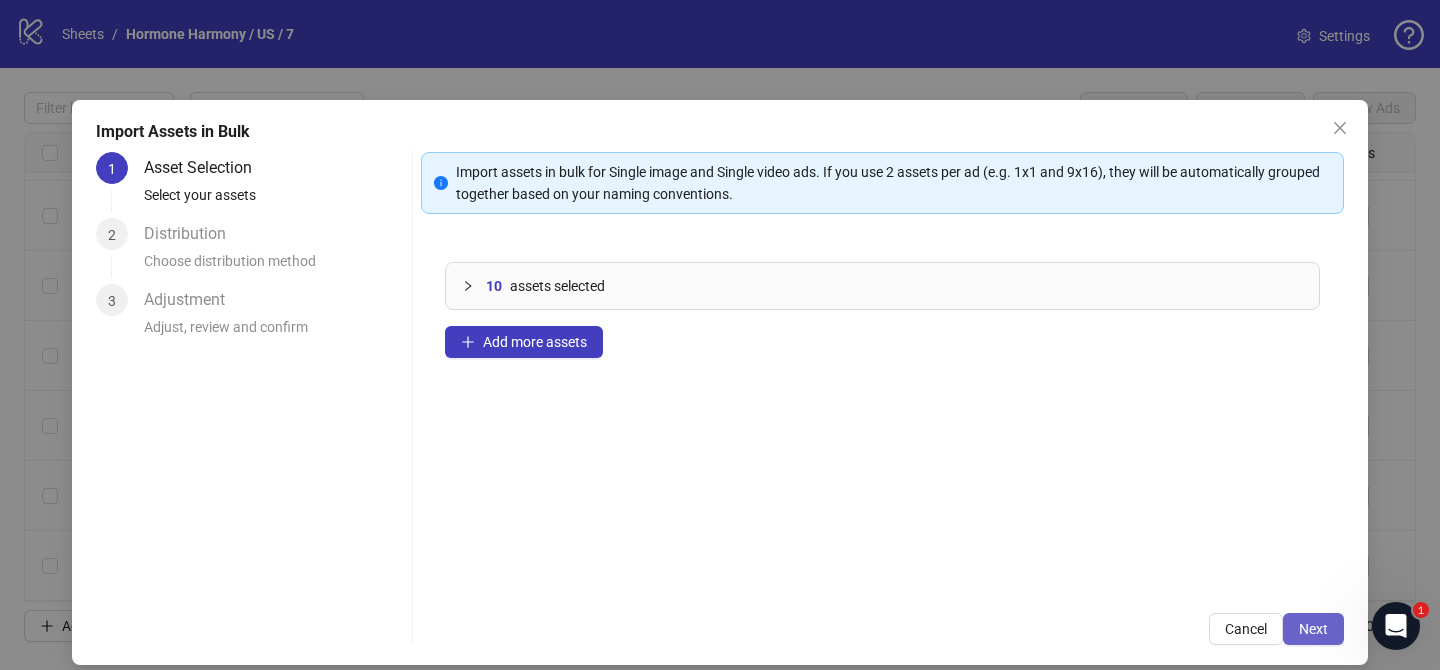 click on "Next" at bounding box center [1313, 629] 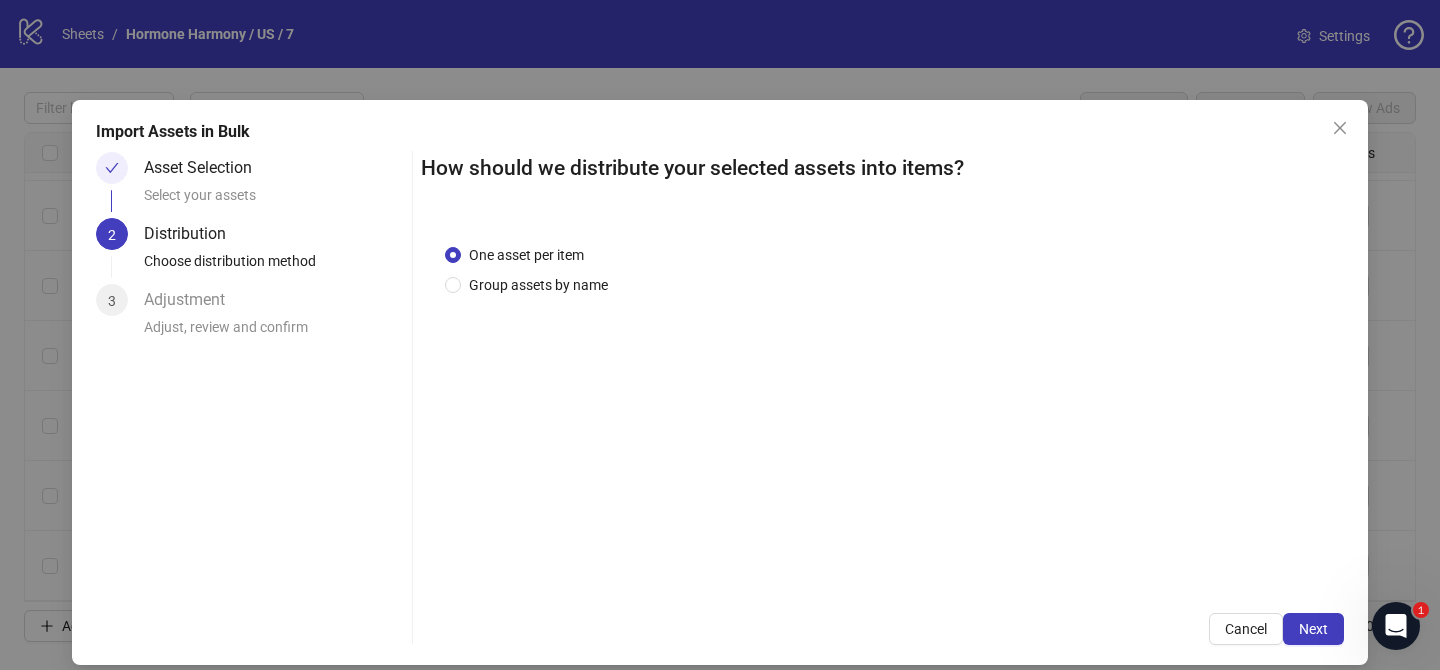 drag, startPoint x: 556, startPoint y: 278, endPoint x: 567, endPoint y: 311, distance: 34.785053 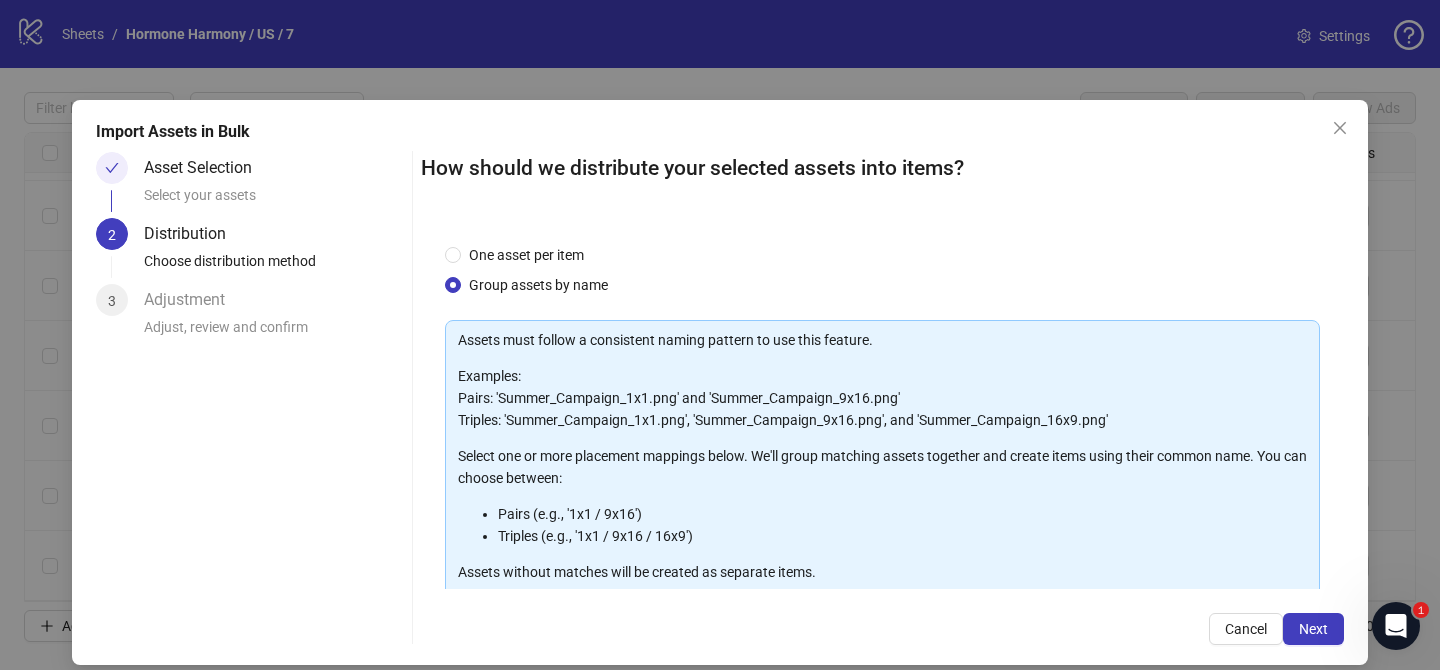 scroll, scrollTop: 216, scrollLeft: 0, axis: vertical 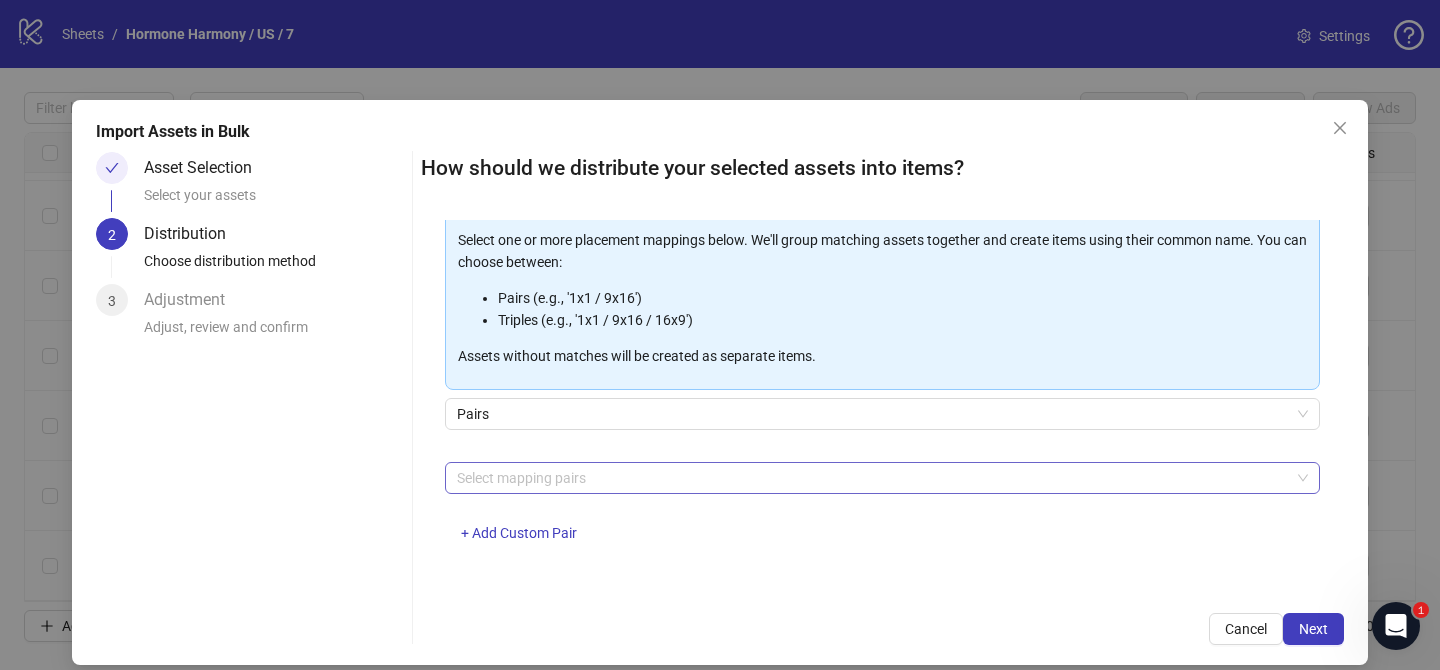 click at bounding box center [872, 478] 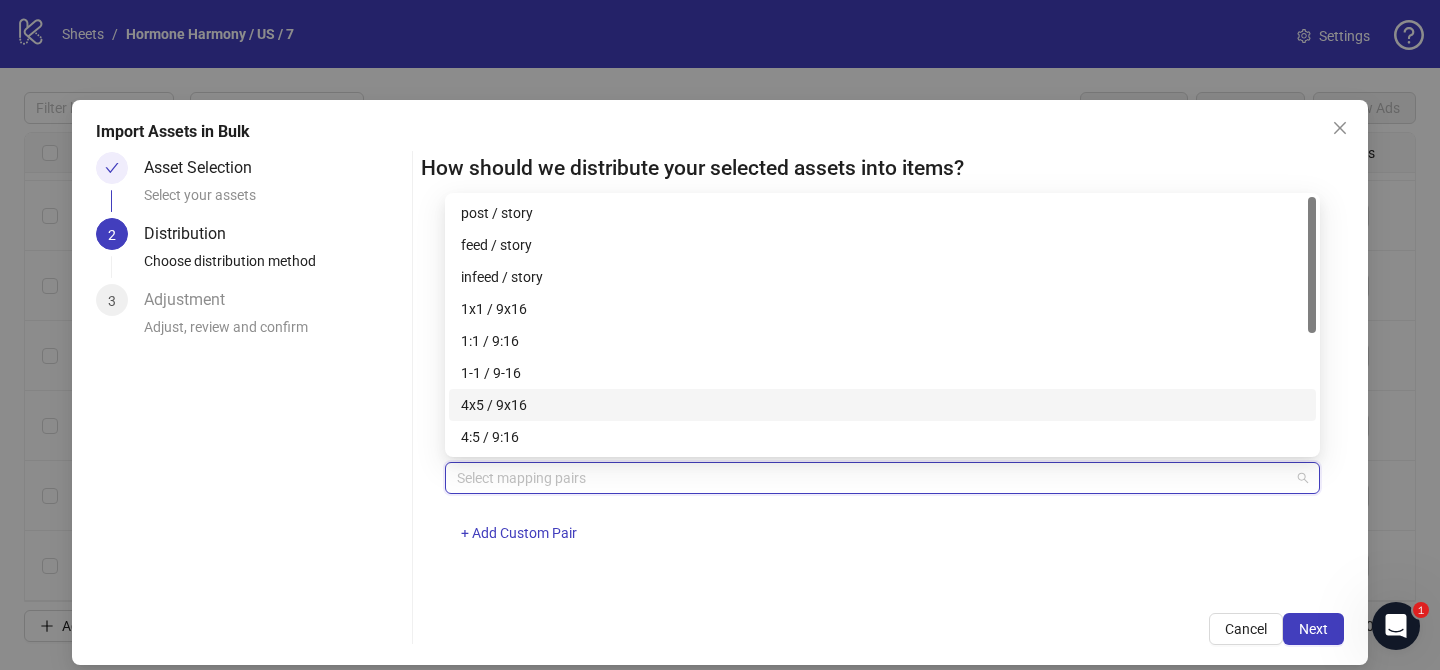 drag, startPoint x: 540, startPoint y: 396, endPoint x: 598, endPoint y: 411, distance: 59.908264 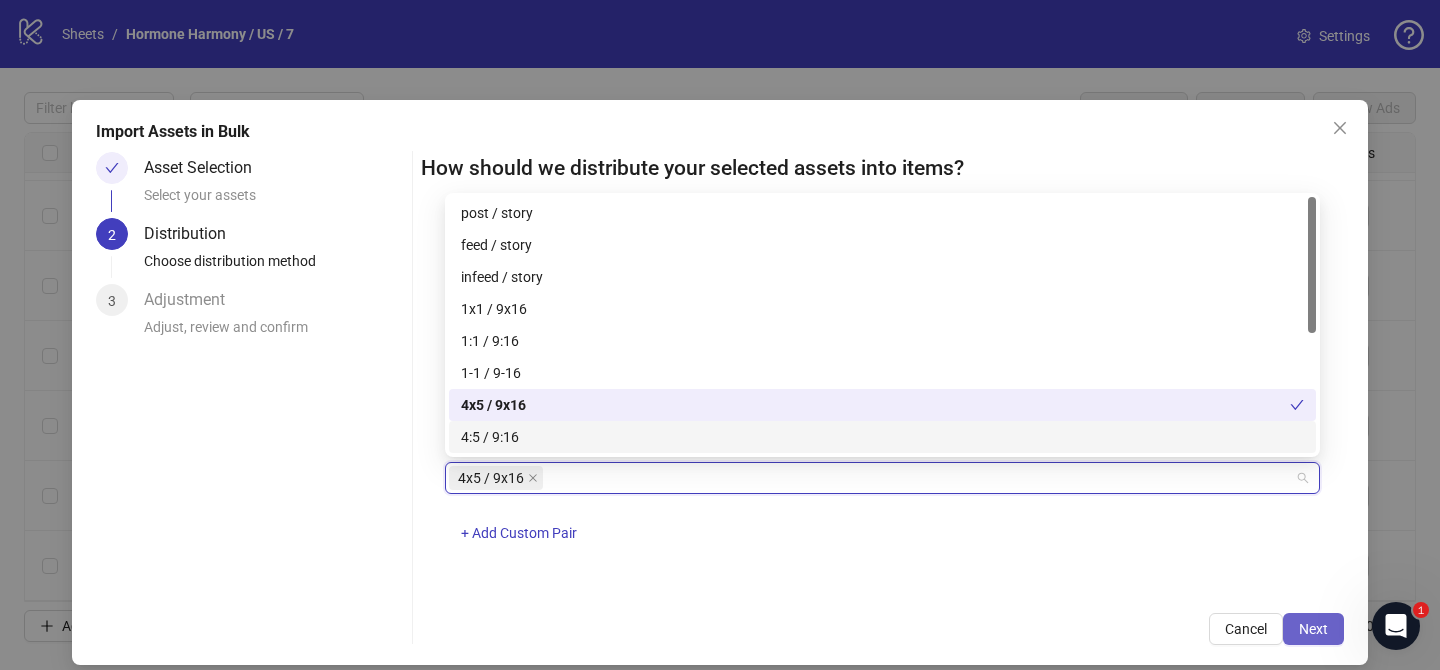 click on "Next" at bounding box center [1313, 629] 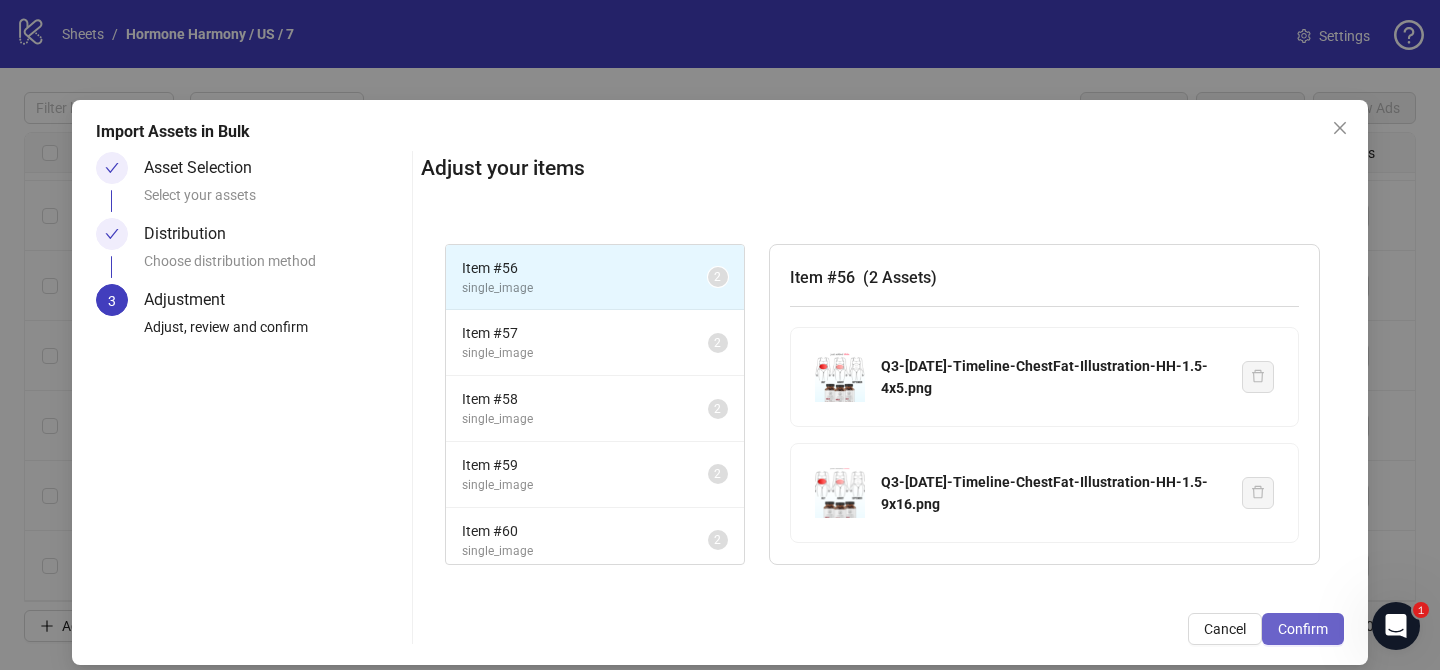 click on "Confirm" at bounding box center (1303, 629) 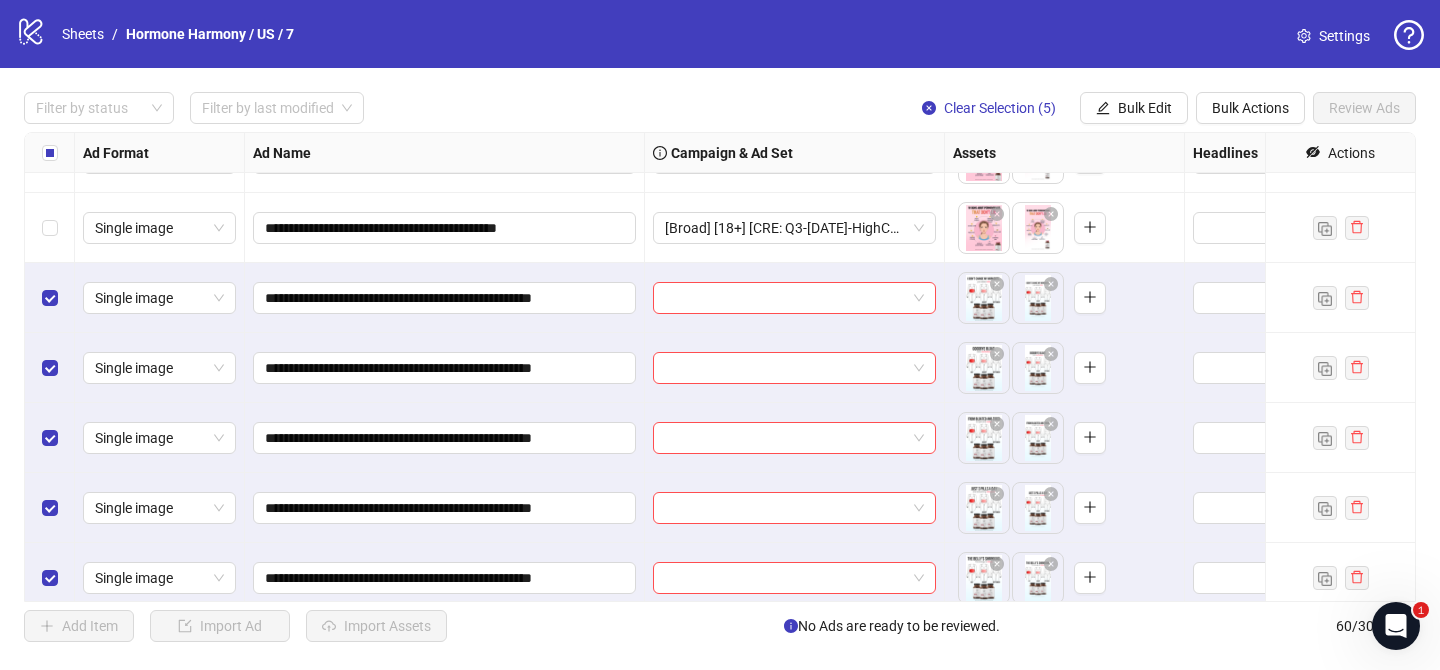 scroll, scrollTop: 3772, scrollLeft: 0, axis: vertical 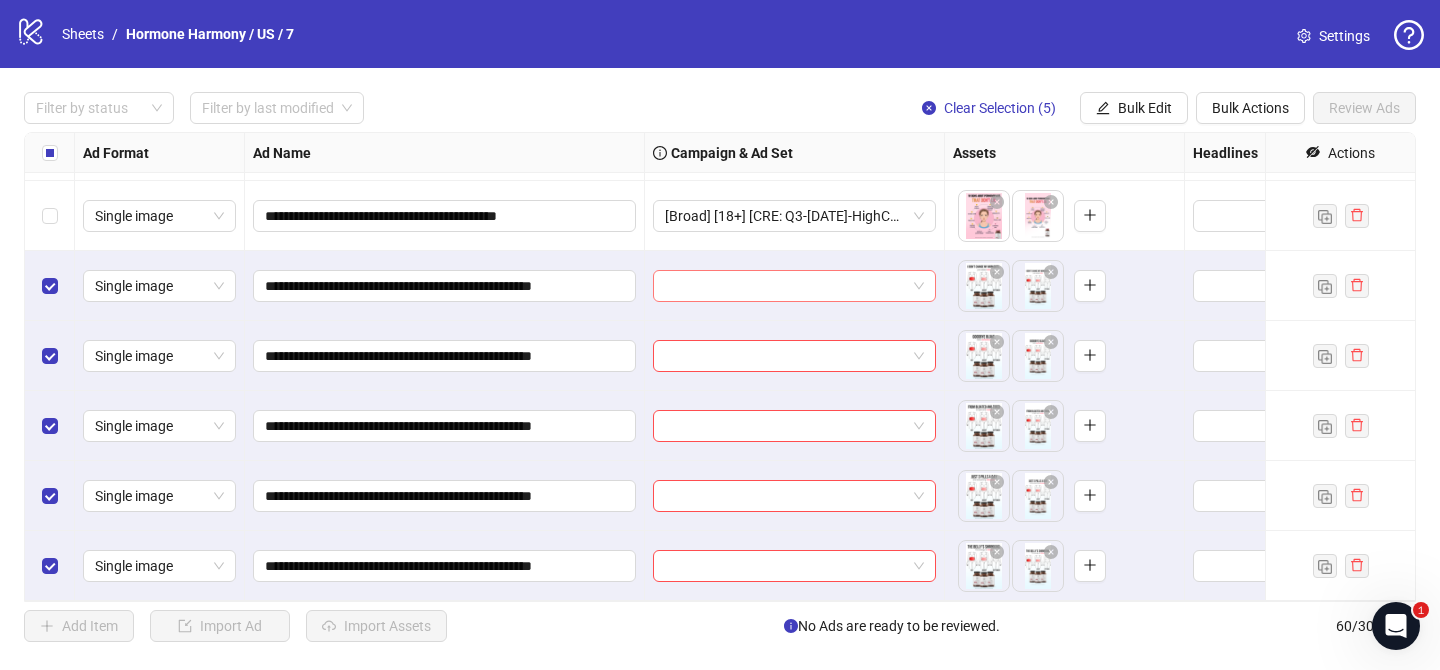 click at bounding box center [785, 286] 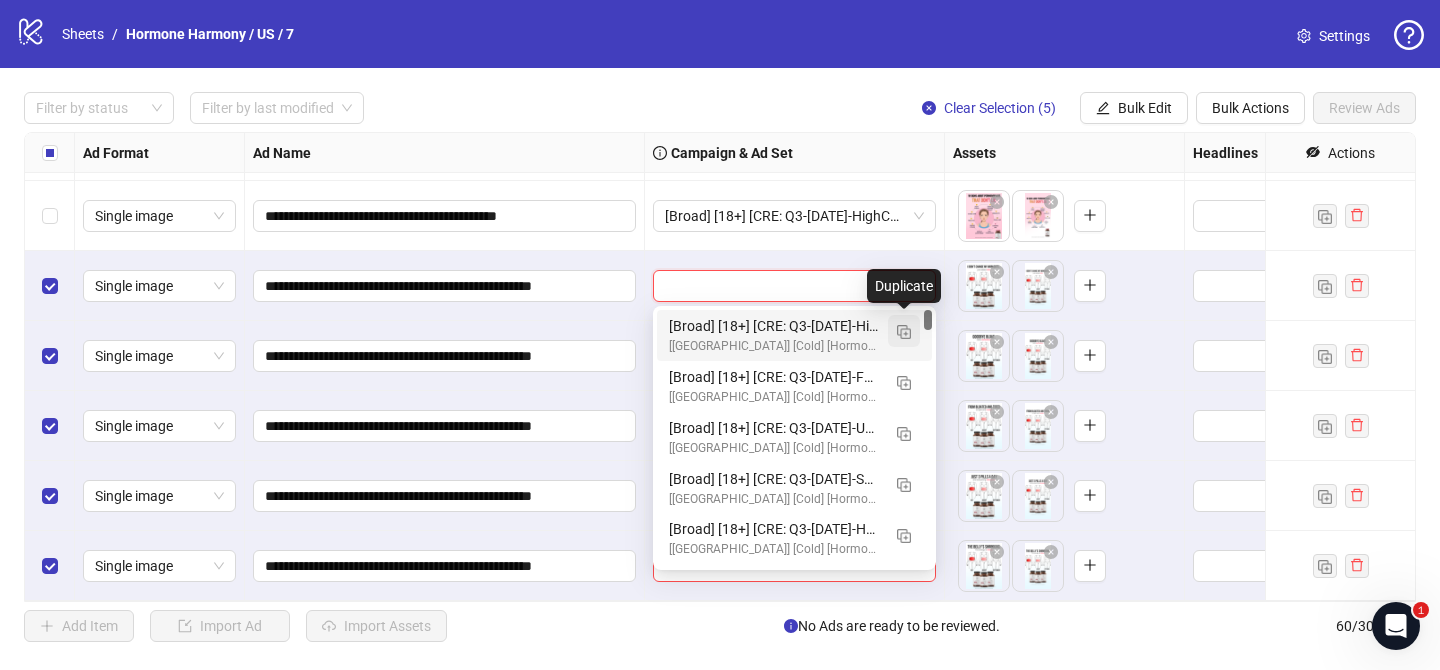 click at bounding box center [904, 331] 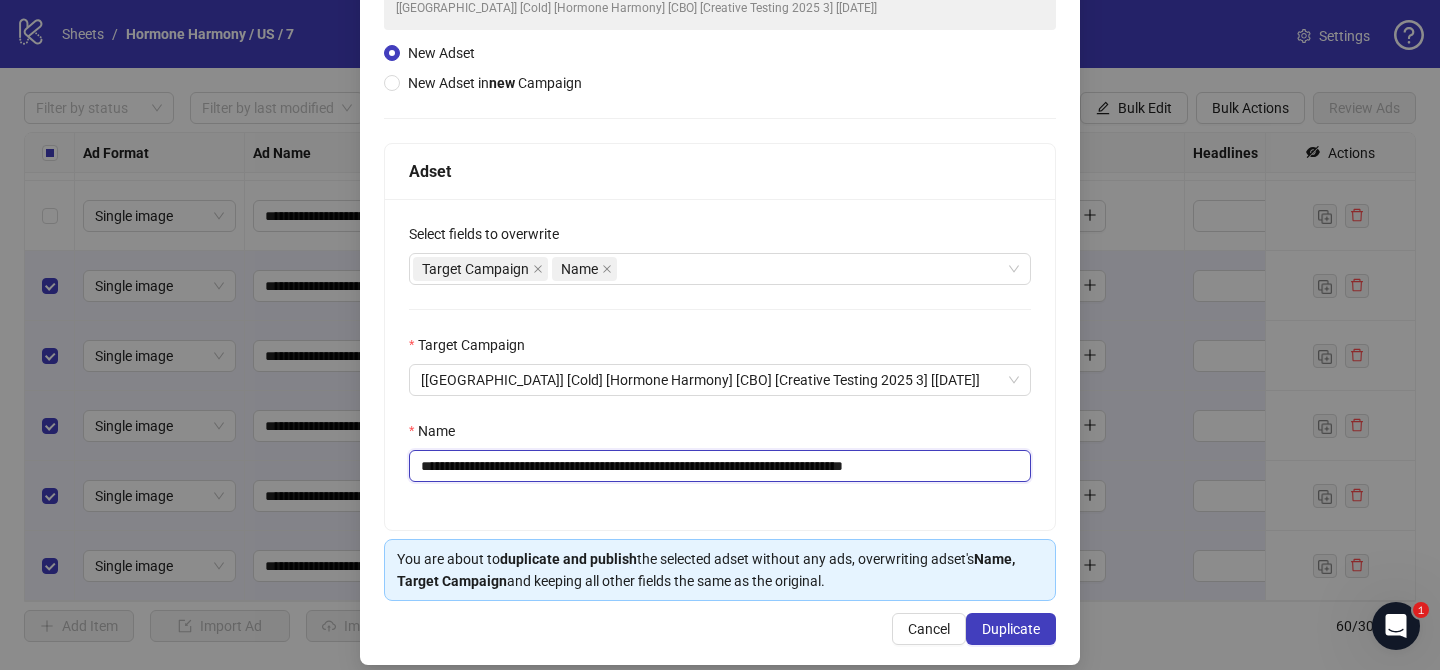 drag, startPoint x: 541, startPoint y: 476, endPoint x: 826, endPoint y: 473, distance: 285.01578 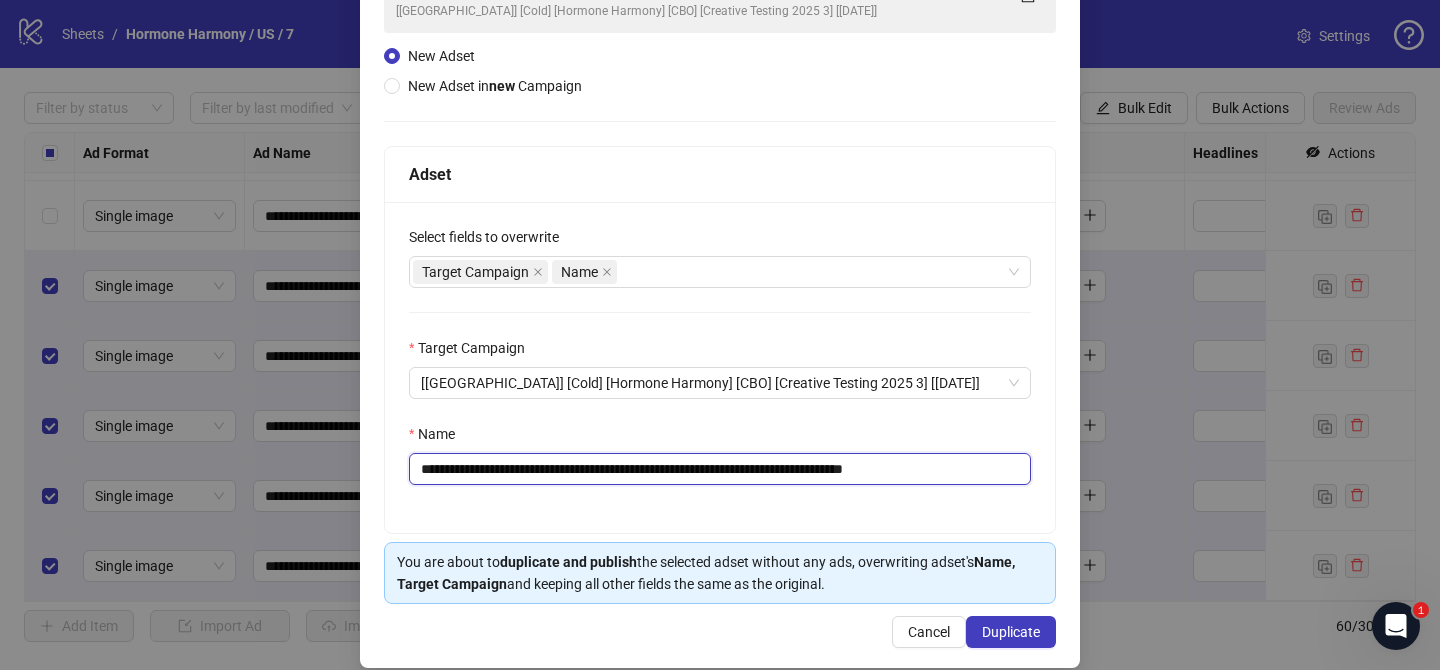 paste on "*****" 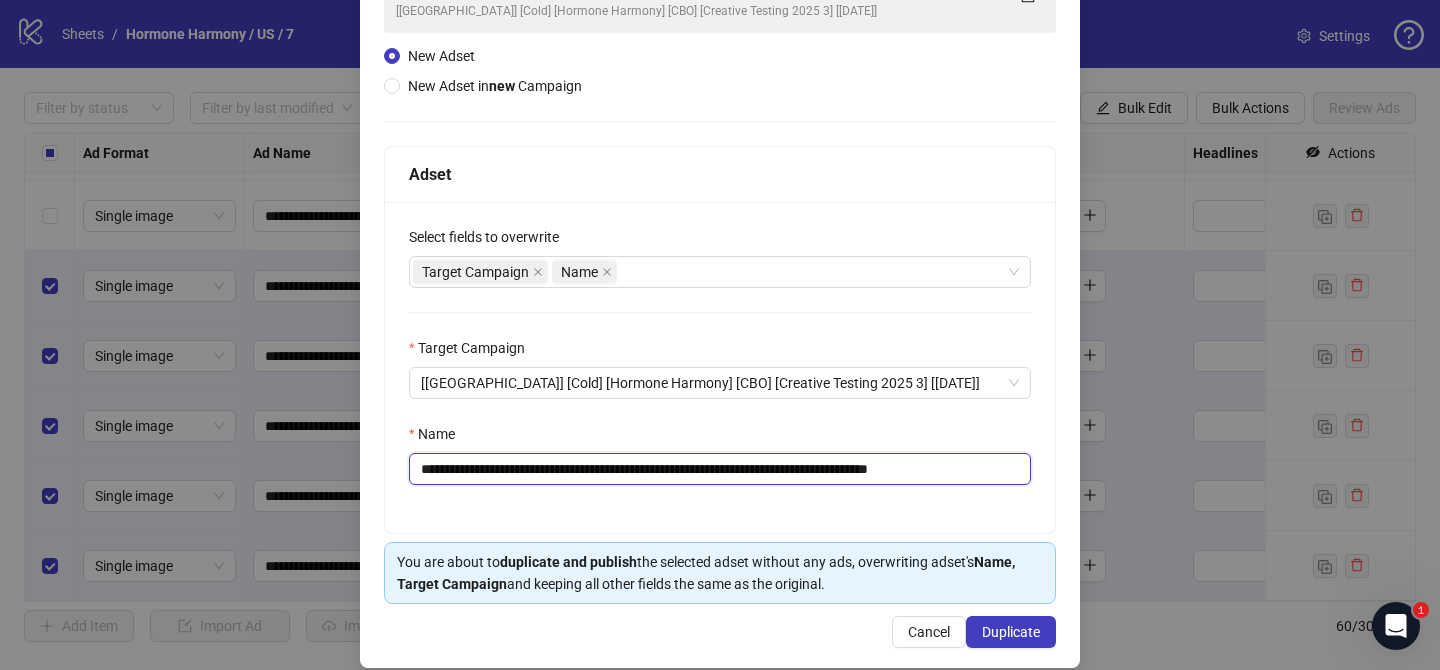 drag, startPoint x: 941, startPoint y: 470, endPoint x: 1017, endPoint y: 470, distance: 76 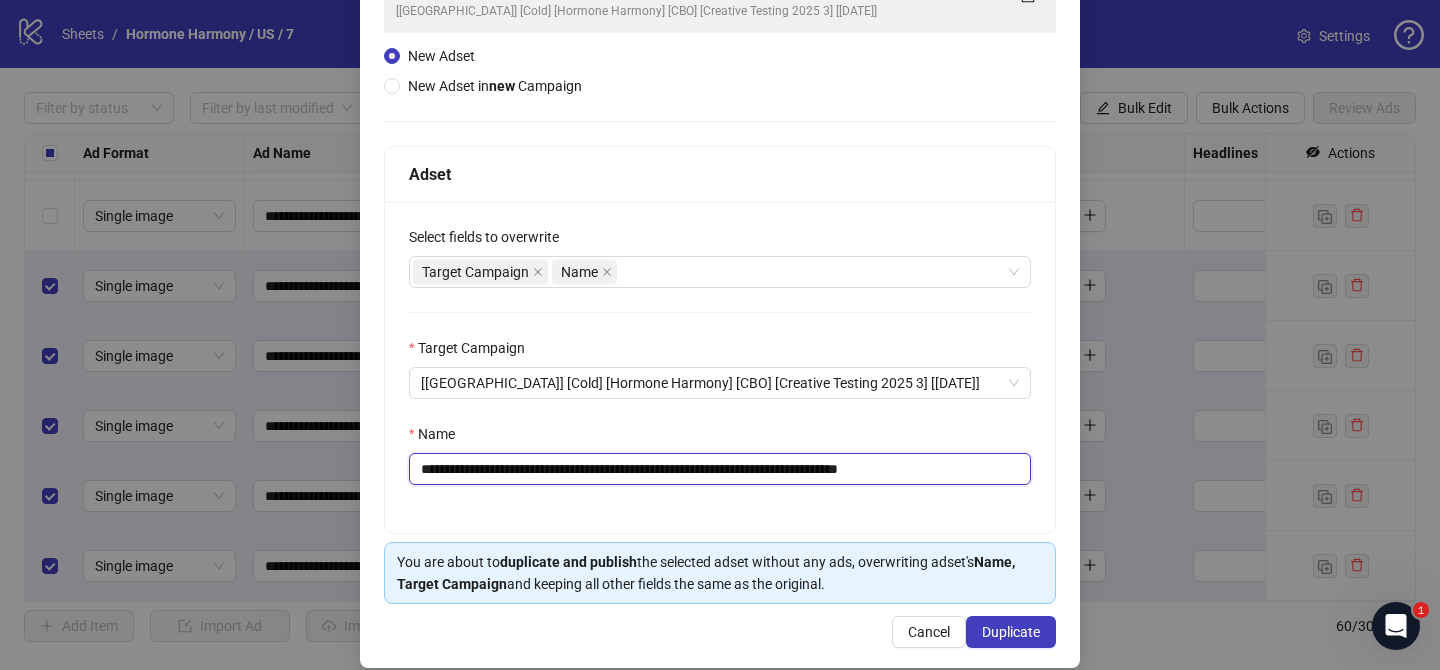scroll, scrollTop: 207, scrollLeft: 0, axis: vertical 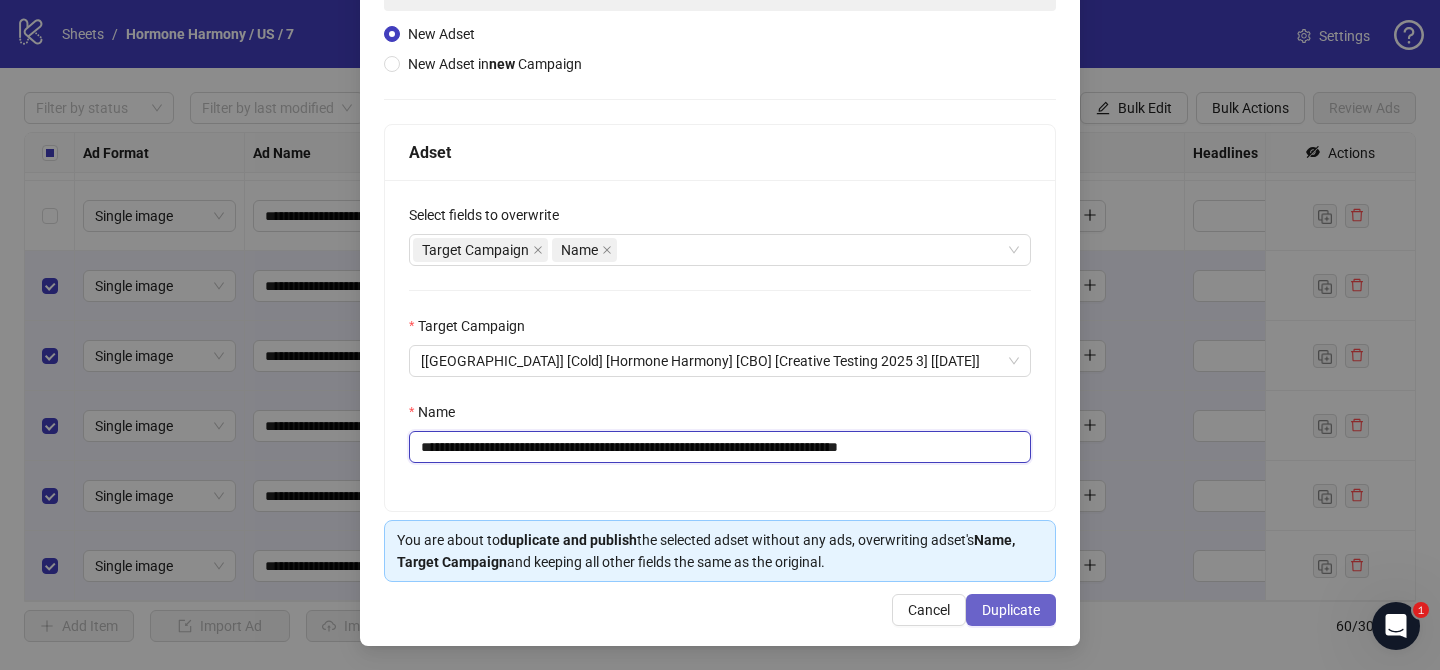 type on "**********" 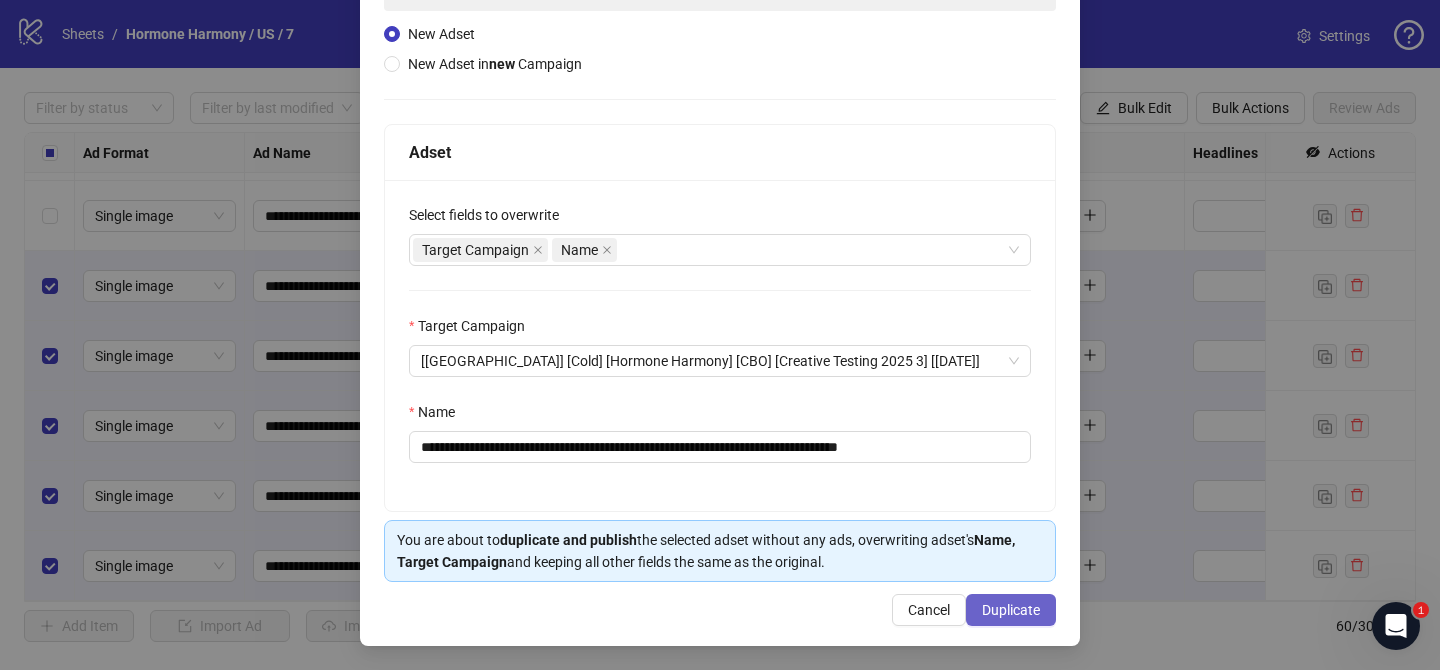 click on "Duplicate" at bounding box center (1011, 610) 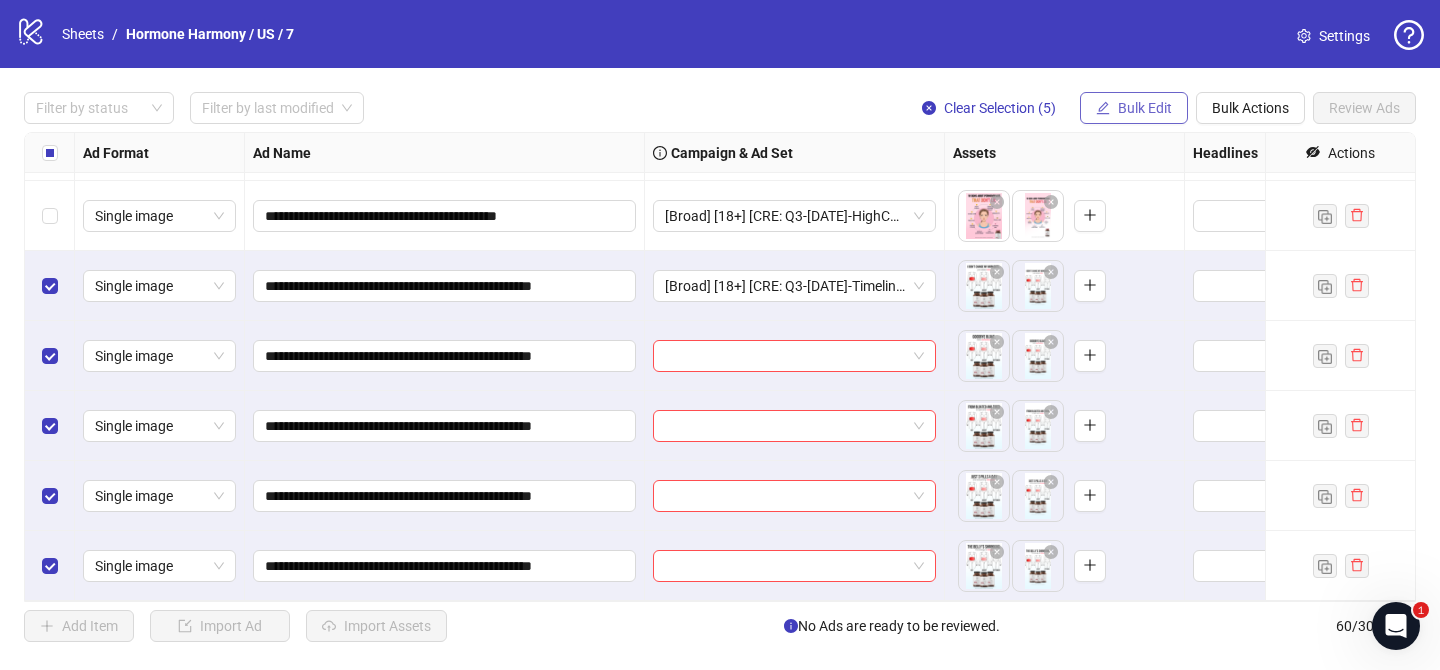 click on "Bulk Edit" at bounding box center [1145, 108] 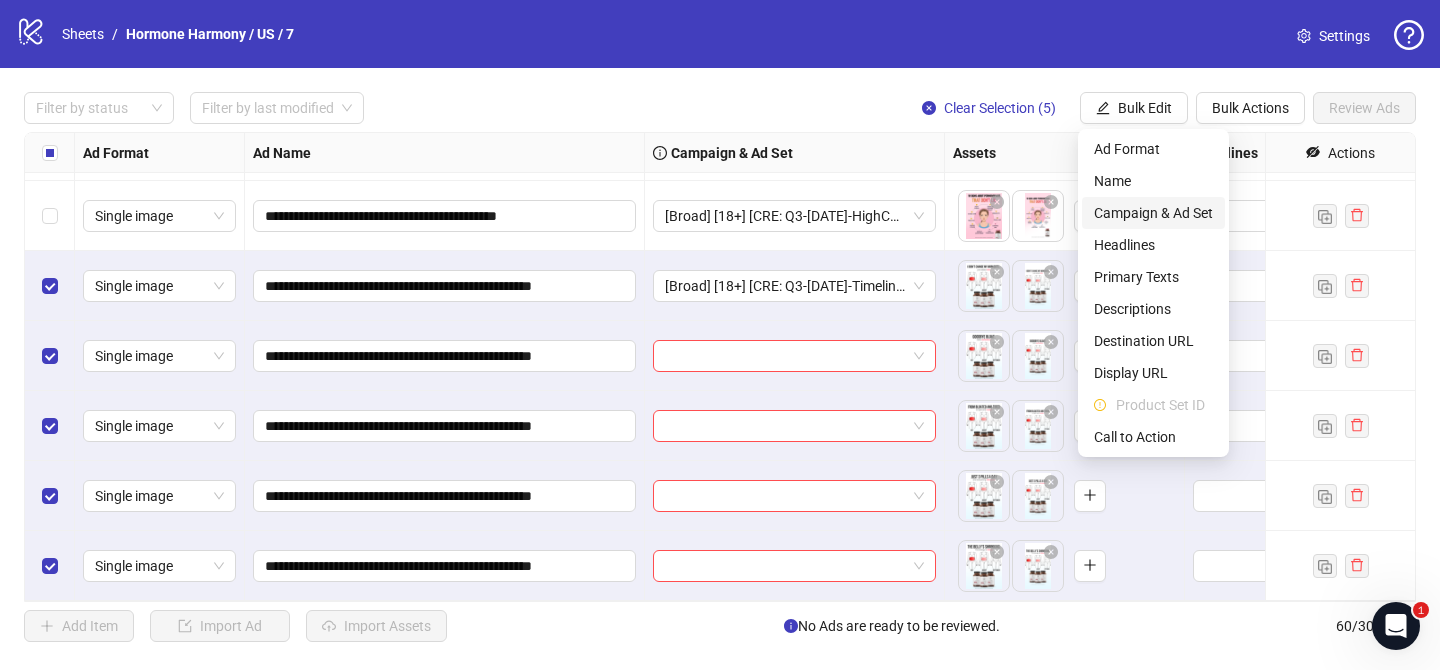 click on "Campaign & Ad Set" at bounding box center [1153, 213] 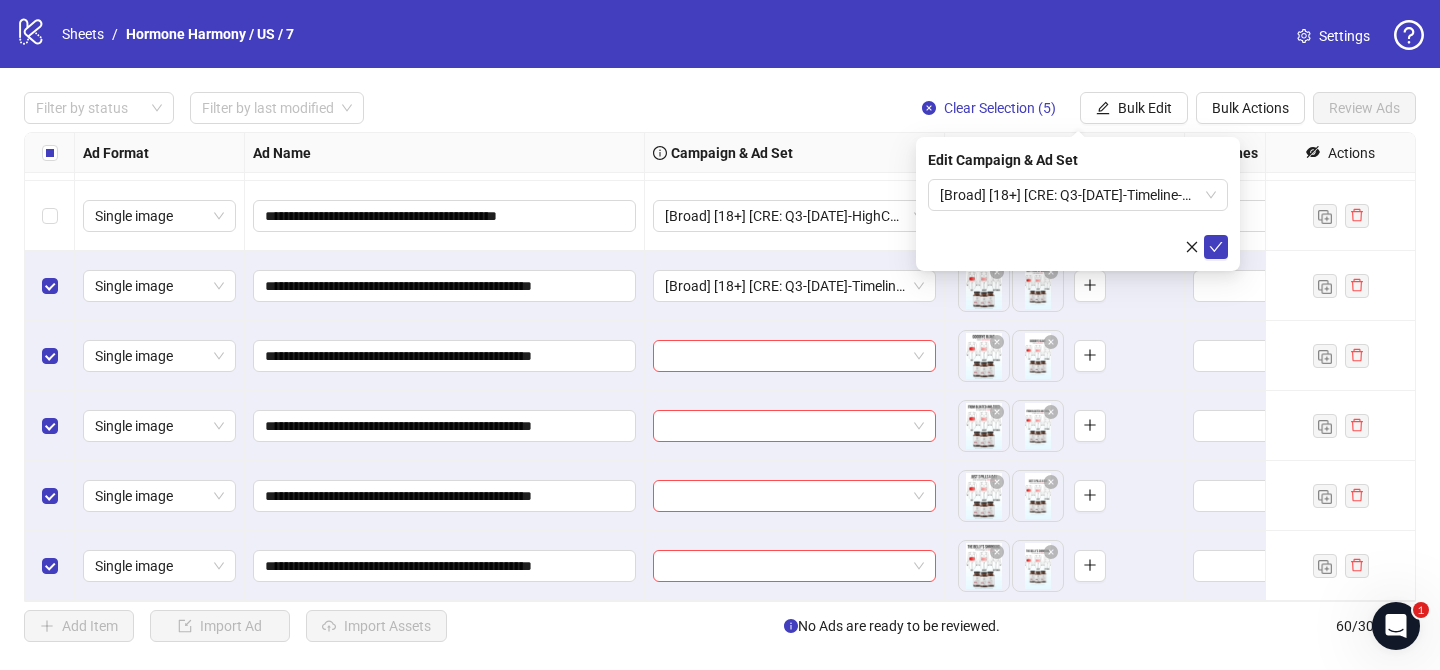 drag, startPoint x: 1222, startPoint y: 242, endPoint x: 414, endPoint y: 244, distance: 808.0025 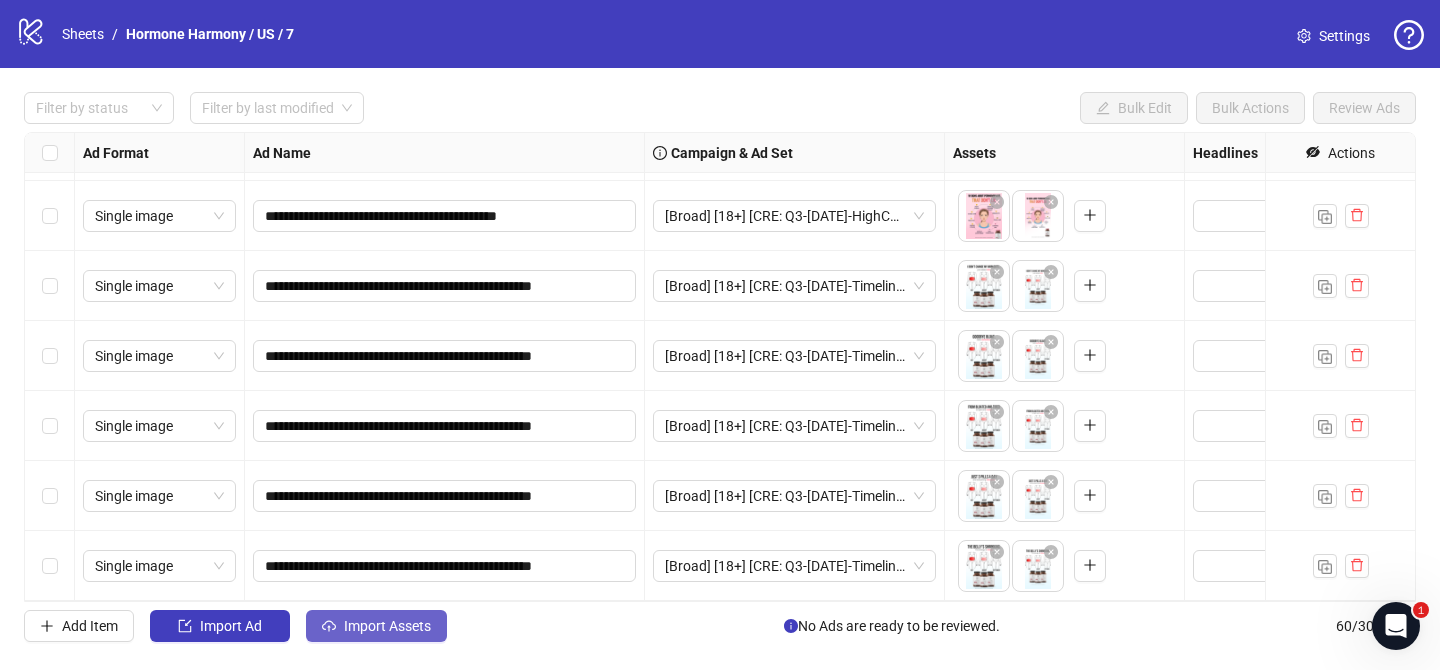 click on "Import Assets" at bounding box center (387, 626) 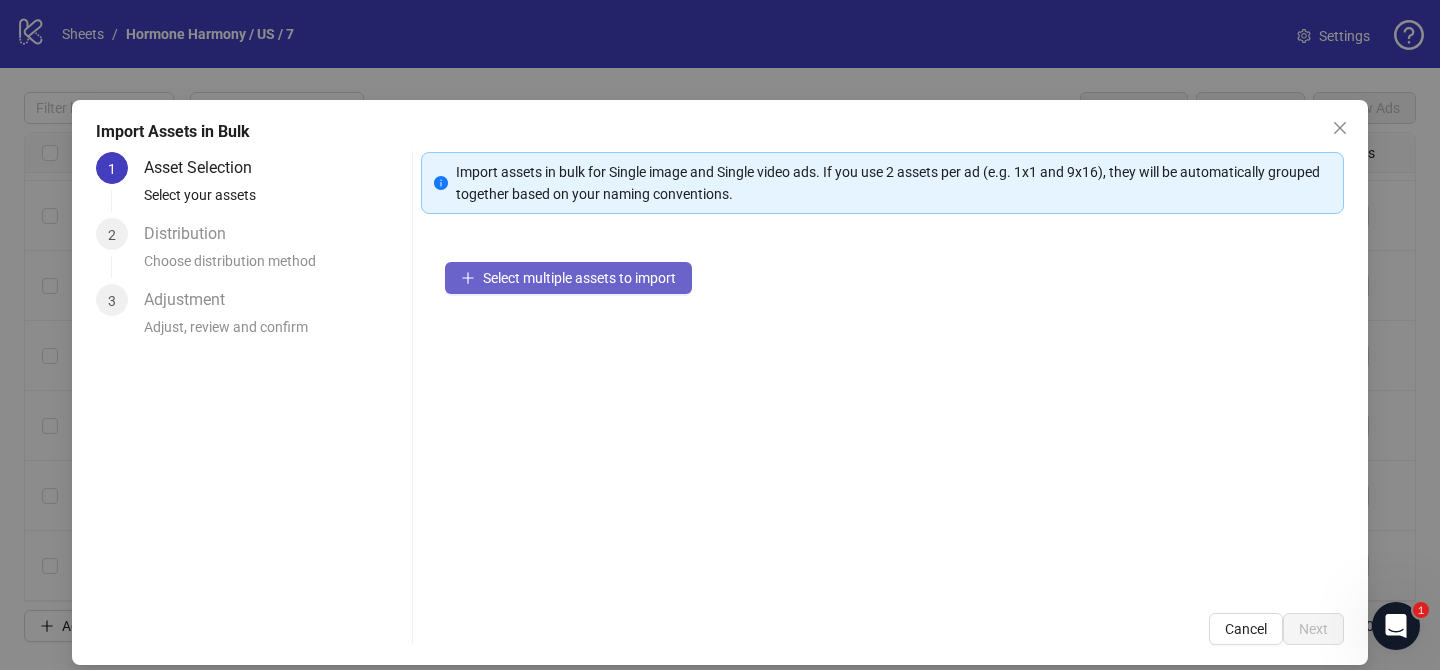 click on "Select multiple assets to import" at bounding box center (579, 278) 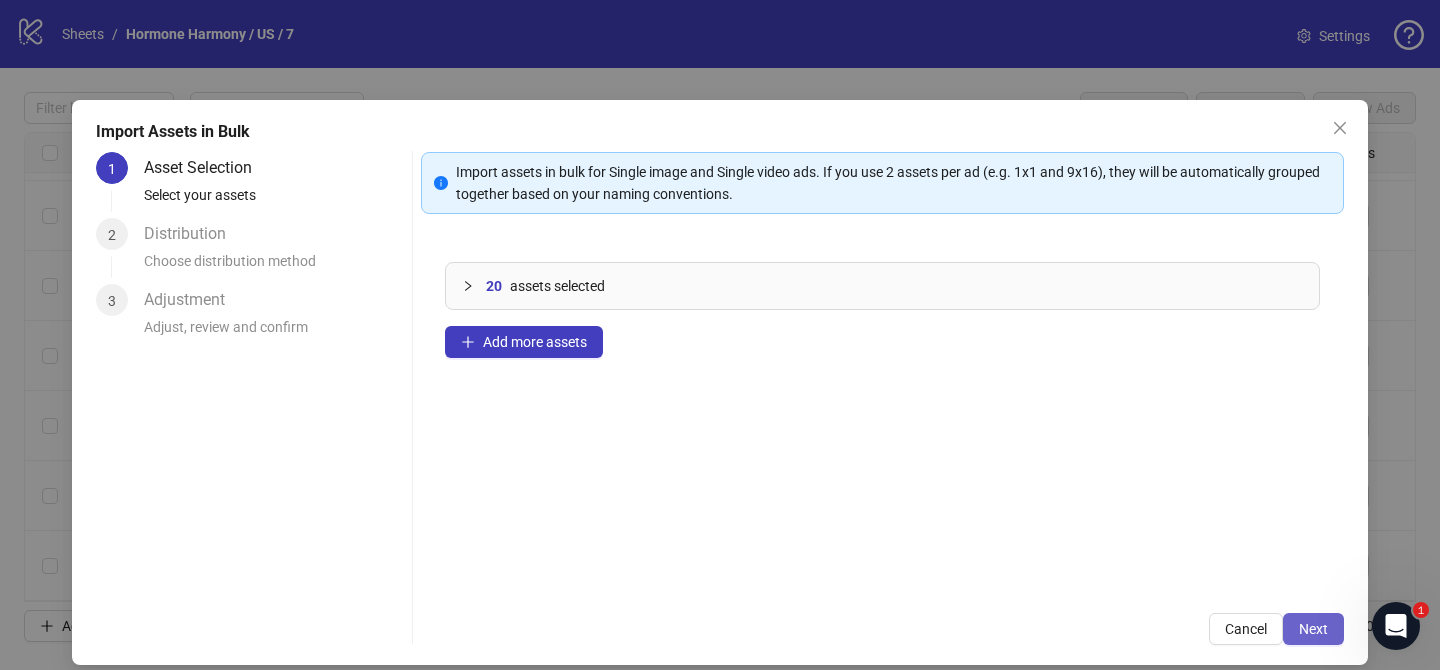 click on "Next" at bounding box center [1313, 629] 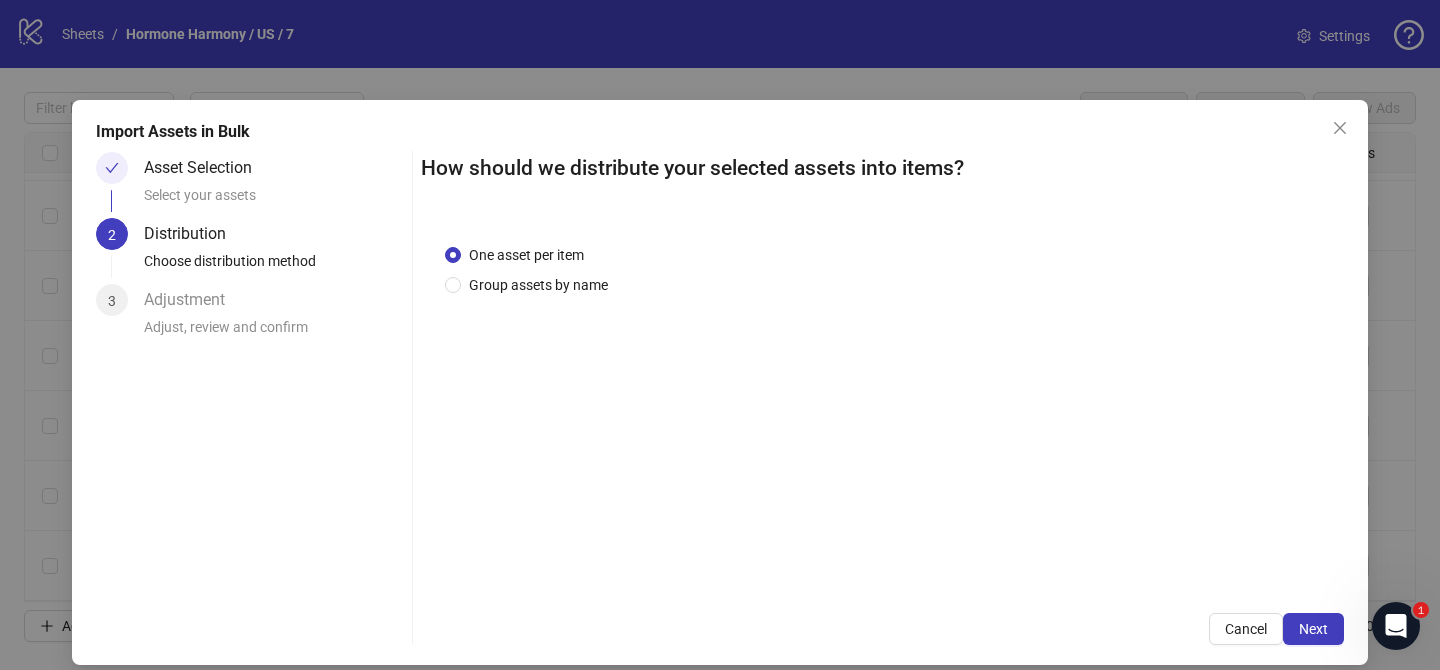 drag, startPoint x: 568, startPoint y: 285, endPoint x: 575, endPoint y: 296, distance: 13.038404 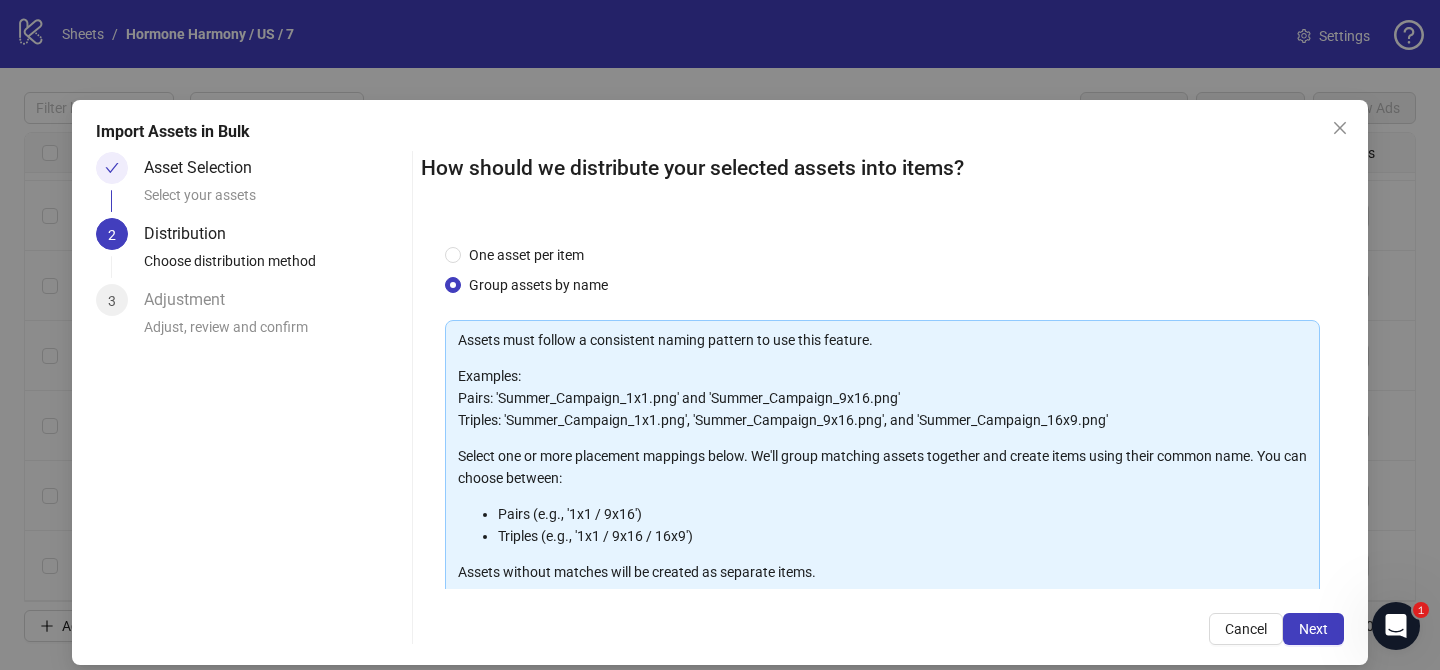 scroll, scrollTop: 216, scrollLeft: 0, axis: vertical 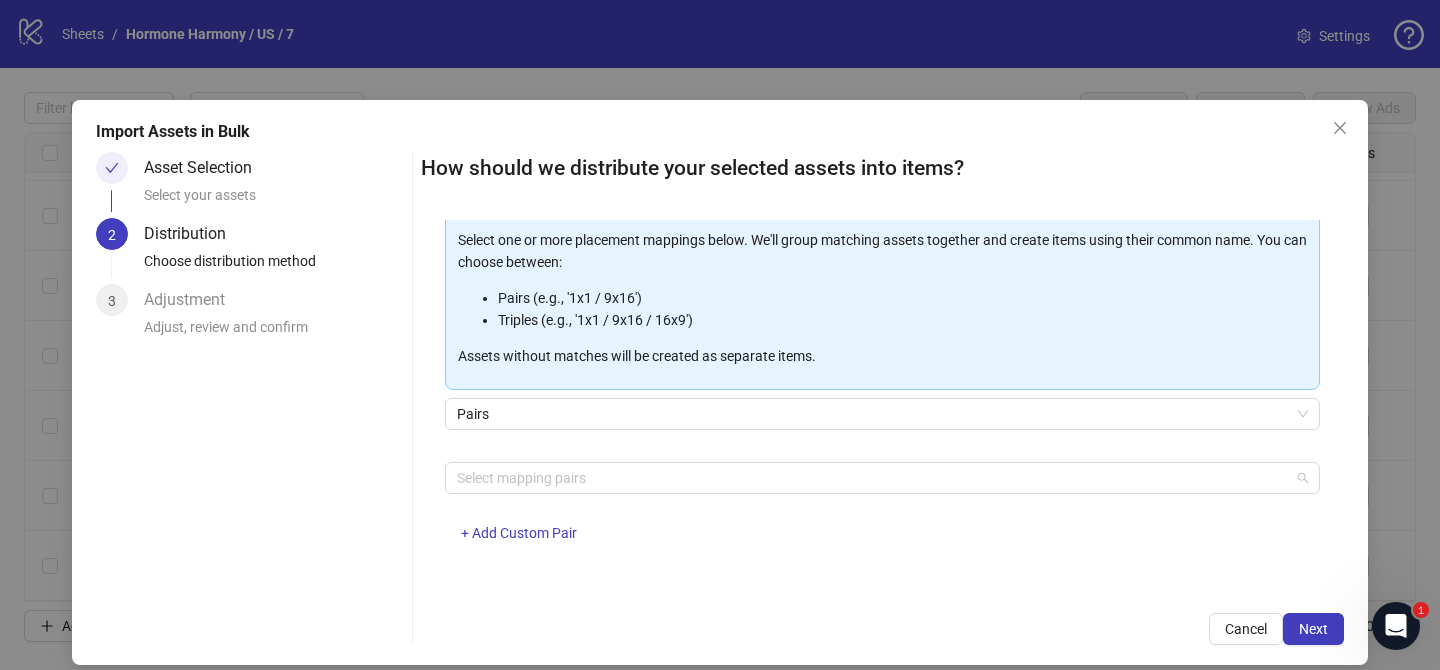 drag, startPoint x: 578, startPoint y: 476, endPoint x: 572, endPoint y: 439, distance: 37.48333 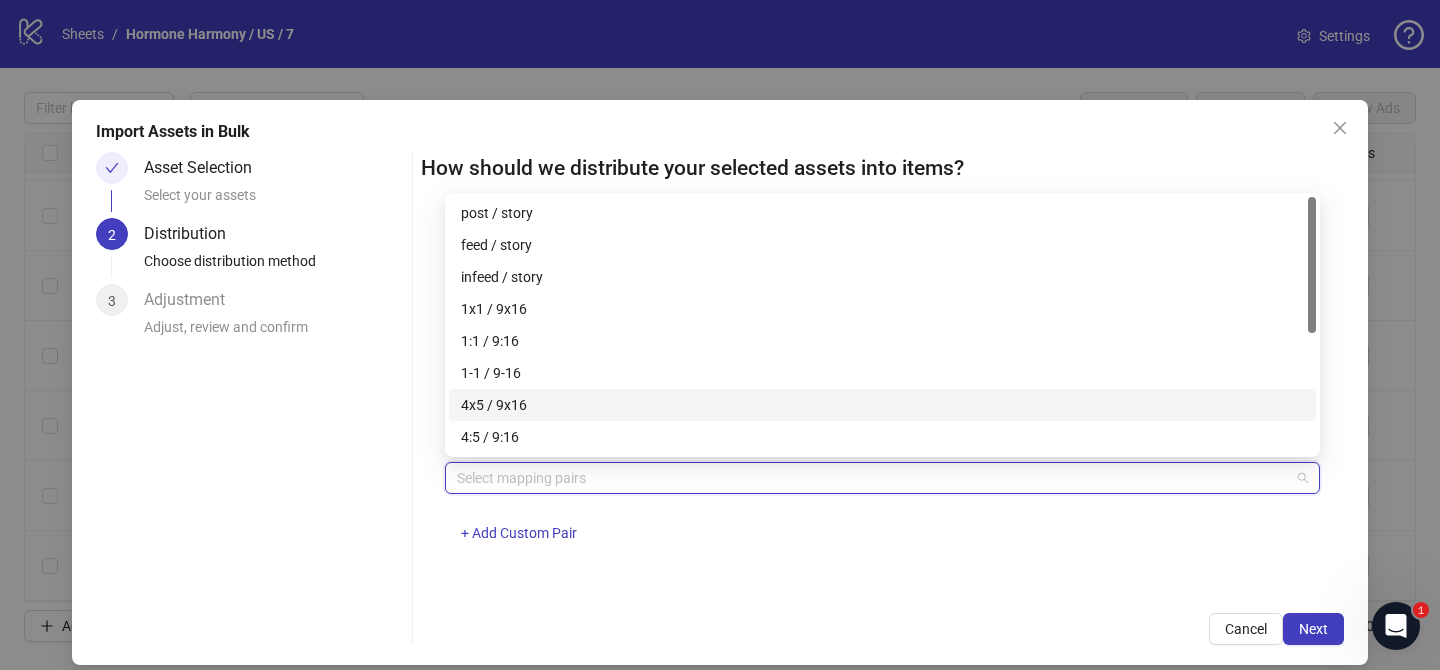 click on "4x5 / 9x16" at bounding box center (882, 405) 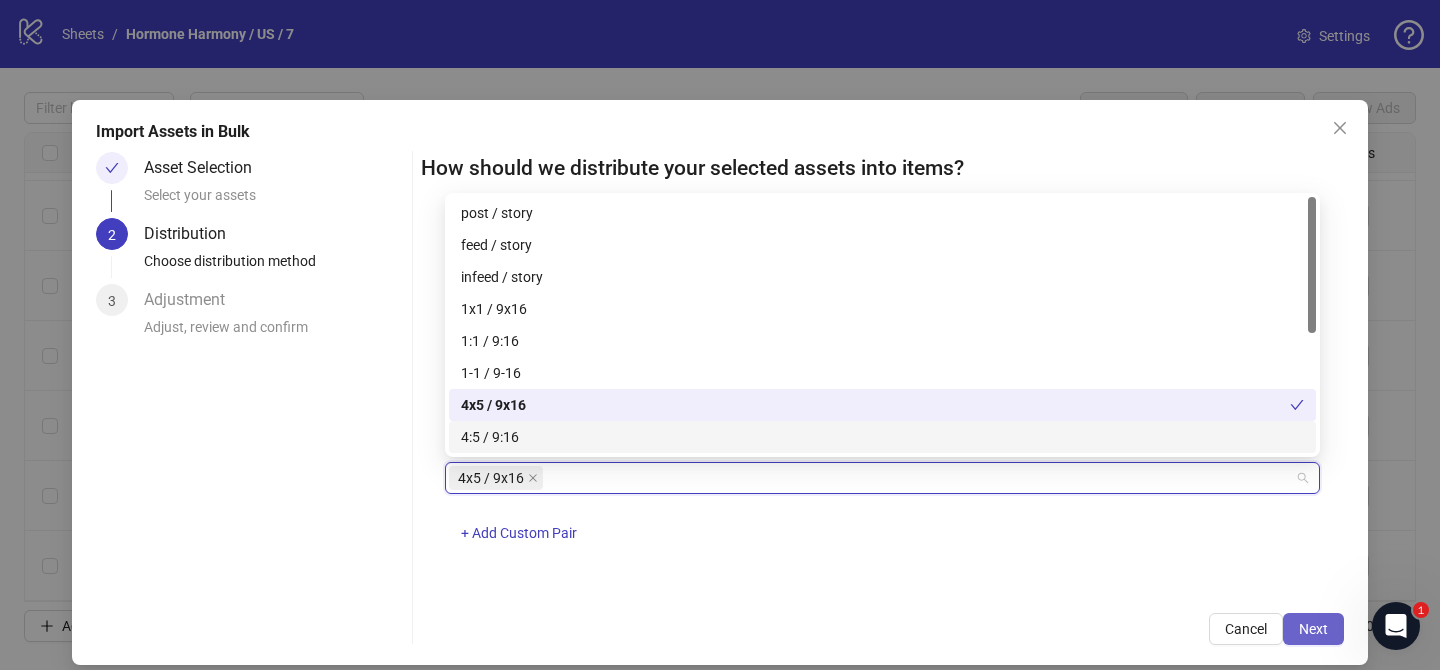 click on "Next" at bounding box center [1313, 629] 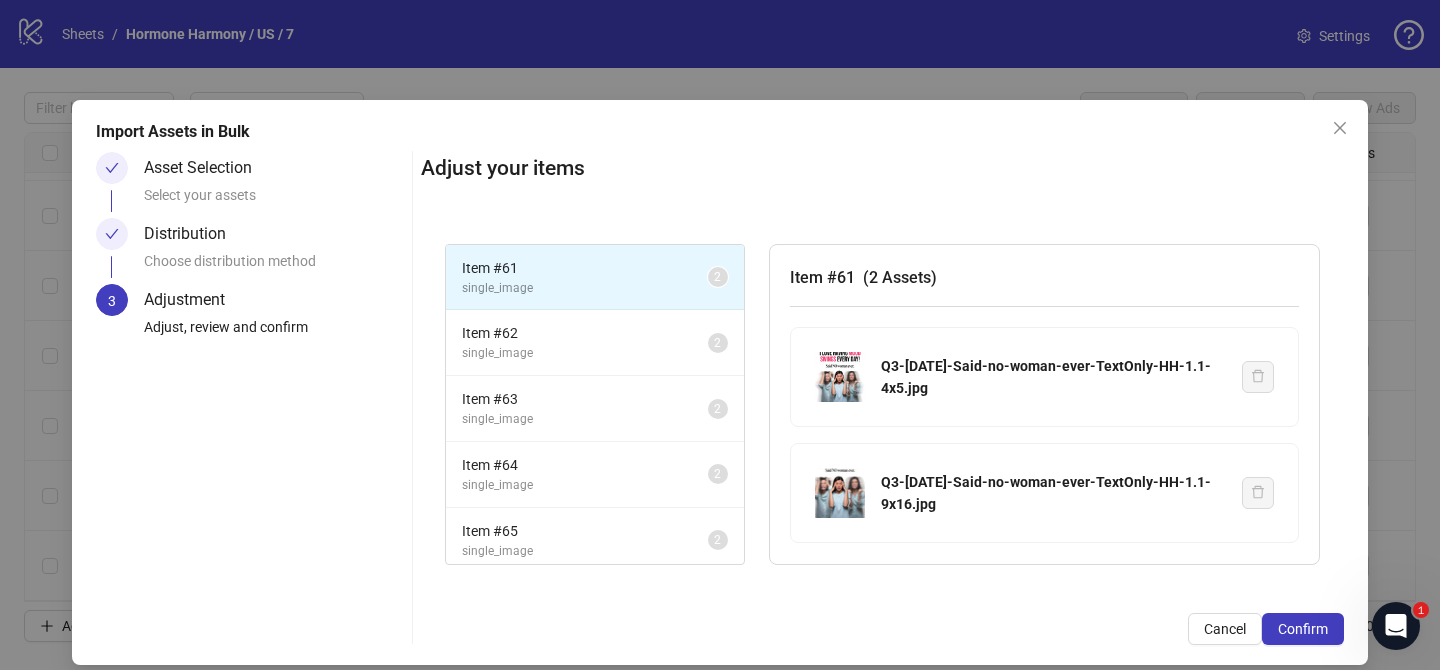 click on "Confirm" at bounding box center (1303, 629) 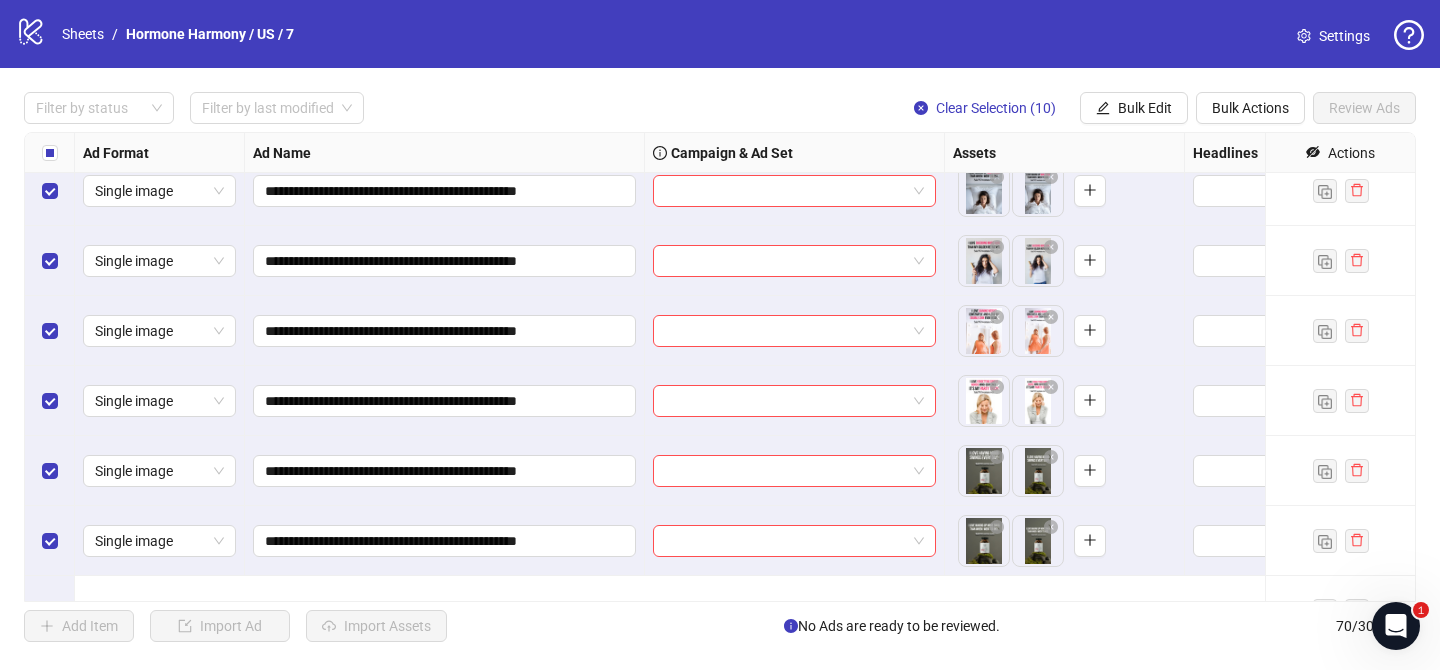 scroll, scrollTop: 4102, scrollLeft: 0, axis: vertical 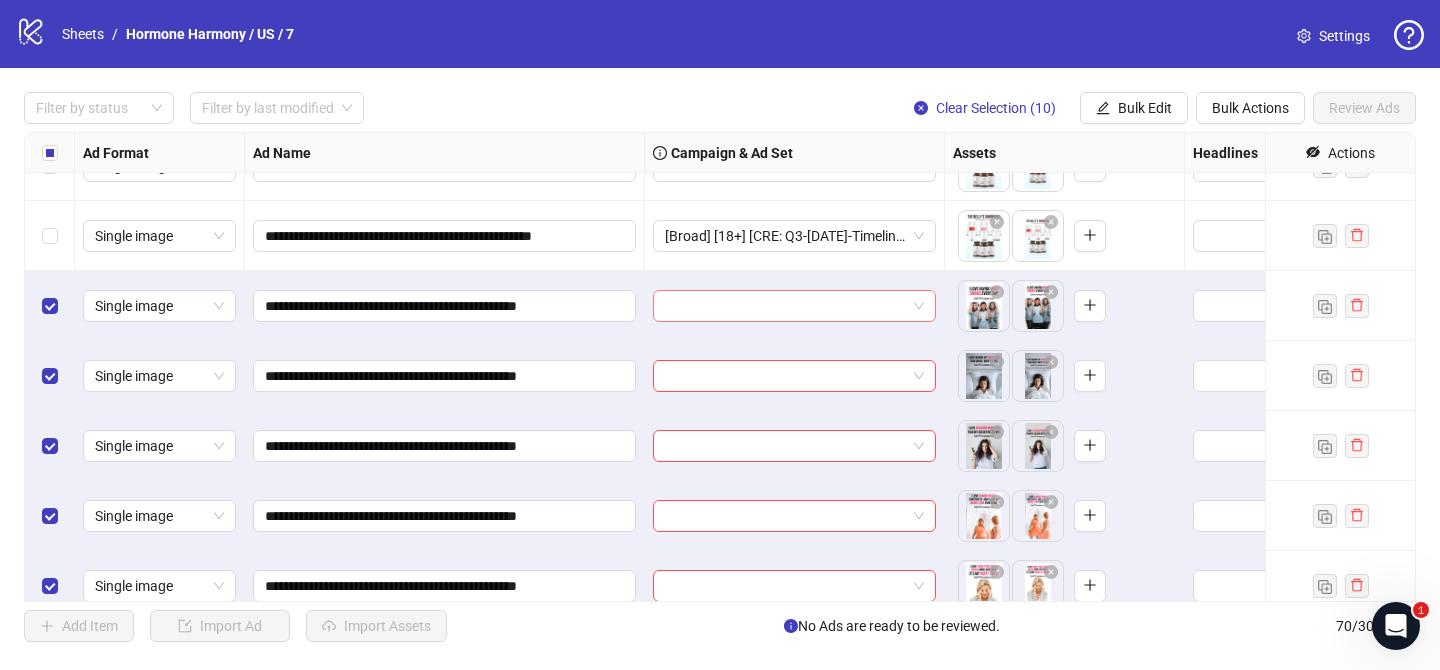 click at bounding box center [785, 306] 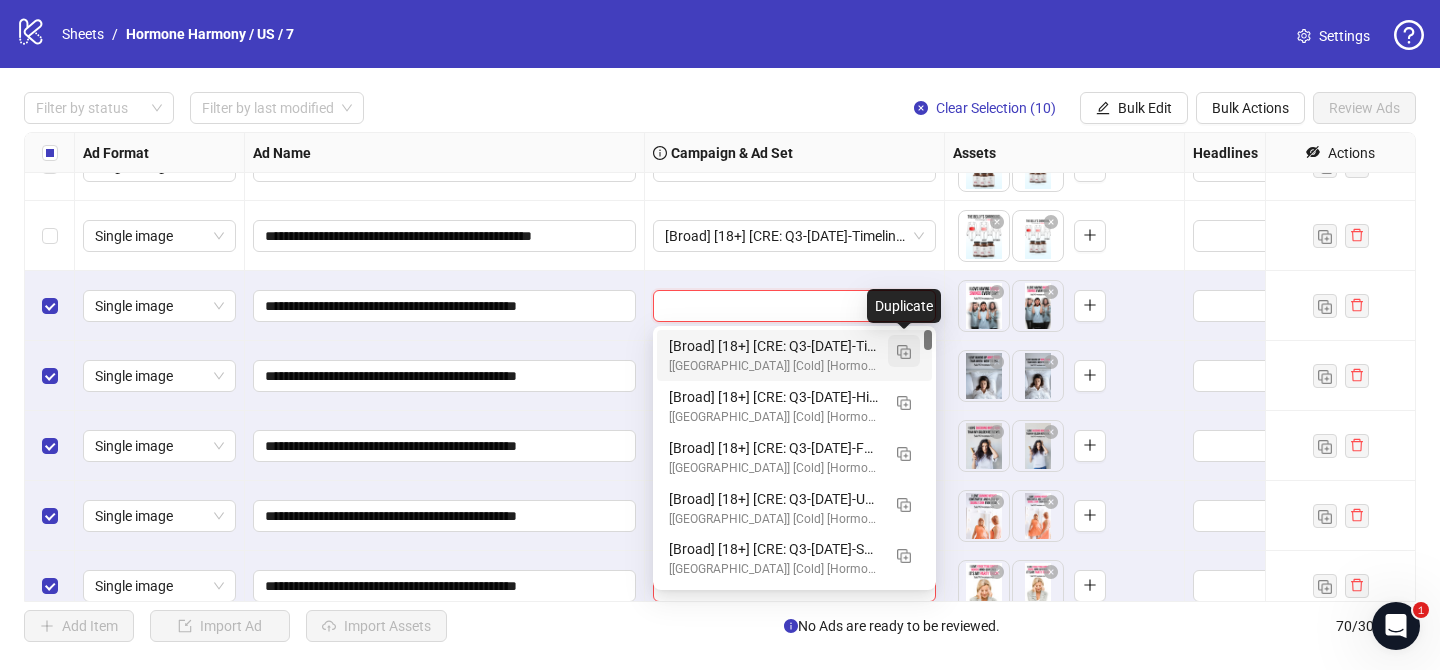 click at bounding box center [904, 352] 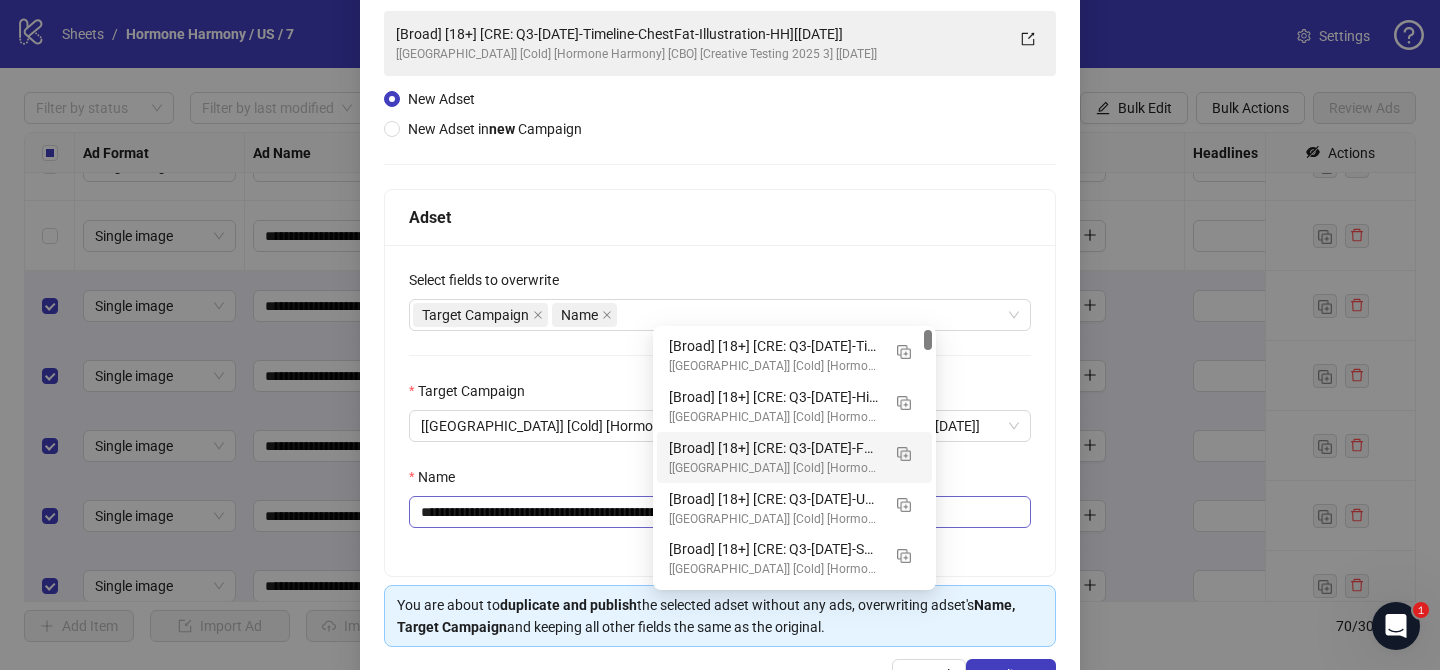 scroll, scrollTop: 144, scrollLeft: 0, axis: vertical 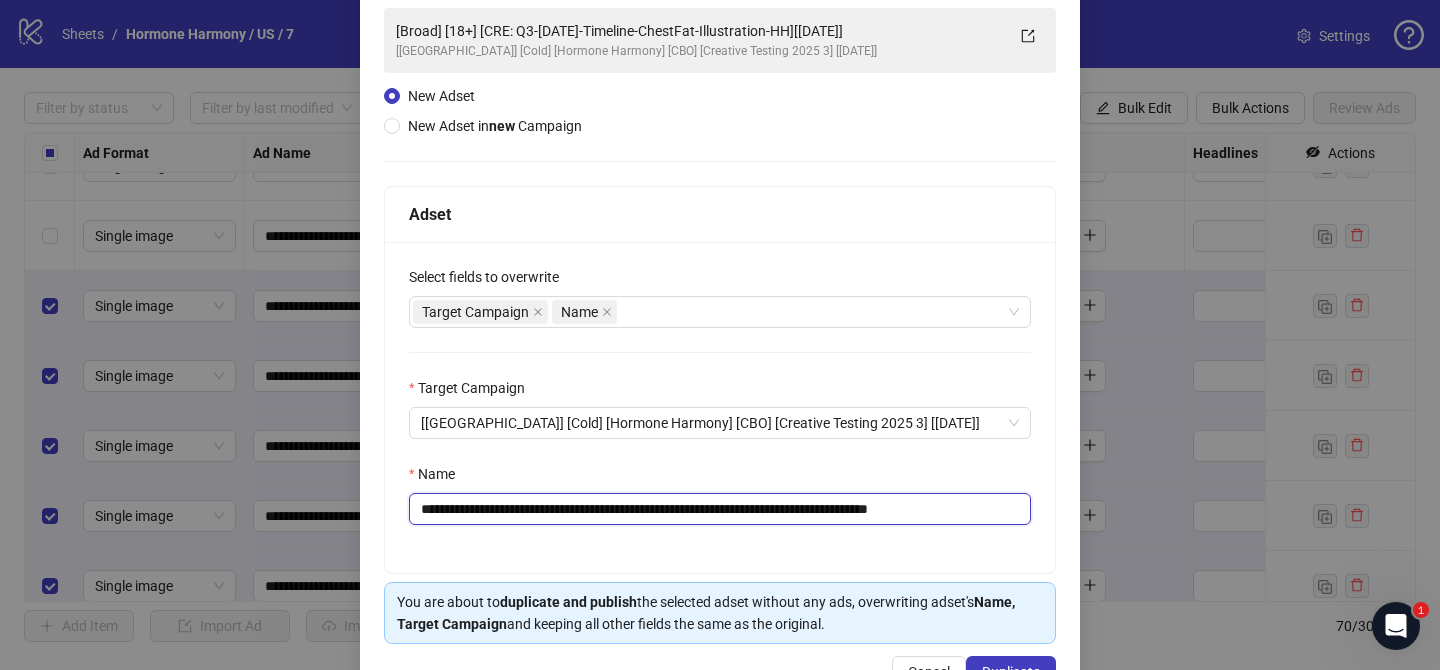 drag, startPoint x: 541, startPoint y: 510, endPoint x: 849, endPoint y: 510, distance: 308 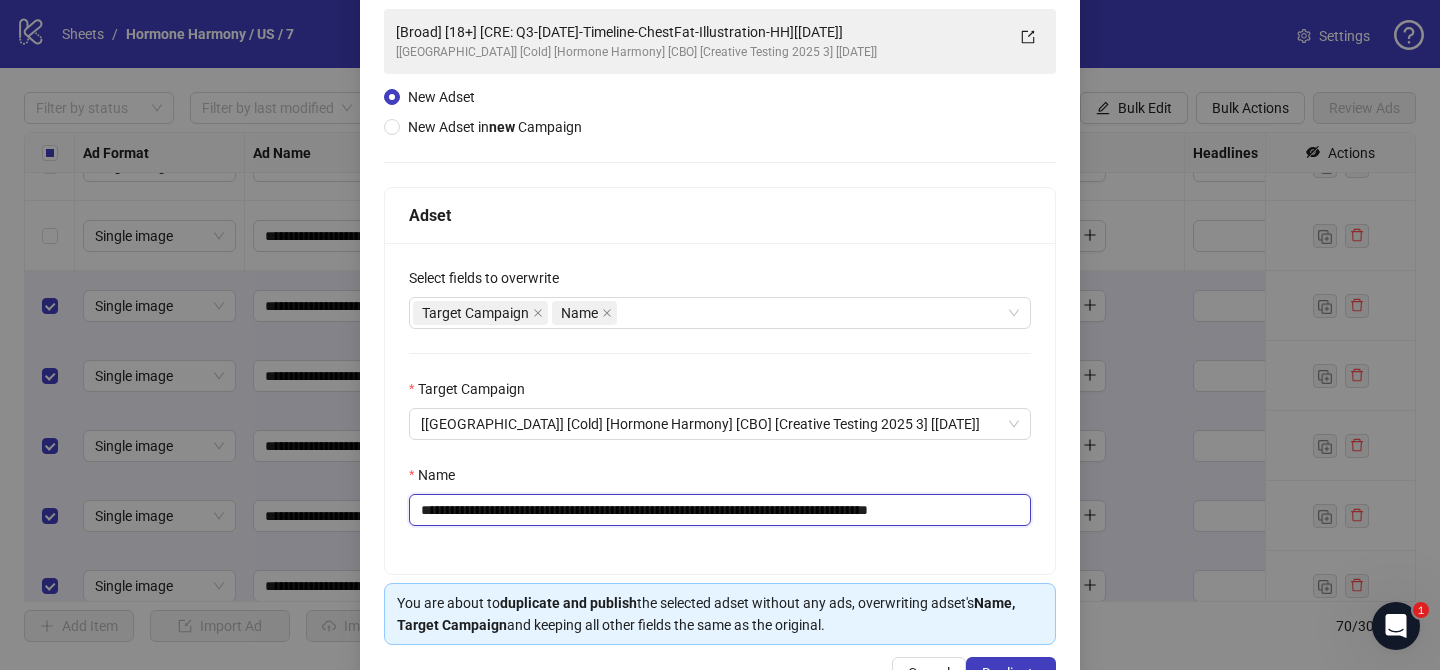paste on "*" 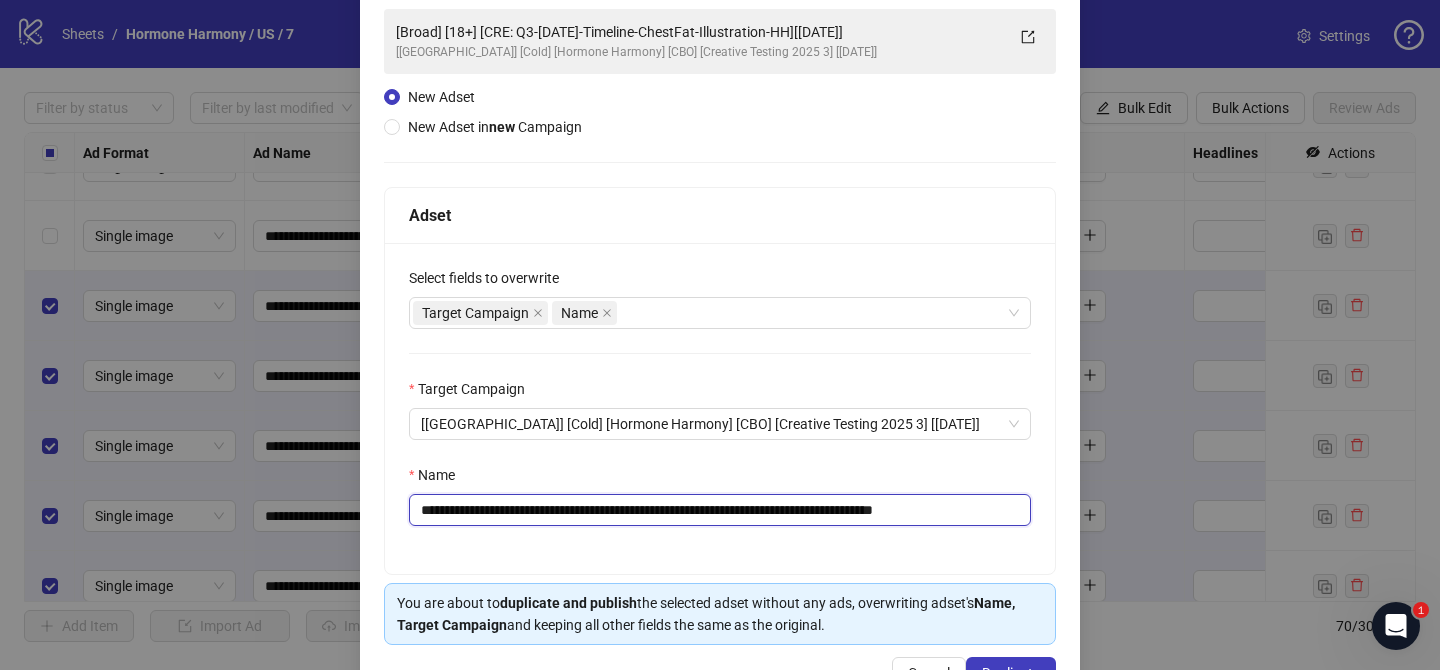 scroll, scrollTop: 142, scrollLeft: 0, axis: vertical 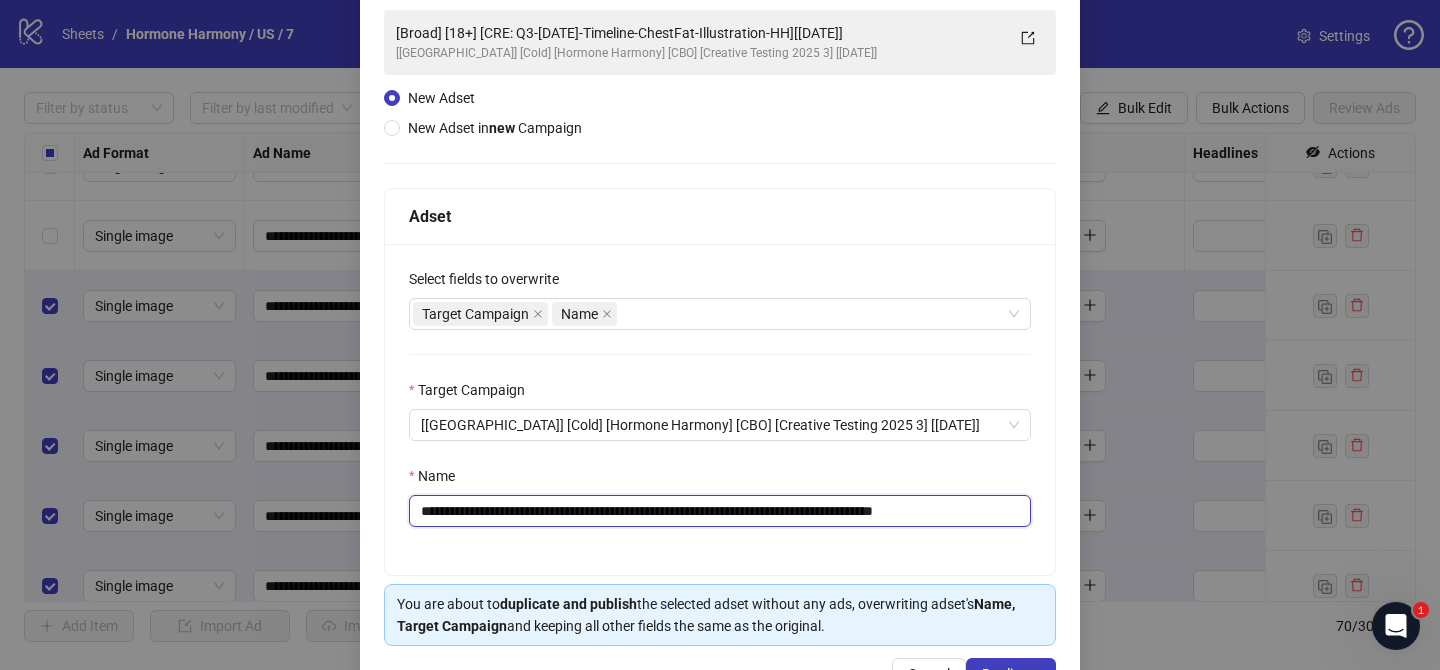 drag, startPoint x: 951, startPoint y: 512, endPoint x: 1002, endPoint y: 513, distance: 51.009804 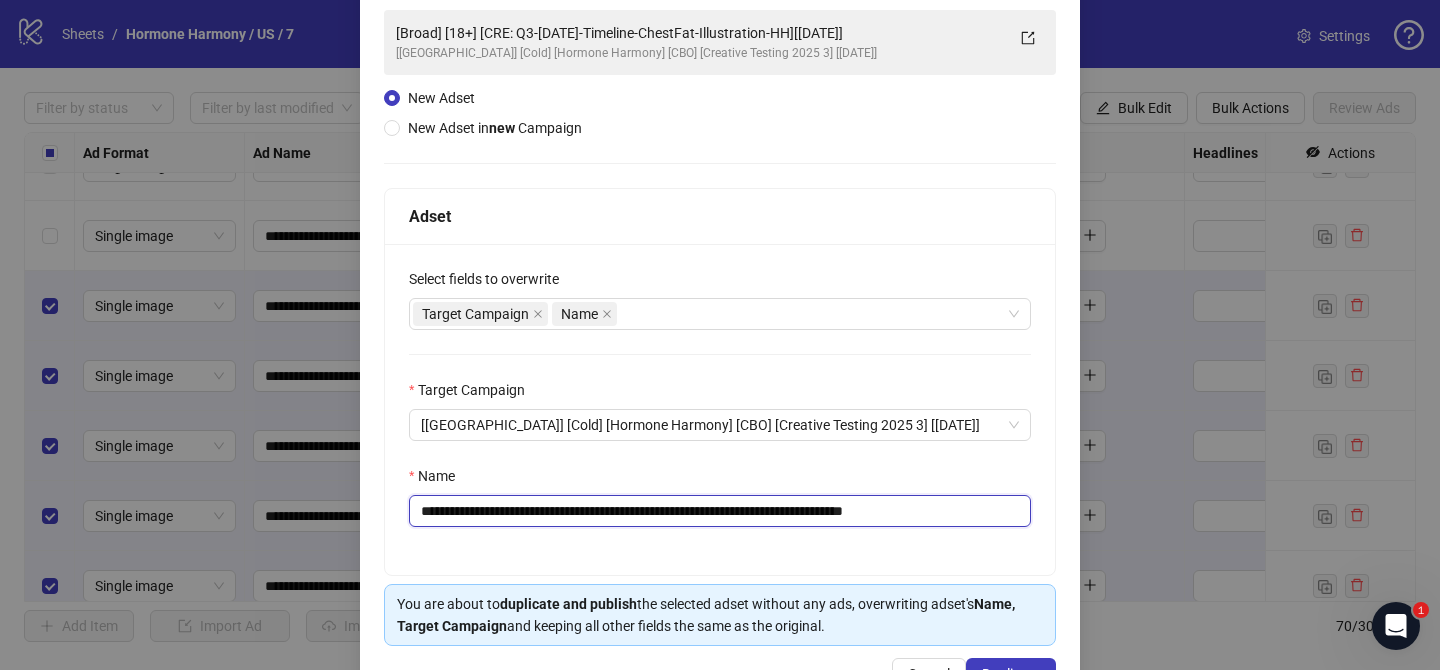 scroll, scrollTop: 207, scrollLeft: 0, axis: vertical 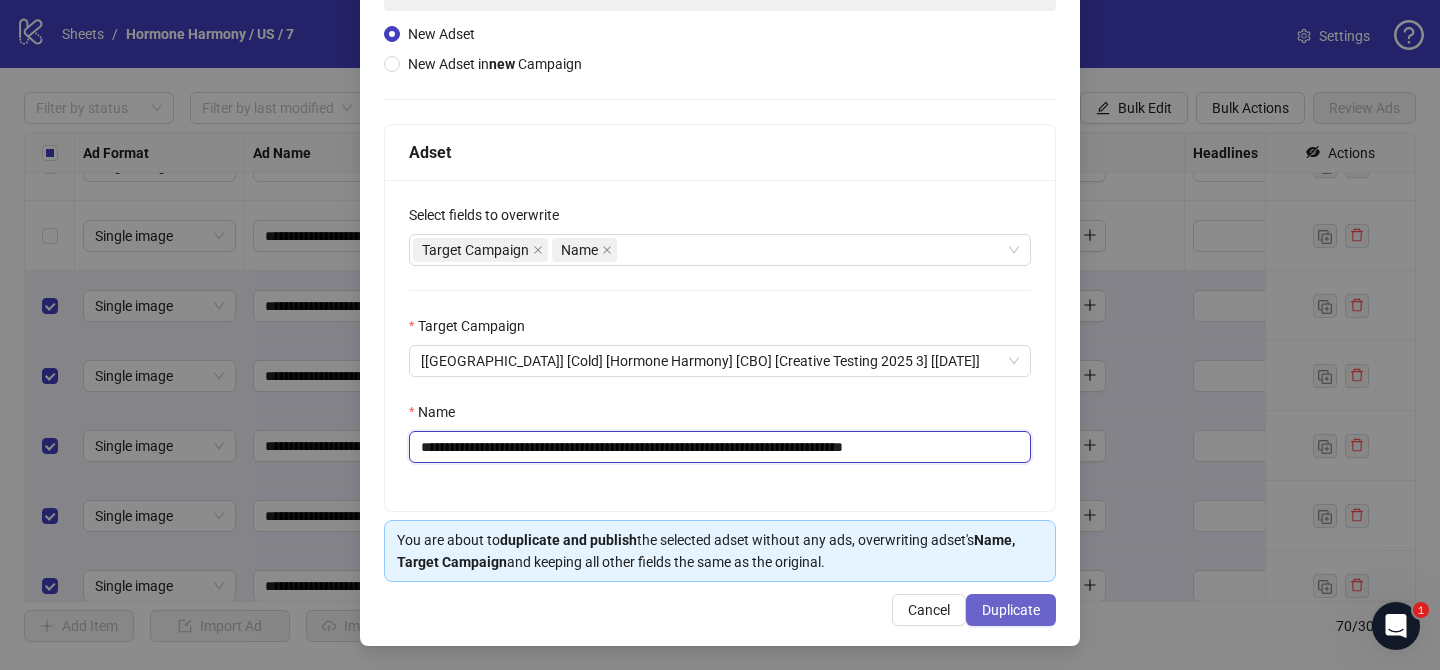type on "**********" 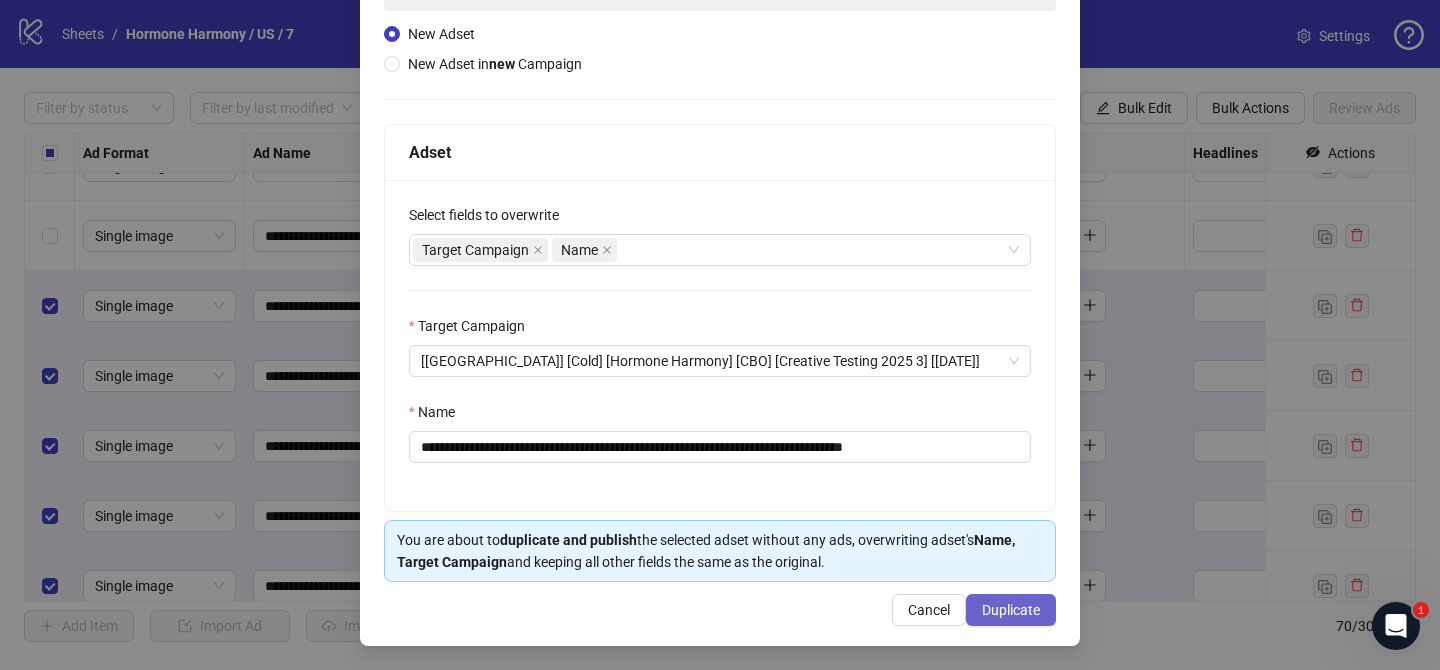 click on "Duplicate" at bounding box center [1011, 610] 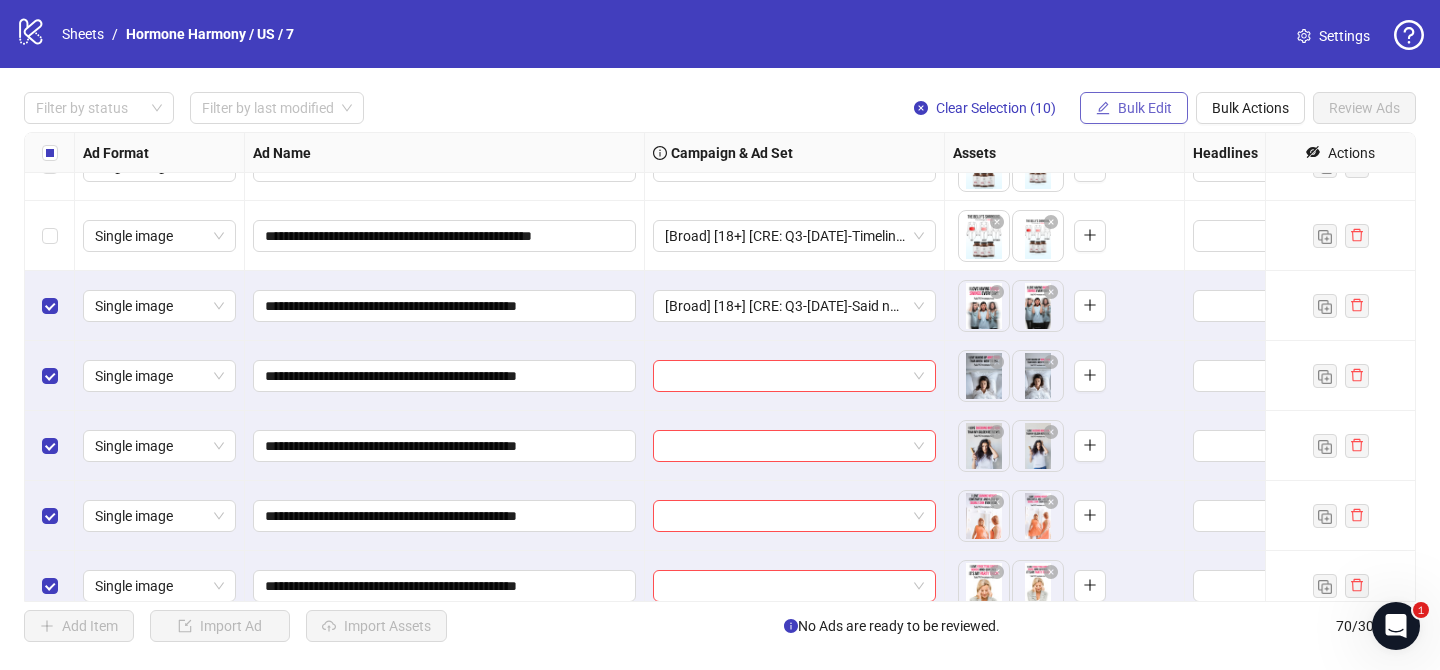 drag, startPoint x: 1148, startPoint y: 88, endPoint x: 1148, endPoint y: 102, distance: 14 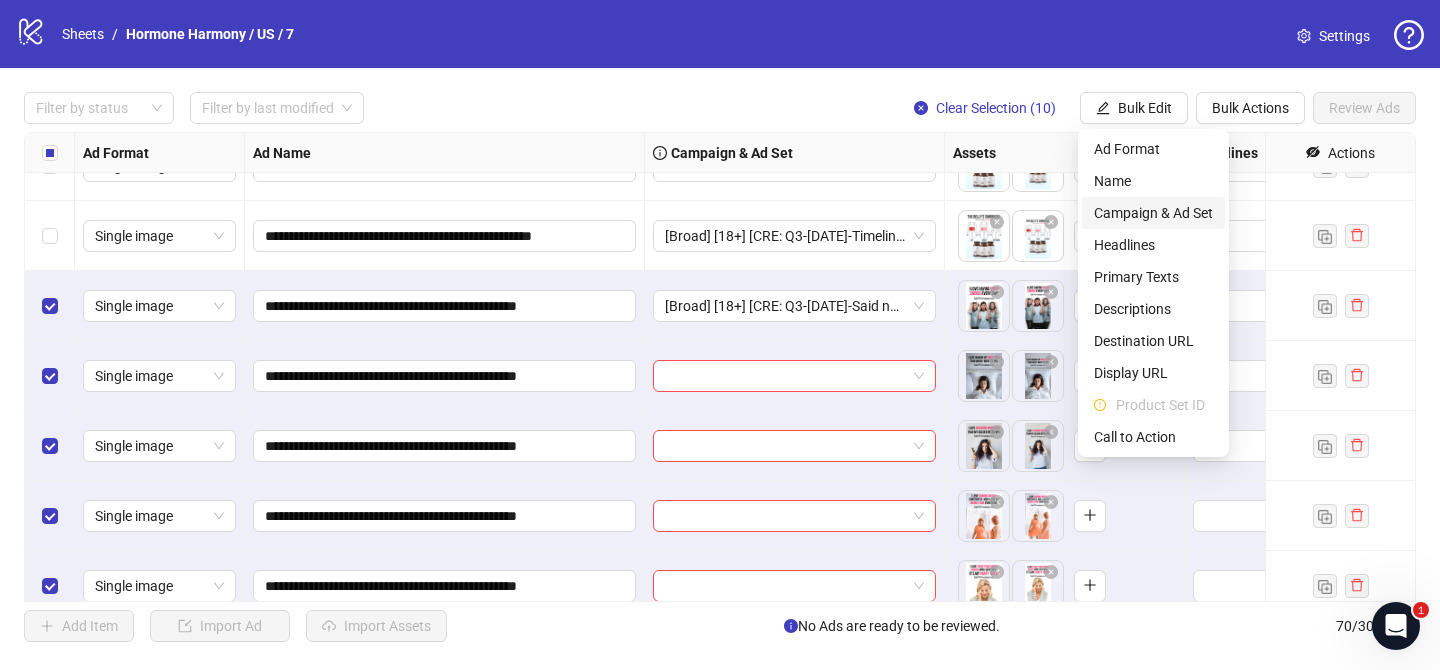 drag, startPoint x: 1173, startPoint y: 214, endPoint x: 1182, endPoint y: 224, distance: 13.453624 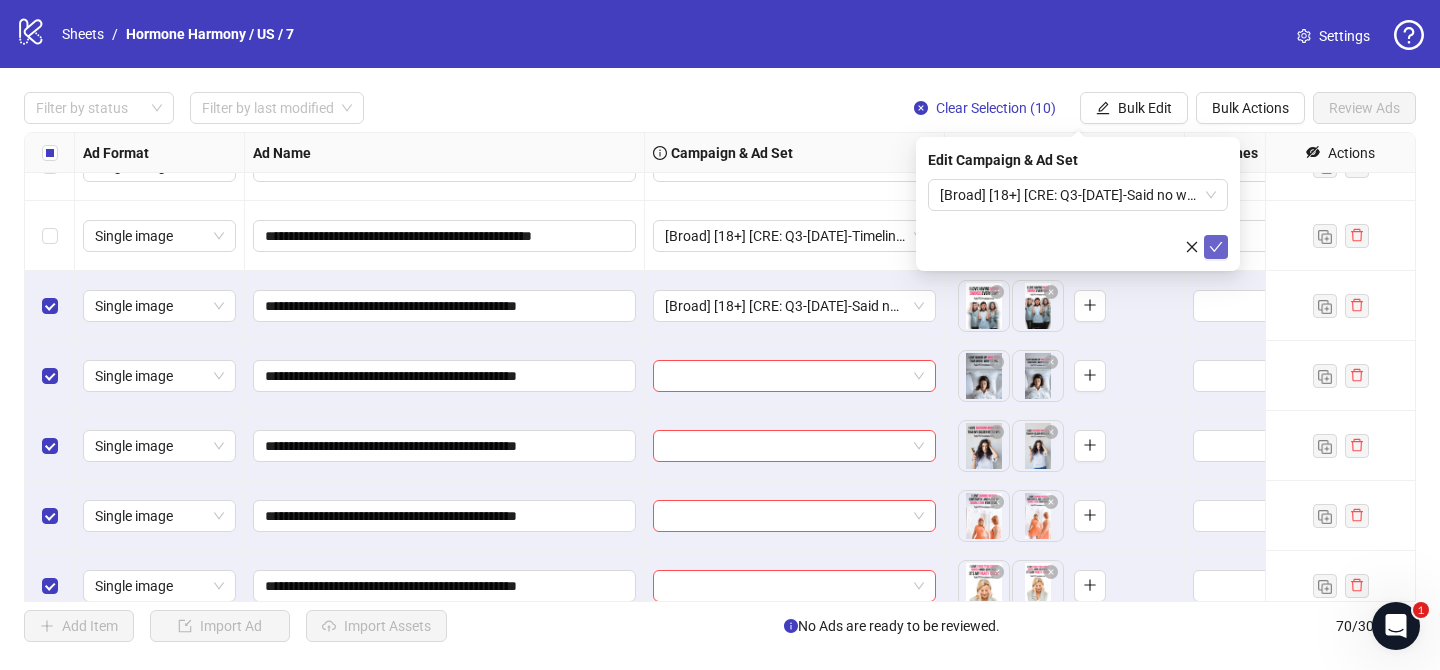 click 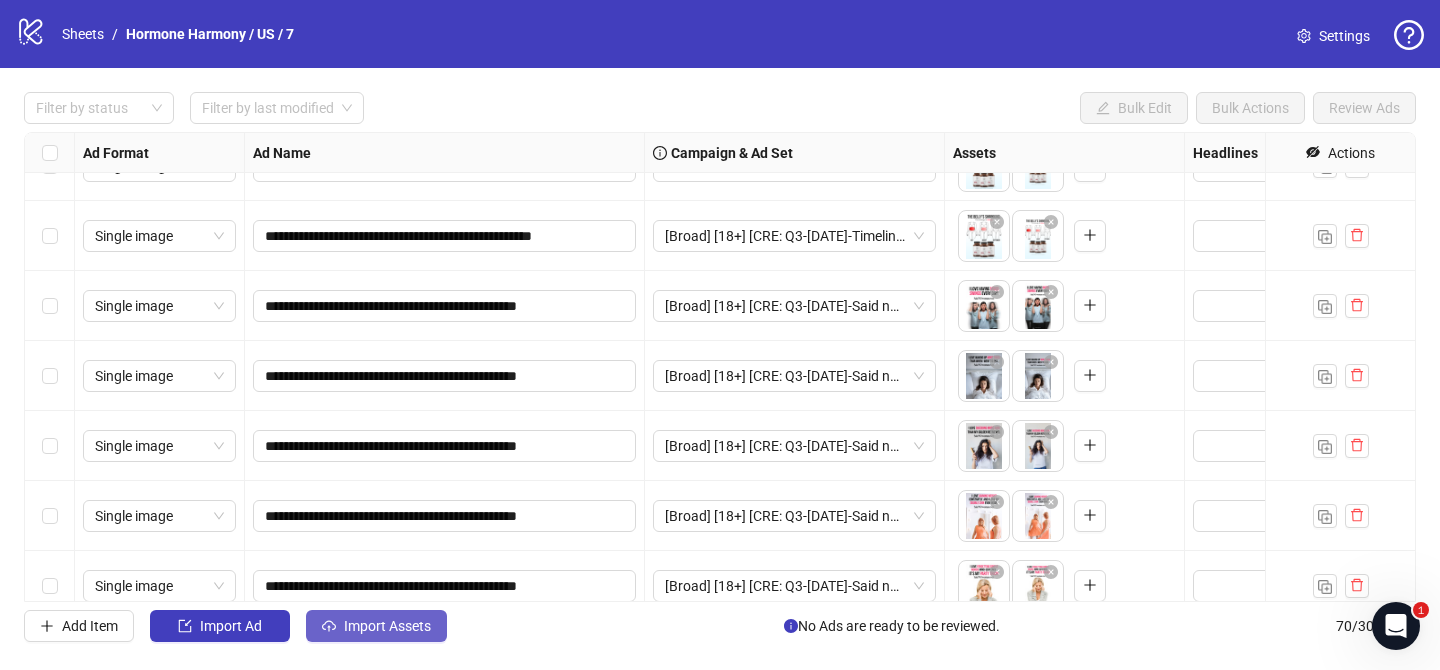 click on "Import Assets" at bounding box center [376, 626] 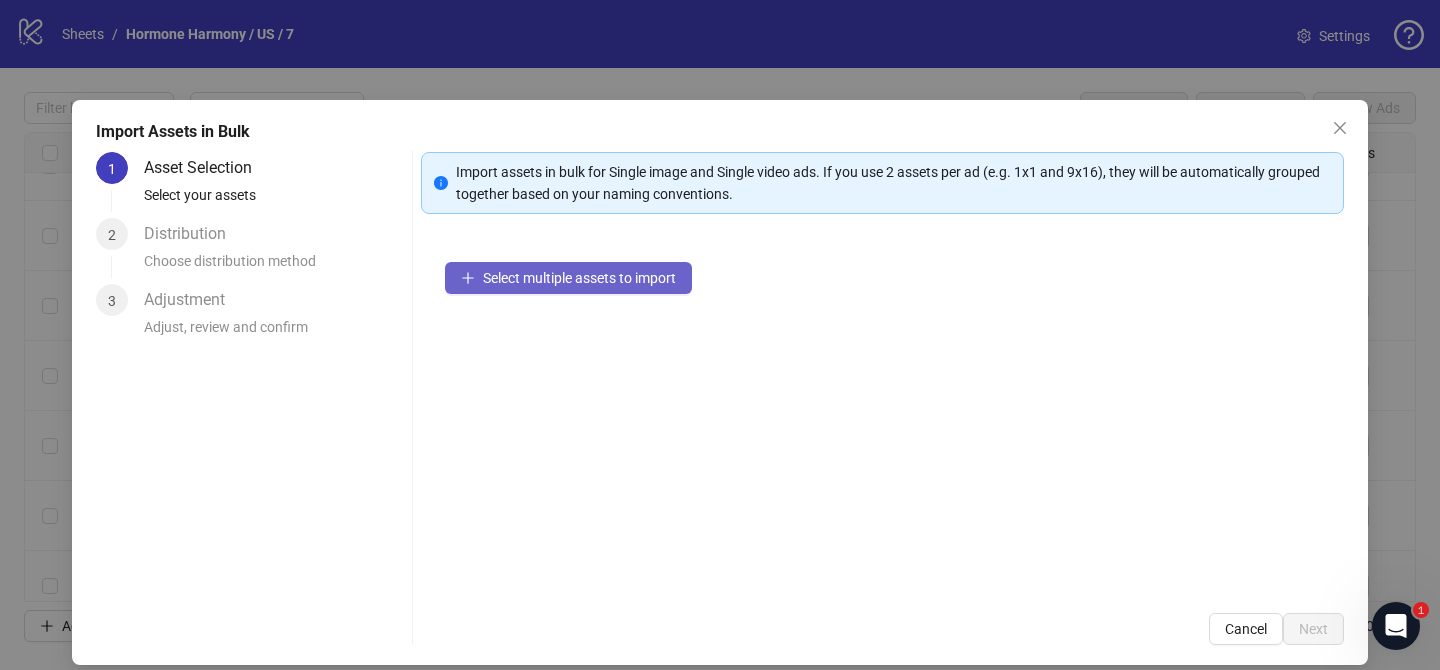 click on "Select multiple assets to import" at bounding box center [579, 278] 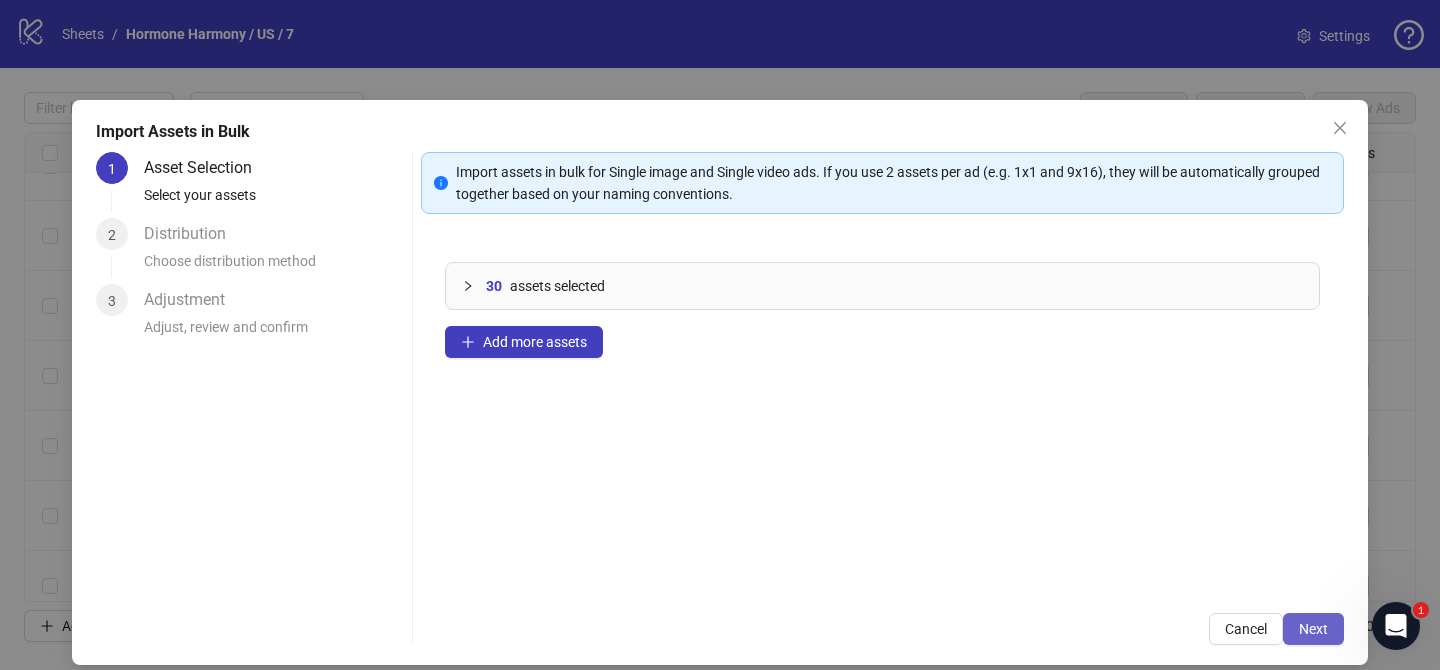 click on "Next" at bounding box center (1313, 629) 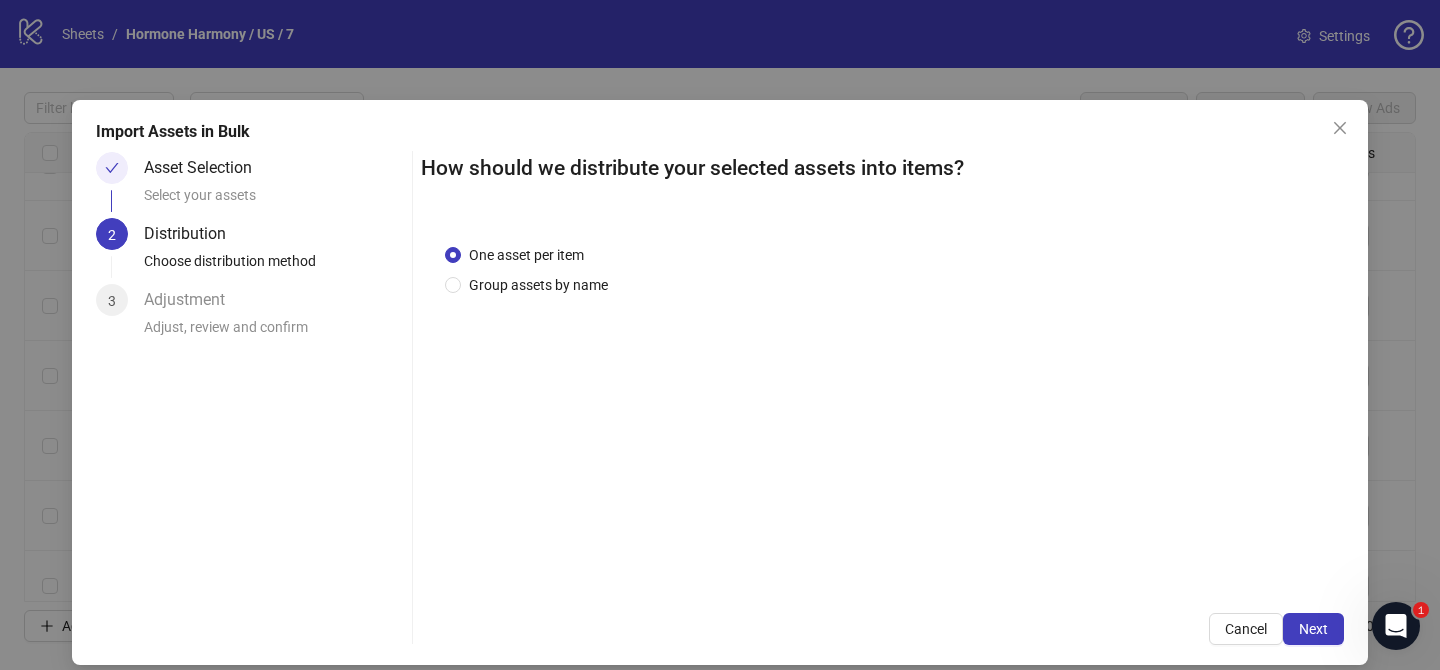 drag, startPoint x: 569, startPoint y: 281, endPoint x: 628, endPoint y: 462, distance: 190.37332 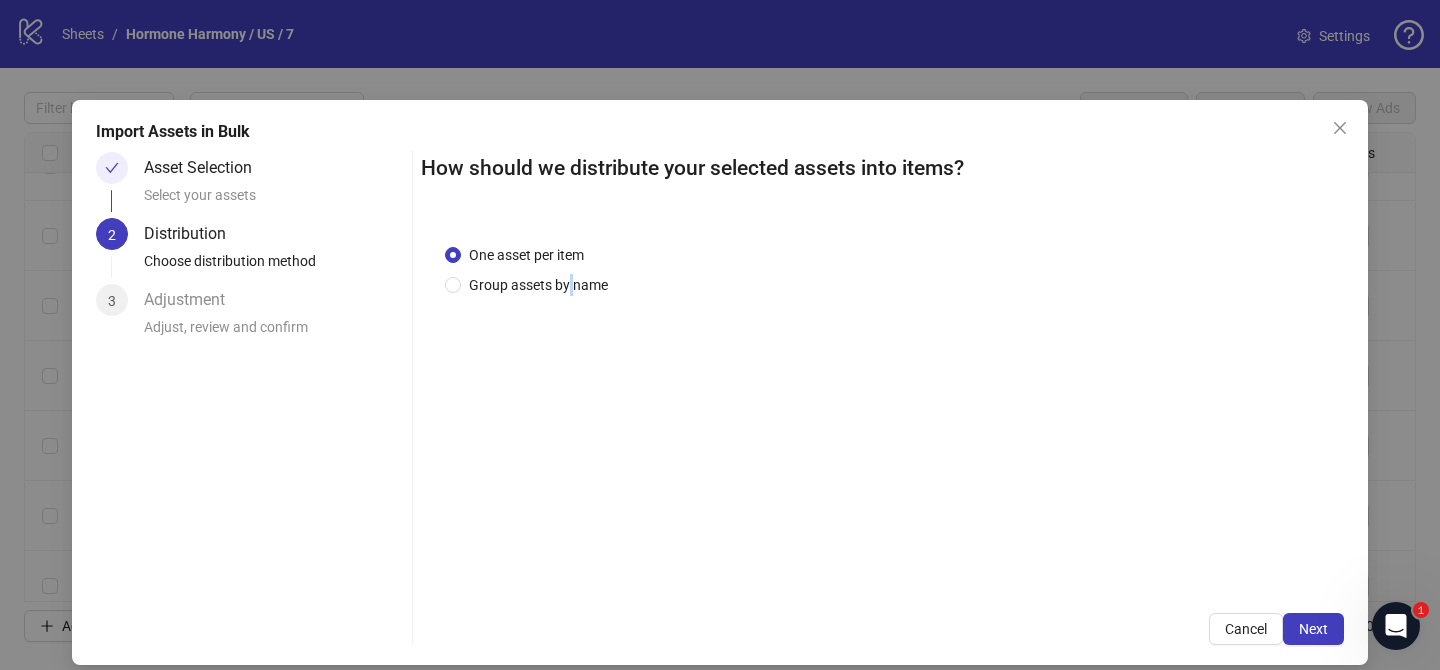 scroll, scrollTop: 19, scrollLeft: 0, axis: vertical 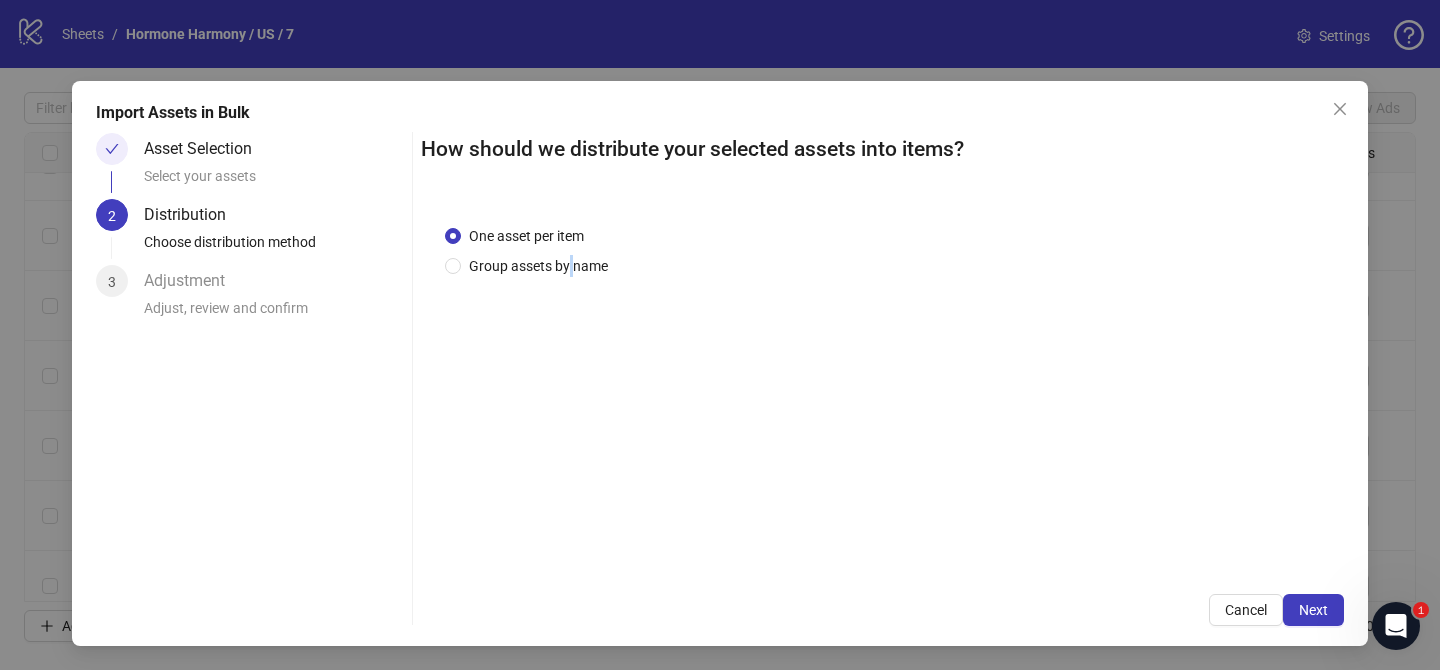 drag, startPoint x: 570, startPoint y: 258, endPoint x: 574, endPoint y: 291, distance: 33.24154 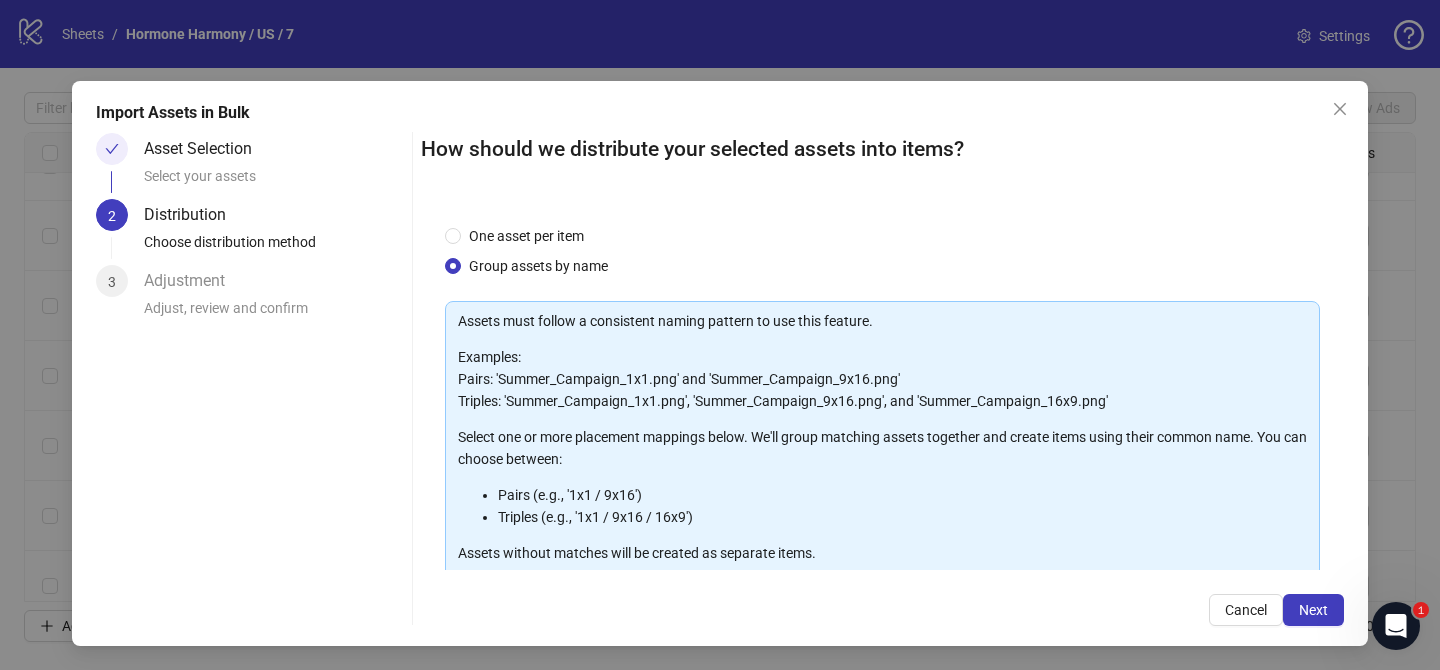 scroll, scrollTop: 216, scrollLeft: 0, axis: vertical 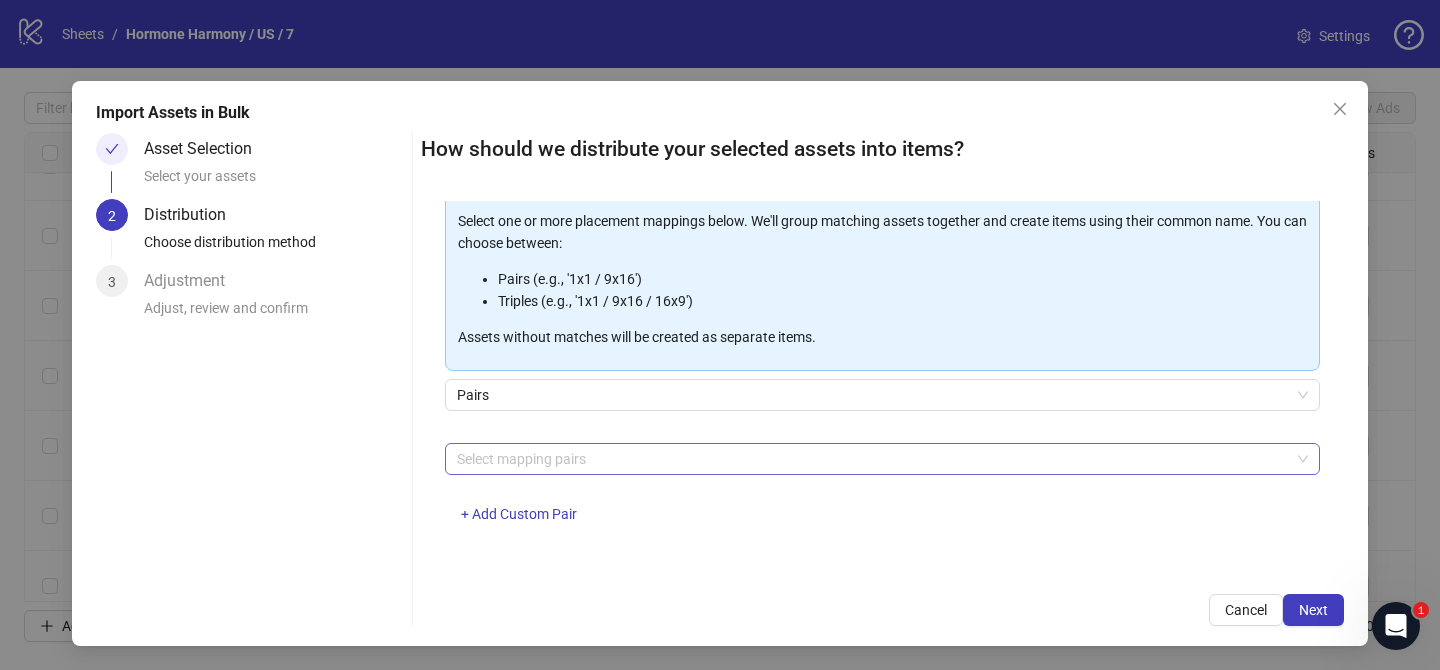 click at bounding box center [872, 459] 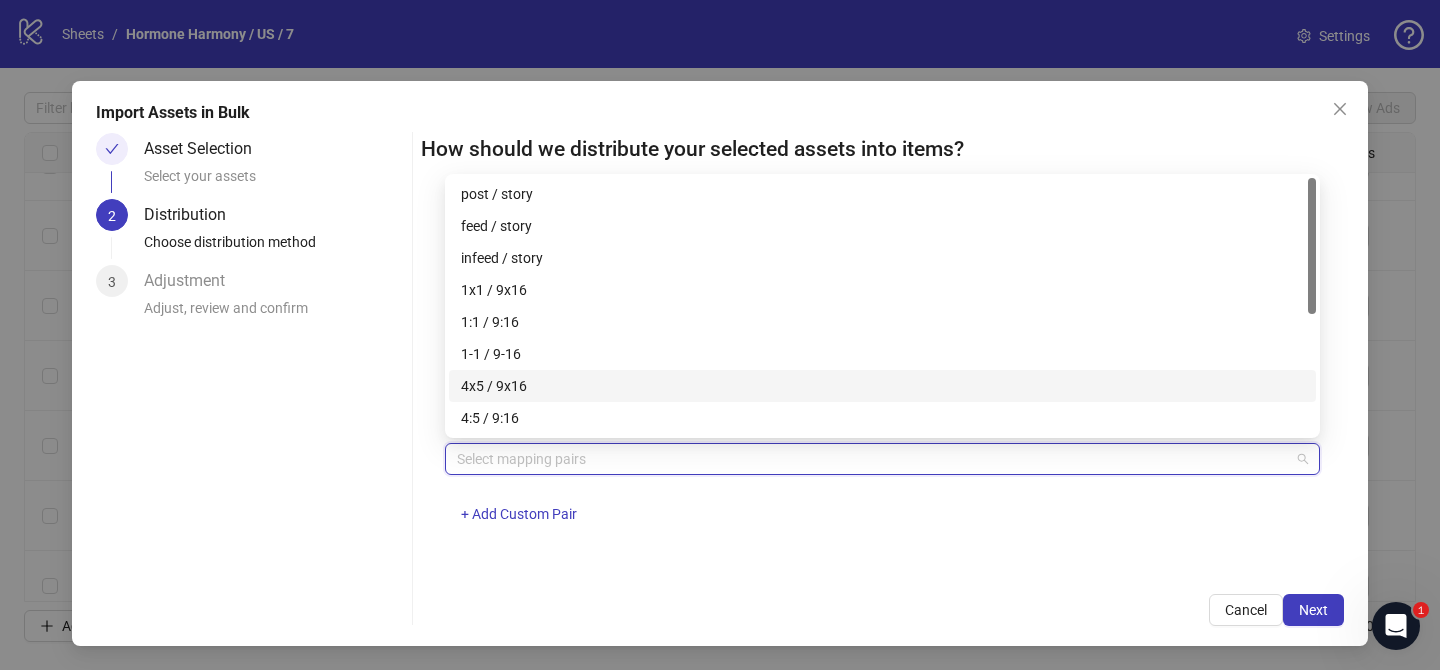 click on "4x5 / 9x16" at bounding box center (882, 386) 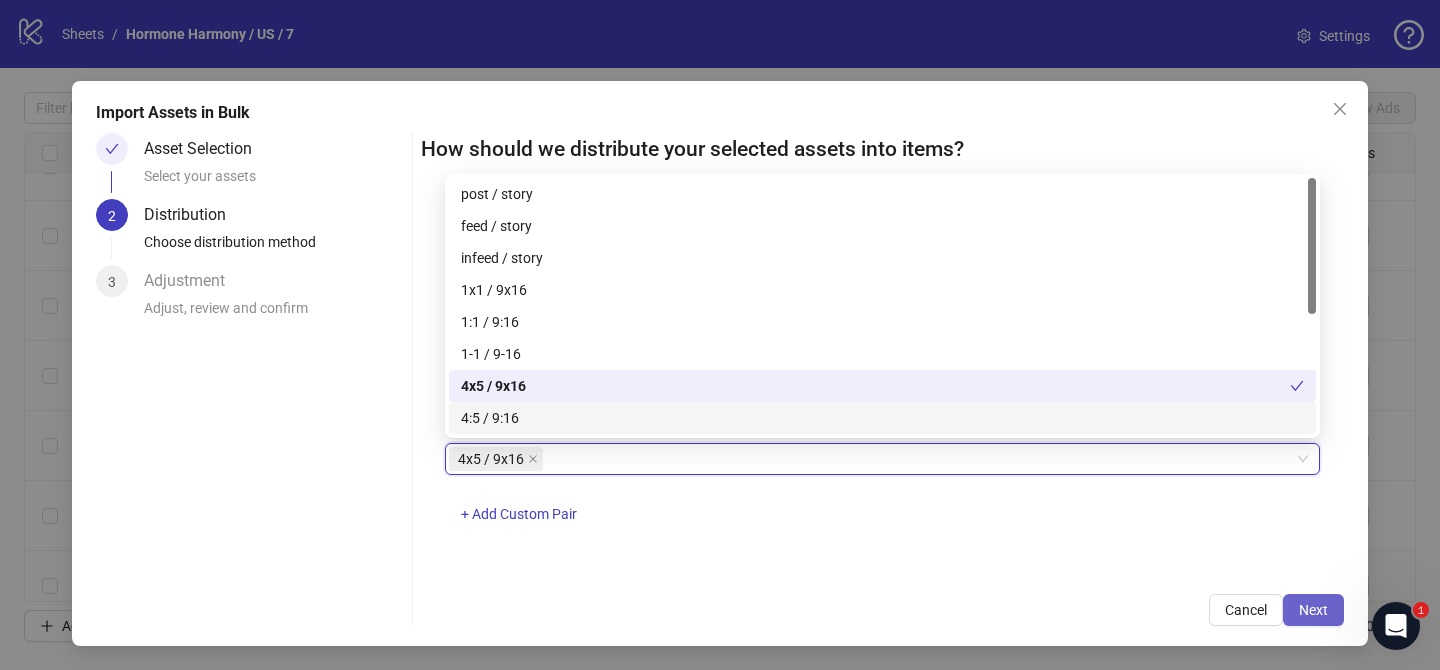 click on "Next" at bounding box center (1313, 610) 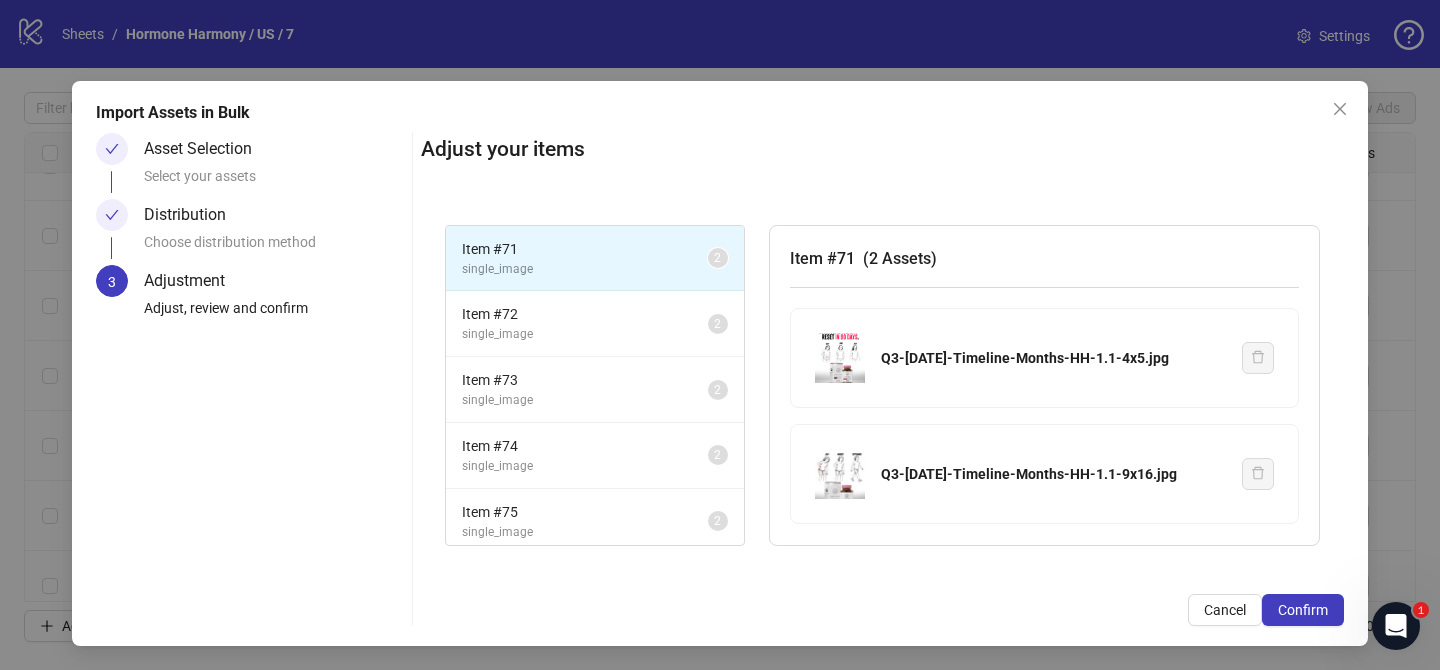 click on "Confirm" at bounding box center (1303, 610) 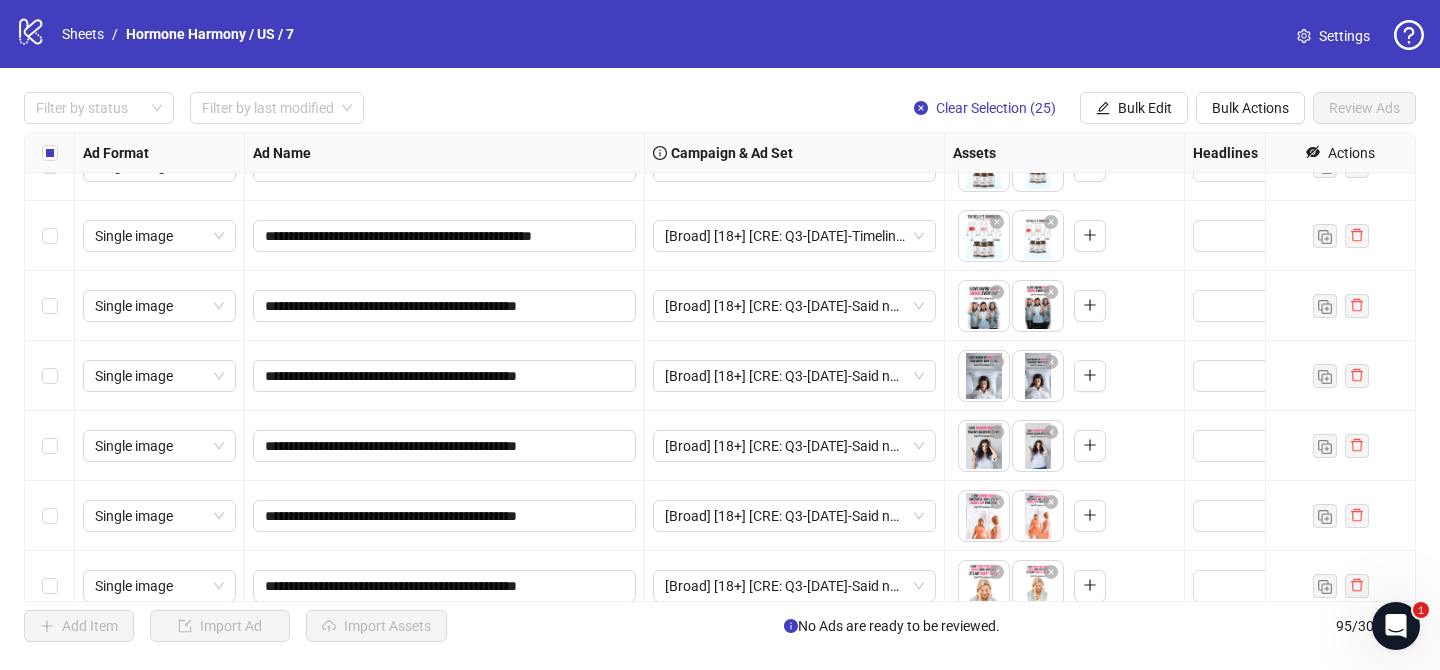 scroll, scrollTop: 4301, scrollLeft: 0, axis: vertical 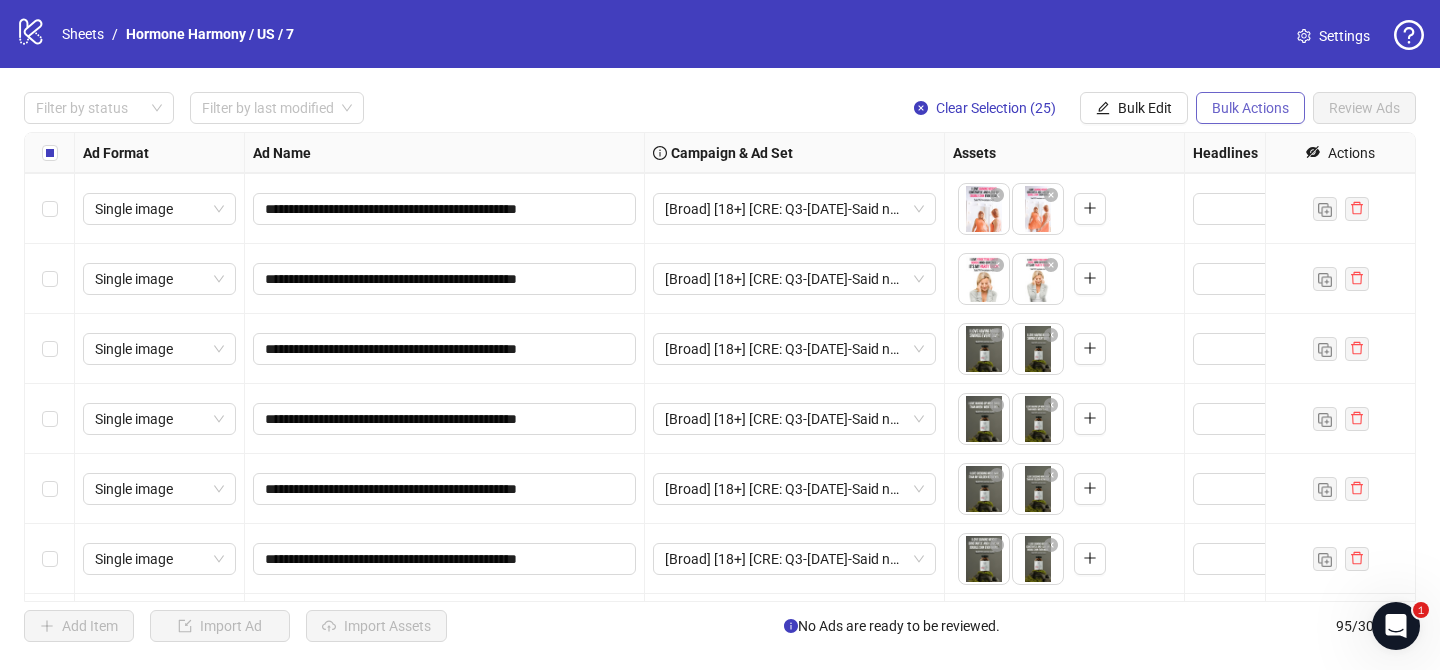click on "Bulk Actions" at bounding box center [1250, 108] 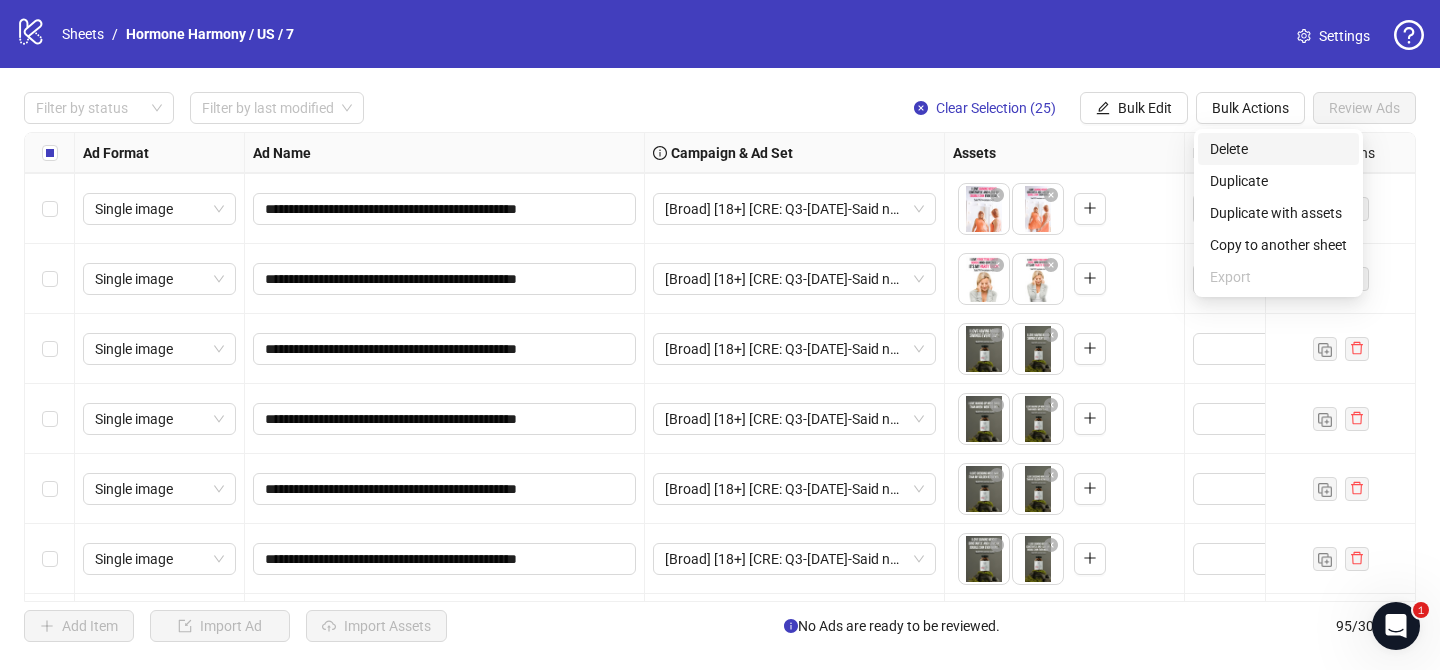 click on "Delete" at bounding box center (1278, 149) 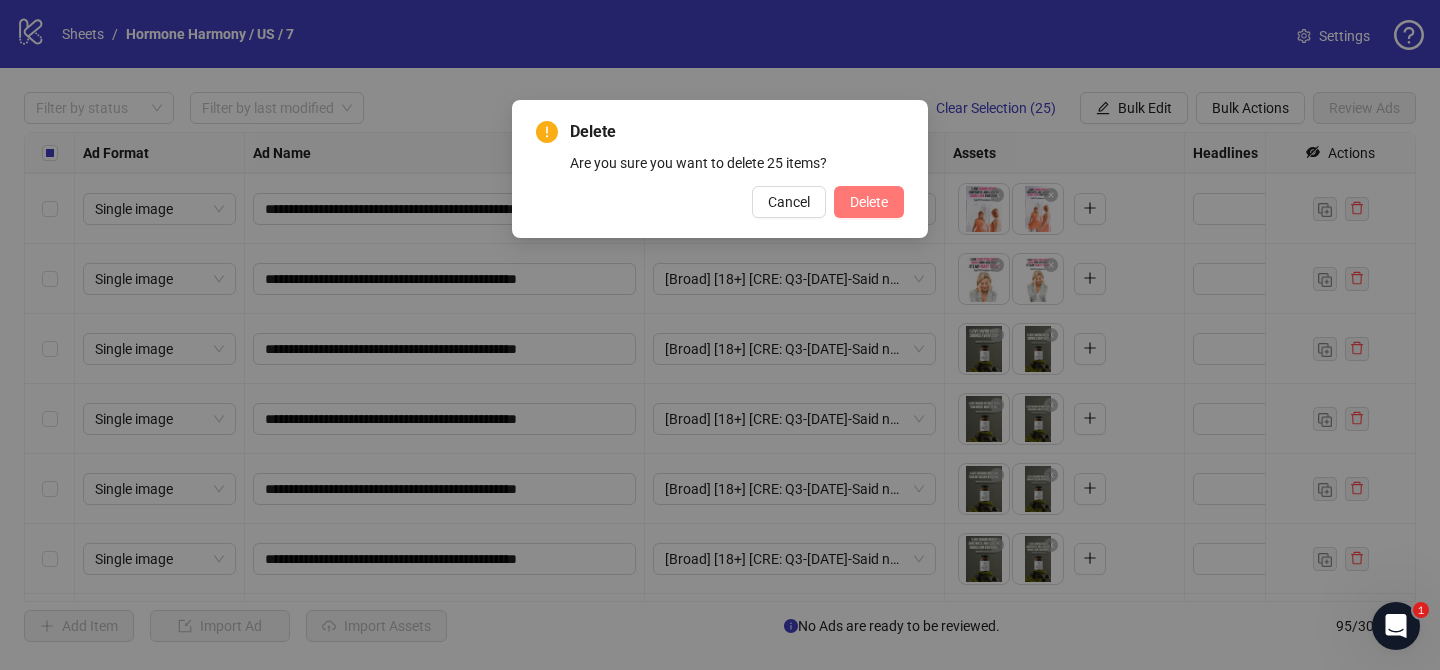 click on "Delete" at bounding box center [869, 202] 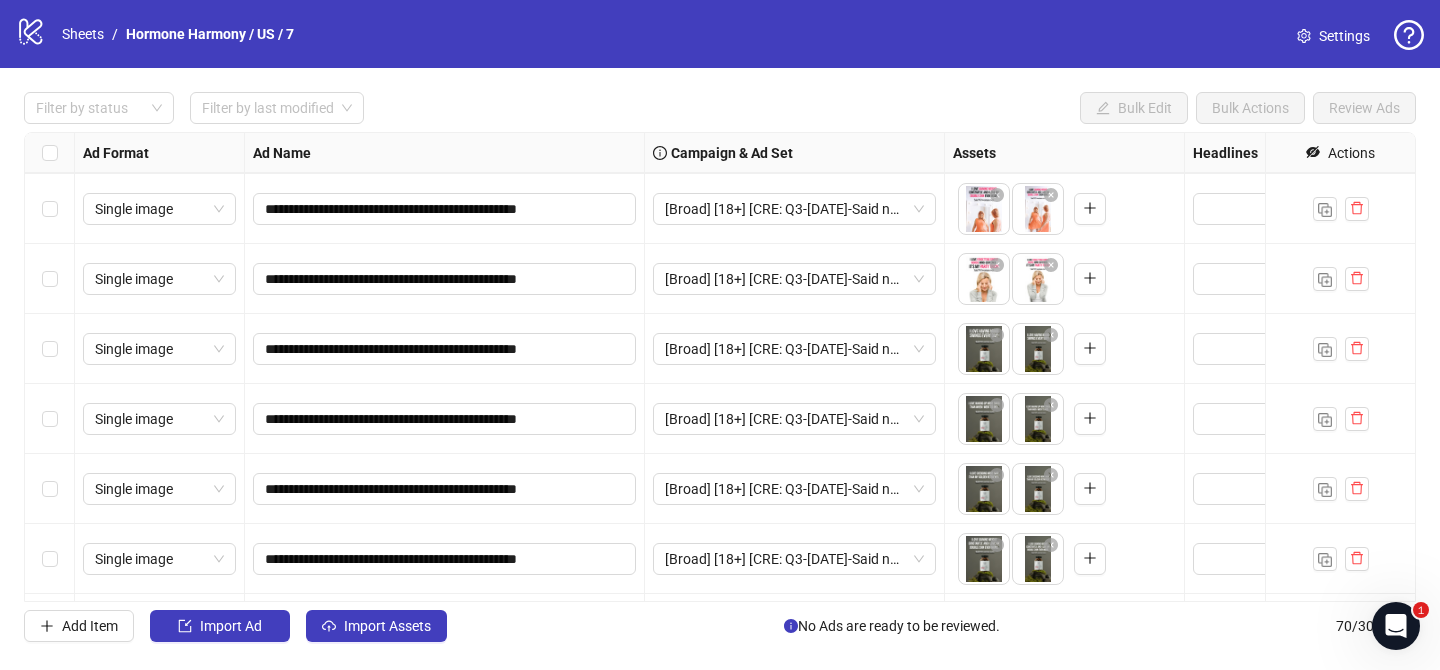 scroll, scrollTop: 4472, scrollLeft: 0, axis: vertical 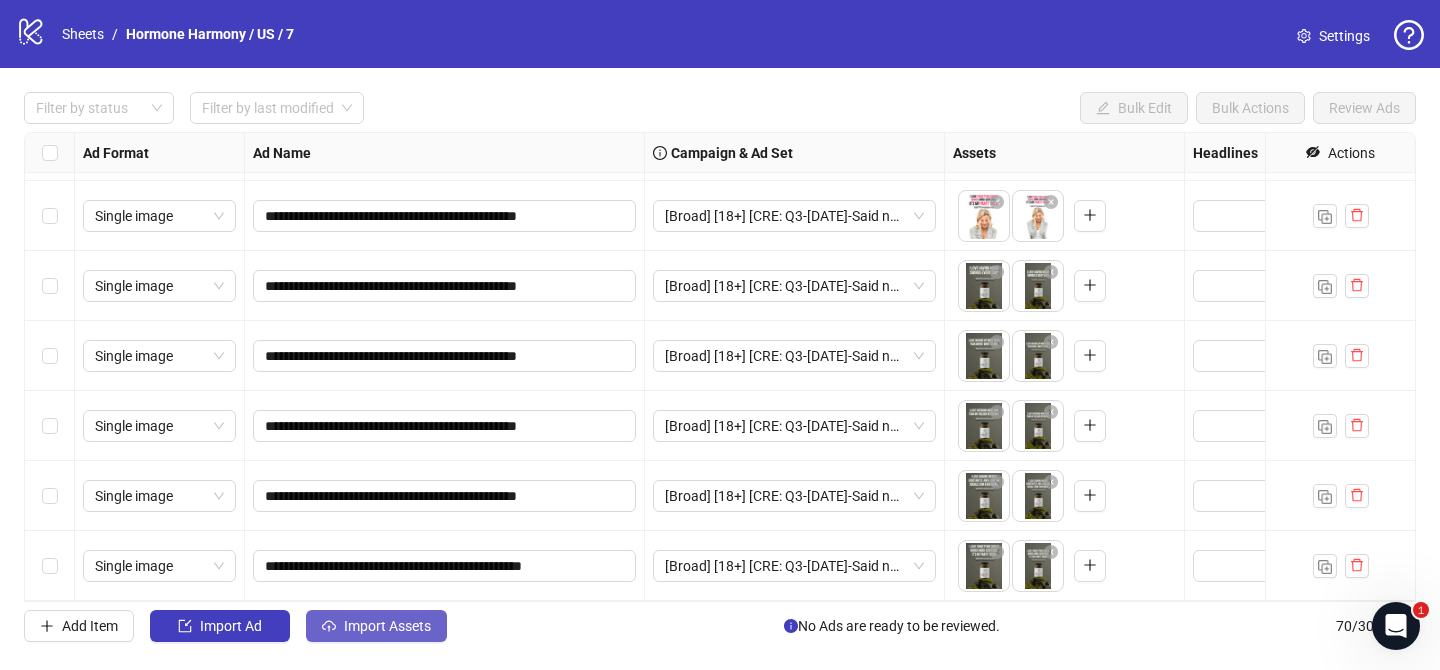 click on "Import Assets" at bounding box center [387, 626] 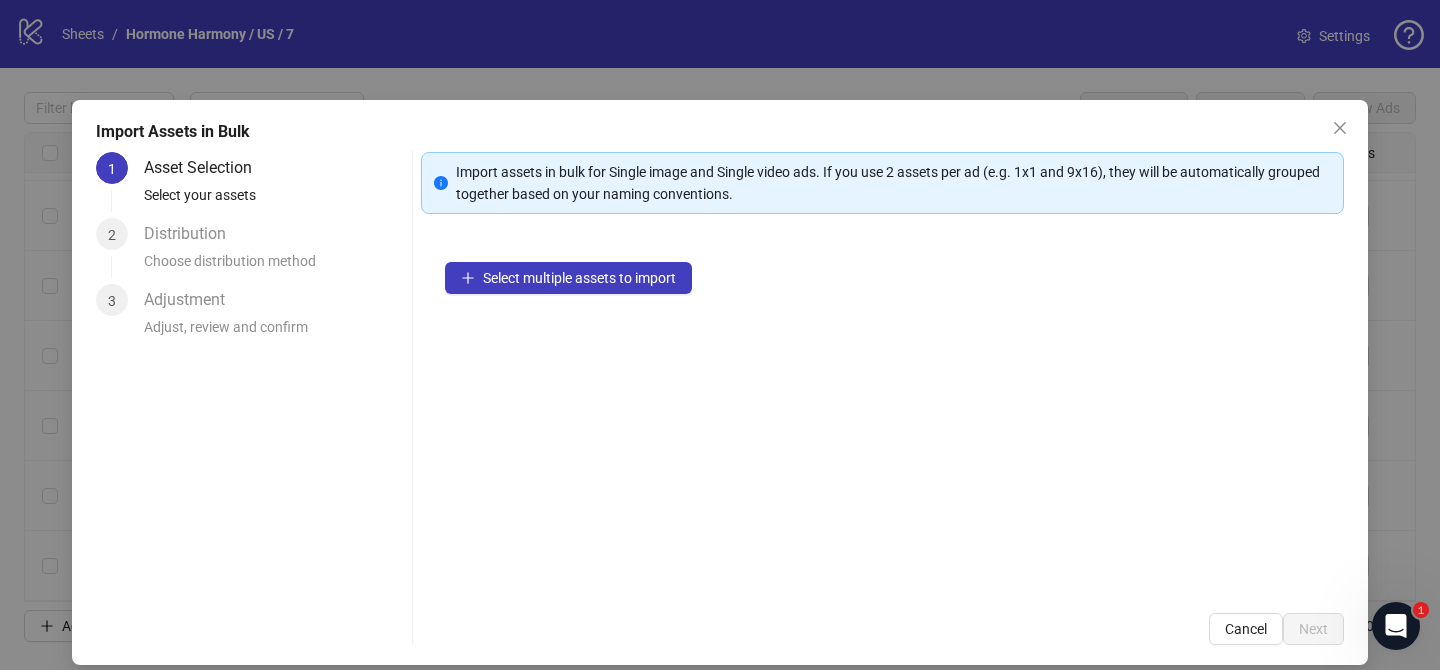 click on "Select multiple assets to import" at bounding box center (882, 413) 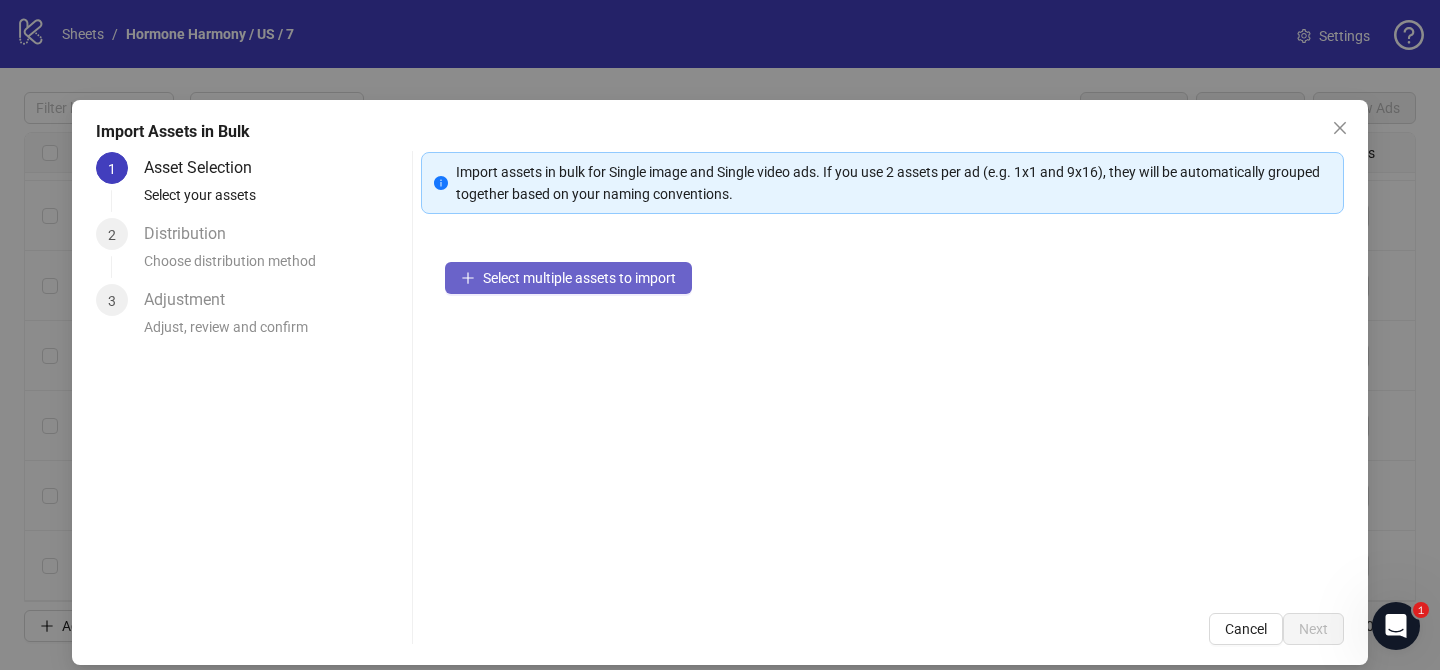 click on "Select multiple assets to import" at bounding box center (579, 278) 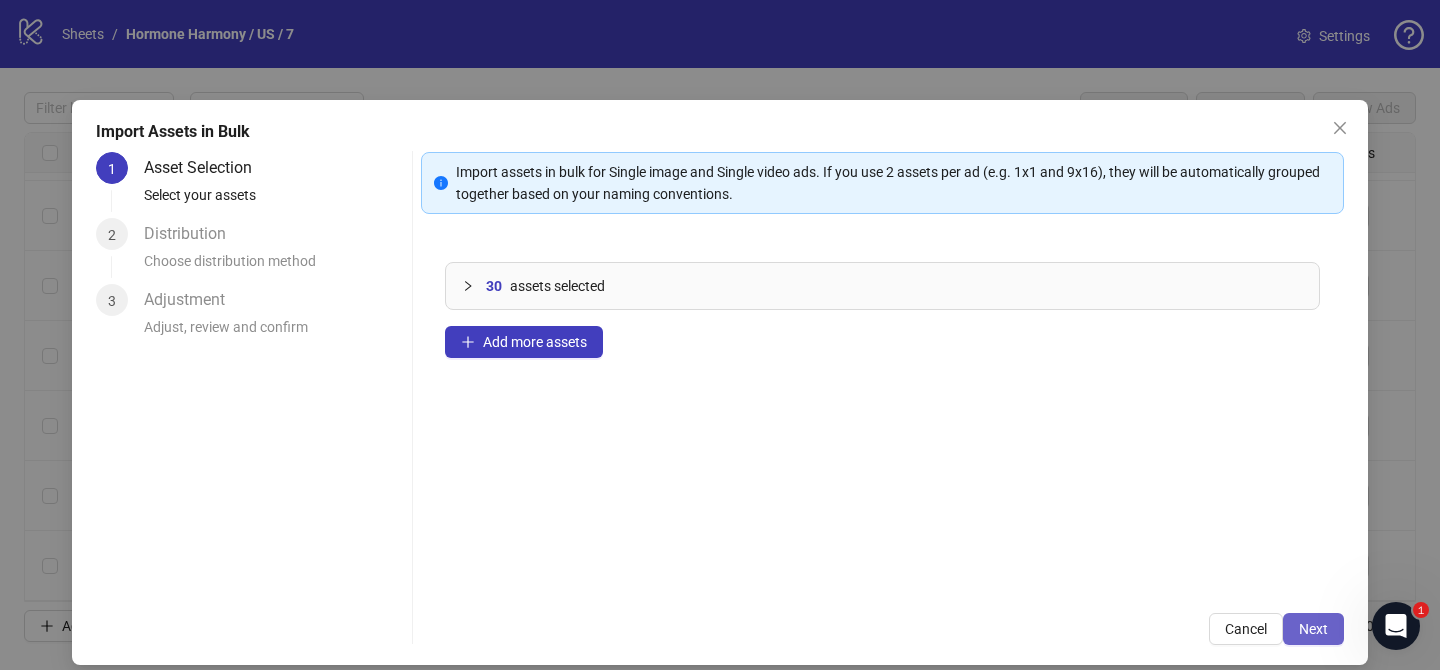 click on "Next" at bounding box center (1313, 629) 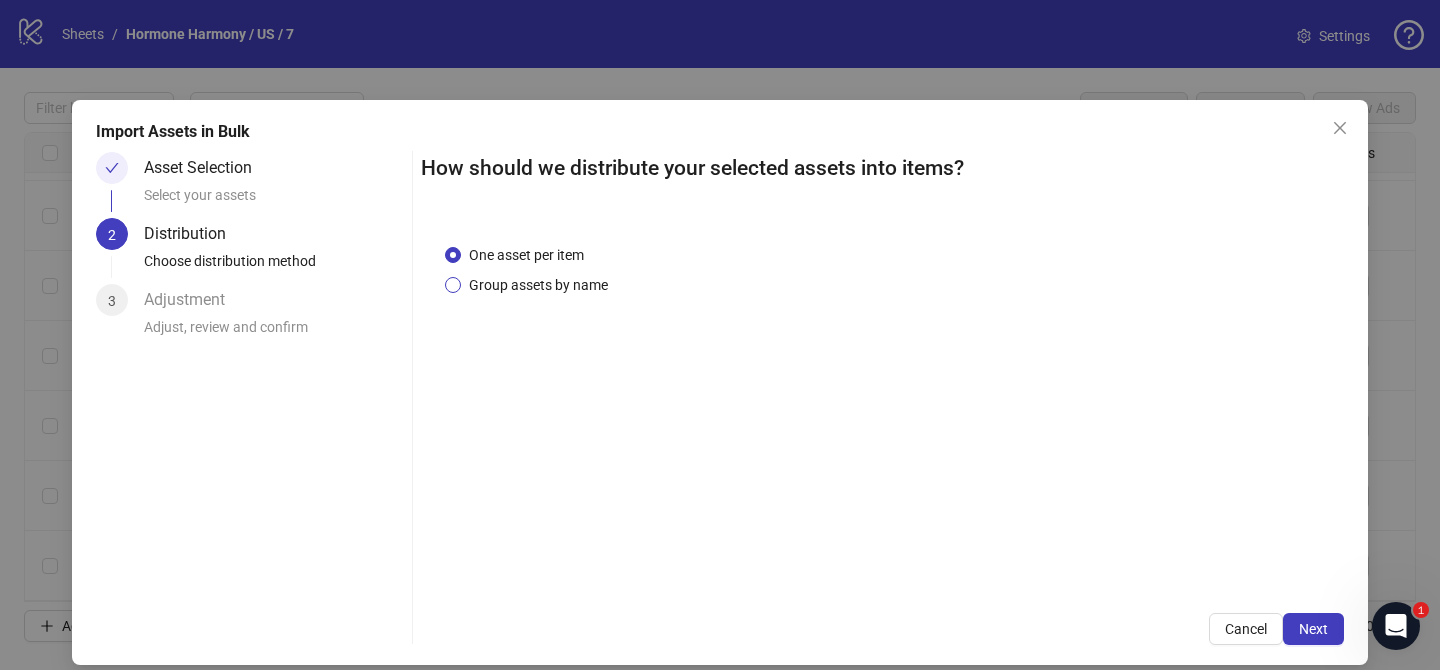 click on "Group assets by name" at bounding box center (538, 285) 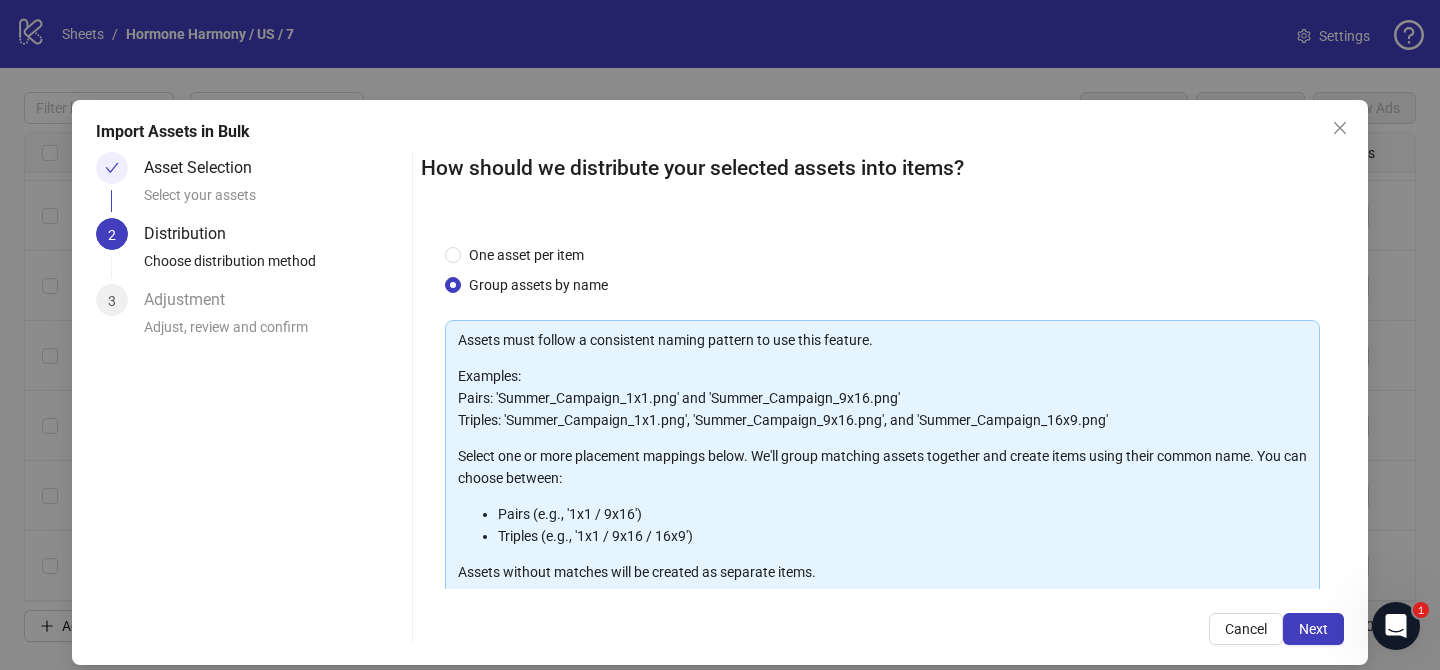 scroll, scrollTop: 216, scrollLeft: 0, axis: vertical 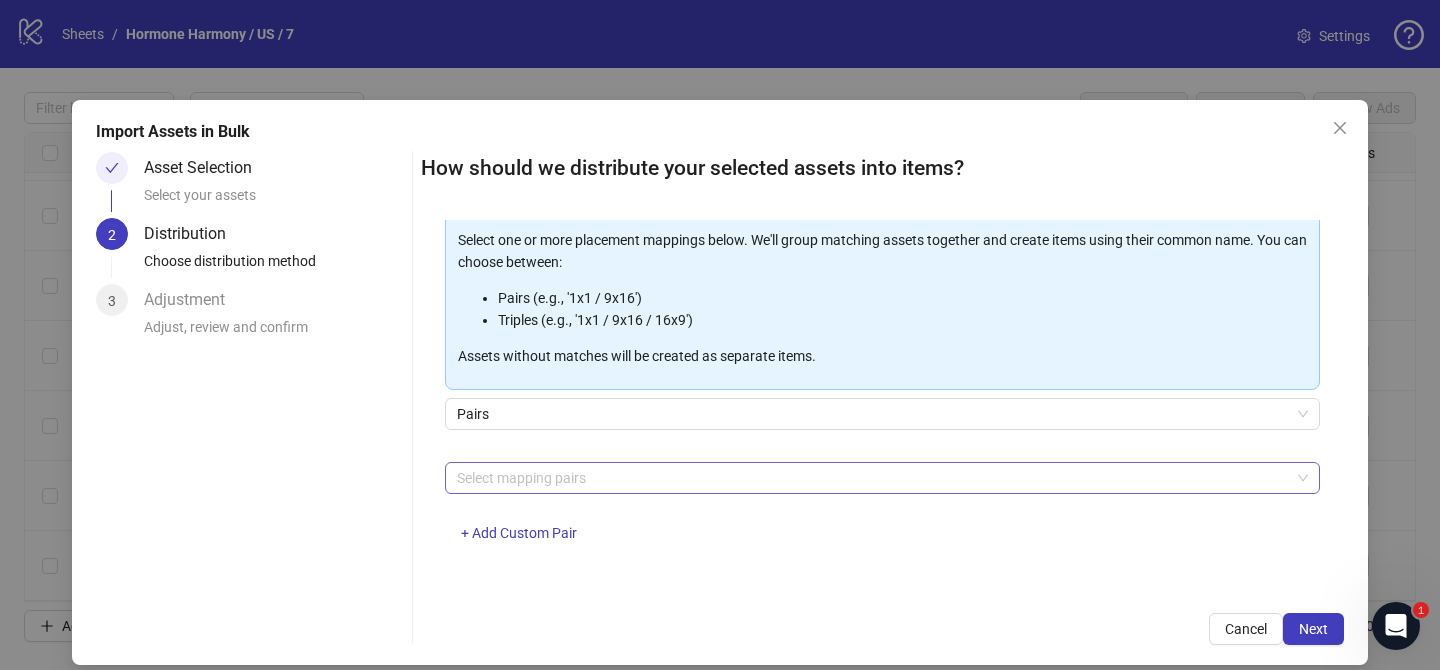 click at bounding box center (872, 478) 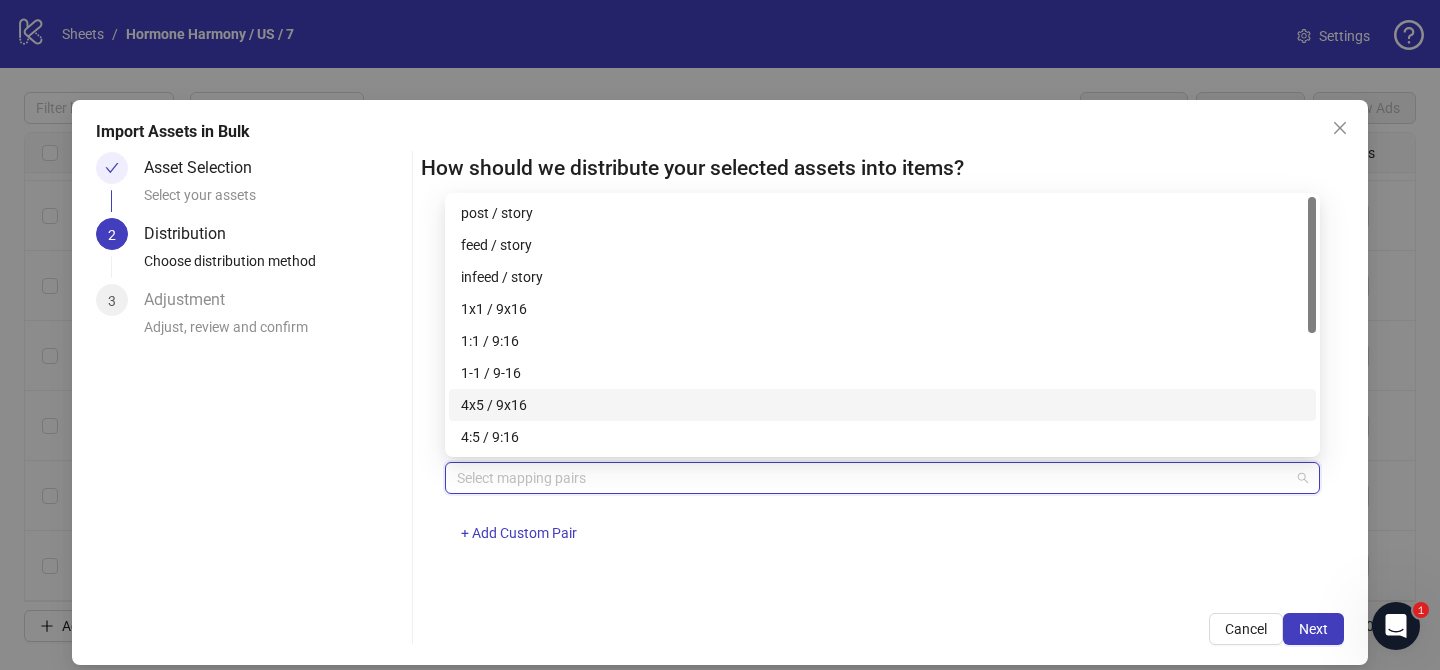 click on "4x5 / 9x16" at bounding box center (882, 405) 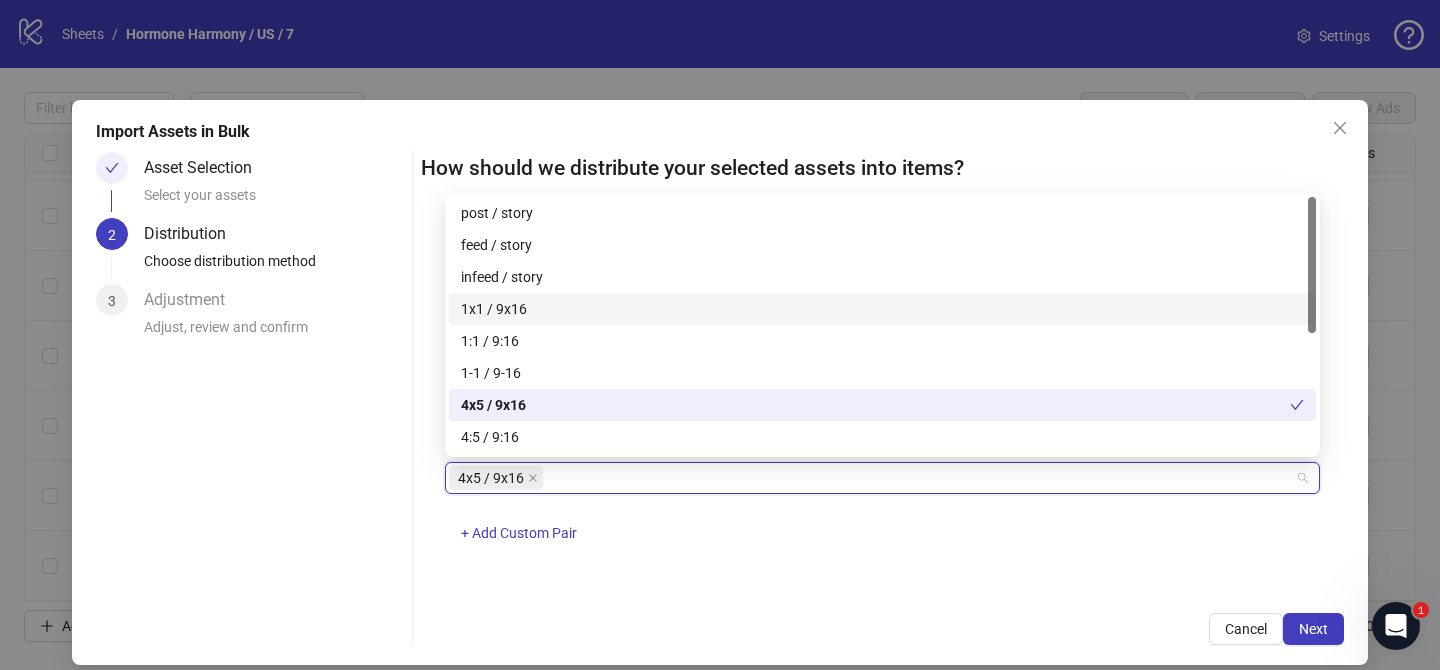 click on "1x1 / 9x16" at bounding box center (882, 309) 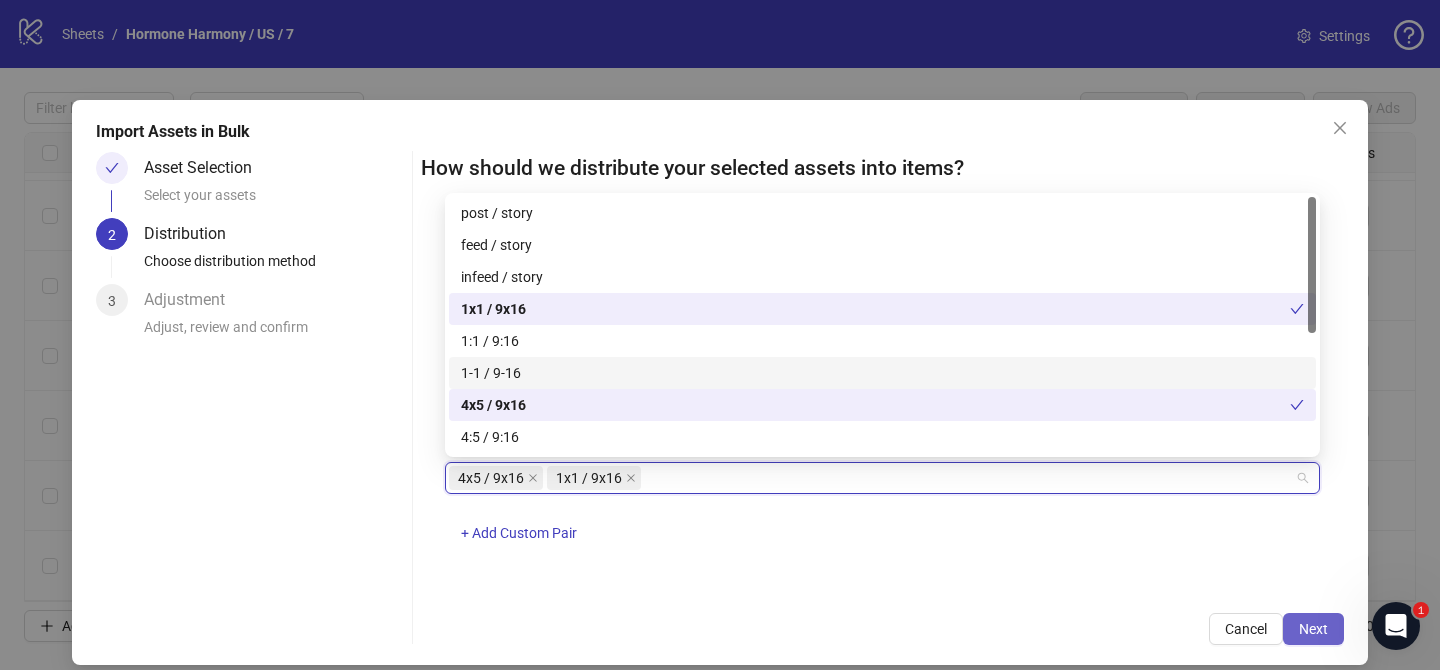 click on "Next" at bounding box center (1313, 629) 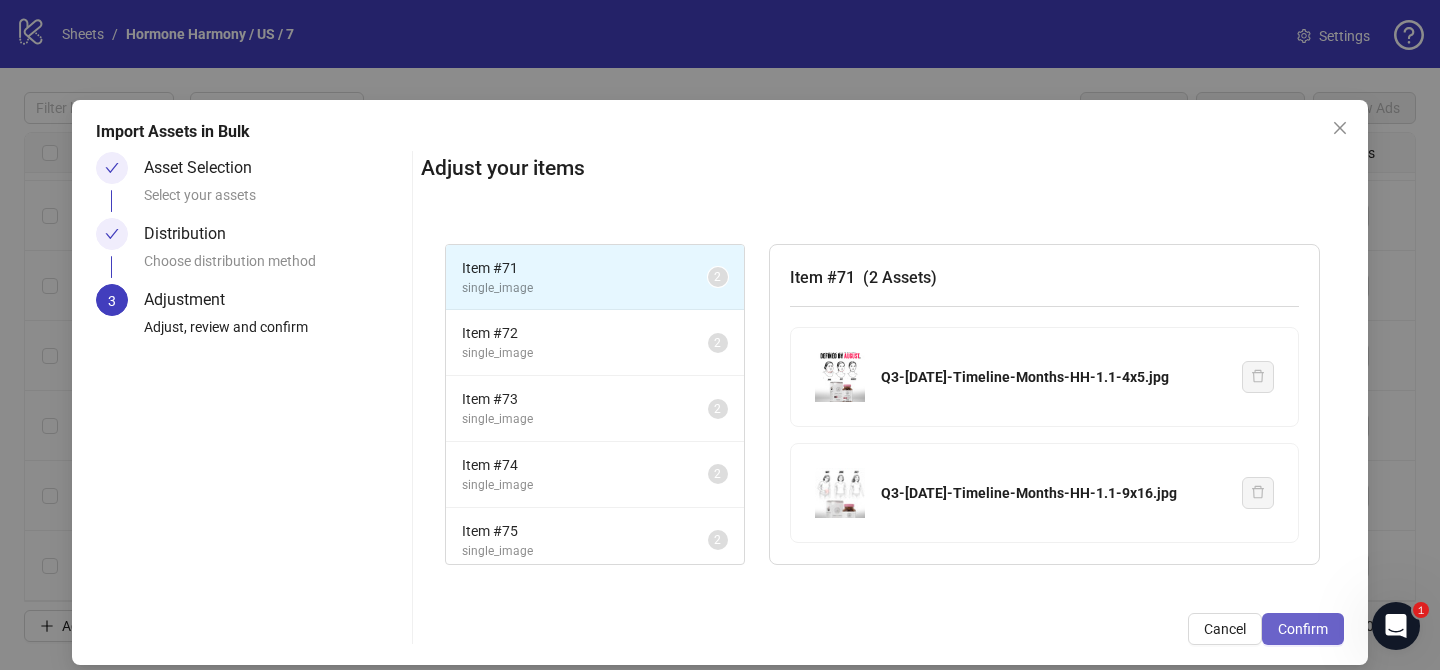 click on "Confirm" at bounding box center (1303, 629) 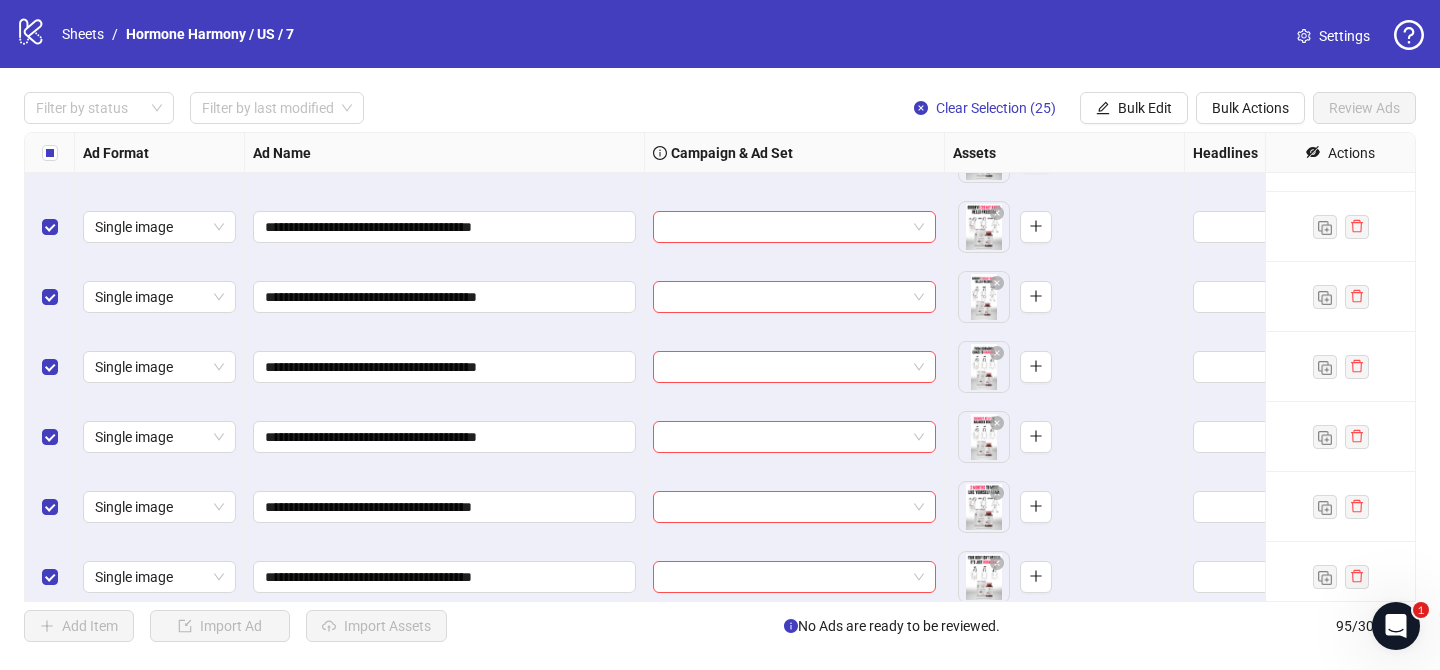 scroll, scrollTop: 6222, scrollLeft: 0, axis: vertical 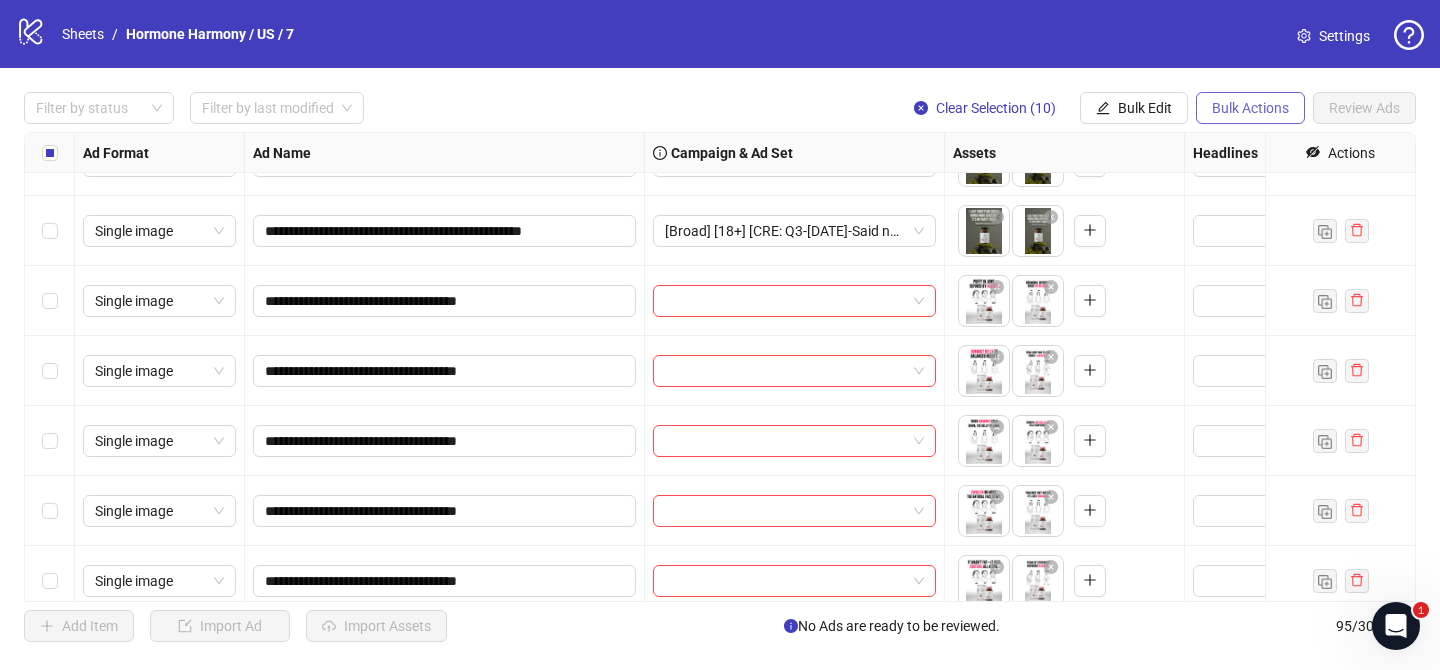click on "Bulk Actions" at bounding box center (1250, 108) 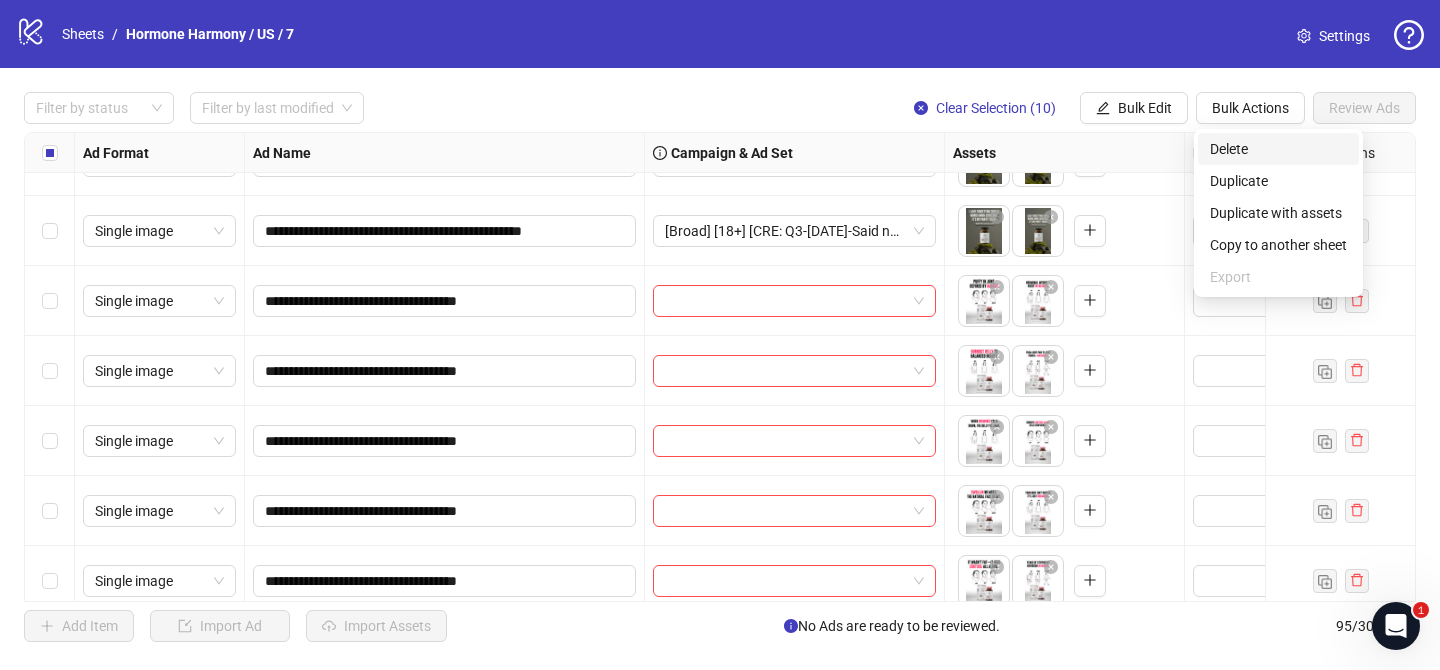 click on "Delete" at bounding box center [1278, 149] 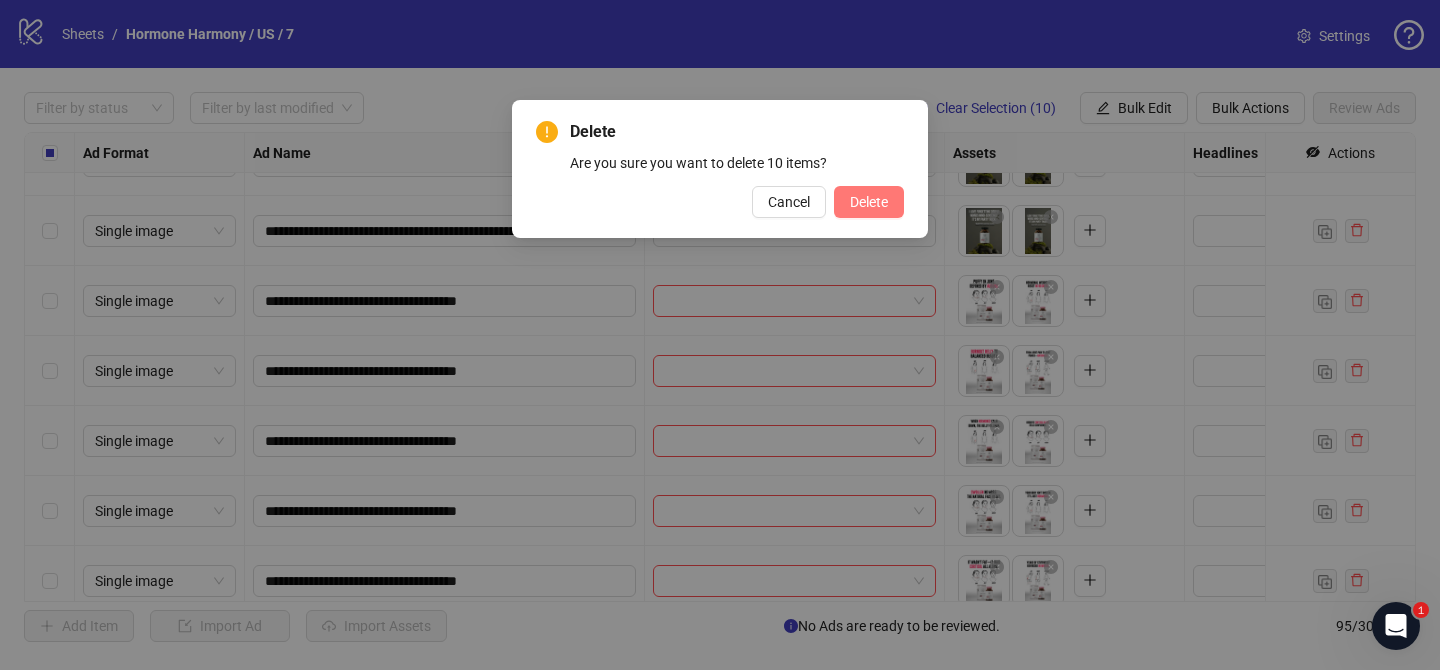 click on "Delete" at bounding box center [869, 202] 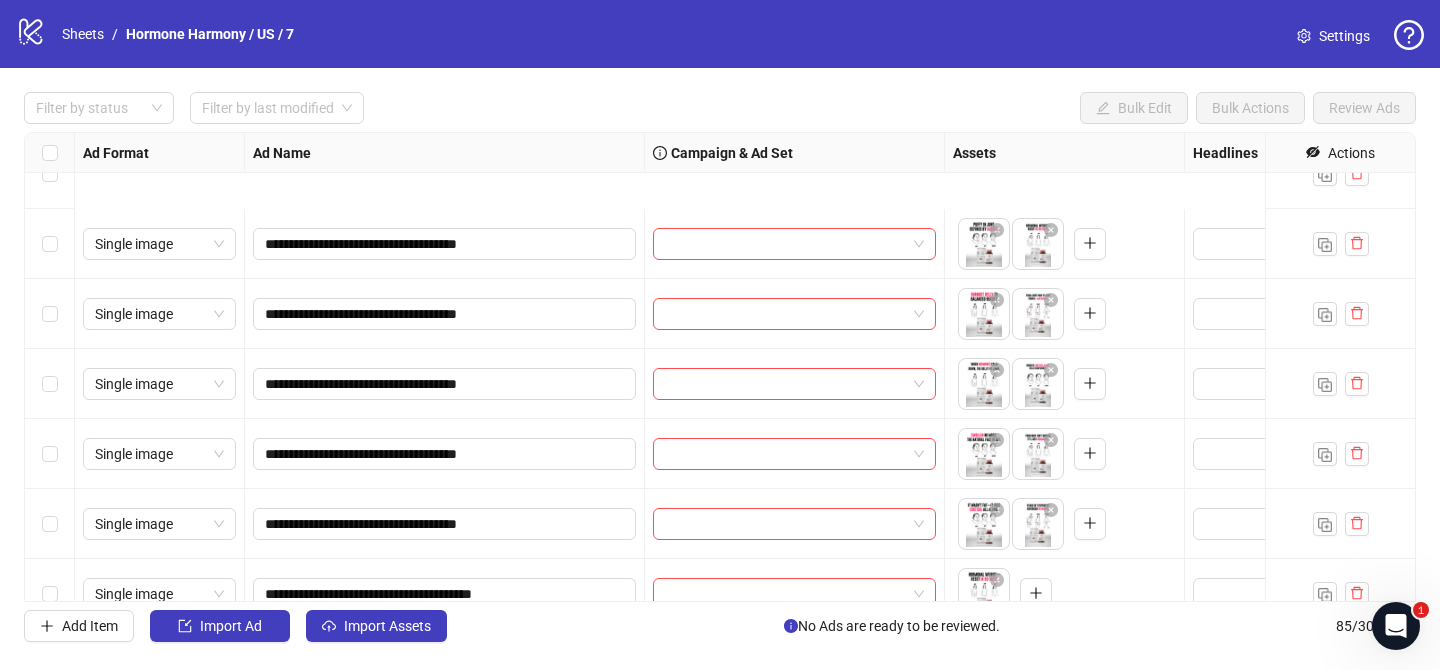 scroll, scrollTop: 5078, scrollLeft: 0, axis: vertical 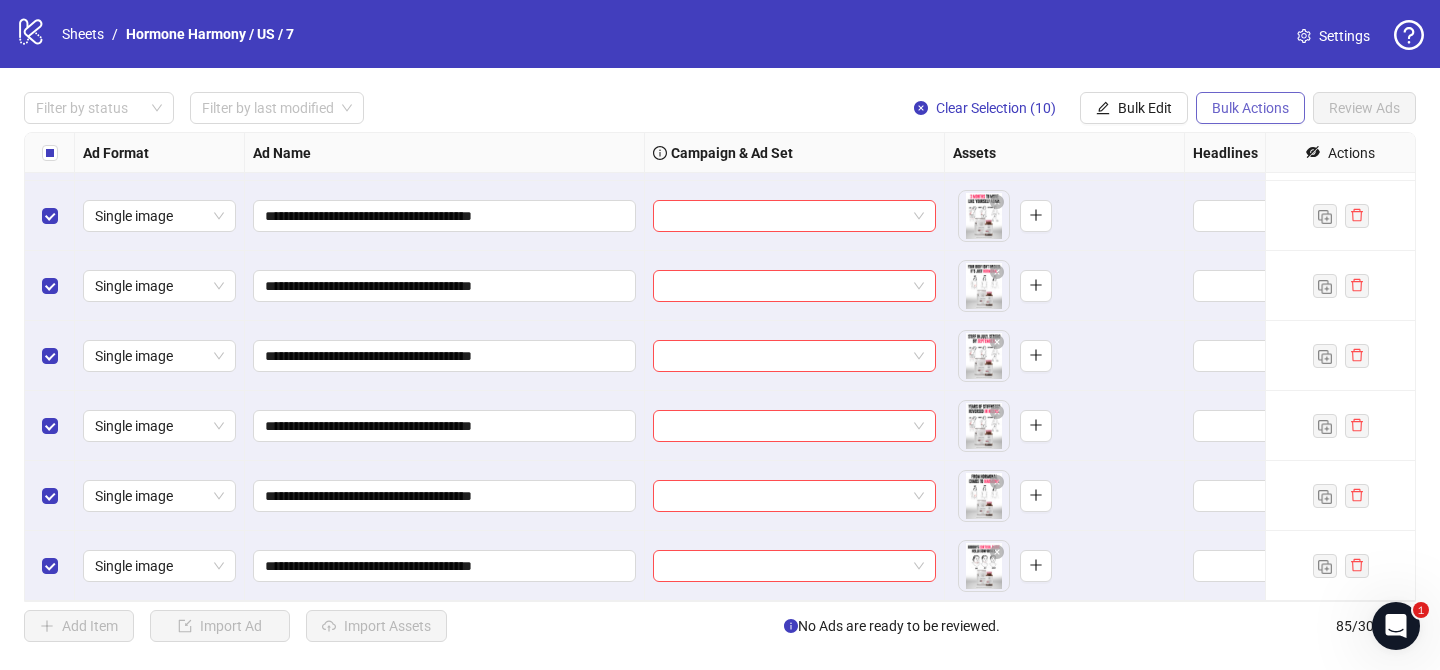 click on "Bulk Actions" at bounding box center (1250, 108) 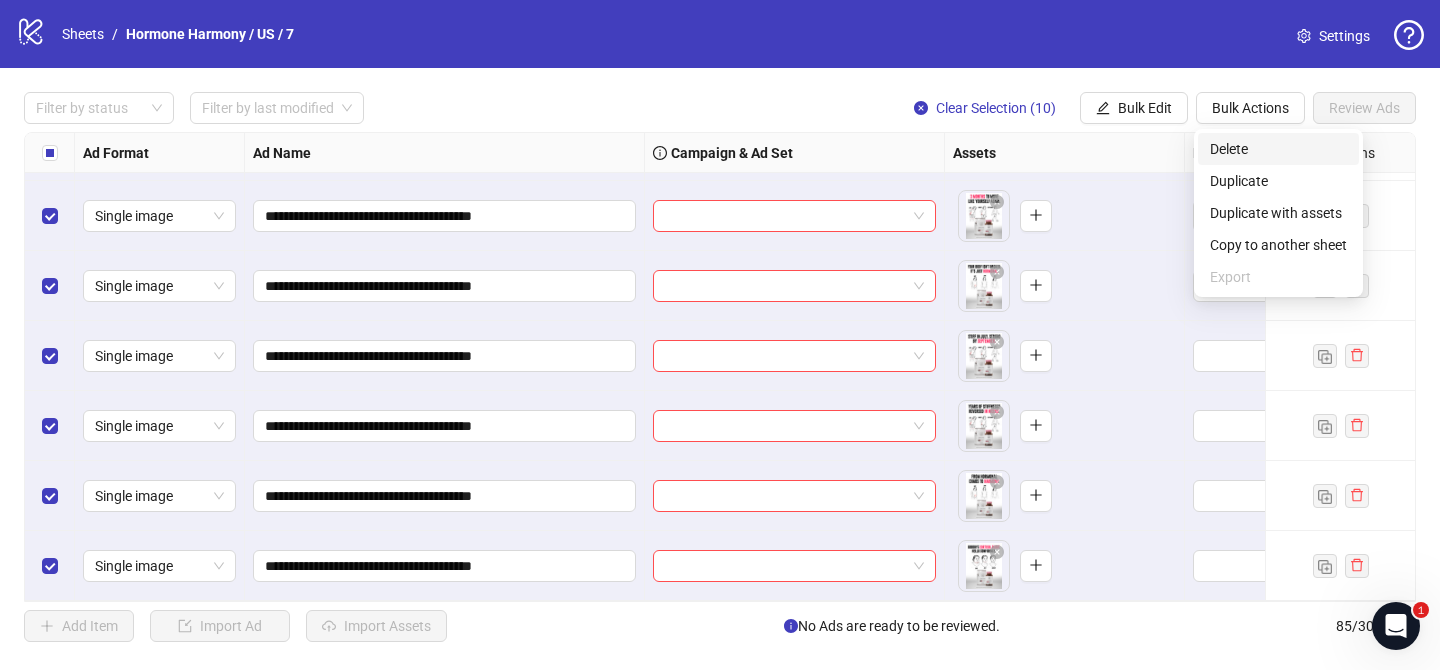 click on "Delete" at bounding box center (1278, 149) 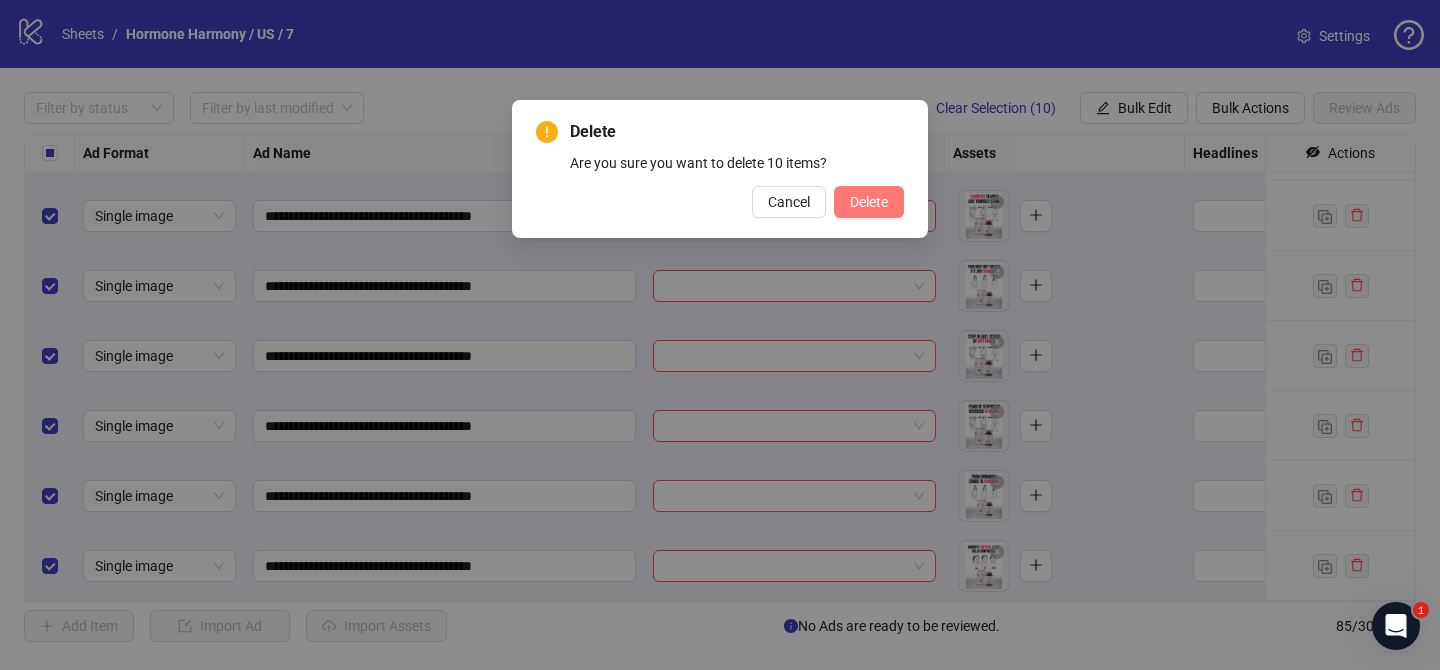 click on "Delete" at bounding box center (869, 202) 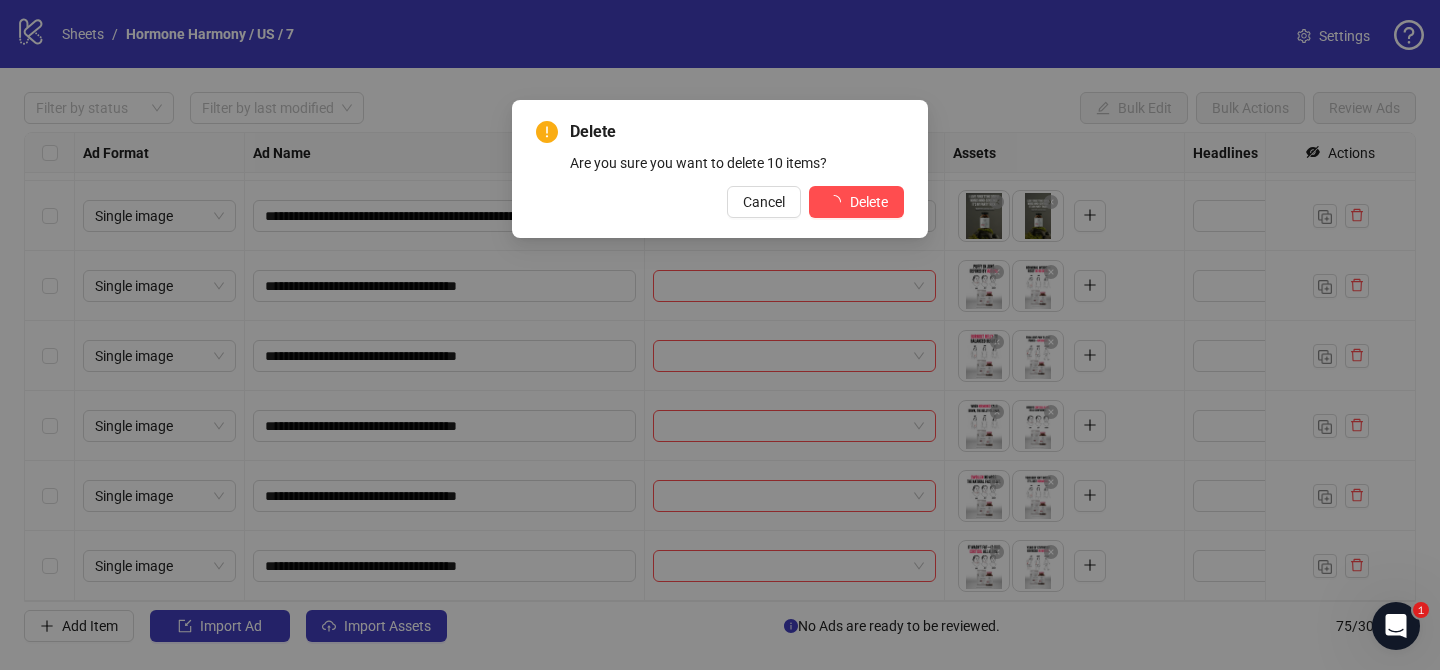 scroll, scrollTop: 4822, scrollLeft: 0, axis: vertical 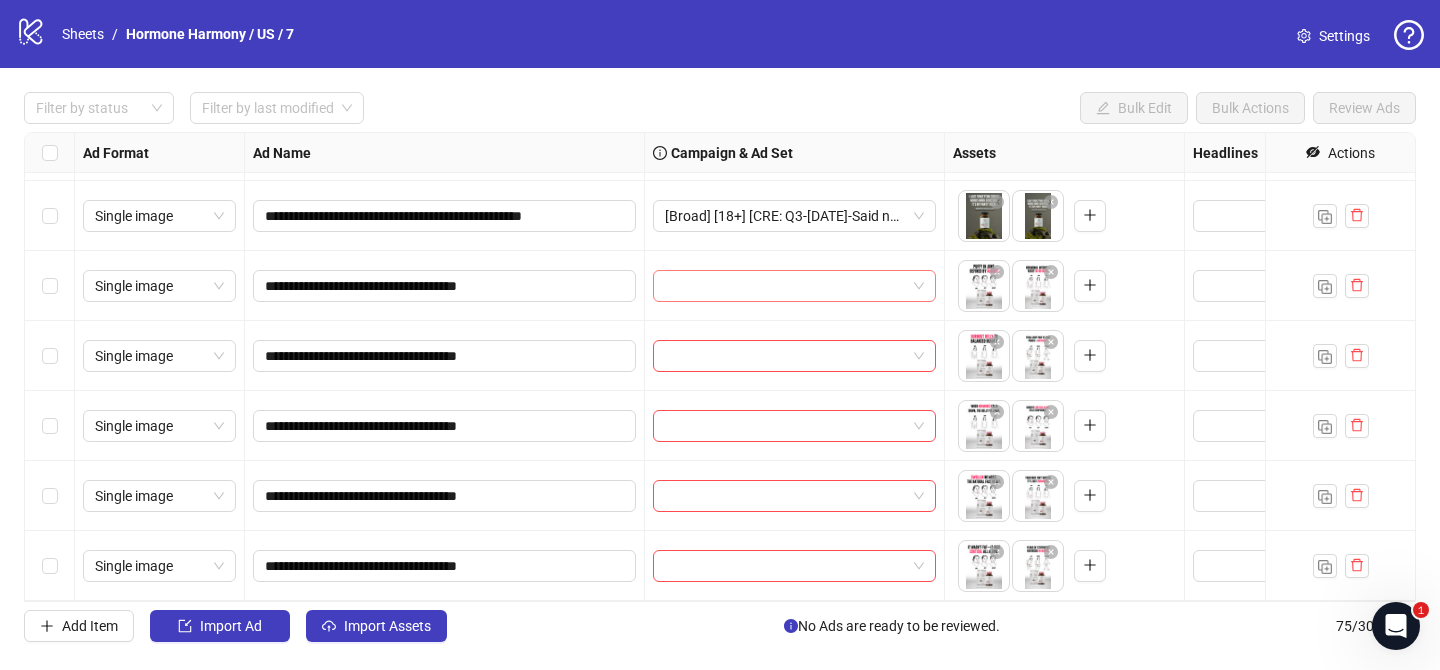 click at bounding box center [785, 286] 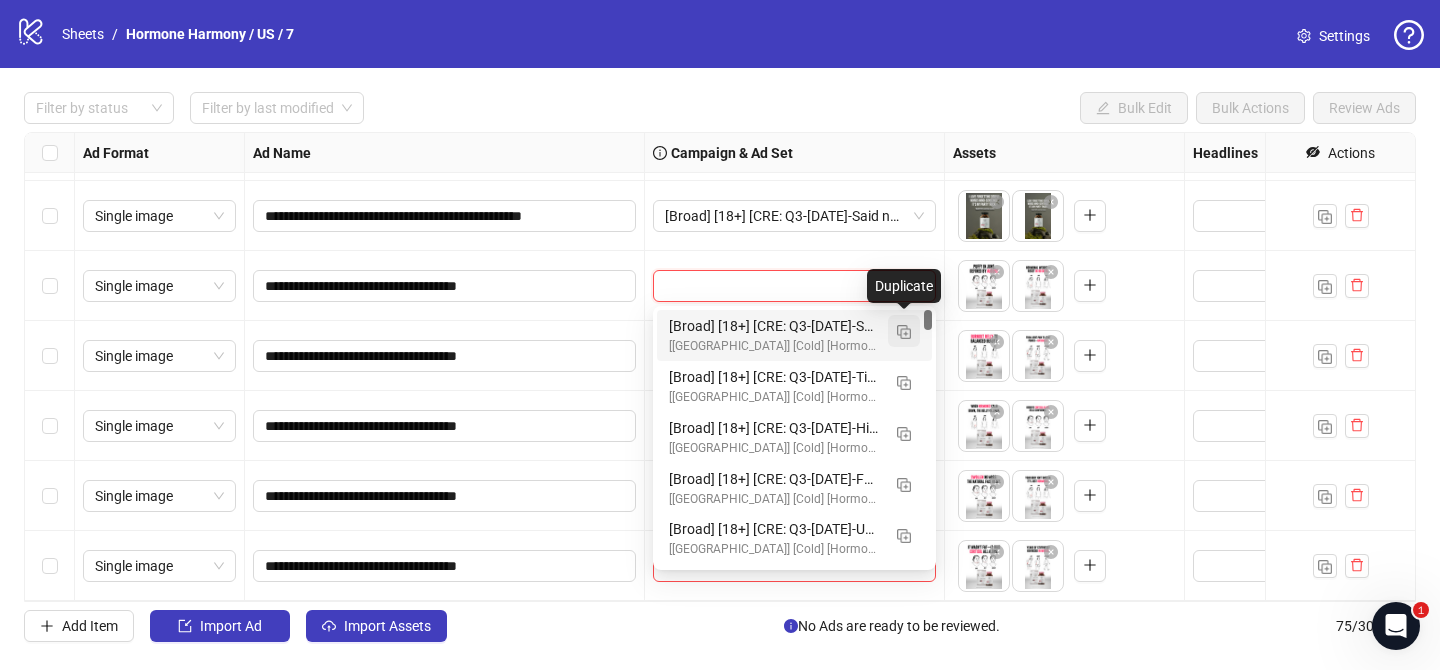 click at bounding box center (904, 332) 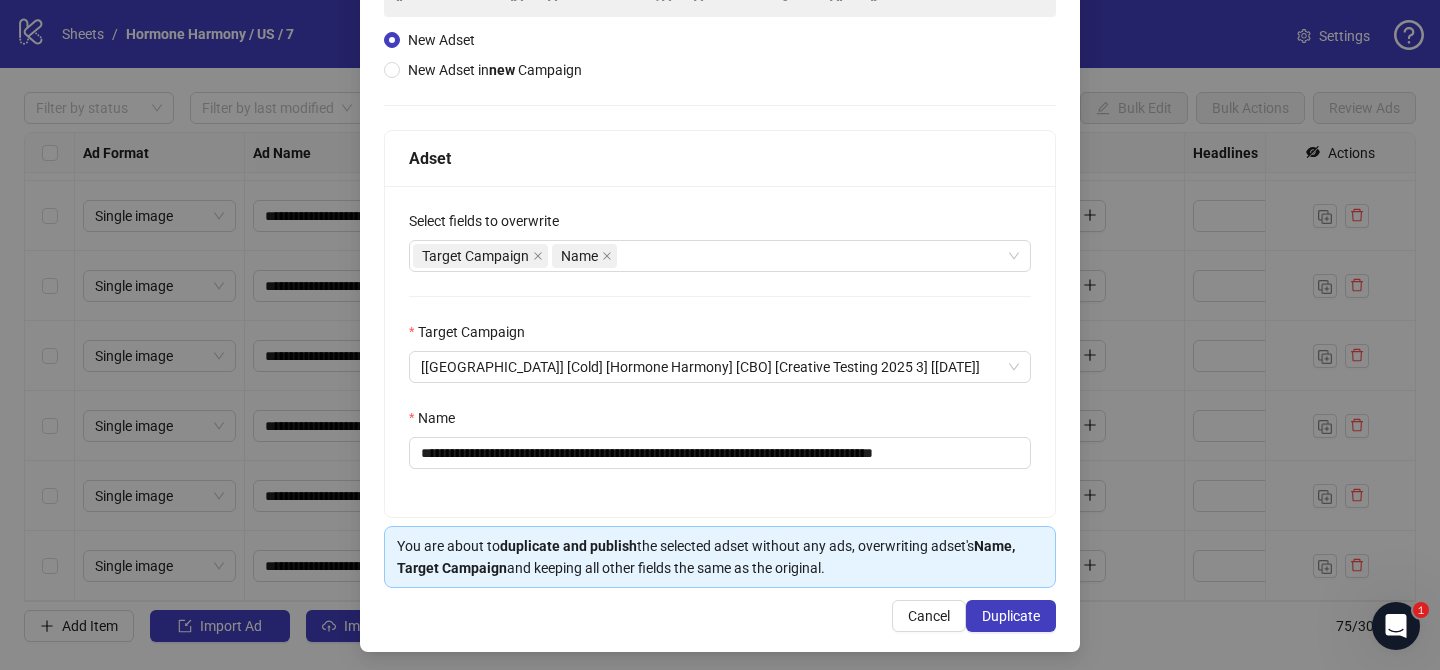 scroll, scrollTop: 207, scrollLeft: 0, axis: vertical 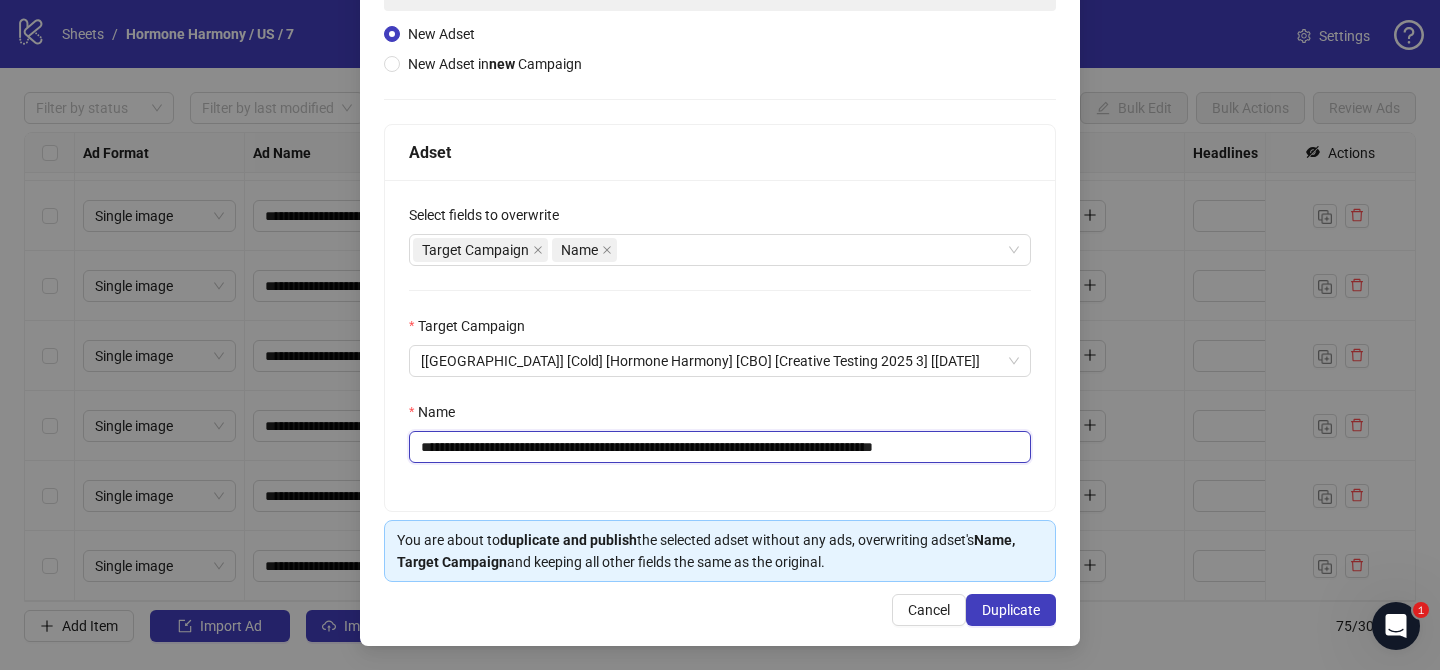 drag, startPoint x: 542, startPoint y: 445, endPoint x: 863, endPoint y: 437, distance: 321.09967 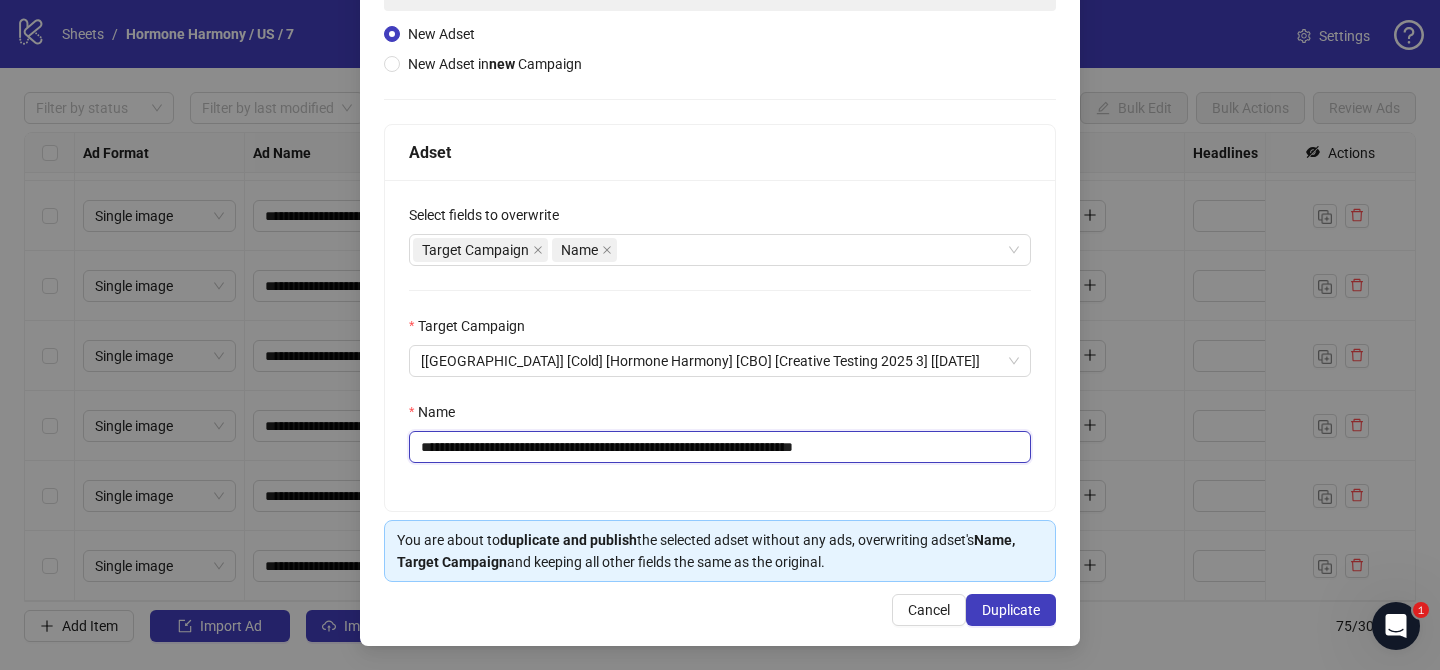 drag, startPoint x: 861, startPoint y: 447, endPoint x: 955, endPoint y: 447, distance: 94 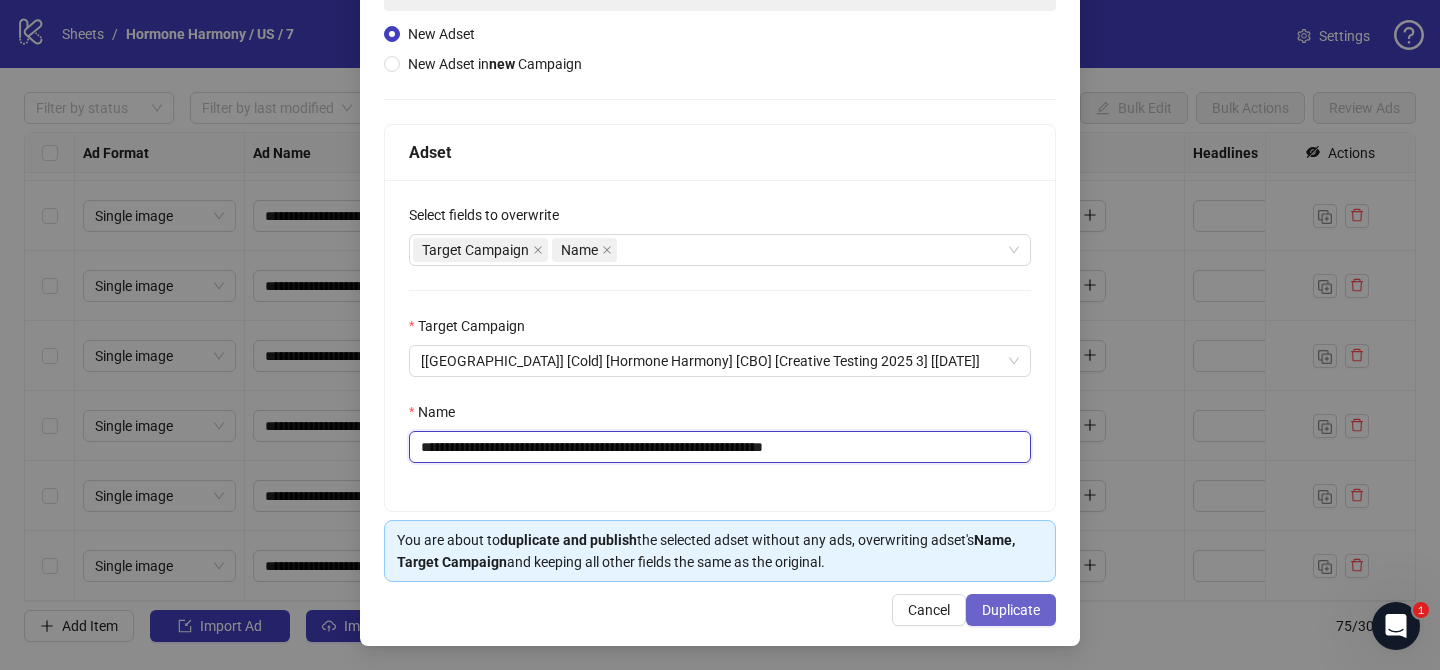 type on "**********" 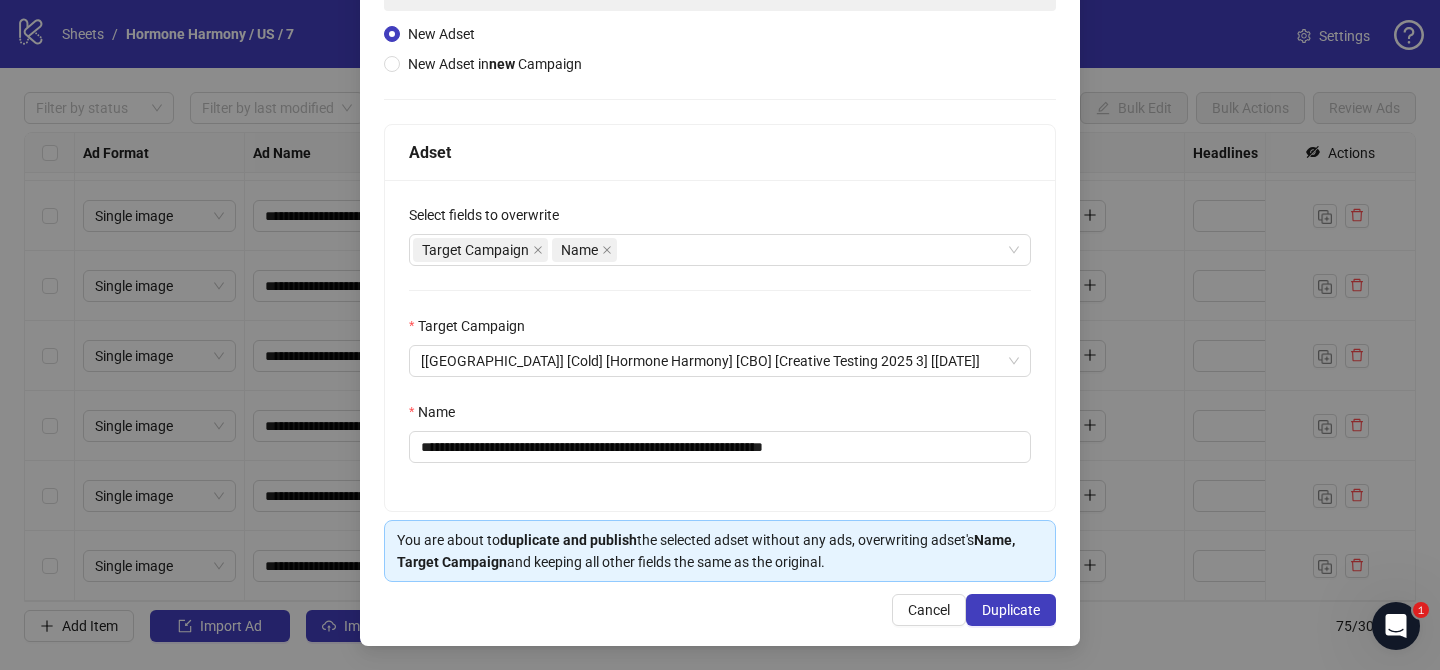 drag, startPoint x: 1039, startPoint y: 607, endPoint x: 712, endPoint y: 170, distance: 545.80035 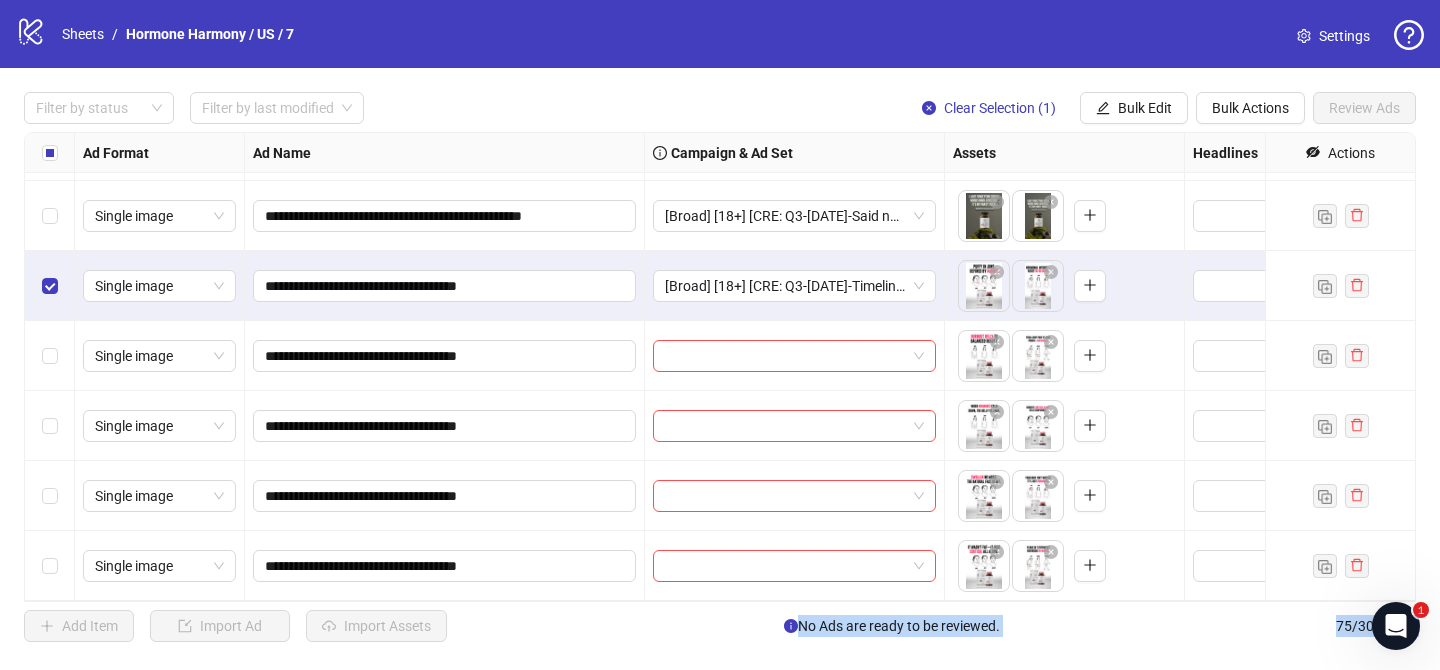 click at bounding box center [50, 566] 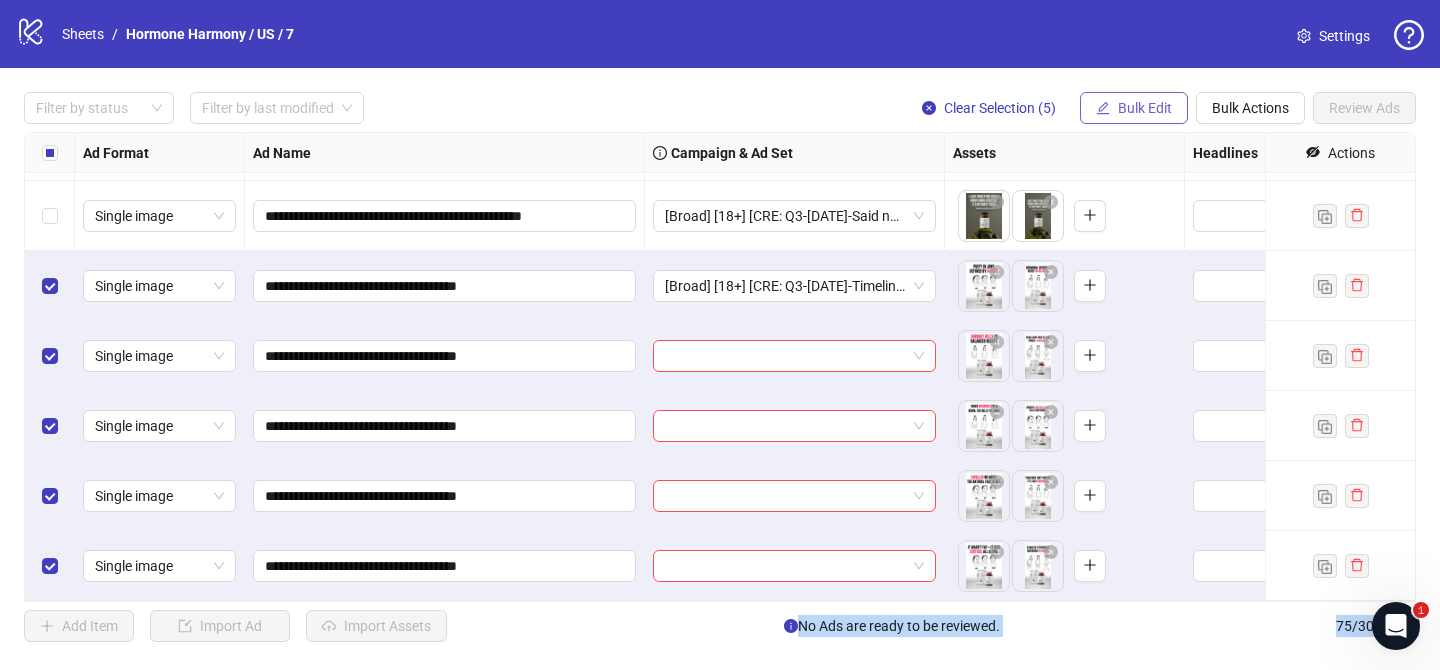 click on "Bulk Edit" at bounding box center (1145, 108) 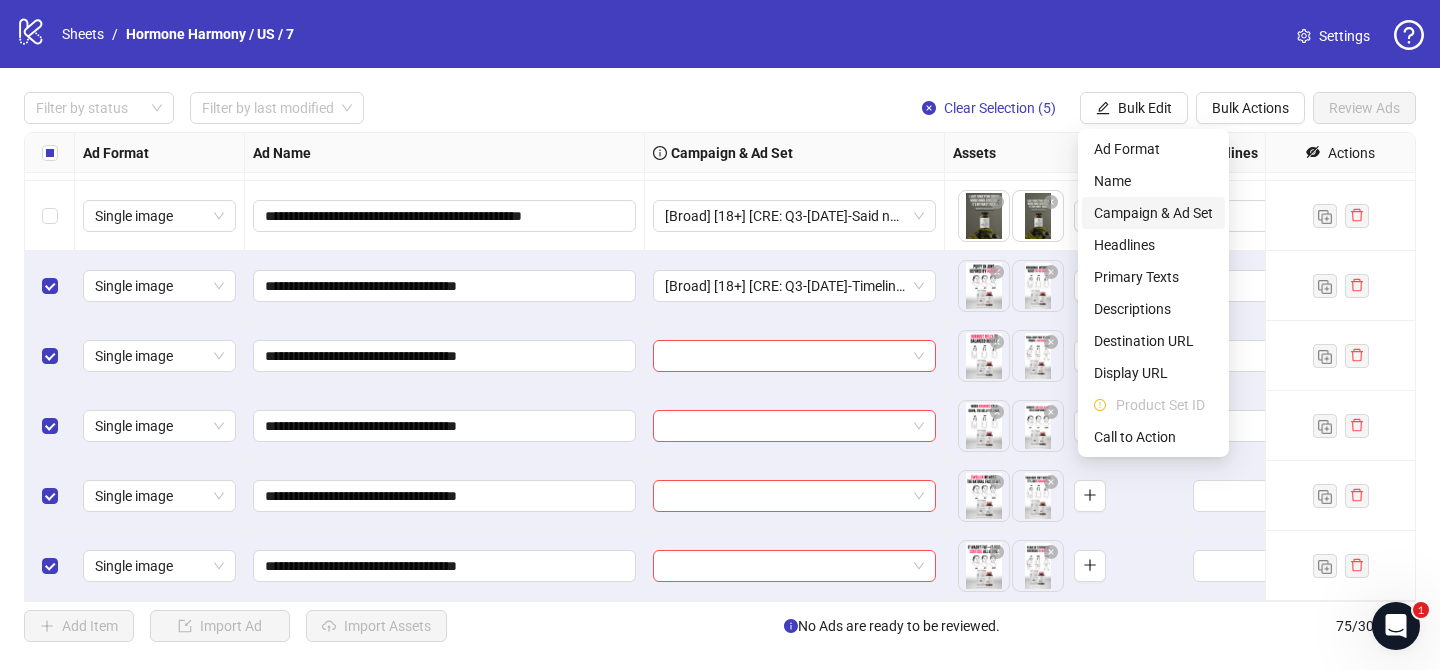 click on "Campaign & Ad Set" at bounding box center [1153, 213] 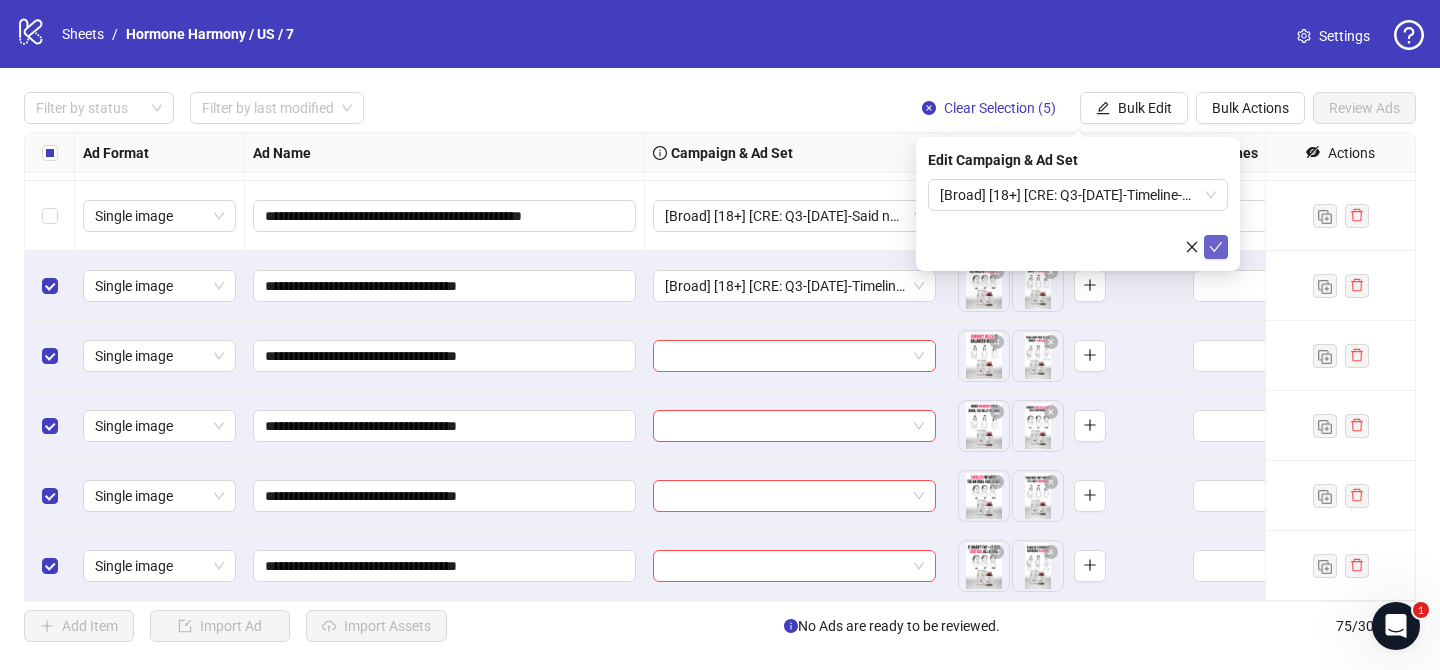 click at bounding box center [1216, 247] 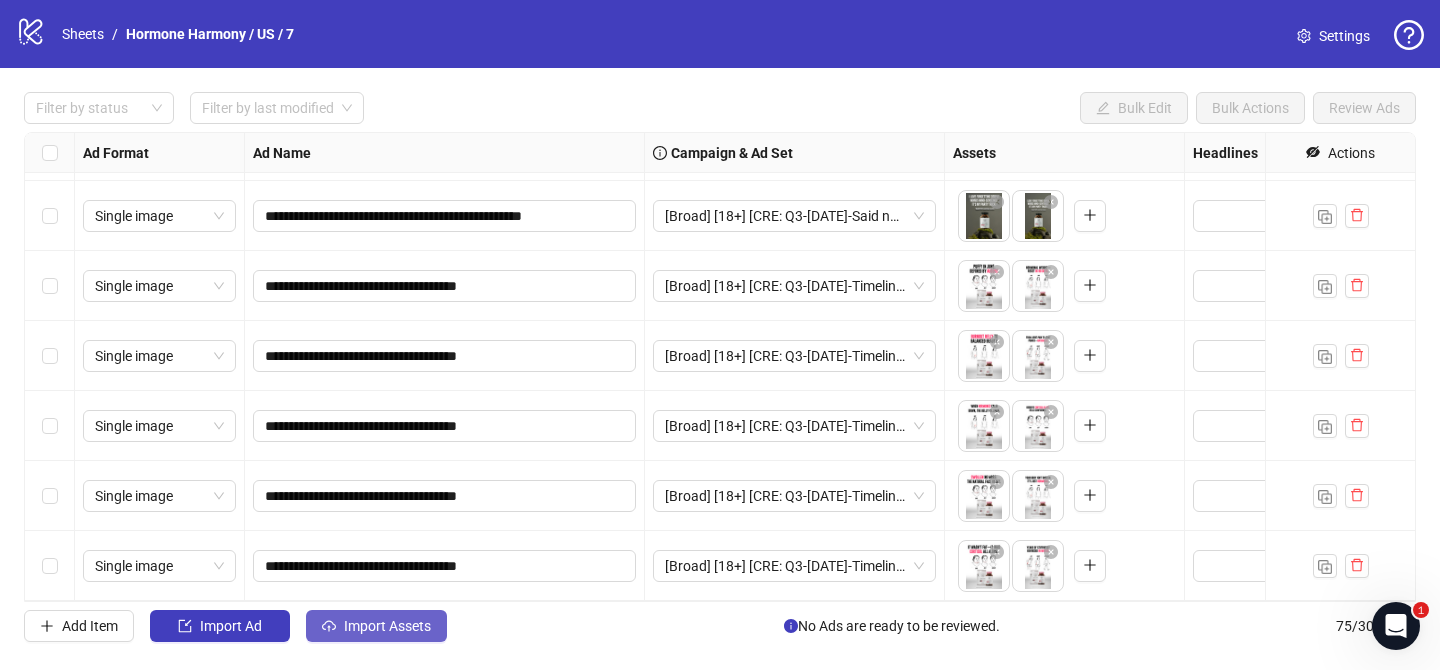 click on "Import Assets" at bounding box center (387, 626) 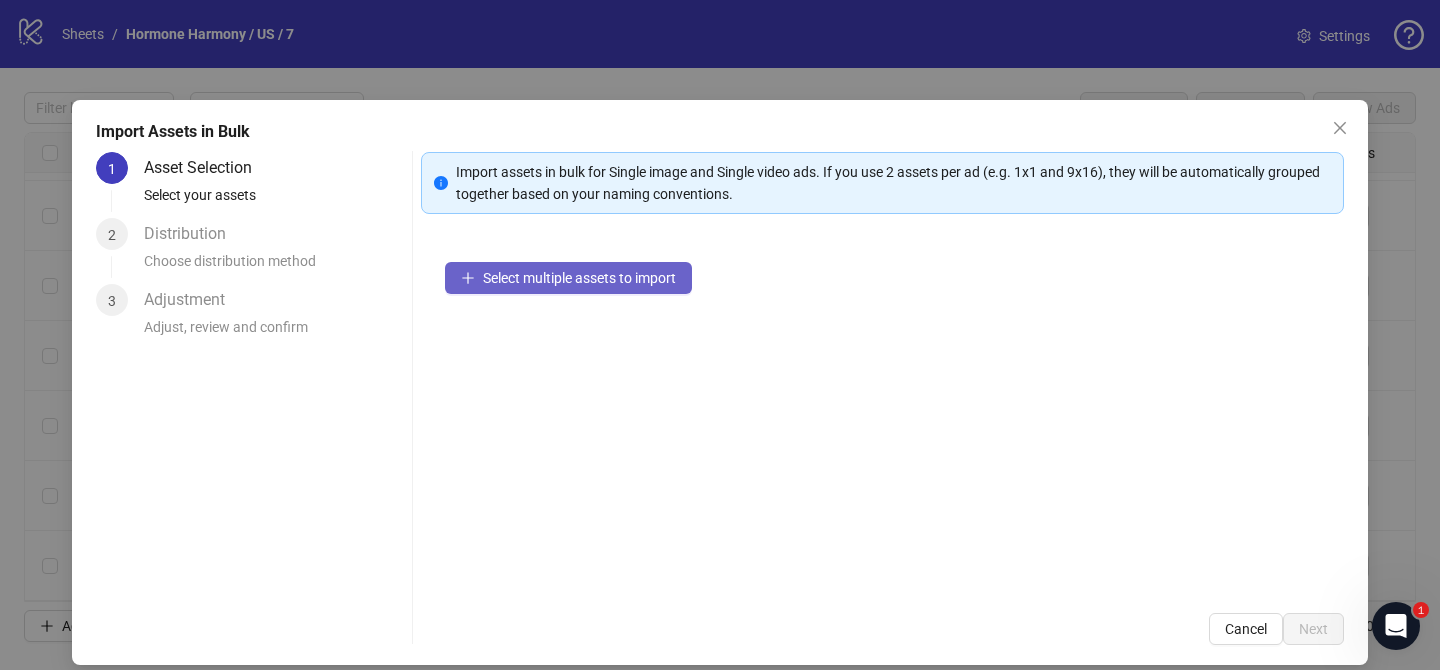 click on "Select multiple assets to import" at bounding box center (579, 278) 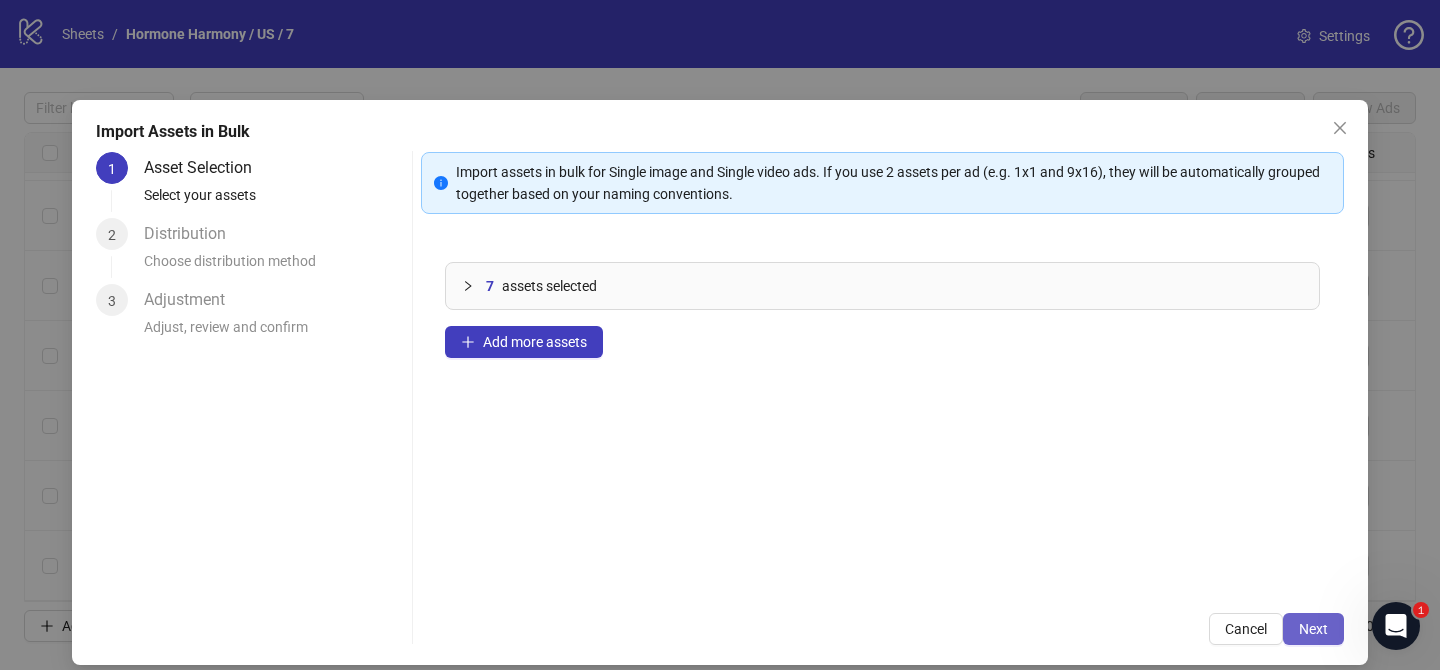 click on "Next" at bounding box center (1313, 629) 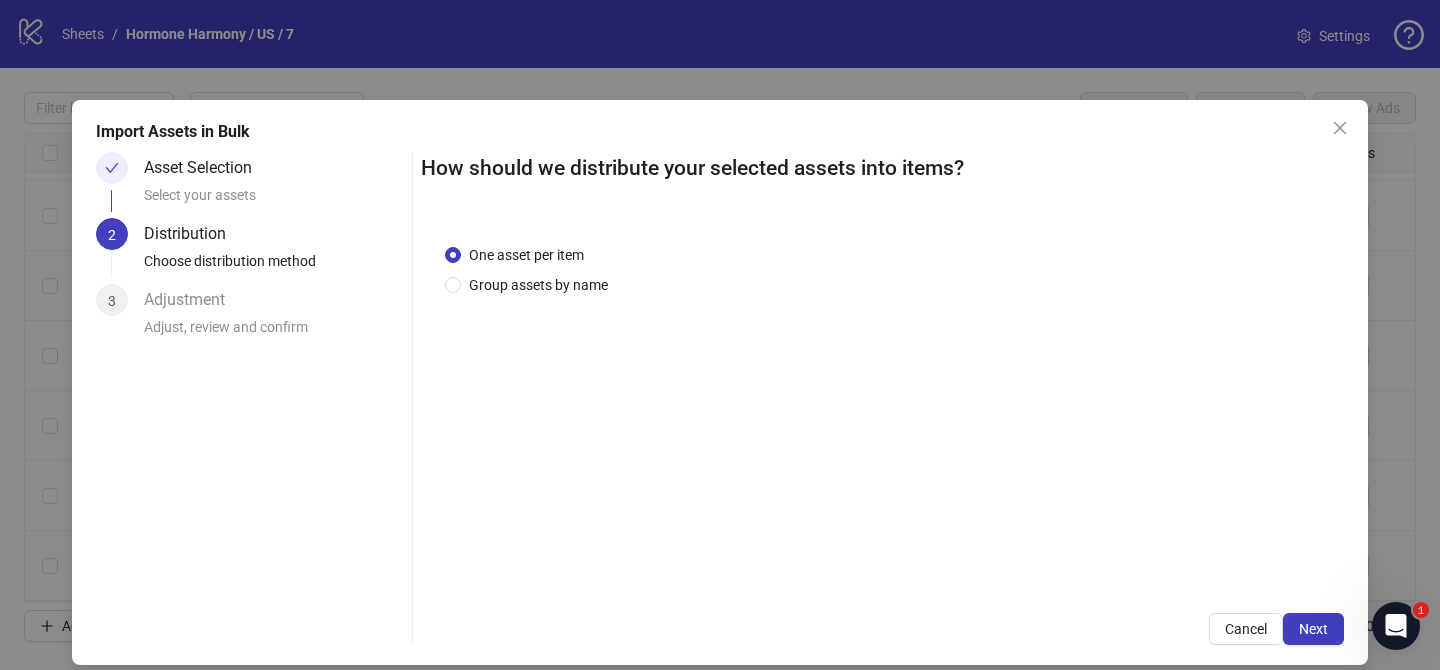 drag, startPoint x: 557, startPoint y: 288, endPoint x: 572, endPoint y: 311, distance: 27.45906 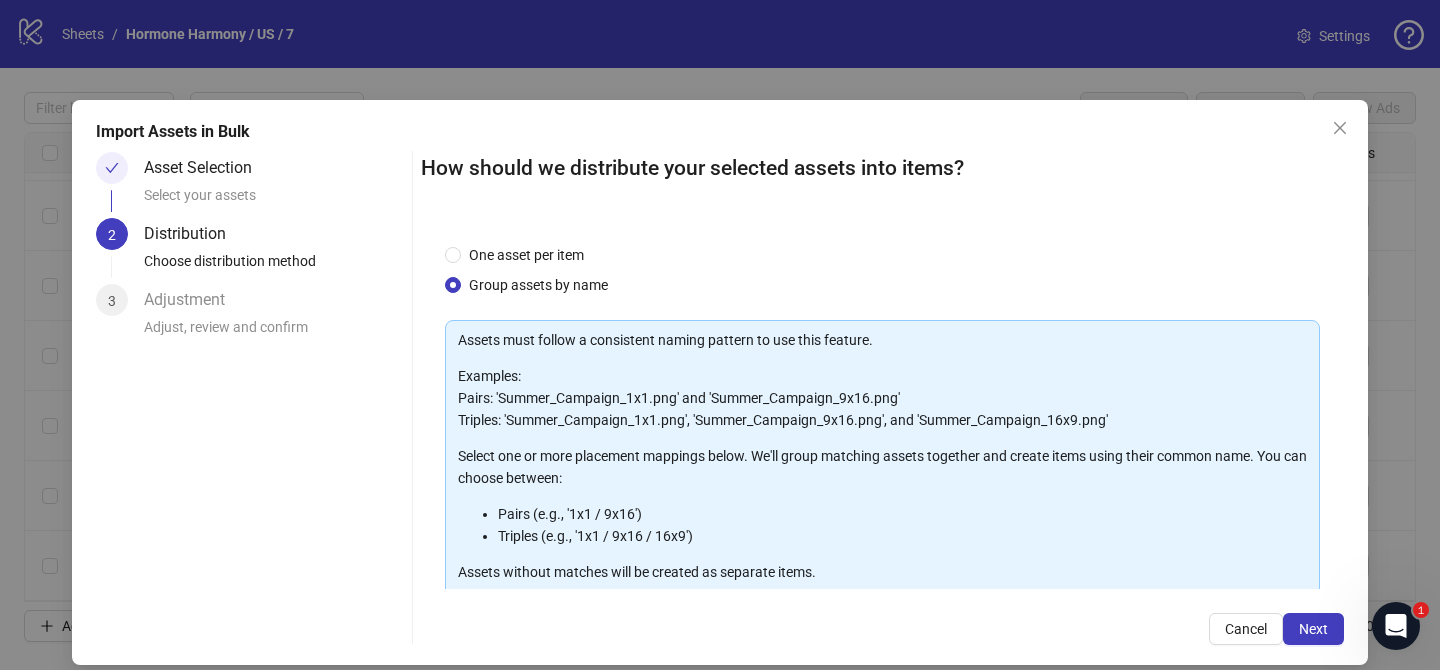 scroll, scrollTop: 216, scrollLeft: 0, axis: vertical 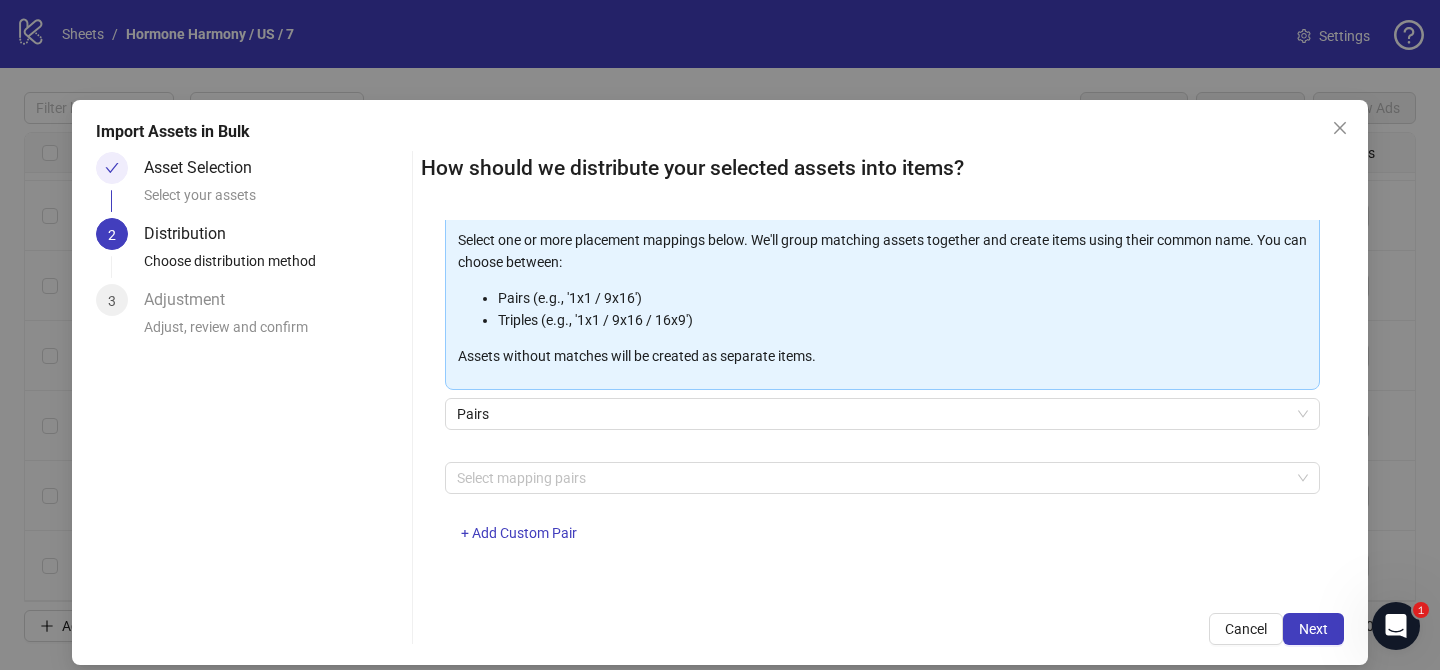 drag, startPoint x: 594, startPoint y: 477, endPoint x: 568, endPoint y: 458, distance: 32.202484 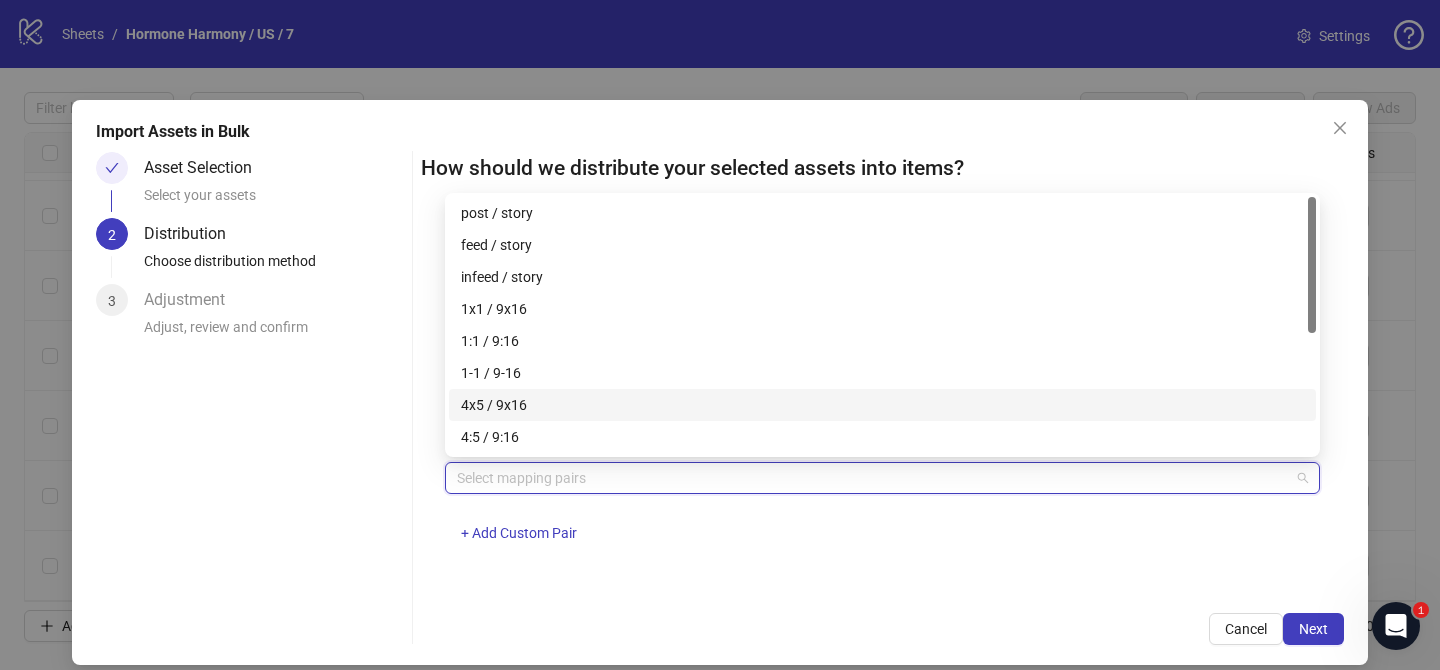 click on "4x5 / 9x16" at bounding box center [882, 405] 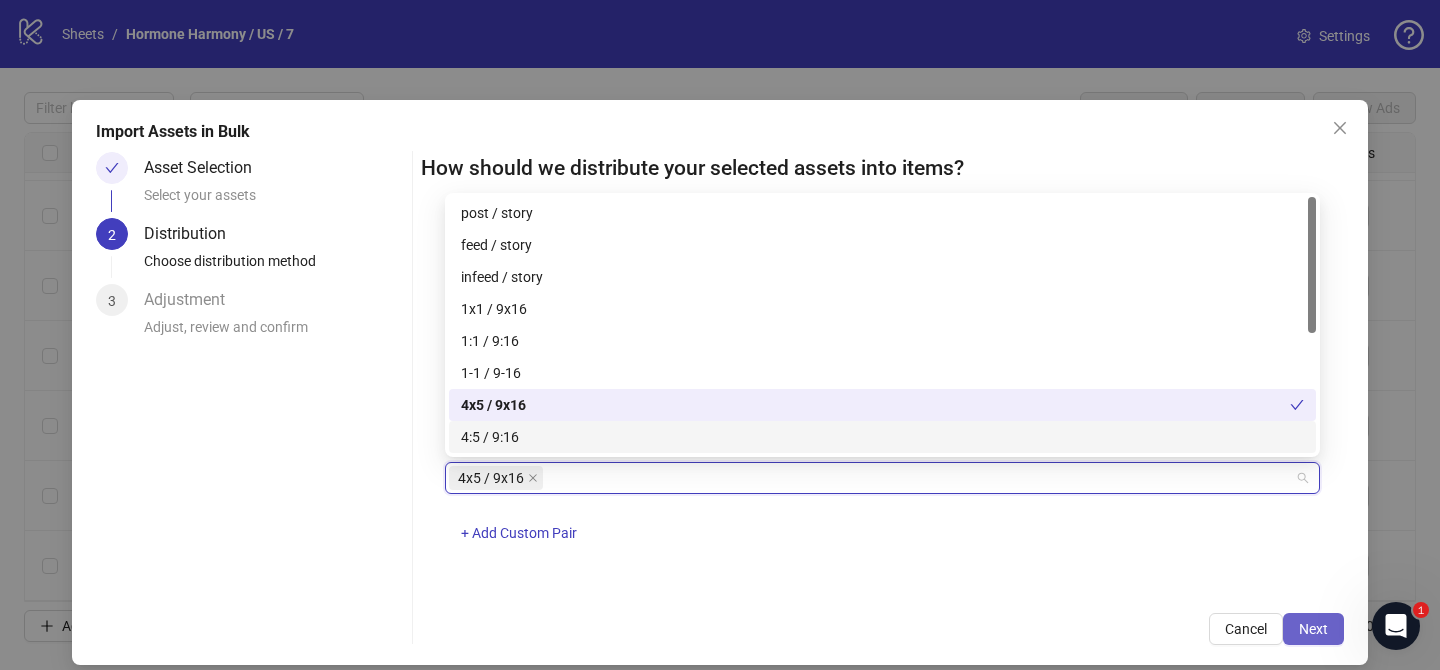 click on "Next" at bounding box center [1313, 629] 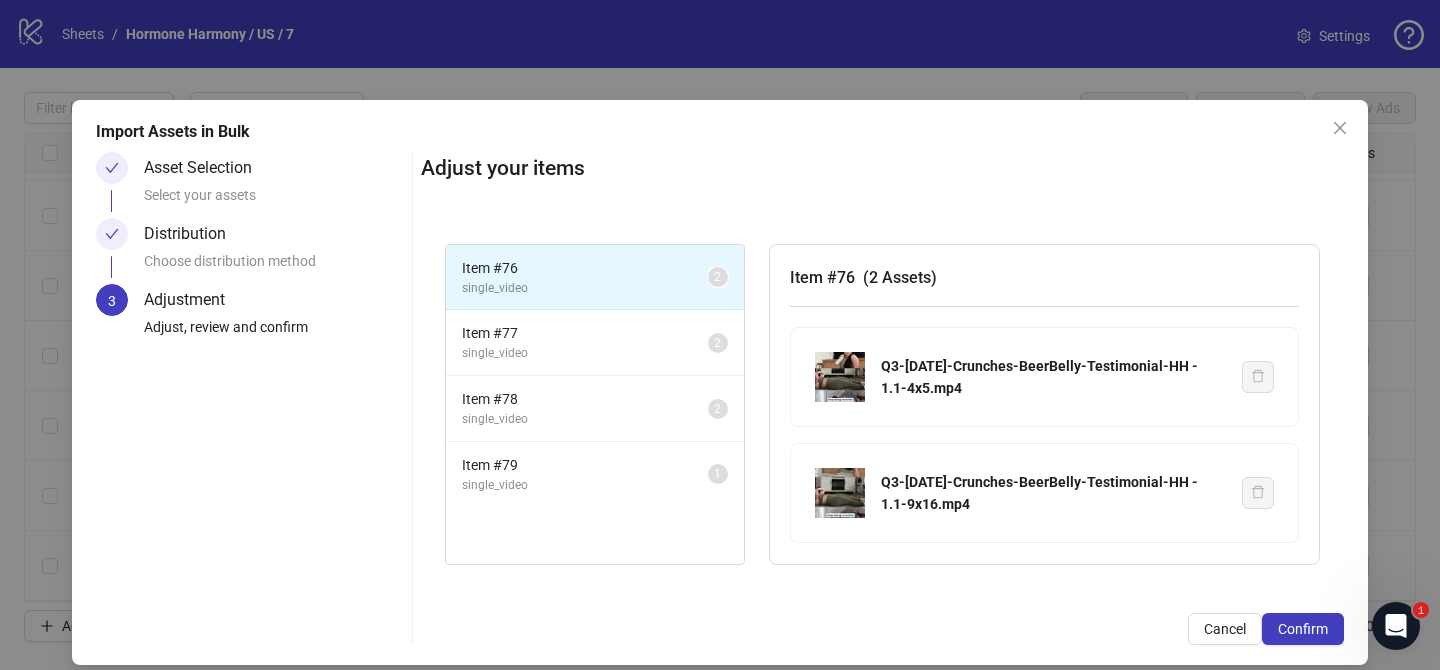 click on "Confirm" at bounding box center [1303, 629] 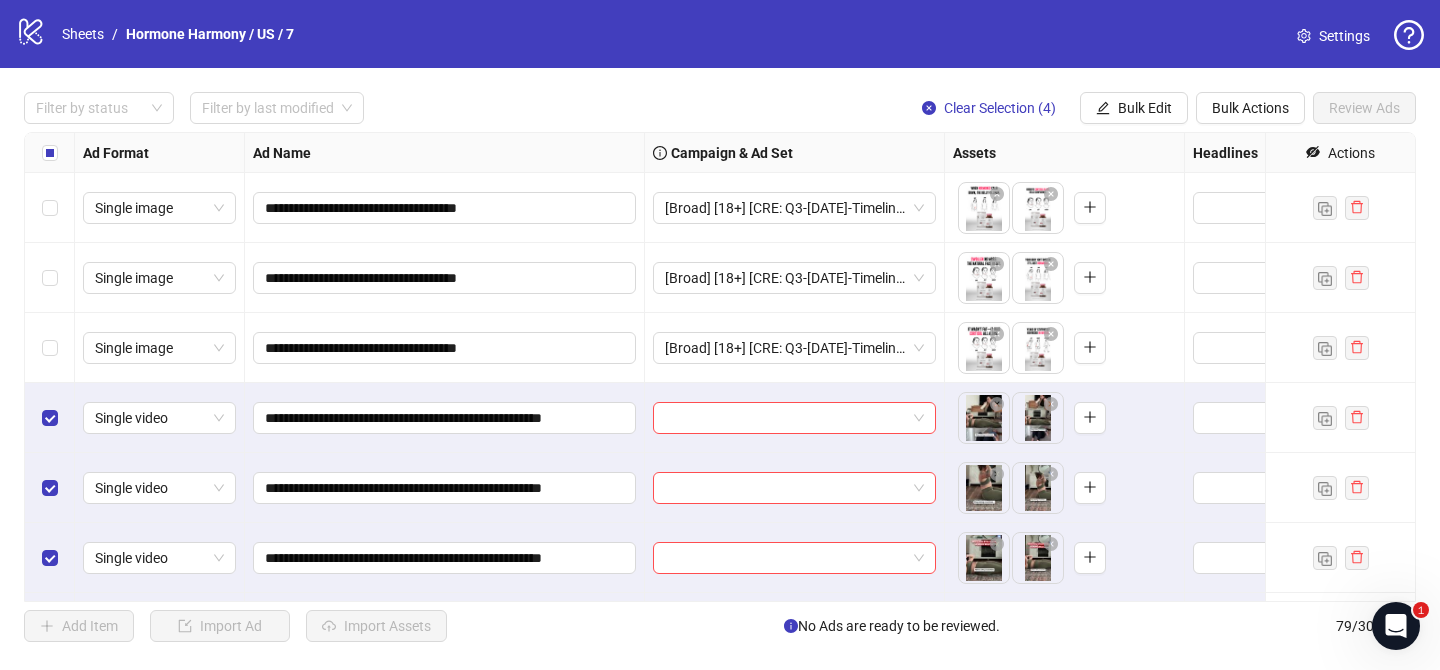 scroll, scrollTop: 5102, scrollLeft: 0, axis: vertical 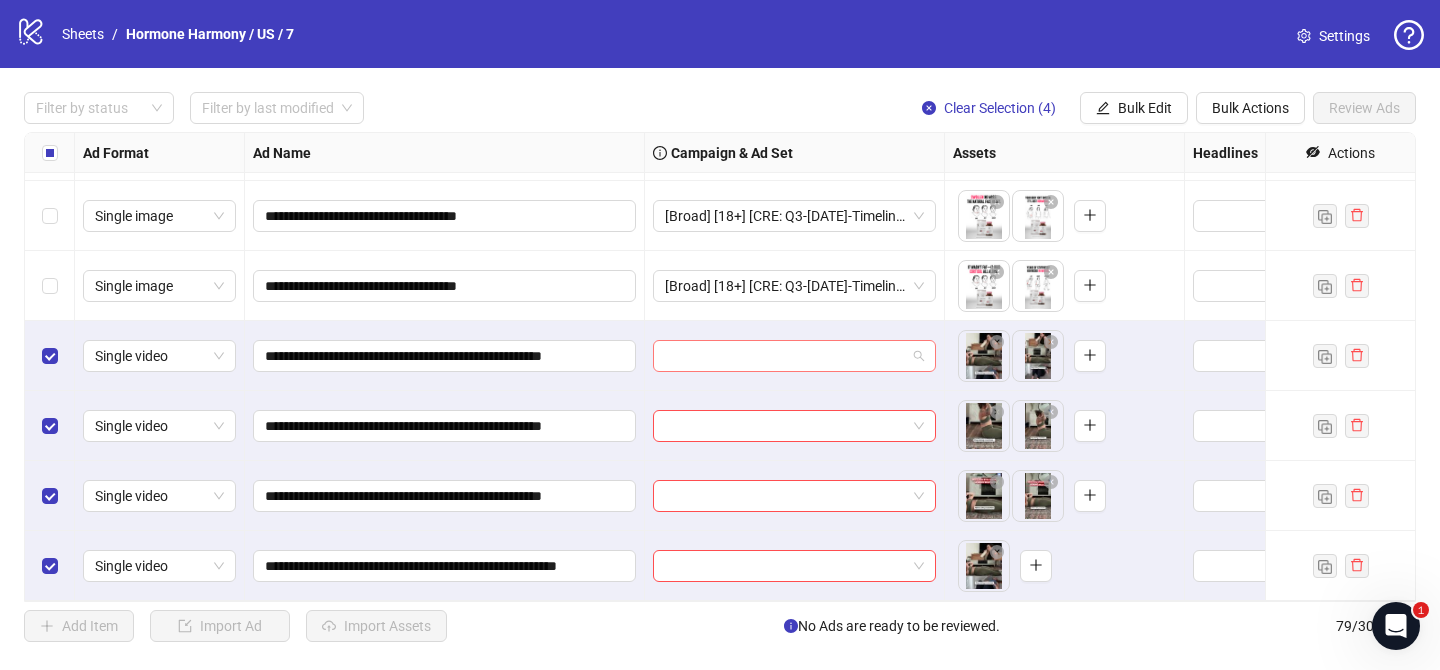 click at bounding box center (785, 356) 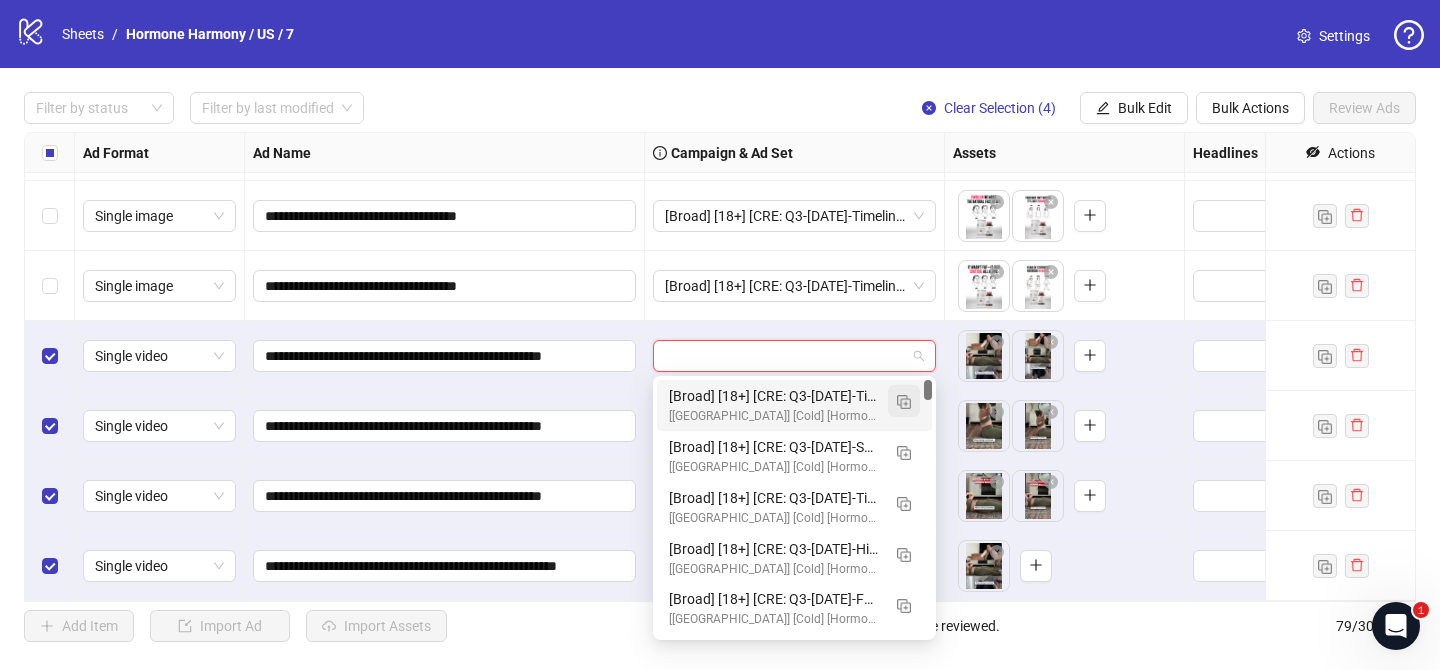click at bounding box center (904, 402) 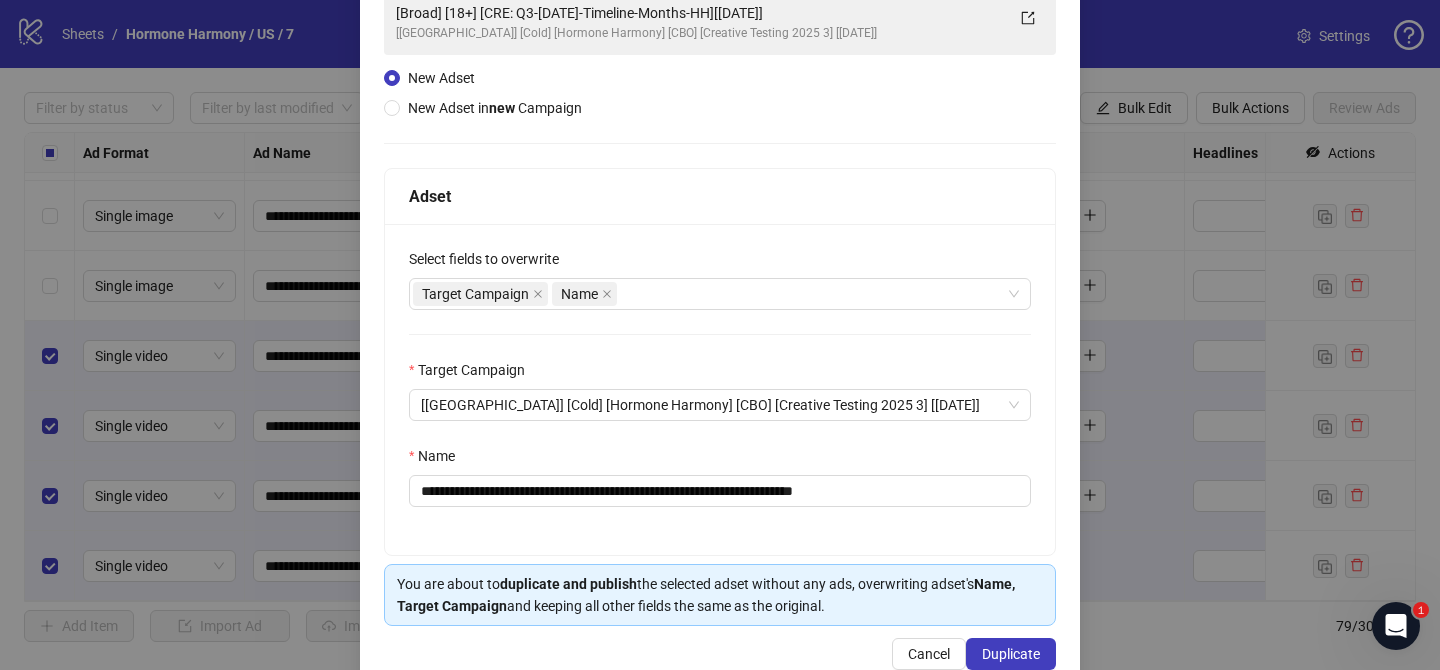 scroll, scrollTop: 168, scrollLeft: 0, axis: vertical 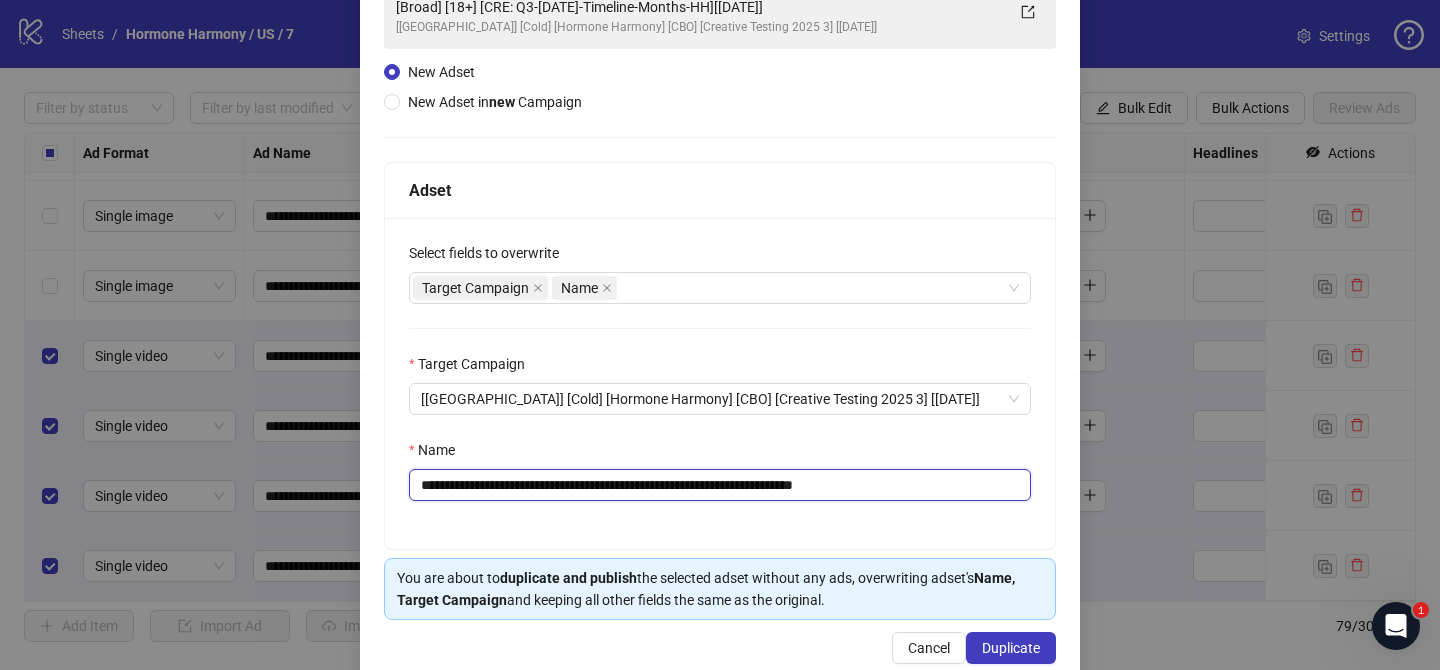 drag, startPoint x: 542, startPoint y: 486, endPoint x: 771, endPoint y: 487, distance: 229.00218 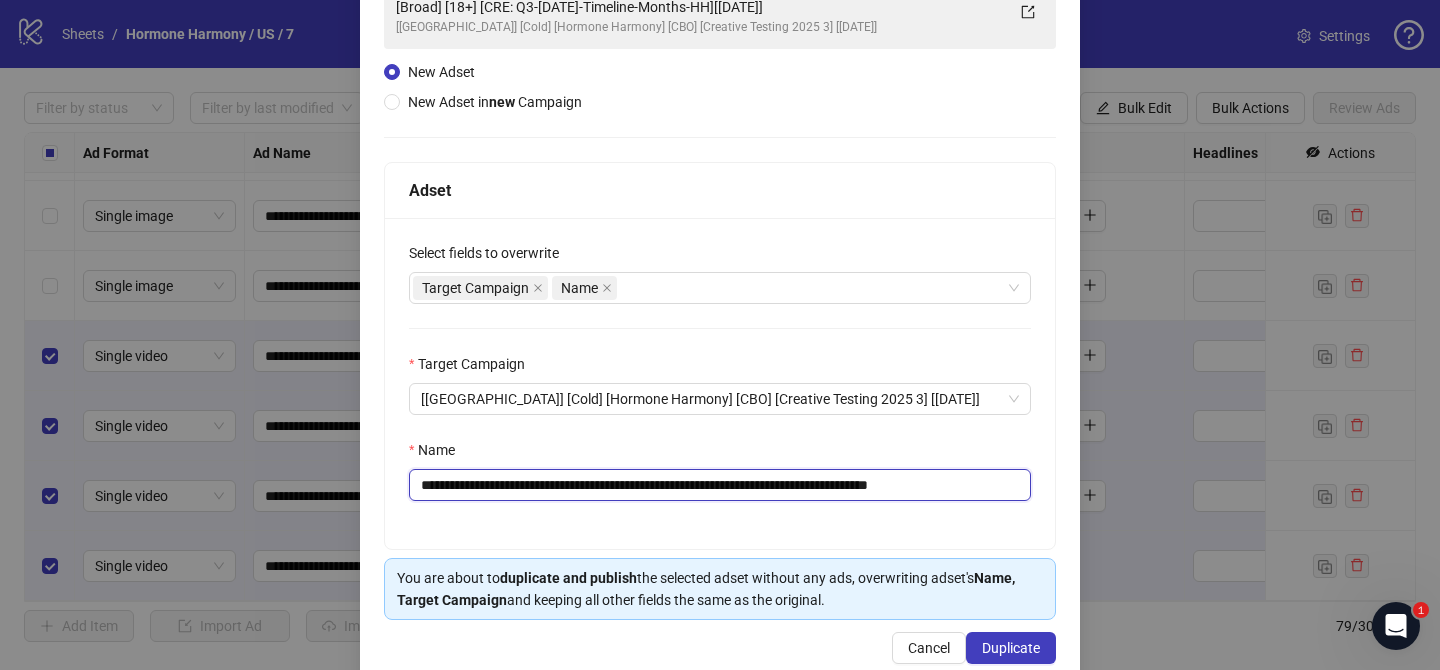 drag, startPoint x: 955, startPoint y: 484, endPoint x: 1044, endPoint y: 483, distance: 89.005615 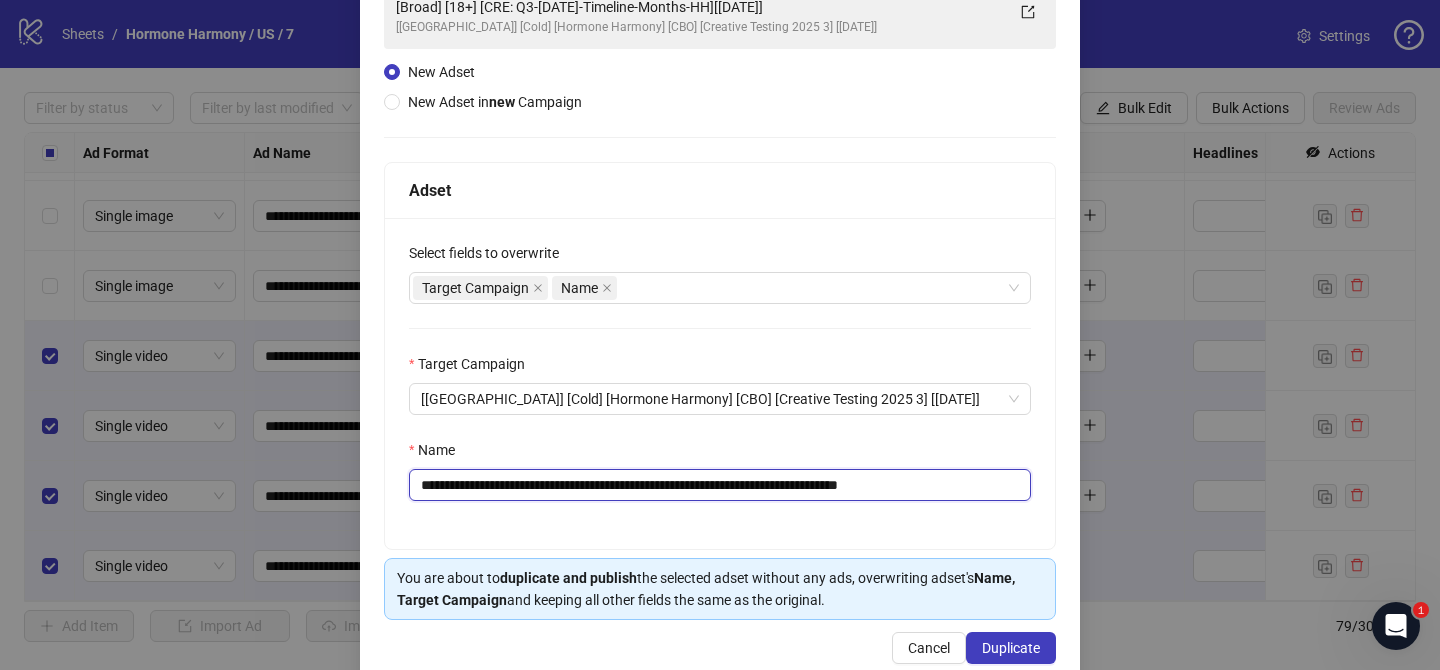 scroll, scrollTop: 207, scrollLeft: 0, axis: vertical 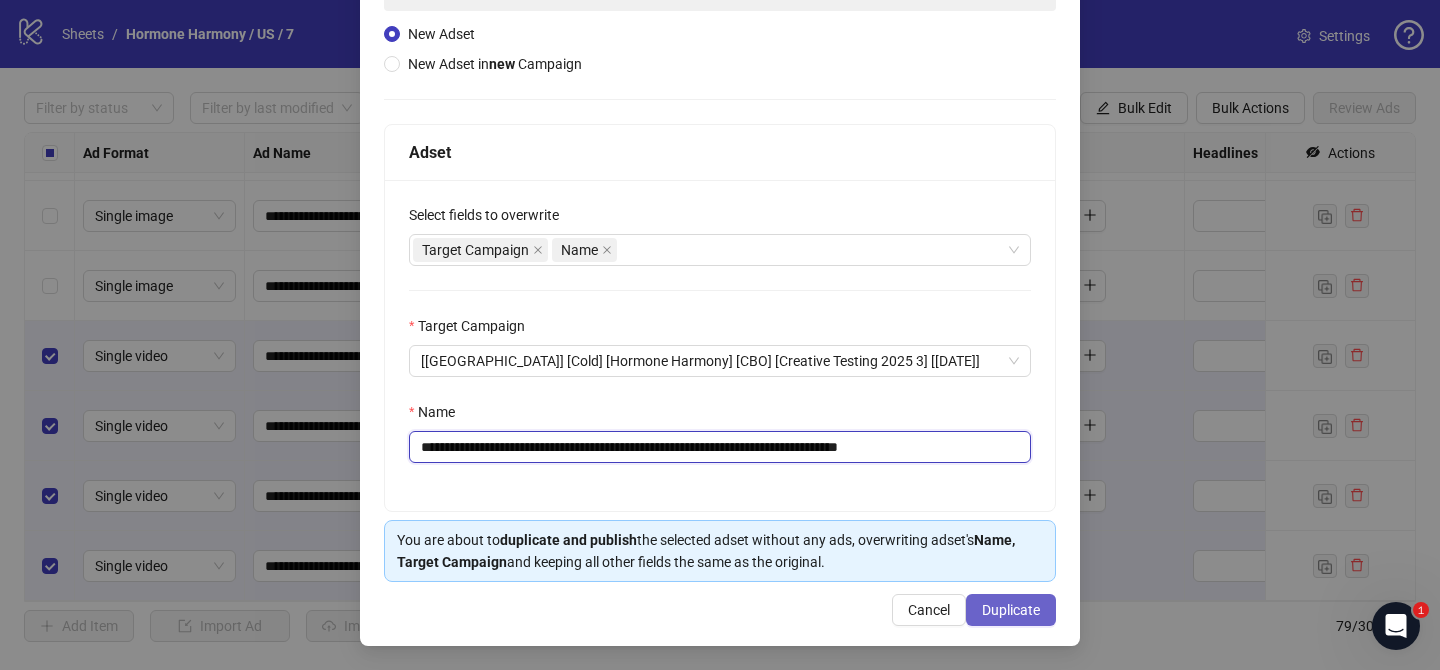 type on "**********" 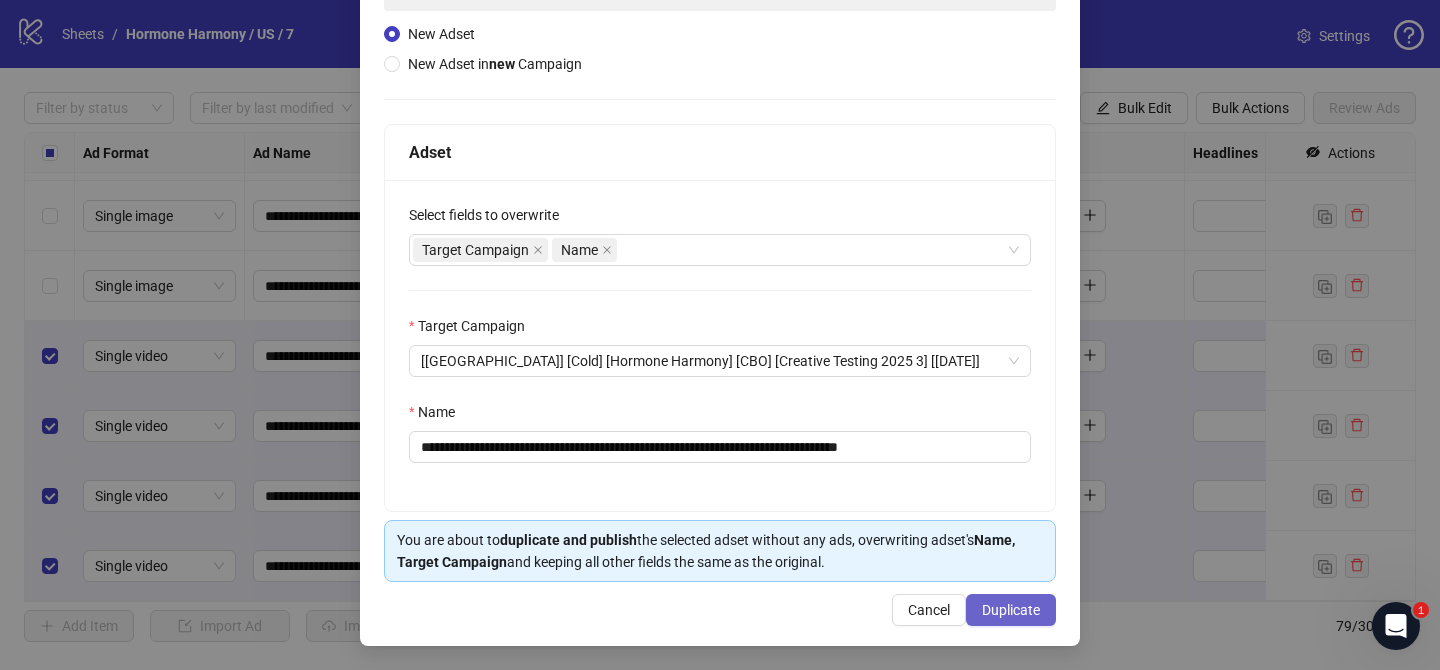 click on "Duplicate" at bounding box center (1011, 610) 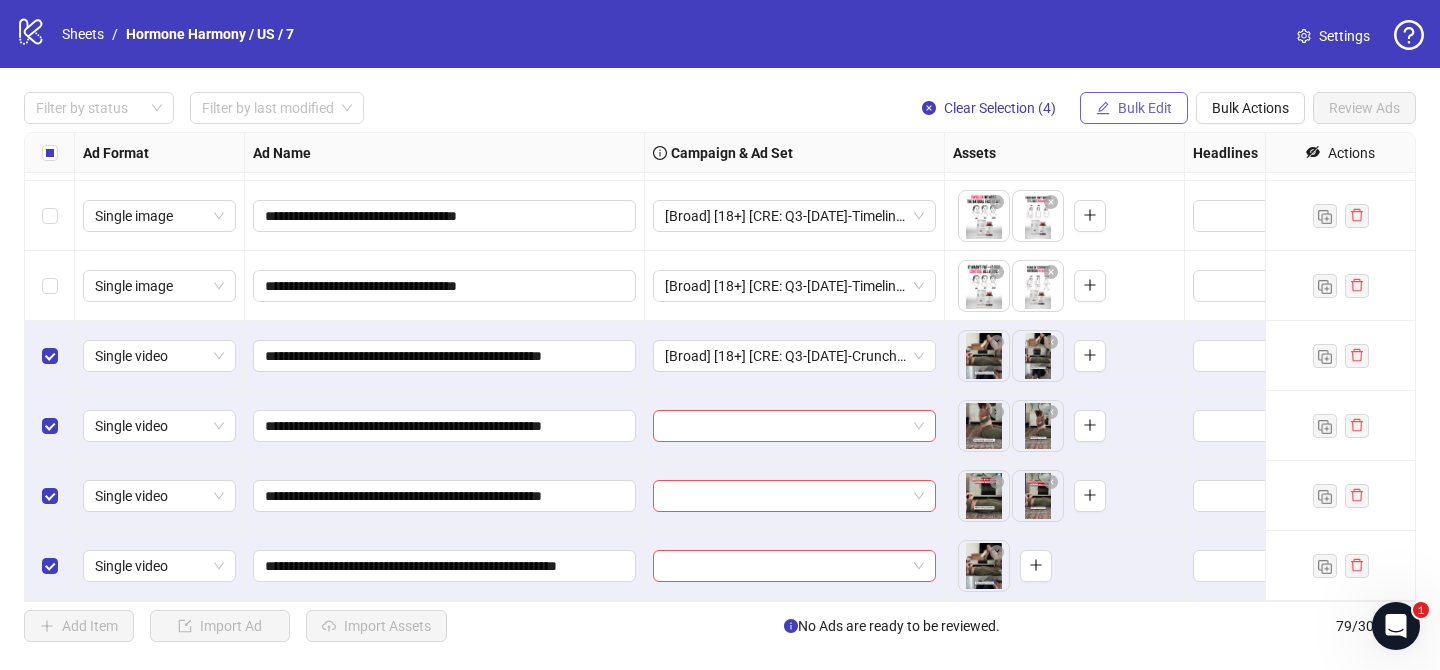 click on "Bulk Edit" at bounding box center [1145, 108] 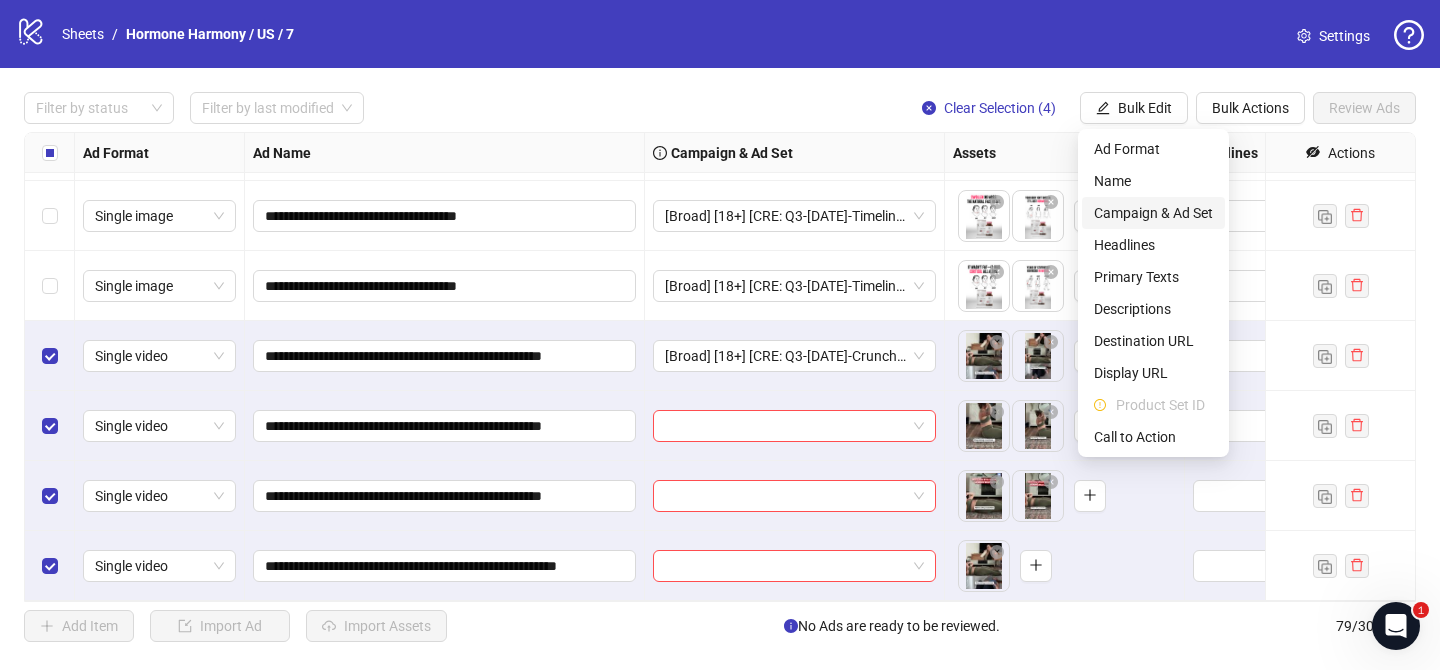 click on "Campaign & Ad Set" at bounding box center (1153, 213) 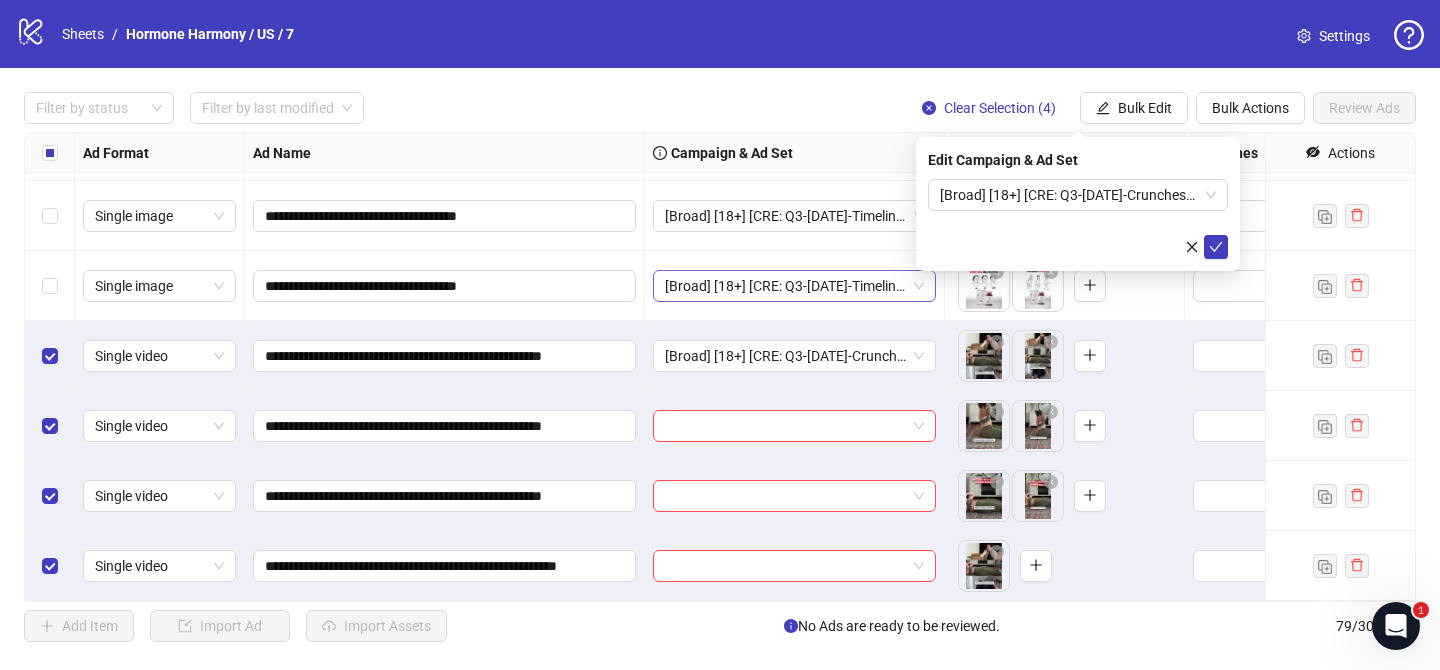 drag, startPoint x: 1213, startPoint y: 249, endPoint x: 662, endPoint y: 281, distance: 551.92847 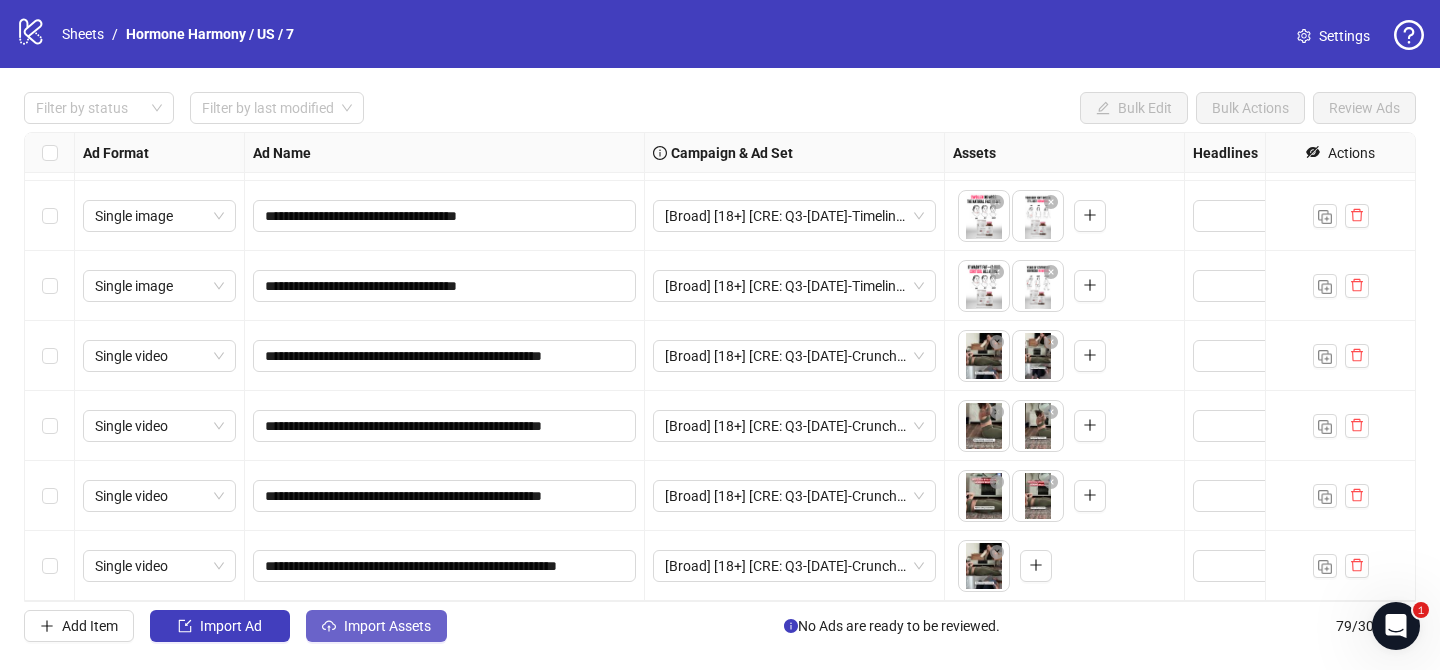 click on "Import Assets" at bounding box center [387, 626] 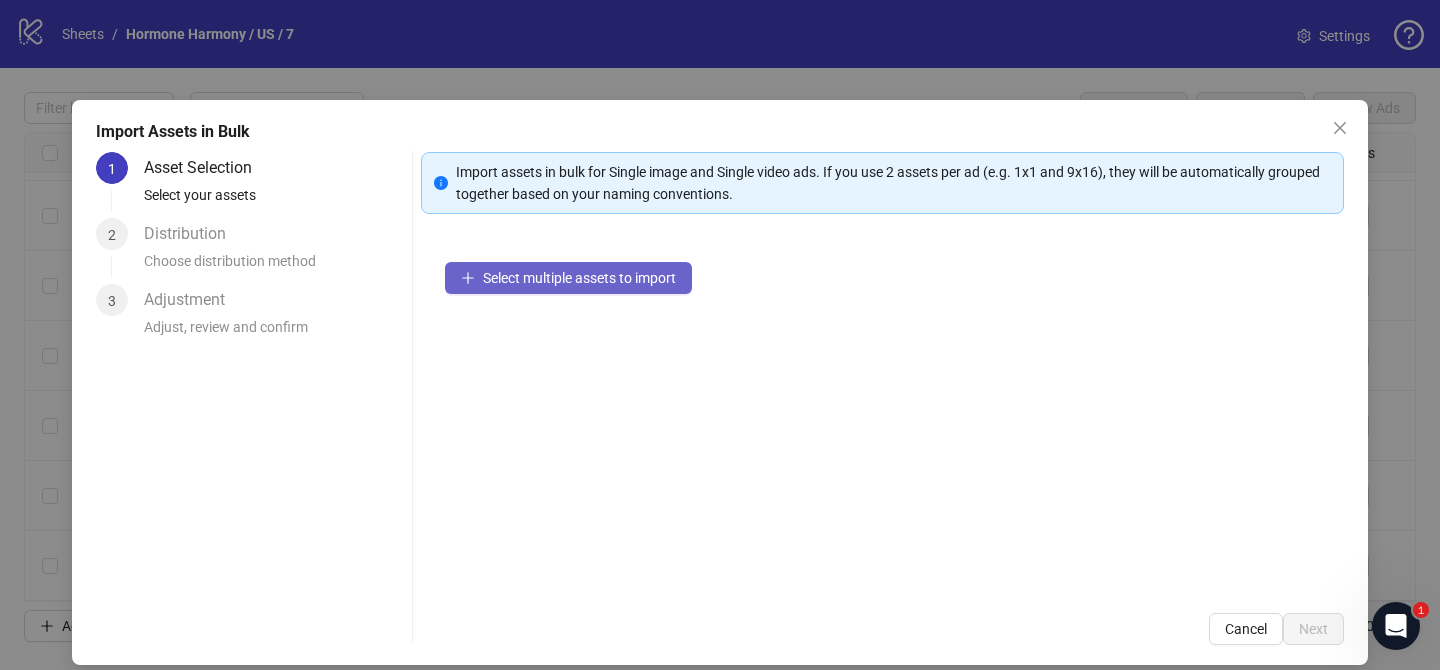 click on "Select multiple assets to import" at bounding box center [579, 278] 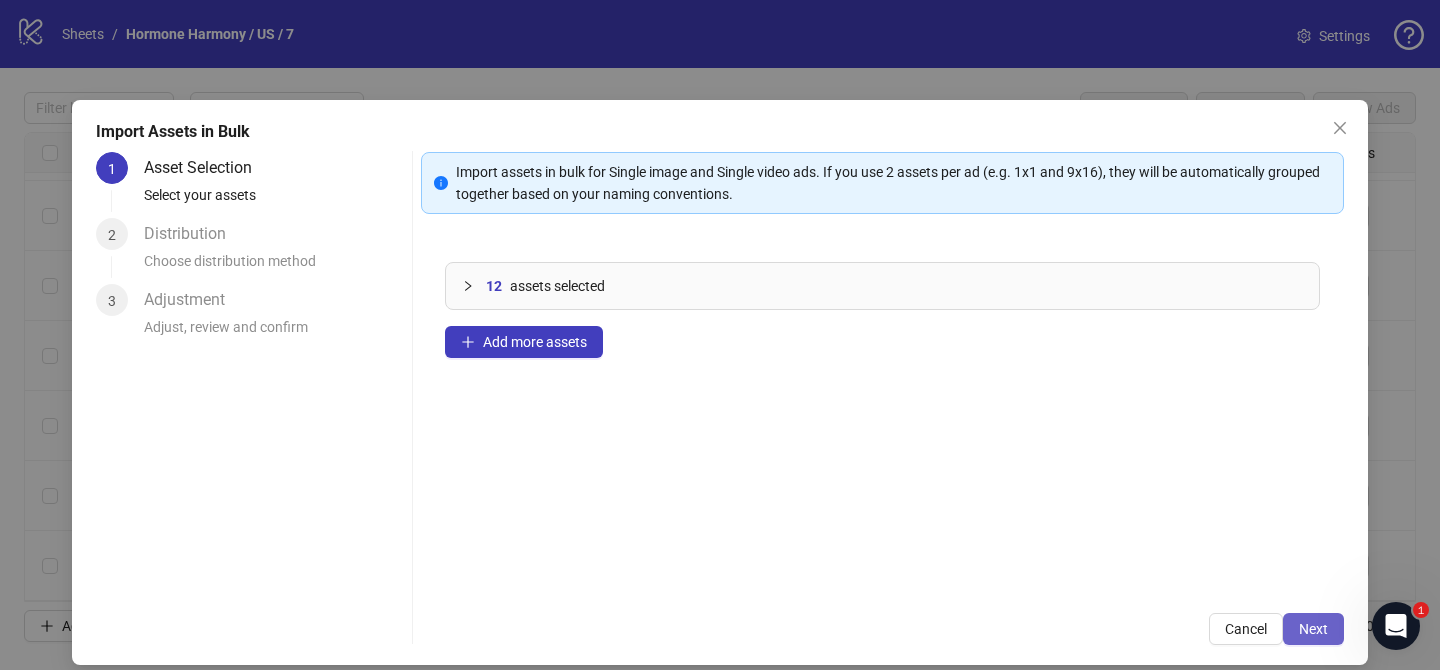 click on "Next" at bounding box center [1313, 629] 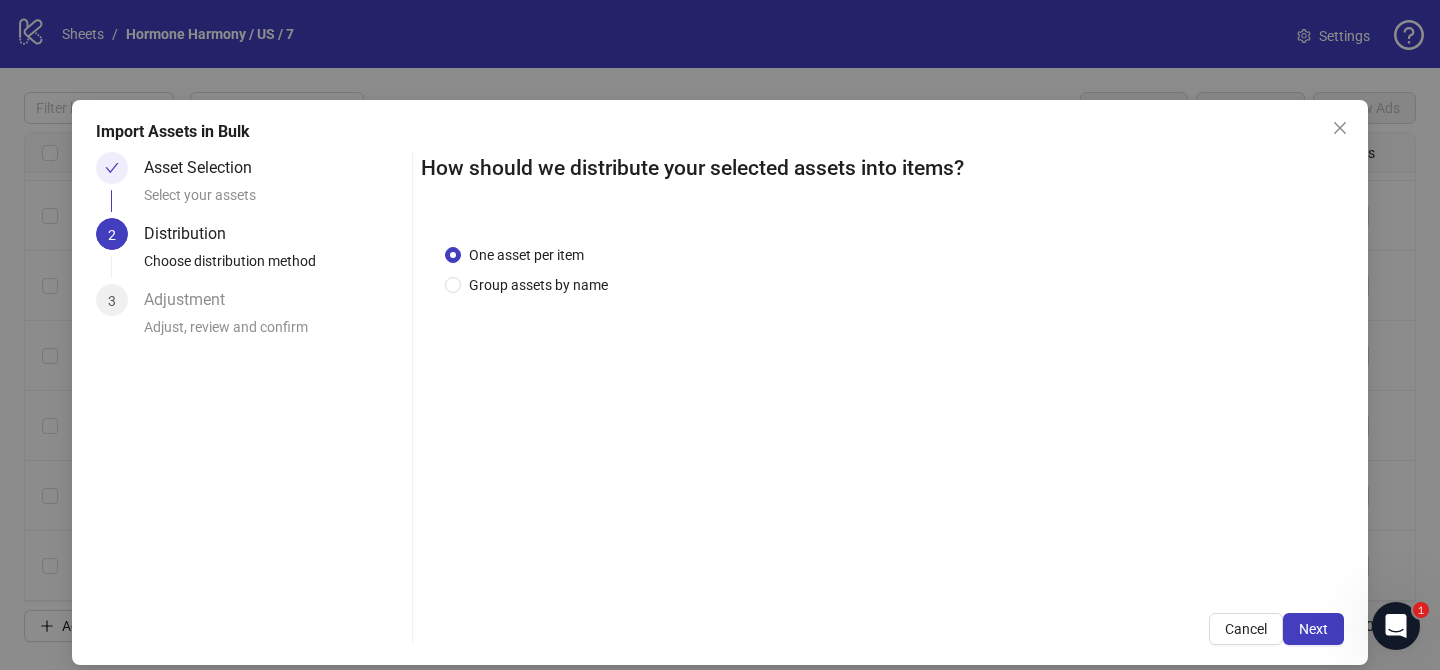 drag, startPoint x: 550, startPoint y: 284, endPoint x: 570, endPoint y: 313, distance: 35.22783 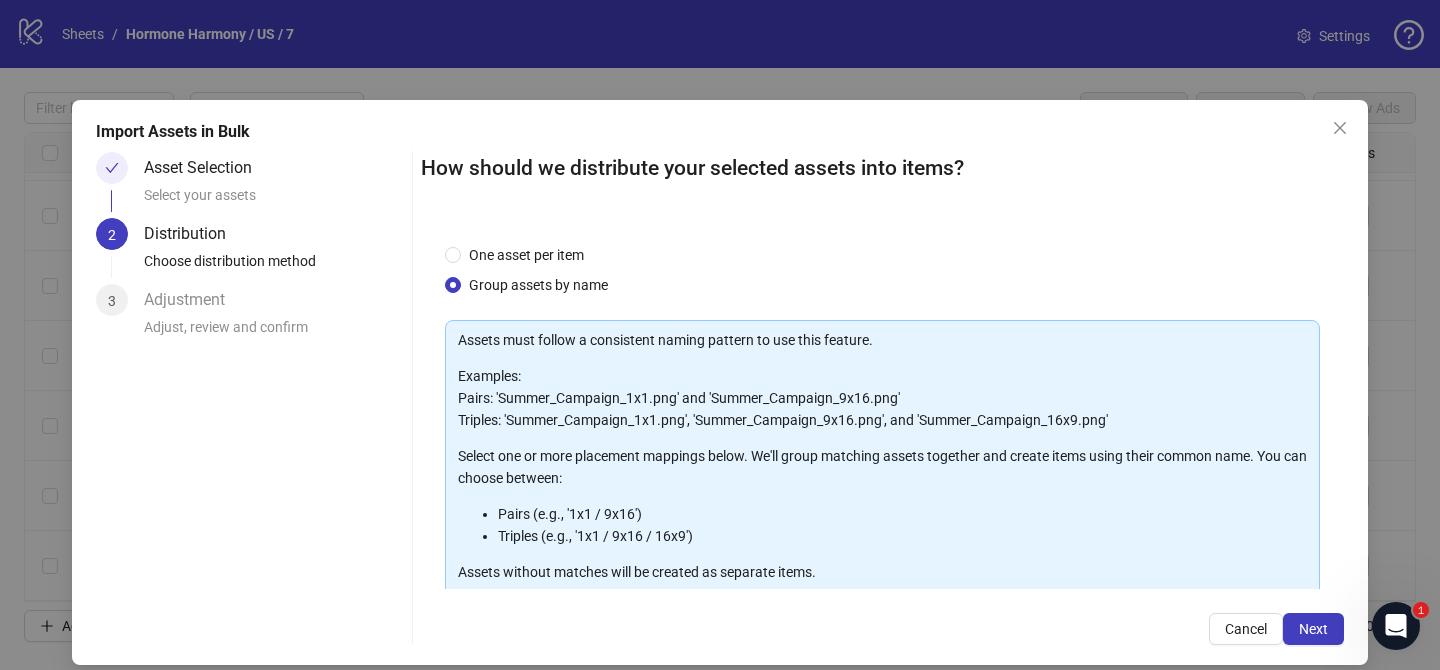 scroll, scrollTop: 216, scrollLeft: 0, axis: vertical 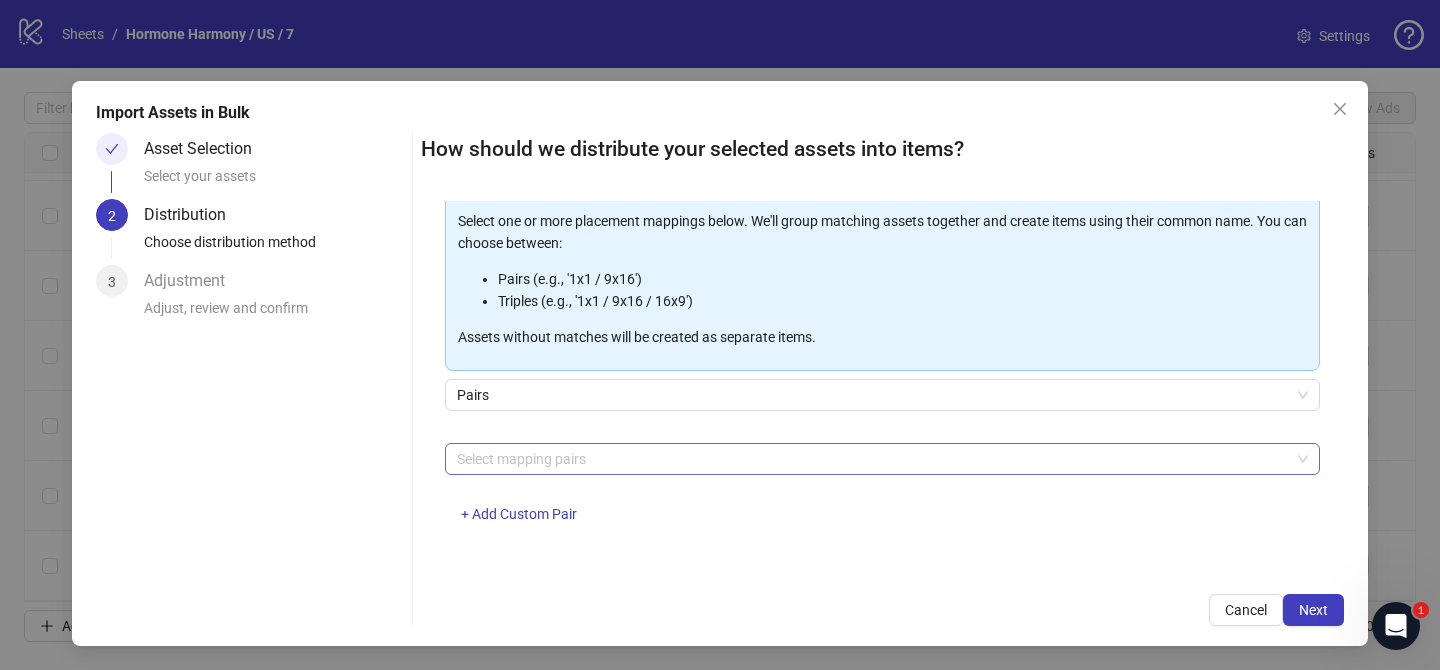 click at bounding box center (872, 459) 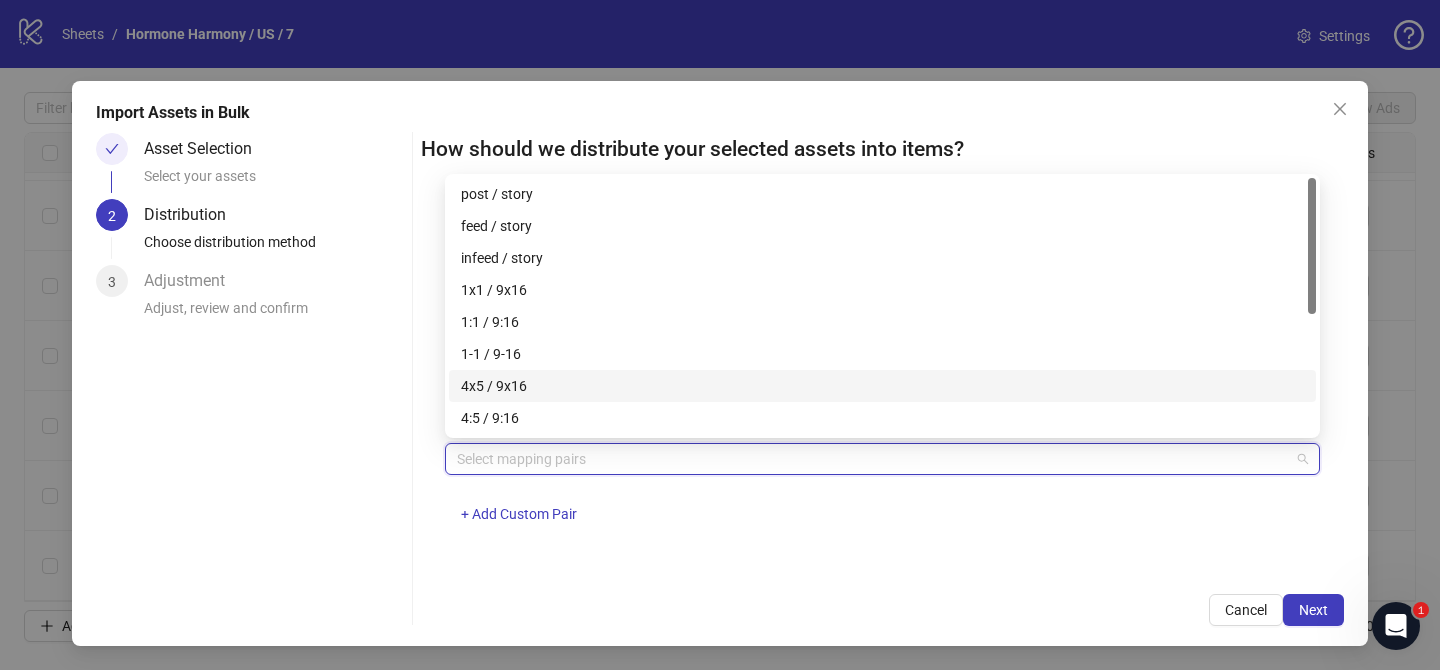 click on "4x5 / 9x16" at bounding box center [882, 386] 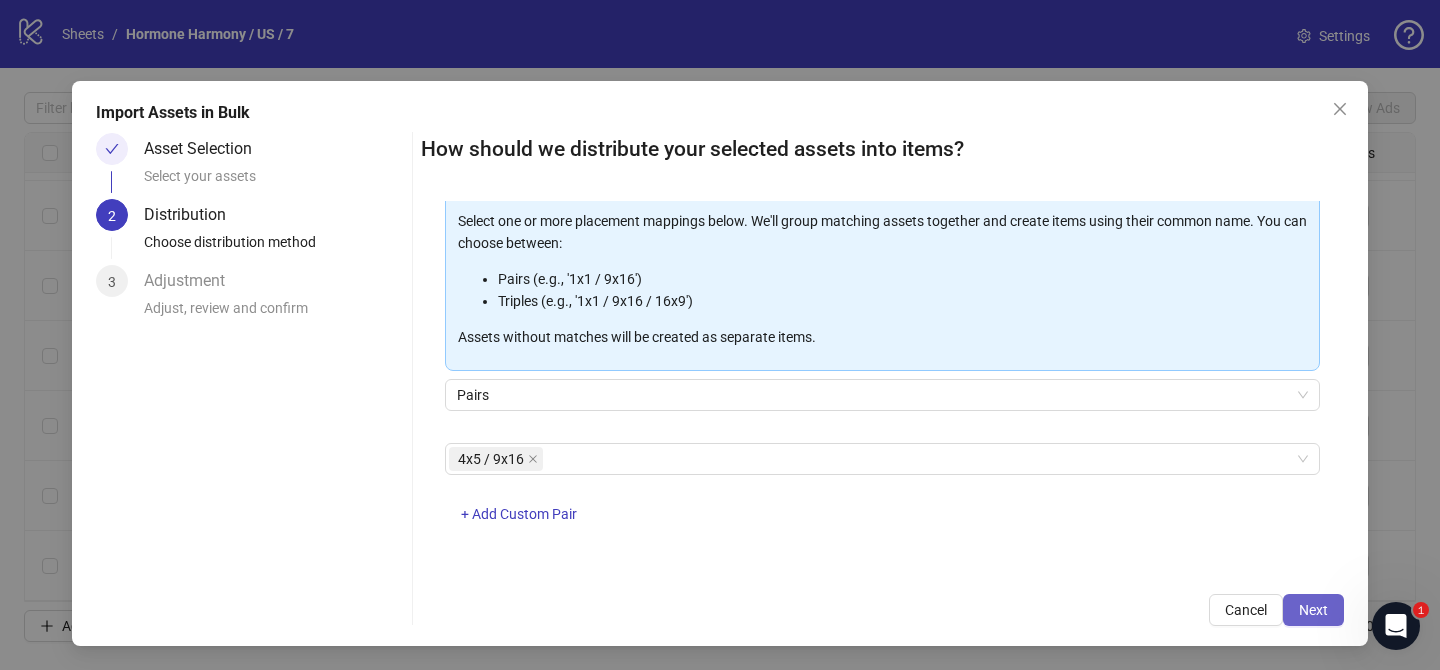 click on "Next" at bounding box center [1313, 610] 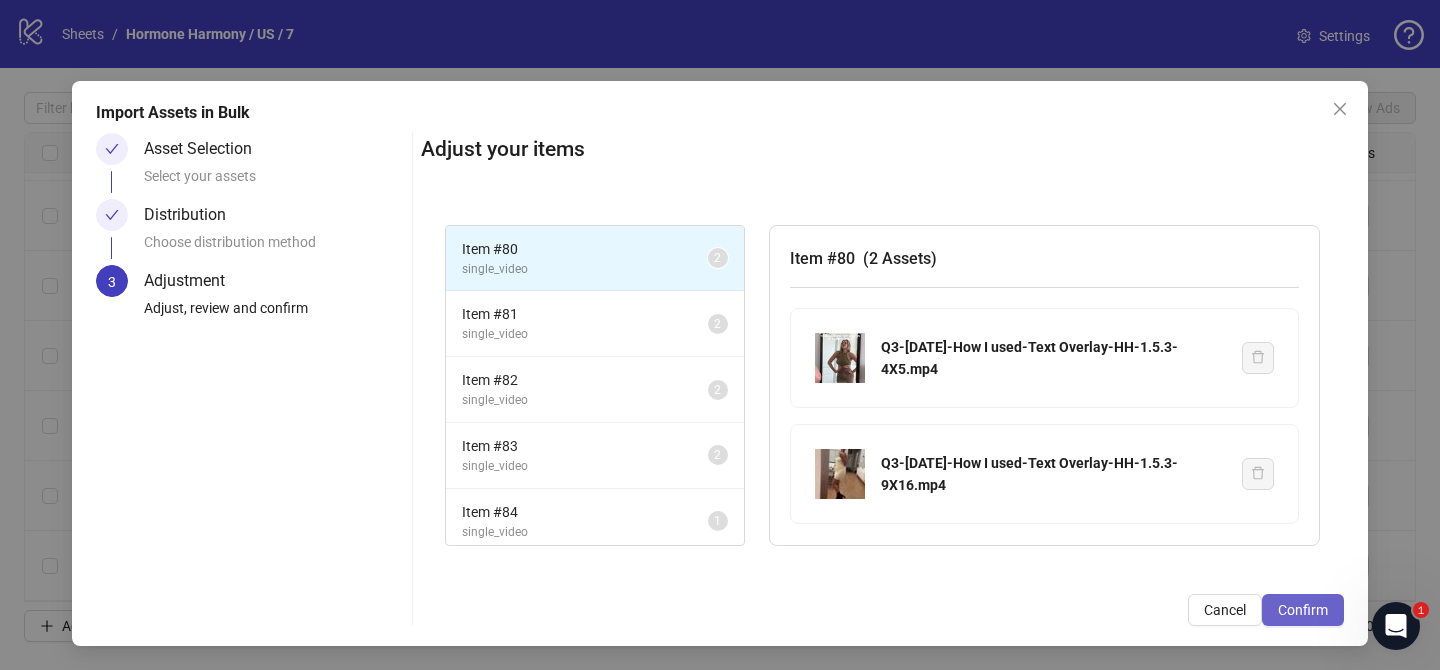 click on "Confirm" at bounding box center [1303, 610] 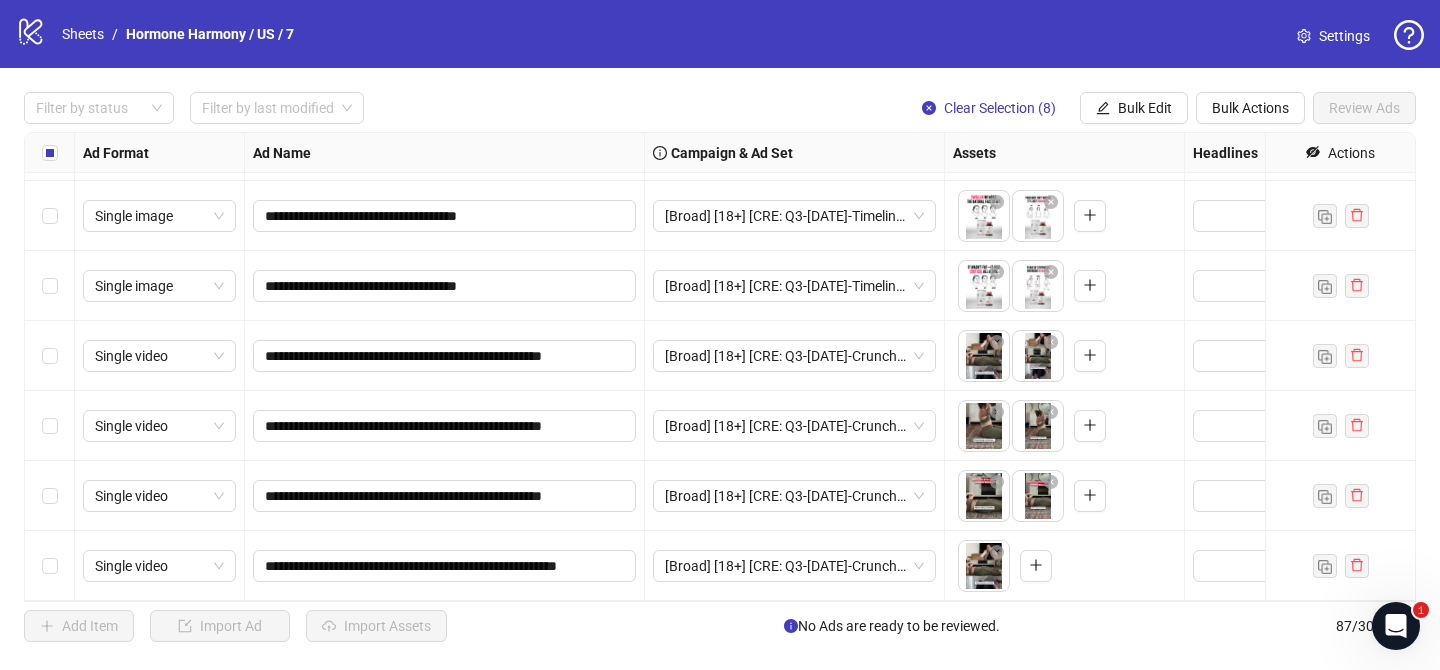 scroll, scrollTop: 5361, scrollLeft: 0, axis: vertical 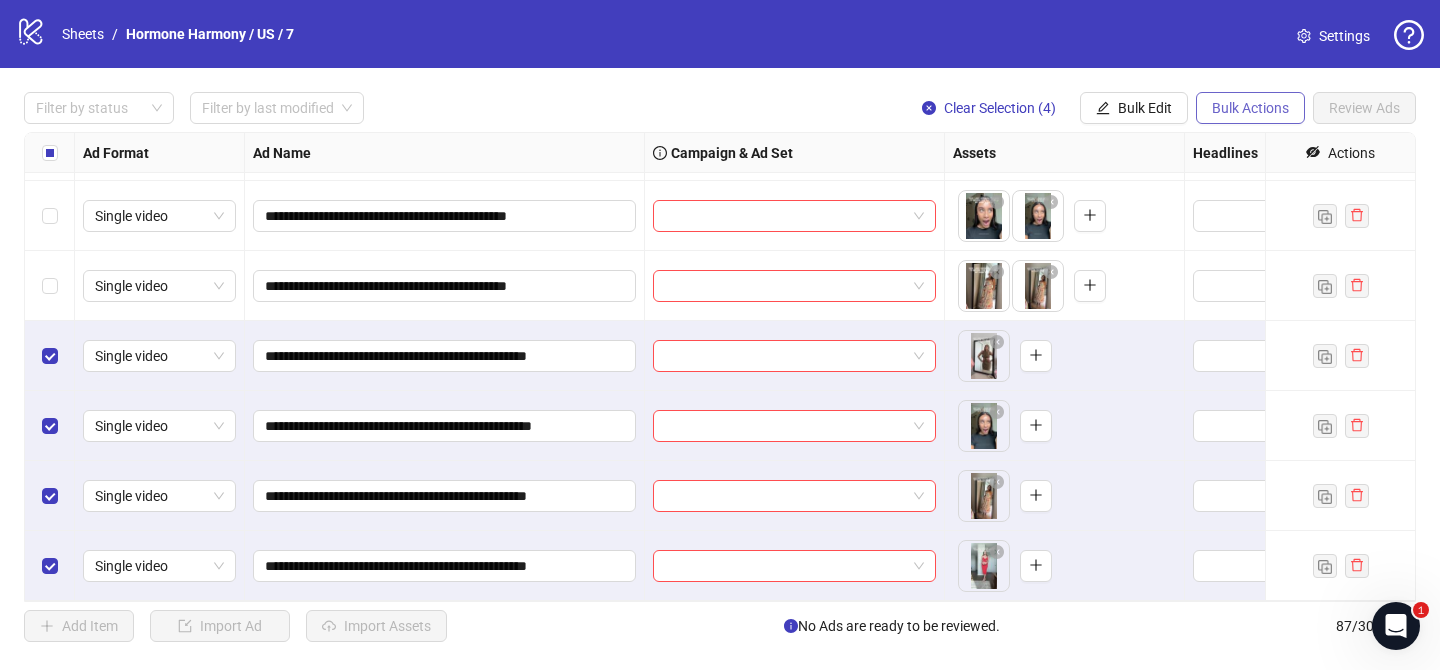 click on "Bulk Actions" at bounding box center (1250, 108) 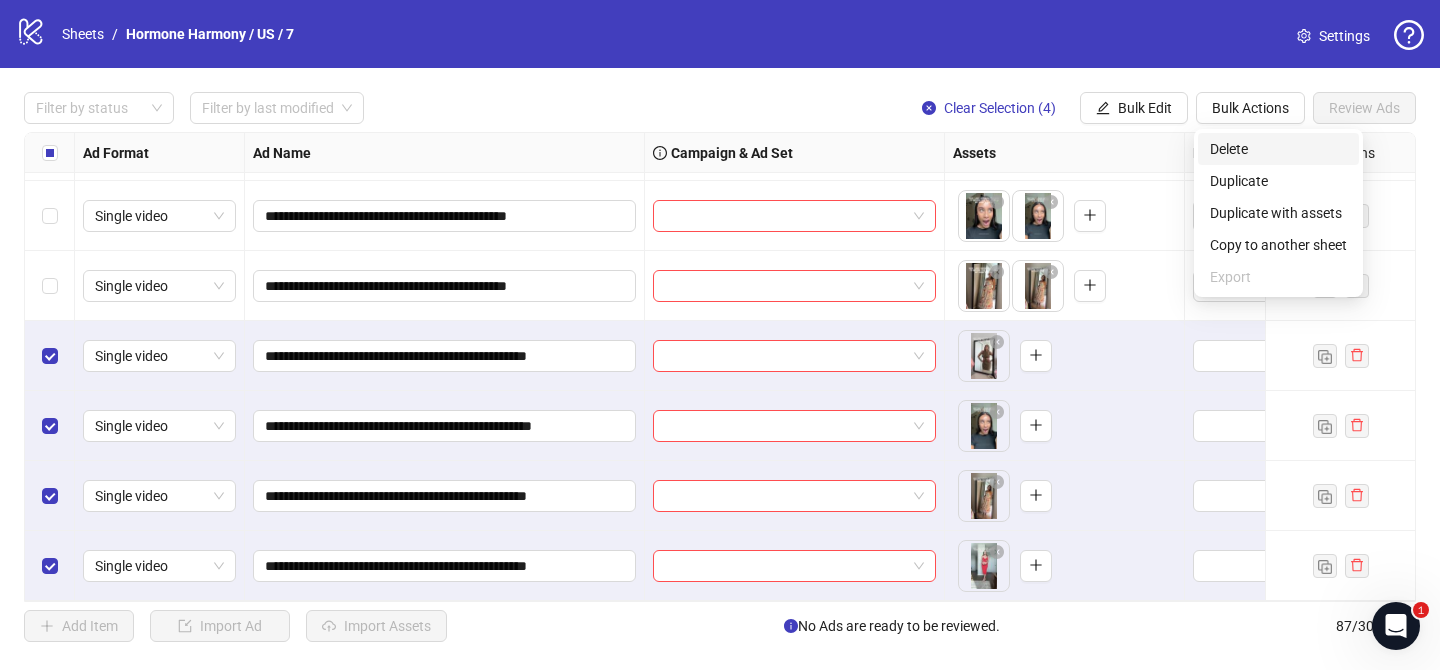 click on "Delete" at bounding box center (1278, 149) 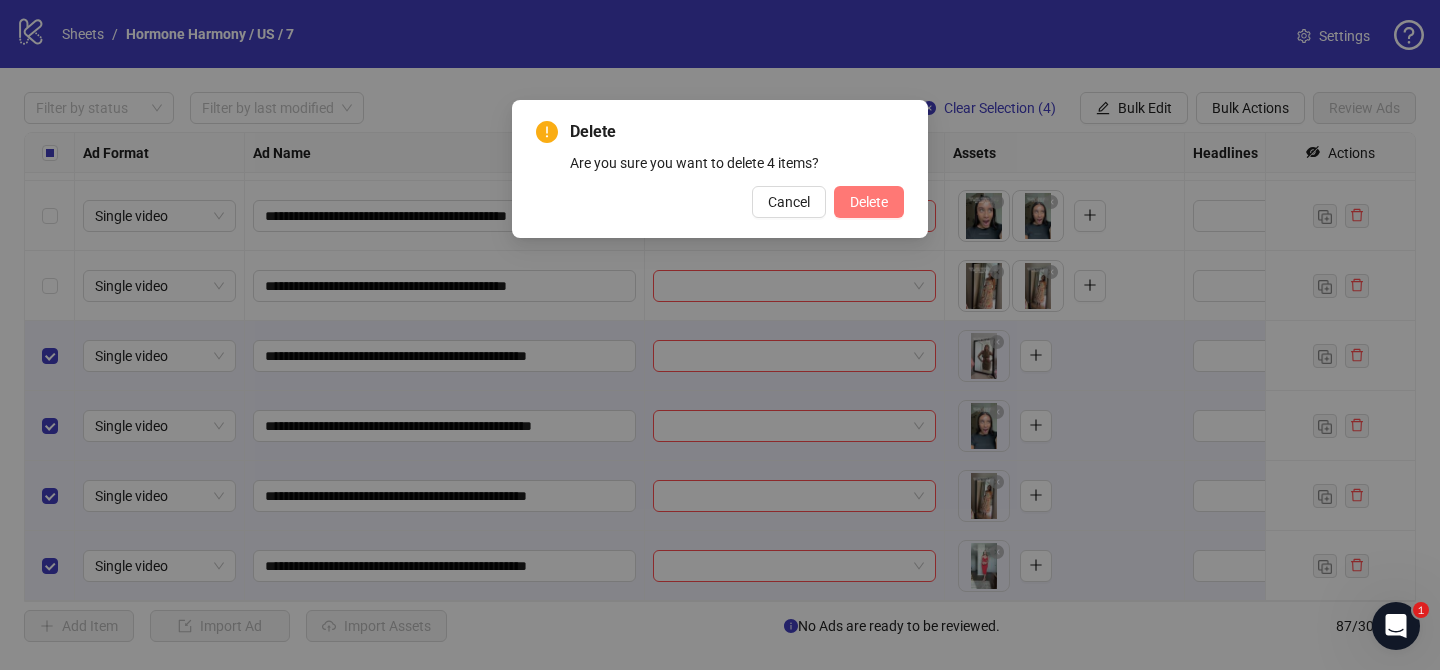 click on "Delete" at bounding box center (869, 202) 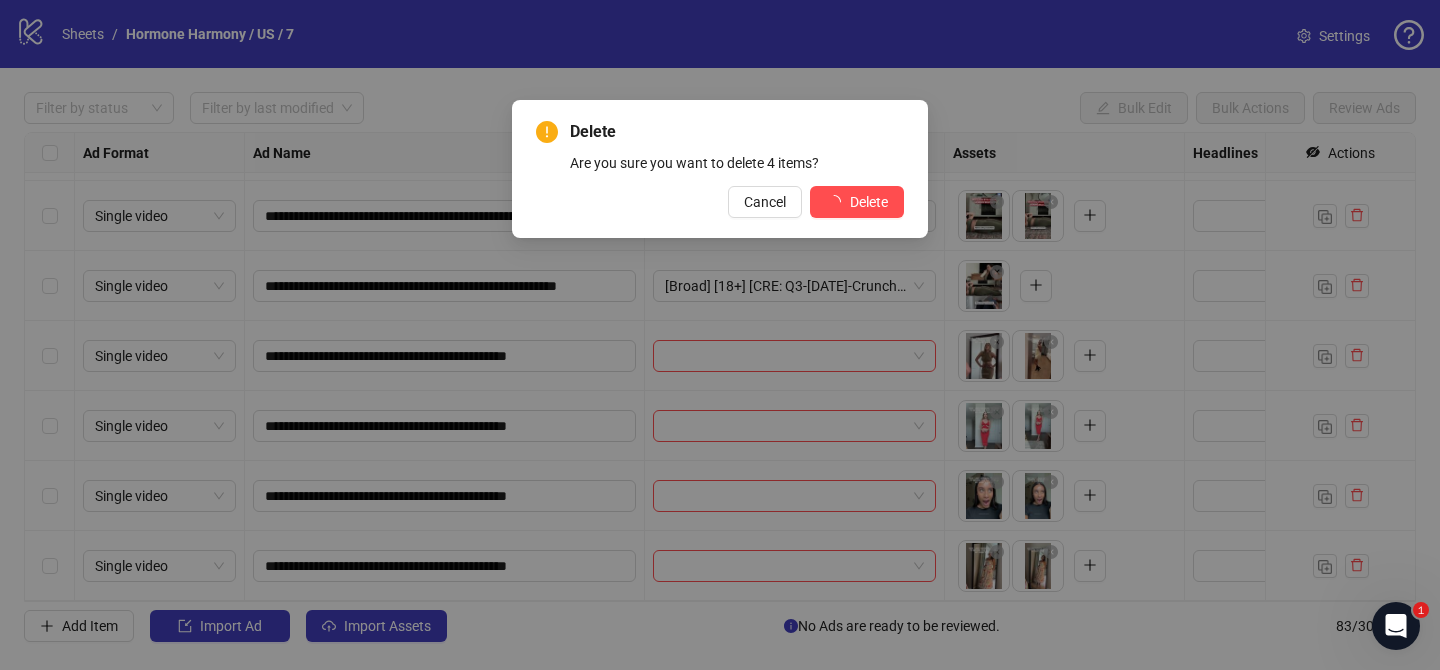 scroll, scrollTop: 5382, scrollLeft: 0, axis: vertical 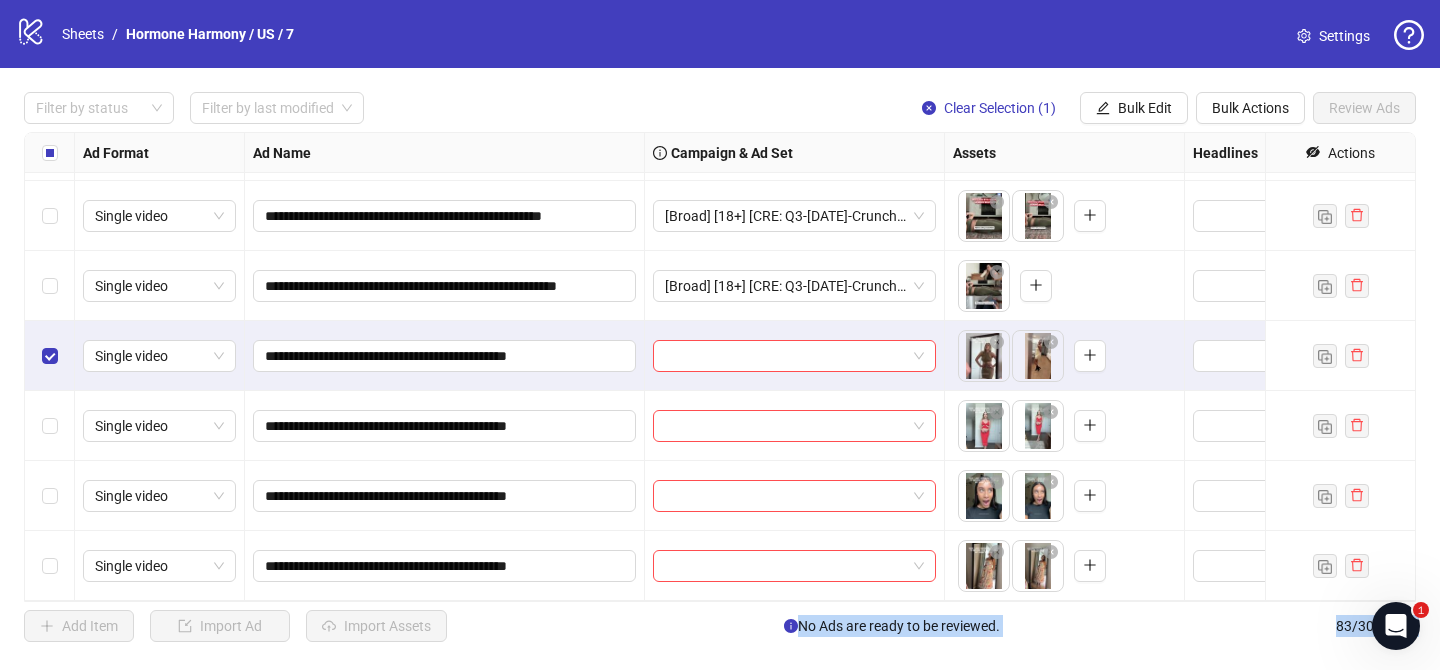 click at bounding box center (50, 566) 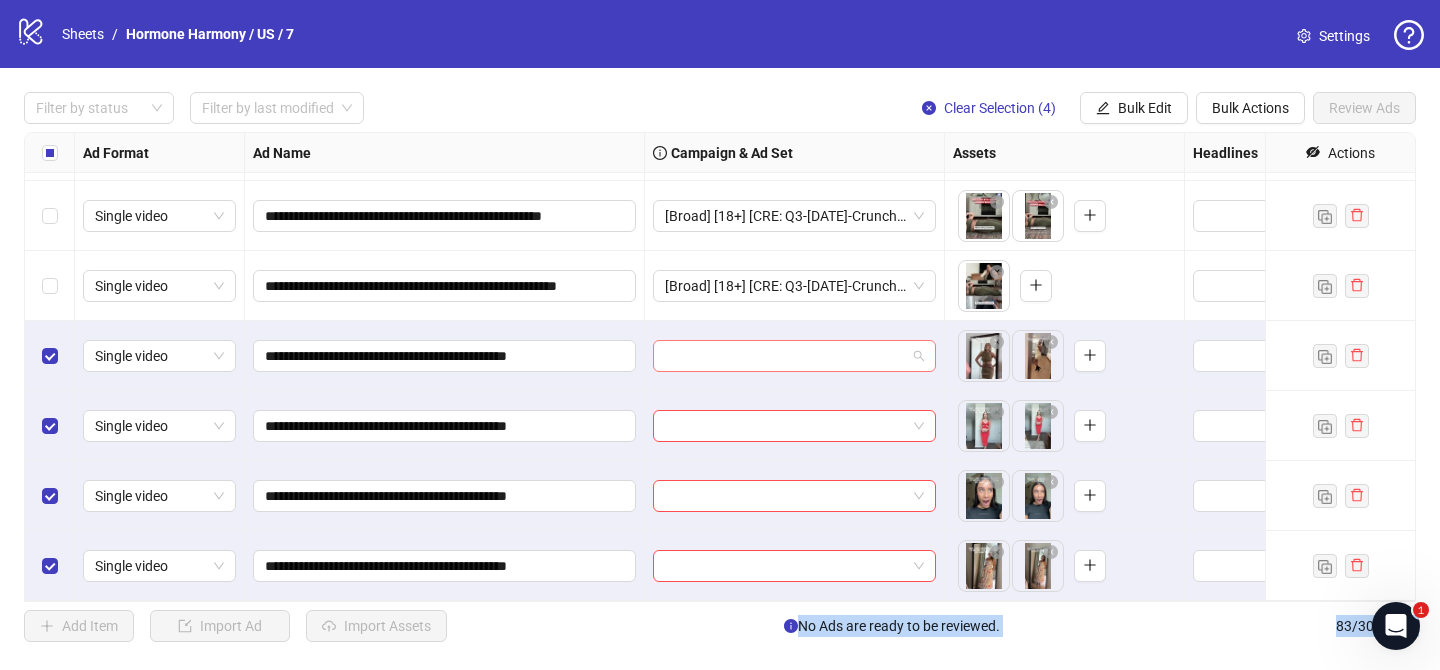 click at bounding box center (785, 356) 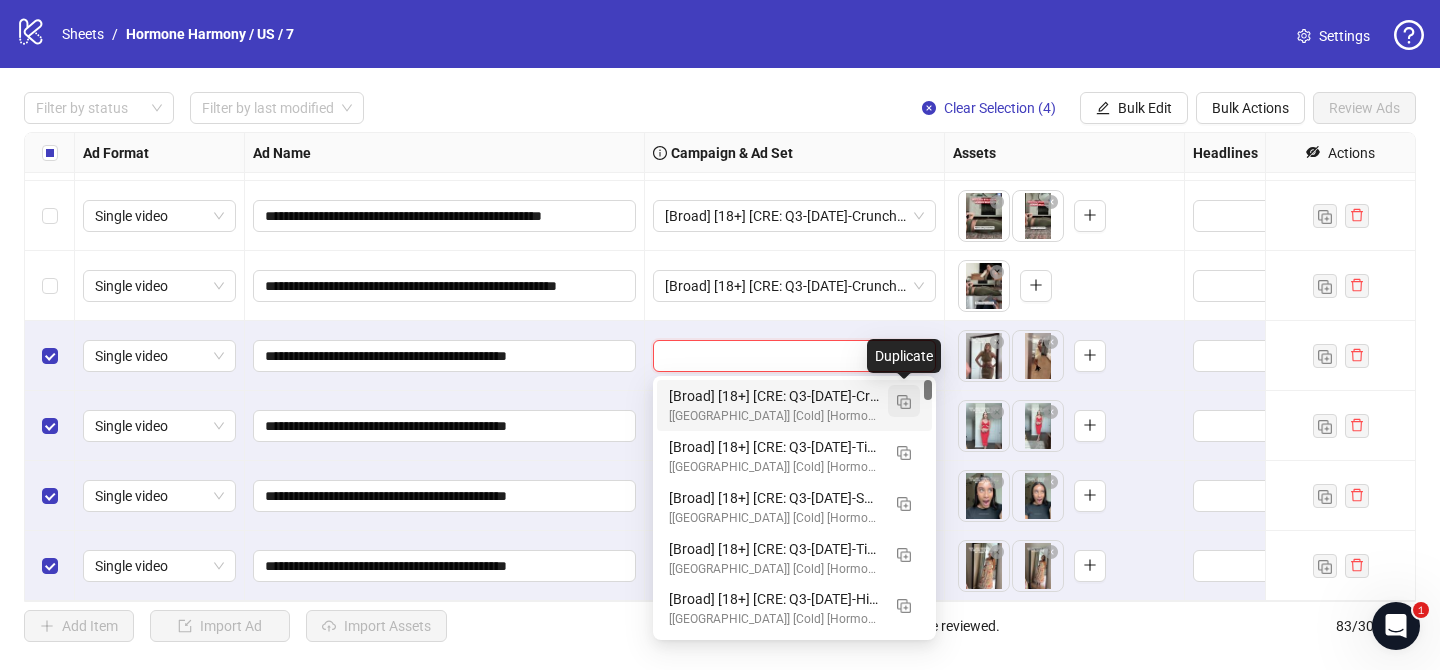 click at bounding box center (904, 402) 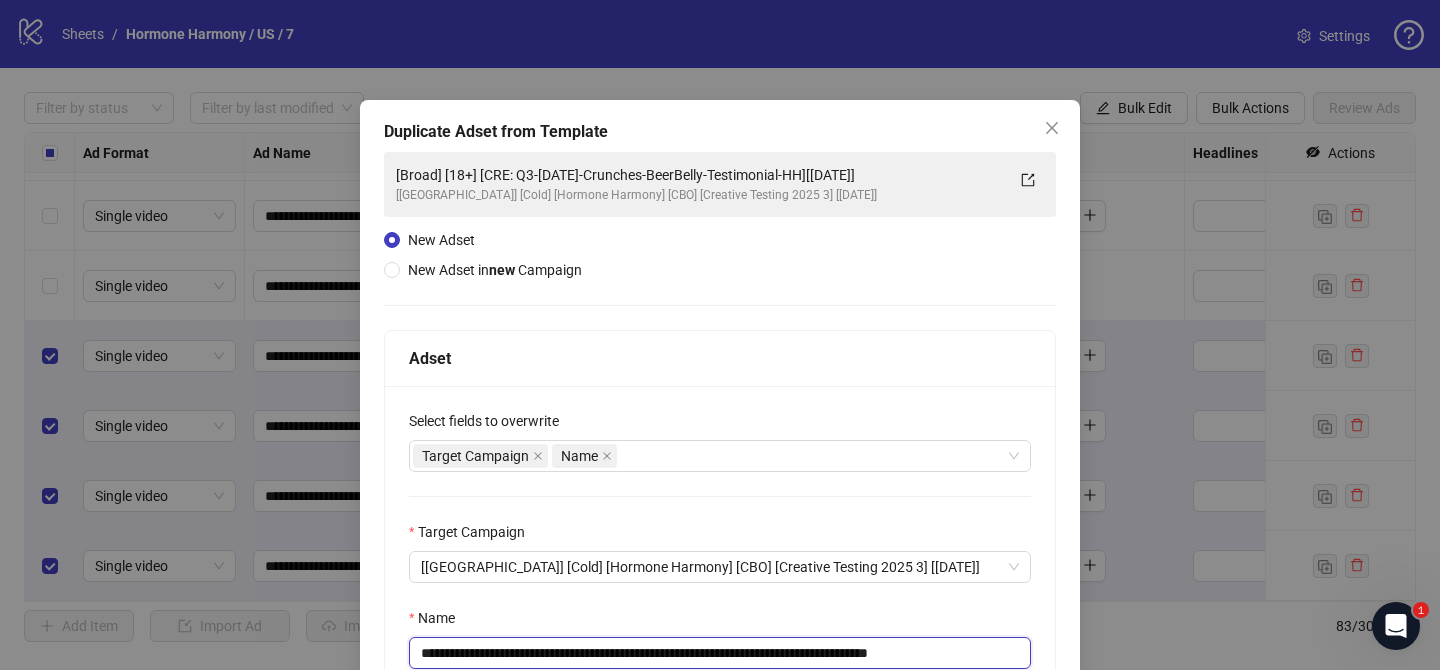 drag, startPoint x: 540, startPoint y: 652, endPoint x: 857, endPoint y: 646, distance: 317.05676 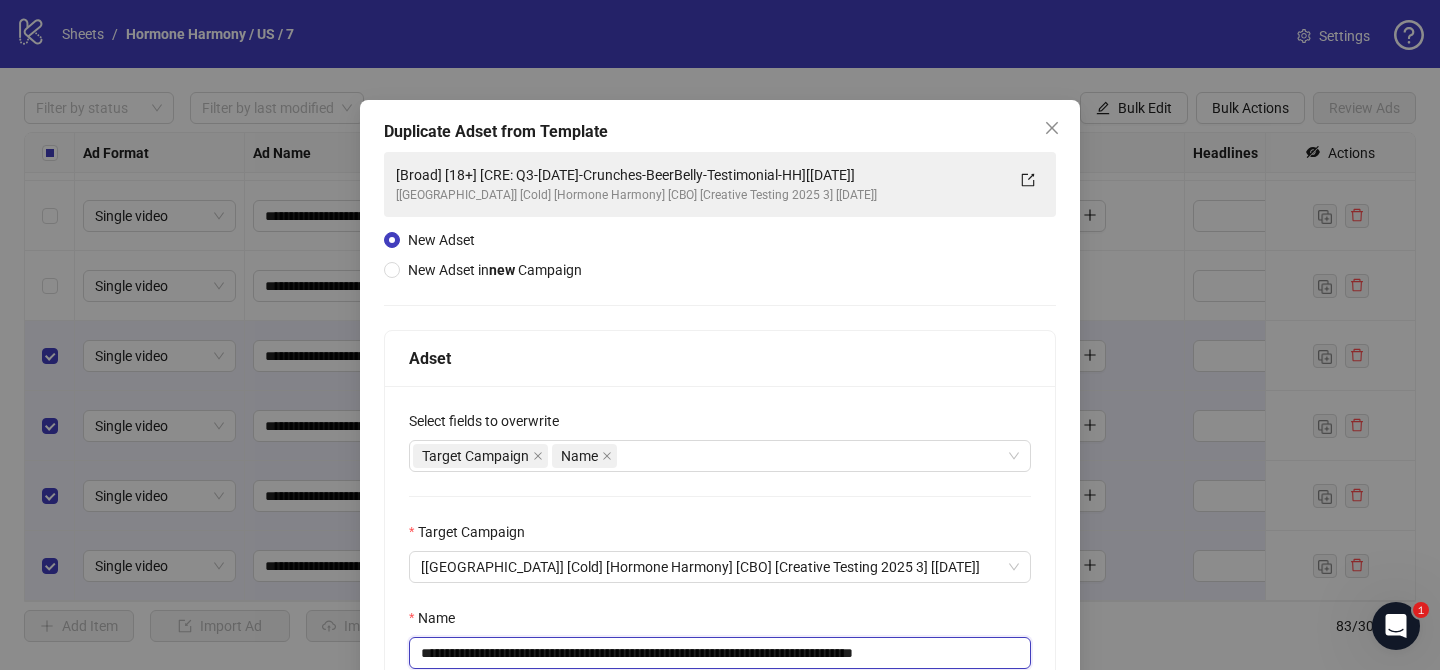 drag, startPoint x: 936, startPoint y: 654, endPoint x: 1000, endPoint y: 656, distance: 64.03124 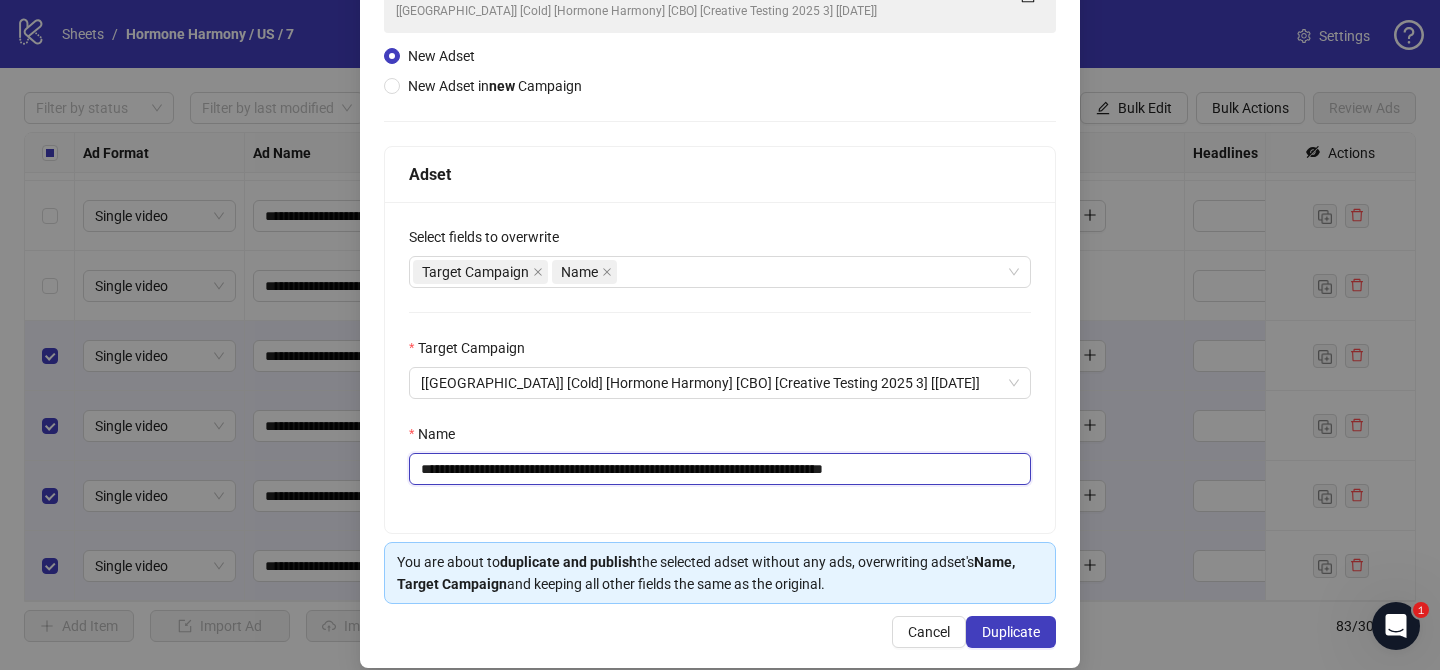 scroll, scrollTop: 207, scrollLeft: 0, axis: vertical 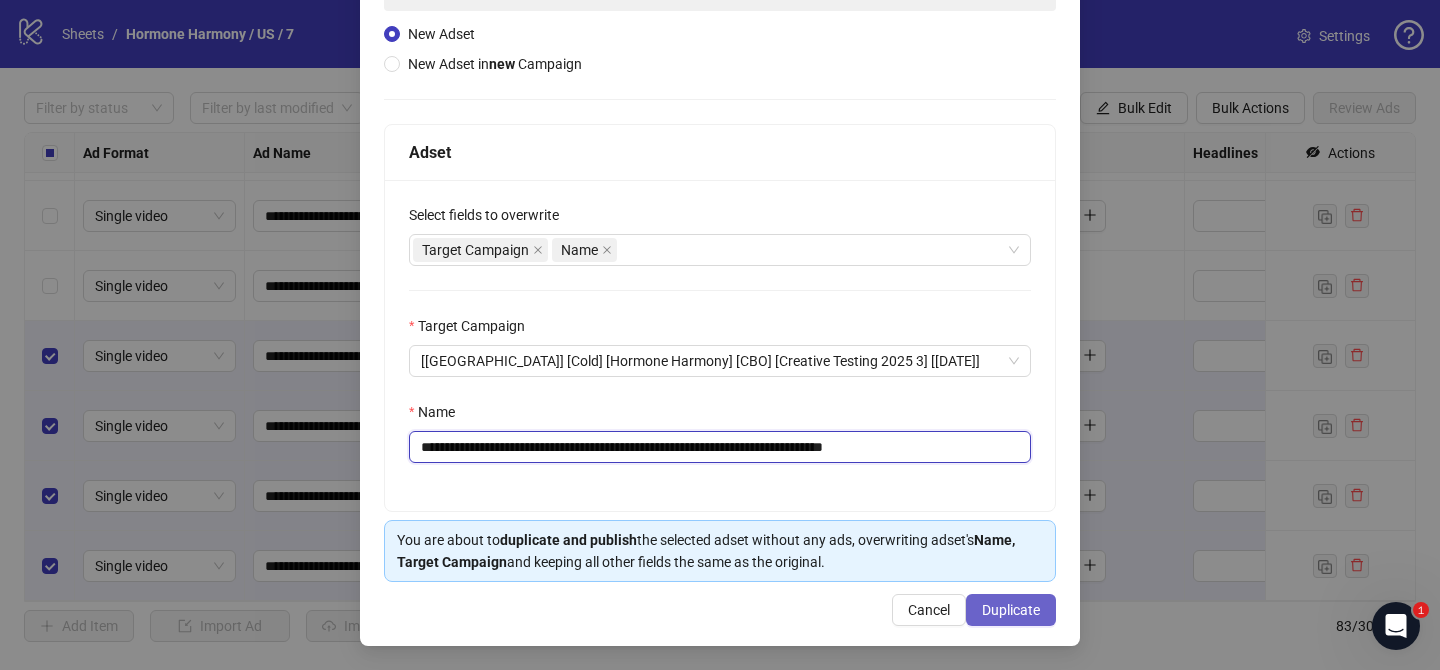 type on "**********" 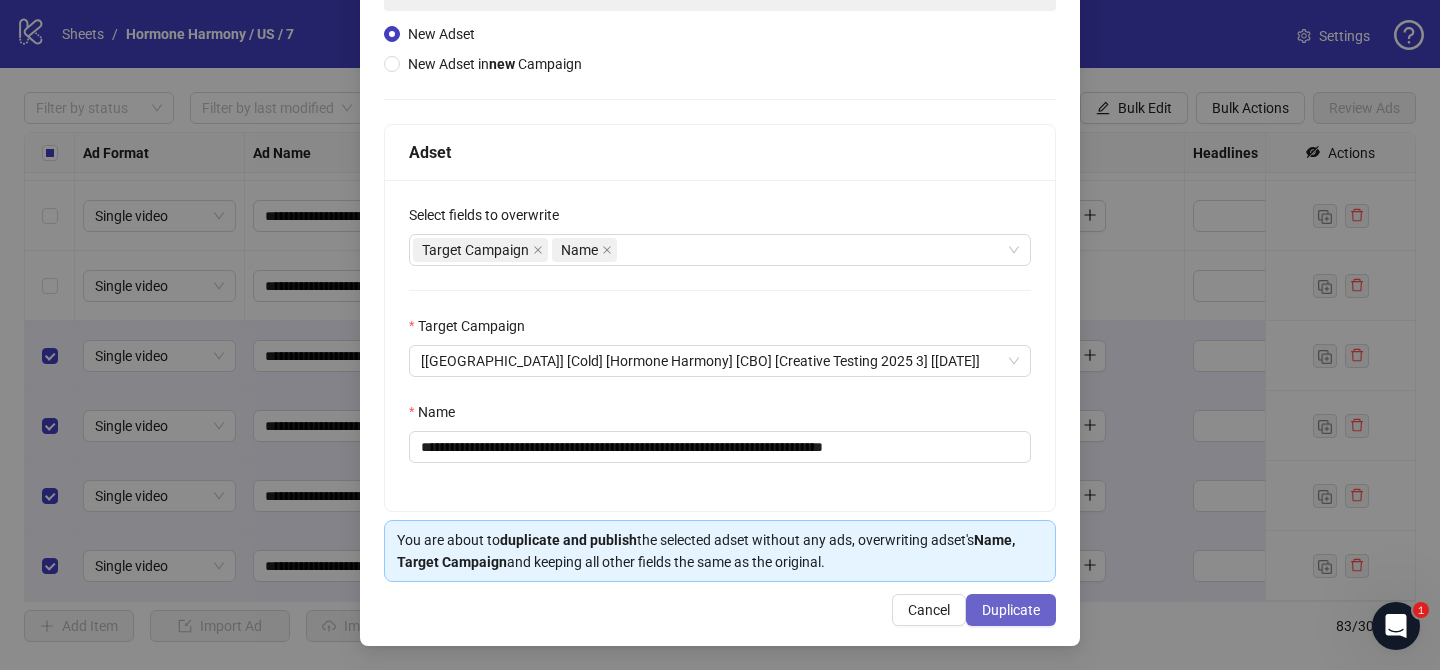 click on "Duplicate" at bounding box center (1011, 610) 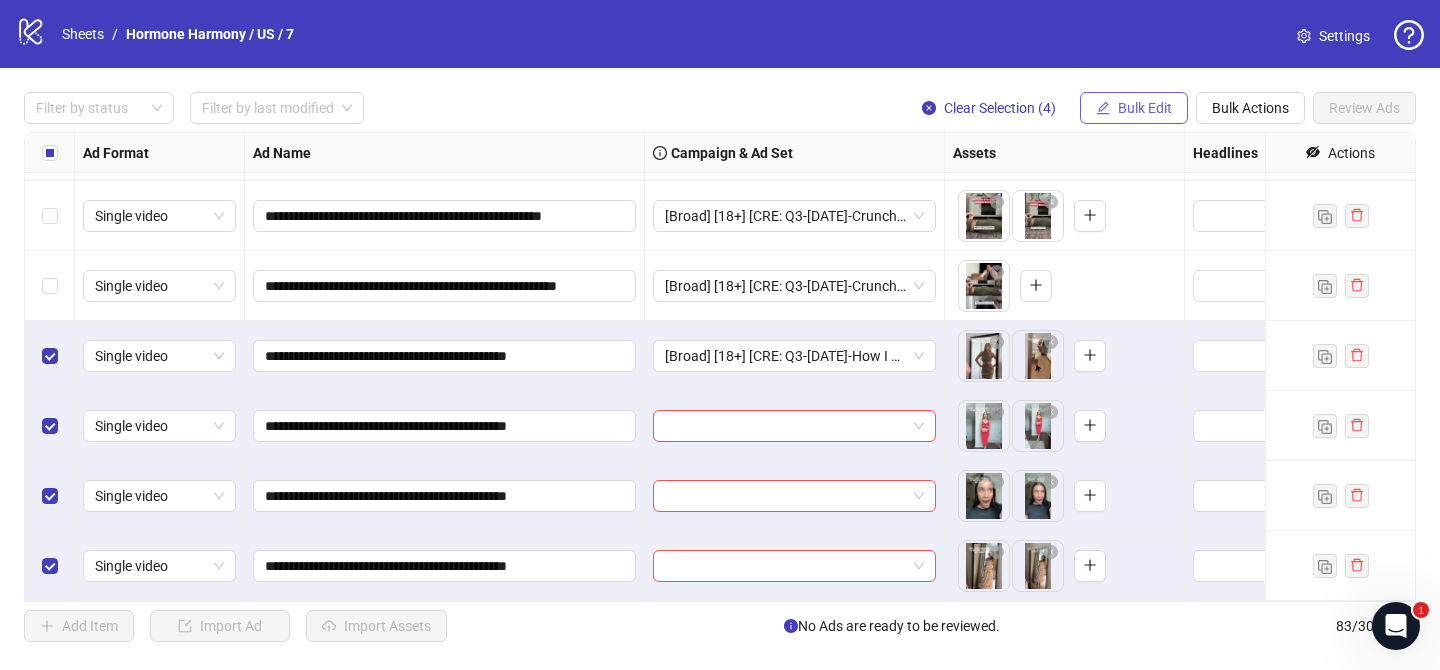 click on "Bulk Edit" at bounding box center [1145, 108] 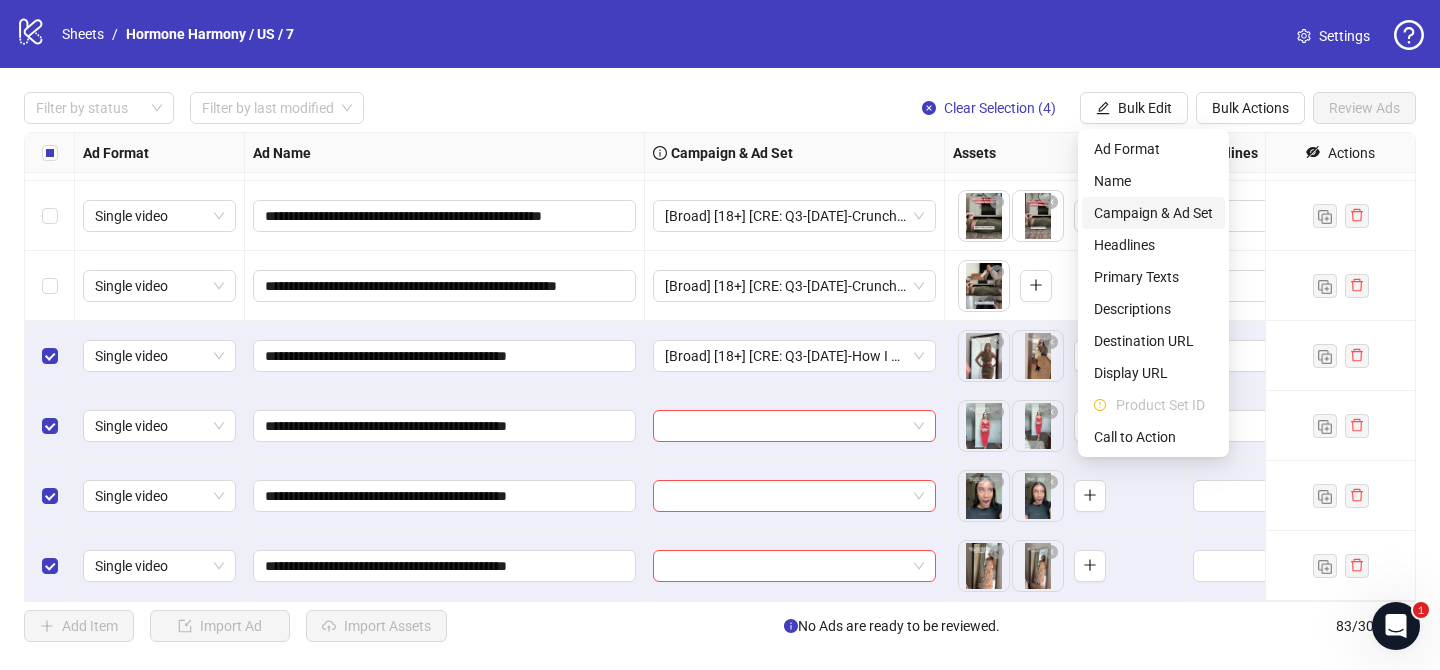 click on "Campaign & Ad Set" at bounding box center (1153, 213) 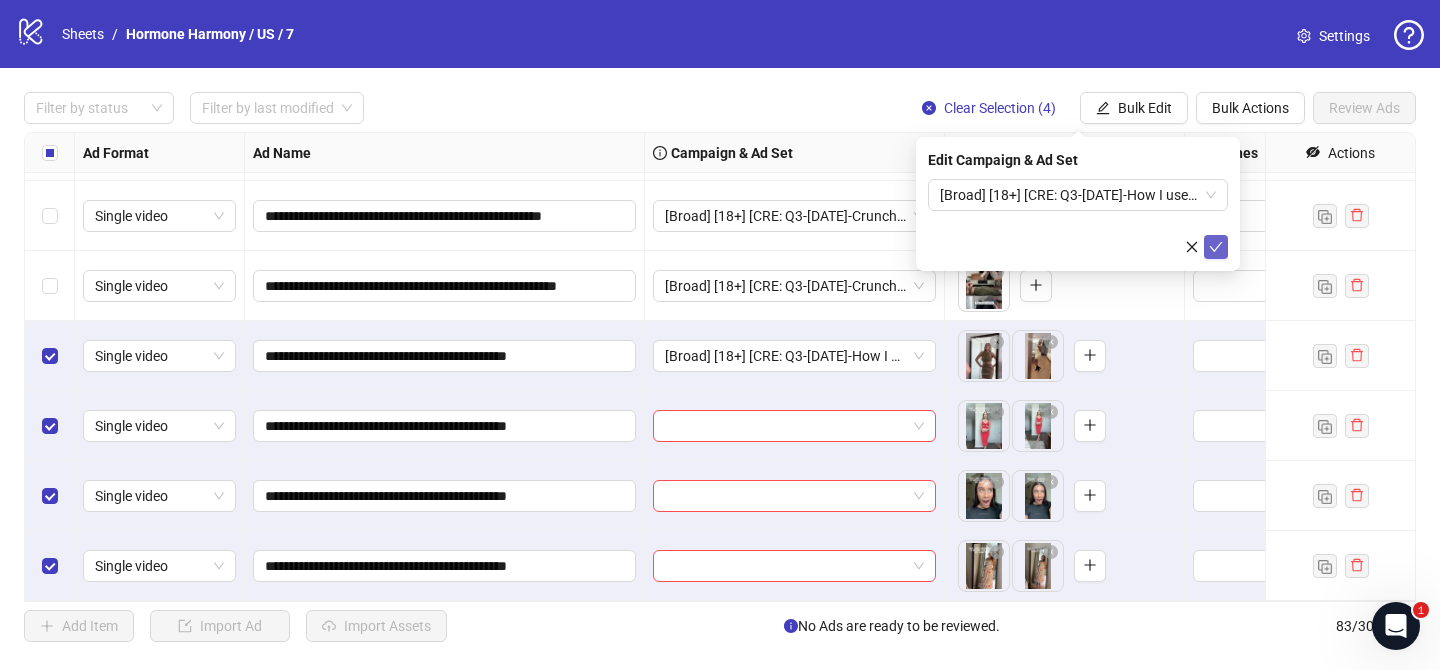 click 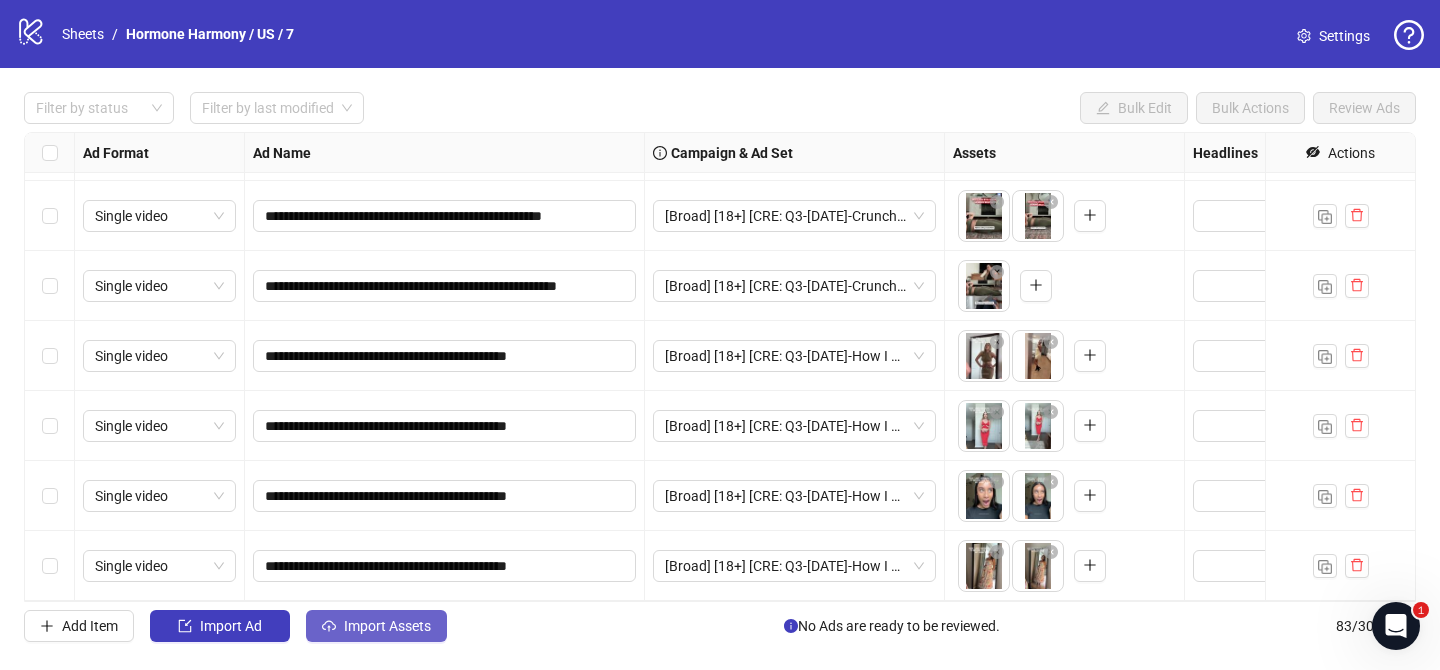 click on "Import Assets" at bounding box center (387, 626) 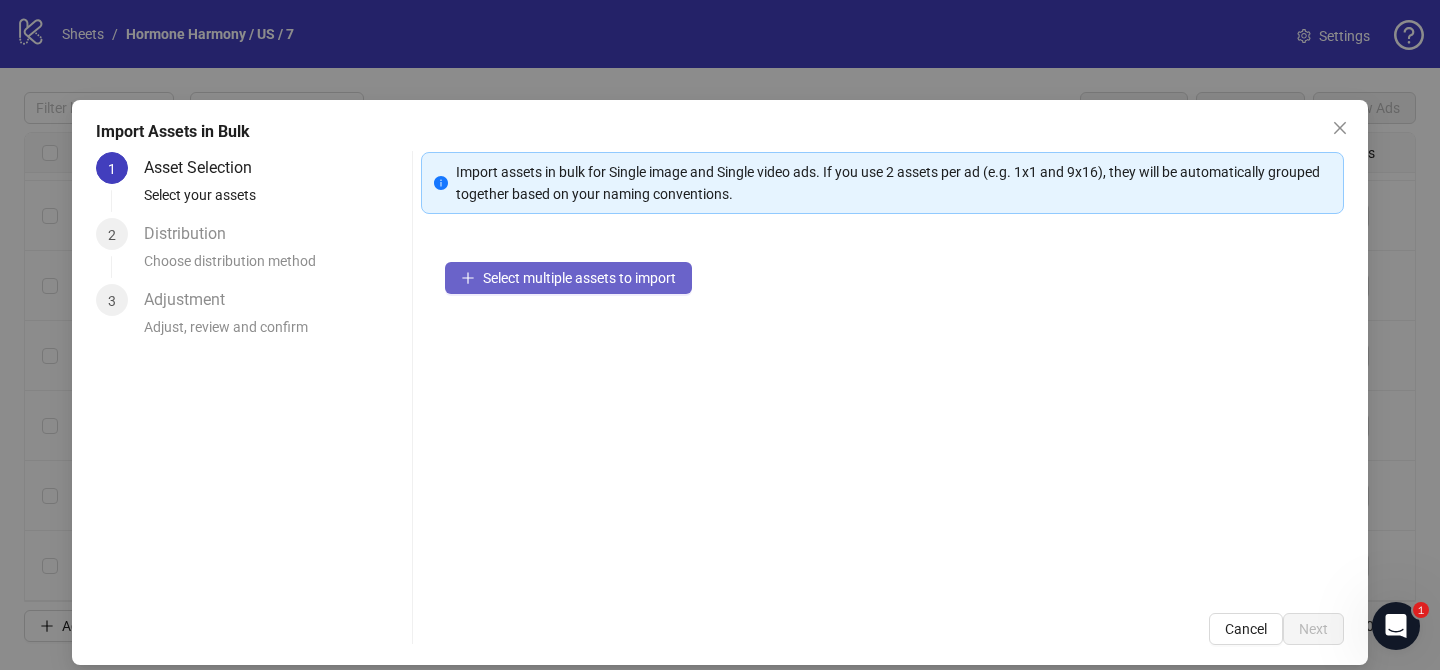 click on "Select multiple assets to import" at bounding box center [568, 278] 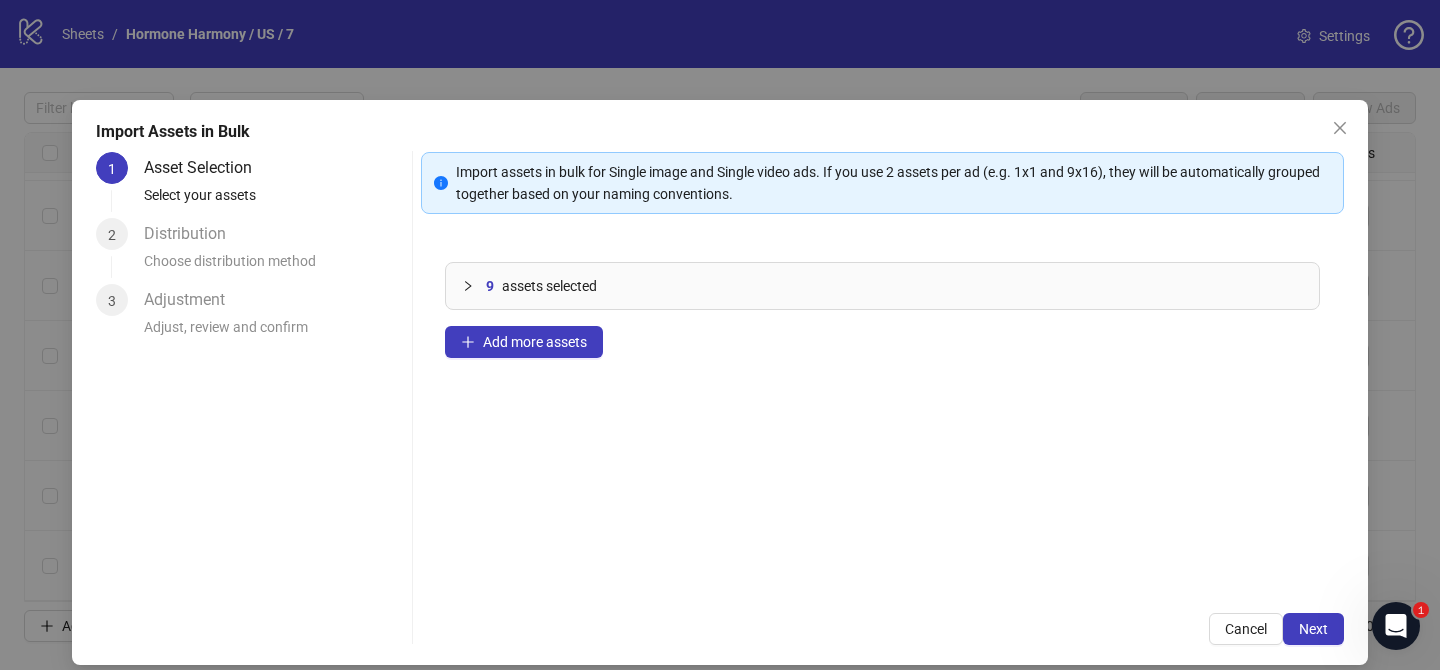 click on "Cancel Next" at bounding box center (882, 629) 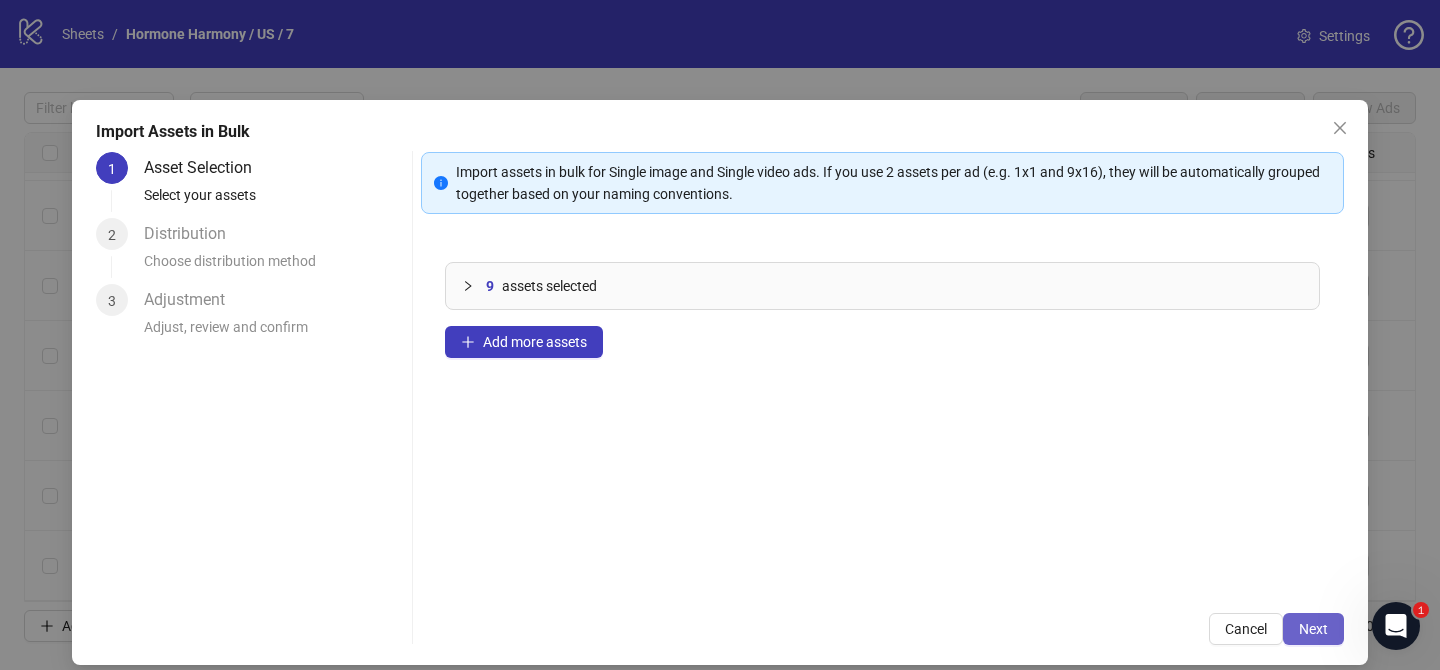click on "Next" at bounding box center [1313, 629] 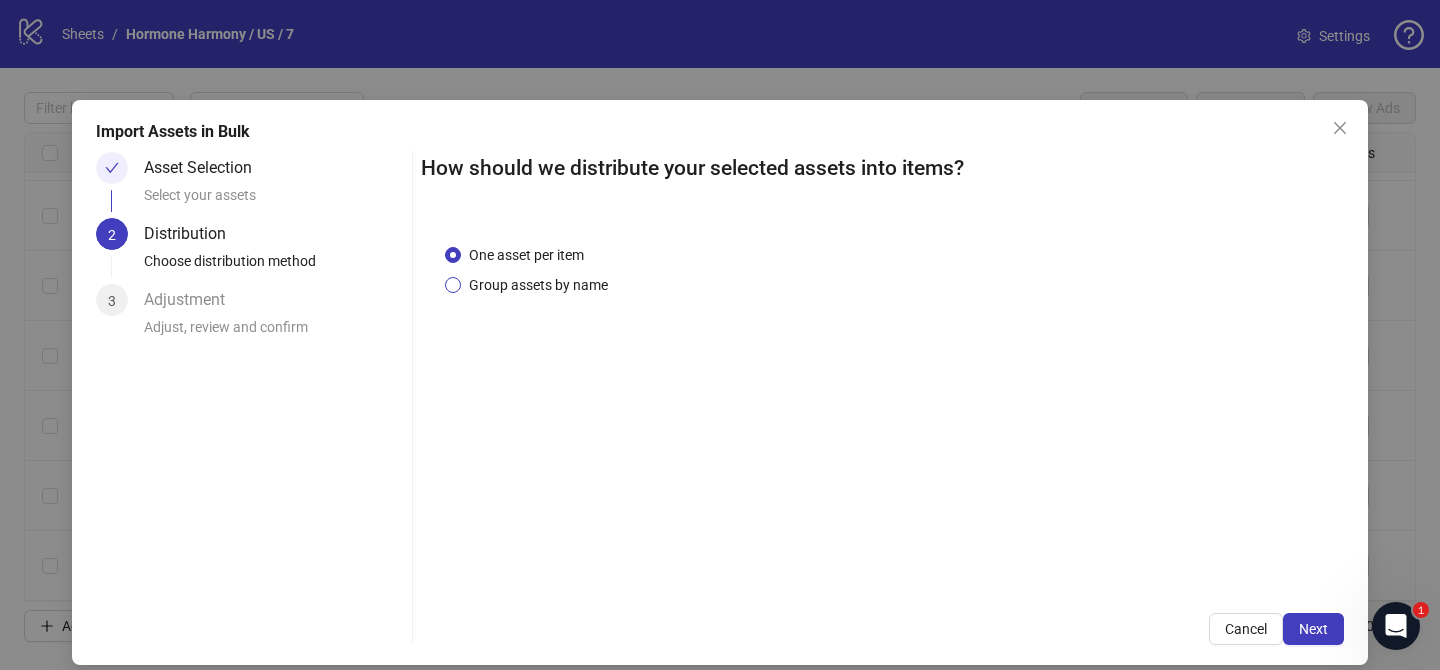 click on "Group assets by name" at bounding box center [538, 285] 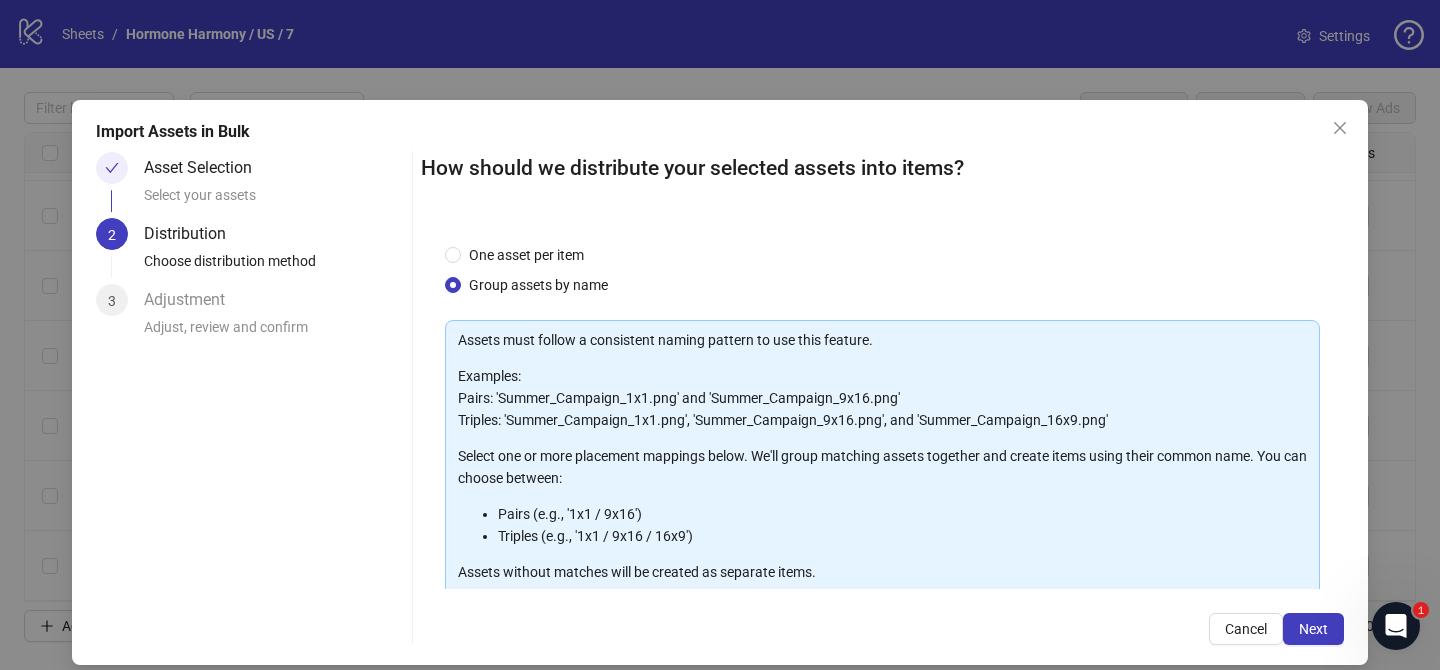 scroll, scrollTop: 216, scrollLeft: 0, axis: vertical 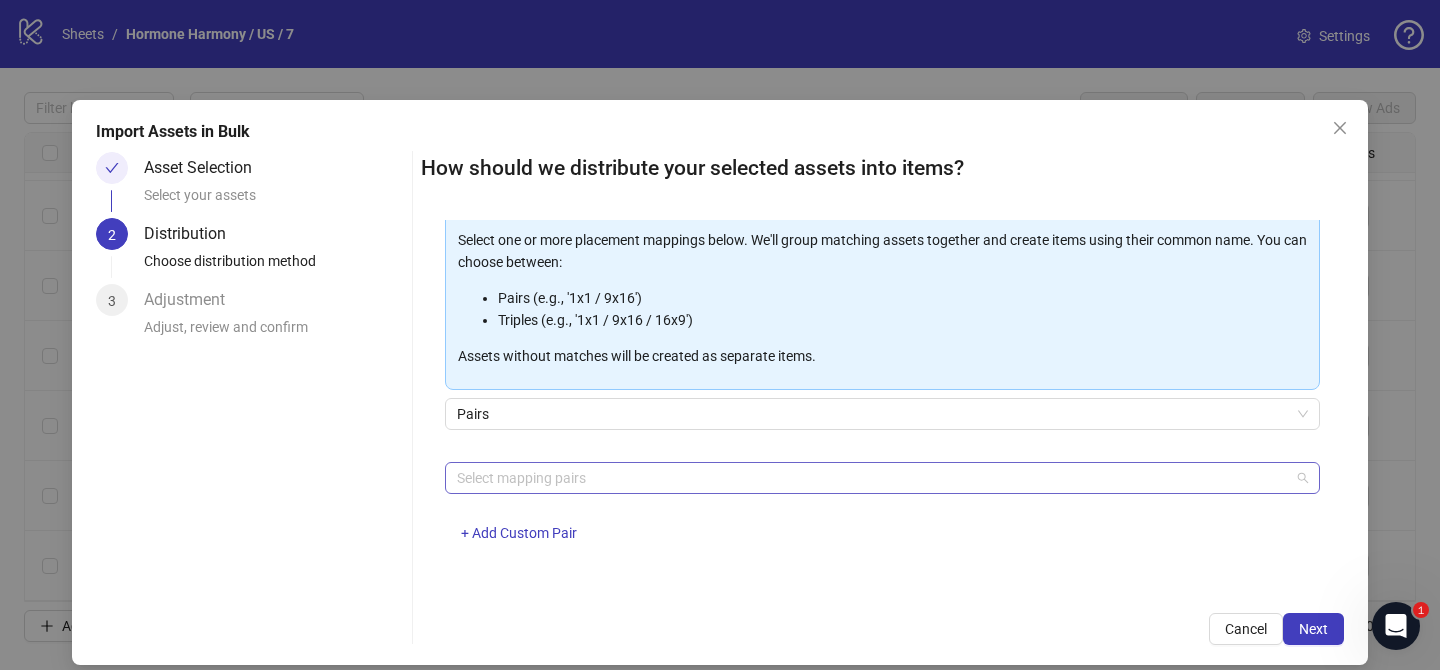 click at bounding box center (872, 478) 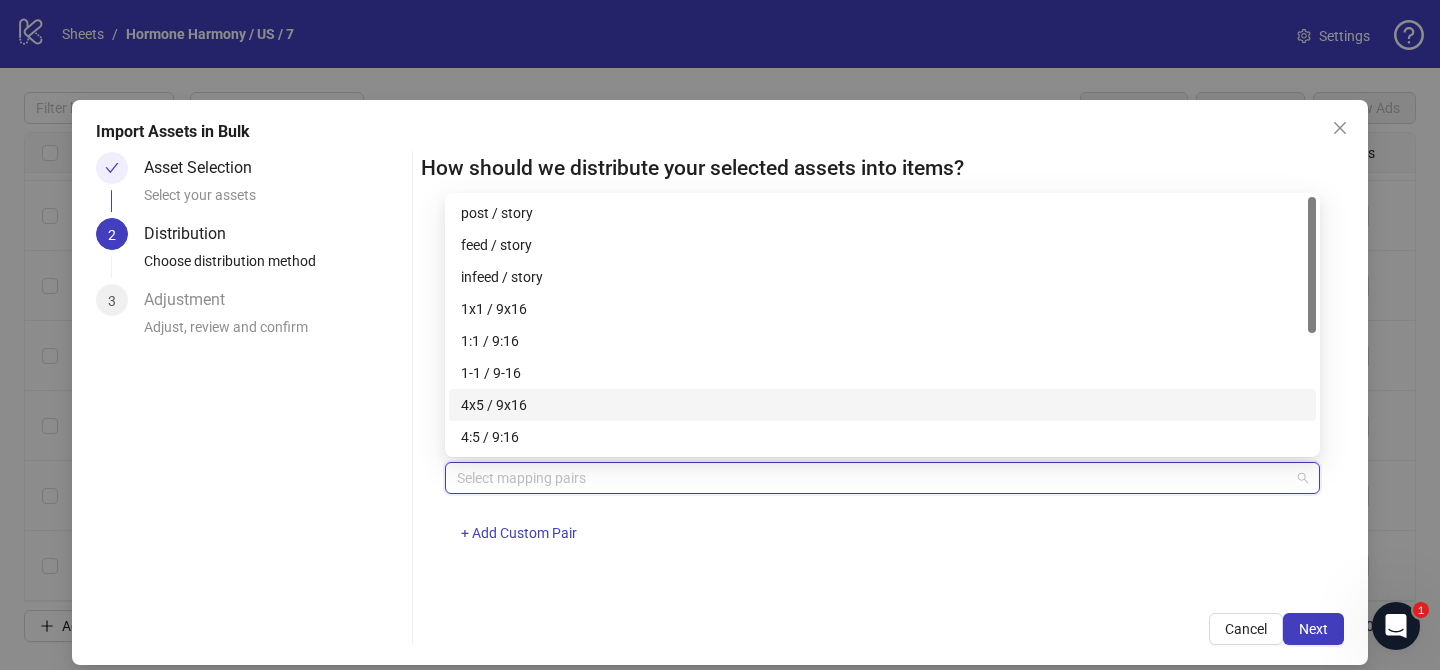 click on "4x5 / 9x16" at bounding box center [882, 405] 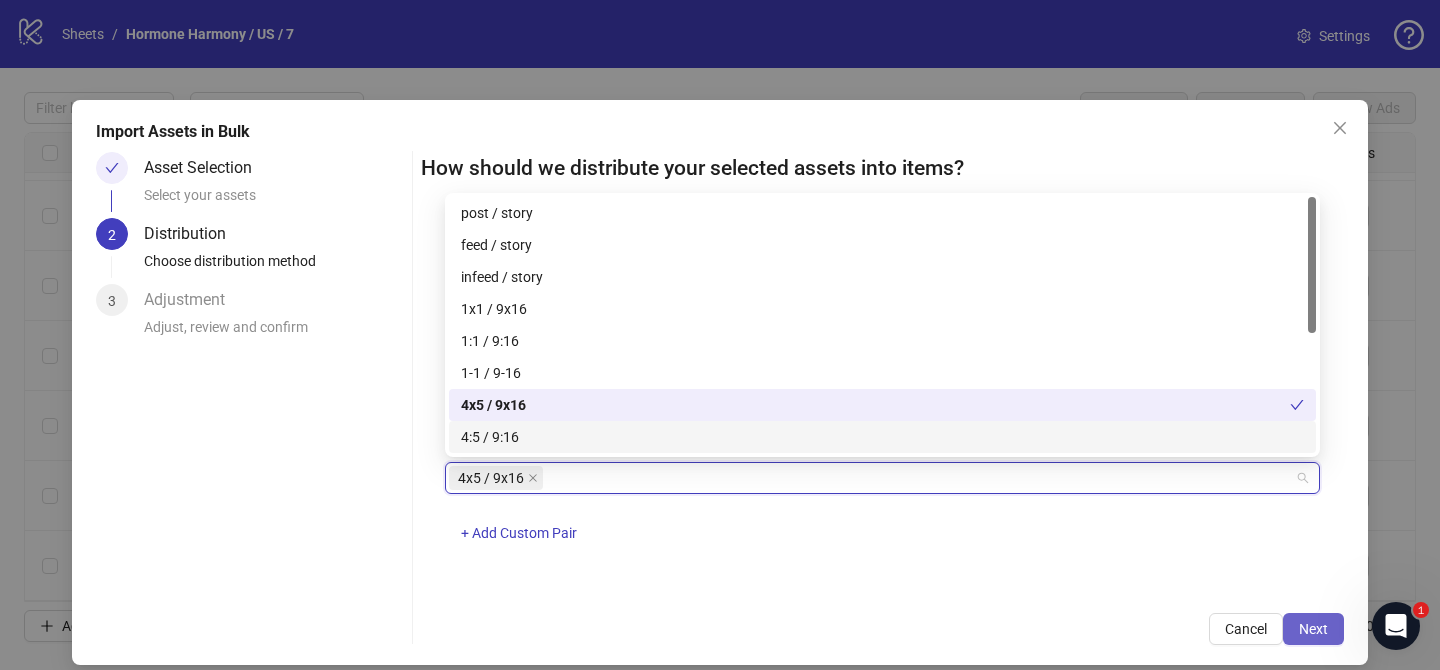 click on "Next" at bounding box center [1313, 629] 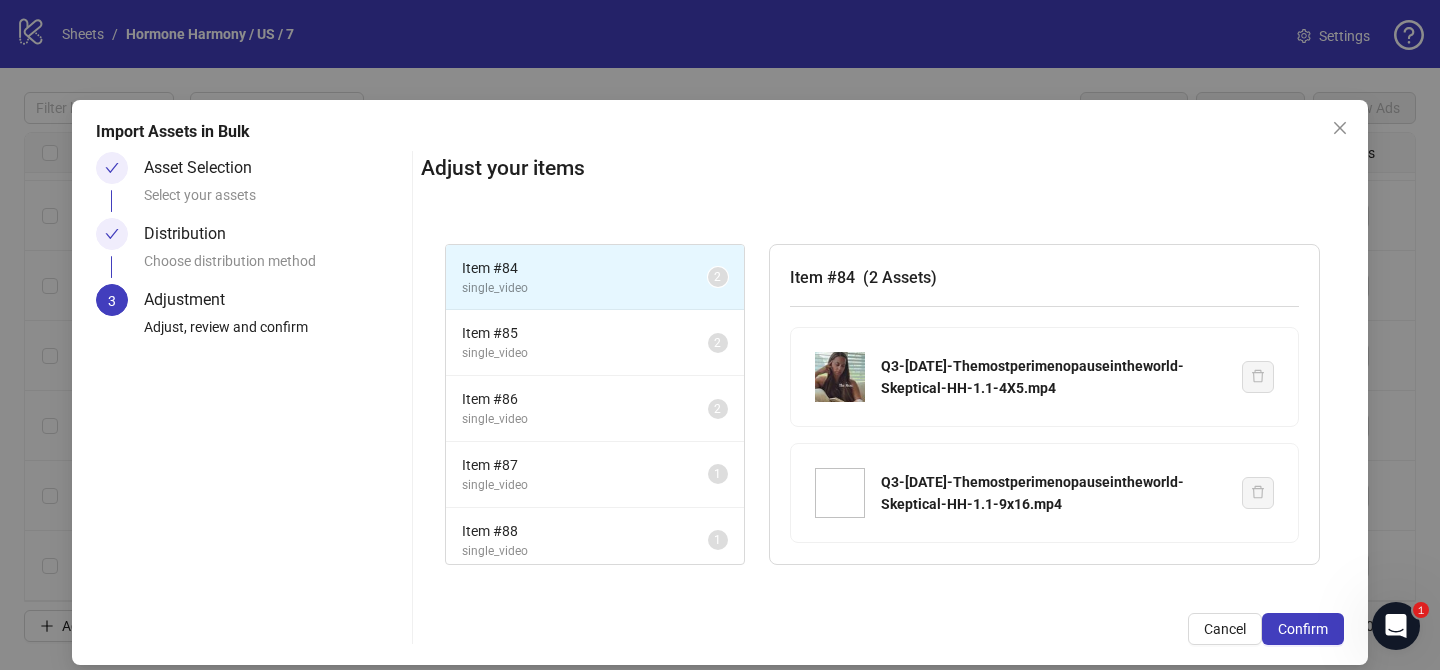 click on "Confirm" at bounding box center [1303, 629] 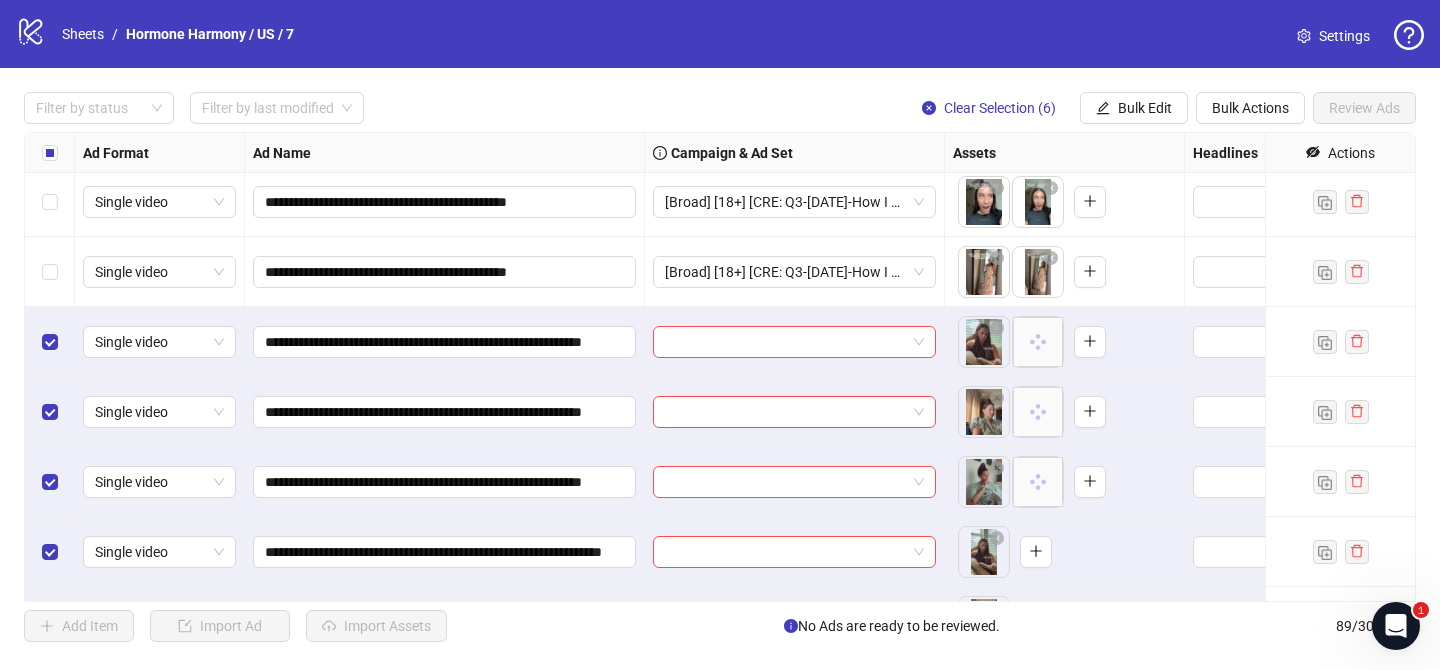 scroll, scrollTop: 5802, scrollLeft: 0, axis: vertical 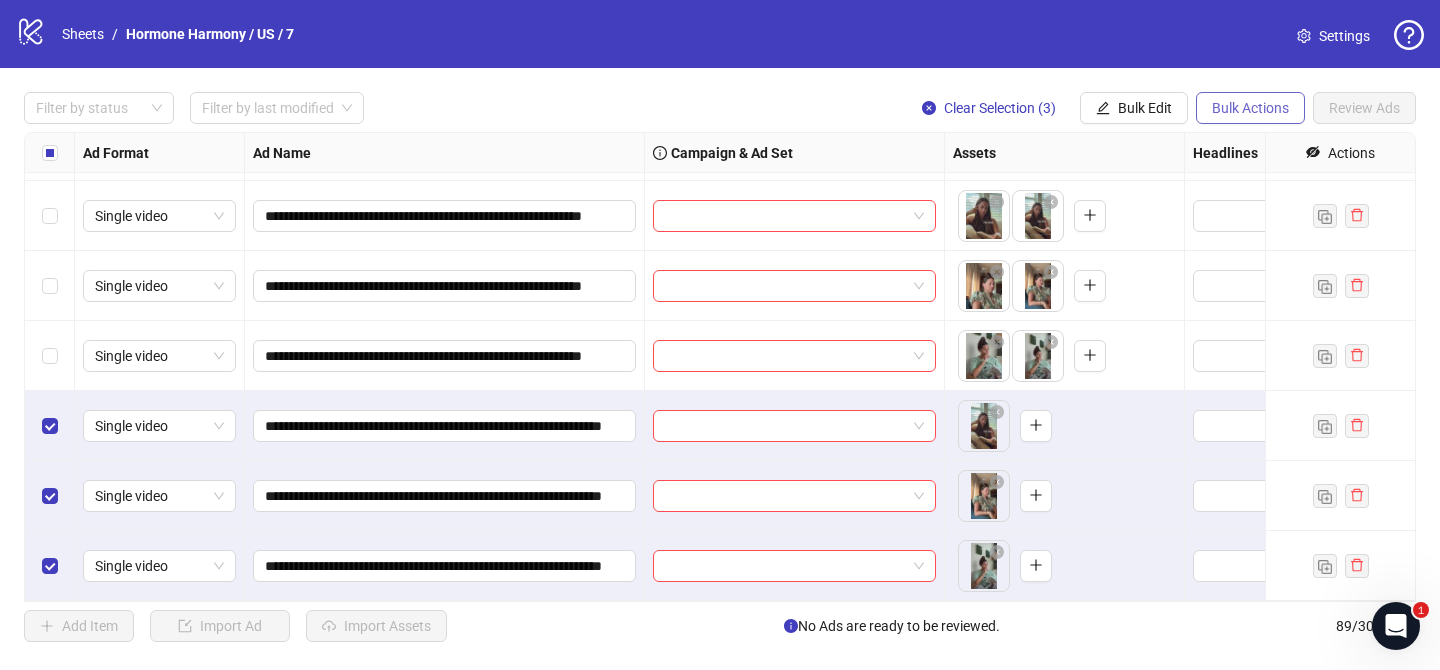 click on "Bulk Actions" at bounding box center (1250, 108) 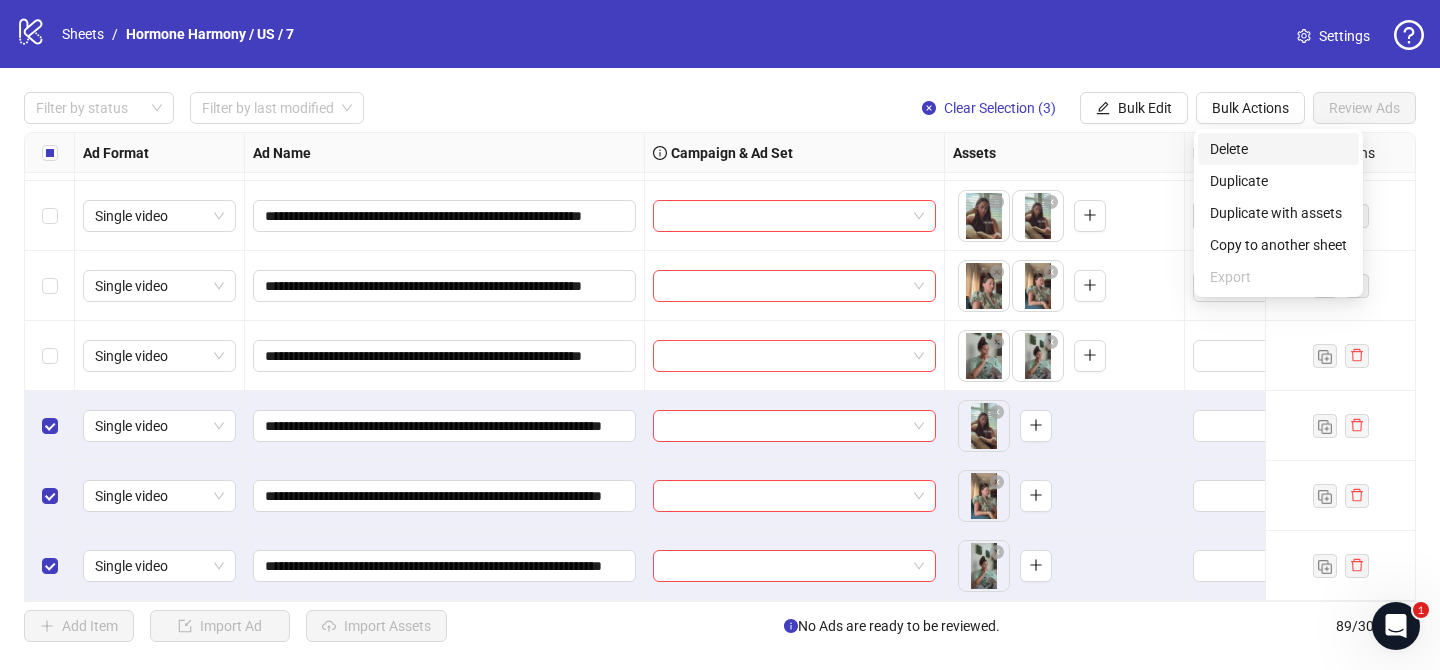 click on "Delete" at bounding box center (1278, 149) 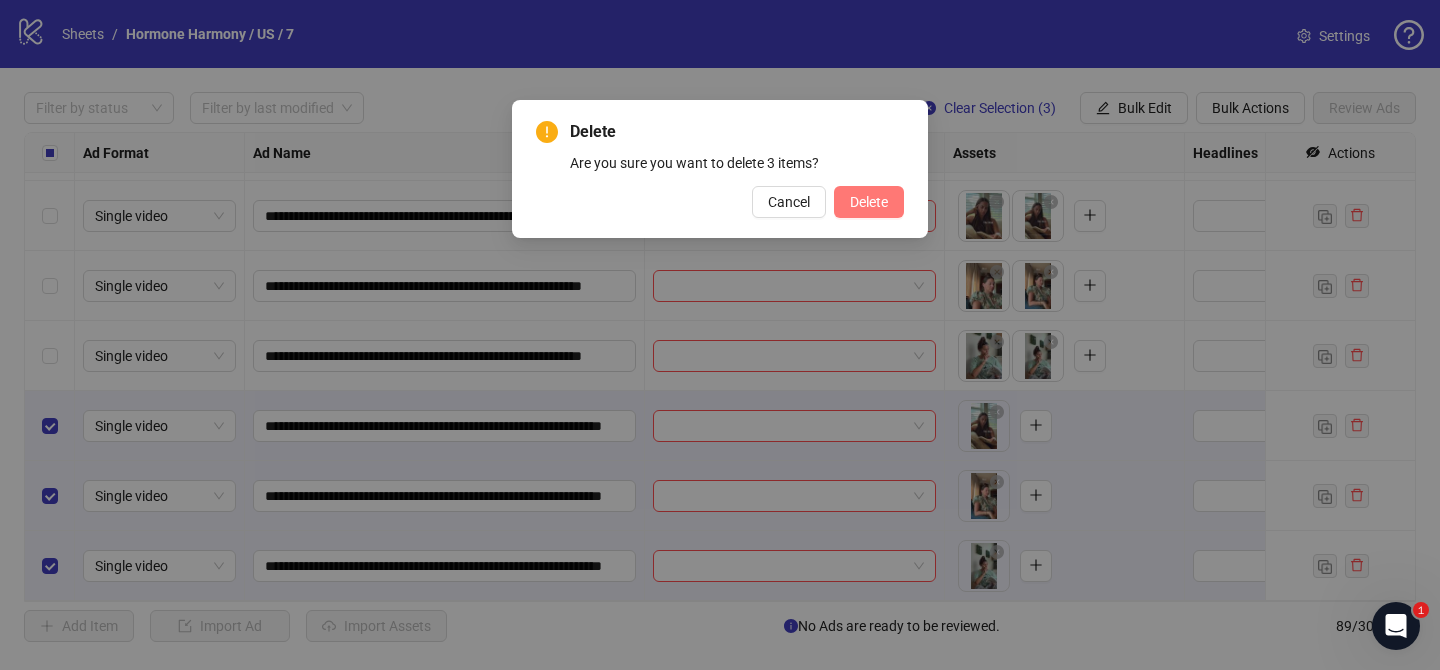 click on "Delete" at bounding box center [869, 202] 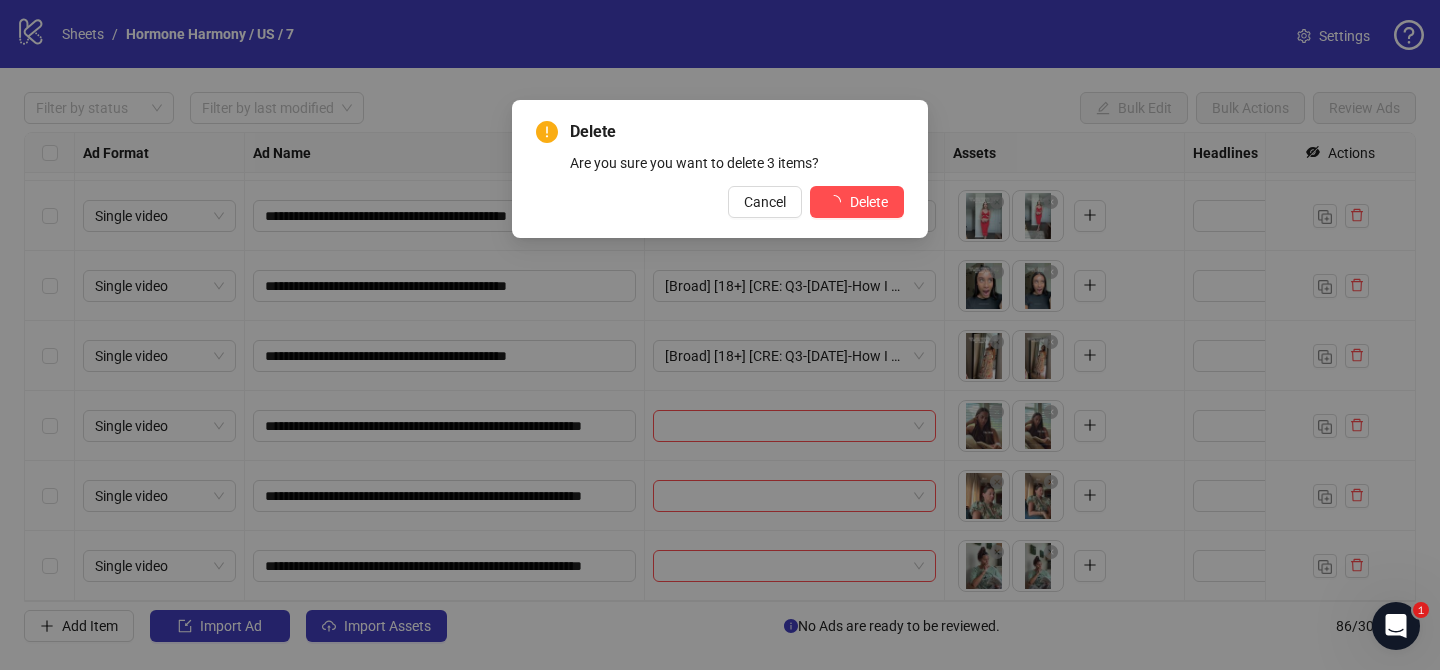 scroll, scrollTop: 5592, scrollLeft: 0, axis: vertical 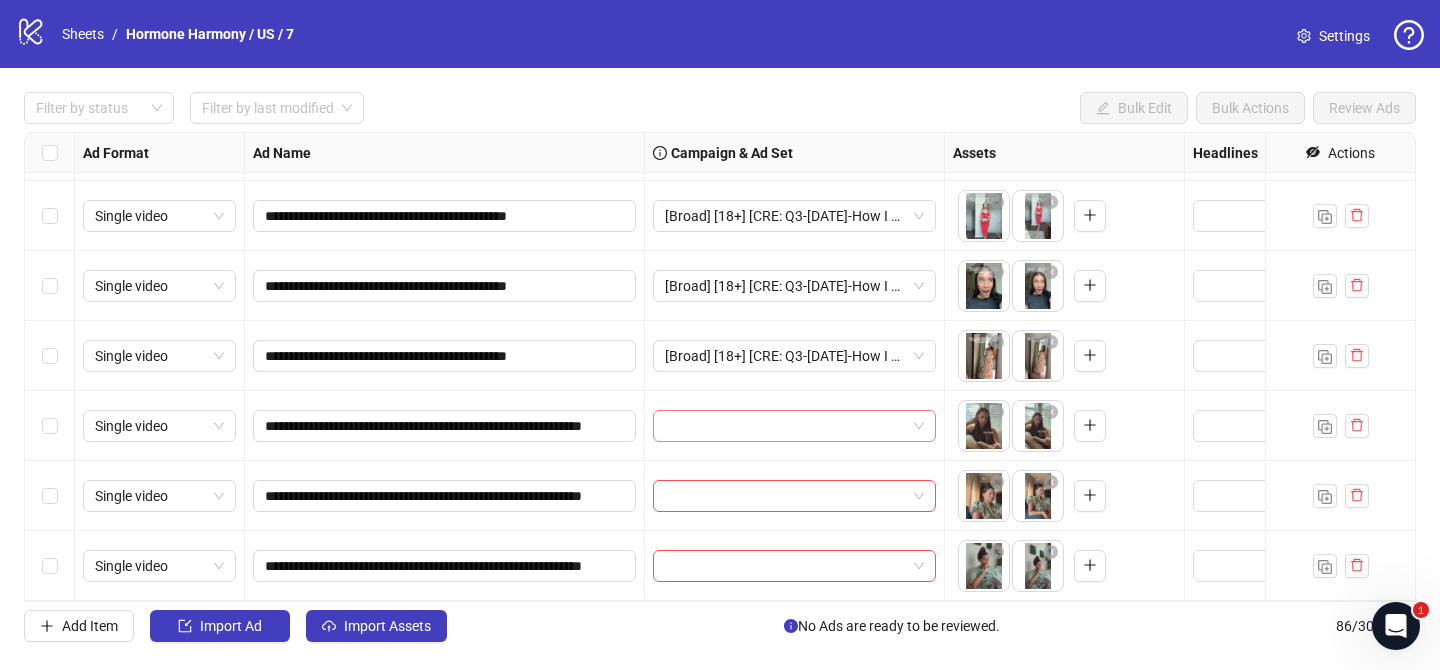 click at bounding box center [785, 426] 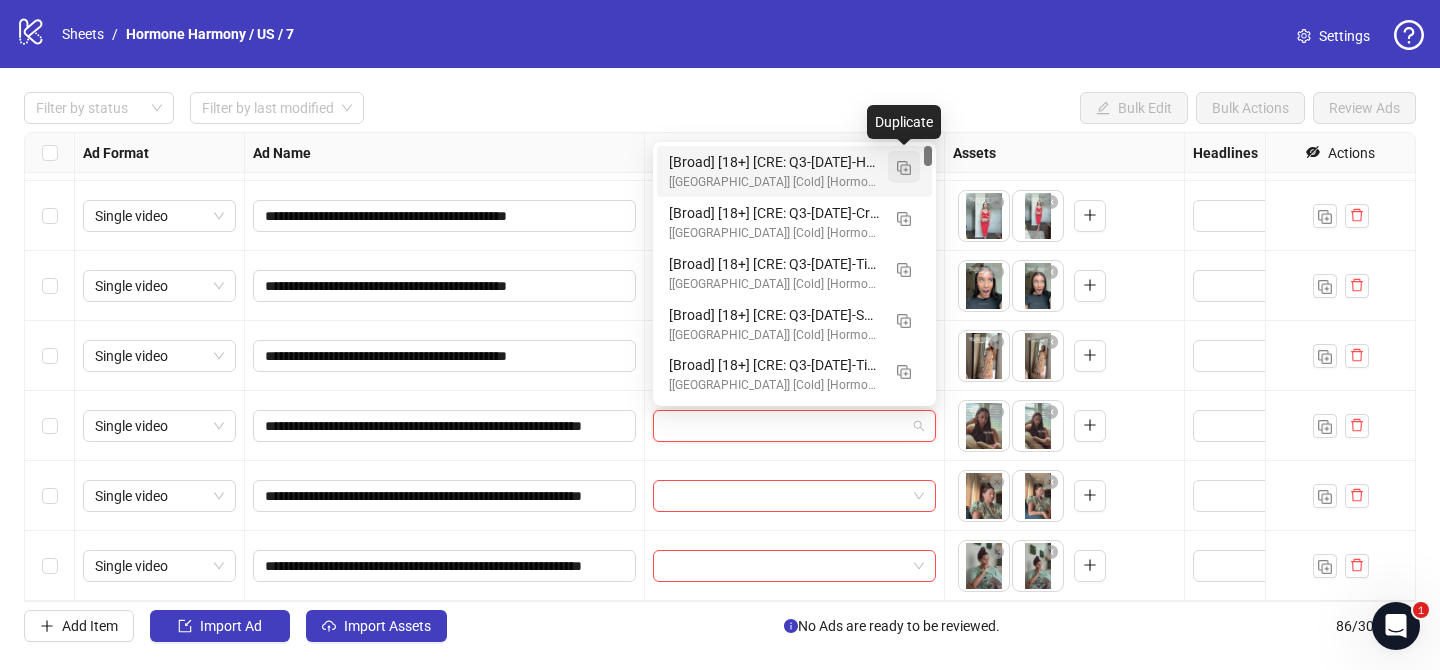 click at bounding box center (904, 168) 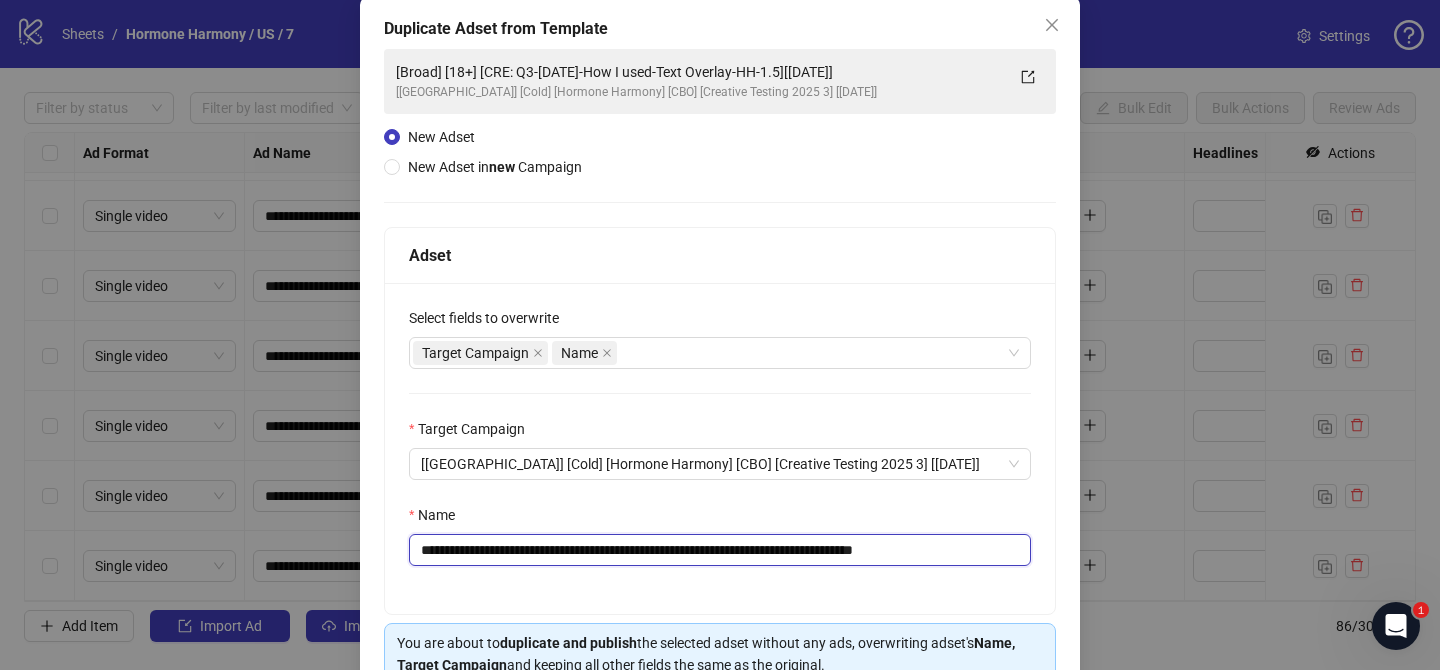 scroll, scrollTop: 105, scrollLeft: 0, axis: vertical 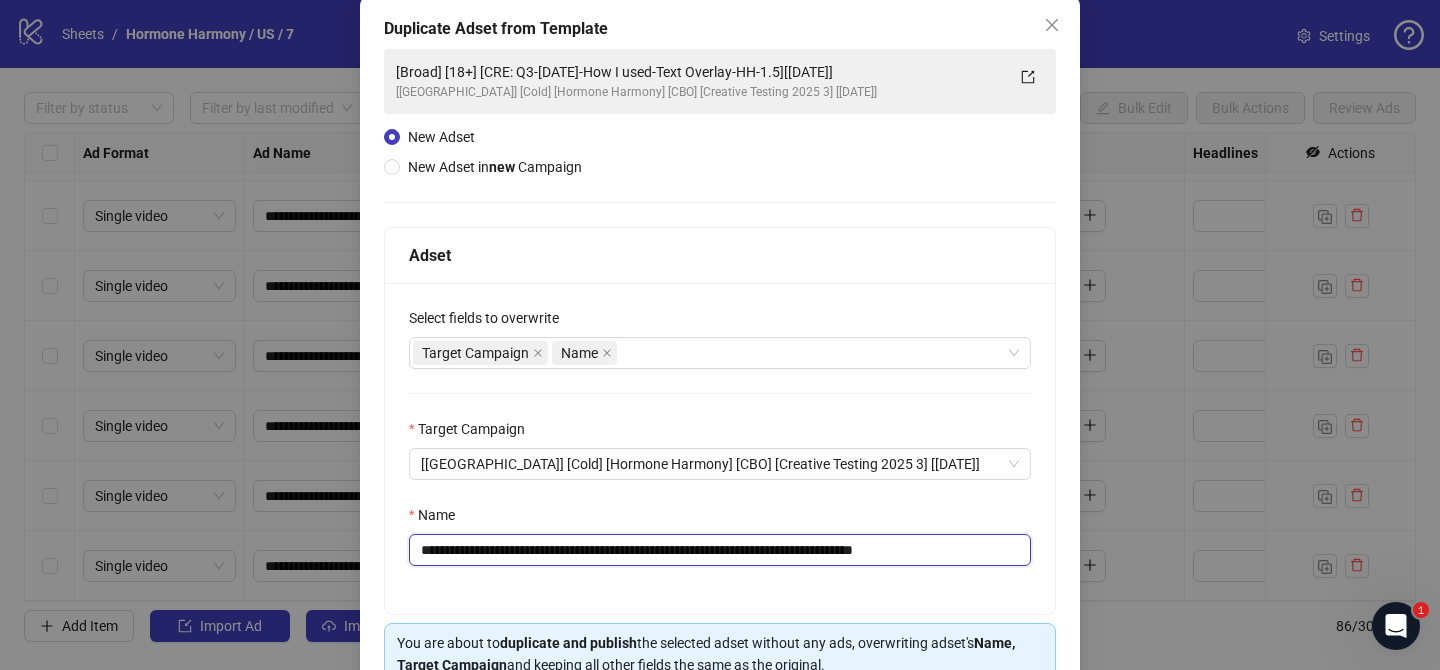 drag, startPoint x: 542, startPoint y: 552, endPoint x: 836, endPoint y: 548, distance: 294.02722 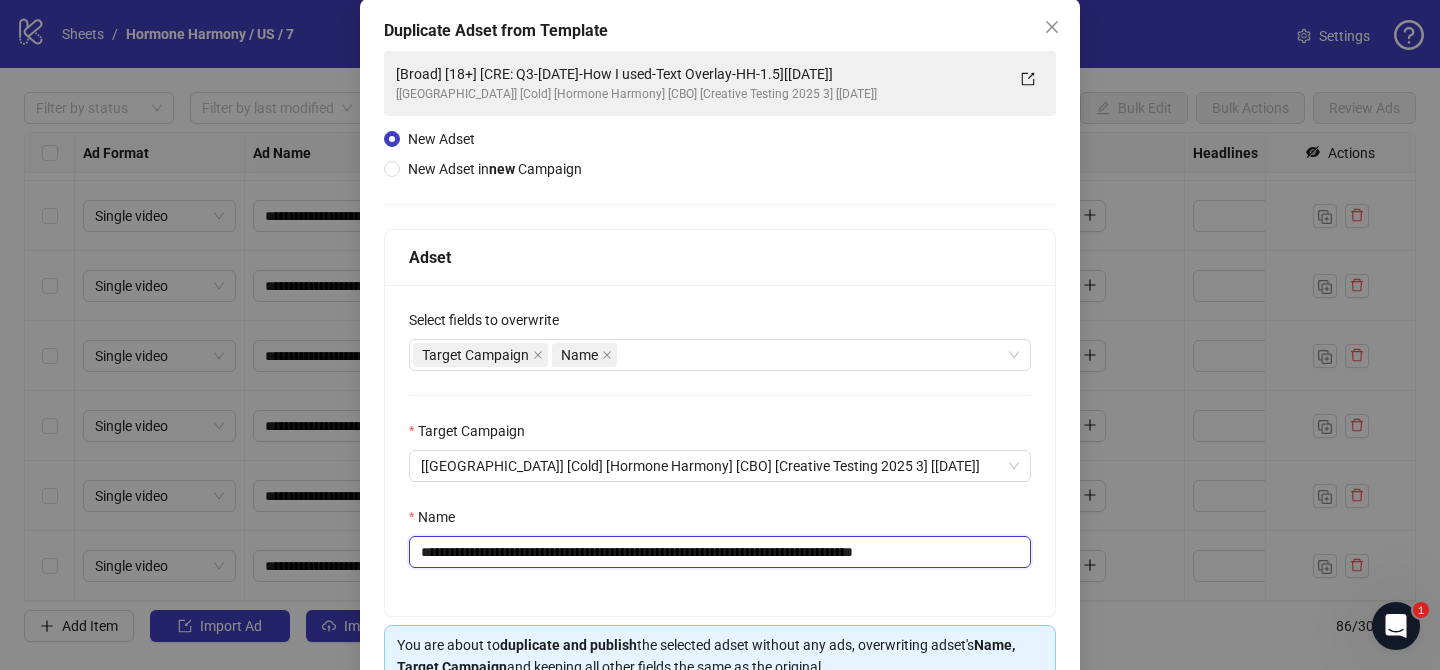 paste on "**********" 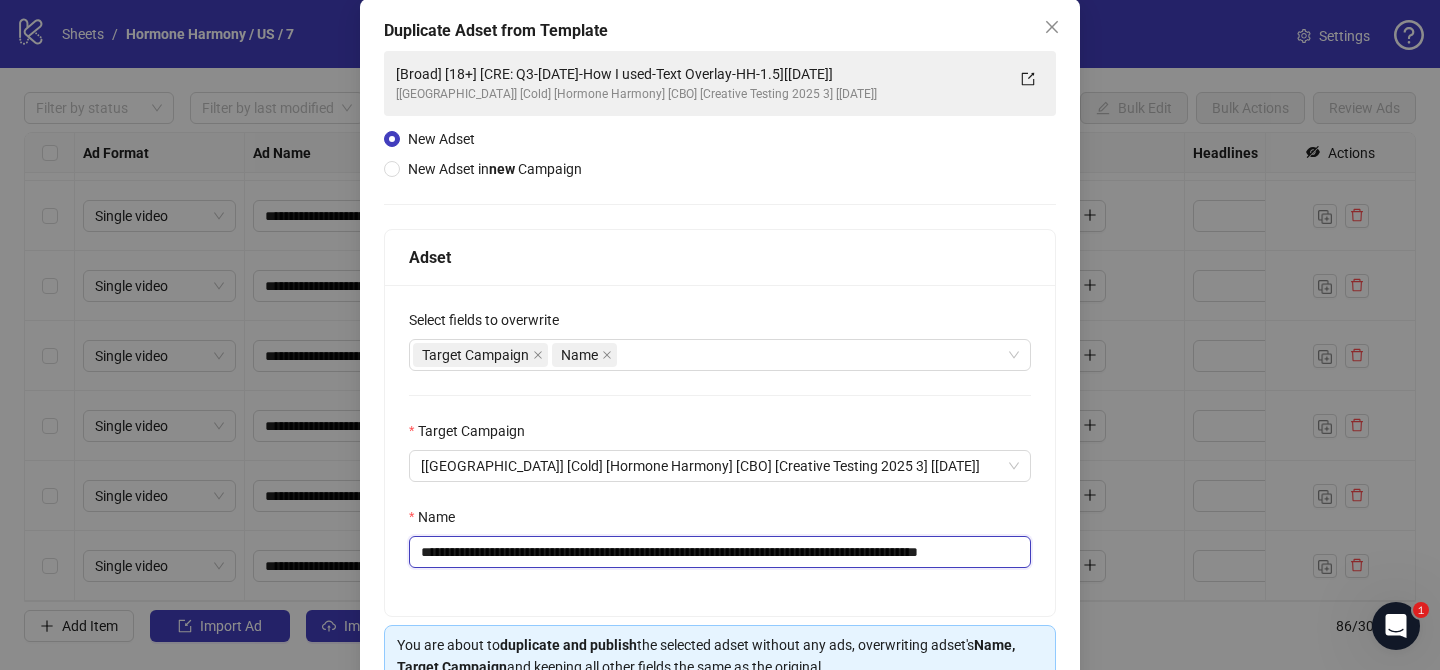 scroll, scrollTop: 0, scrollLeft: 54, axis: horizontal 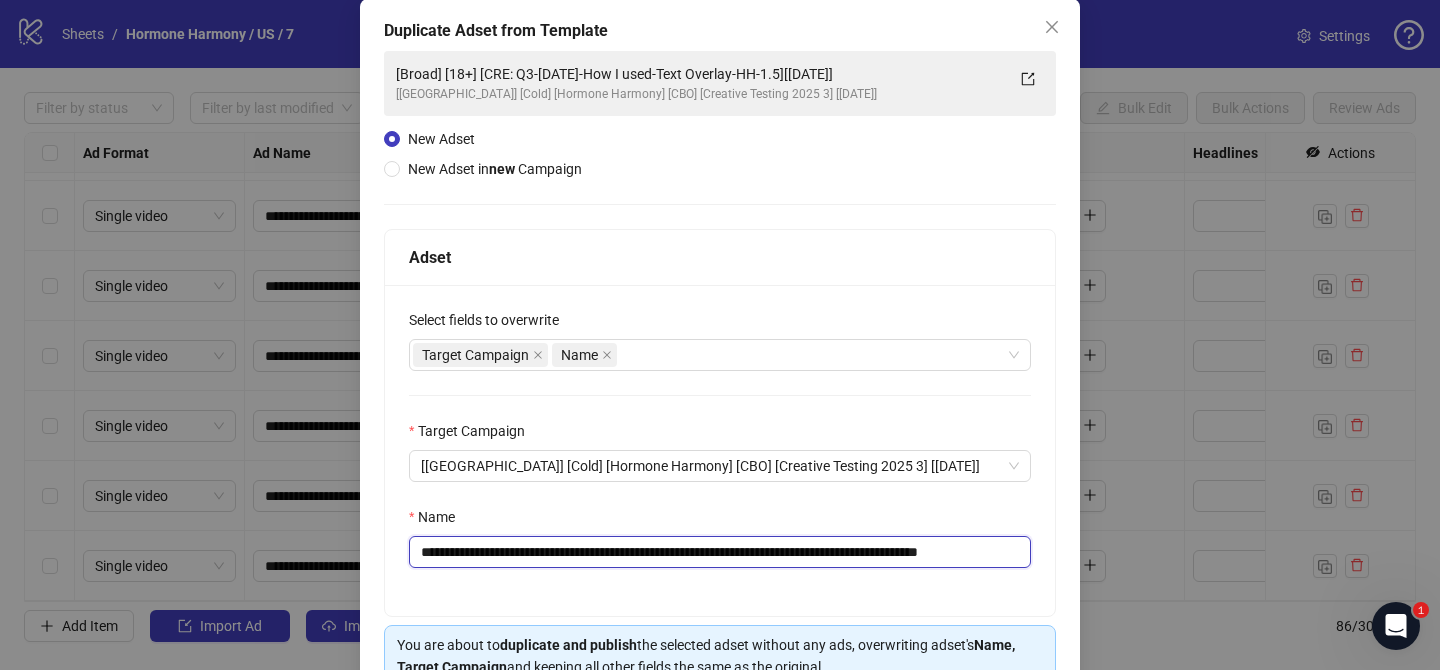 drag, startPoint x: 991, startPoint y: 556, endPoint x: 1039, endPoint y: 555, distance: 48.010414 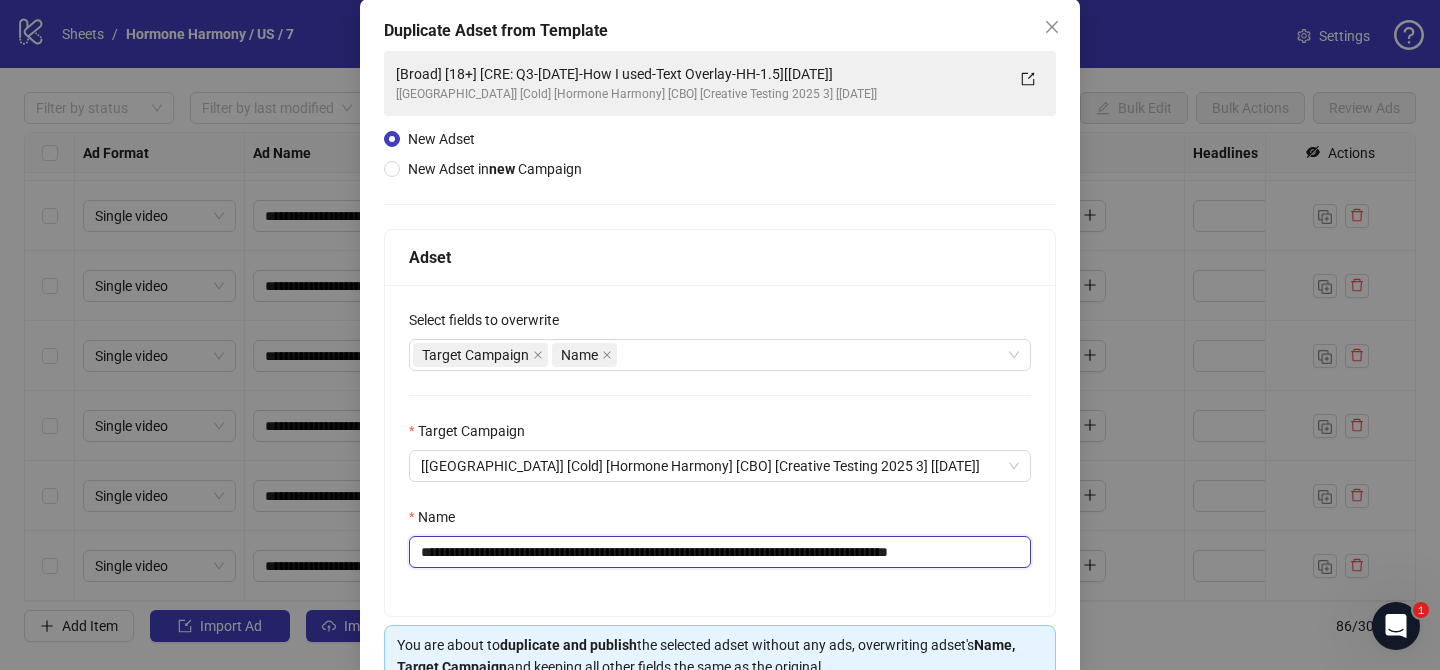 scroll, scrollTop: 0, scrollLeft: 15, axis: horizontal 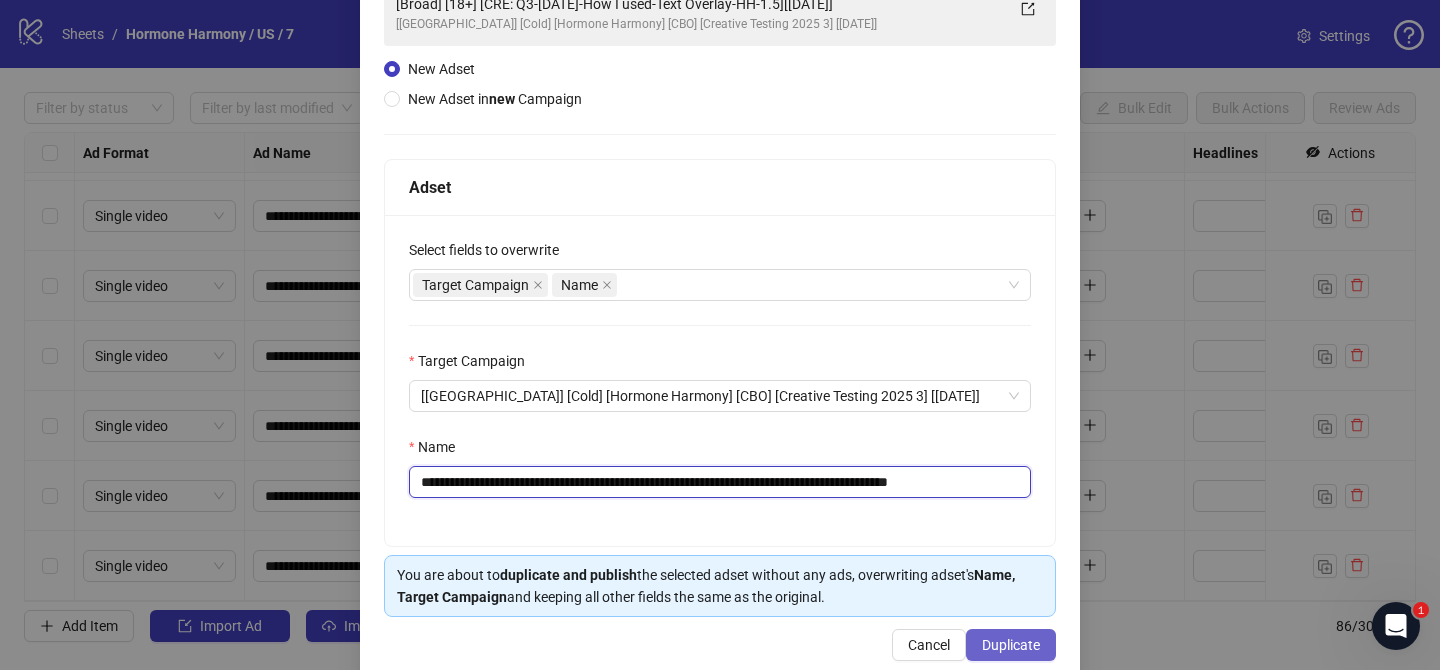 type on "**********" 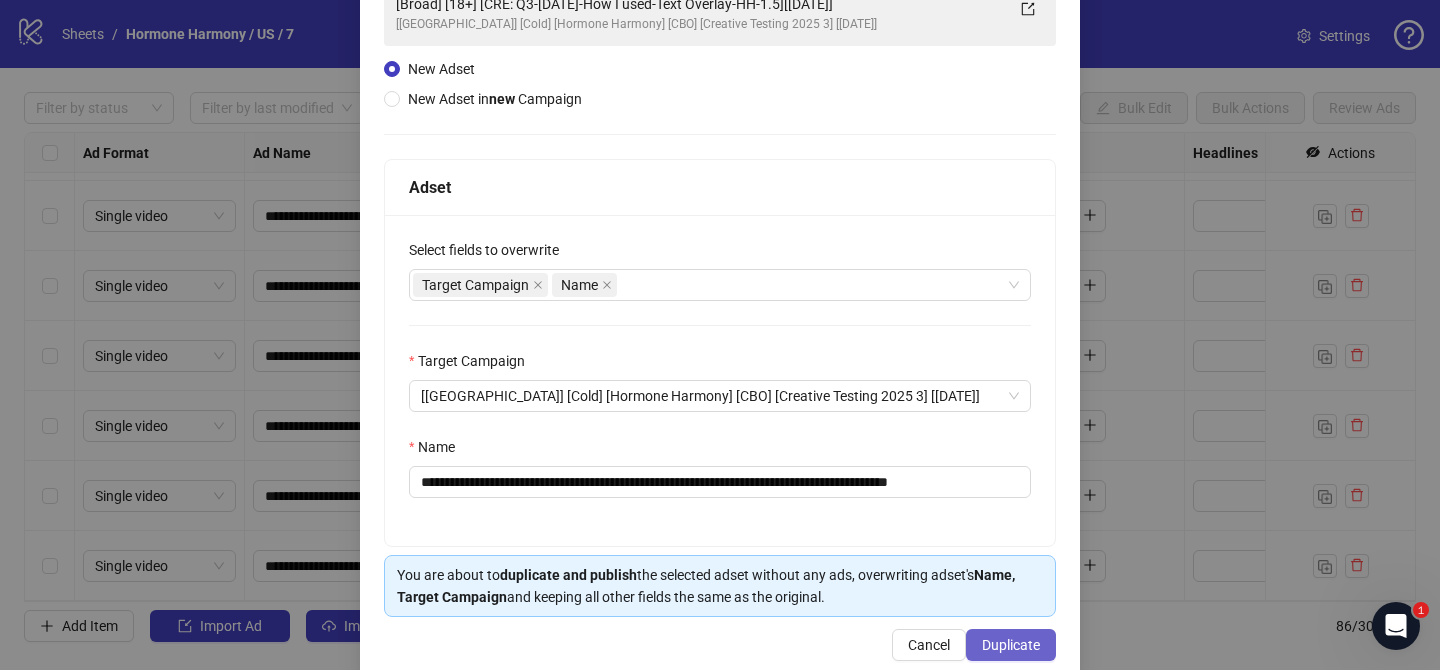 click on "Duplicate" at bounding box center [1011, 645] 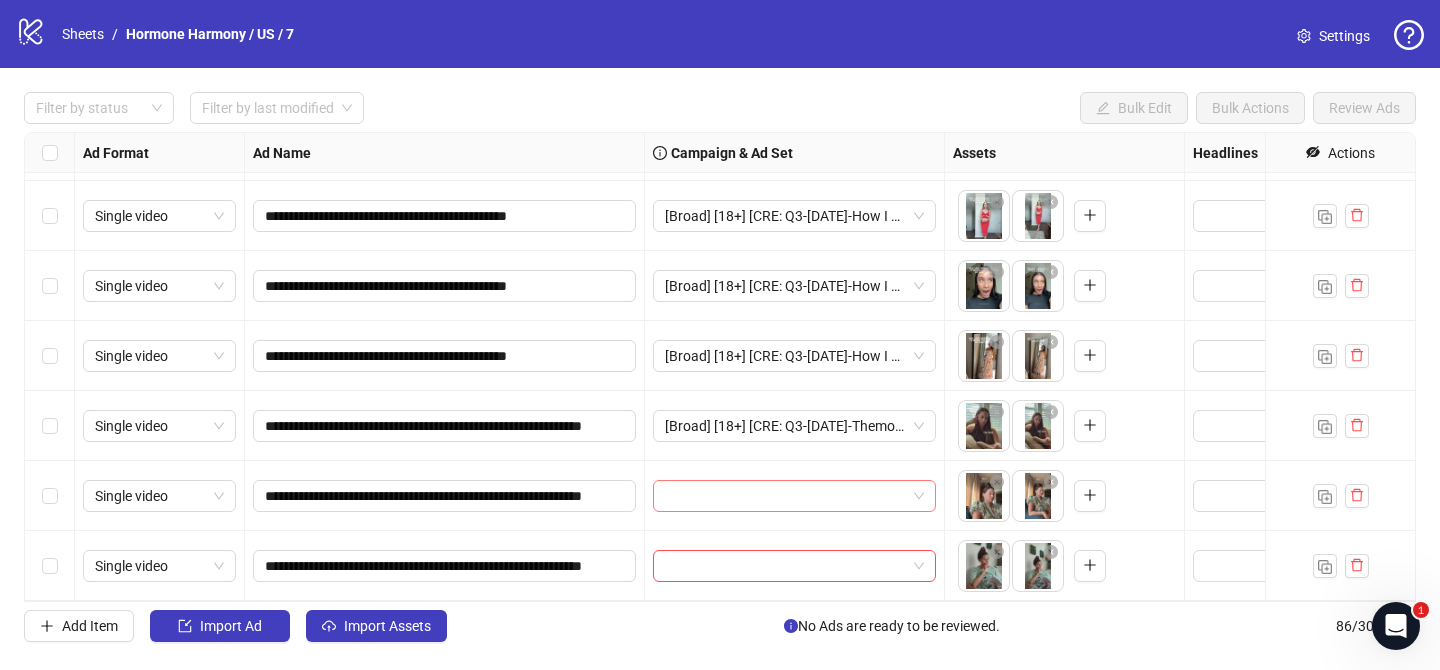 click at bounding box center [785, 496] 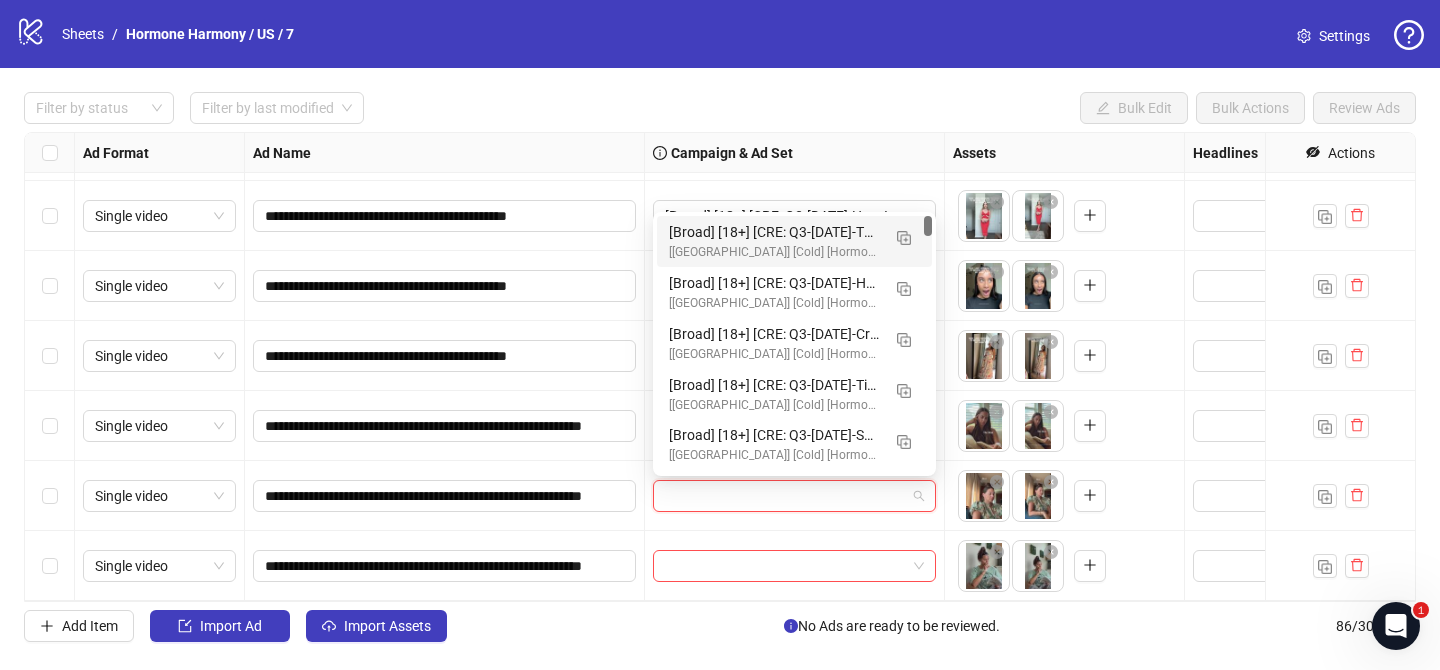 click on "[Broad] [18+] [CRE: Q3-[DATE]-Themostperimenopauseintheworld-Skeptical-HH][[DATE]]" at bounding box center (774, 232) 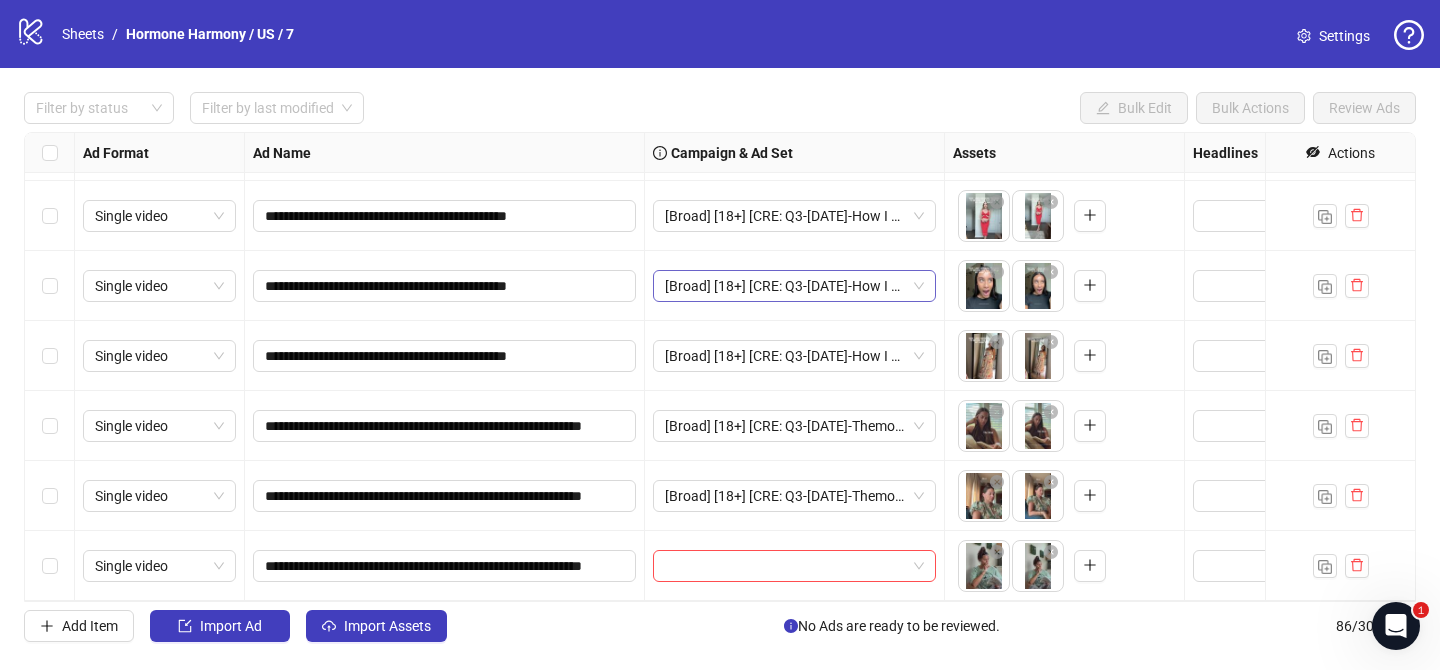 drag, startPoint x: 789, startPoint y: 559, endPoint x: 824, endPoint y: 270, distance: 291.11166 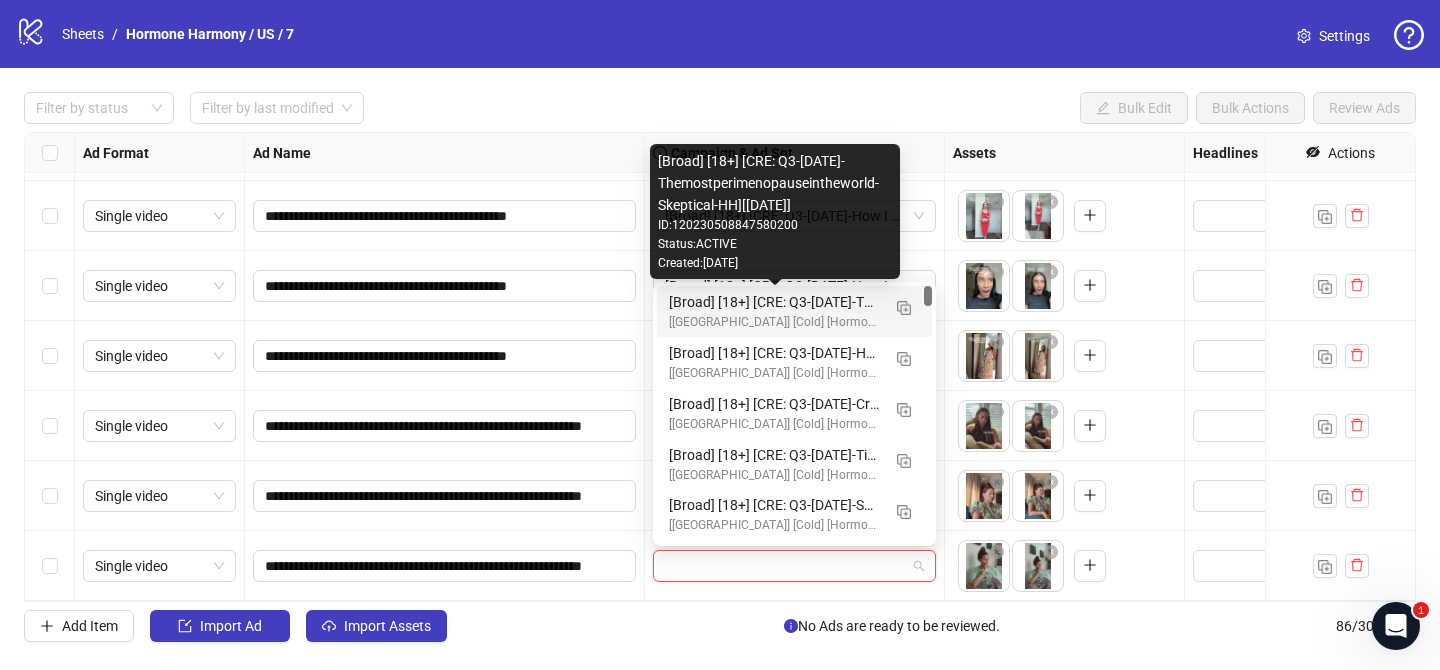 click on "[Broad] [18+] [CRE: Q3-[DATE]-Themostperimenopauseintheworld-Skeptical-HH][[DATE]]" at bounding box center (774, 302) 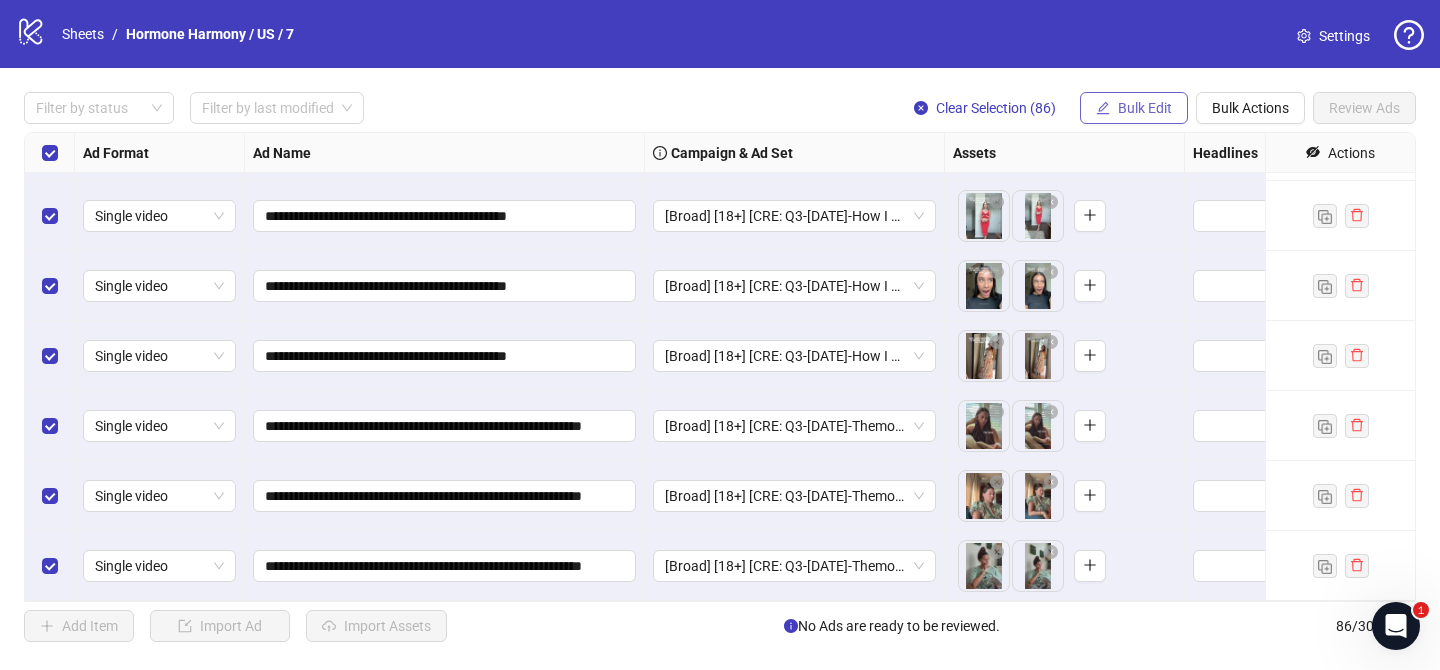 click on "Bulk Edit" at bounding box center [1145, 108] 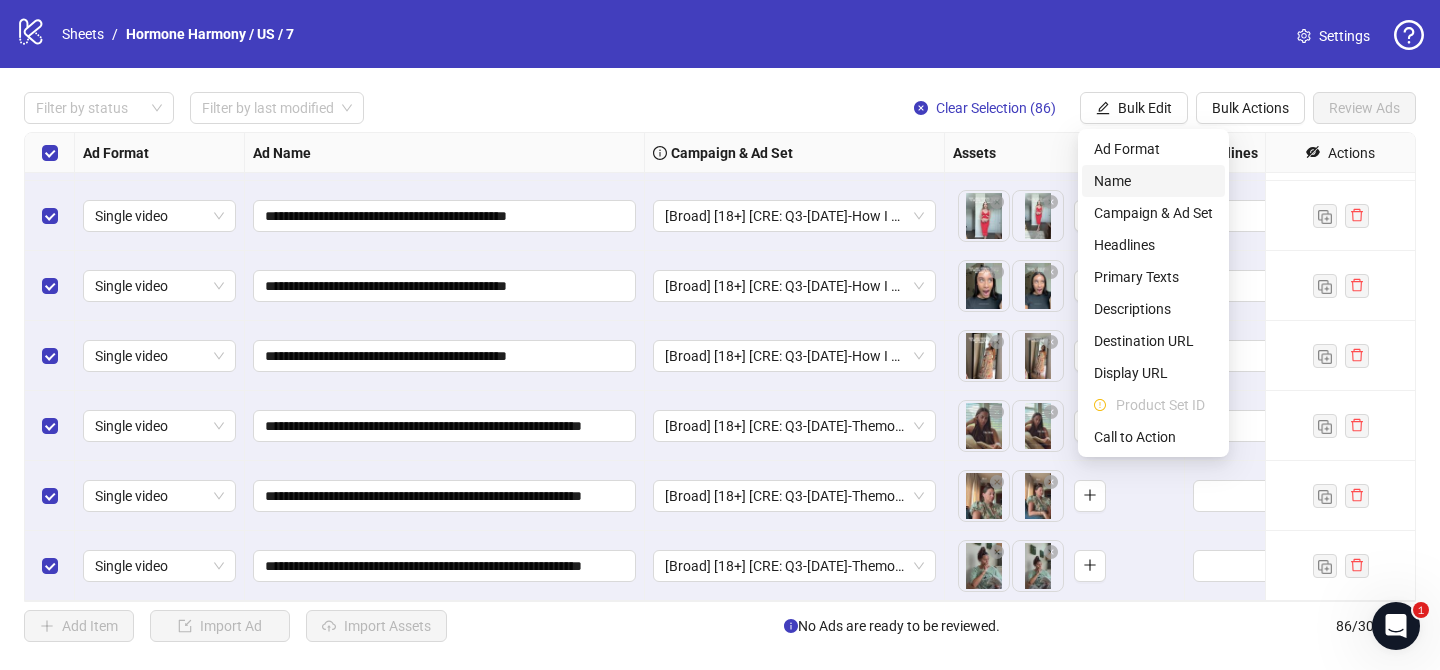 click on "Name" at bounding box center (1153, 181) 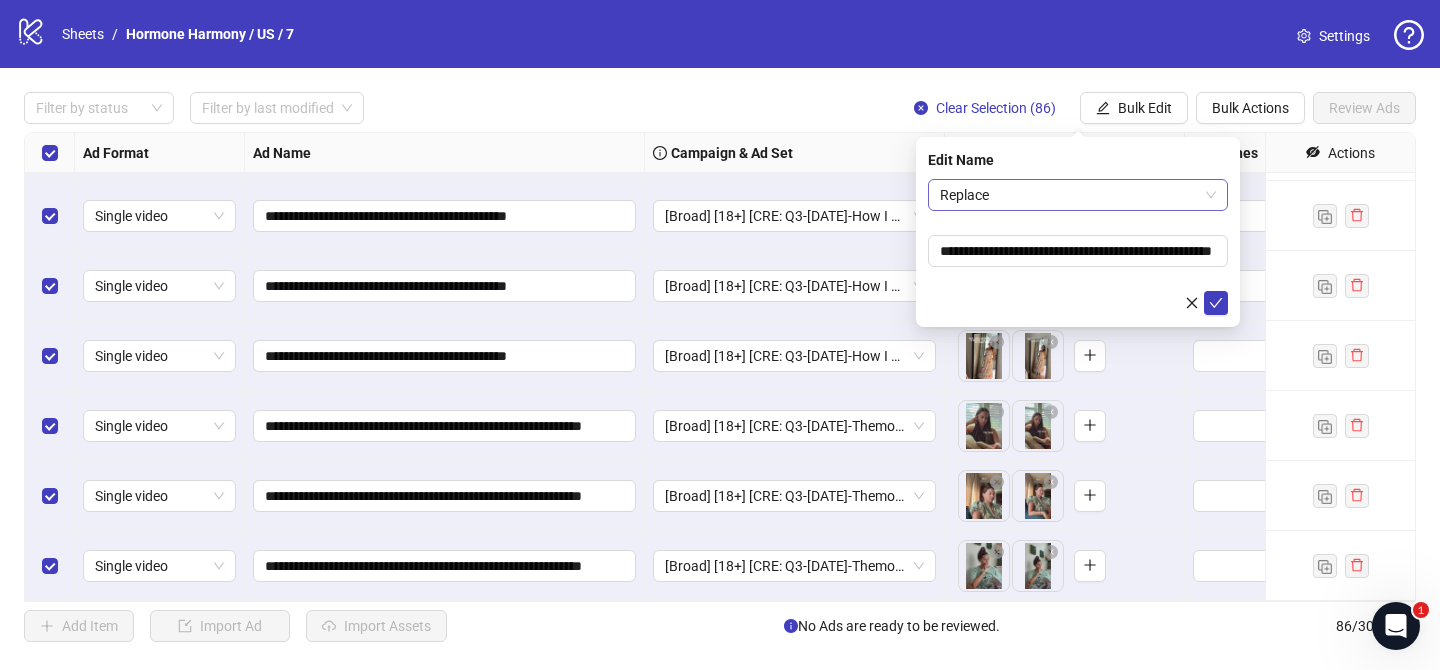 click on "Replace" at bounding box center (1078, 195) 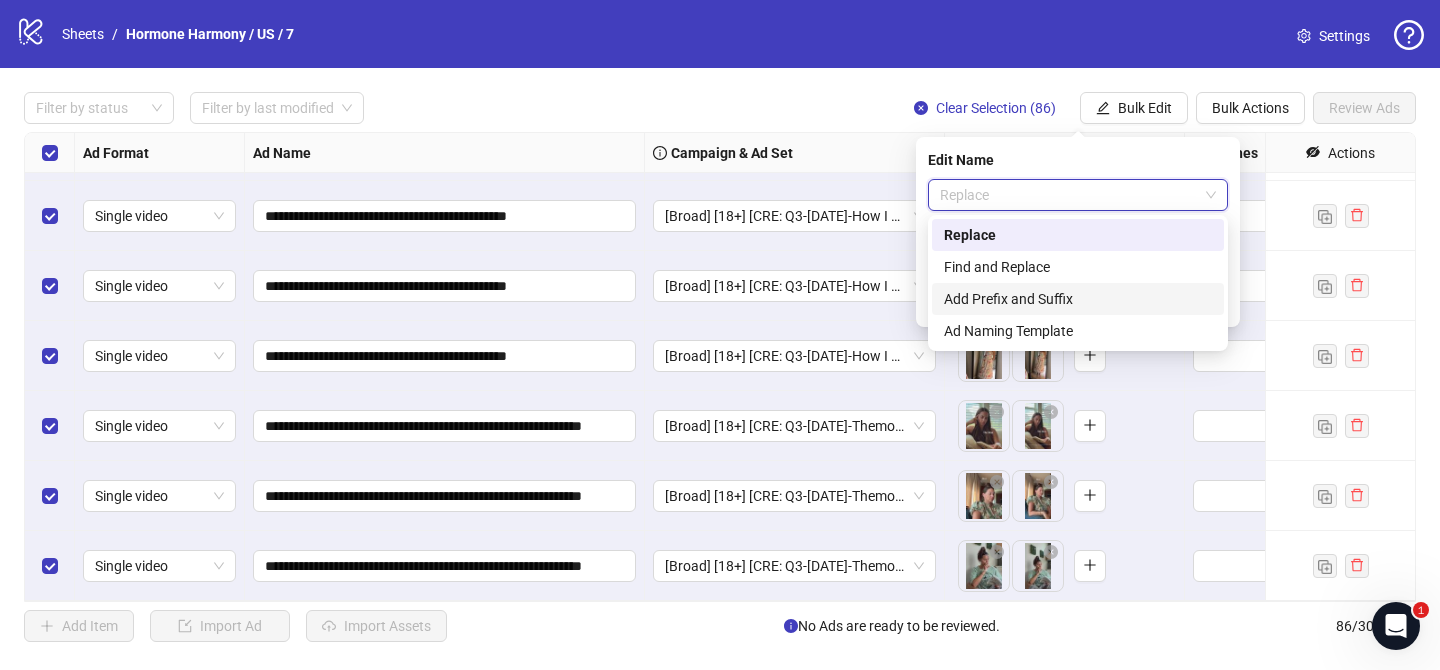 click on "Add Prefix and Suffix" at bounding box center (1078, 299) 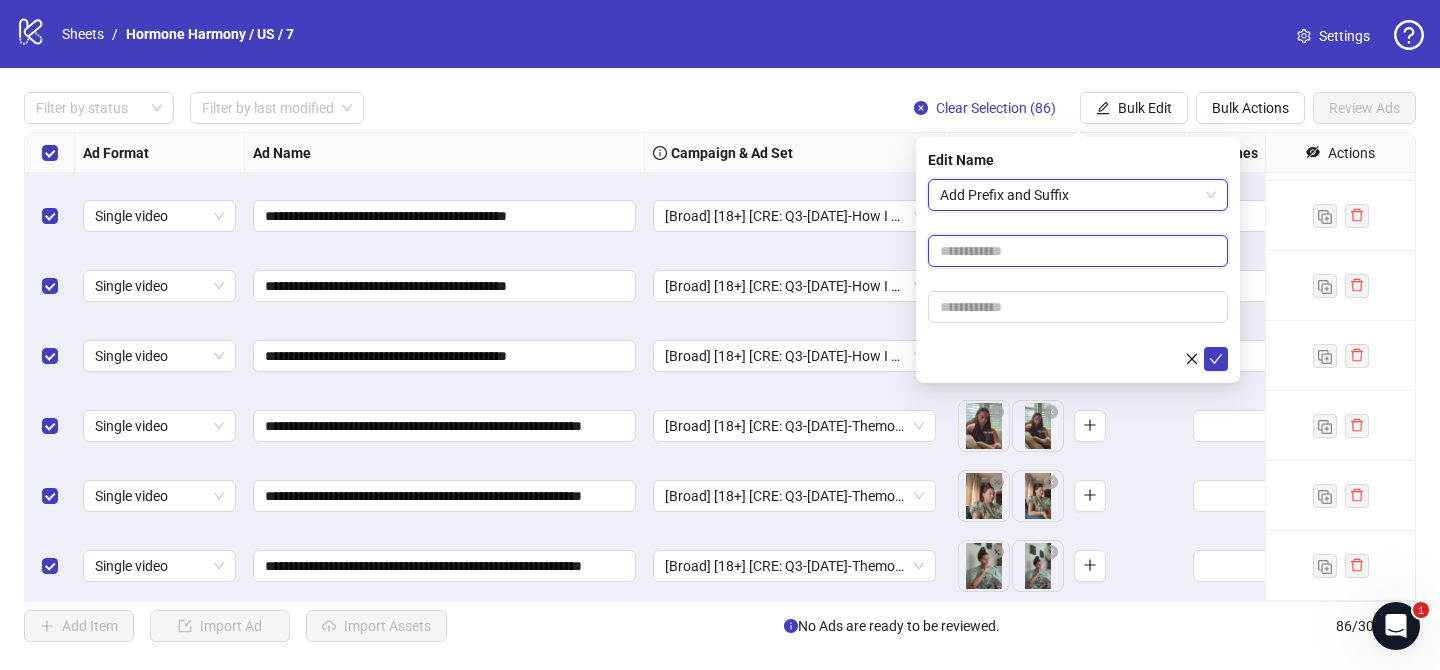 click at bounding box center (1078, 251) 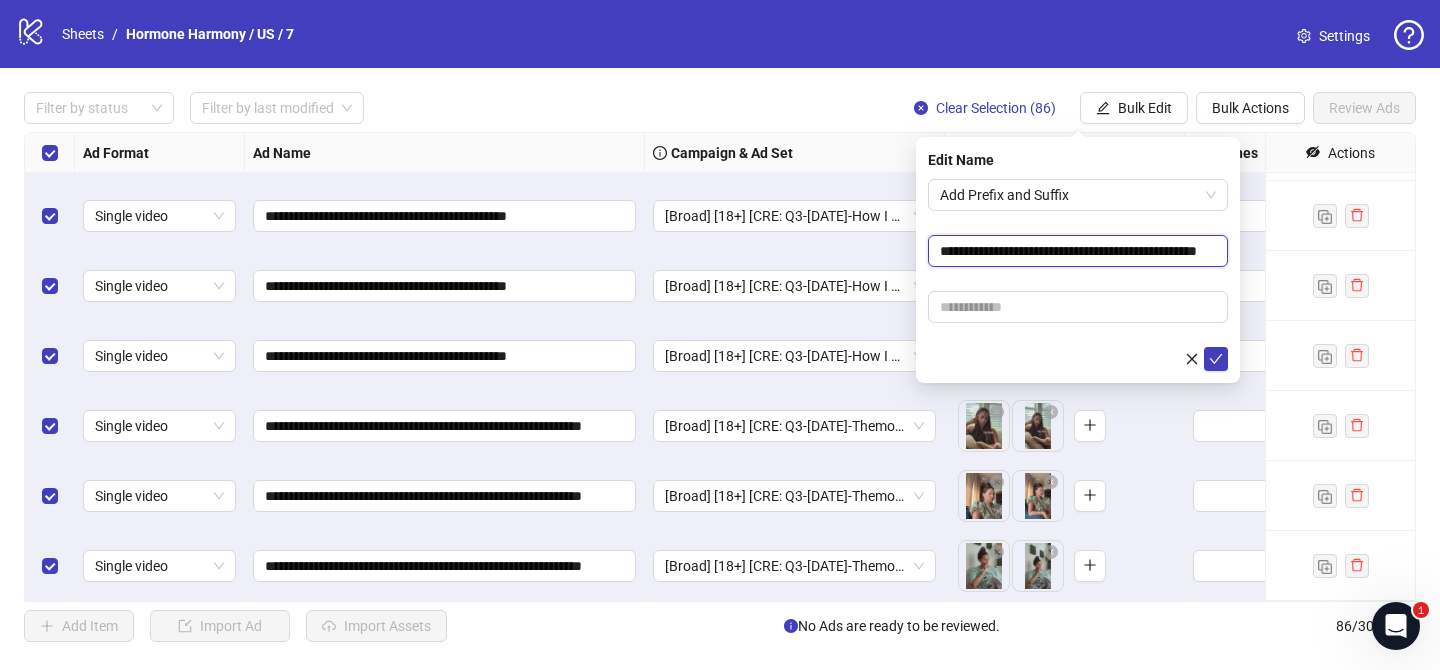 scroll, scrollTop: 0, scrollLeft: 72, axis: horizontal 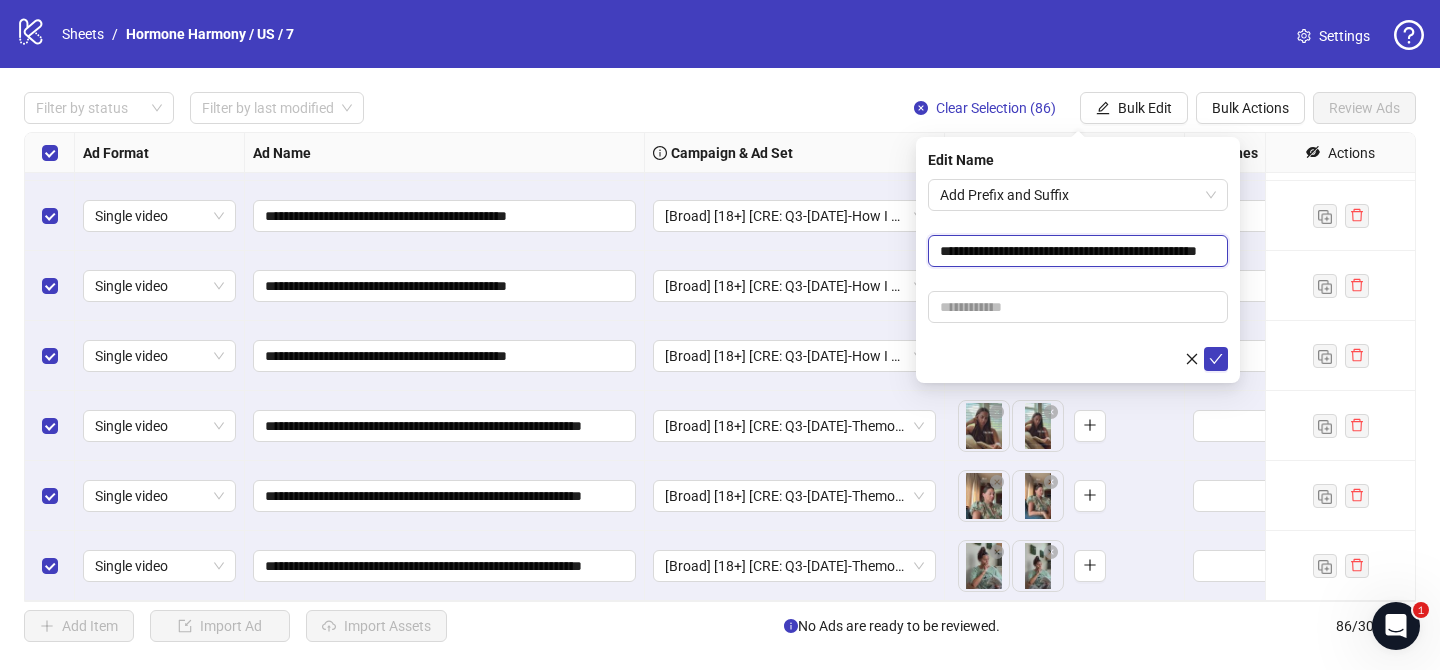 type on "**********" 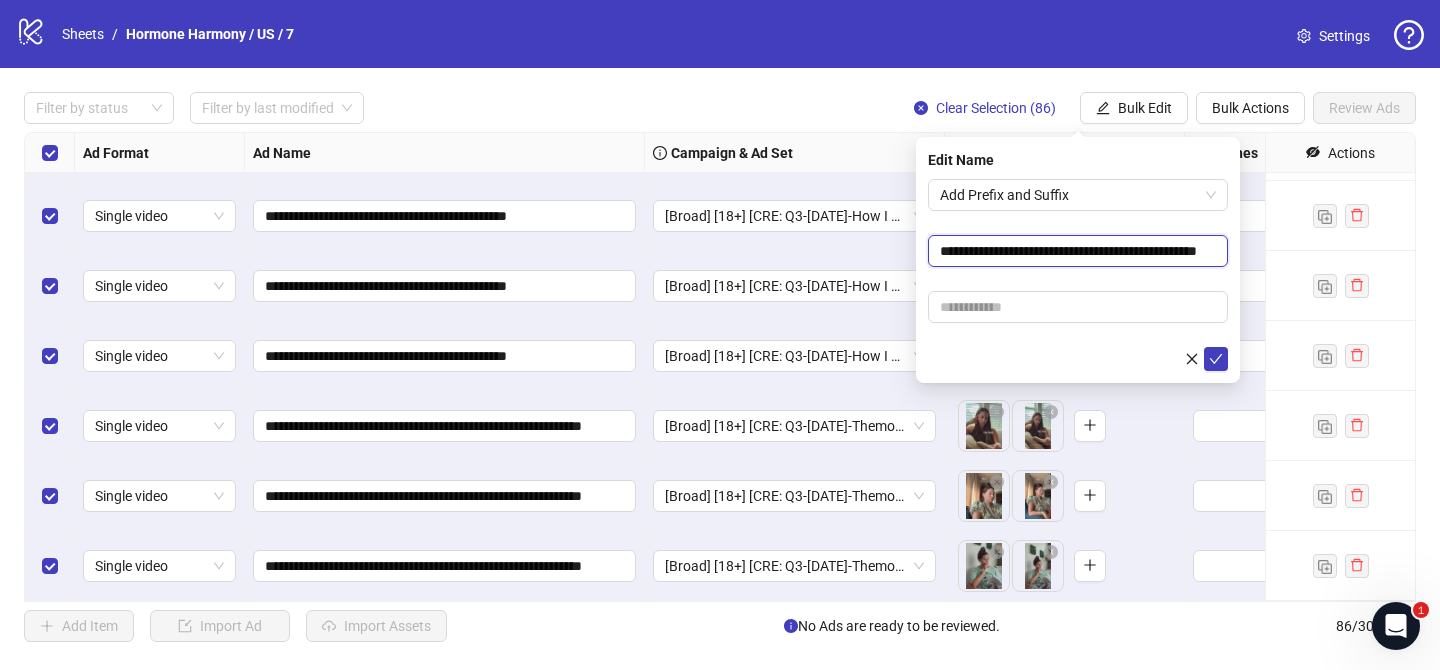 scroll, scrollTop: 0, scrollLeft: 0, axis: both 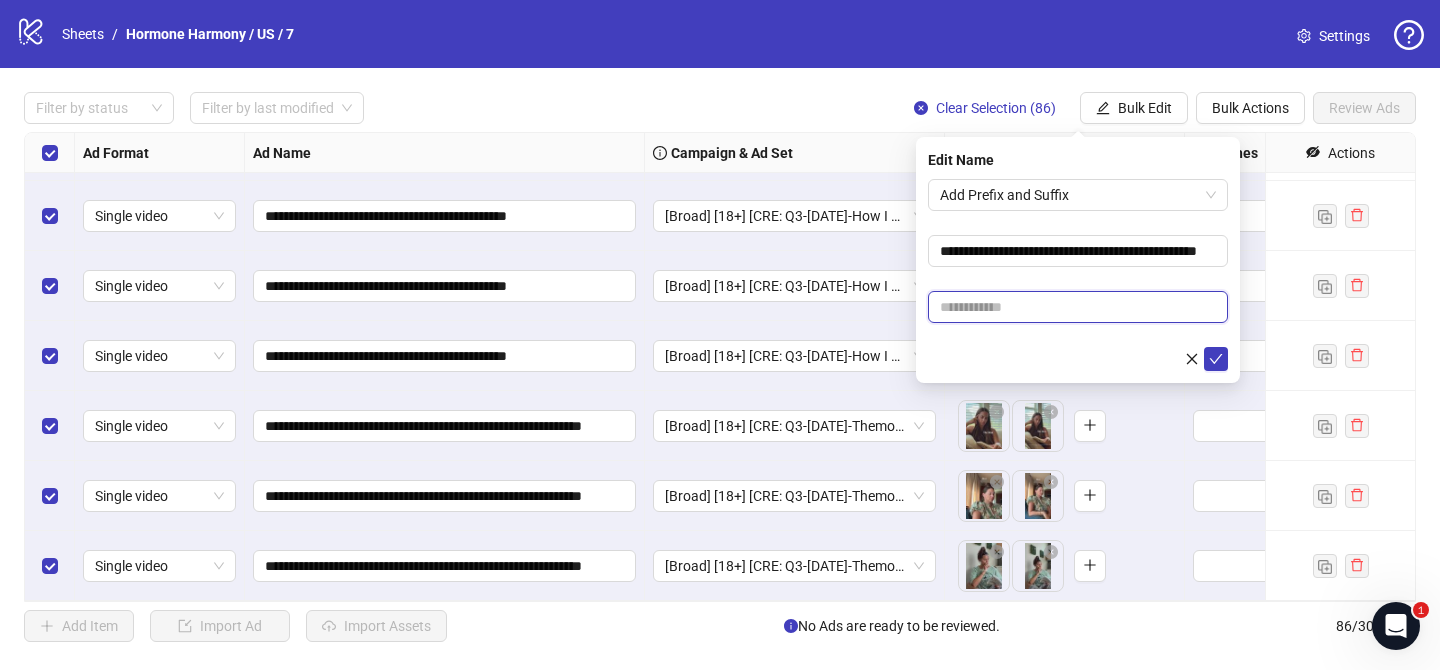 click at bounding box center (1078, 307) 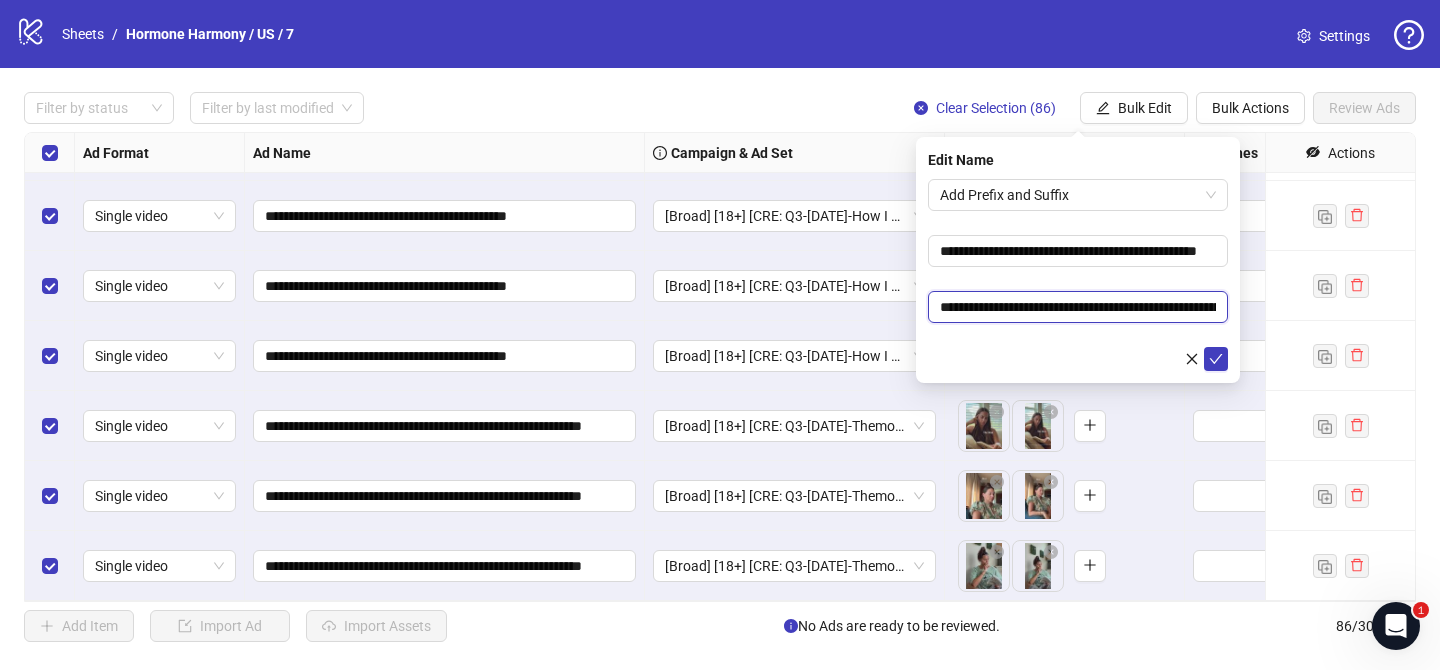 scroll, scrollTop: 0, scrollLeft: 300, axis: horizontal 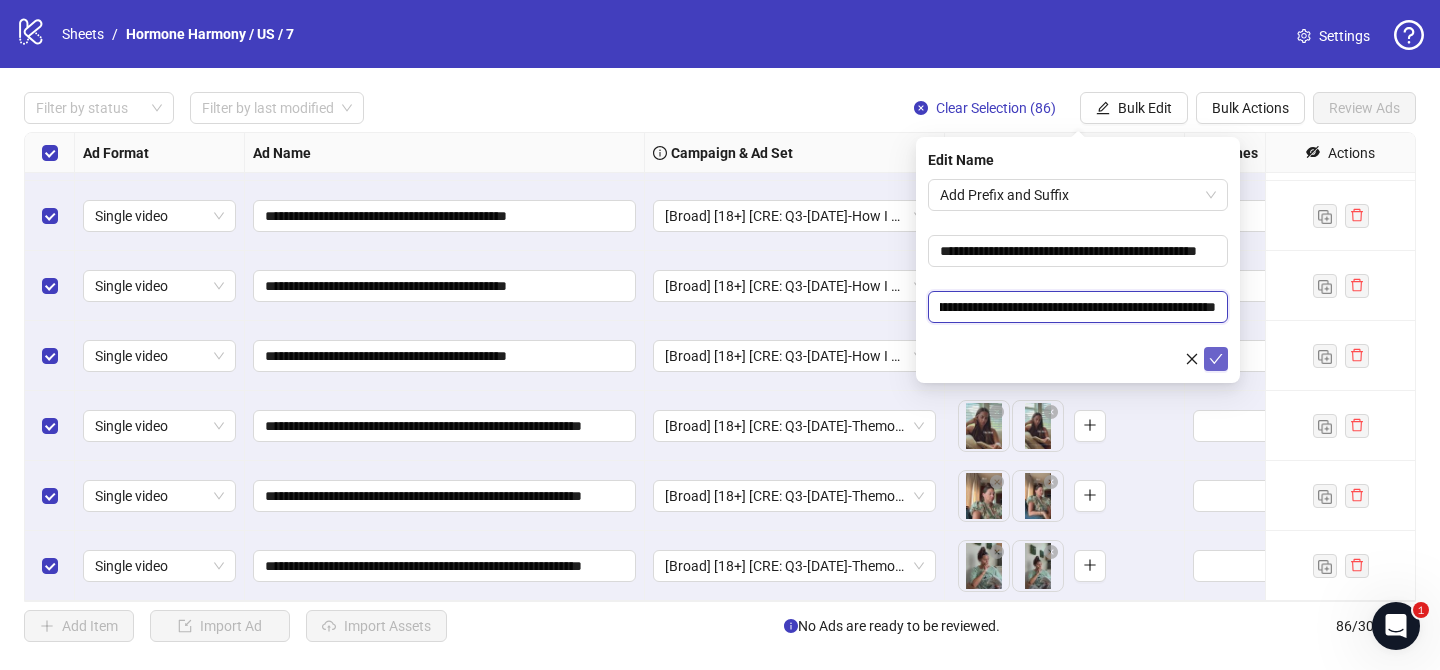 type on "**********" 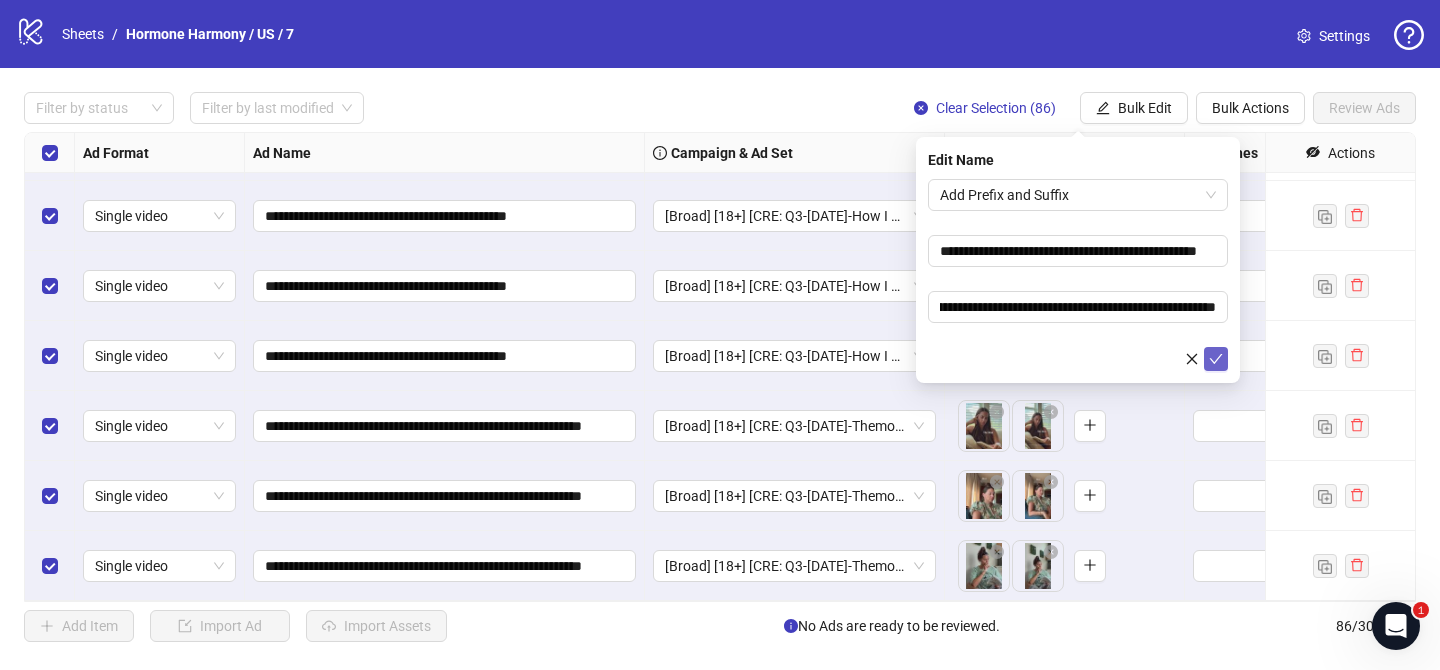 click 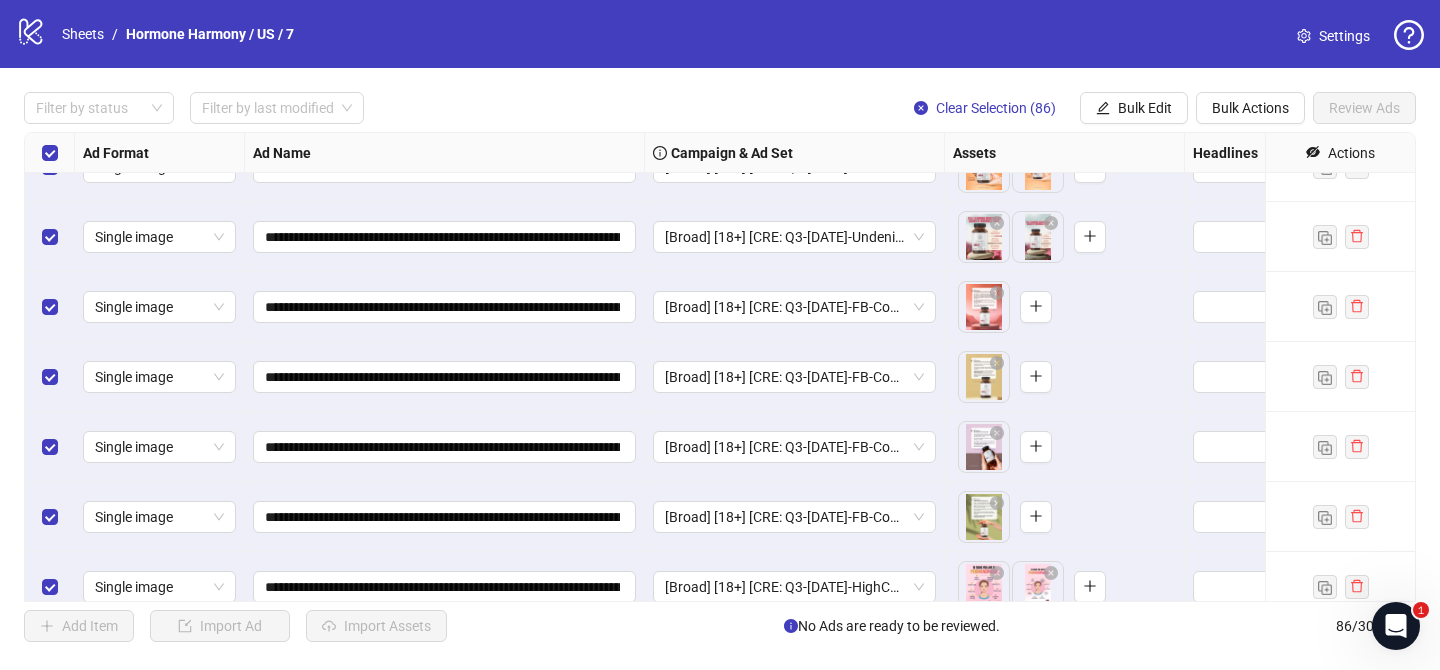 scroll, scrollTop: 3172, scrollLeft: 0, axis: vertical 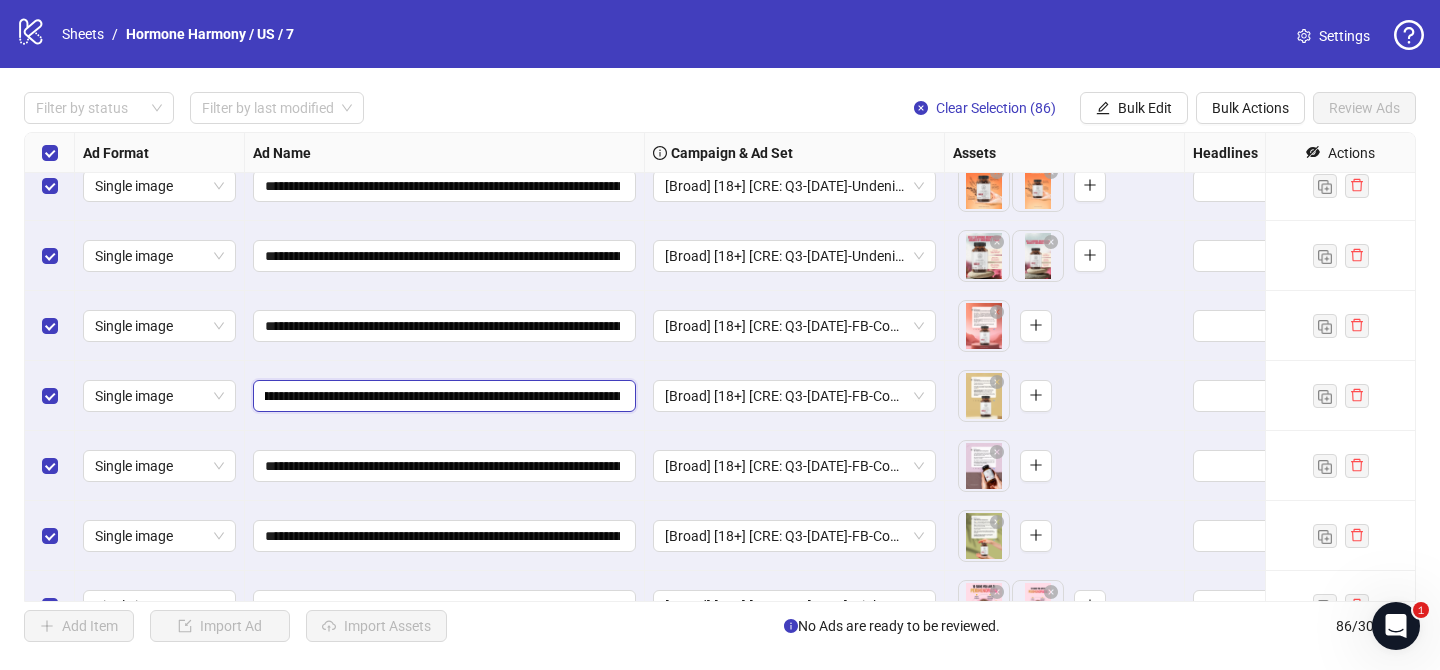 click on "**********" at bounding box center [442, 396] 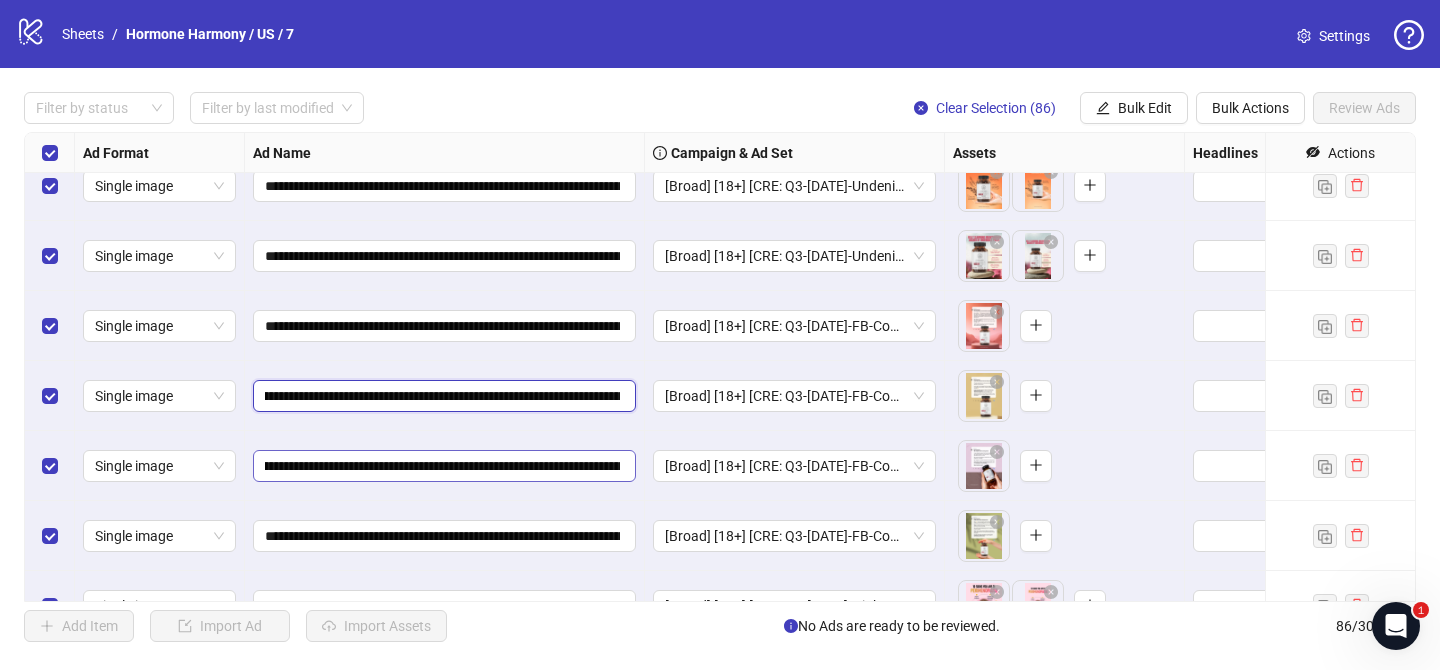 scroll, scrollTop: 0, scrollLeft: 439, axis: horizontal 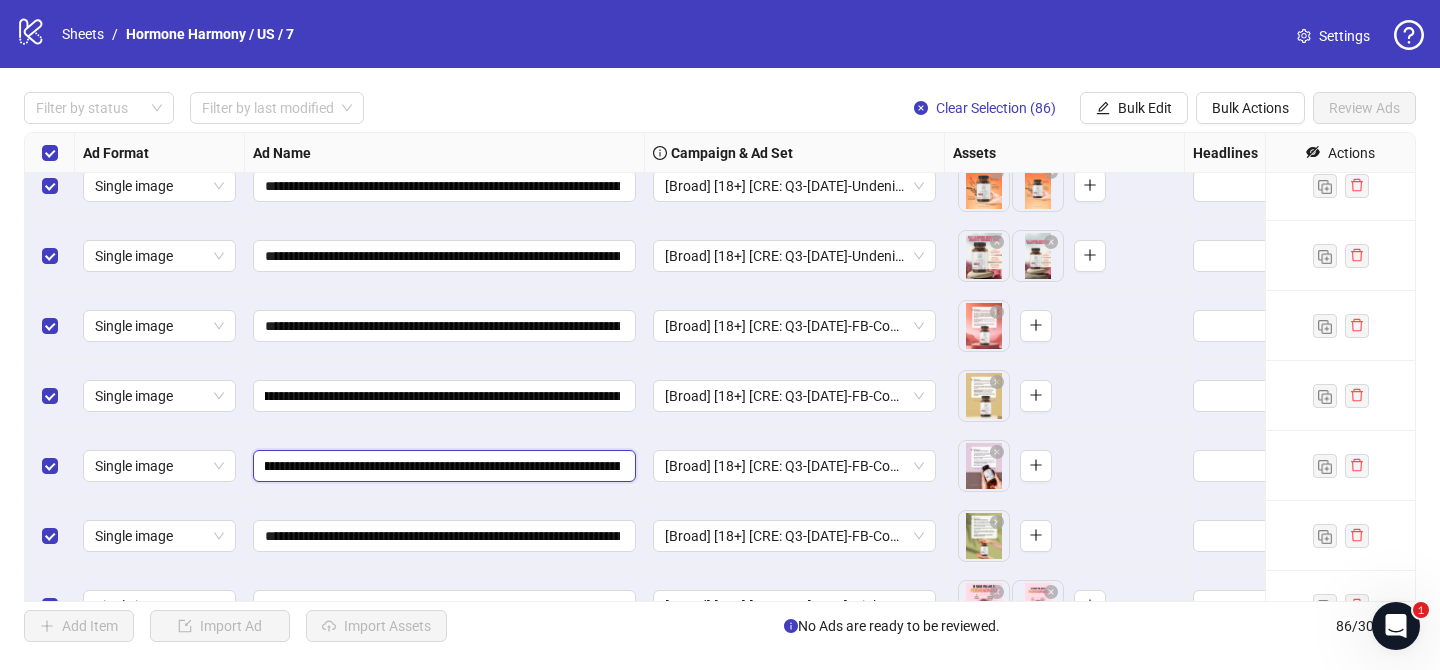 drag, startPoint x: 557, startPoint y: 463, endPoint x: 548, endPoint y: 481, distance: 20.12461 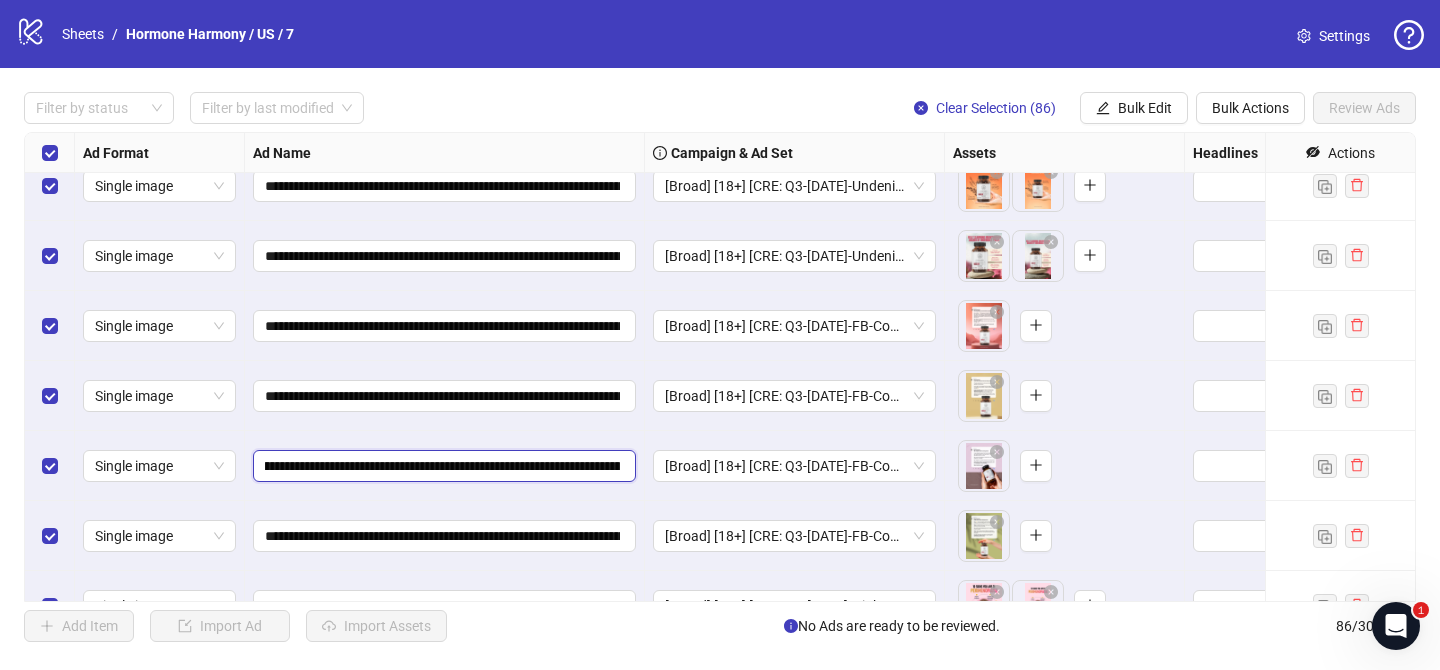 type on "**********" 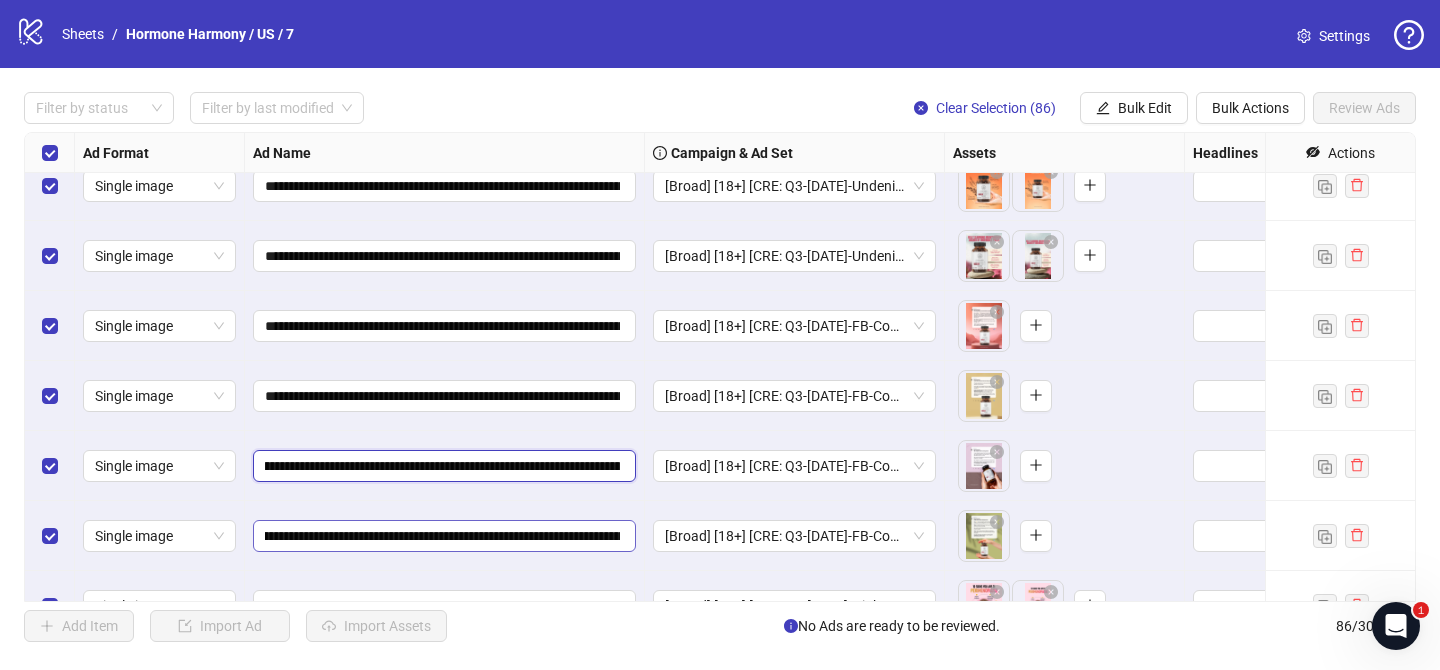 scroll, scrollTop: 0, scrollLeft: 378, axis: horizontal 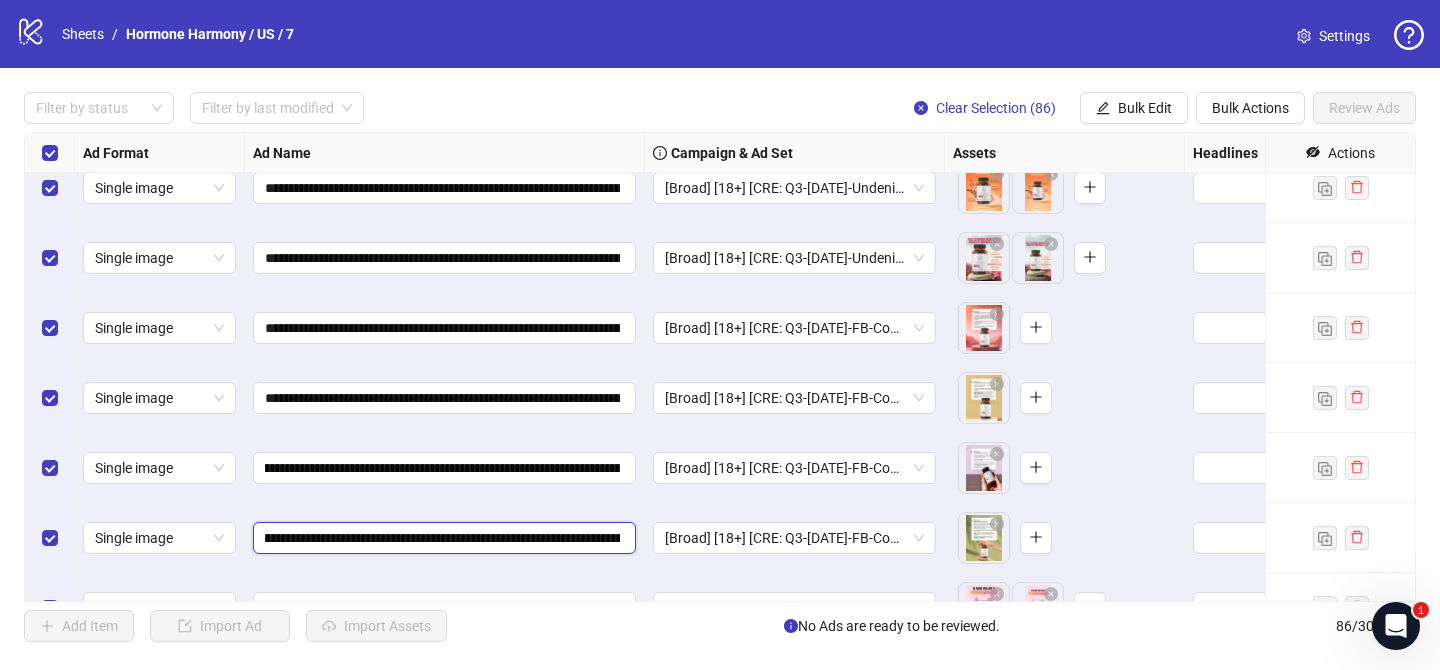 click on "**********" at bounding box center (442, 538) 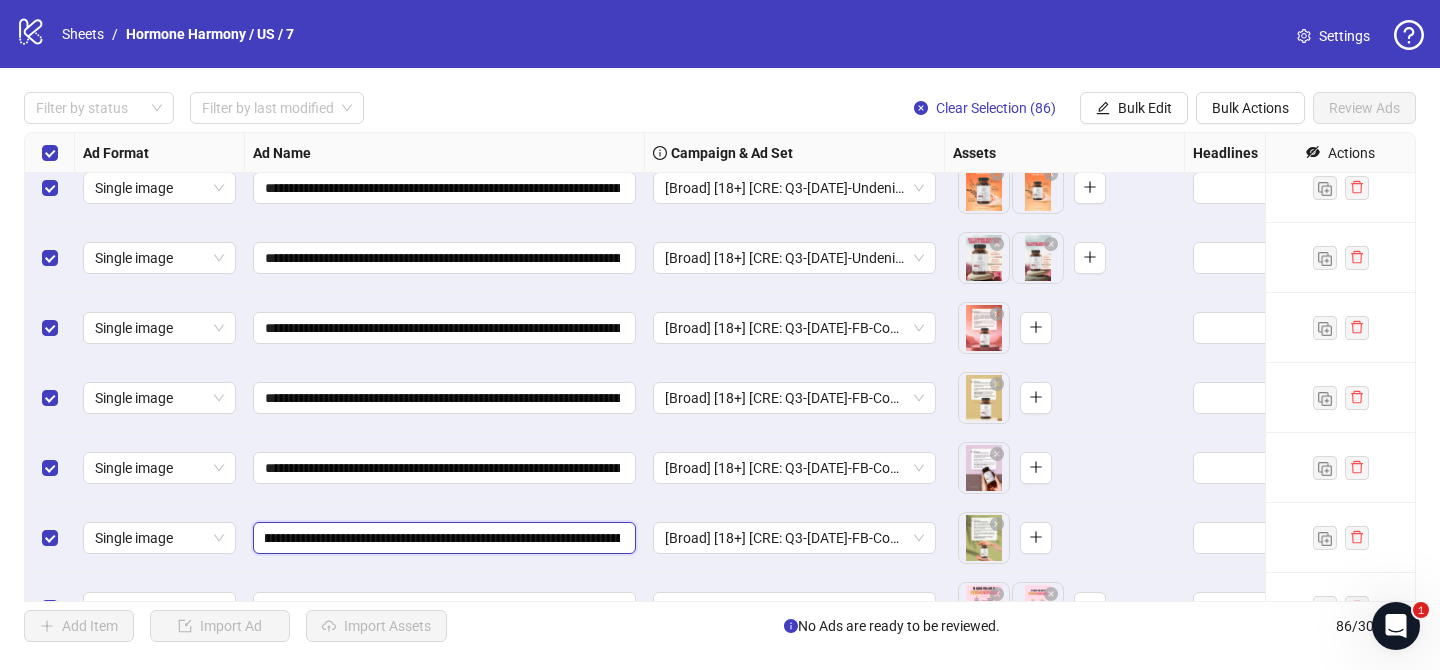 type on "**********" 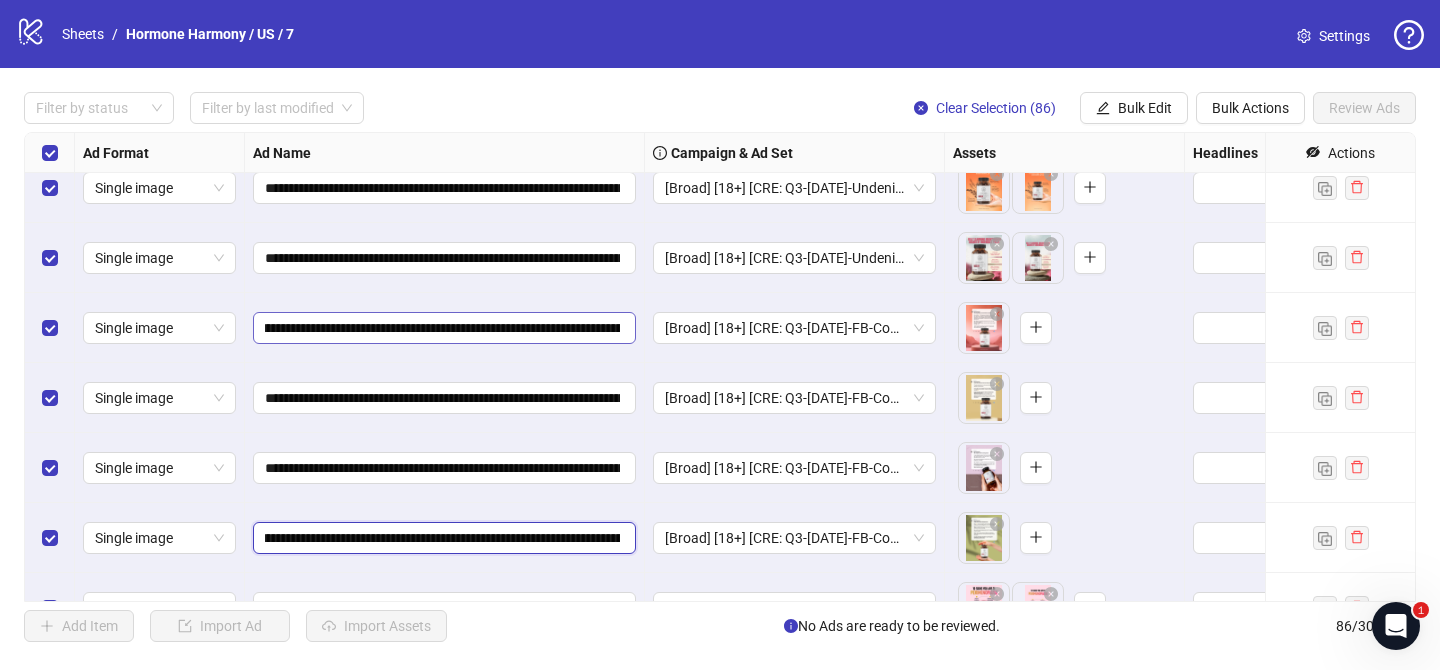 scroll, scrollTop: 0, scrollLeft: 521, axis: horizontal 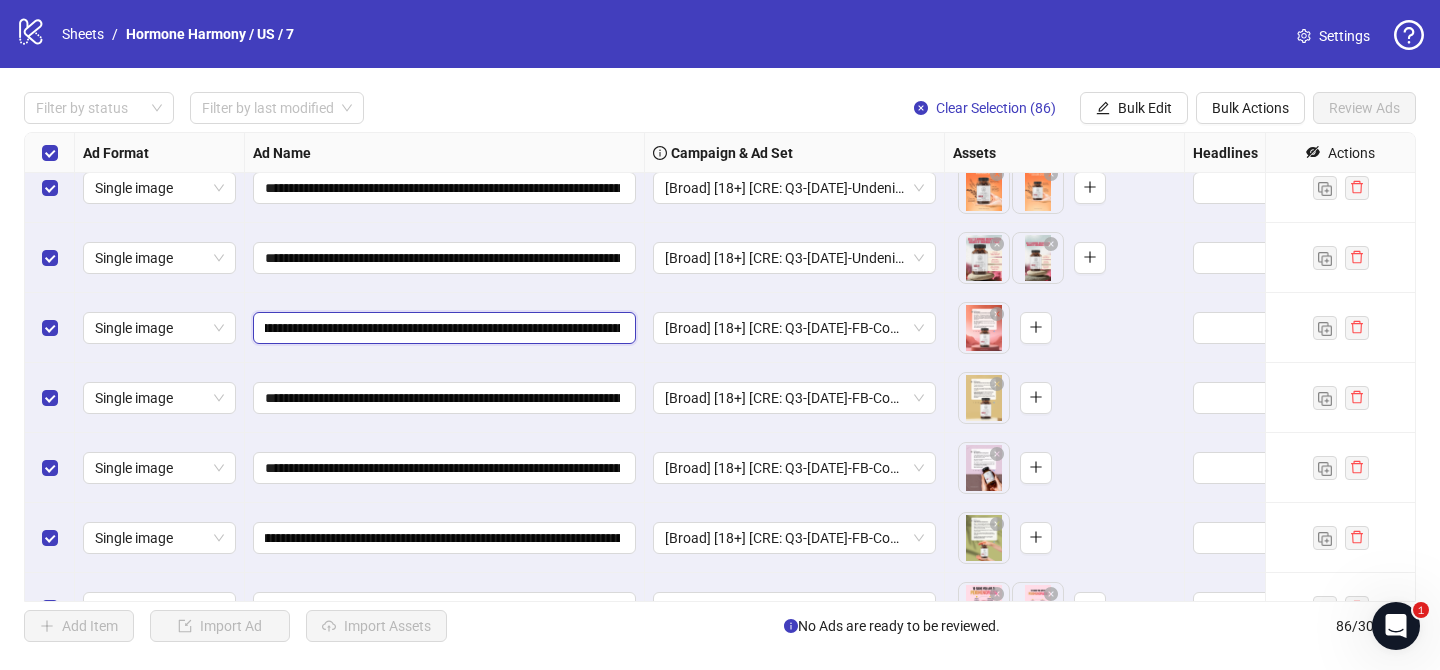 click on "**********" at bounding box center [442, 328] 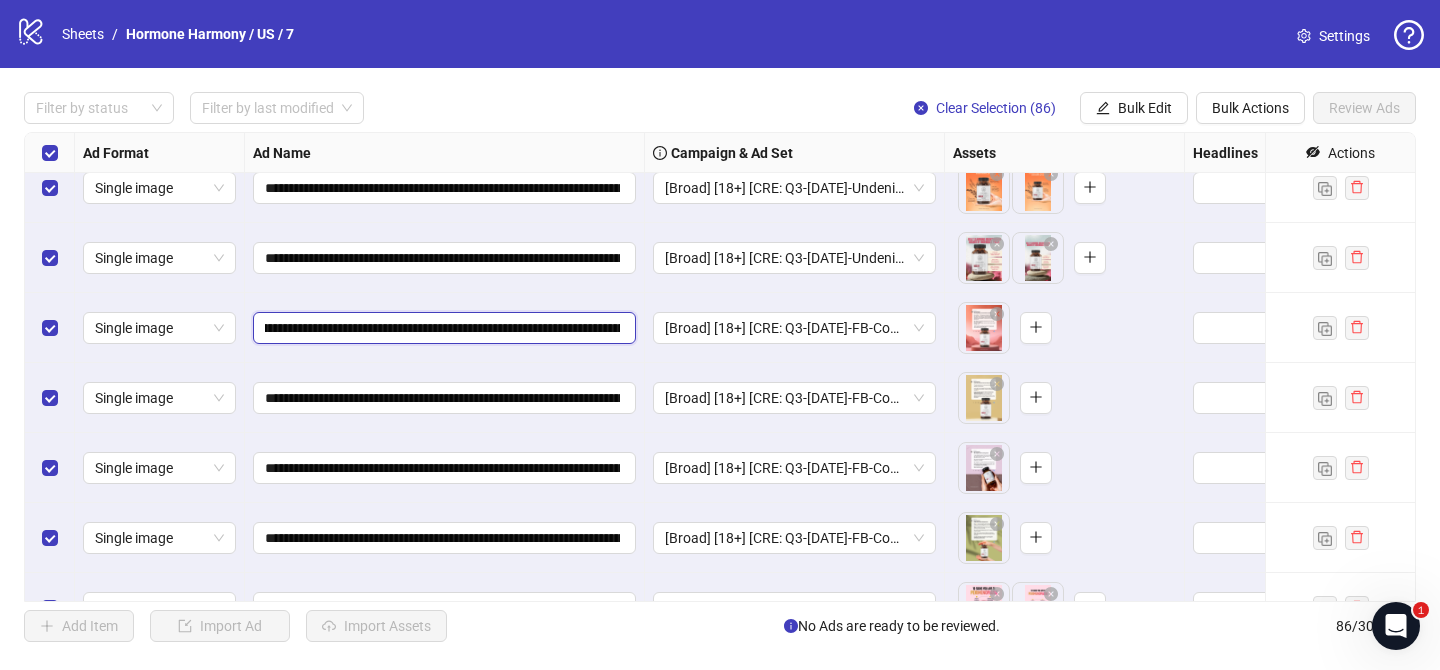 type on "**********" 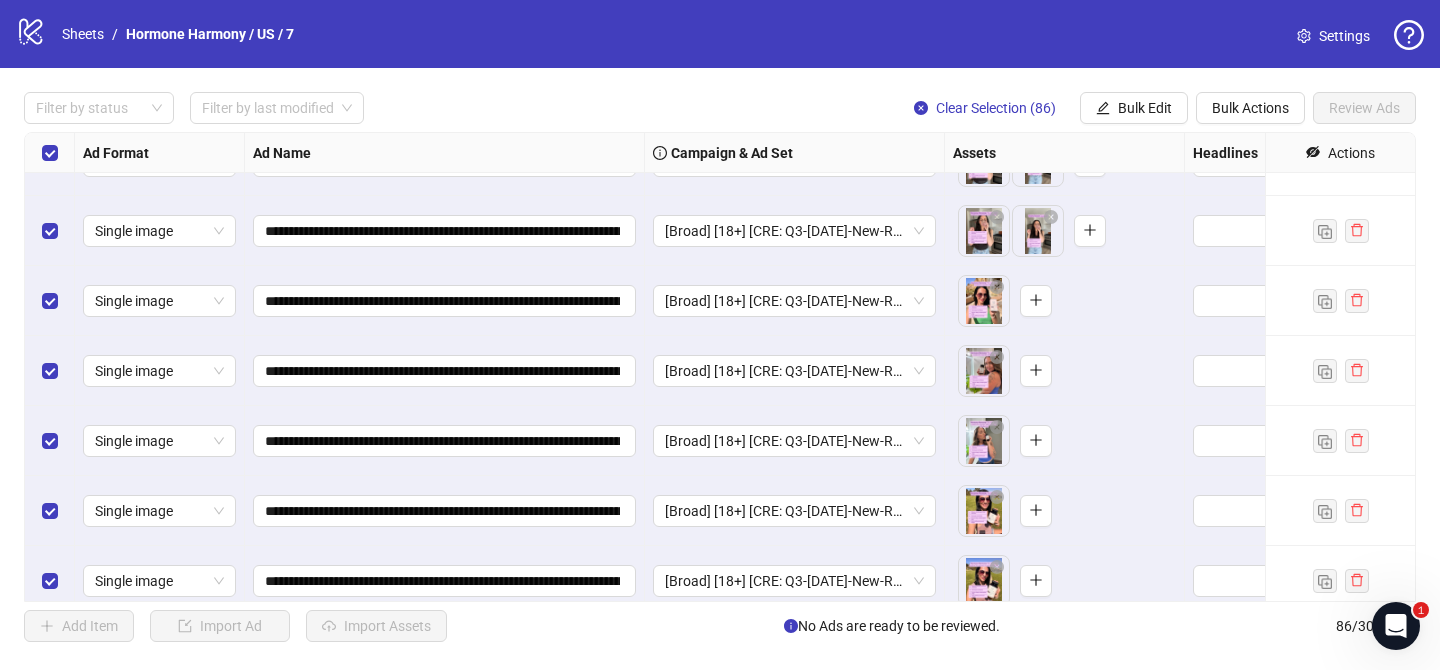 scroll, scrollTop: 300, scrollLeft: 0, axis: vertical 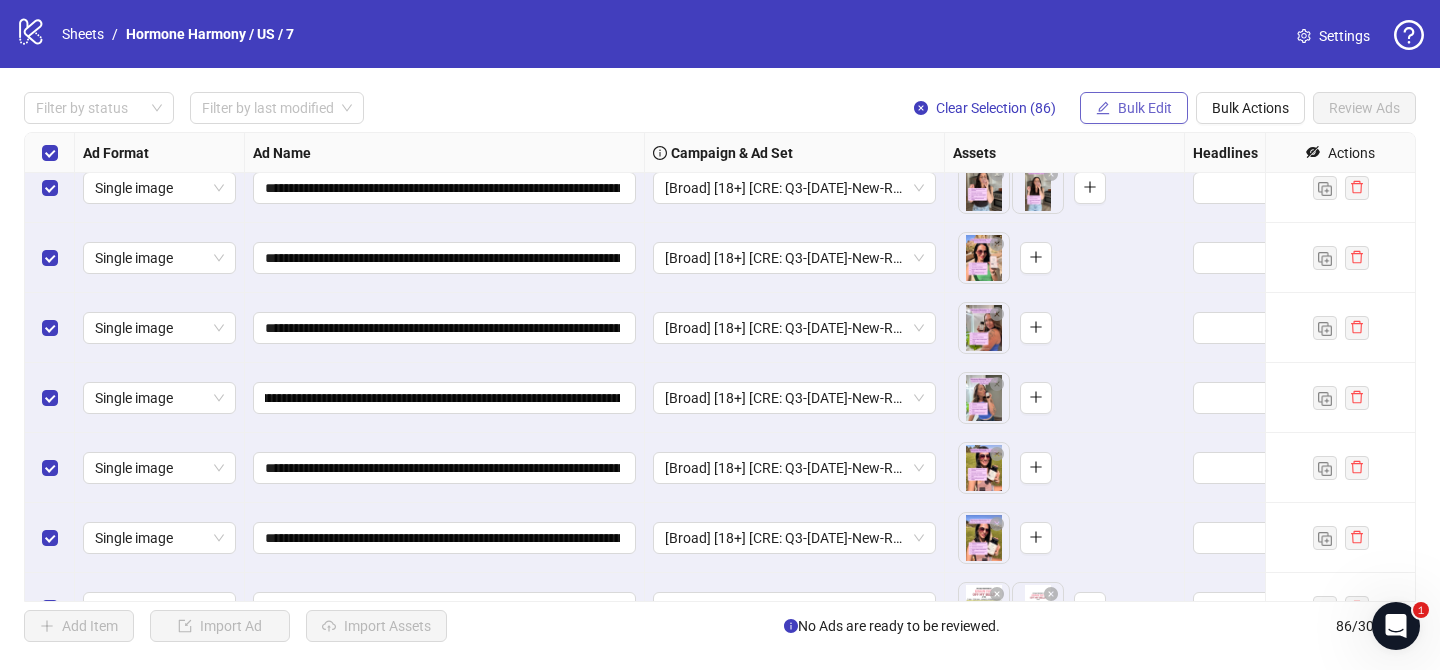 click on "Bulk Edit" at bounding box center [1145, 108] 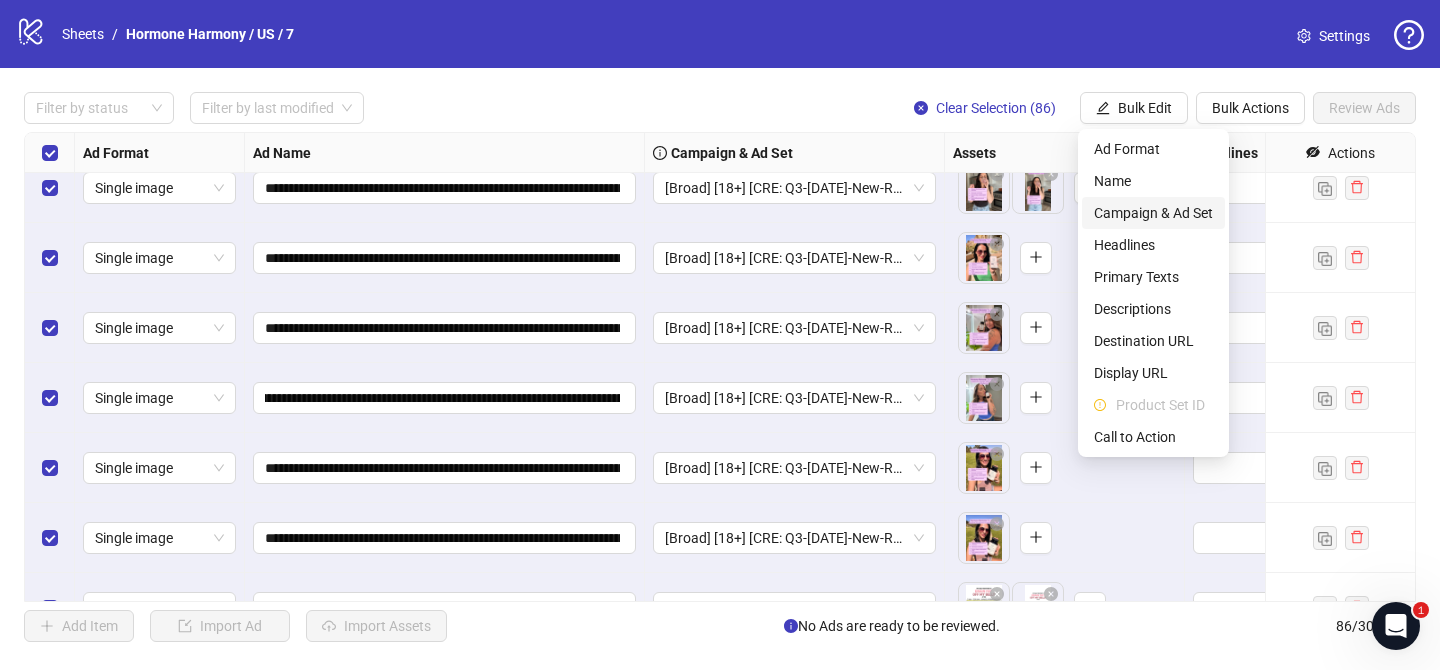 click on "Campaign & Ad Set" at bounding box center [1153, 213] 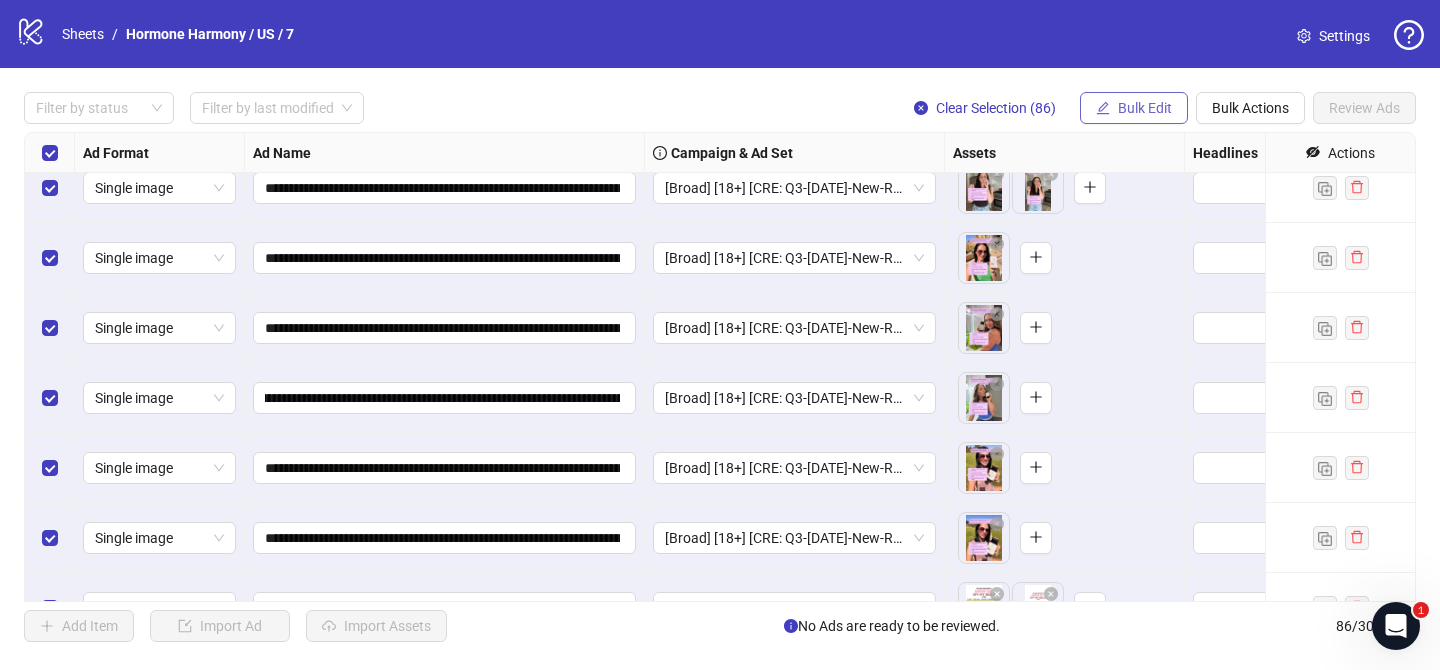 click on "Bulk Edit" at bounding box center [1145, 108] 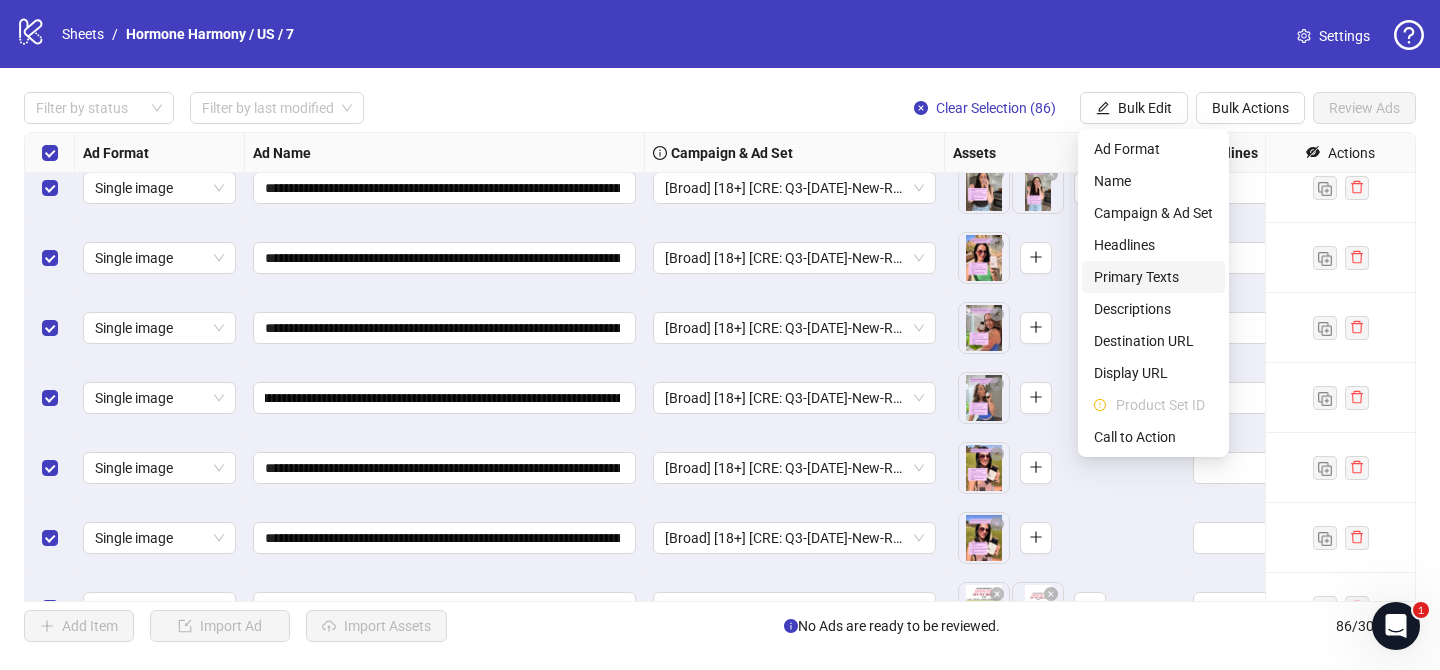 click on "Primary Texts" at bounding box center [1153, 277] 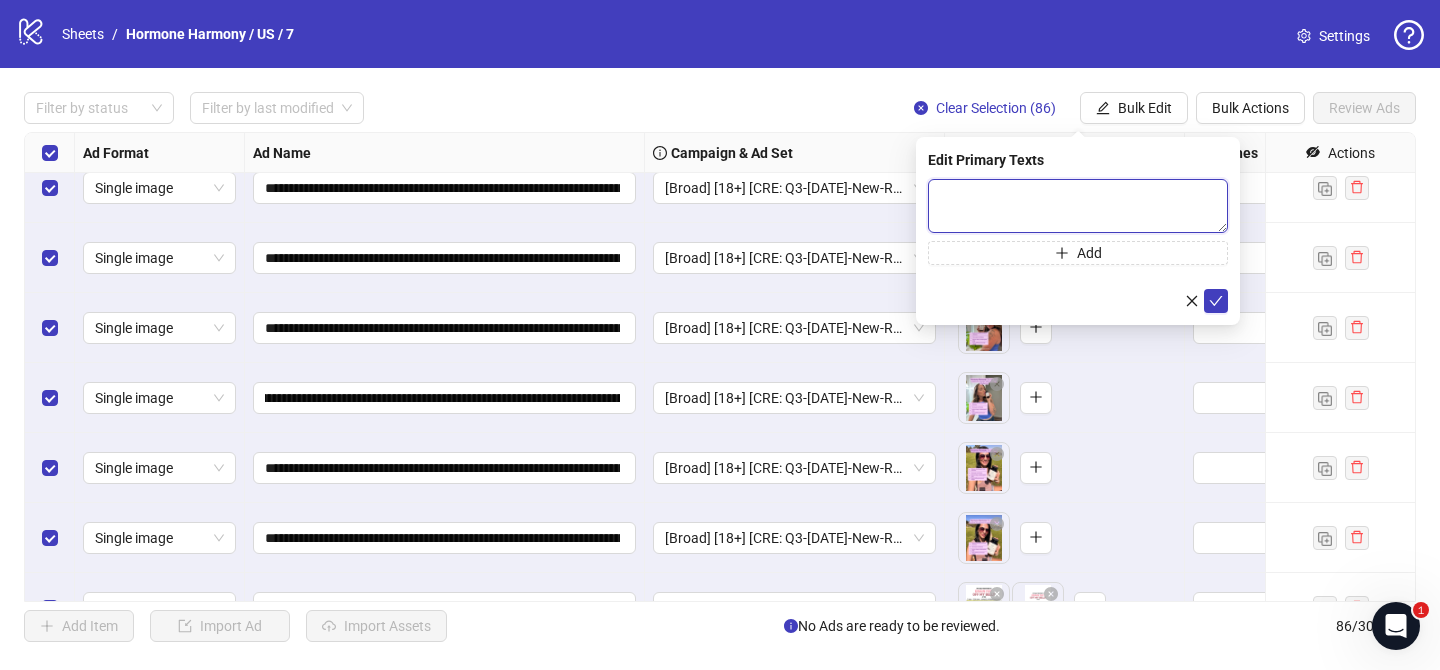 click at bounding box center [1078, 206] 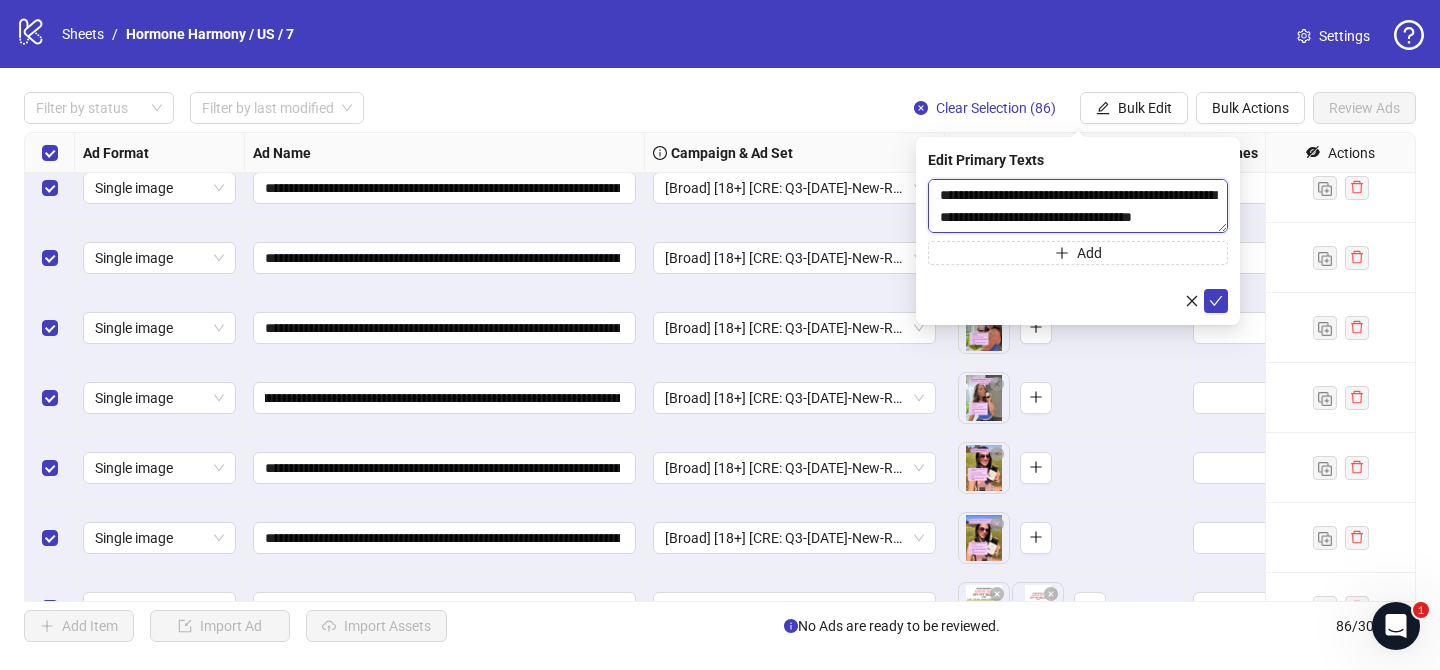 scroll, scrollTop: 1467, scrollLeft: 0, axis: vertical 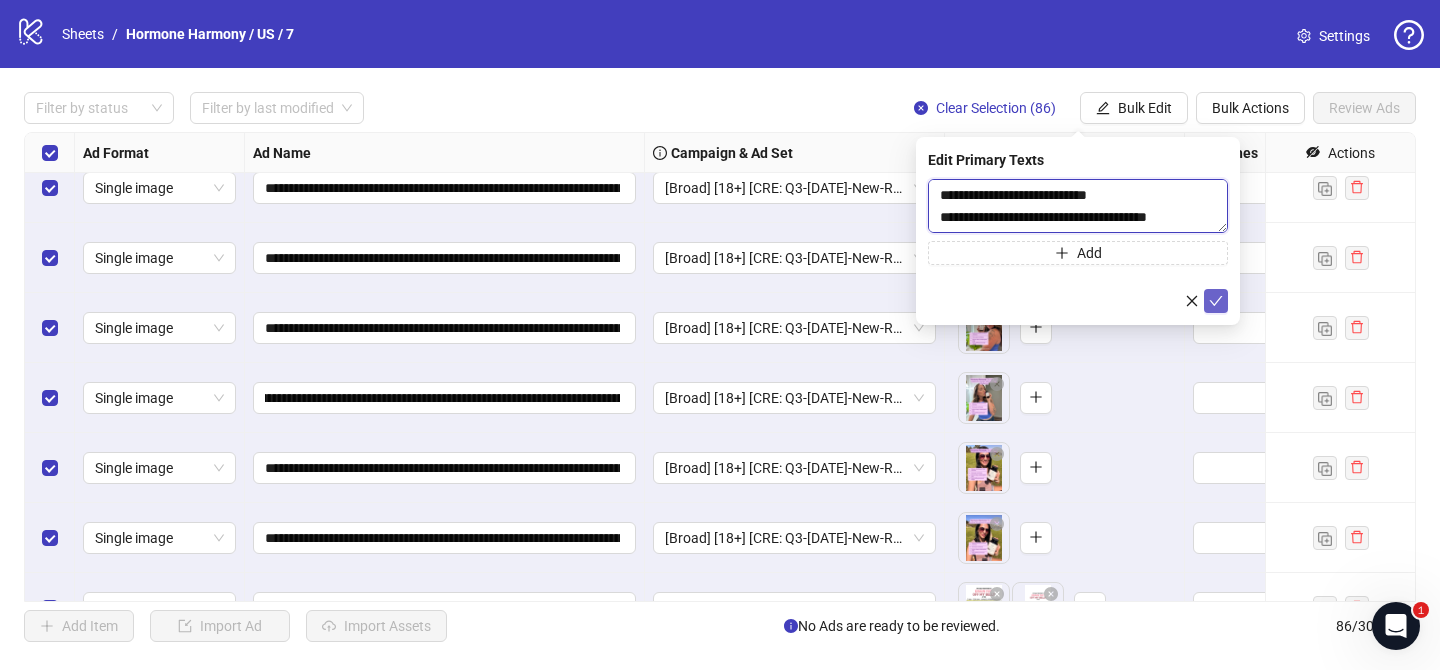 type on "**********" 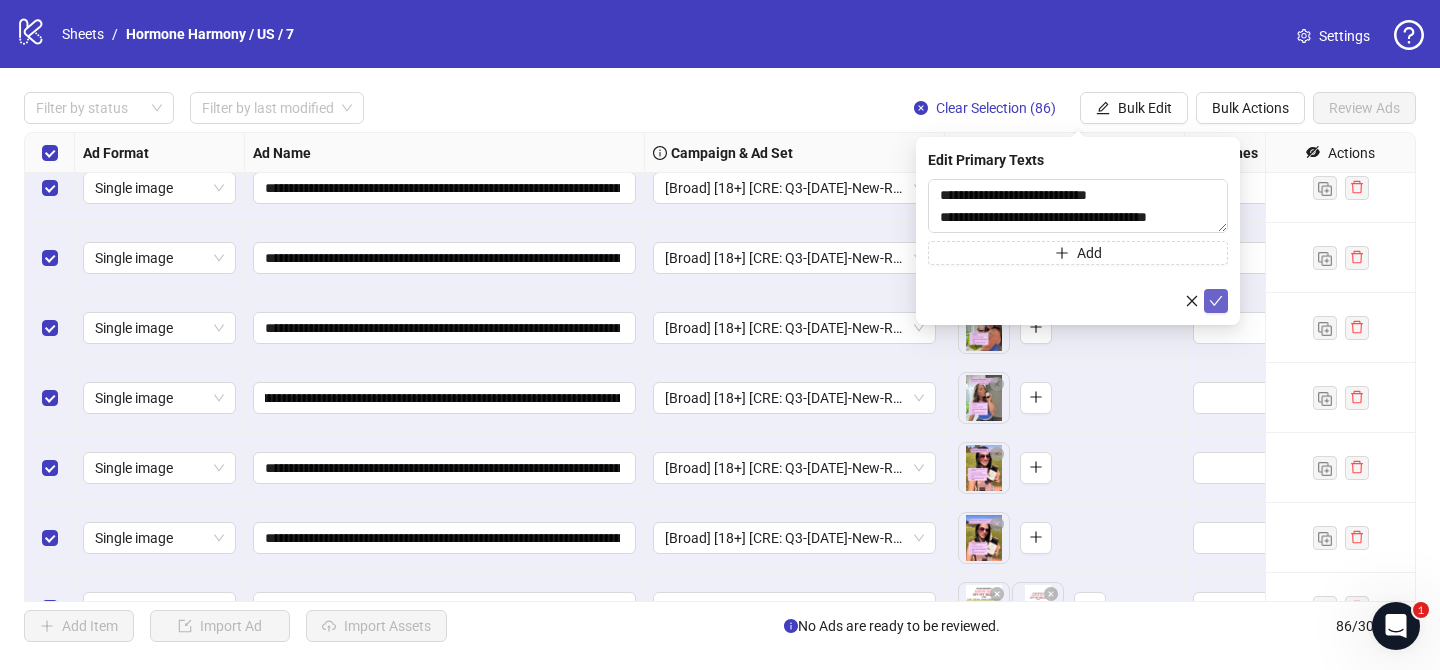 click 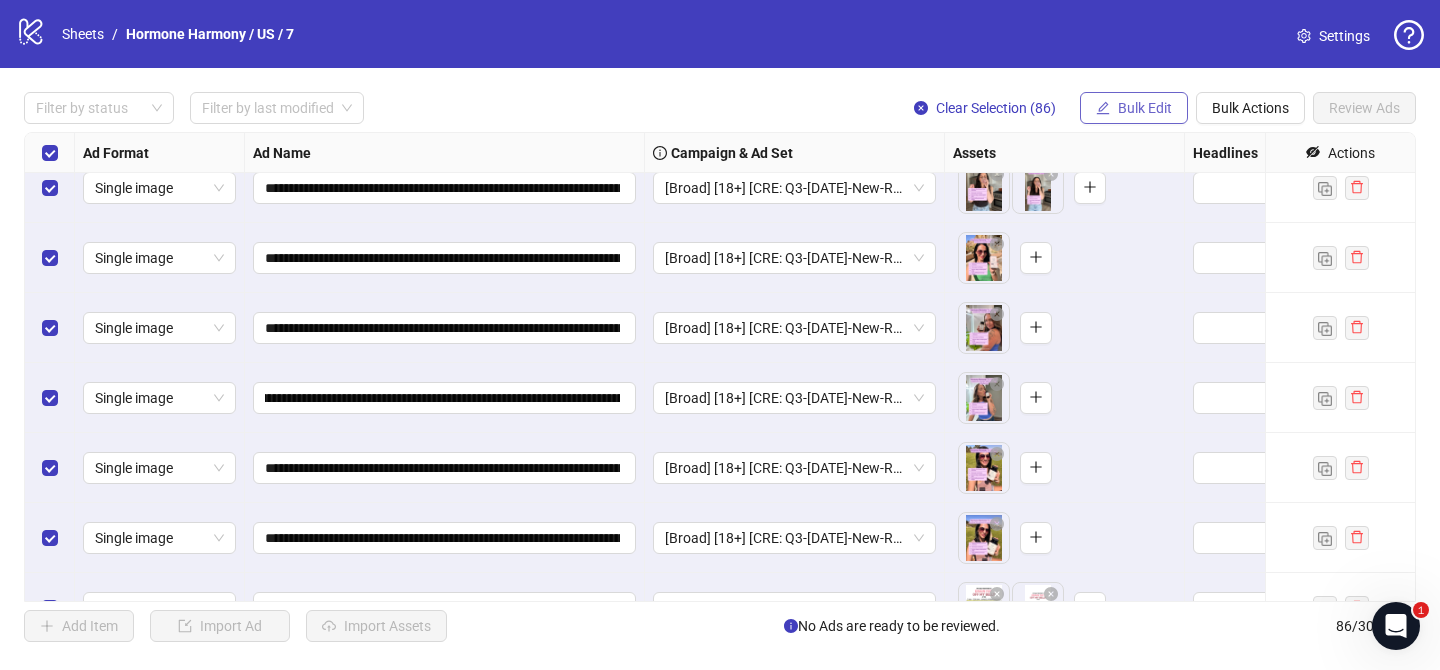 click on "Bulk Edit" at bounding box center [1134, 108] 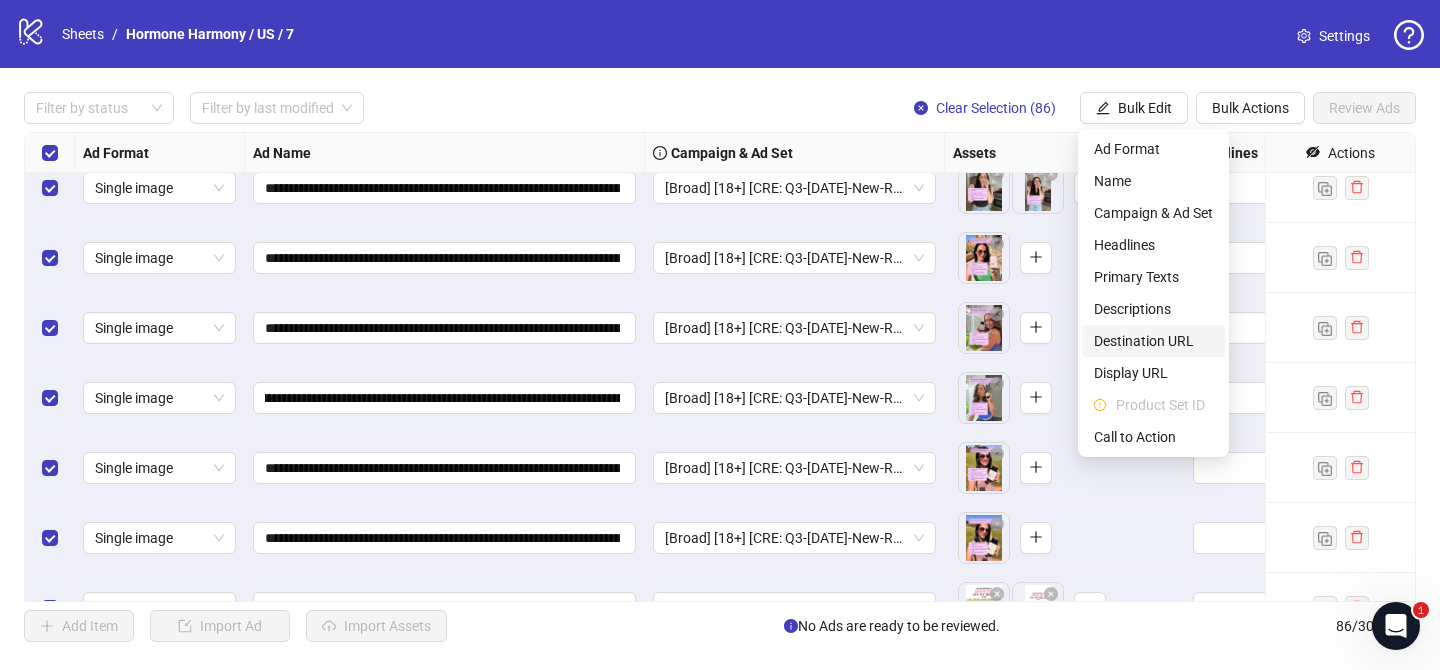 click on "Destination URL" at bounding box center (1153, 341) 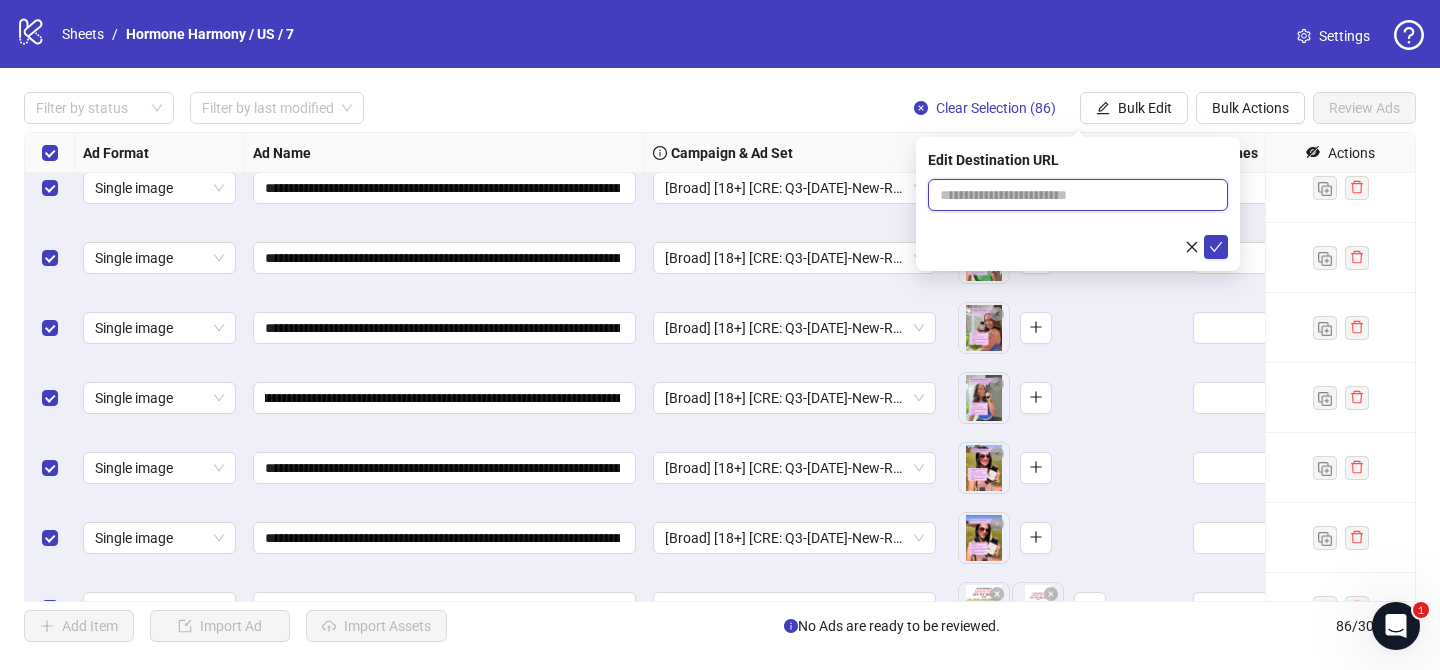 click at bounding box center [1070, 195] 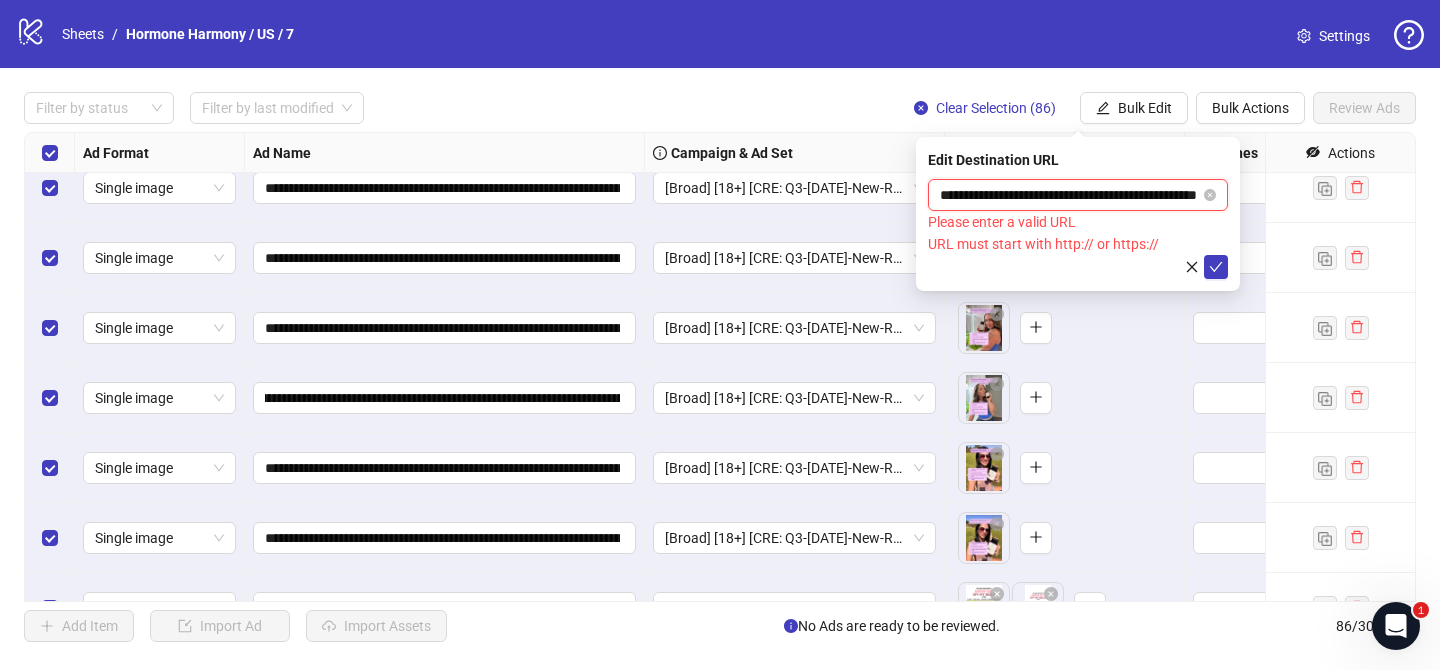 scroll, scrollTop: 0, scrollLeft: 73, axis: horizontal 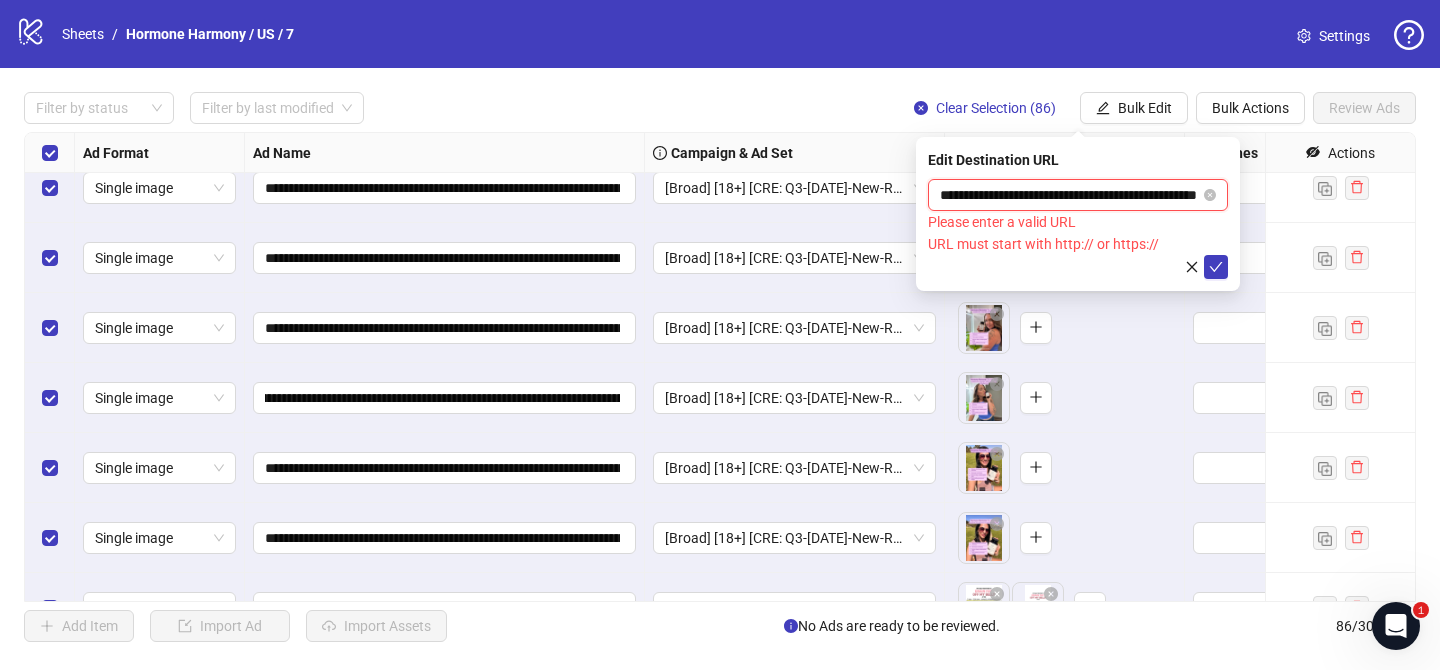 type on "**********" 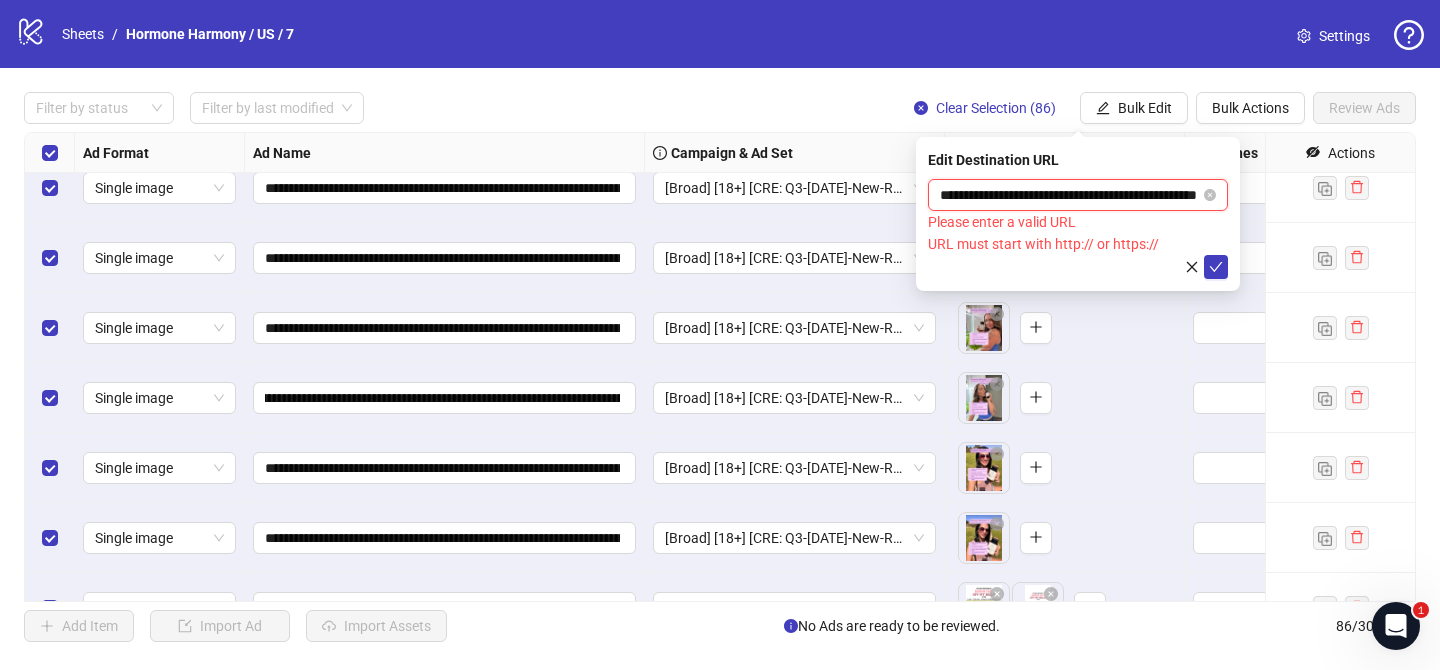 scroll, scrollTop: 0, scrollLeft: 0, axis: both 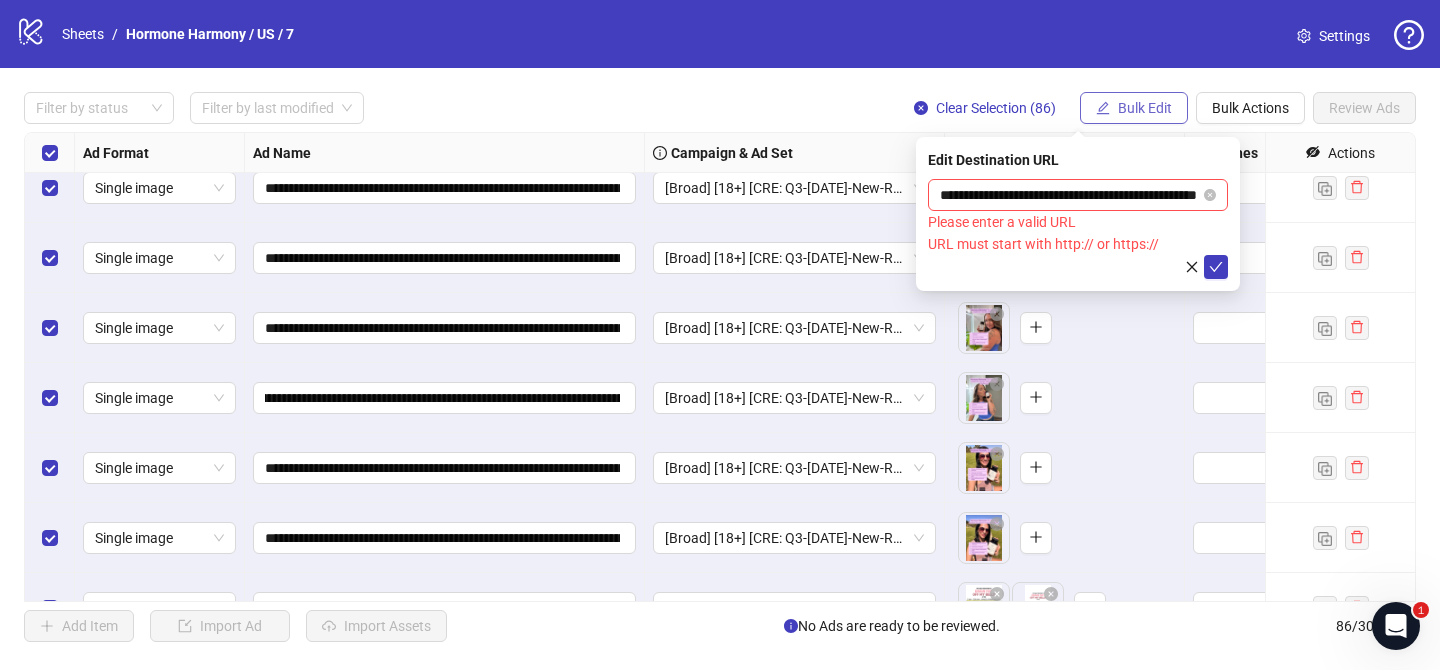 click on "Bulk Edit" at bounding box center (1145, 108) 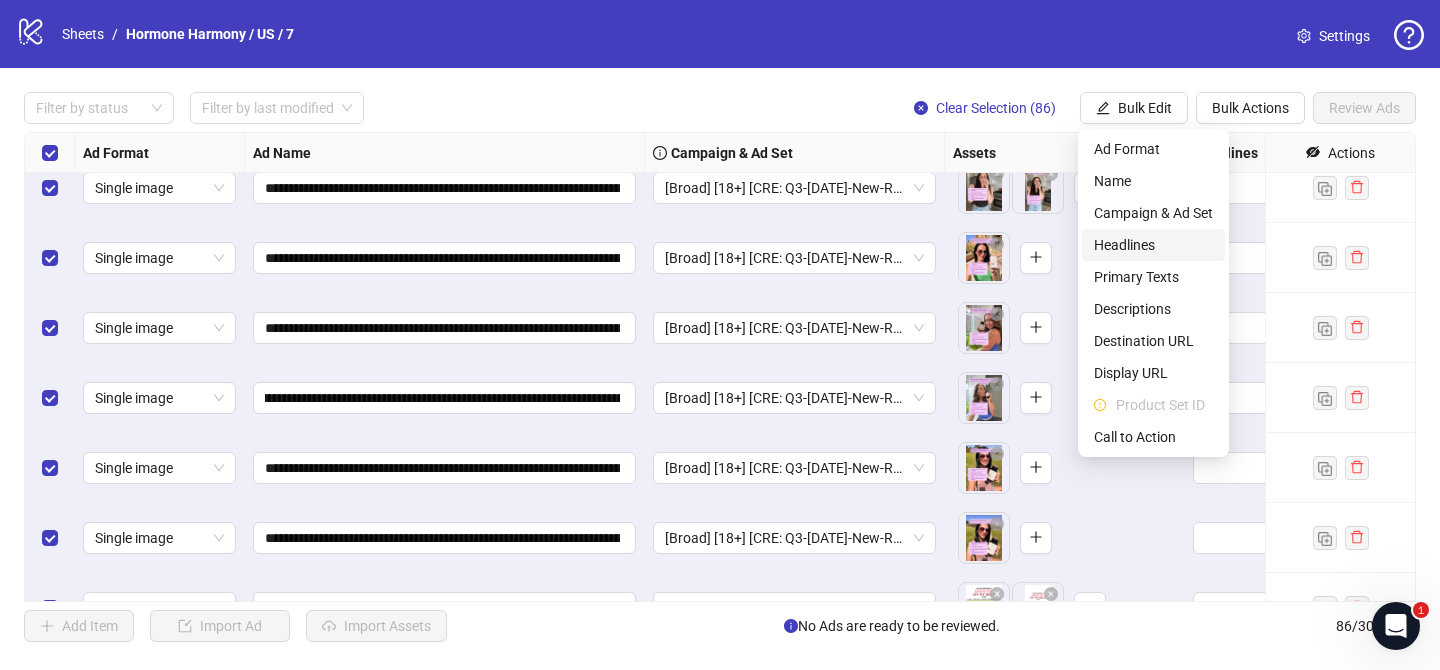 click on "Headlines" at bounding box center [1153, 245] 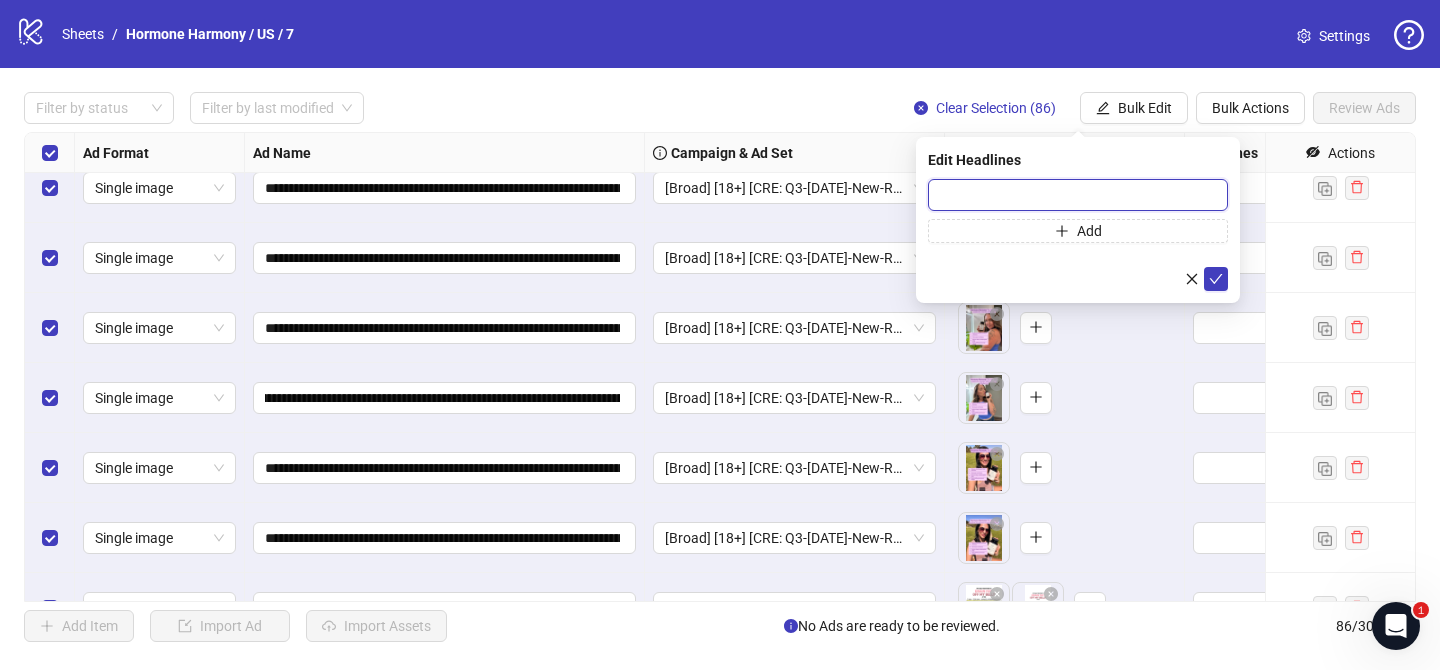click at bounding box center (1078, 195) 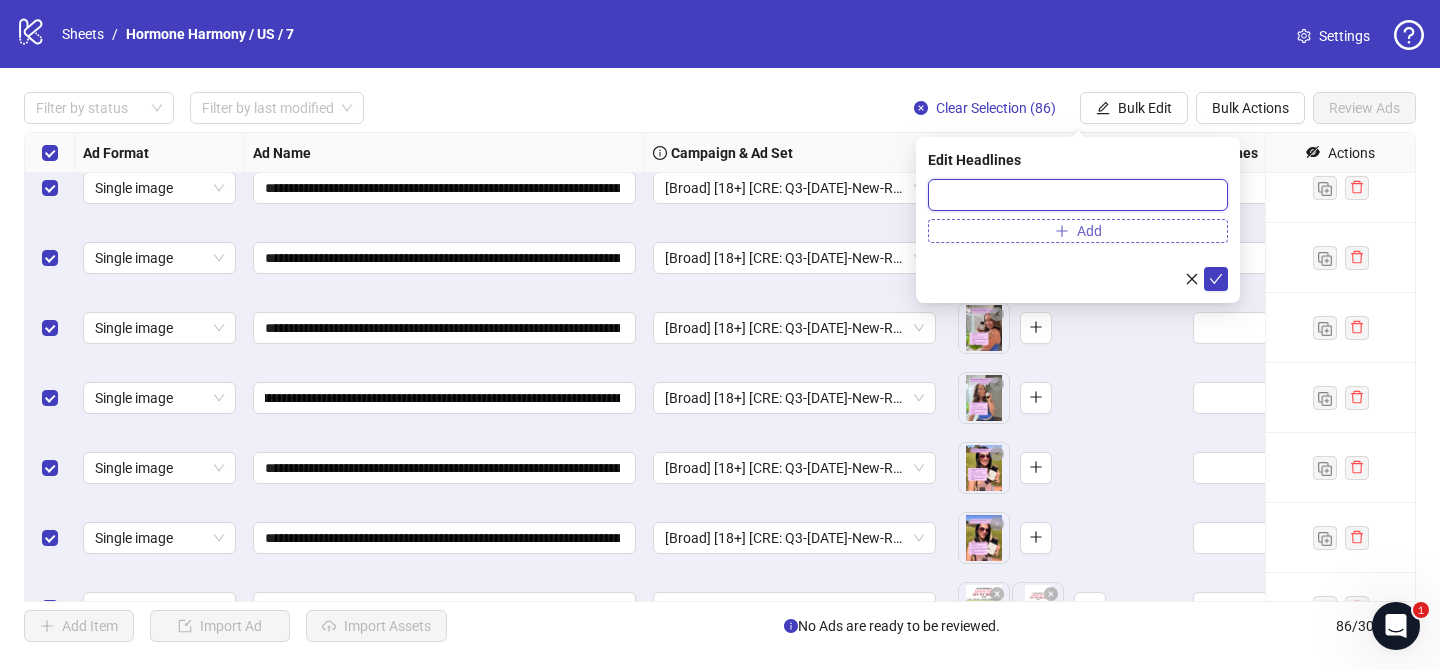 paste on "**********" 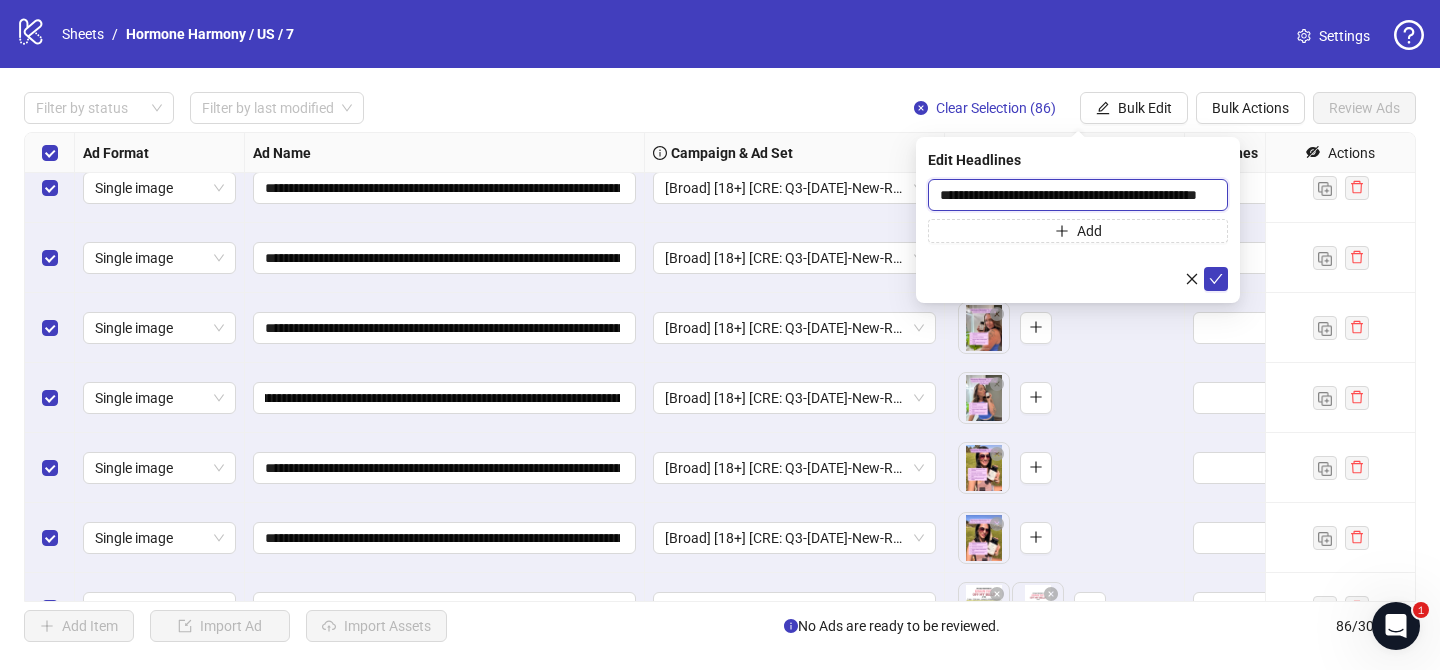 scroll, scrollTop: 0, scrollLeft: 57, axis: horizontal 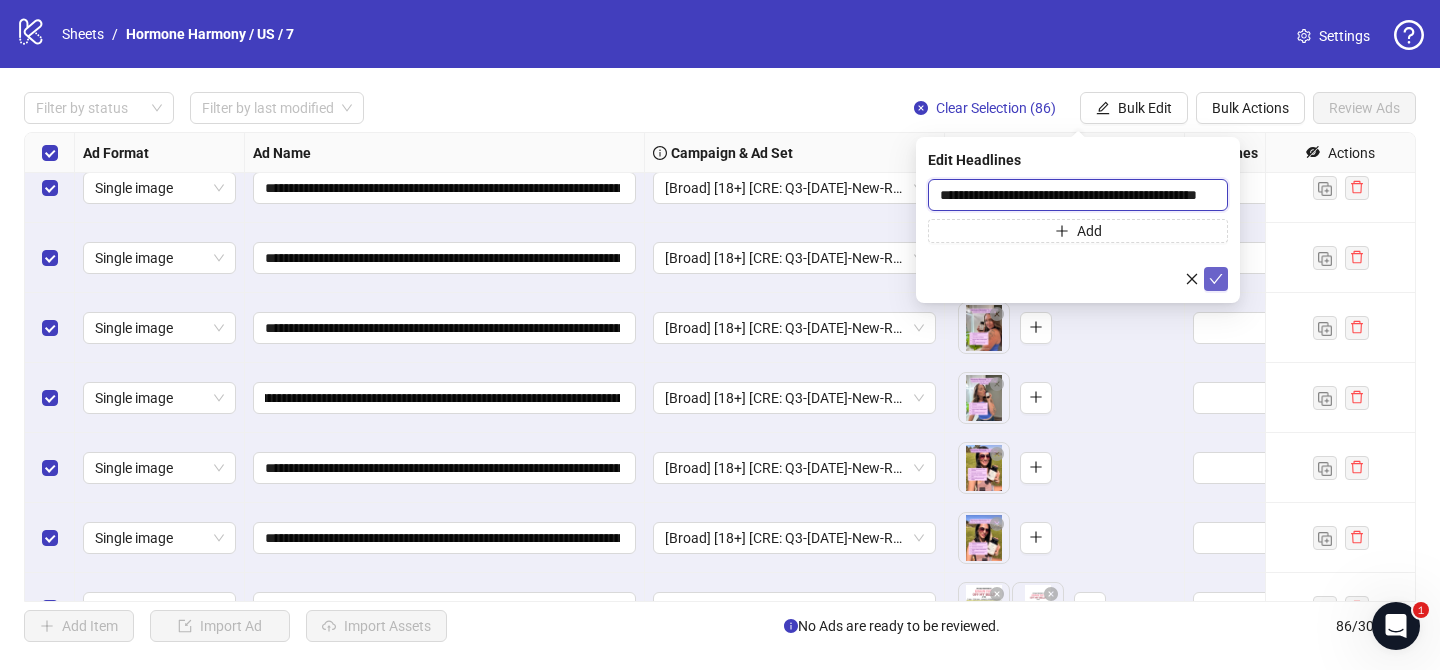 type on "**********" 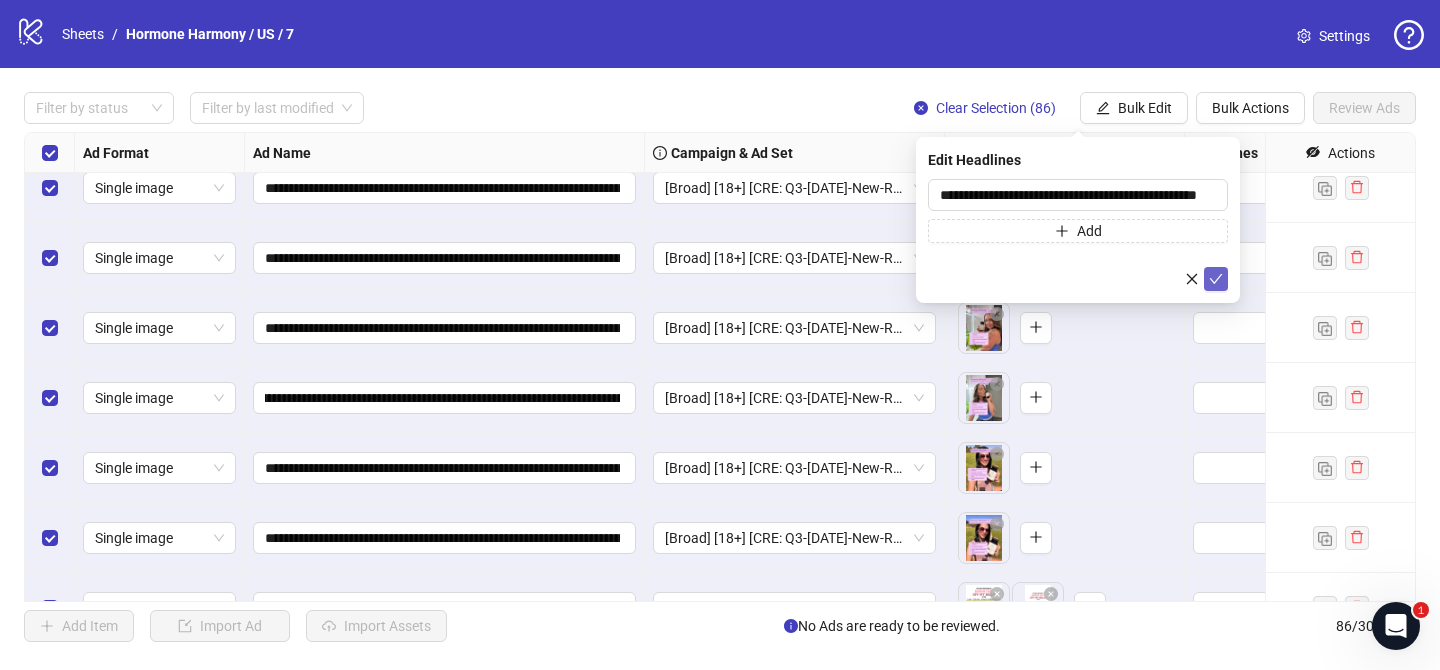 click 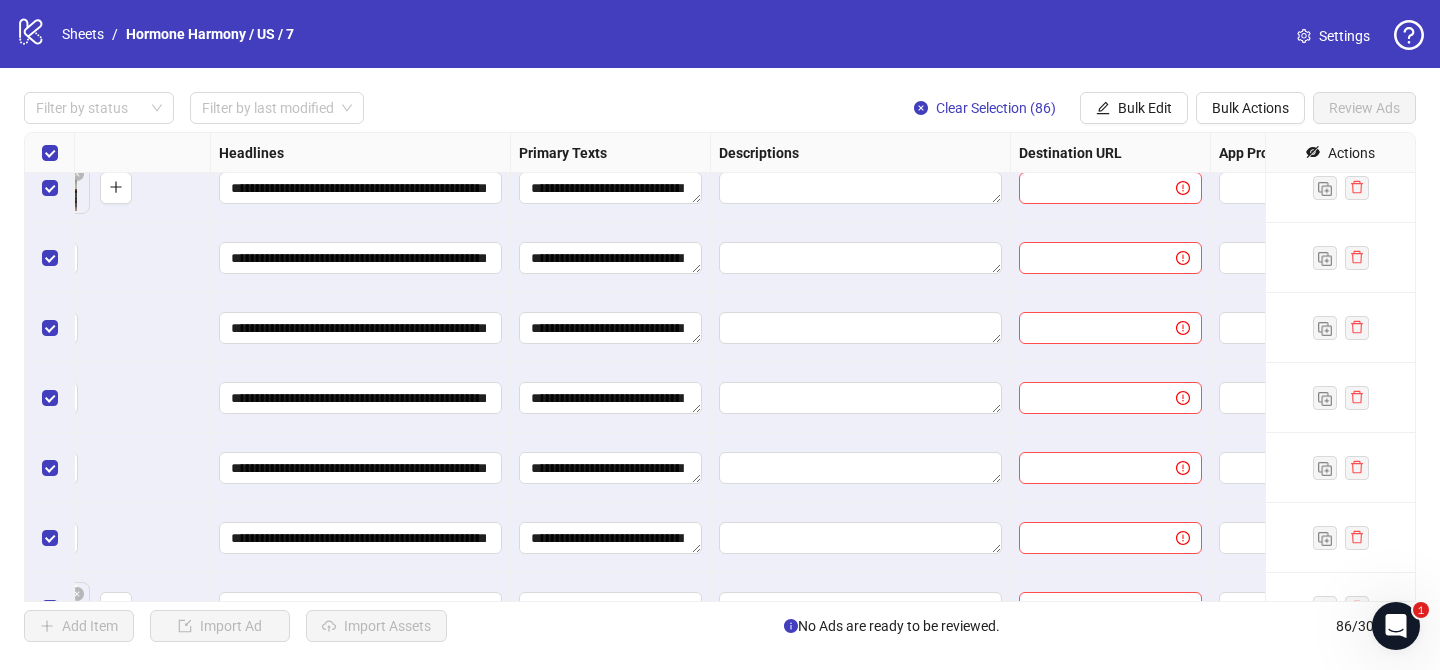 scroll, scrollTop: 300, scrollLeft: 1173, axis: both 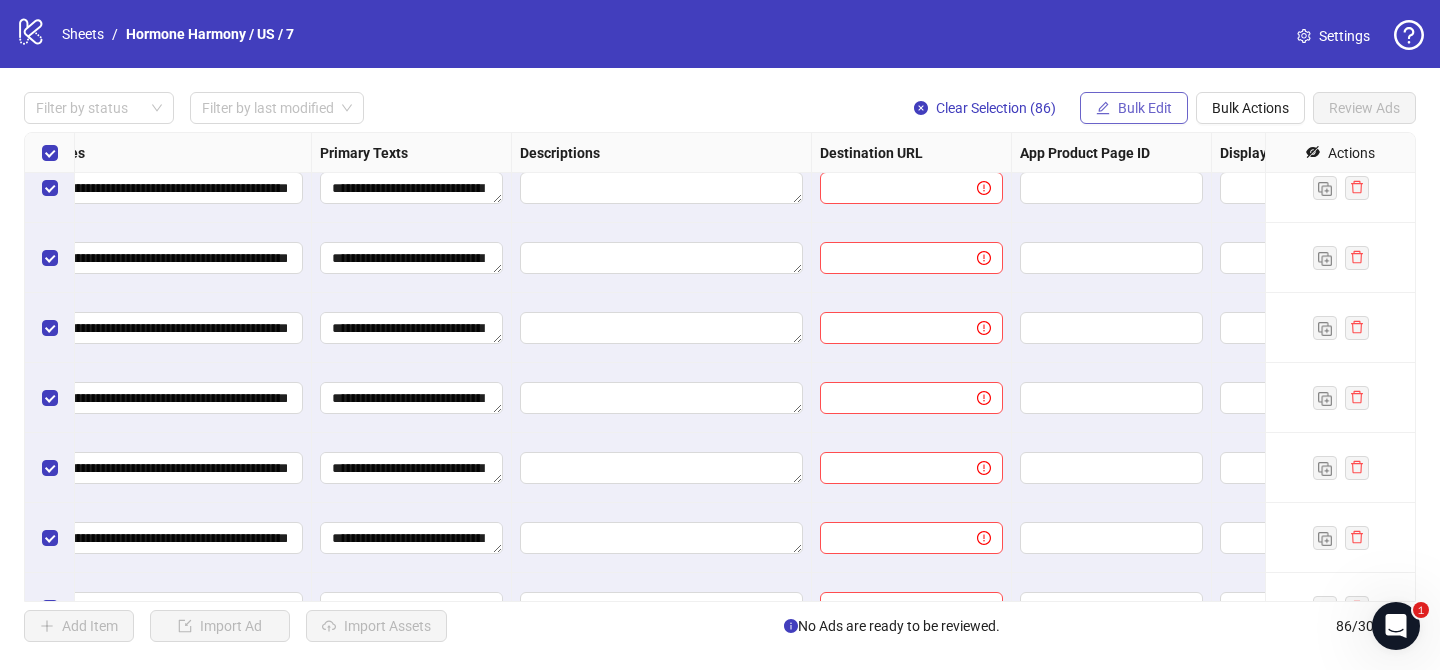 click on "Bulk Edit" at bounding box center [1145, 108] 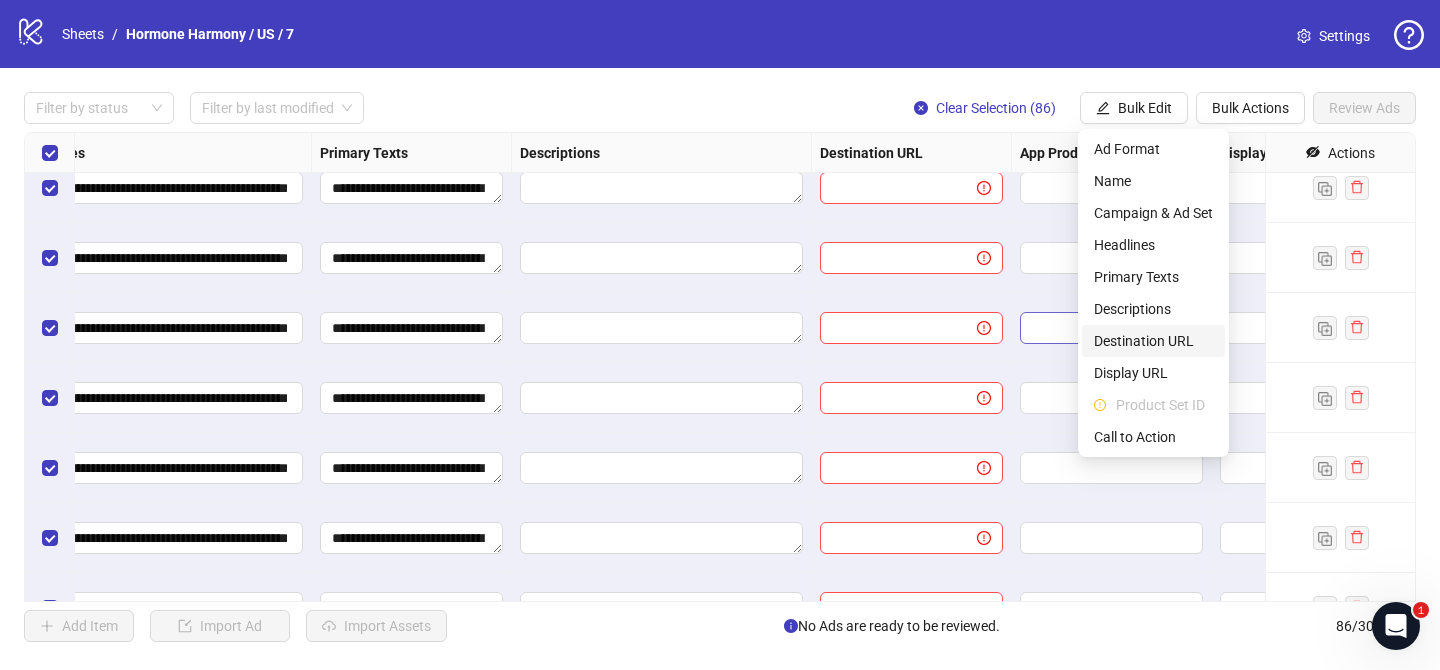 click on "Destination URL" at bounding box center [1153, 341] 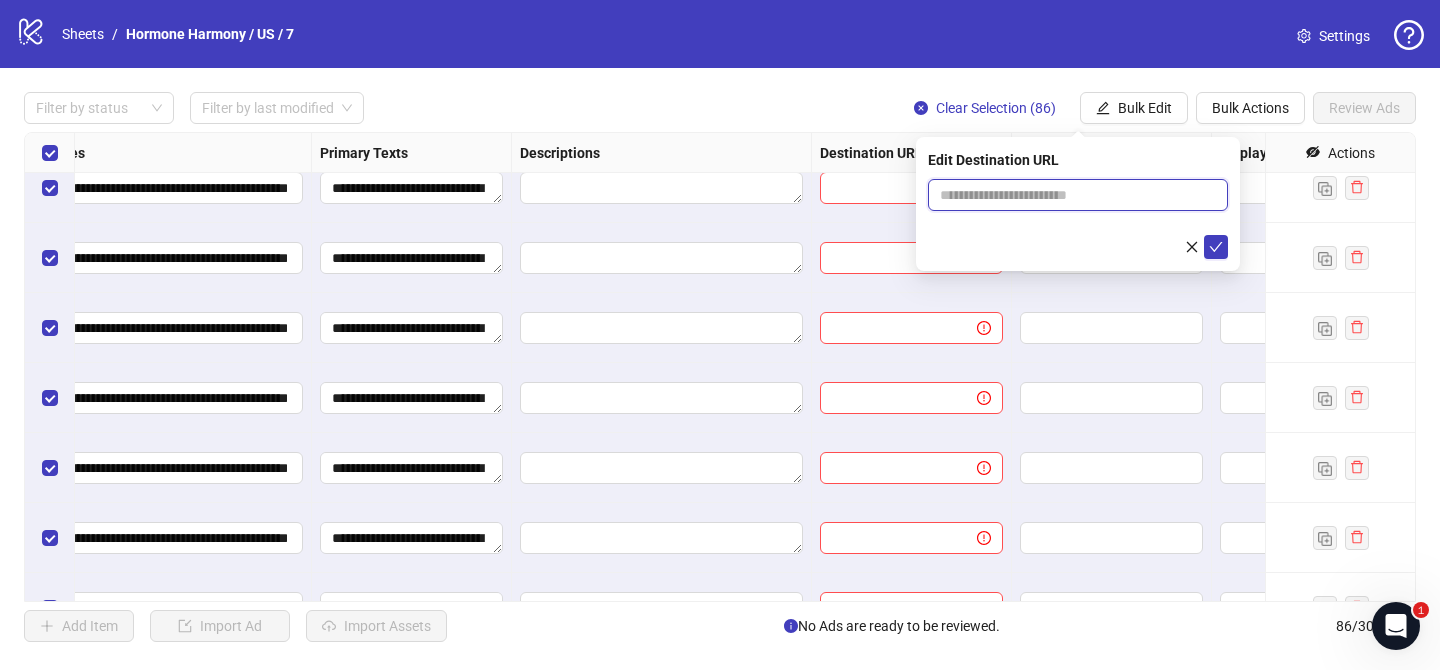 drag, startPoint x: 1139, startPoint y: 195, endPoint x: 1178, endPoint y: 225, distance: 49.20366 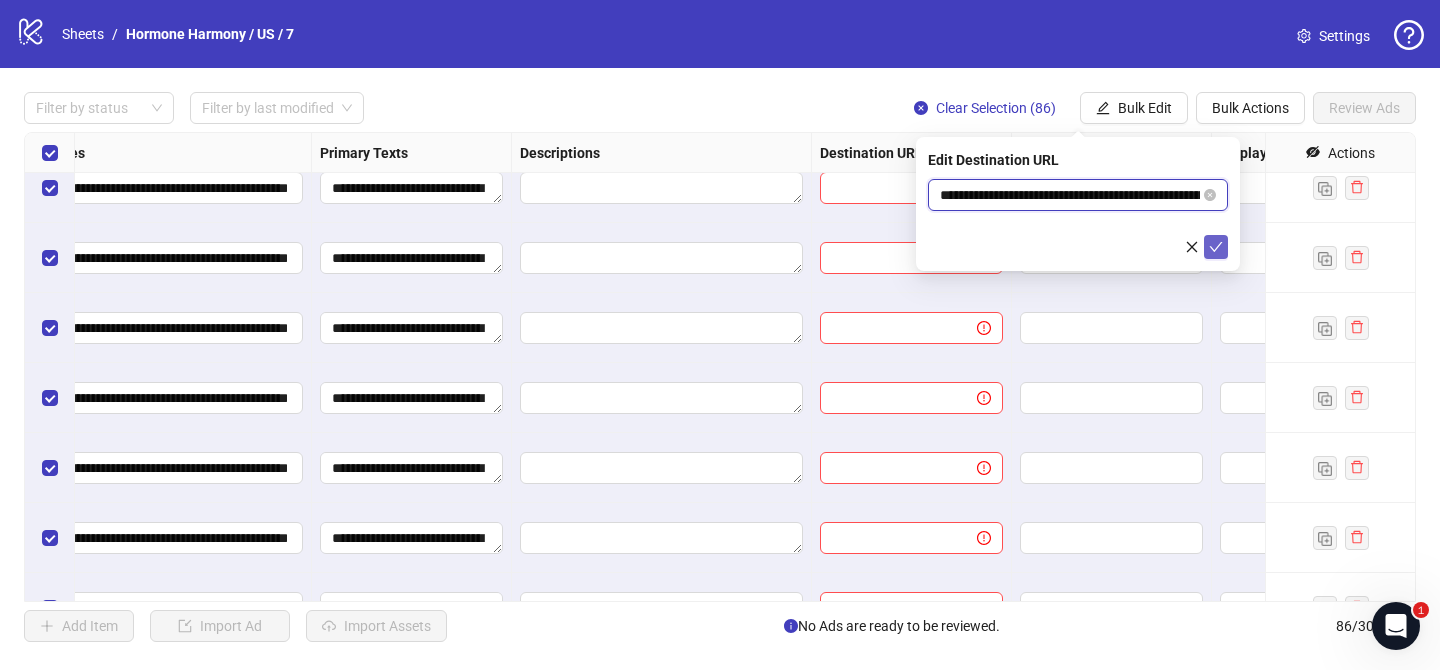 scroll, scrollTop: 0, scrollLeft: 149, axis: horizontal 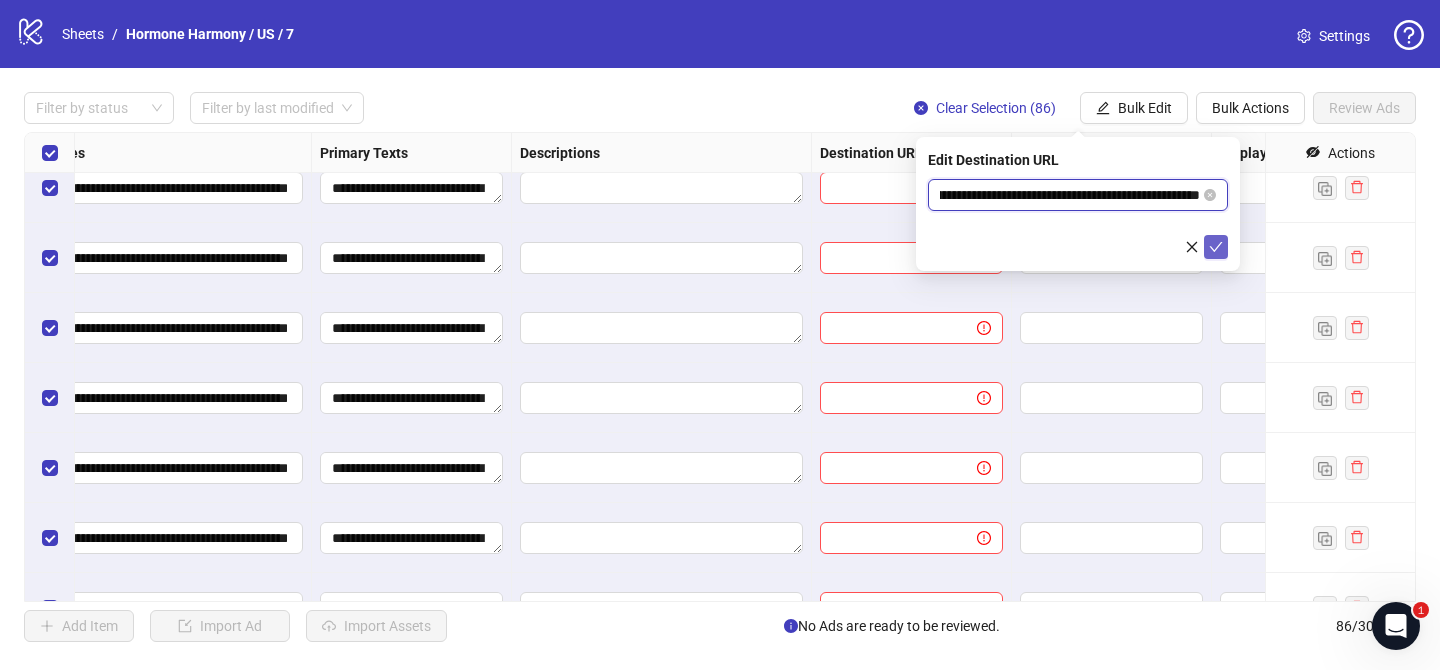 type on "**********" 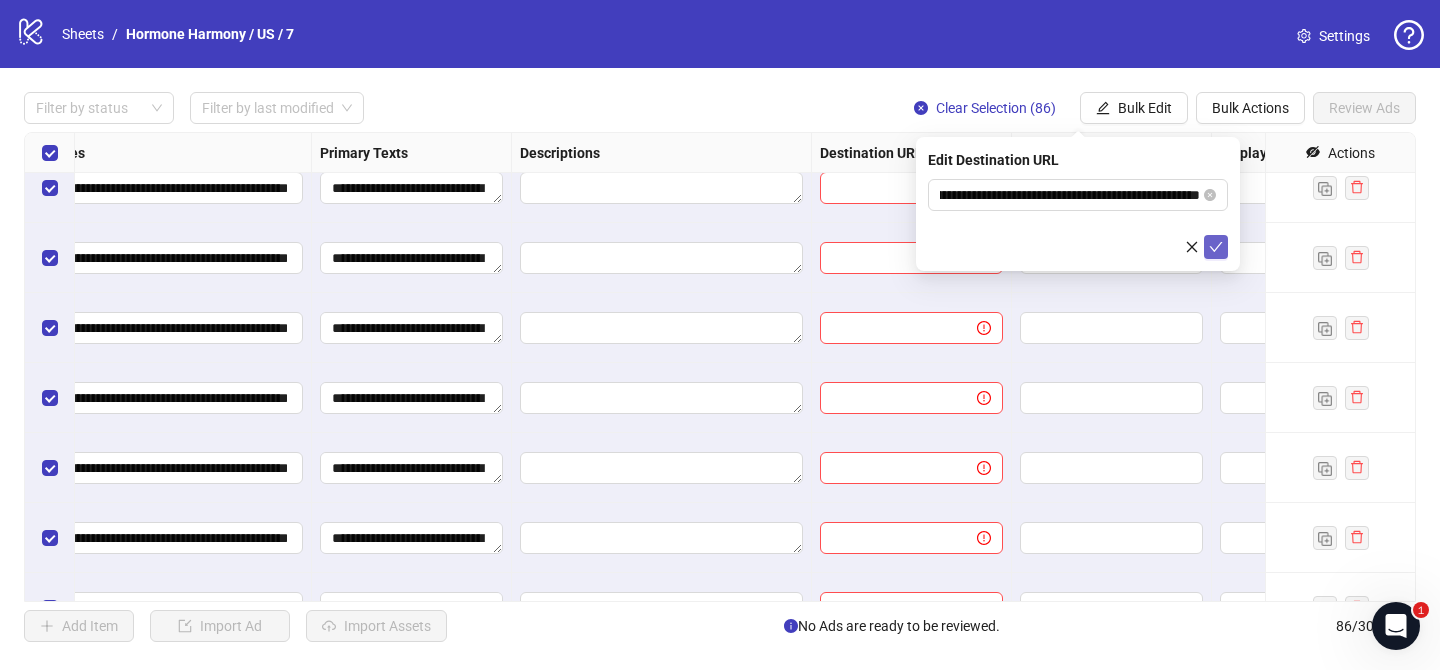 click 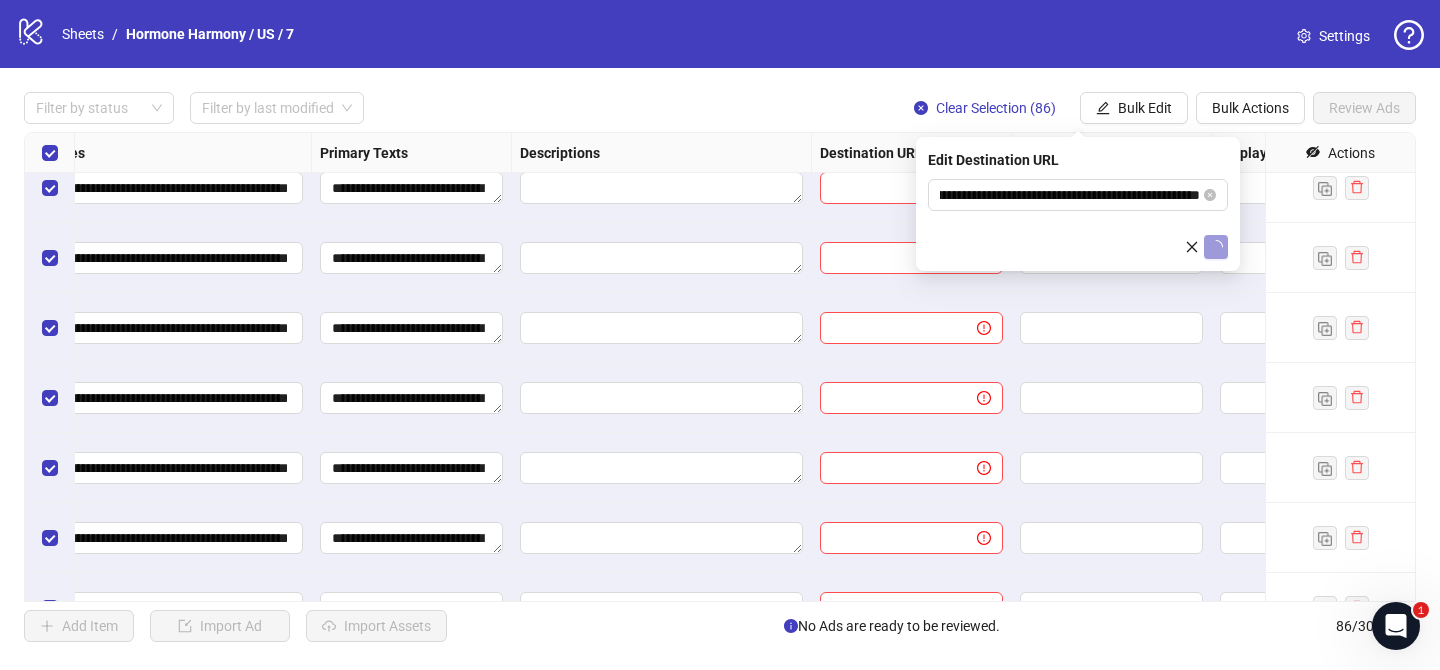 scroll, scrollTop: 0, scrollLeft: 0, axis: both 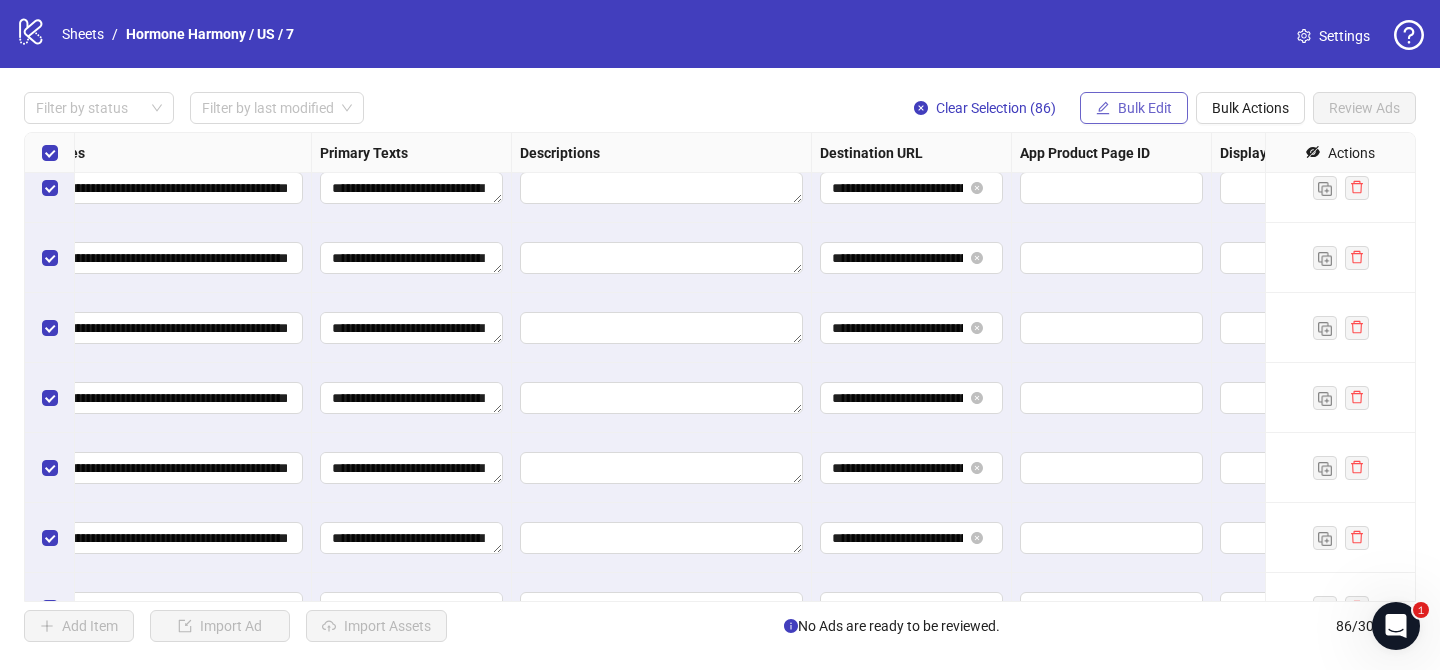 click on "Bulk Edit" at bounding box center (1145, 108) 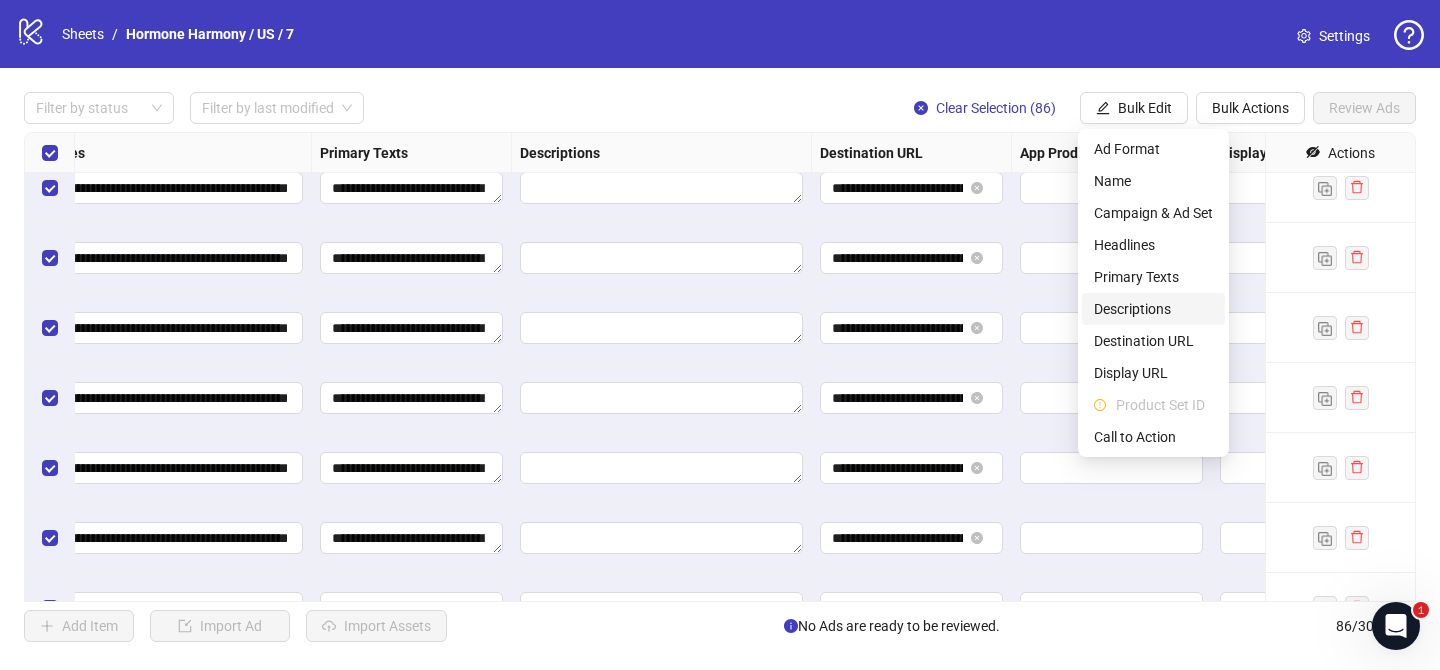 click on "Descriptions" at bounding box center (1153, 309) 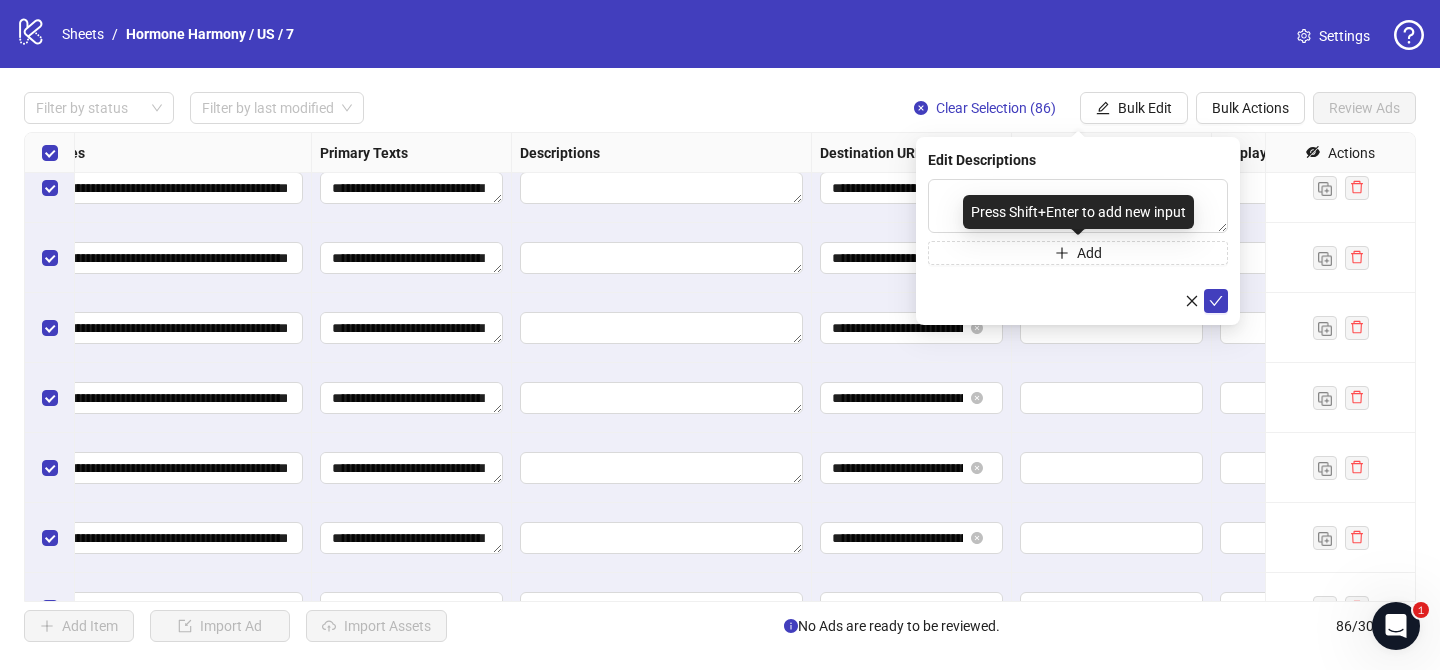 click on "Press Shift+Enter to add new input" at bounding box center [1078, 212] 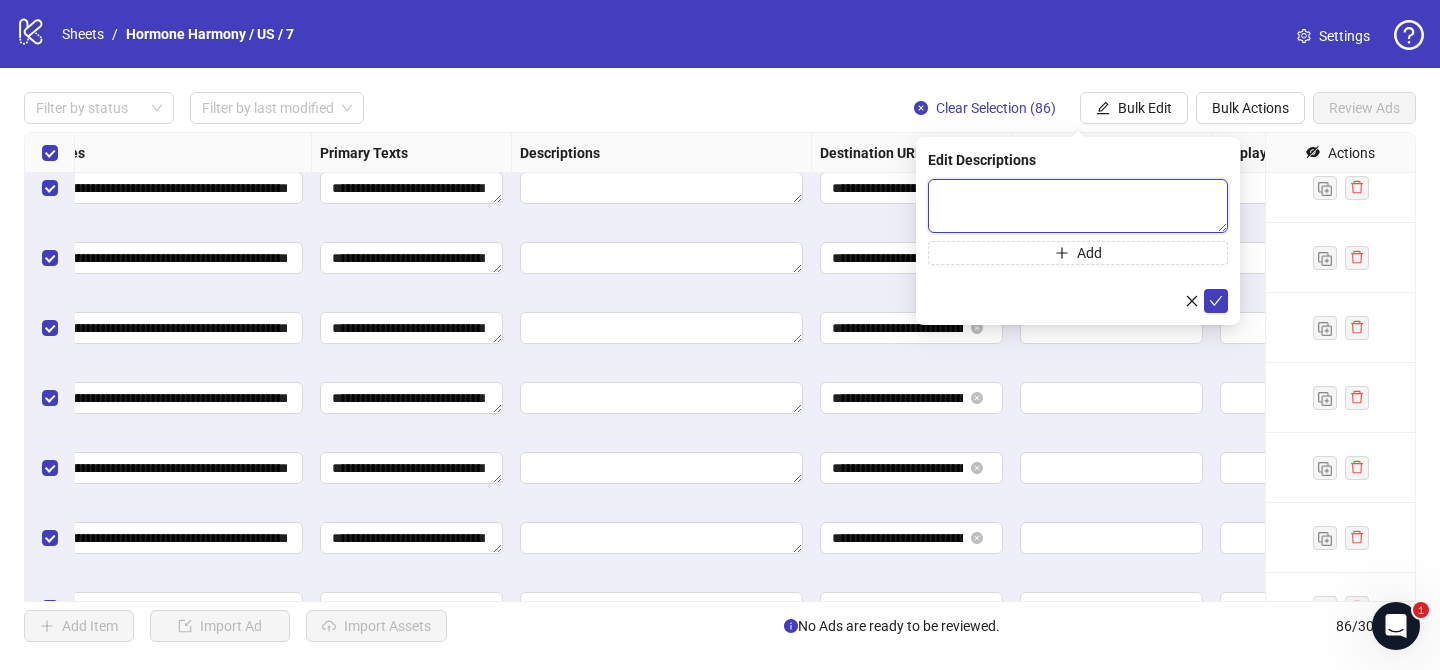 click at bounding box center [1078, 206] 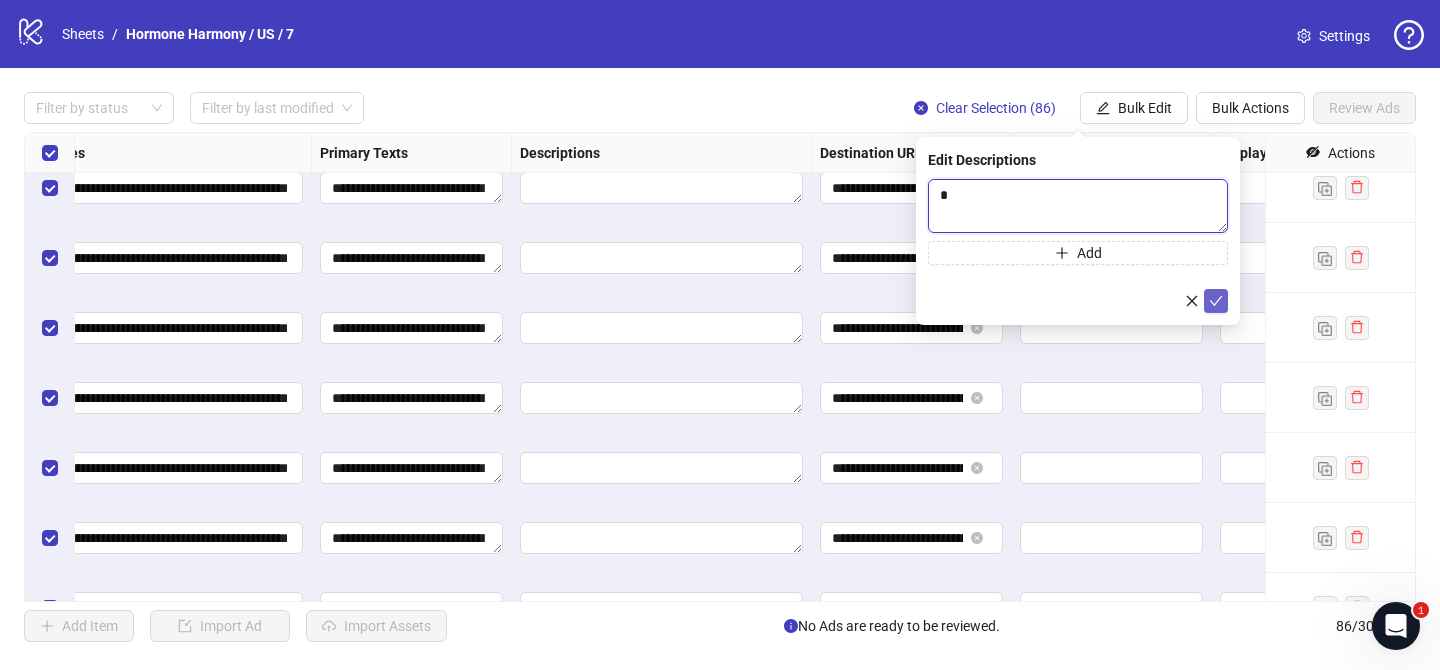 type 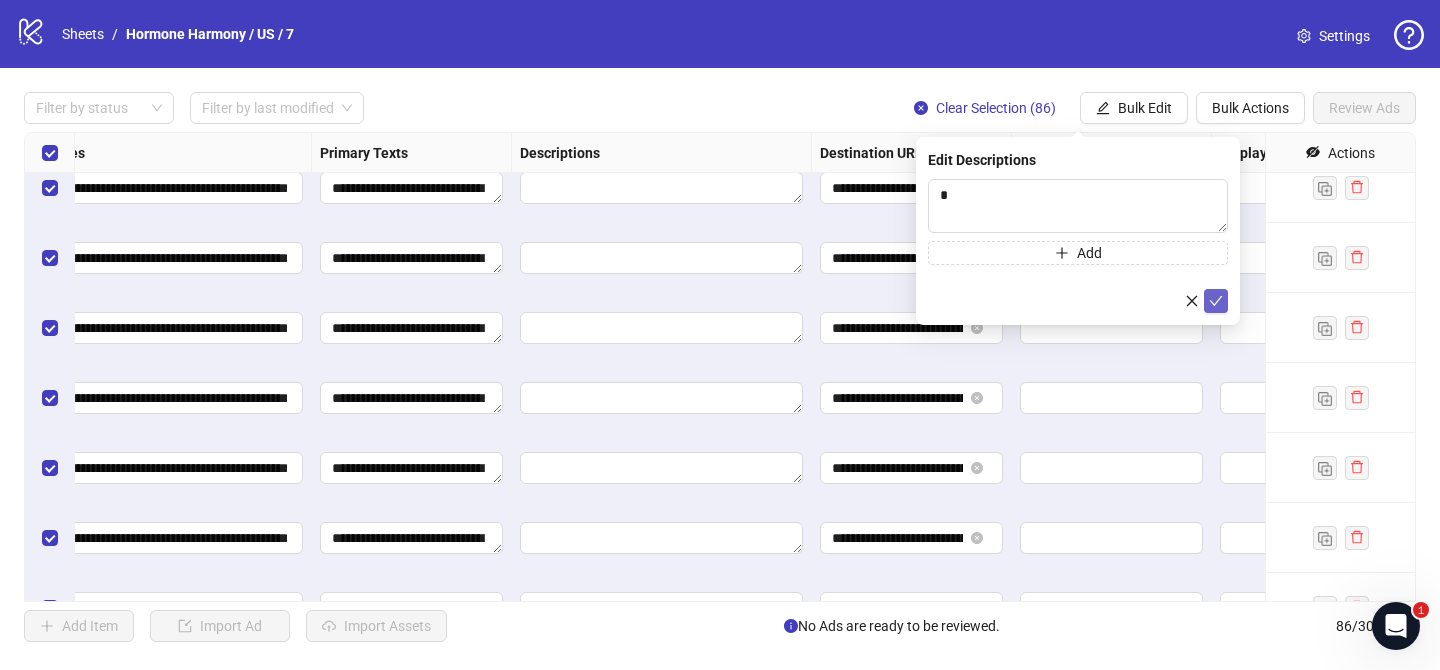 drag, startPoint x: 1218, startPoint y: 300, endPoint x: 1193, endPoint y: 256, distance: 50.606323 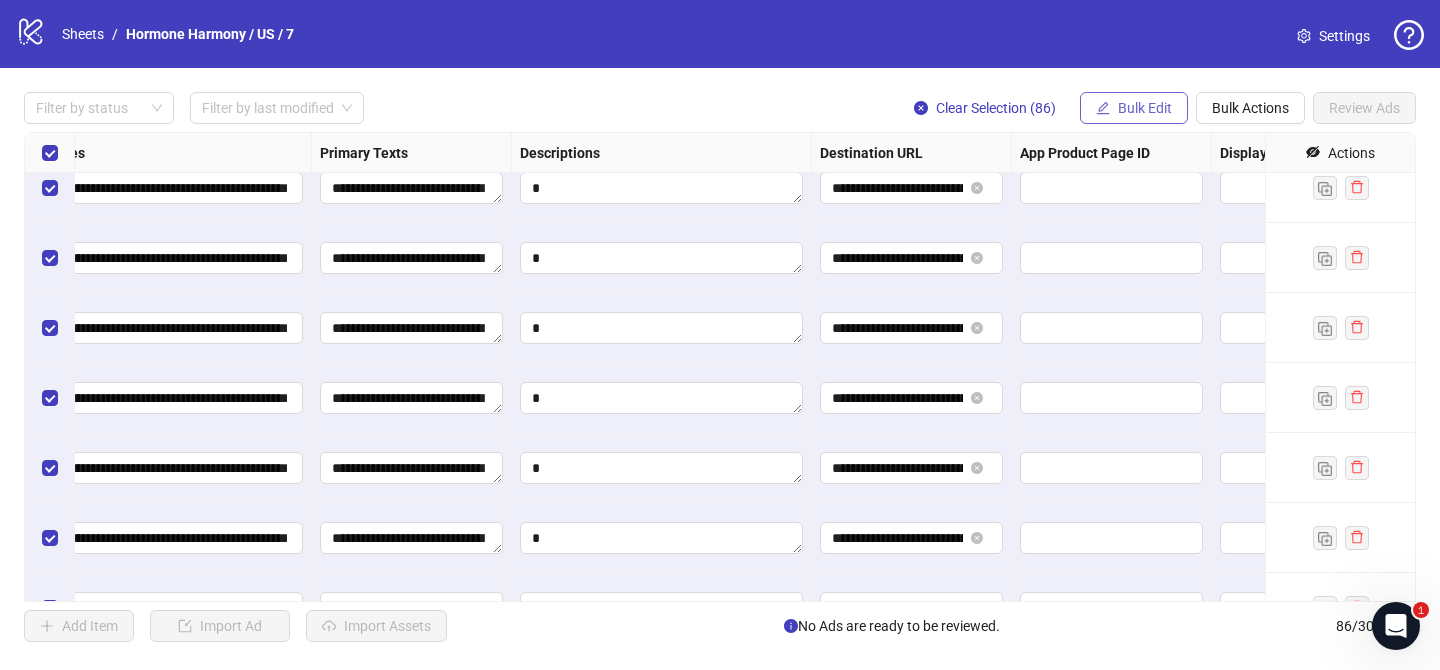 click on "Bulk Edit" at bounding box center (1145, 108) 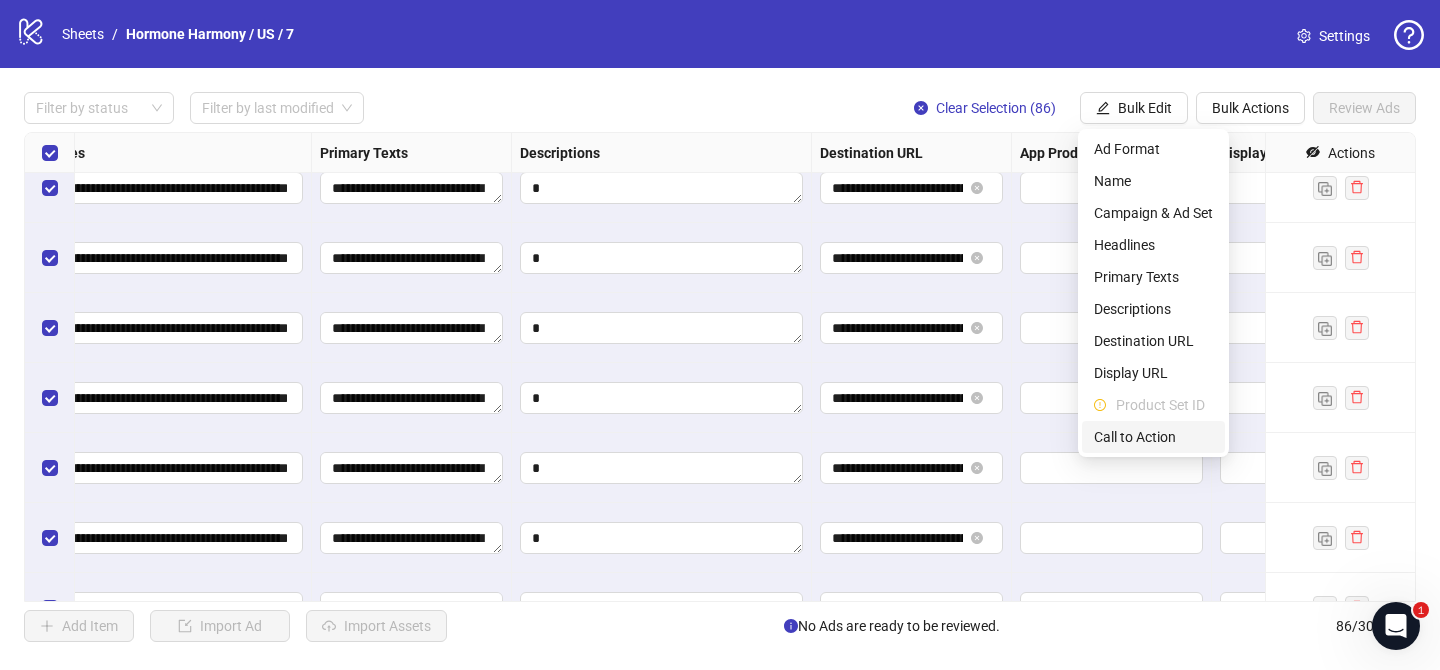 click on "Call to Action" at bounding box center [1153, 437] 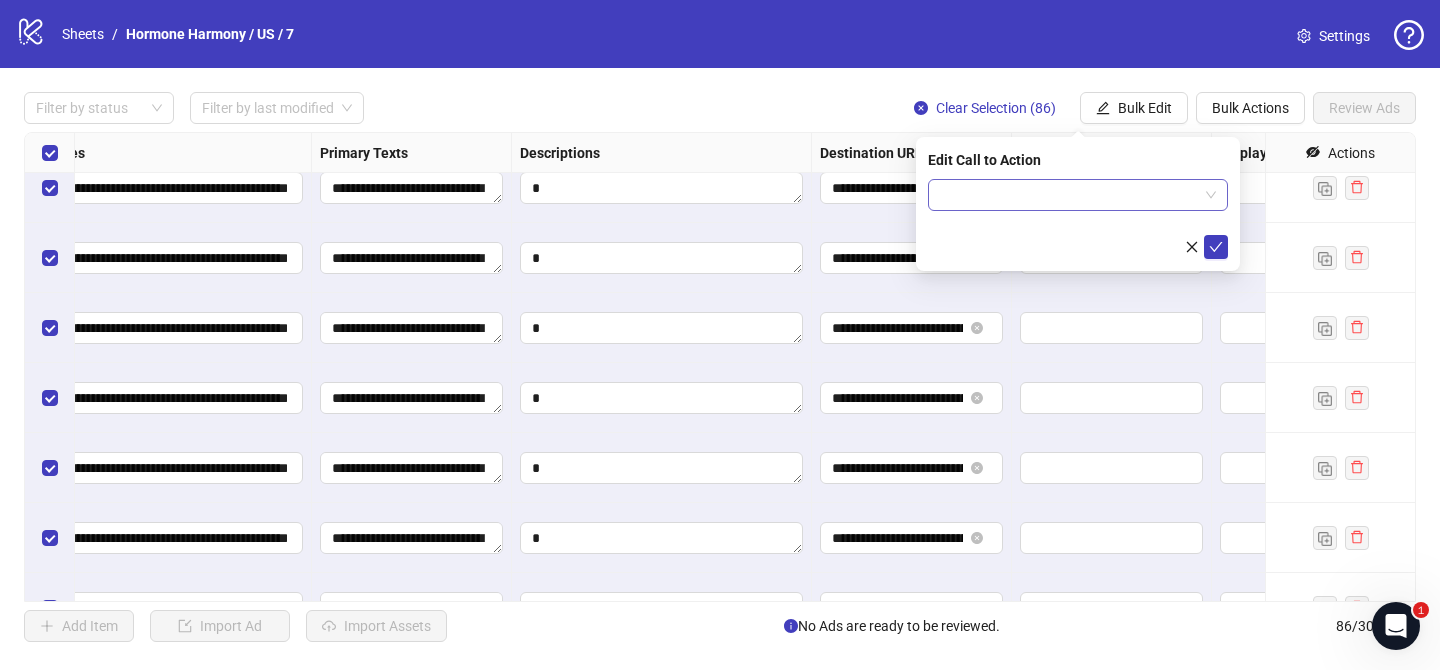 click at bounding box center [1069, 195] 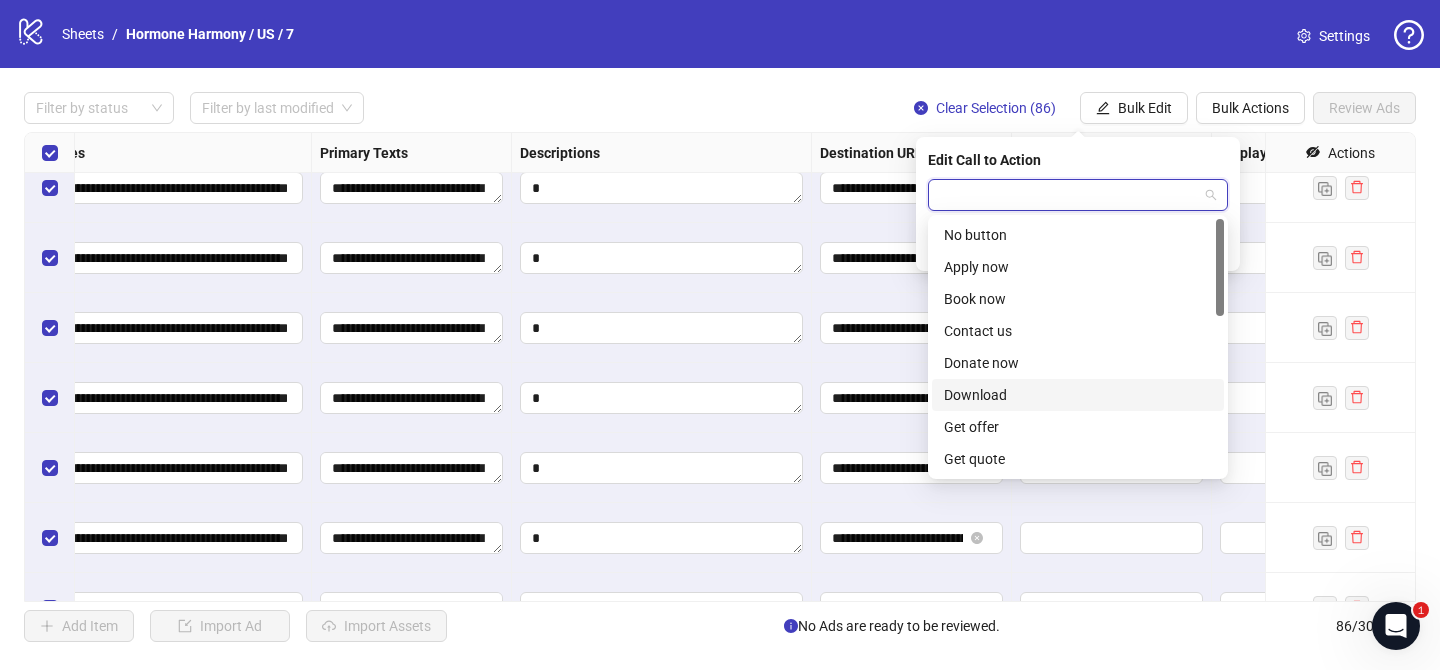 scroll, scrollTop: 416, scrollLeft: 0, axis: vertical 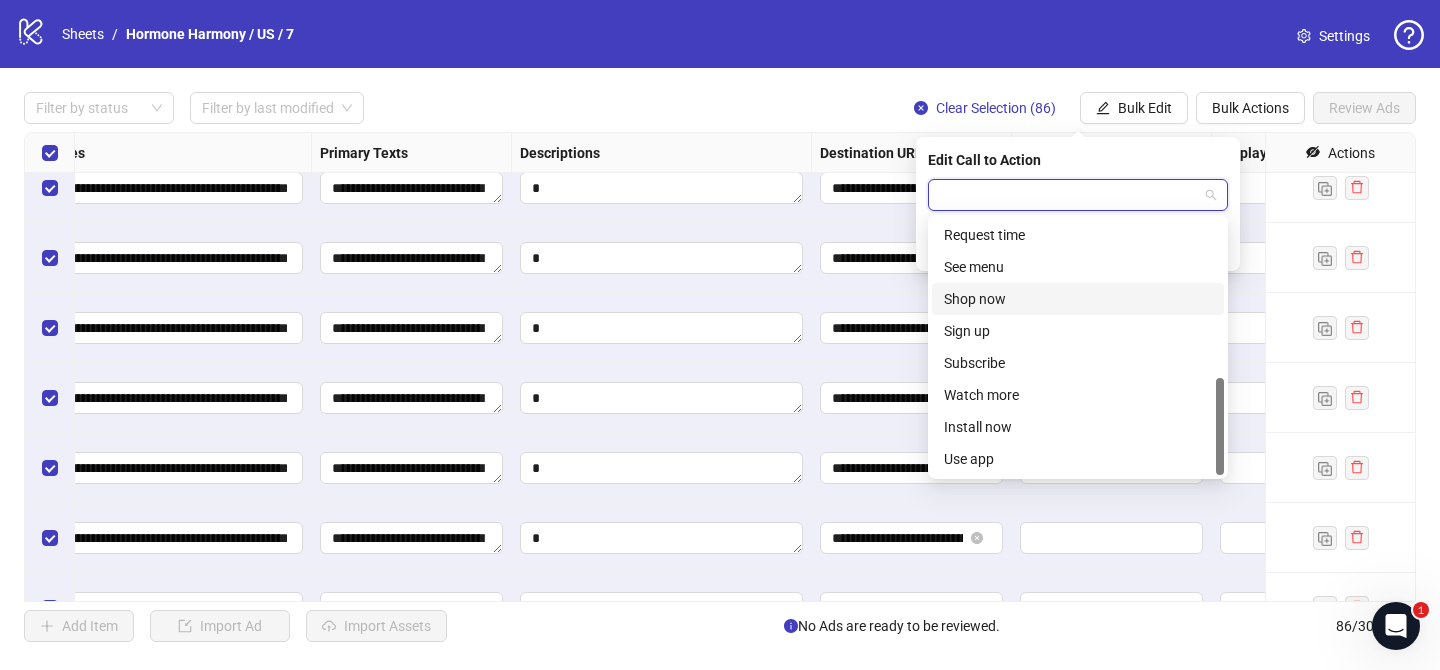 click on "Shop now" at bounding box center [1078, 299] 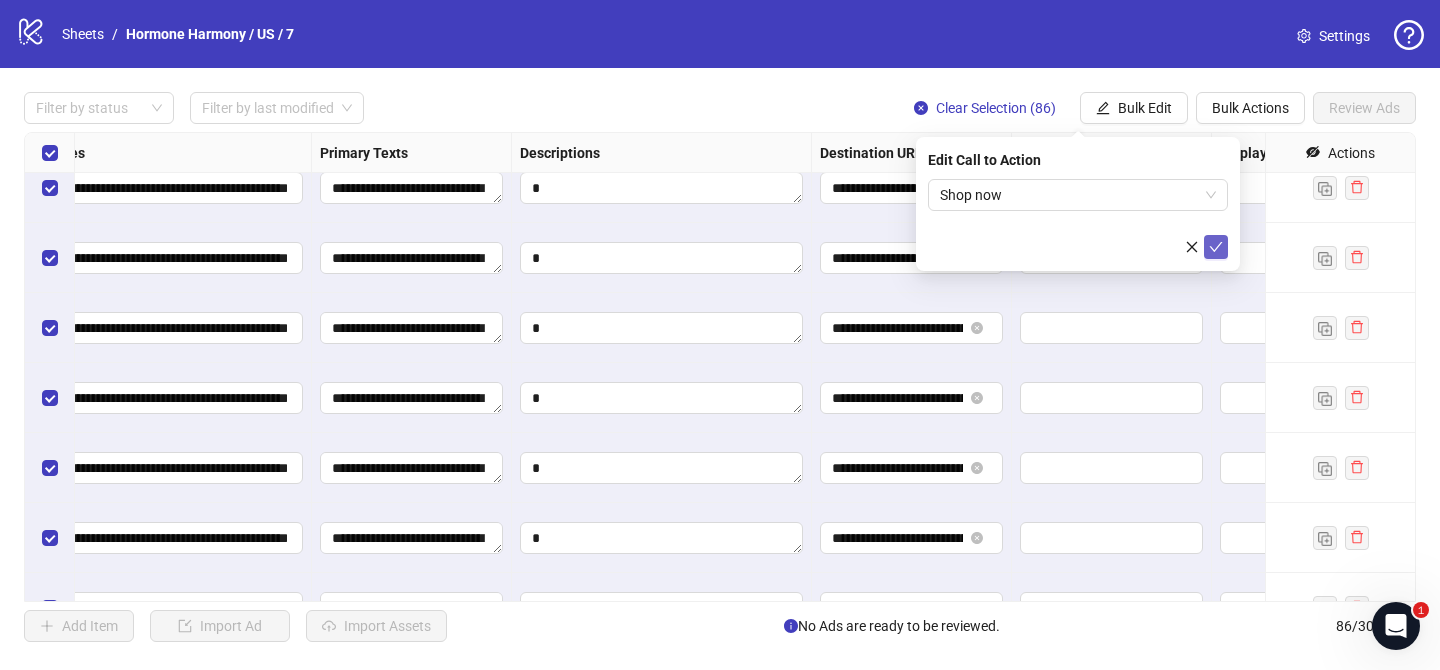click 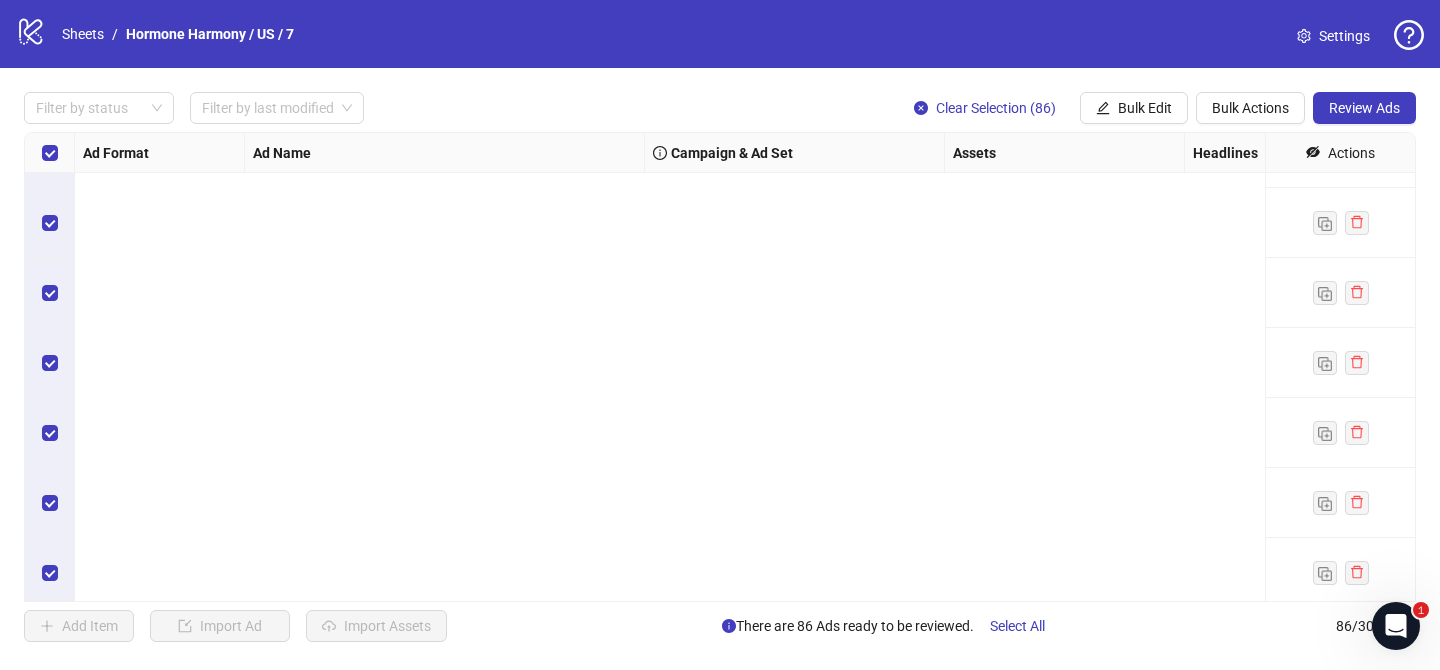 scroll, scrollTop: 5592, scrollLeft: 0, axis: vertical 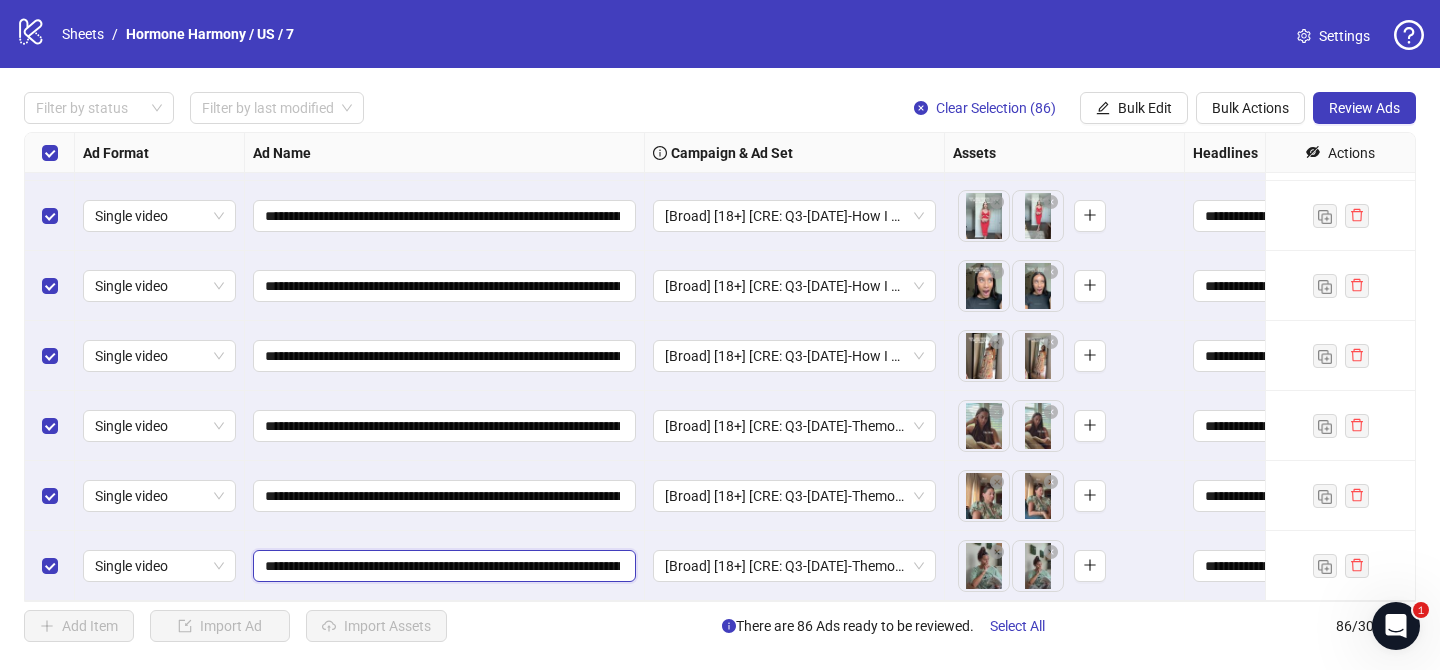 click on "**********" at bounding box center [442, 566] 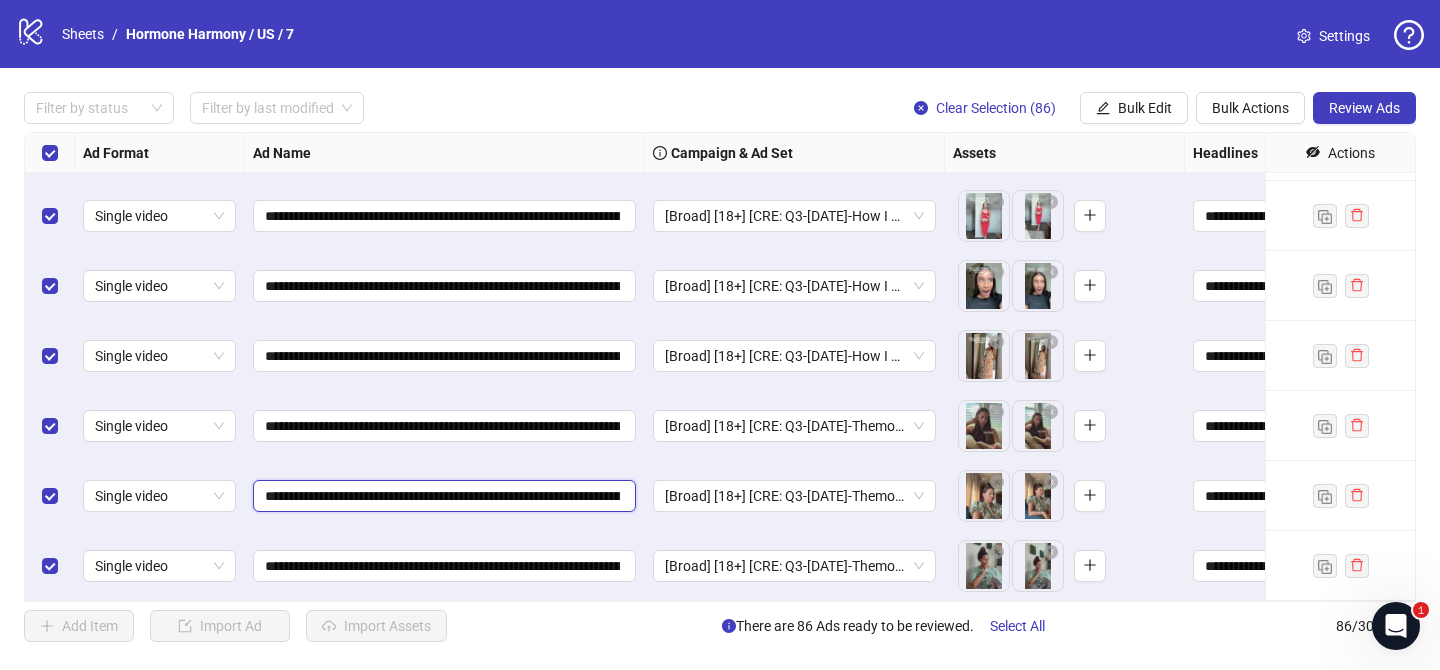click on "**********" at bounding box center [442, 496] 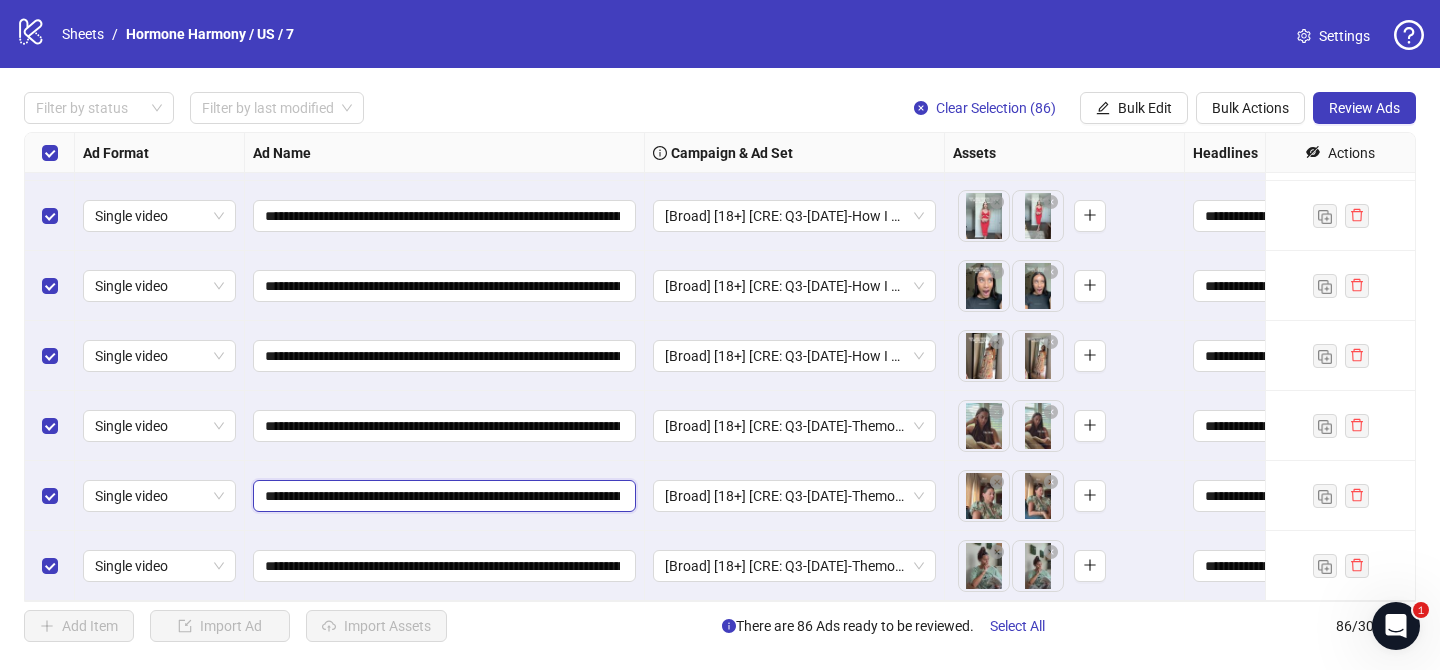 click on "**********" at bounding box center (442, 496) 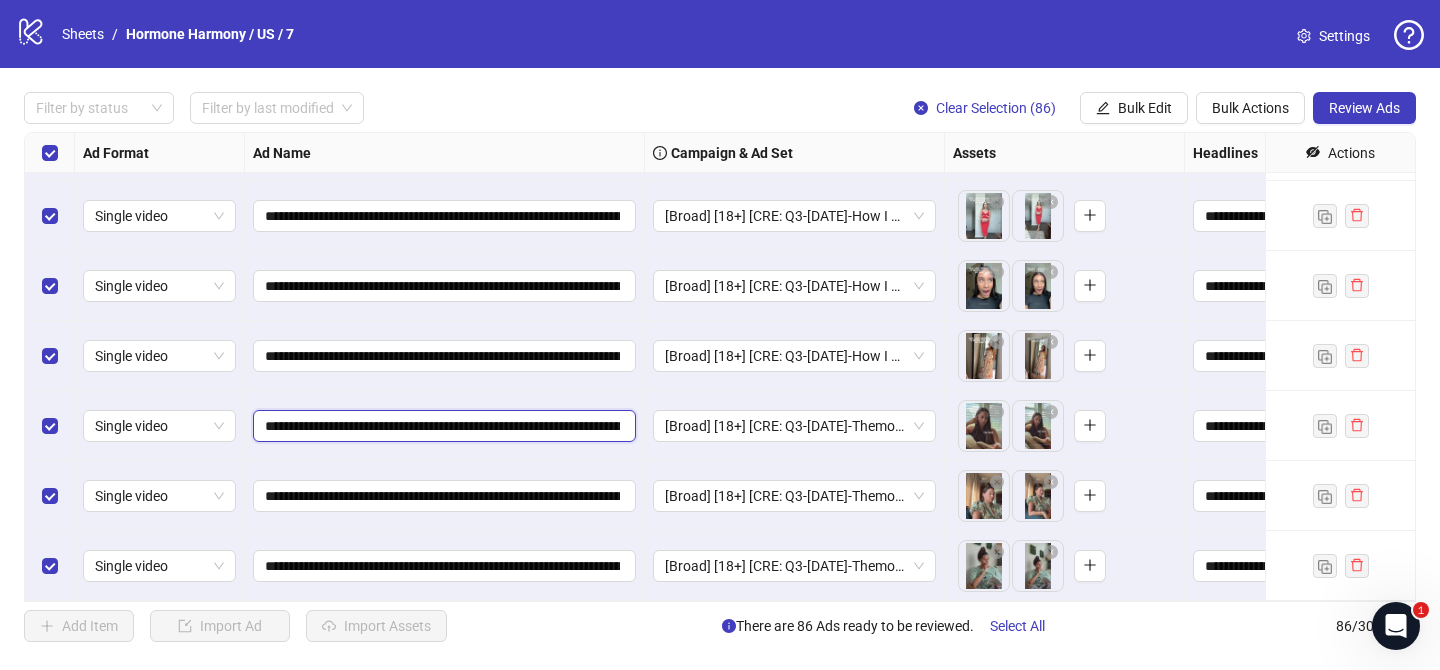 click on "**********" at bounding box center (442, 426) 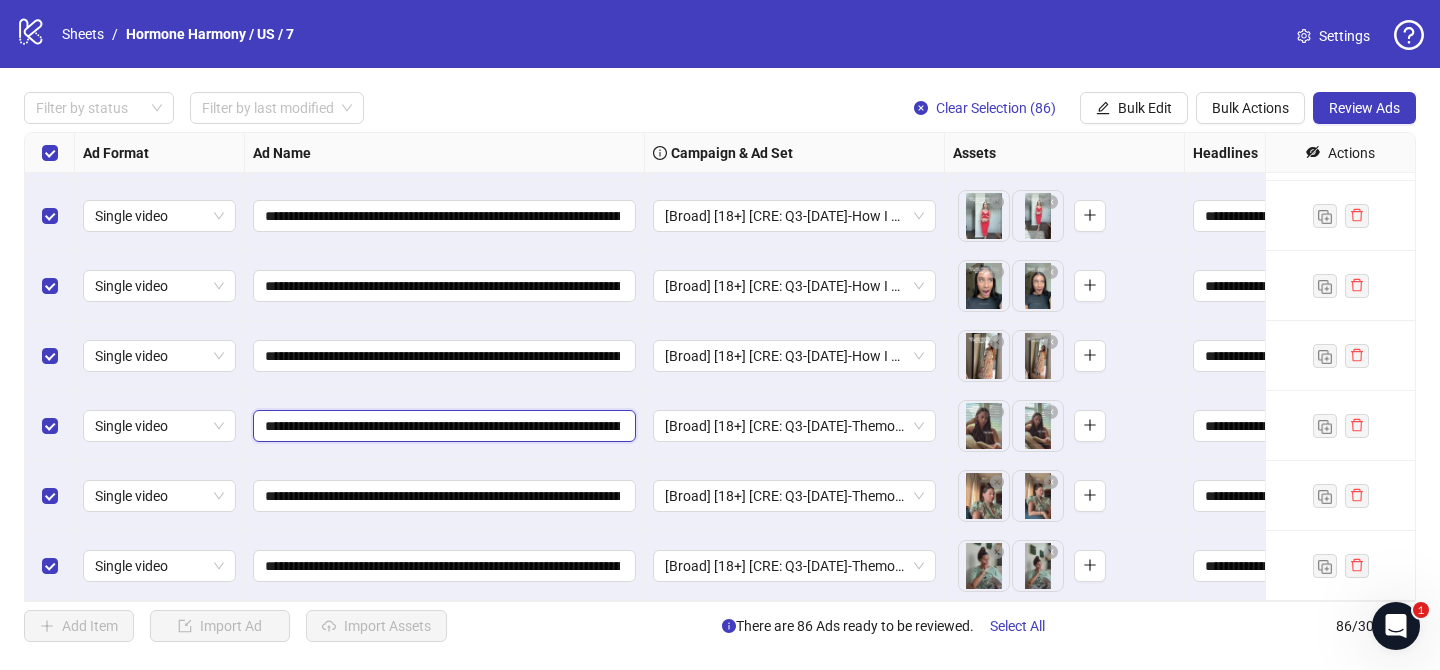 click on "**********" at bounding box center [442, 426] 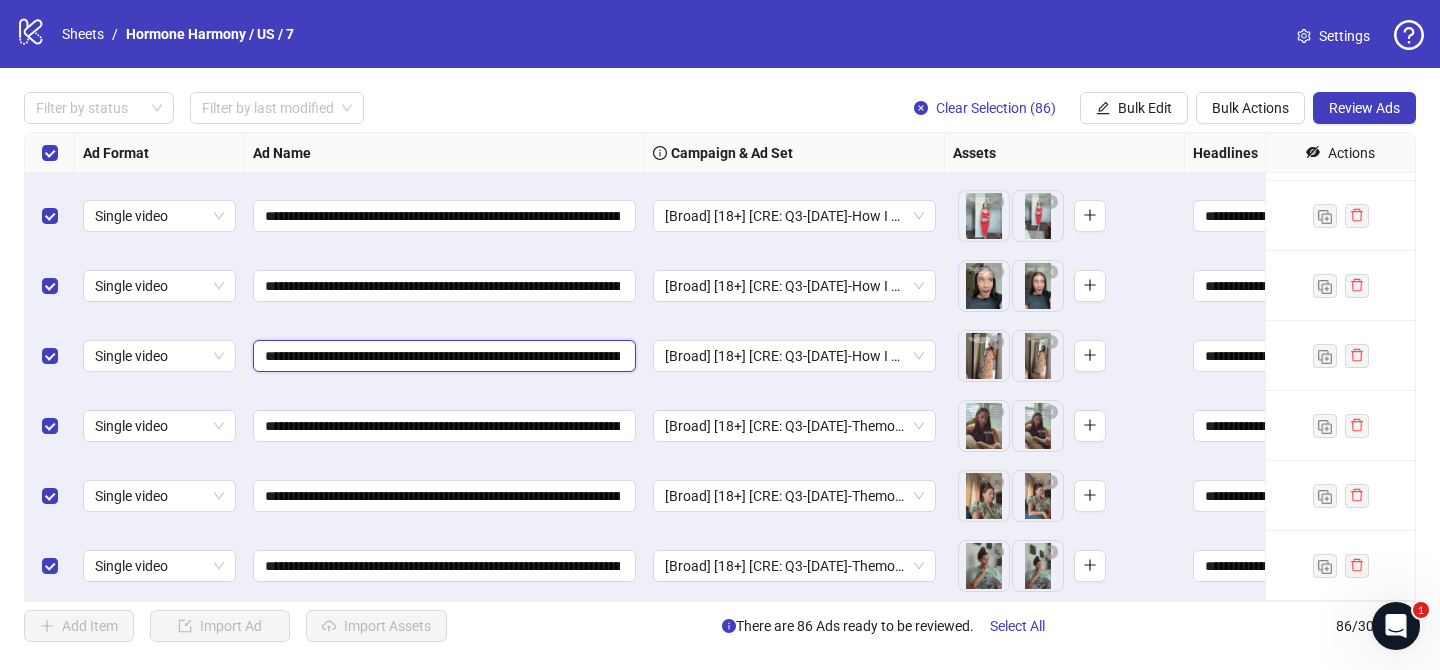 click on "**********" at bounding box center [442, 356] 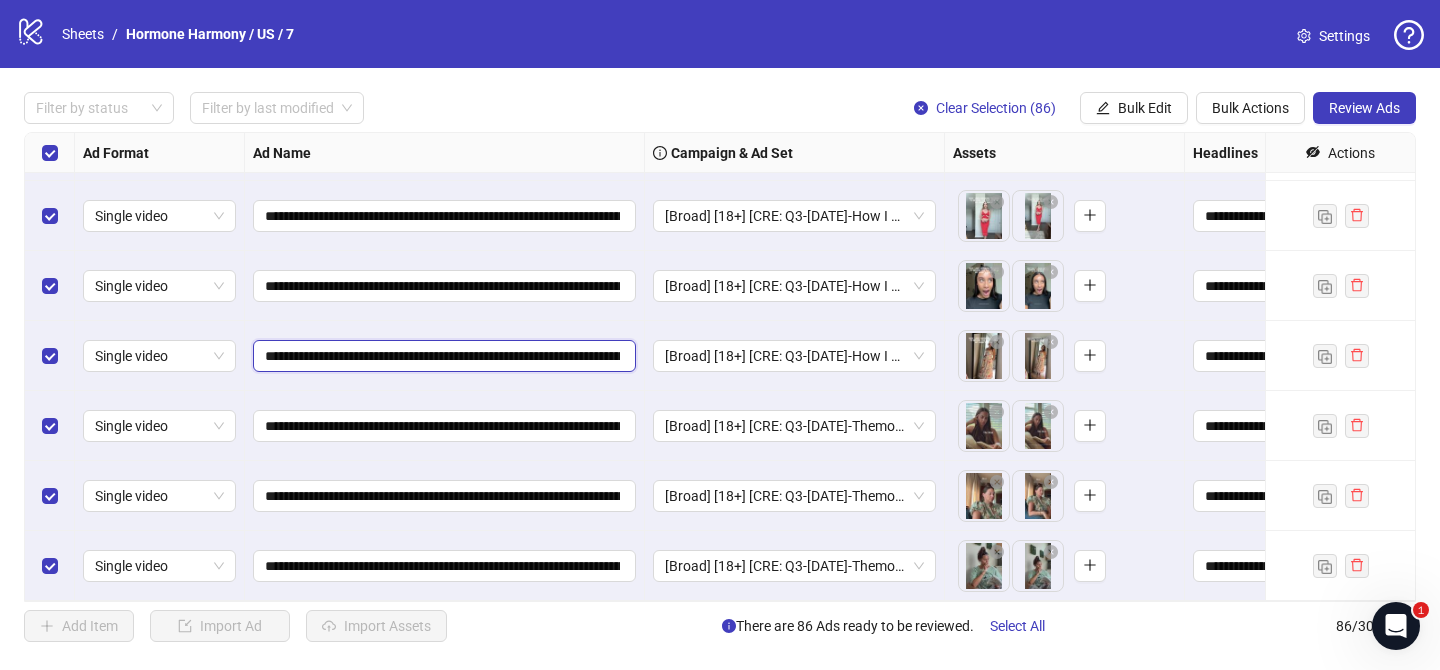 click on "**********" at bounding box center [442, 356] 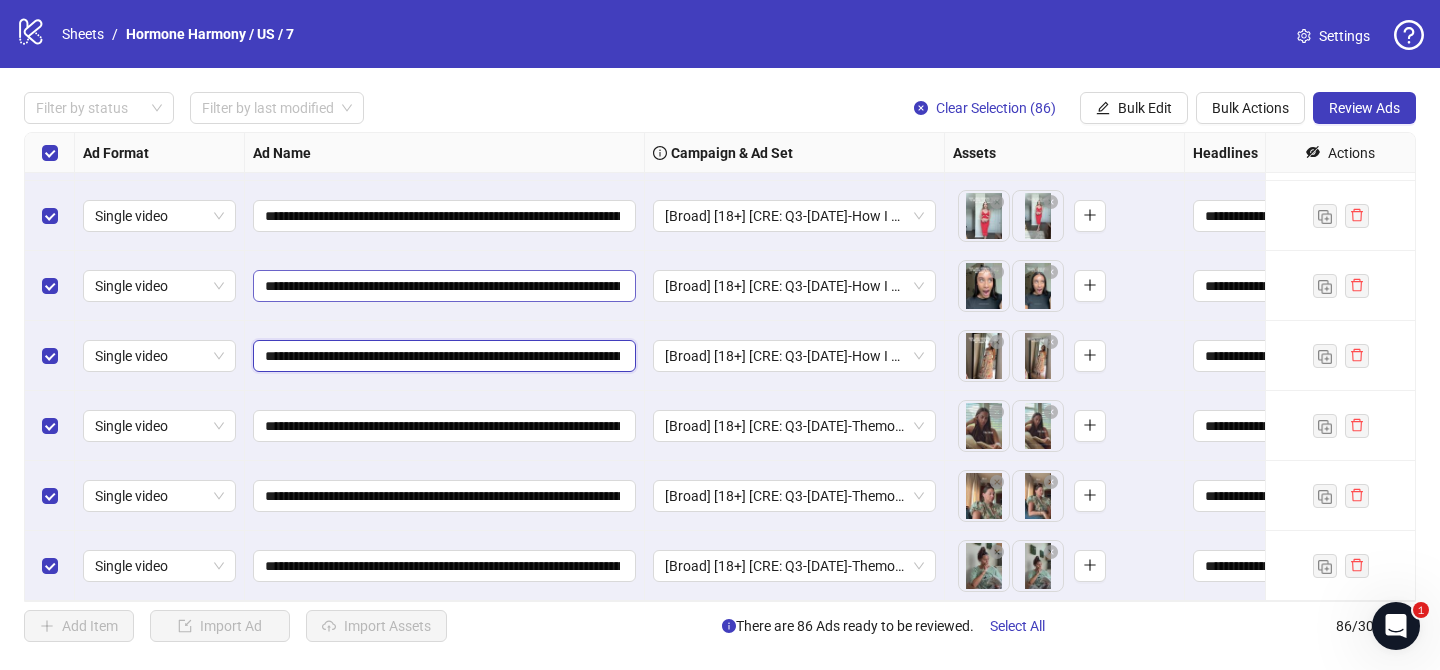 paste on "***" 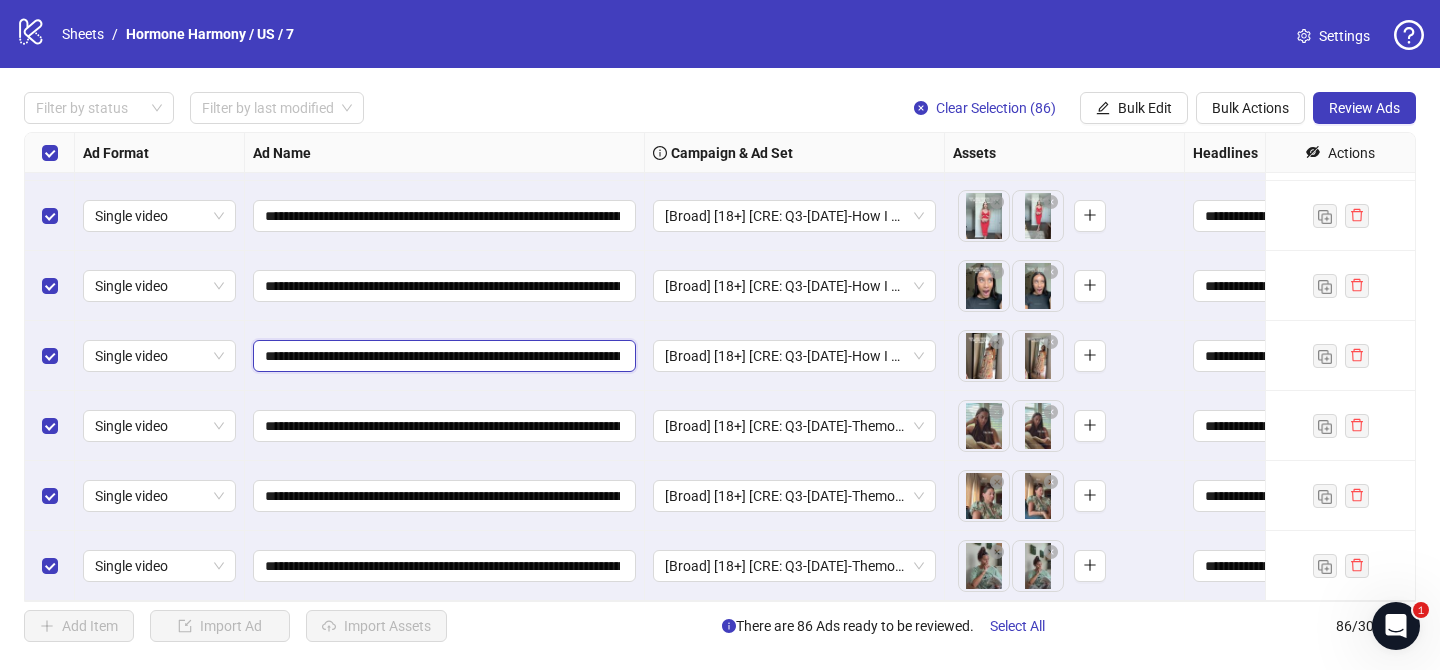 click on "**********" at bounding box center [442, 356] 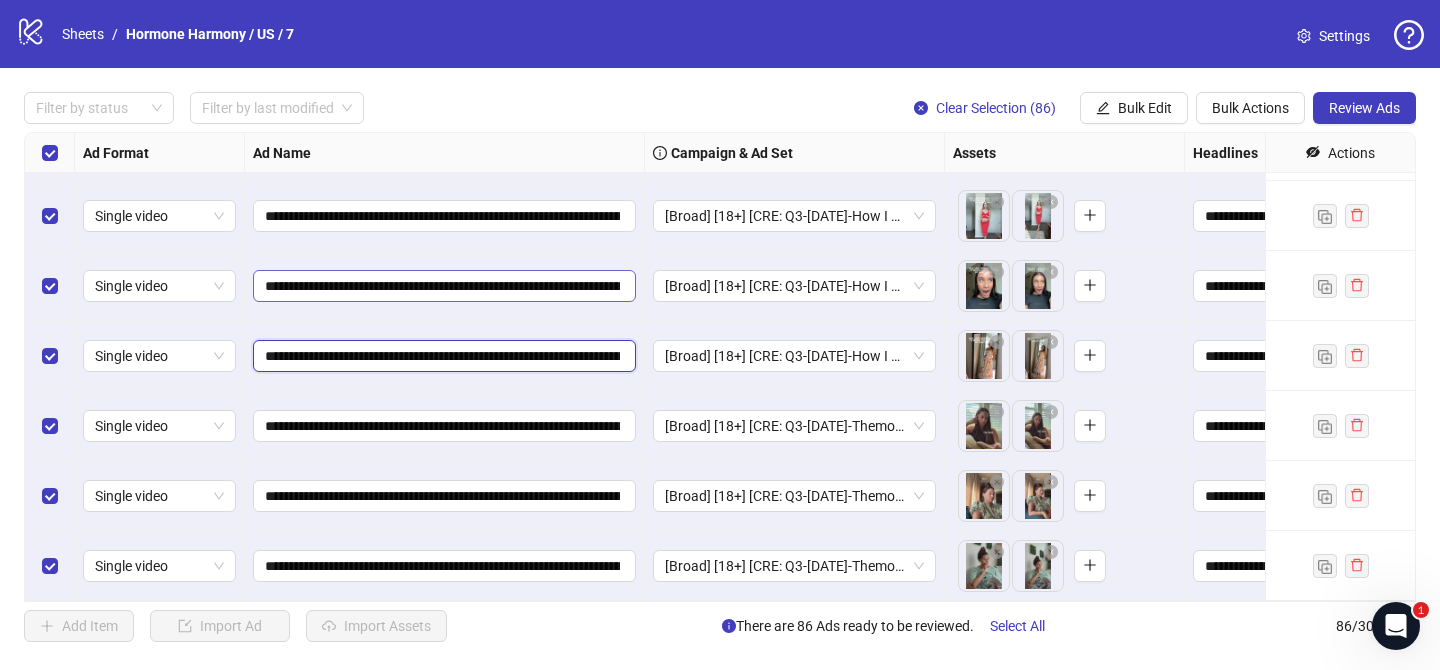 paste 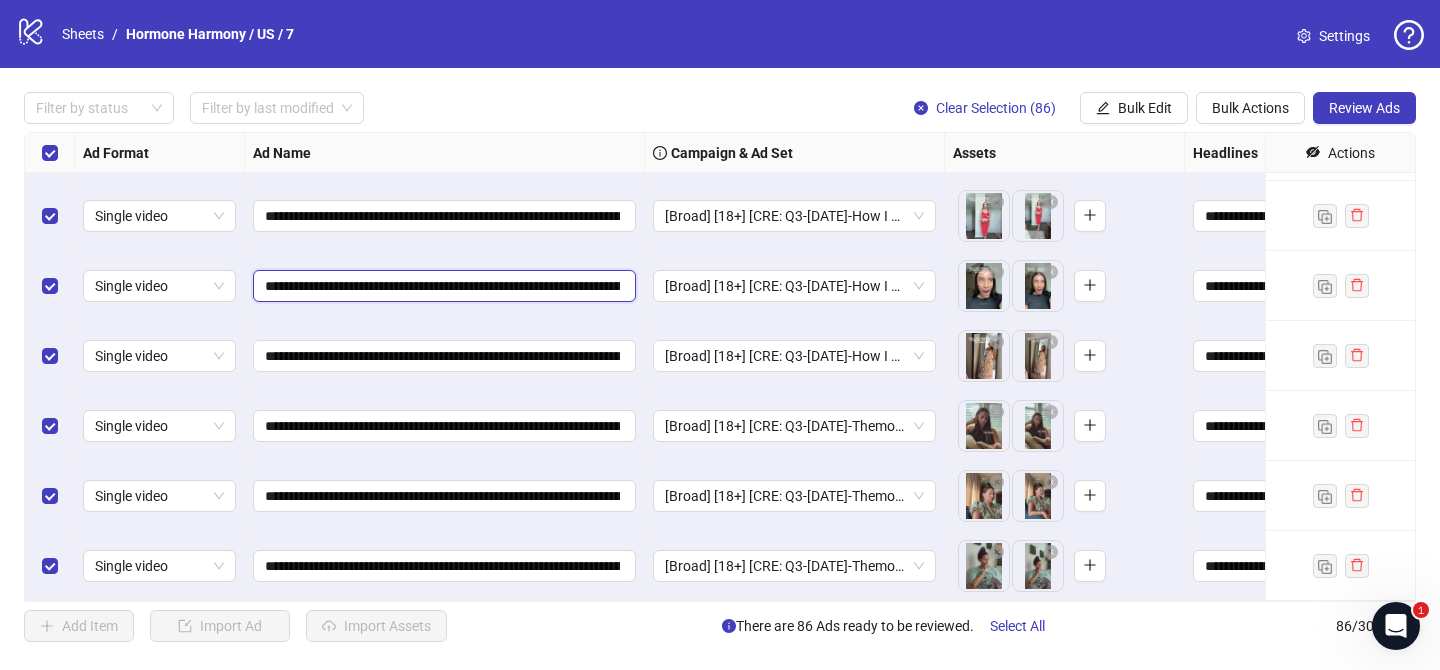 click on "**********" at bounding box center [442, 286] 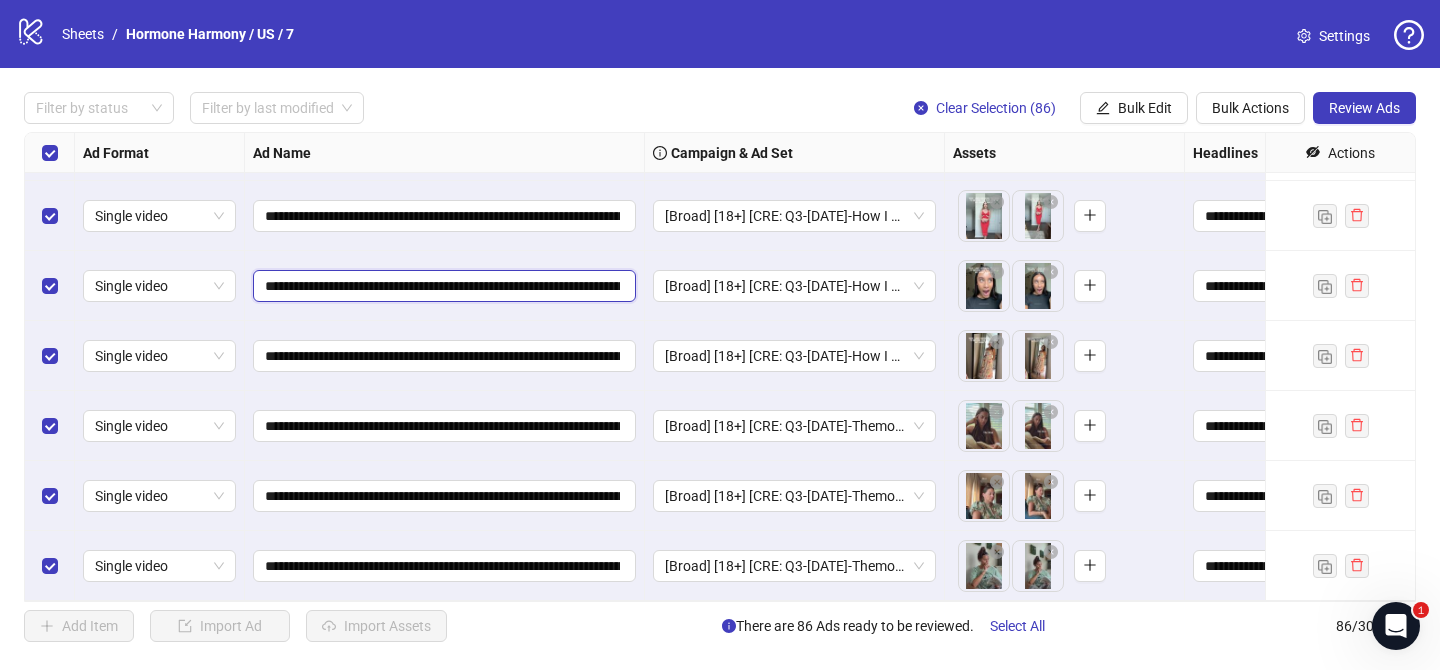 click on "**********" at bounding box center [442, 286] 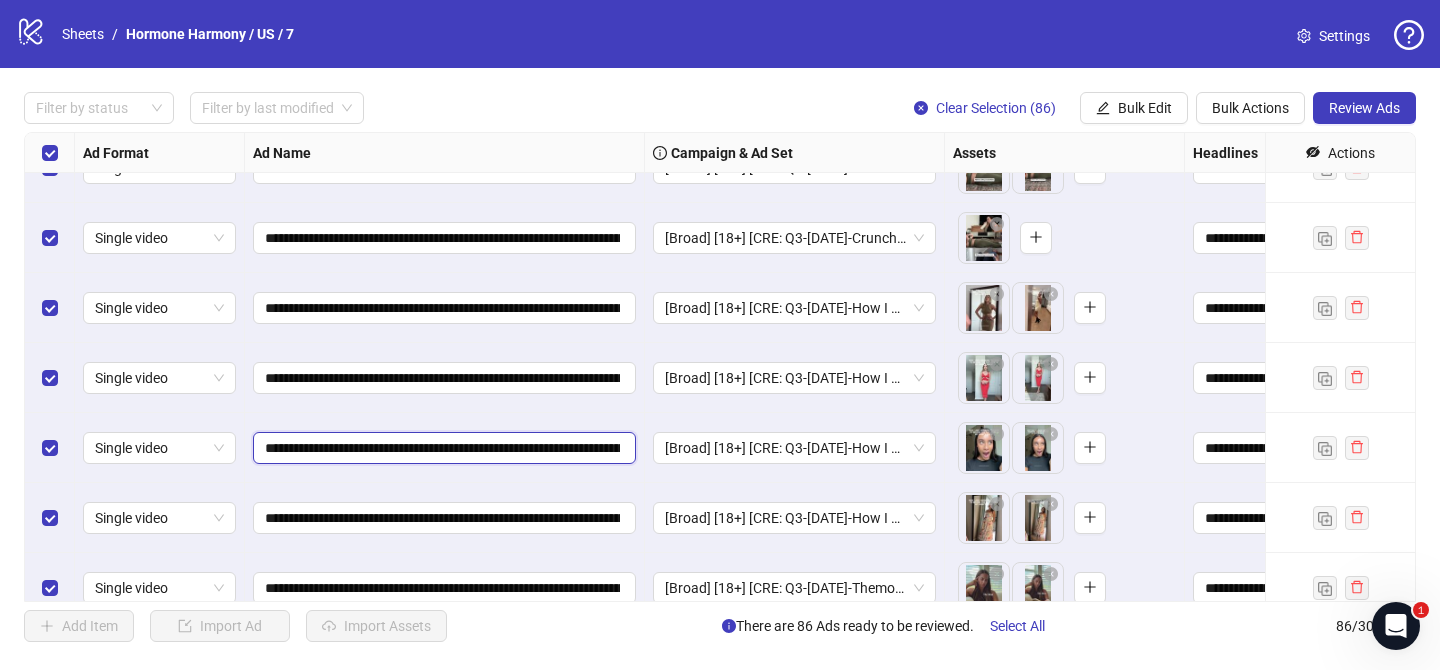 scroll, scrollTop: 5422, scrollLeft: 0, axis: vertical 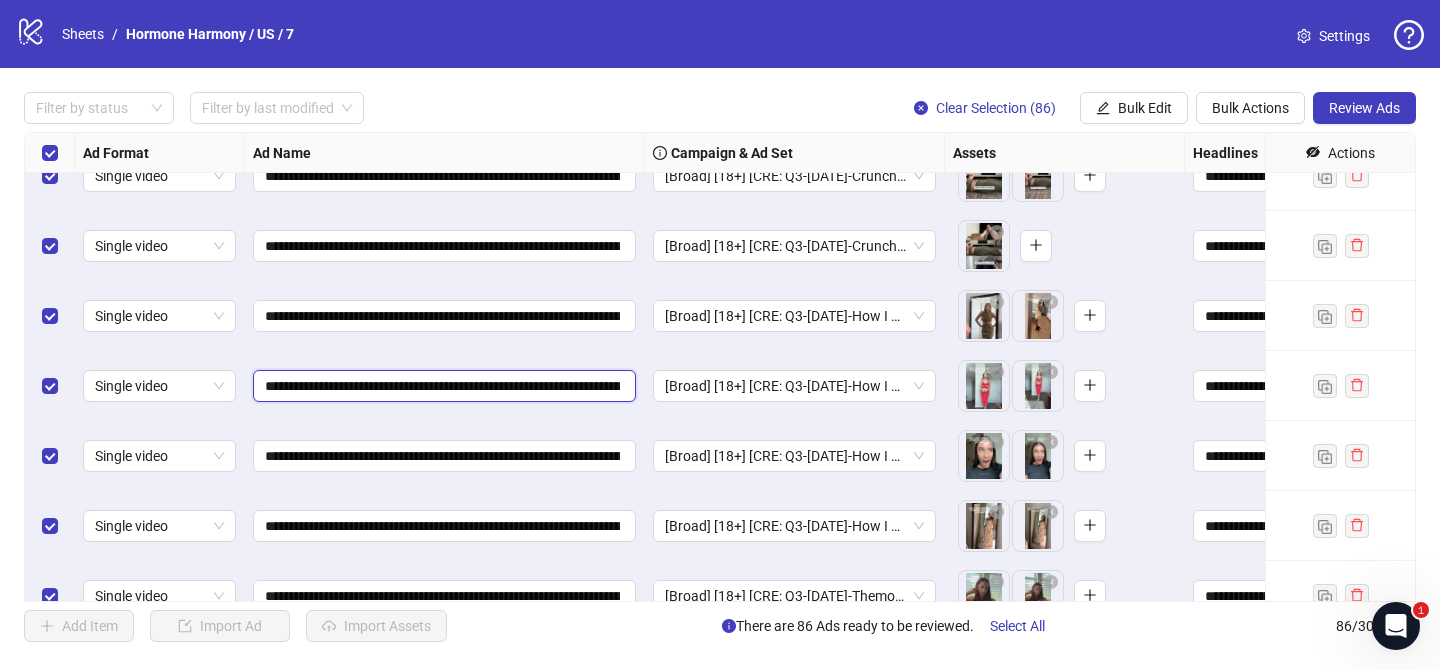 click on "**********" at bounding box center (442, 386) 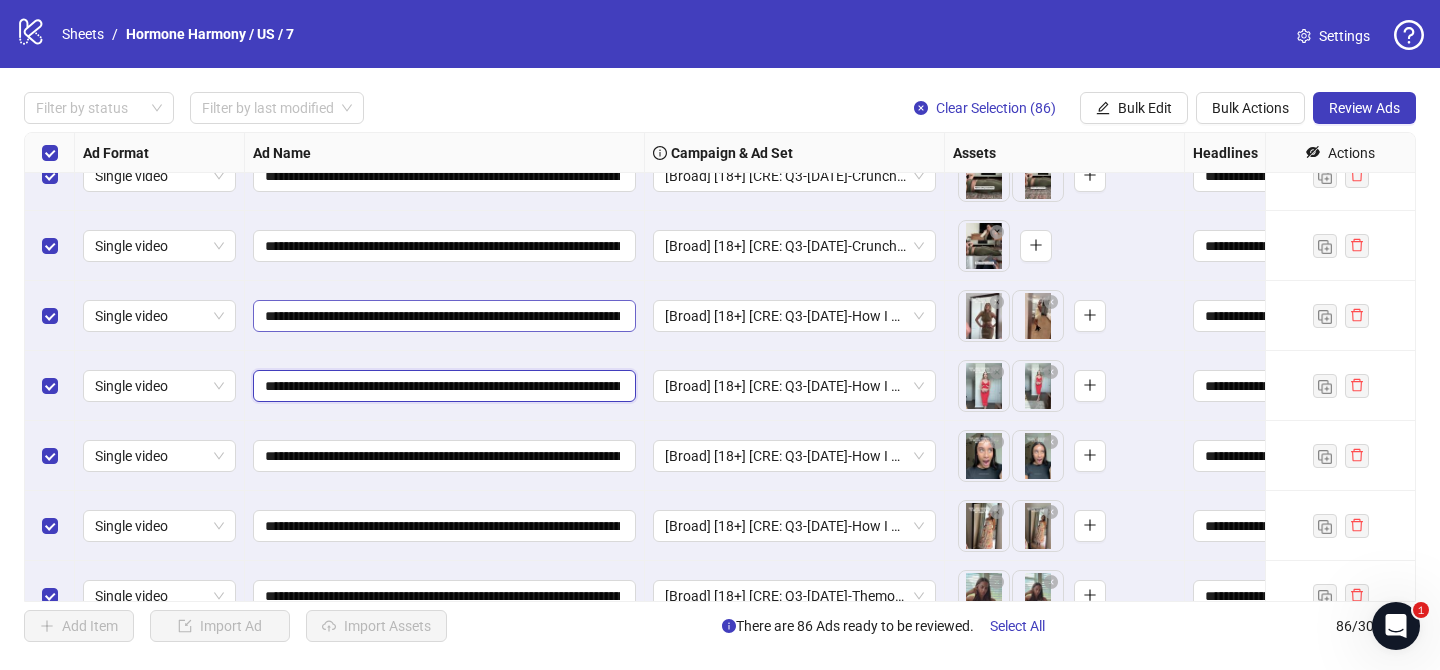 paste 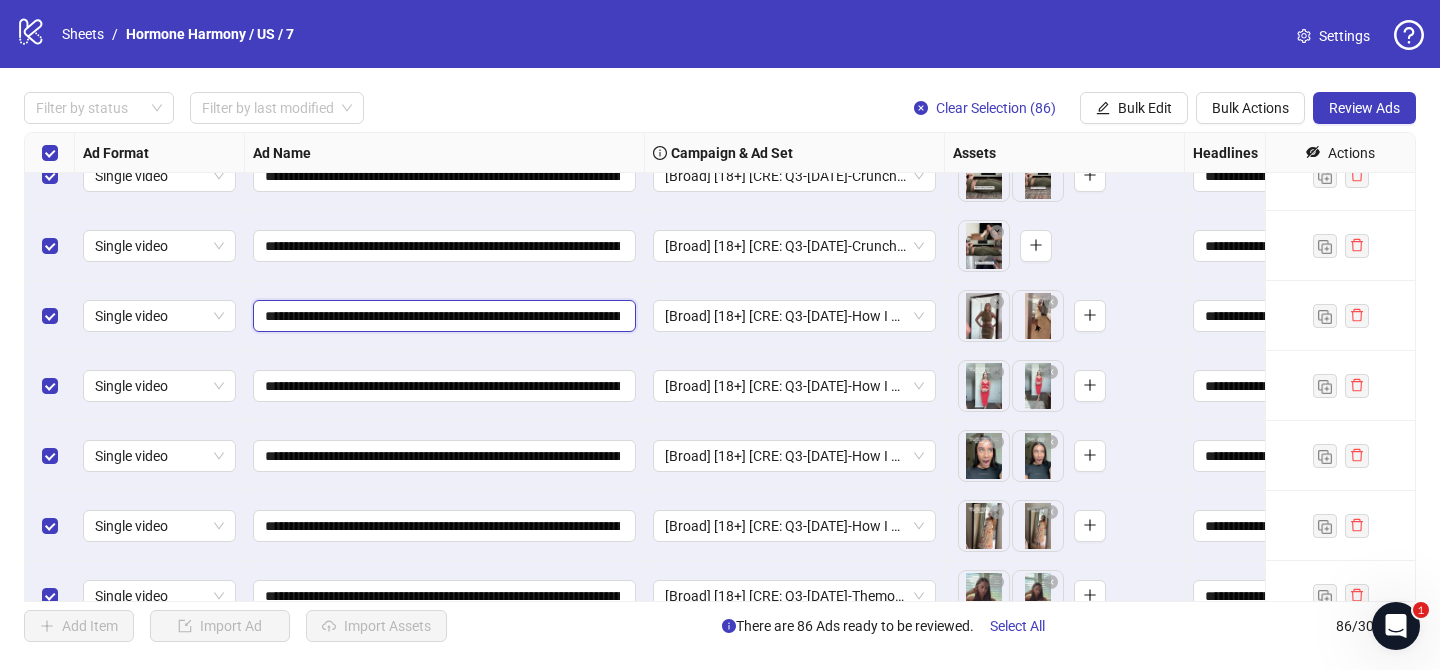 click on "**********" at bounding box center (442, 316) 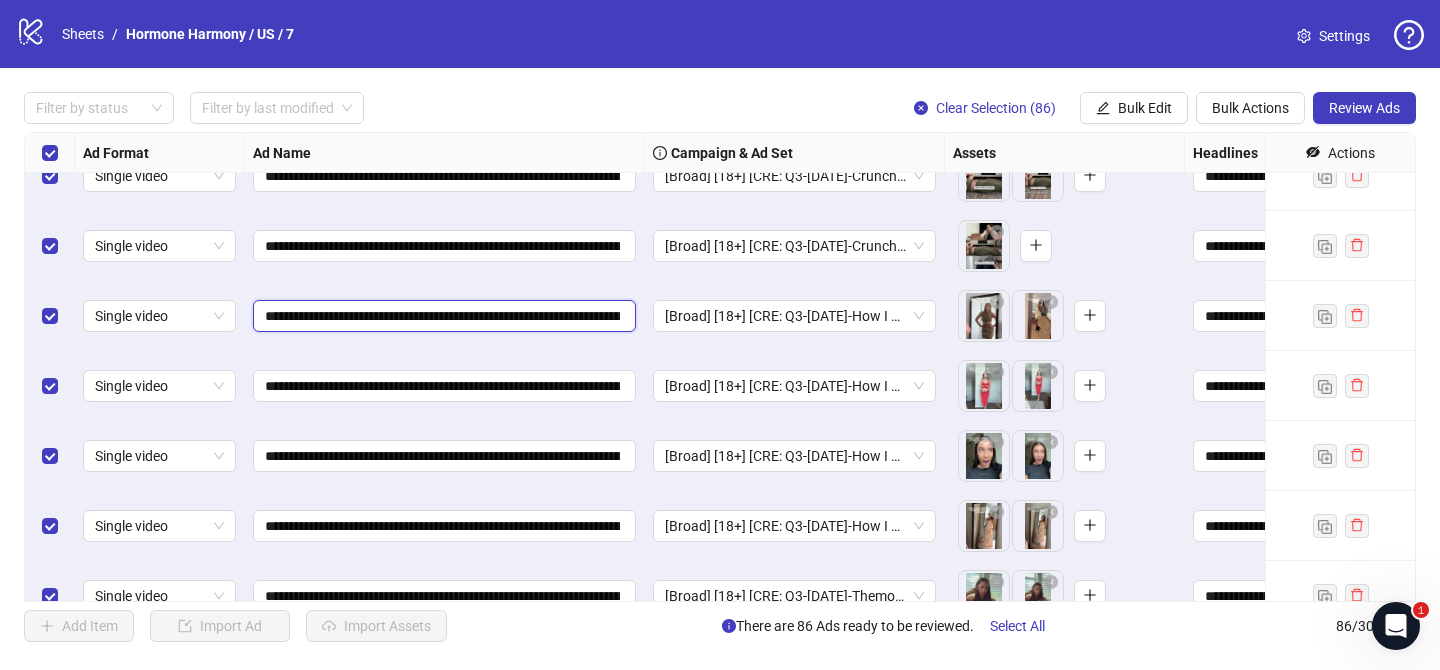 click on "**********" at bounding box center [442, 316] 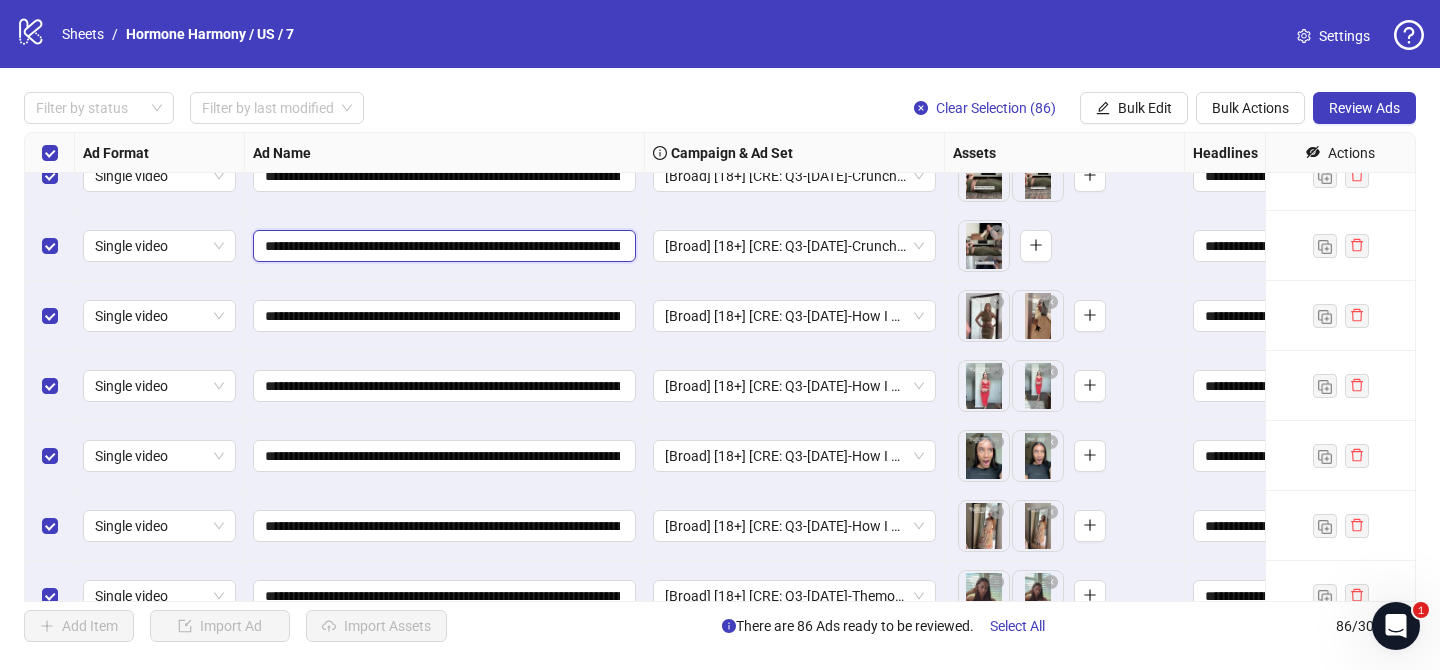 click on "**********" at bounding box center (442, 246) 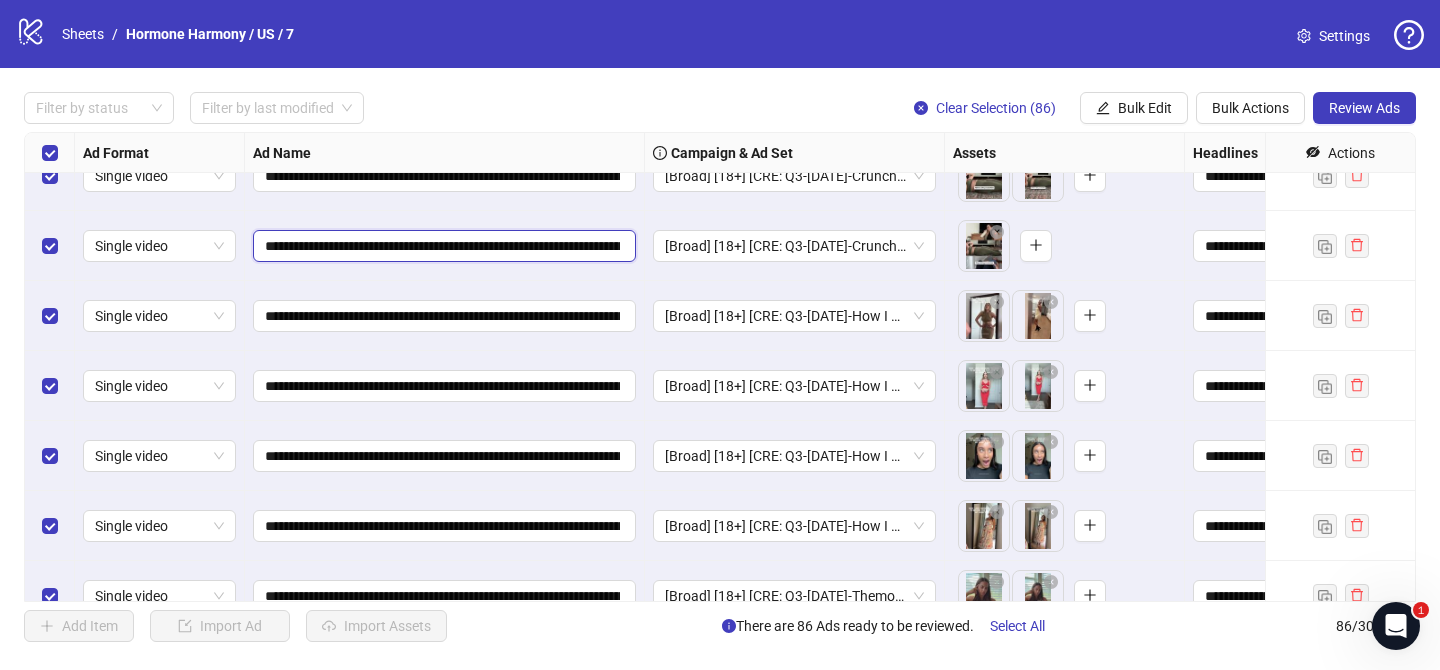 click on "**********" at bounding box center (442, 246) 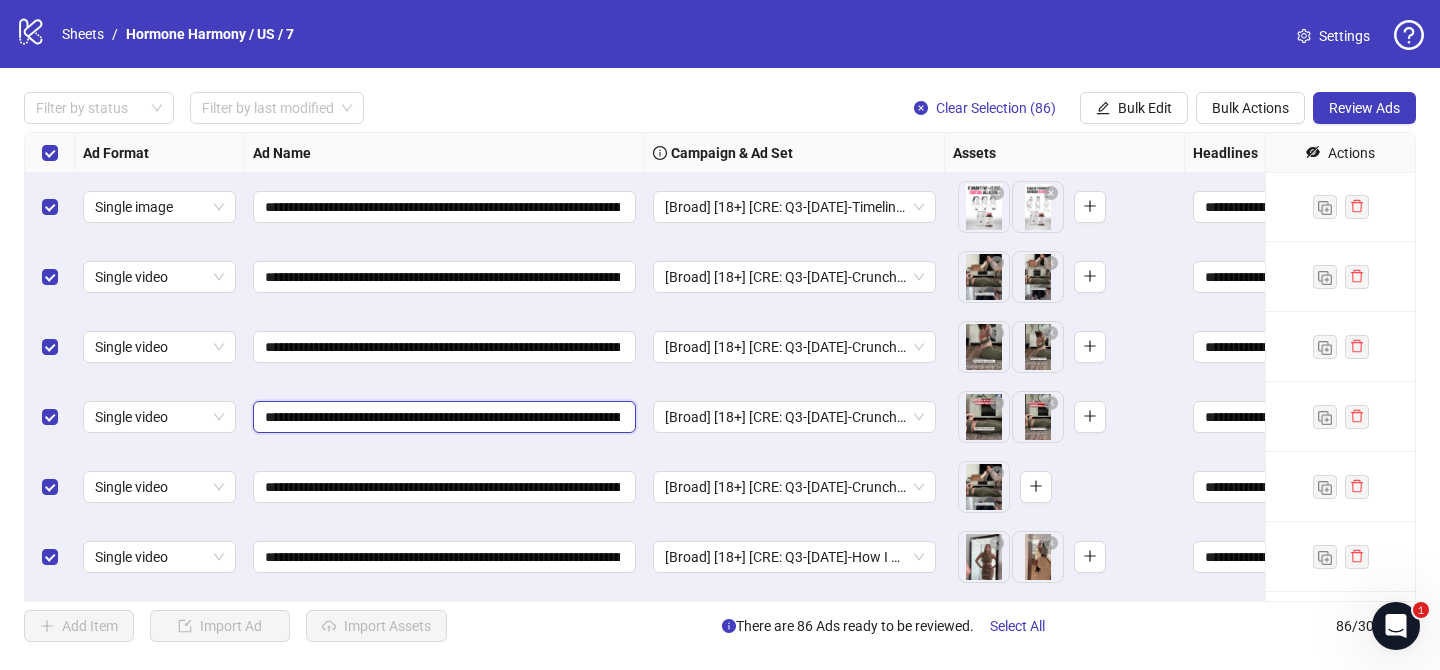 click on "**********" at bounding box center [442, 417] 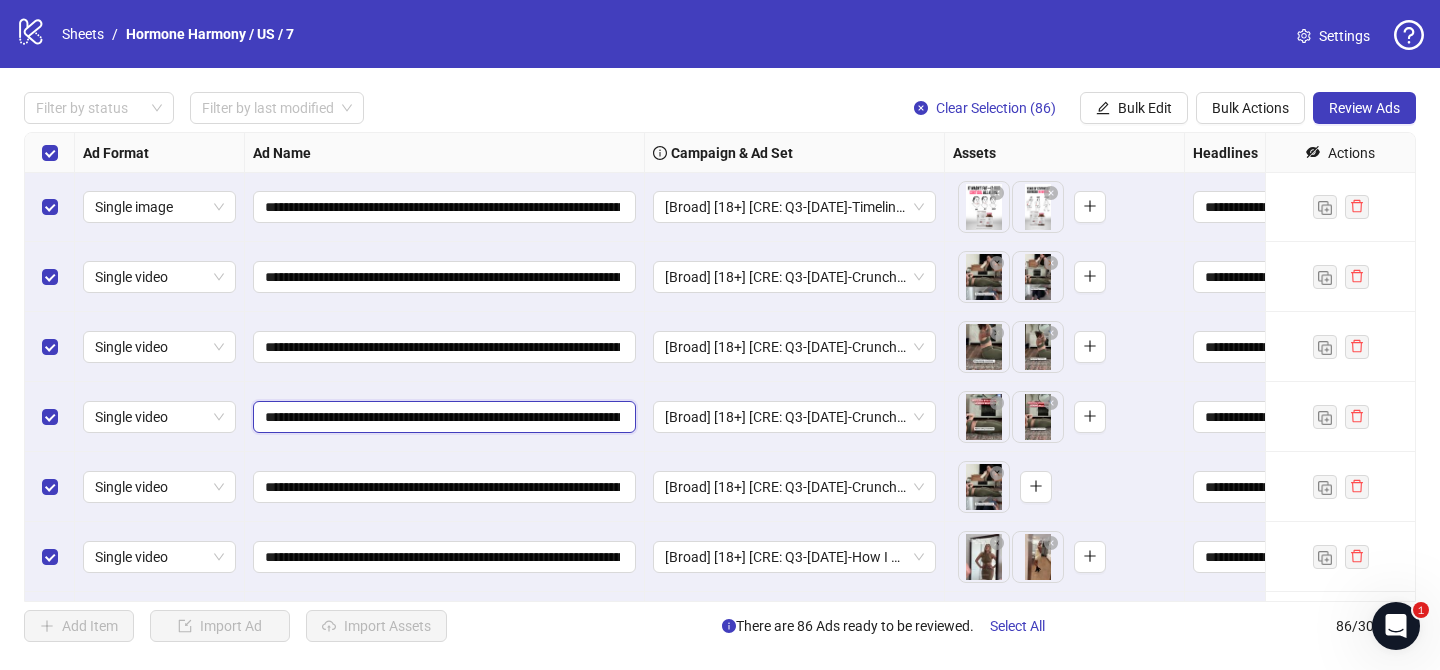 click on "**********" at bounding box center (442, 417) 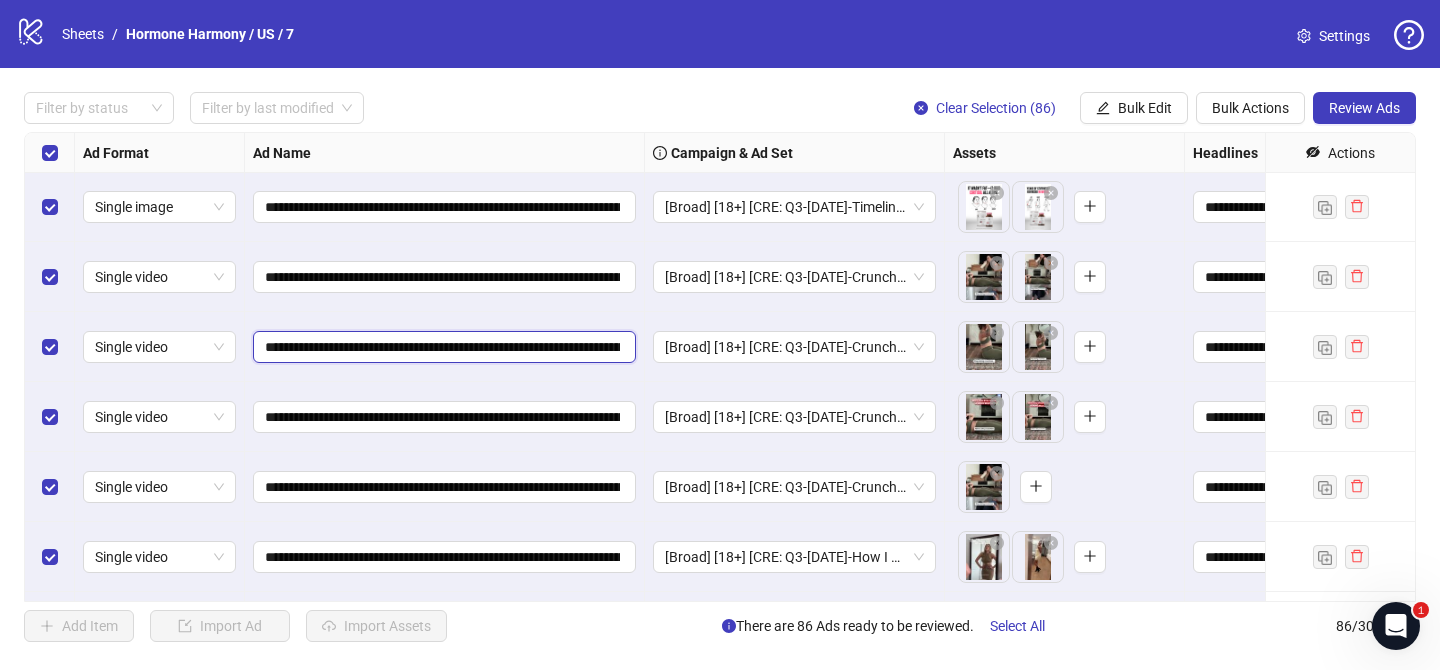 click on "**********" at bounding box center (442, 347) 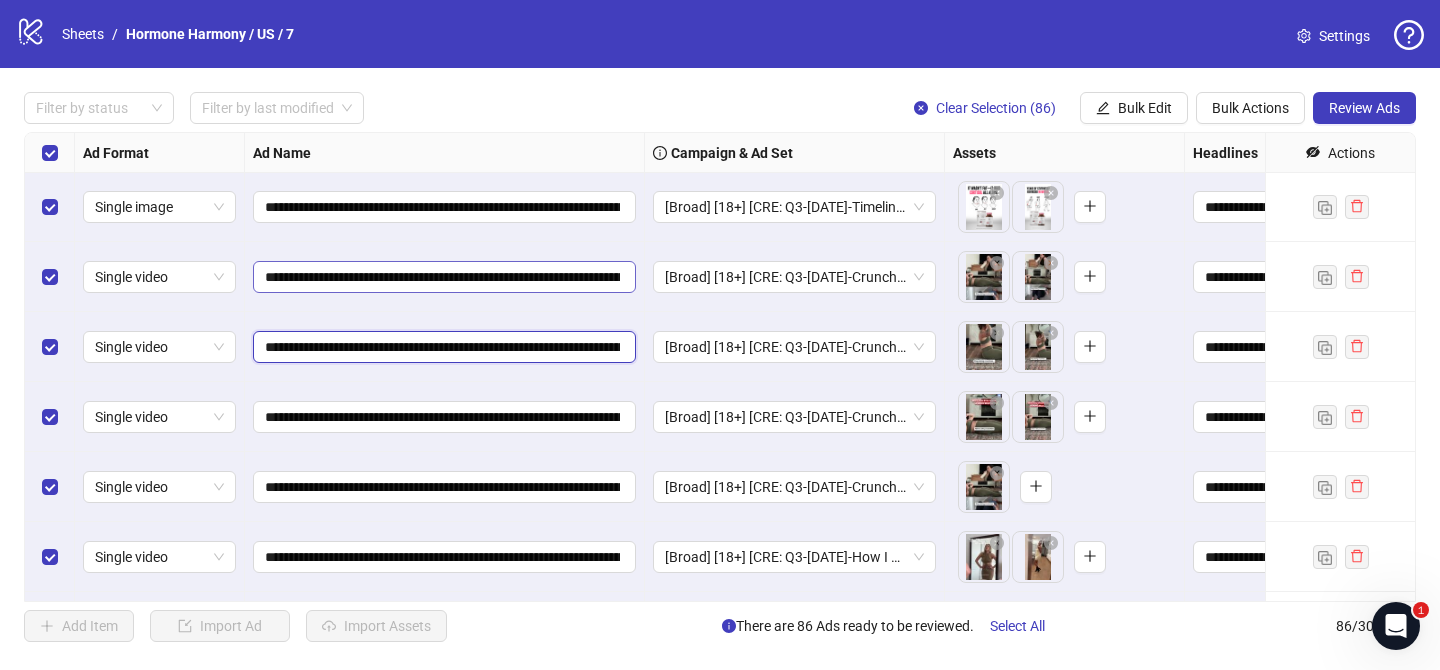 paste 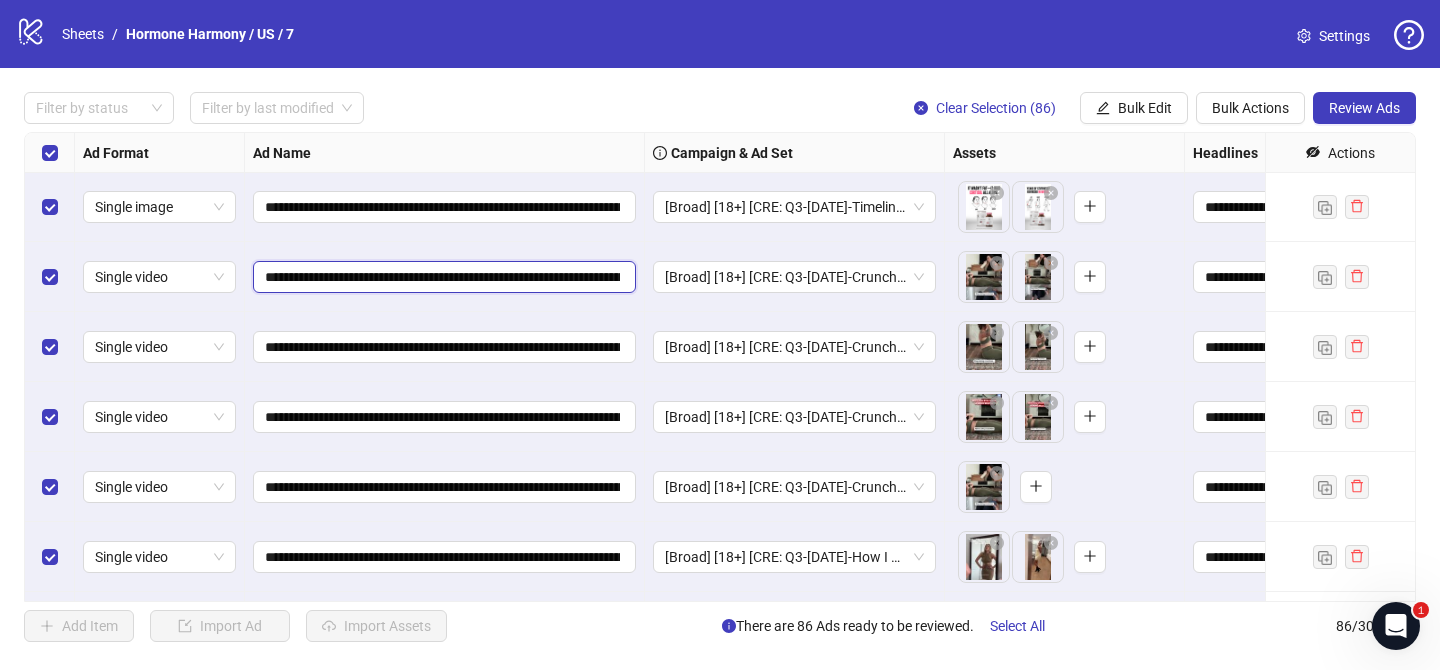 click on "**********" at bounding box center (442, 277) 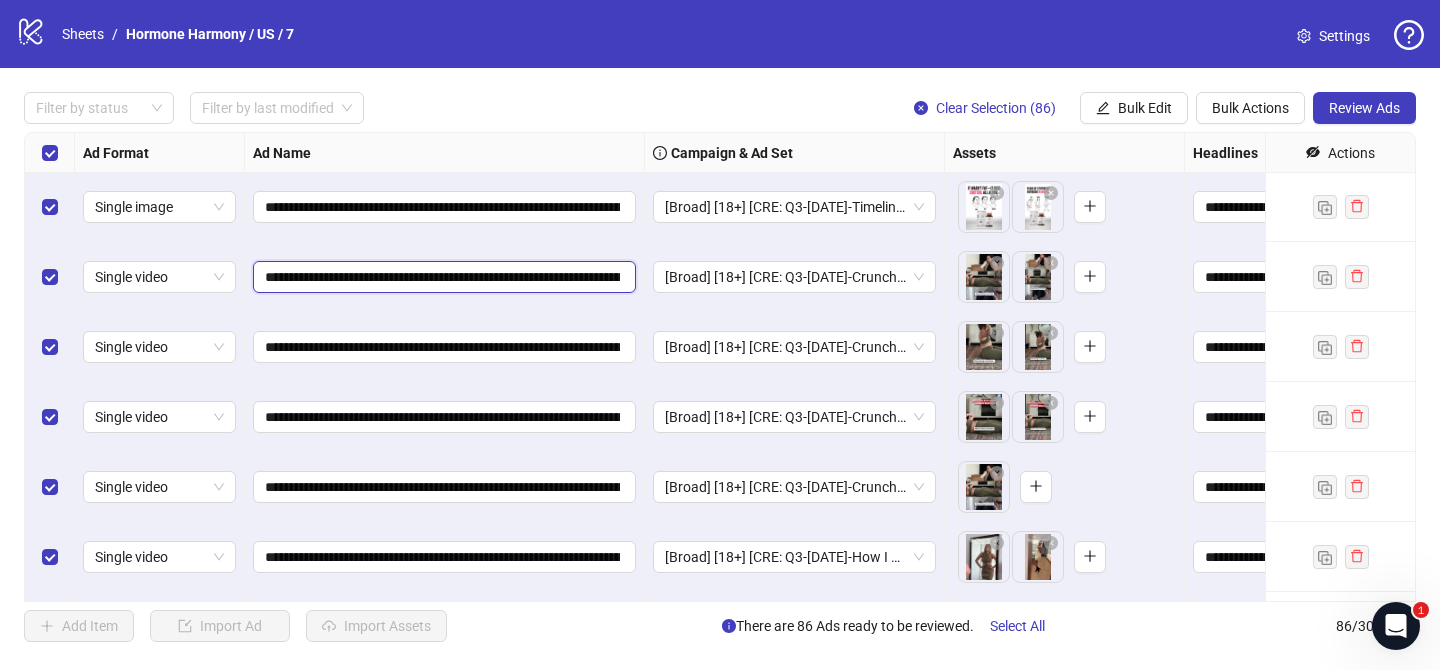 paste 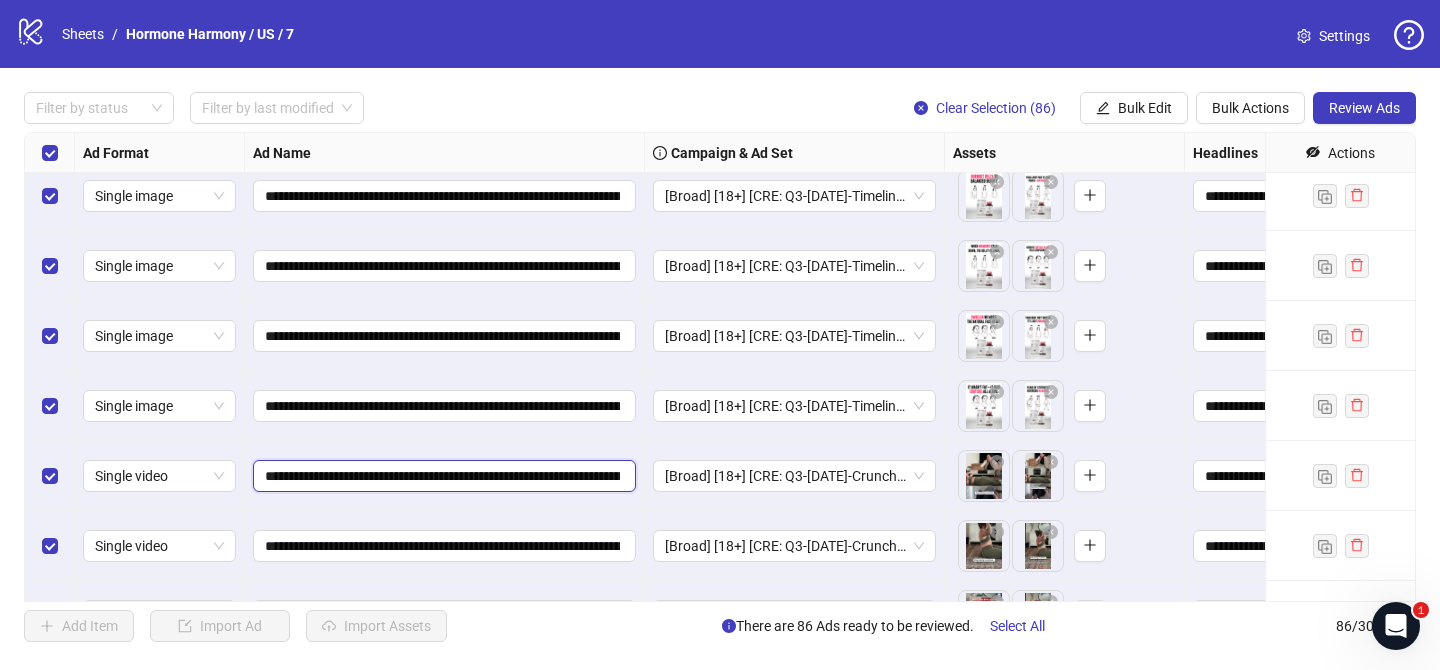 scroll, scrollTop: 4945, scrollLeft: 0, axis: vertical 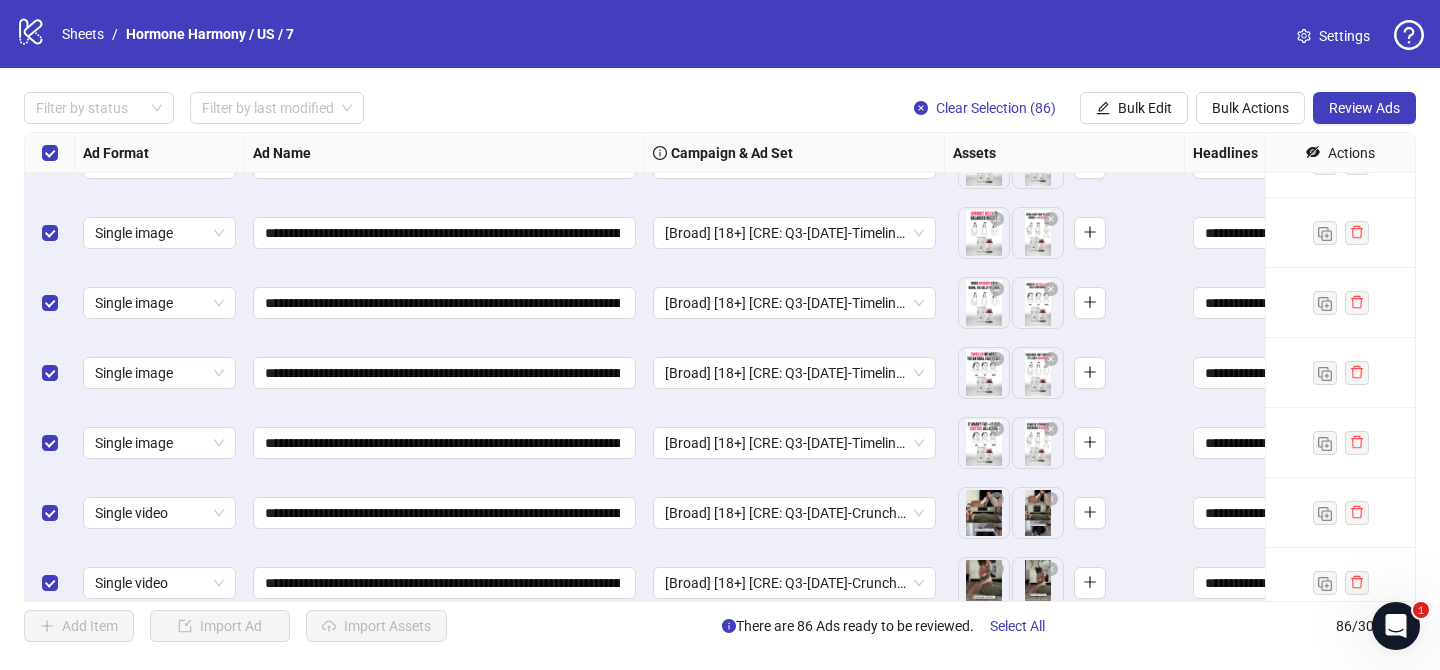 click on "**********" at bounding box center (720, 367) 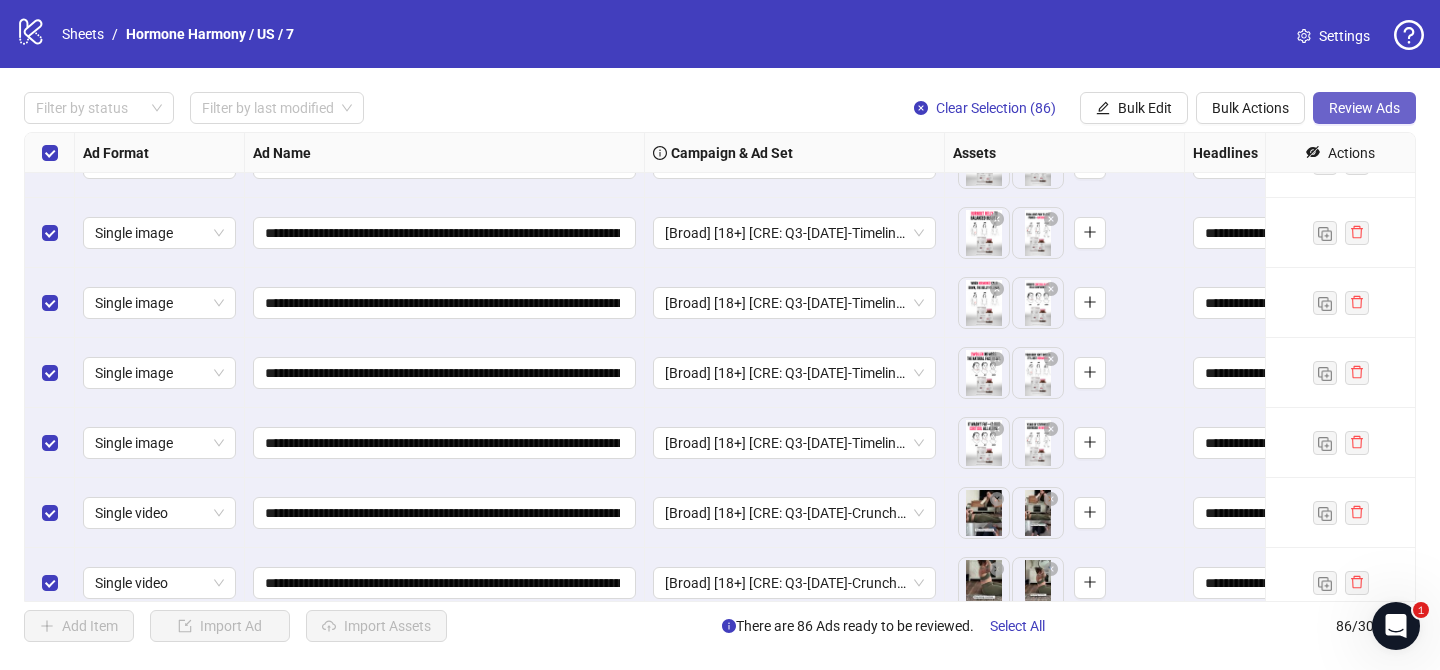 click on "Review Ads" at bounding box center (1364, 108) 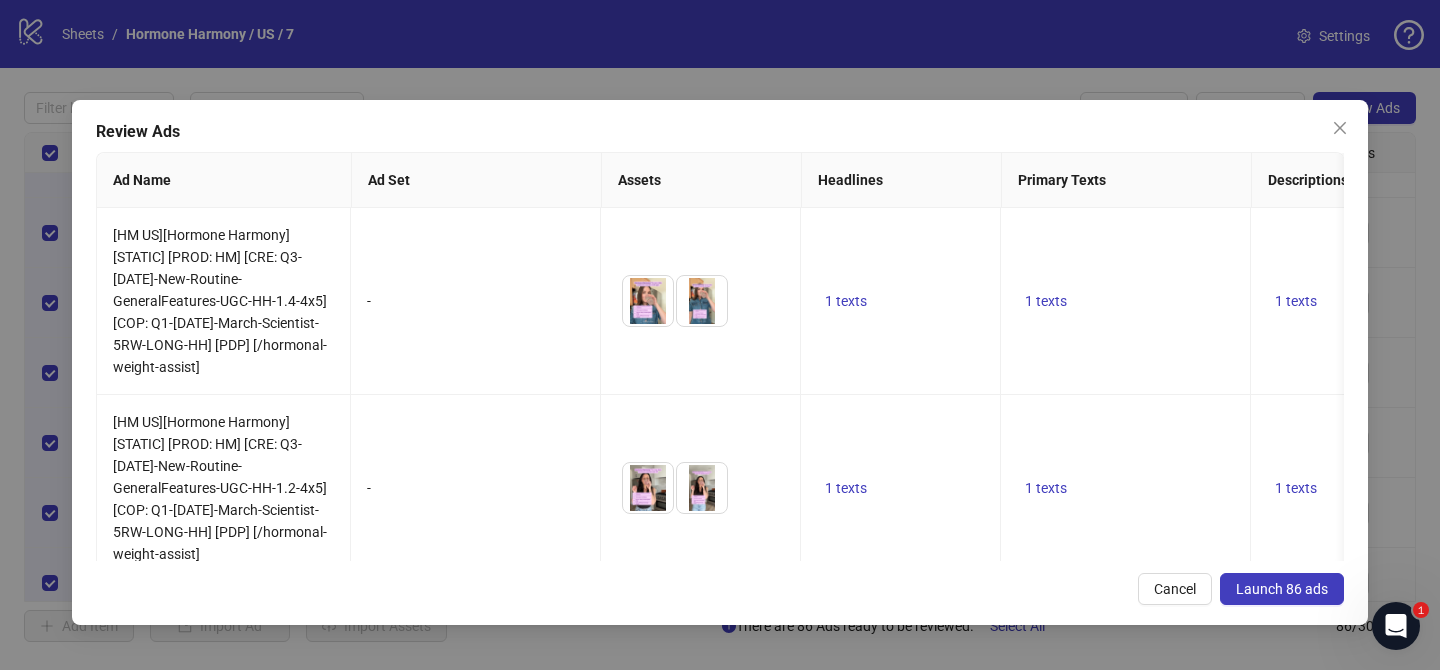 click on "Launch 86 ads" at bounding box center [1282, 589] 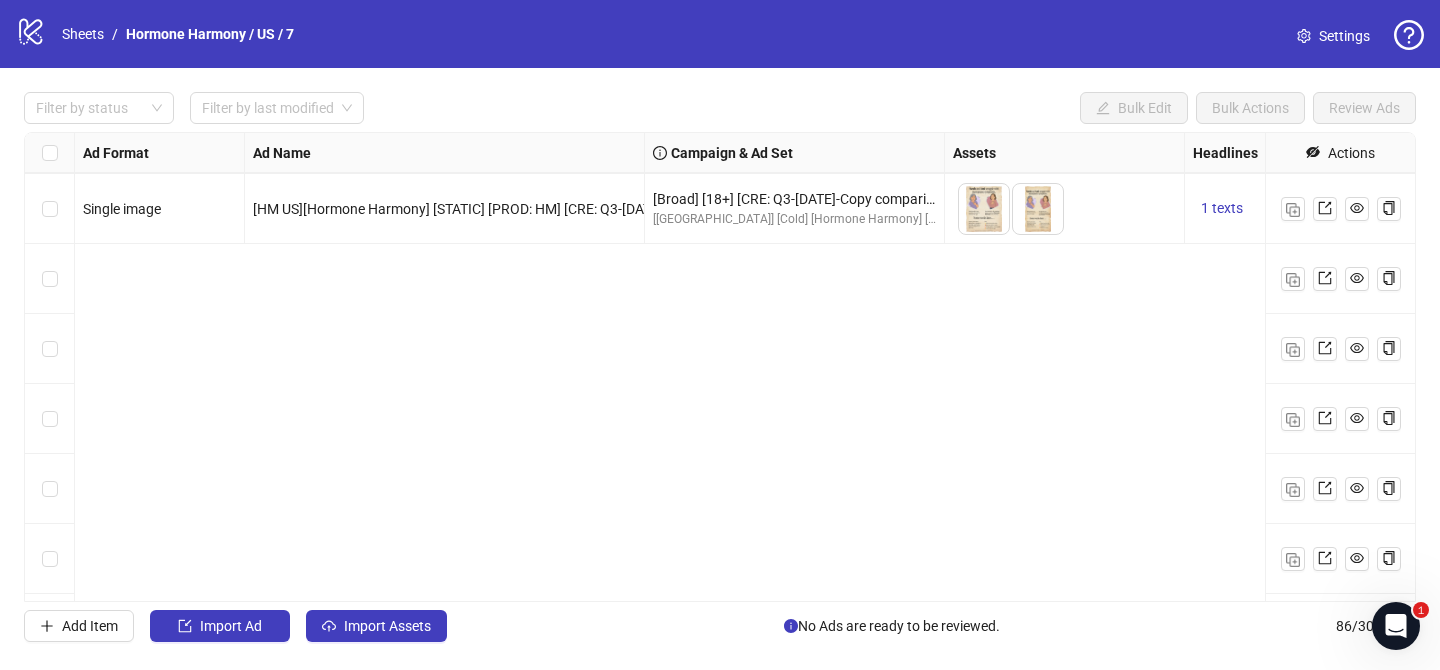 scroll, scrollTop: 0, scrollLeft: 0, axis: both 